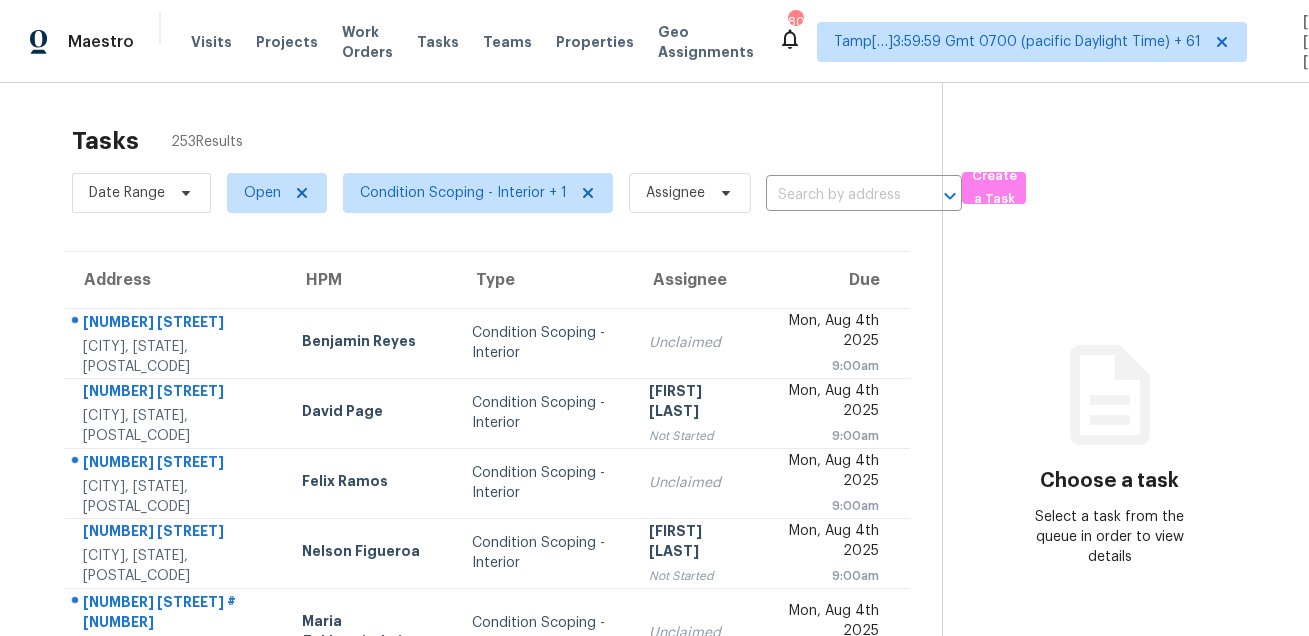 scroll, scrollTop: 0, scrollLeft: 0, axis: both 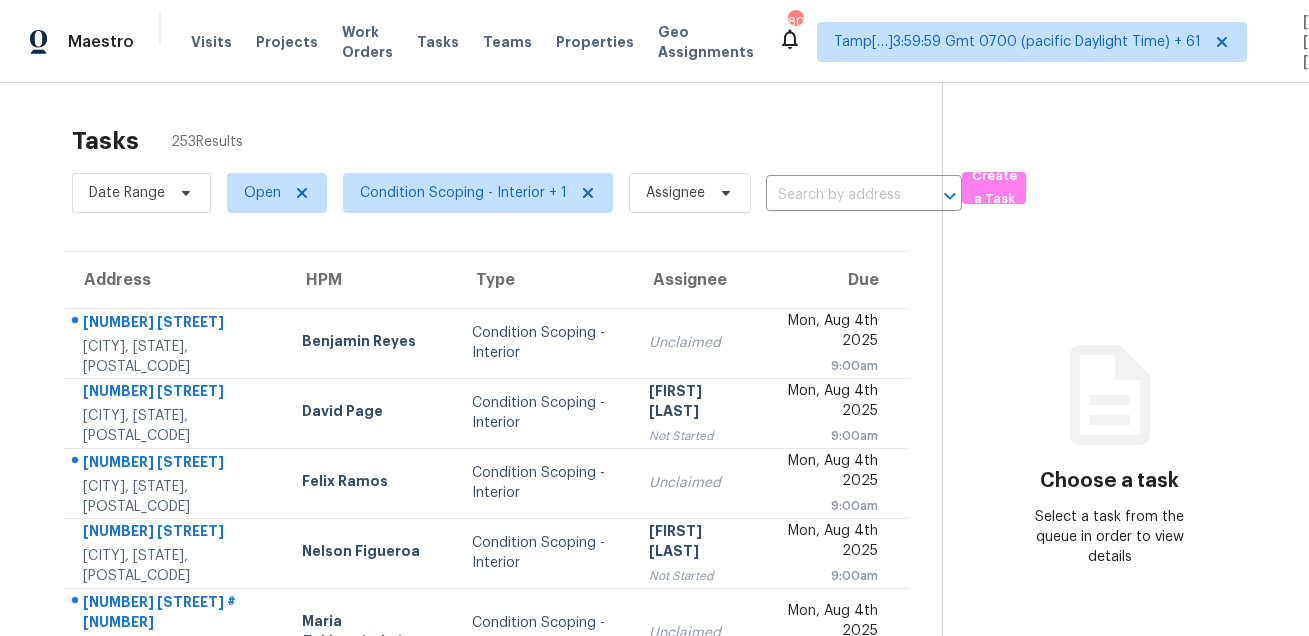 click on "Tasks 253  Results Date Range Open Condition Scoping - Interior + 1 Assignee ​ Create a Task Address HPM Type Assignee Due 12674 Cypress Ave   Chino, CA, 91710 Benjamin Reyes Condition Scoping - Interior Unclaimed Mon, Aug 4th 2025 9:00am 19815 E Progress Ln   Centennial, CO, 80015 David Page Condition Scoping - Interior Afran Peeran Not Started Mon, Aug 4th 2025 9:00am 9604 Golden Bnd   San Antonio, TX, 78250 Felix Ramos Condition Scoping - Interior Unclaimed Mon, Aug 4th 2025 9:00am 1101 S 3rd St   Copperas Cove, TX, 76522 Nelson Figueroa Condition Scoping - Interior Sakthivel Chandran Not Started Mon, Aug 4th 2025 9:00am 1948 Welch St # 0 Houston, TX, 77019 Maria Zakharnitskaia Condition Scoping - Interior Unclaimed Mon, Aug 4th 2025 9:00am 1933 Brookdale Ave   Charlotte, NC, 28210 Jason Bouque Condition Scoping - Interior Unclaimed Mon, Aug 4th 2025 9:00am 1089 Shoreline Dr   Cicero, IN, 46034 Isaul Martinez Condition Scoping - Interior Rajesh M Not Started Mon, Aug 4th 2025 9:00am 3337 New Castle Dr" at bounding box center (654, 582) 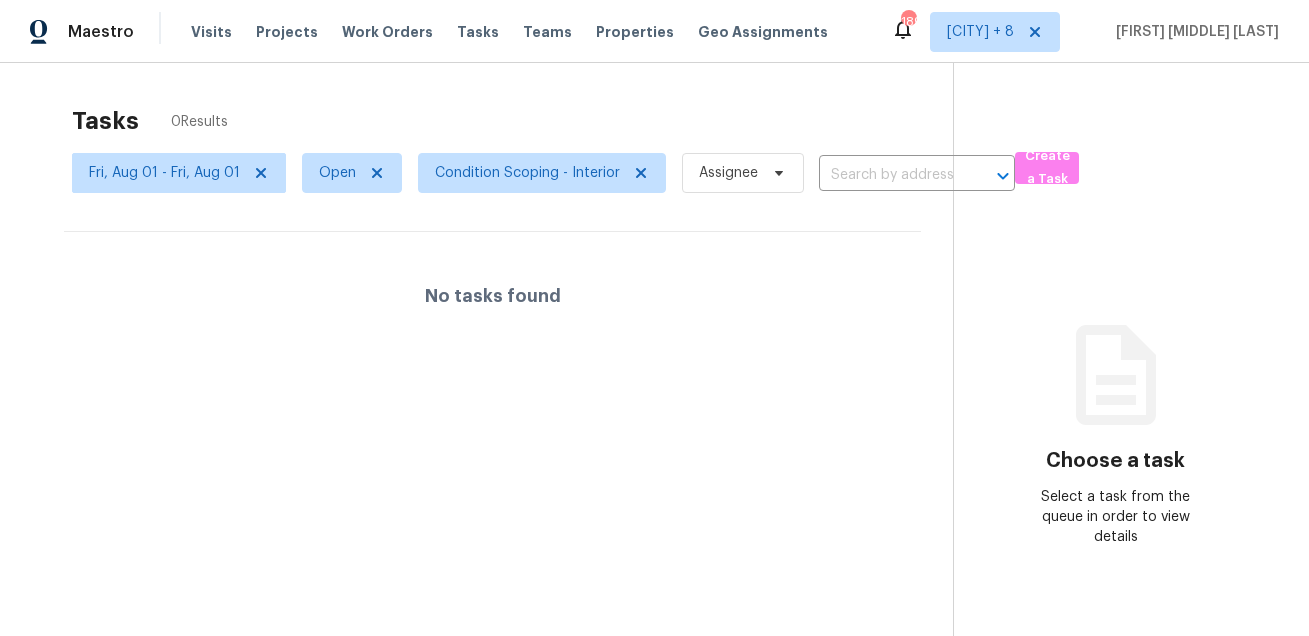 scroll, scrollTop: 0, scrollLeft: 0, axis: both 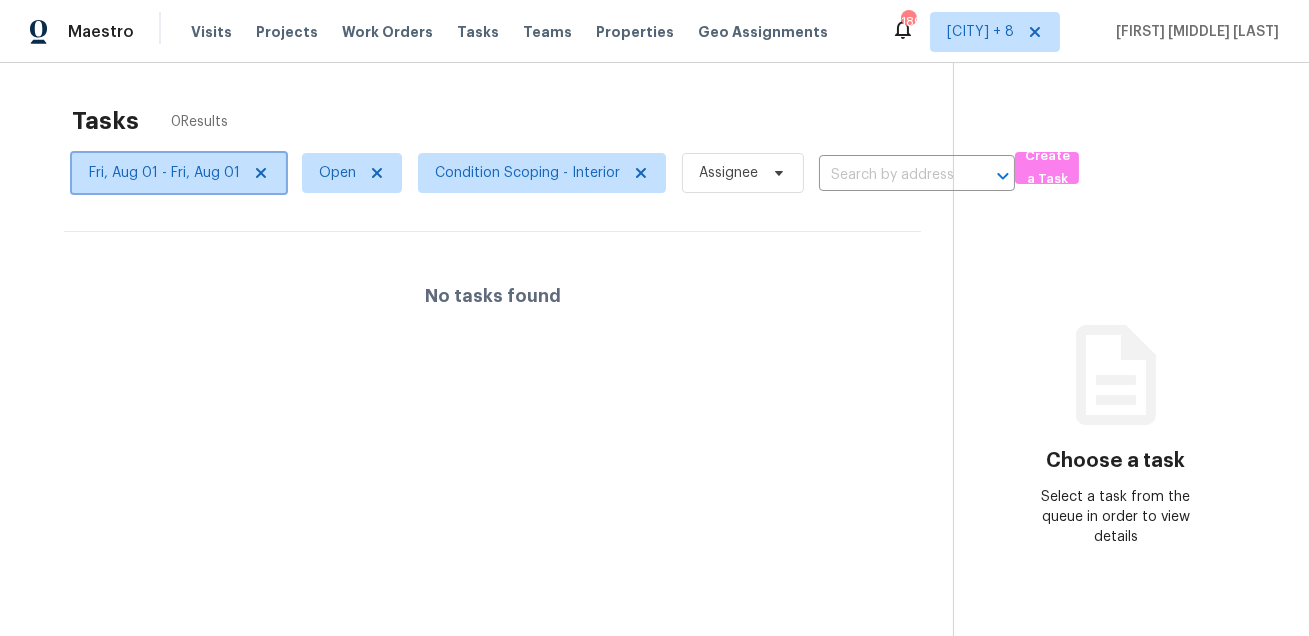 click 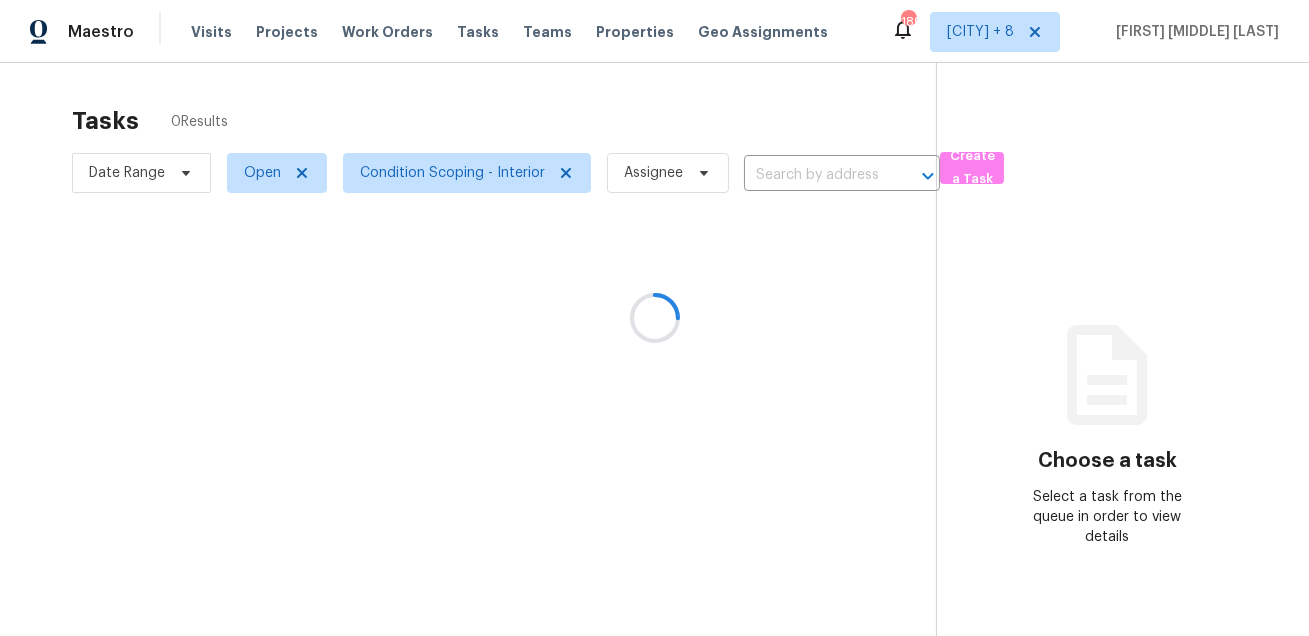 click at bounding box center [654, 318] 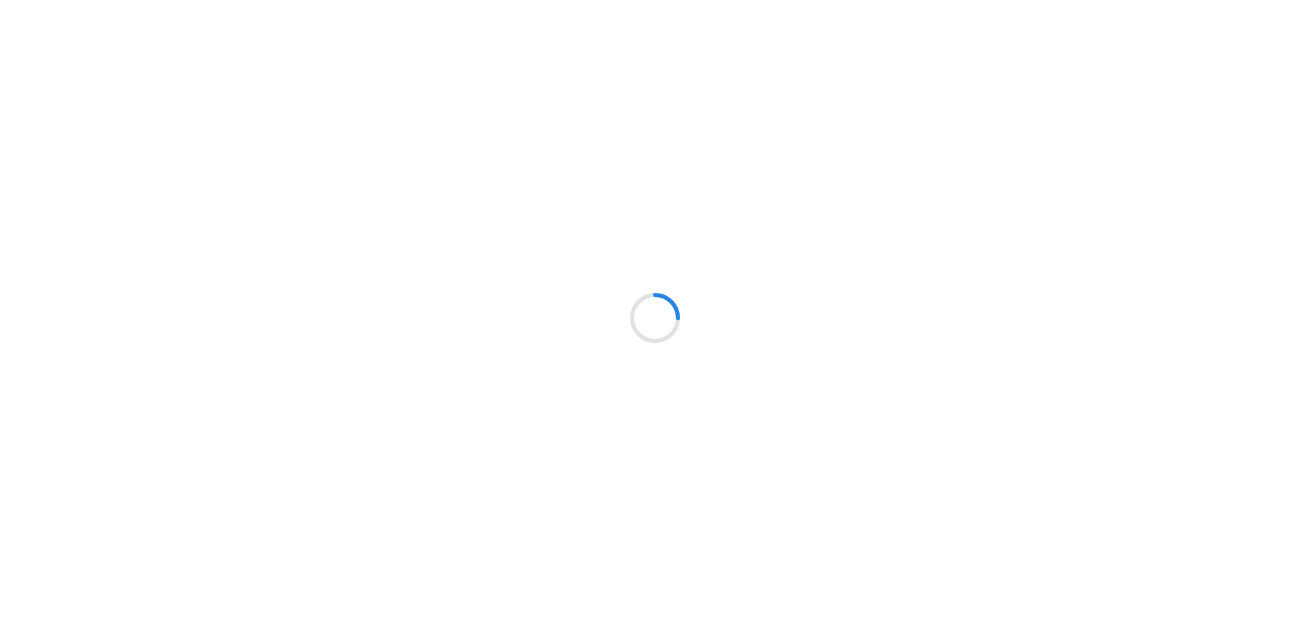 scroll, scrollTop: 0, scrollLeft: 0, axis: both 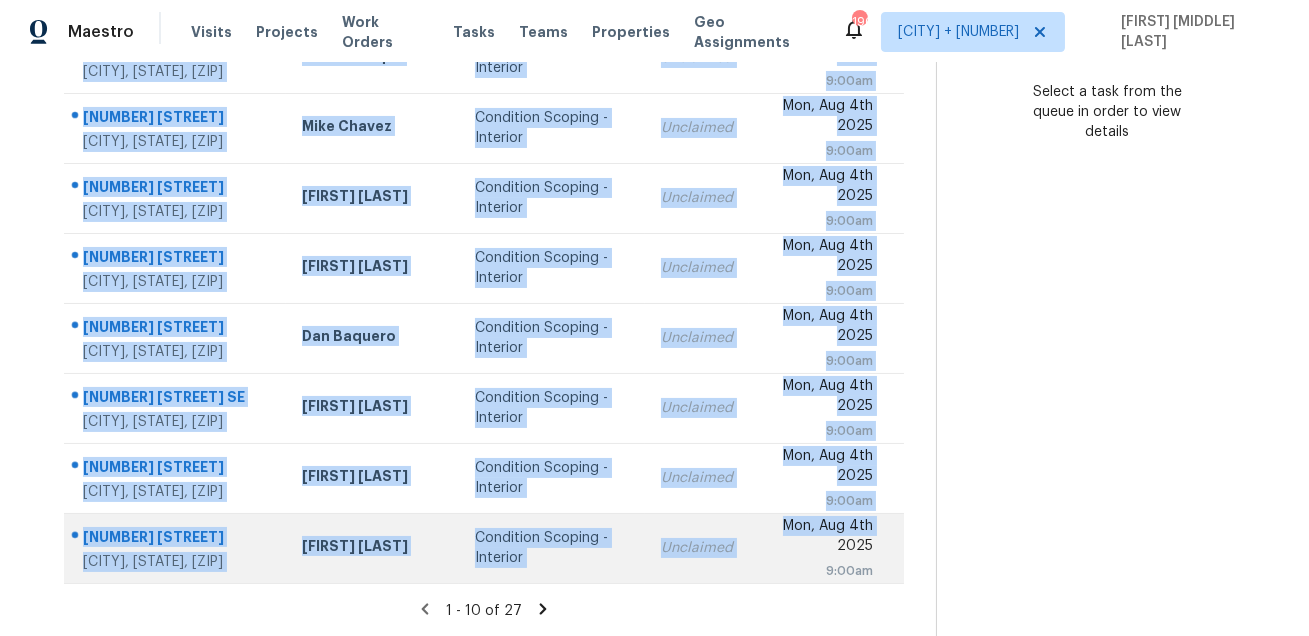 drag, startPoint x: 69, startPoint y: 297, endPoint x: 780, endPoint y: 541, distance: 751.70276 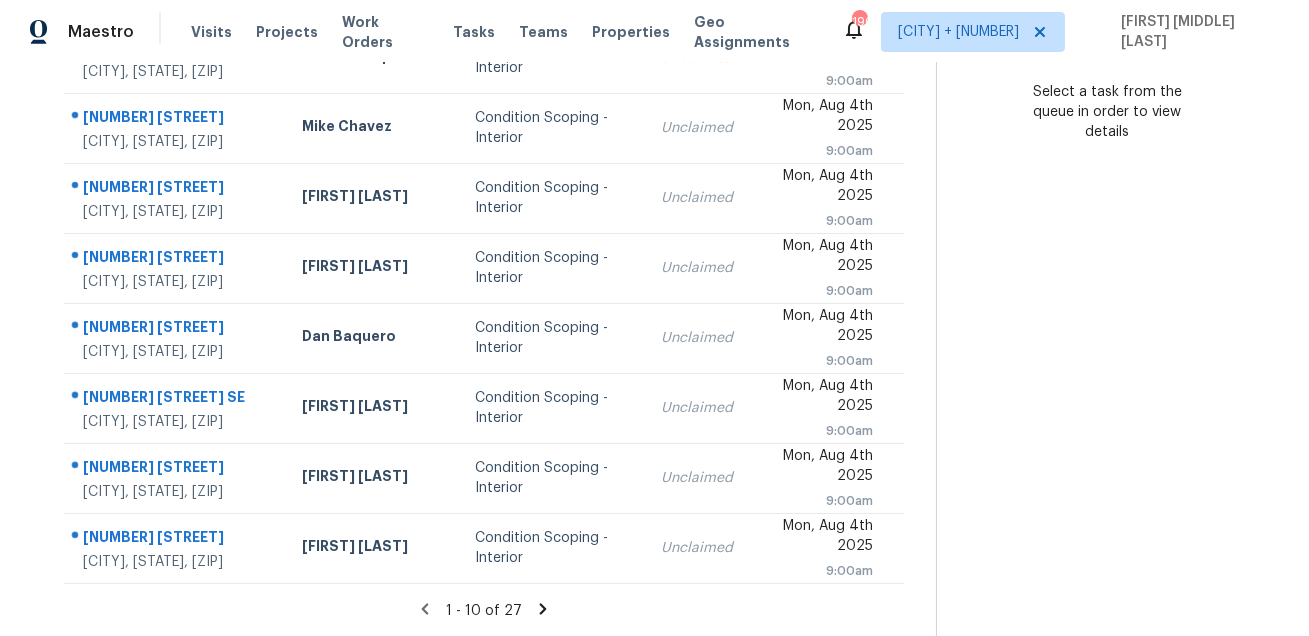 click 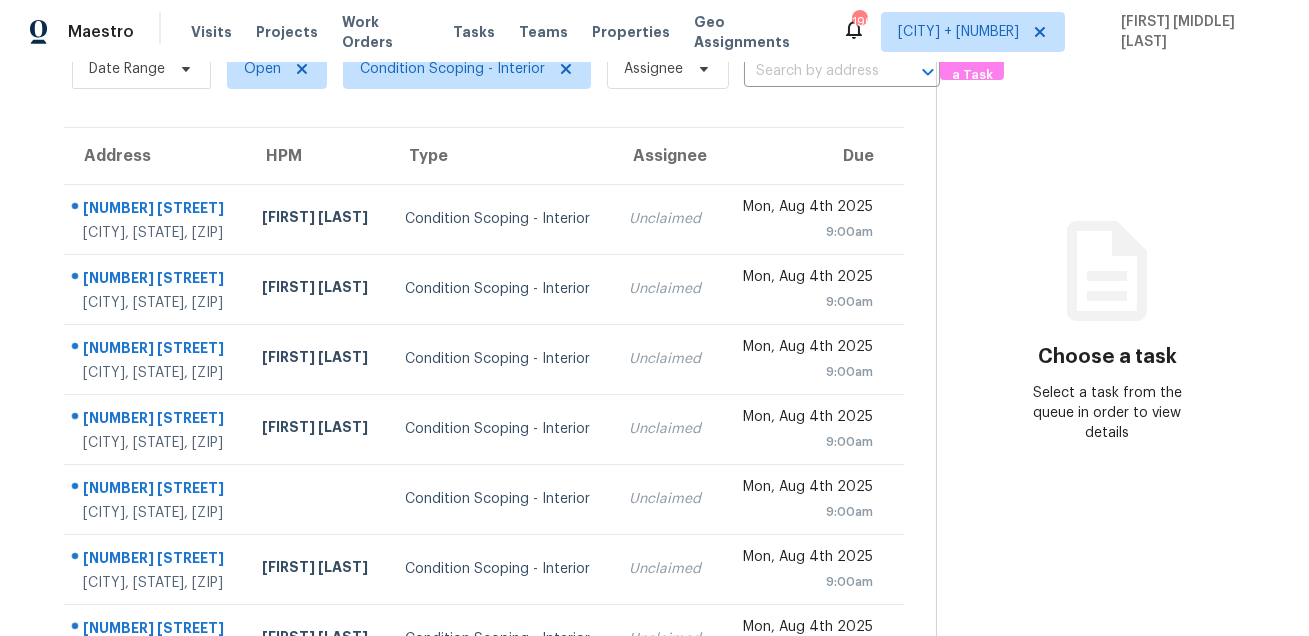 scroll, scrollTop: 0, scrollLeft: 0, axis: both 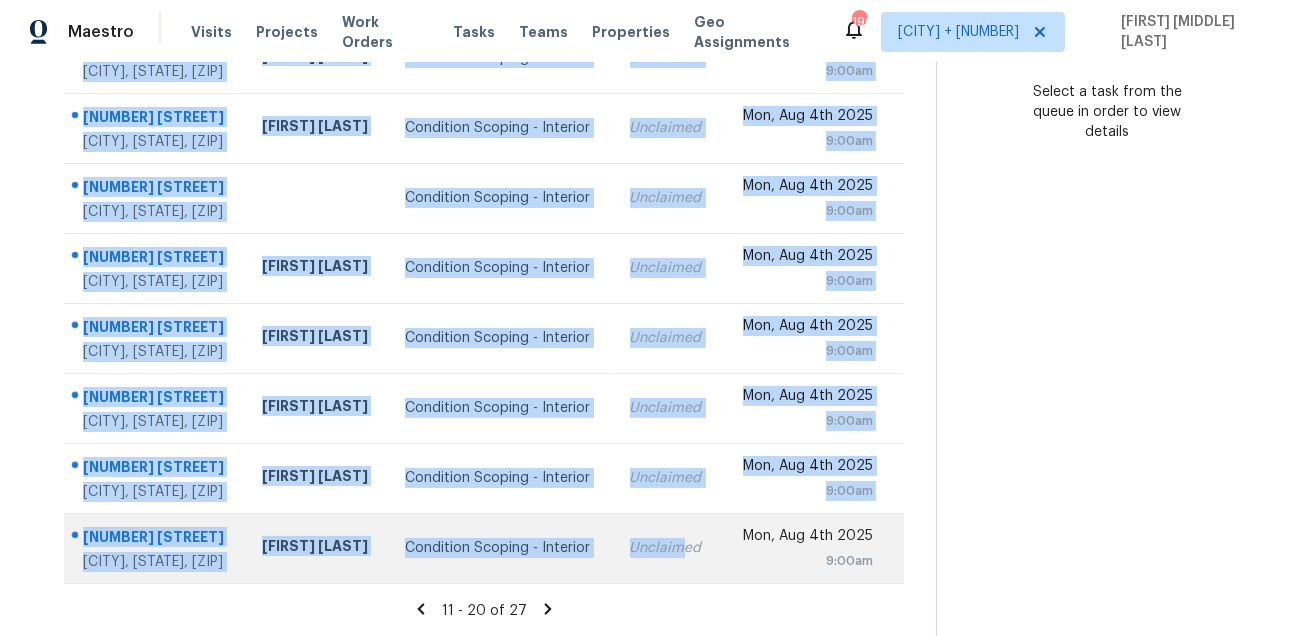 drag, startPoint x: 80, startPoint y: 296, endPoint x: 710, endPoint y: 557, distance: 681.9245 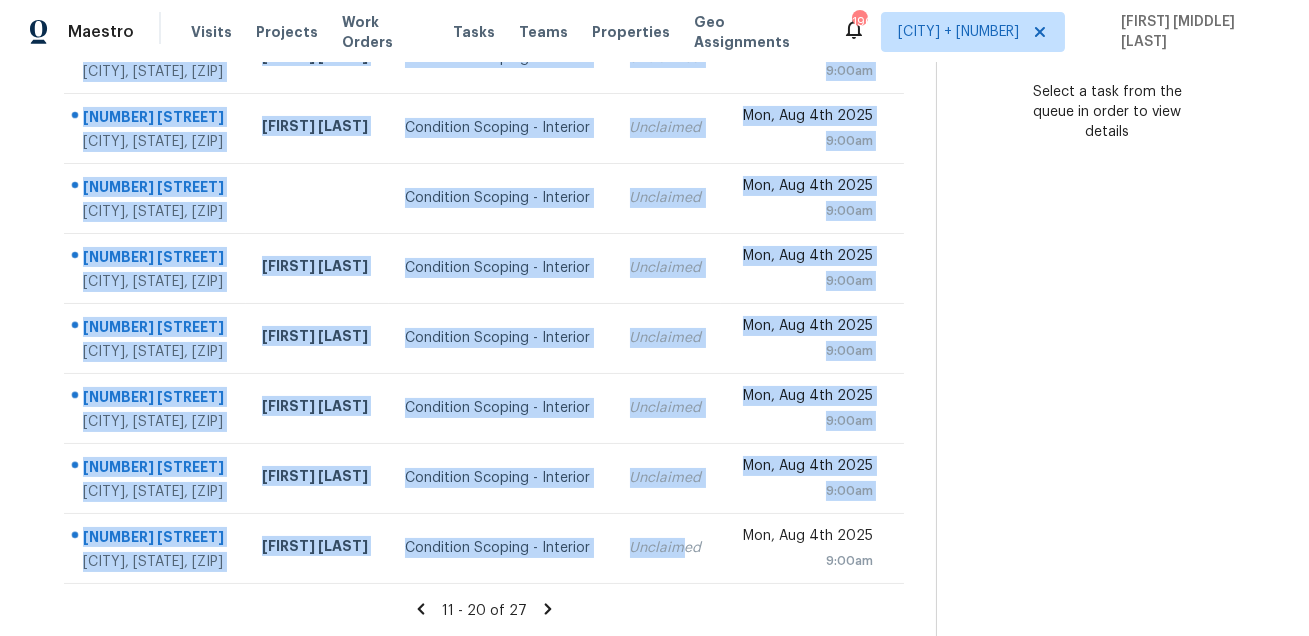 click 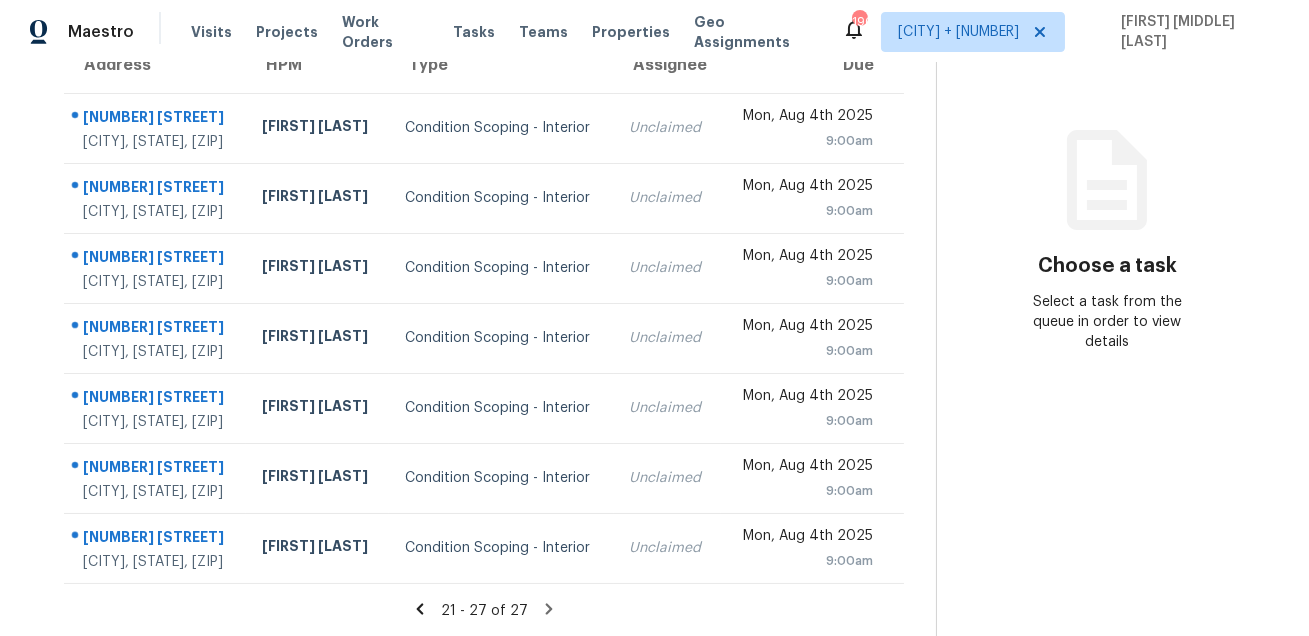 scroll, scrollTop: 0, scrollLeft: 0, axis: both 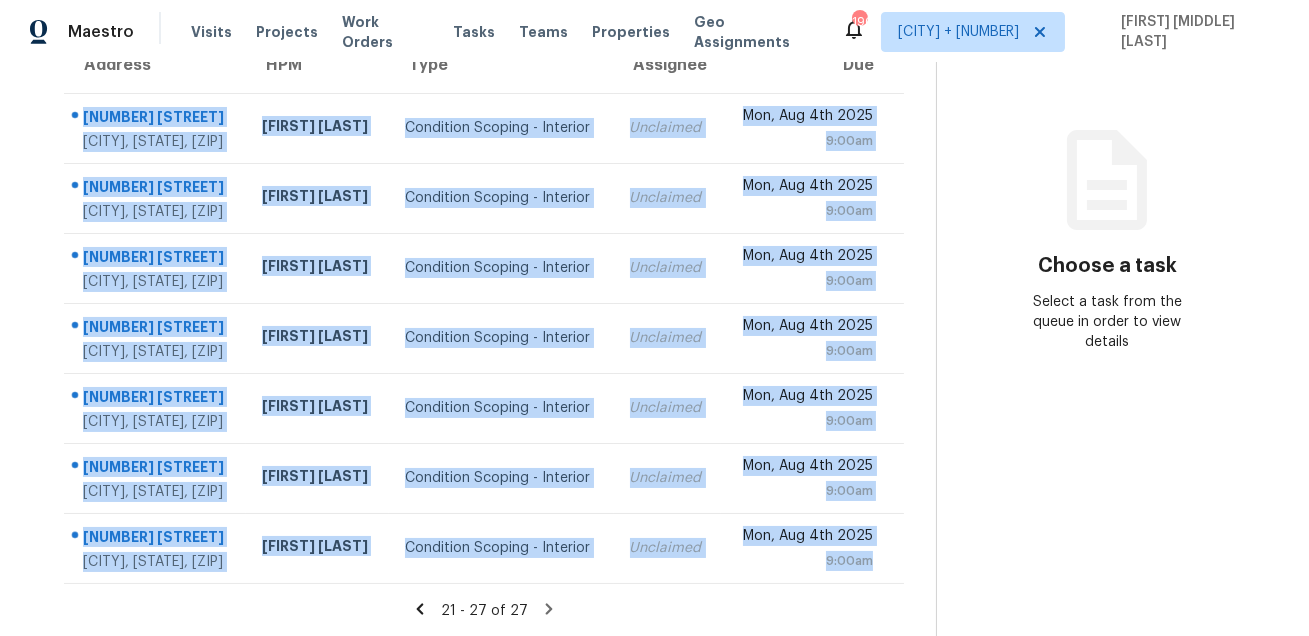 drag, startPoint x: 80, startPoint y: 300, endPoint x: 599, endPoint y: 589, distance: 594.0387 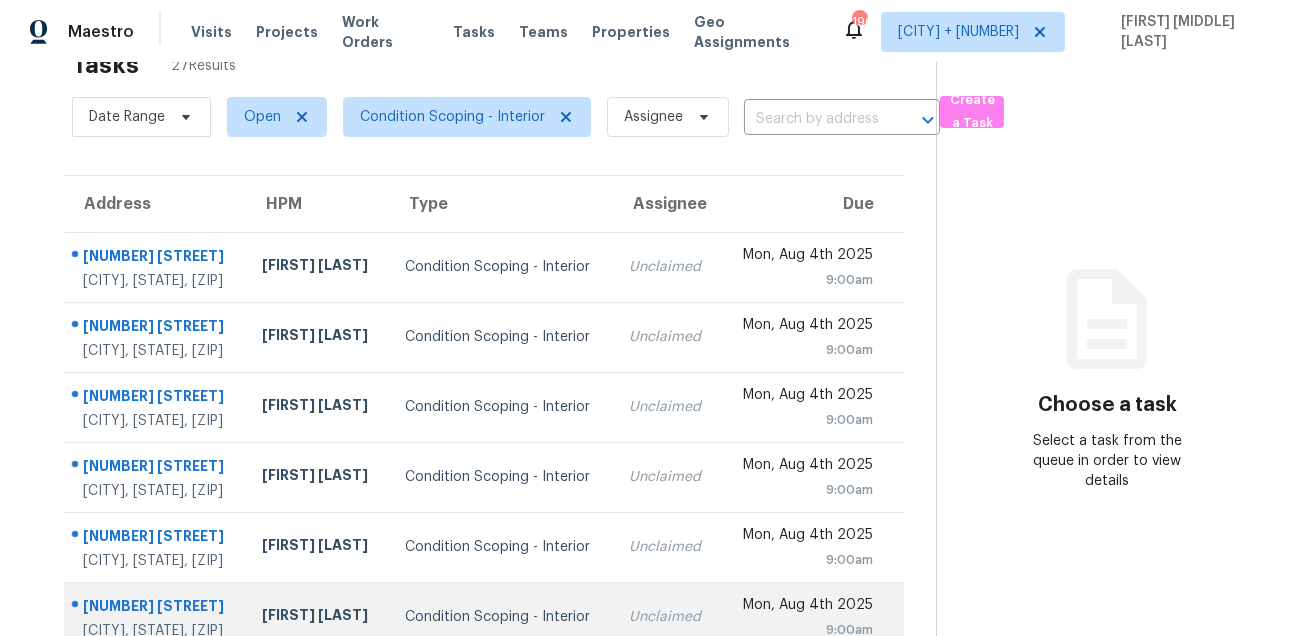 scroll, scrollTop: 0, scrollLeft: 0, axis: both 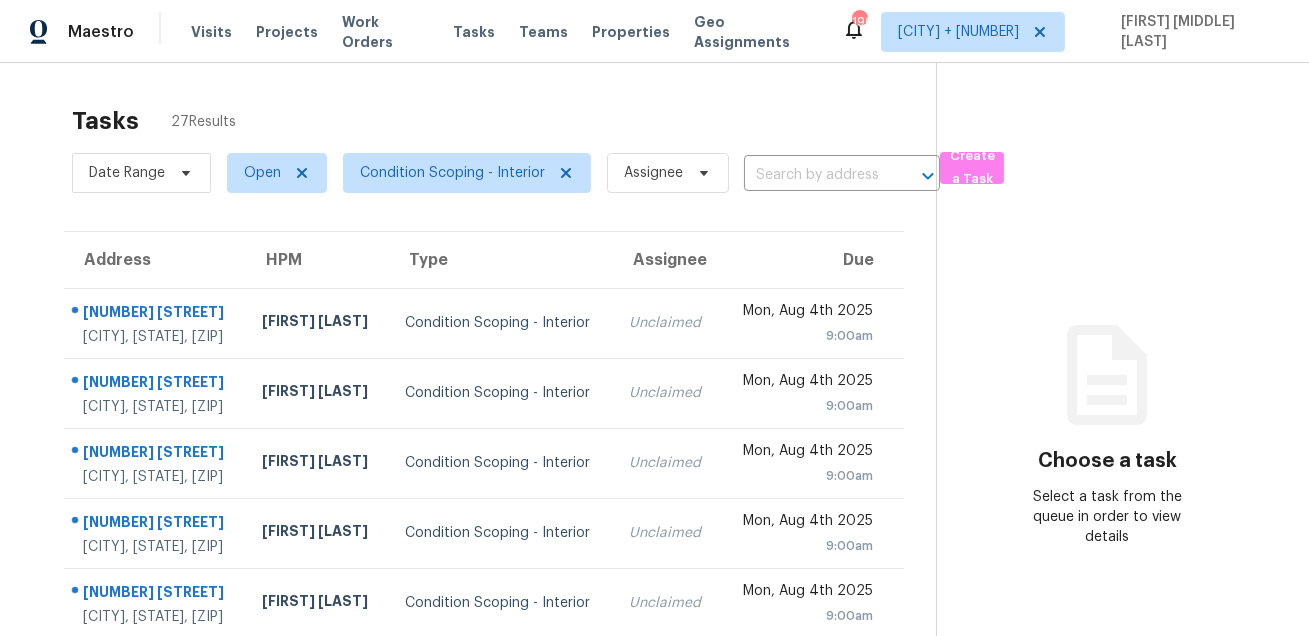 click on "Tasks 27  Results" at bounding box center (504, 121) 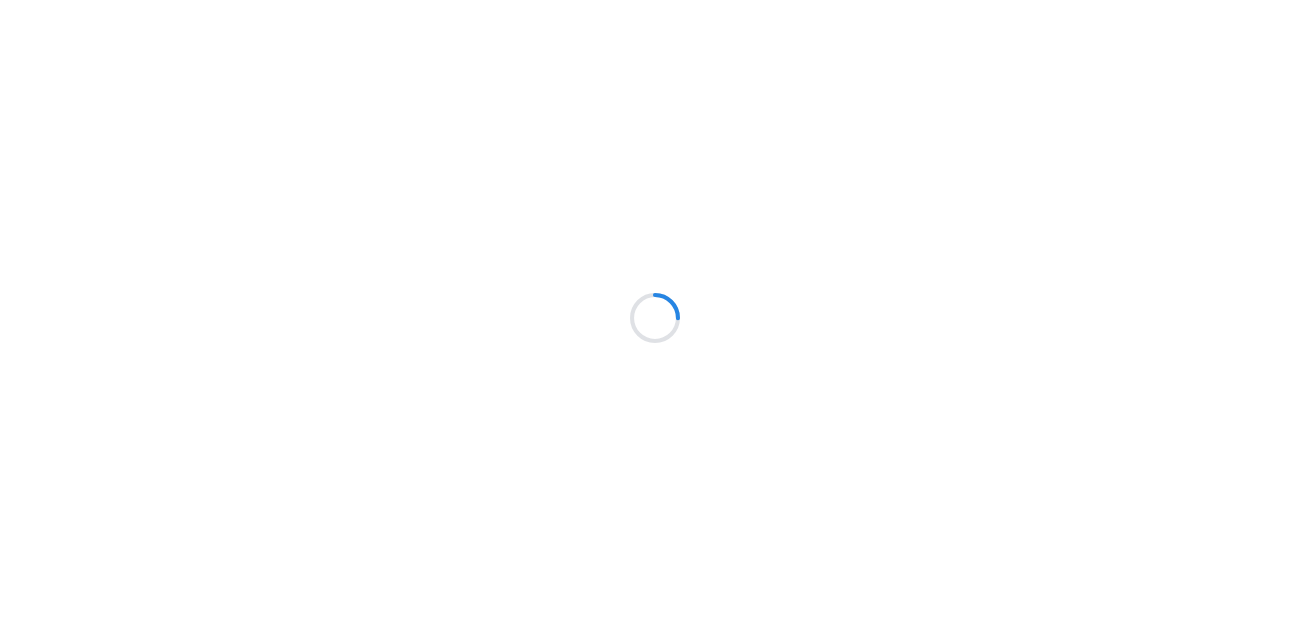 scroll, scrollTop: 0, scrollLeft: 0, axis: both 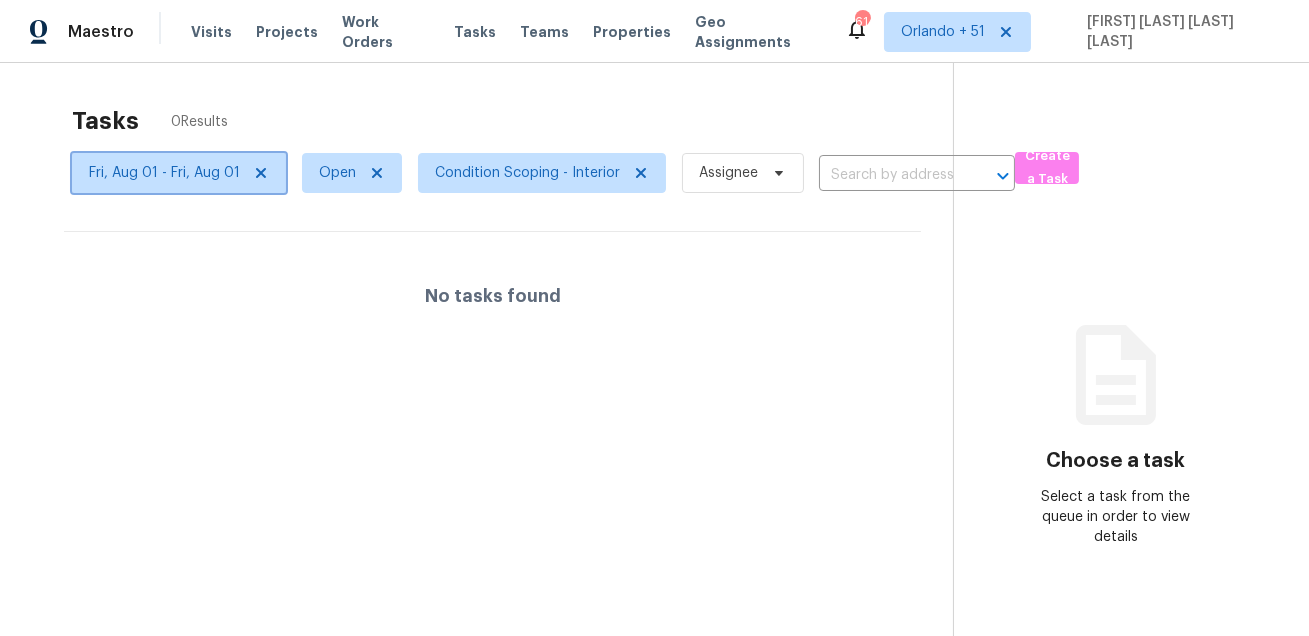 click on "Fri, Aug 01 - Fri, Aug 01" at bounding box center (164, 173) 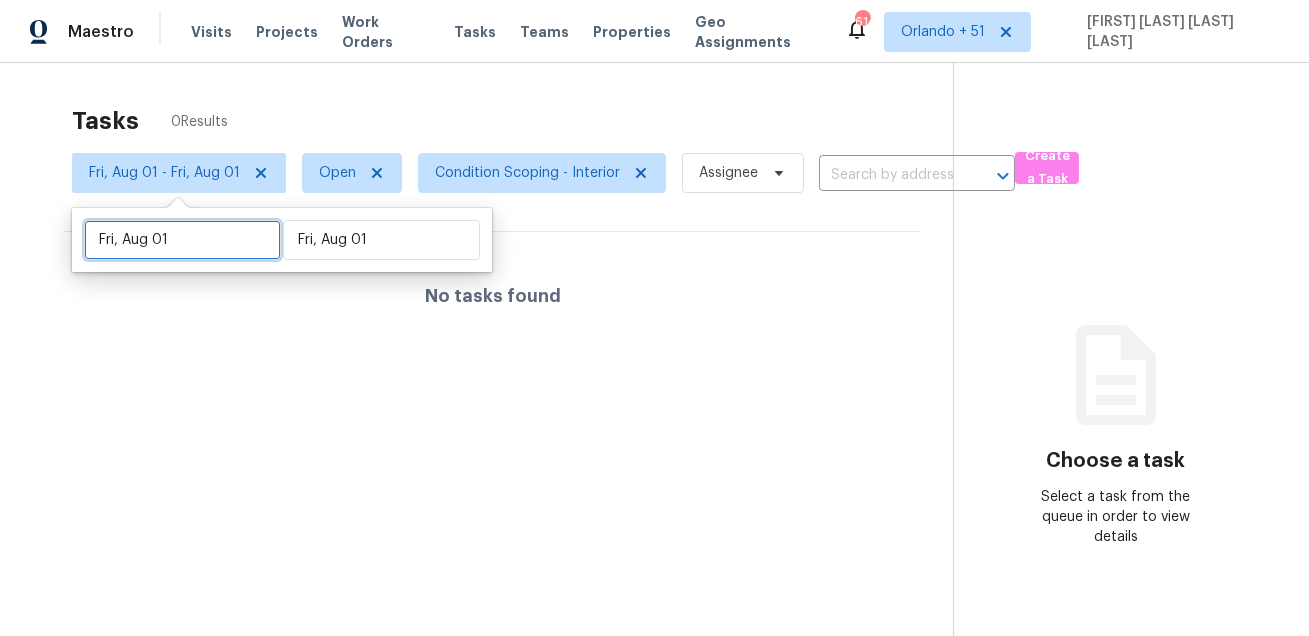 click on "Fri, Aug 01" at bounding box center (182, 240) 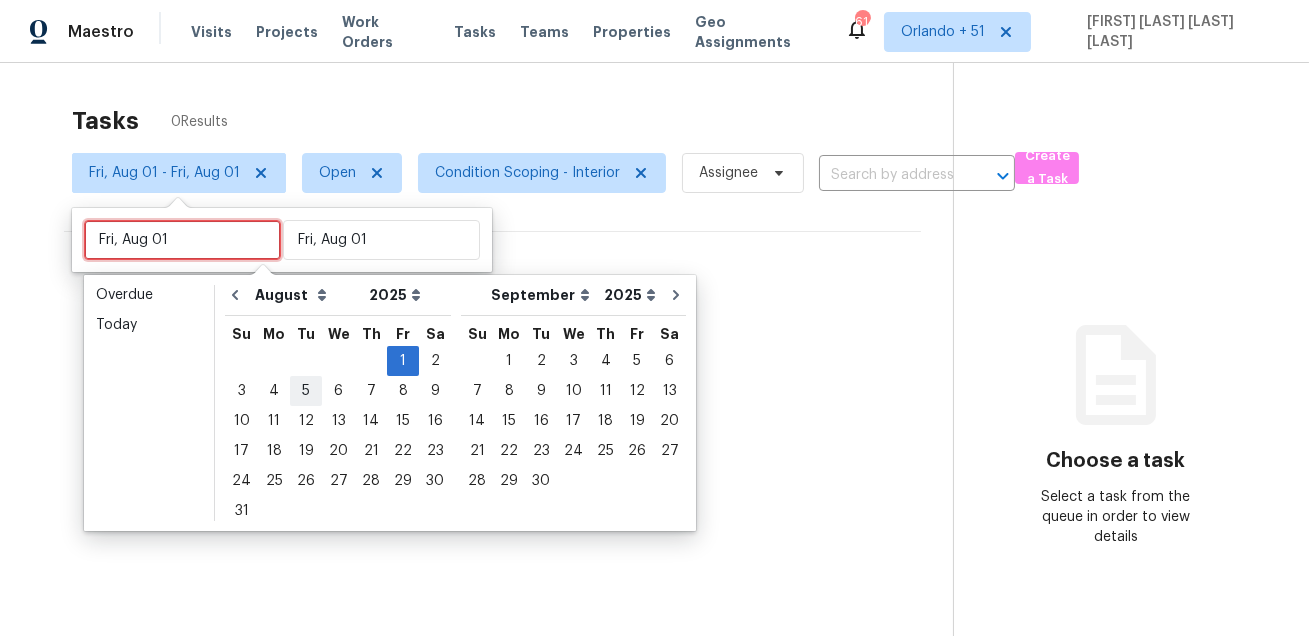 type on "Tue, Aug 05" 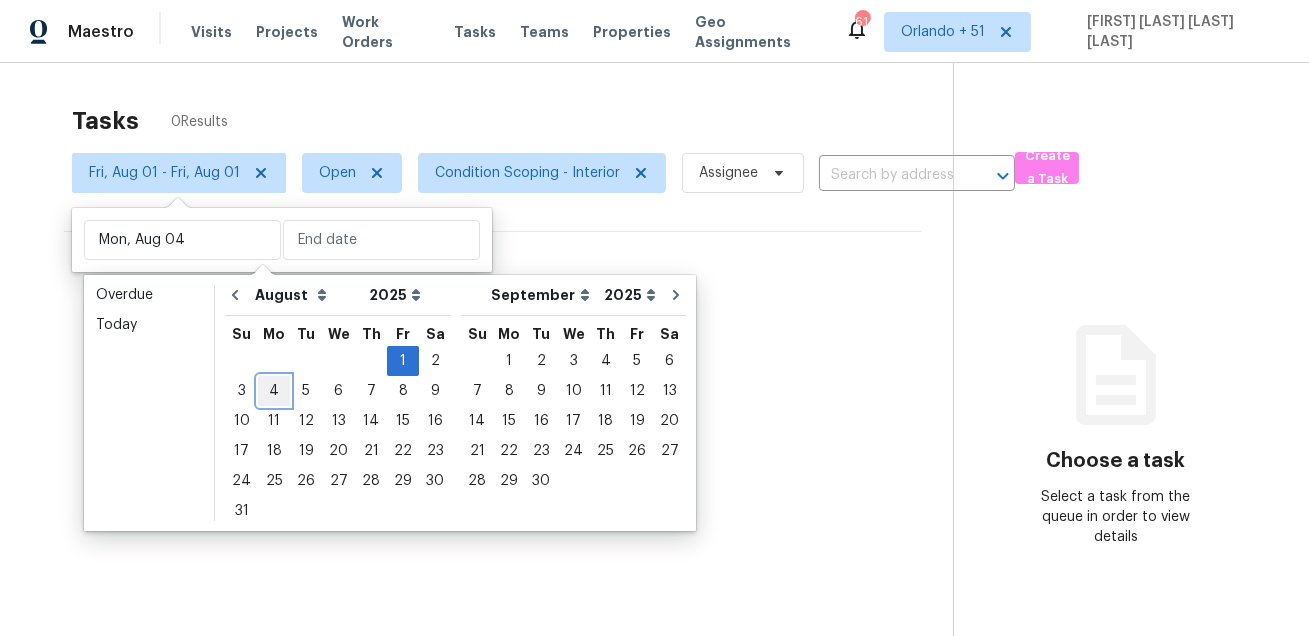 click on "4" at bounding box center (274, 391) 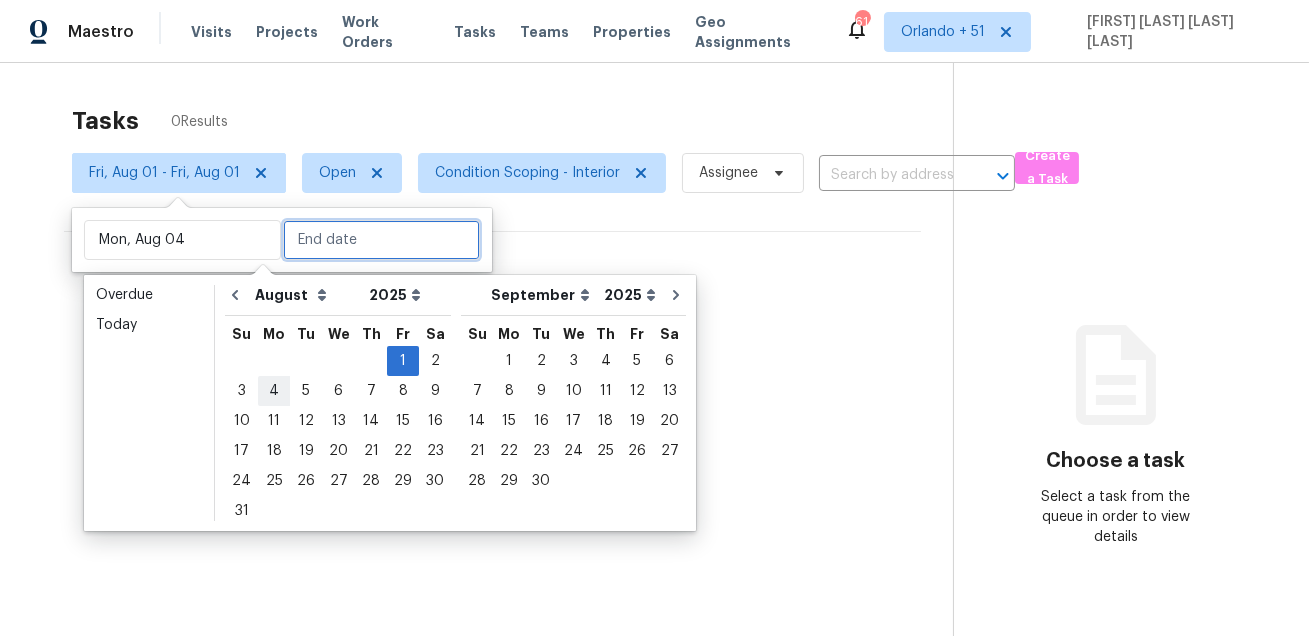 type on "Mon, Aug 04" 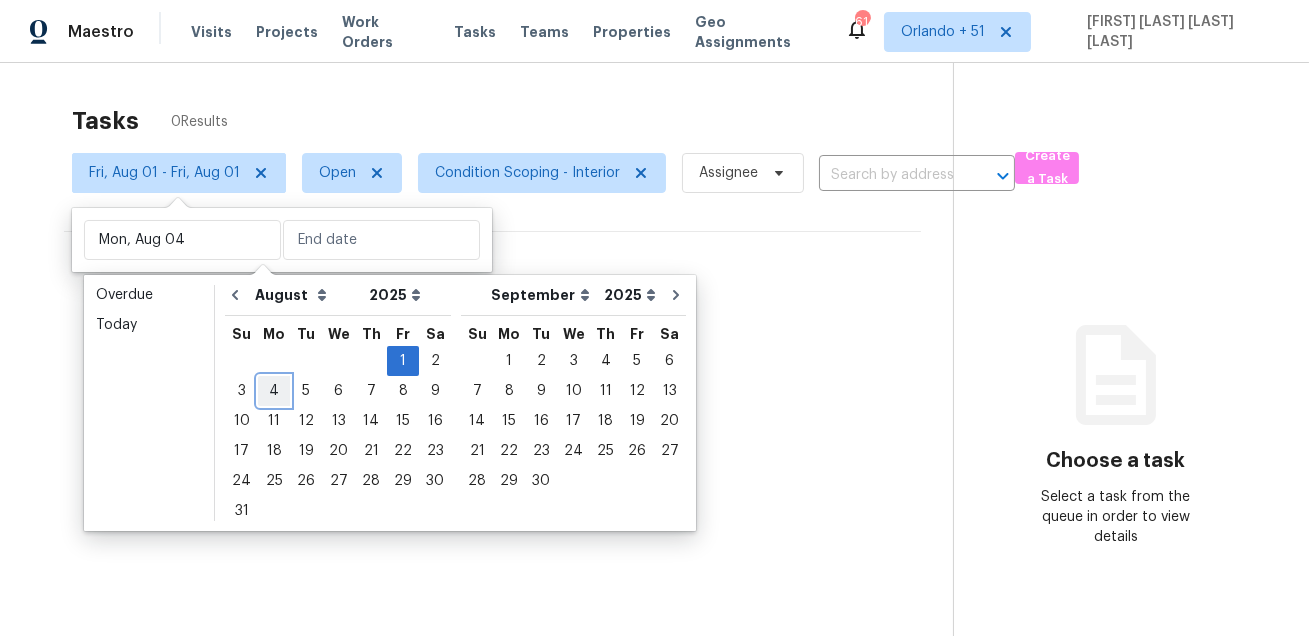 click on "4" at bounding box center (274, 391) 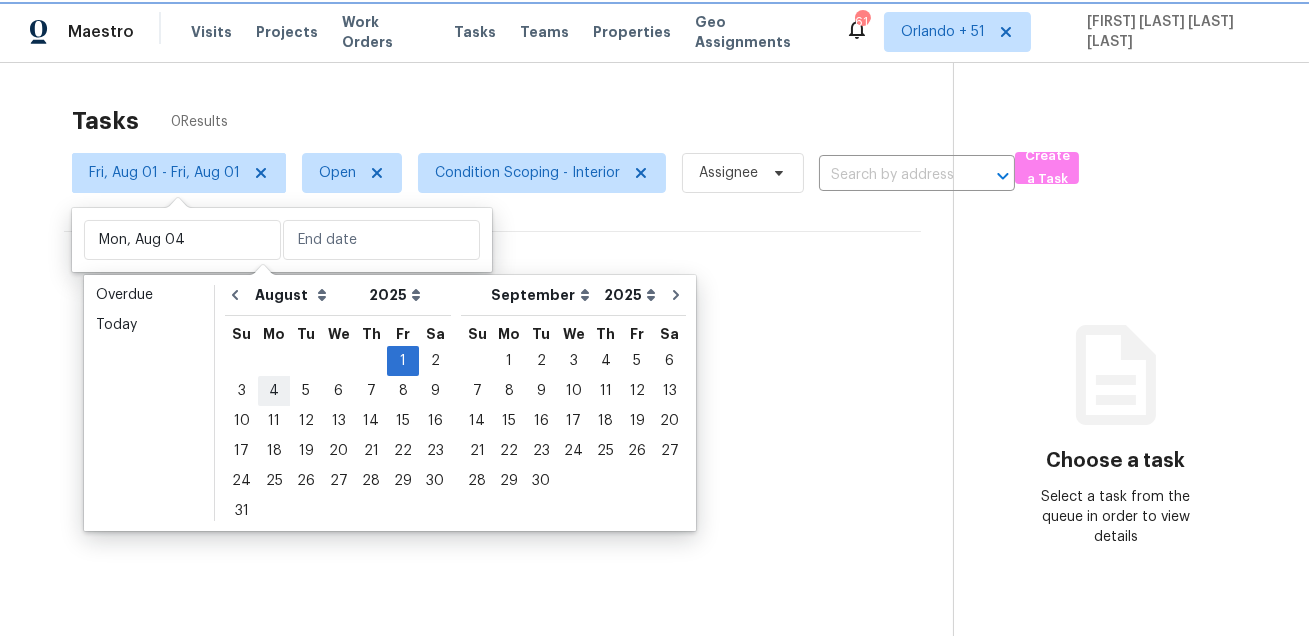 type on "Mon, Aug 04" 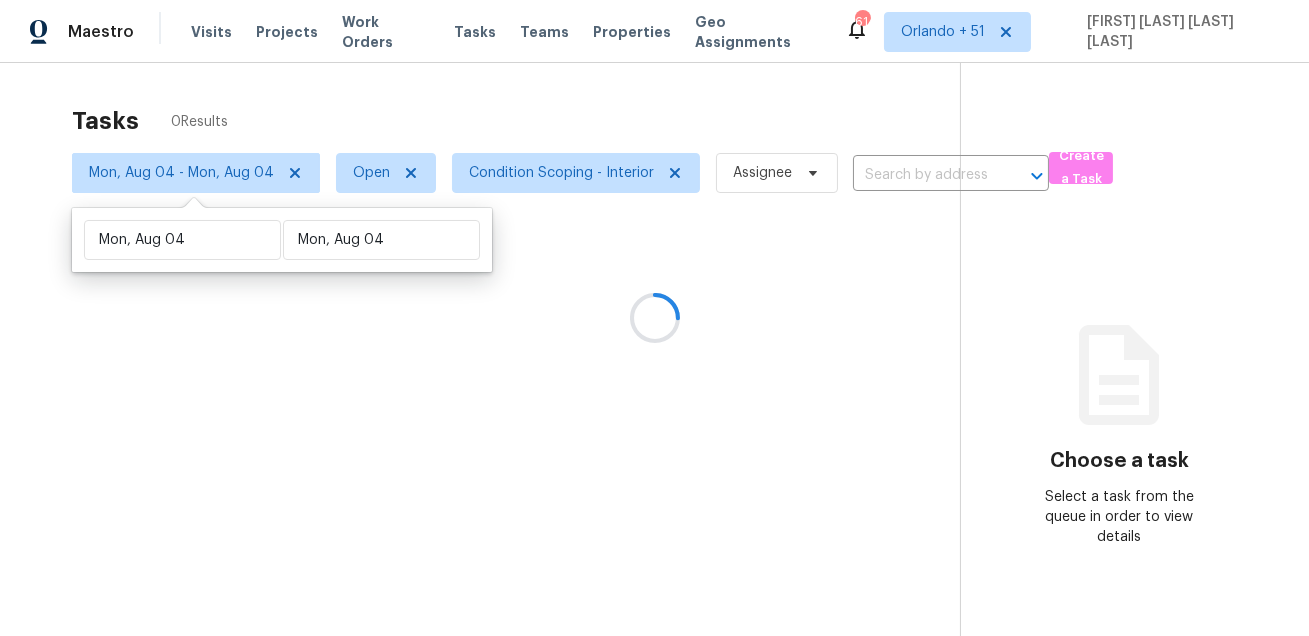 click at bounding box center (654, 318) 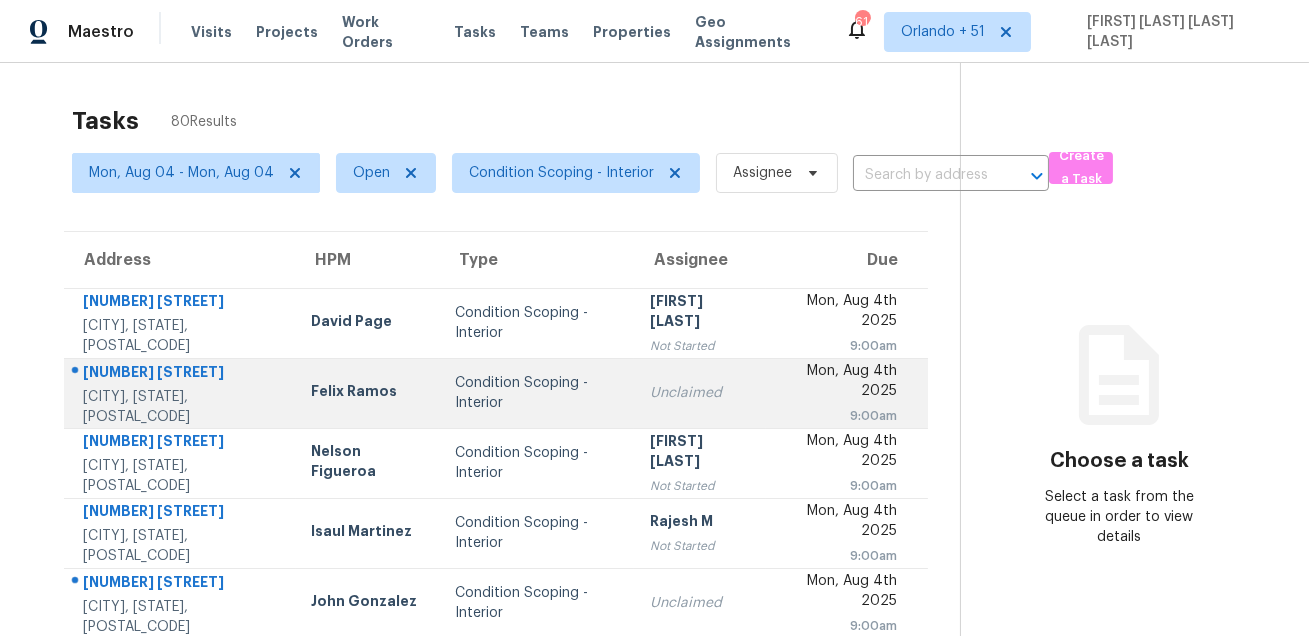 click on "[NUMBER] [STREET]" at bounding box center (181, 374) 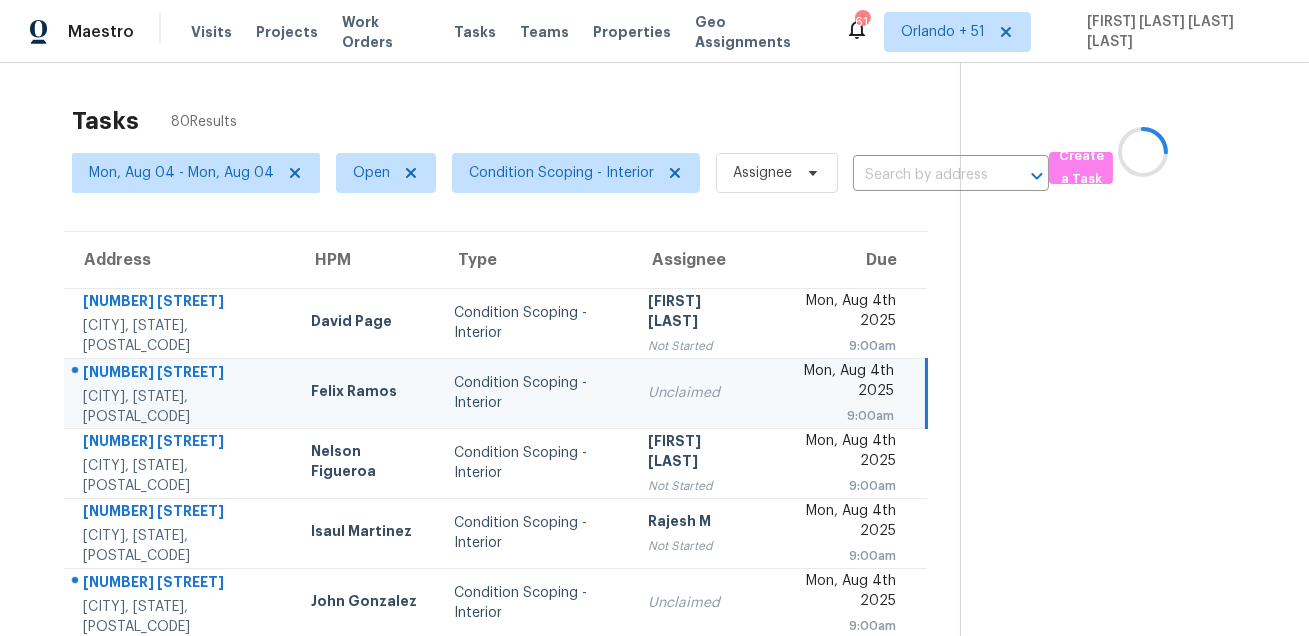 click on "[NUMBER] [STREET]" at bounding box center (181, 374) 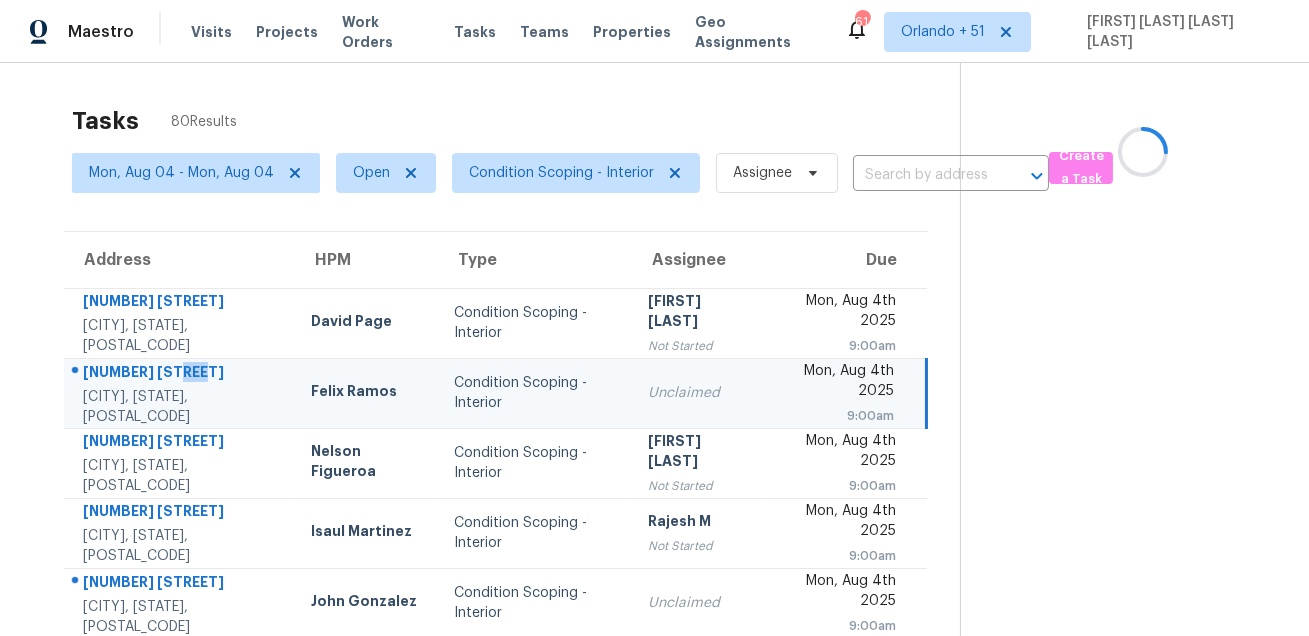 click on "[NUMBER] [STREET]" at bounding box center [181, 374] 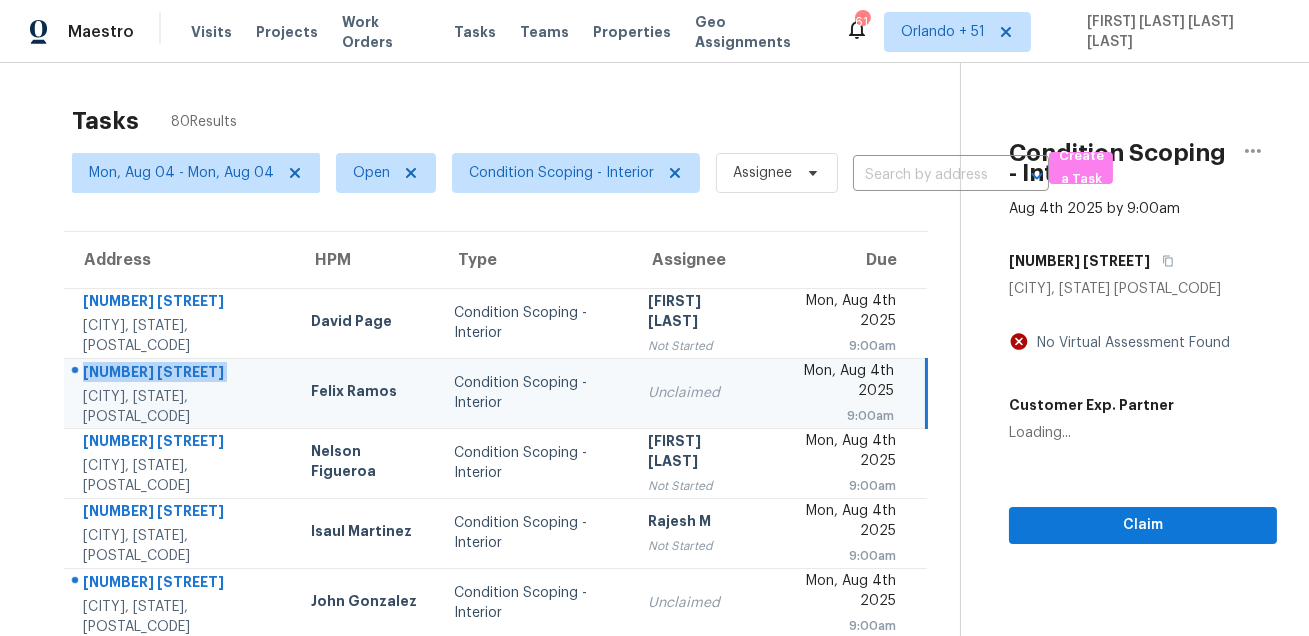 copy on "[NUMBER] [STREET]" 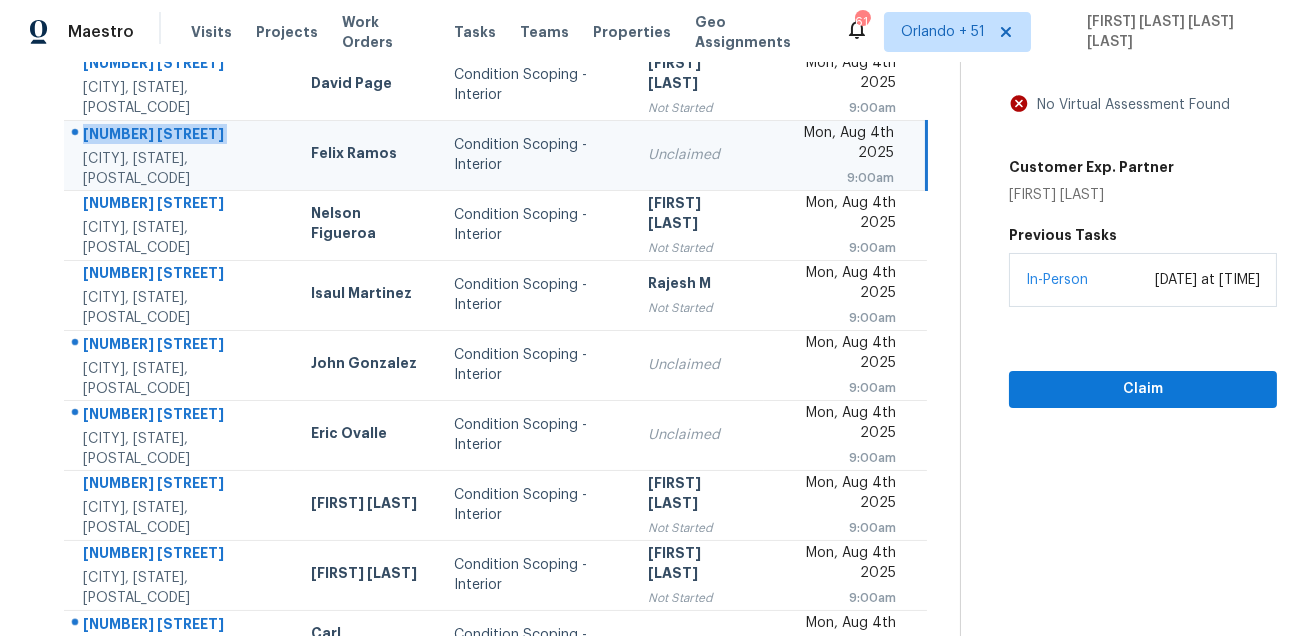scroll, scrollTop: 340, scrollLeft: 0, axis: vertical 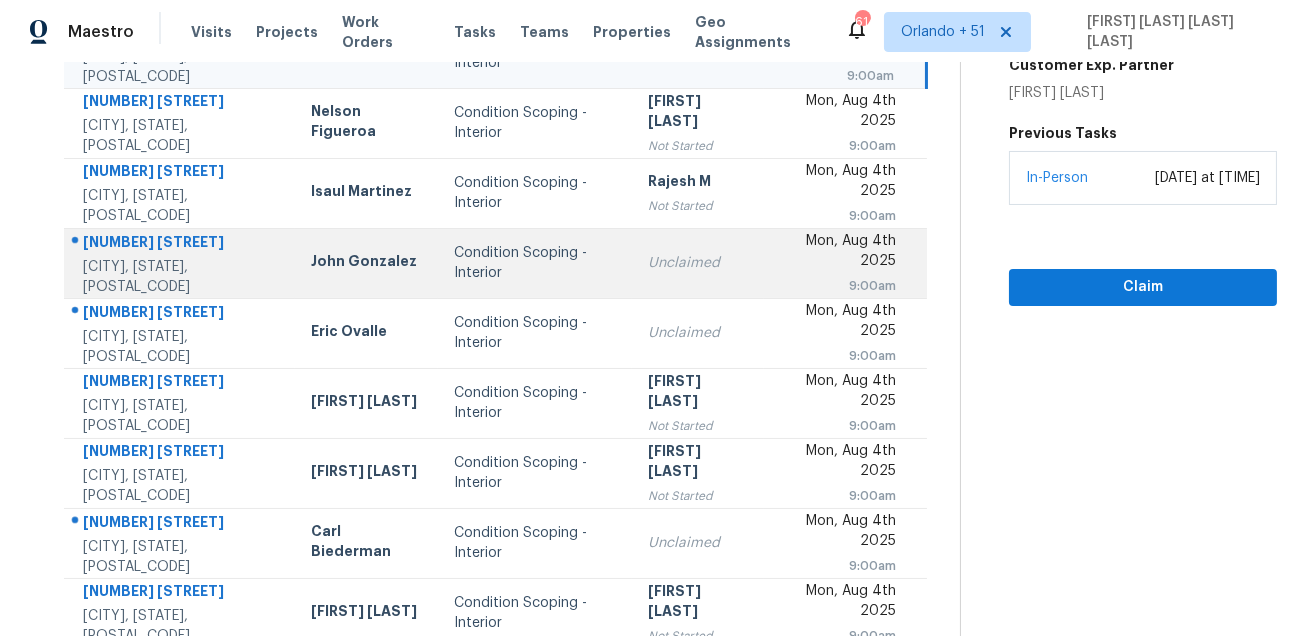 click on "[NUMBER] [STREET]" at bounding box center (181, 244) 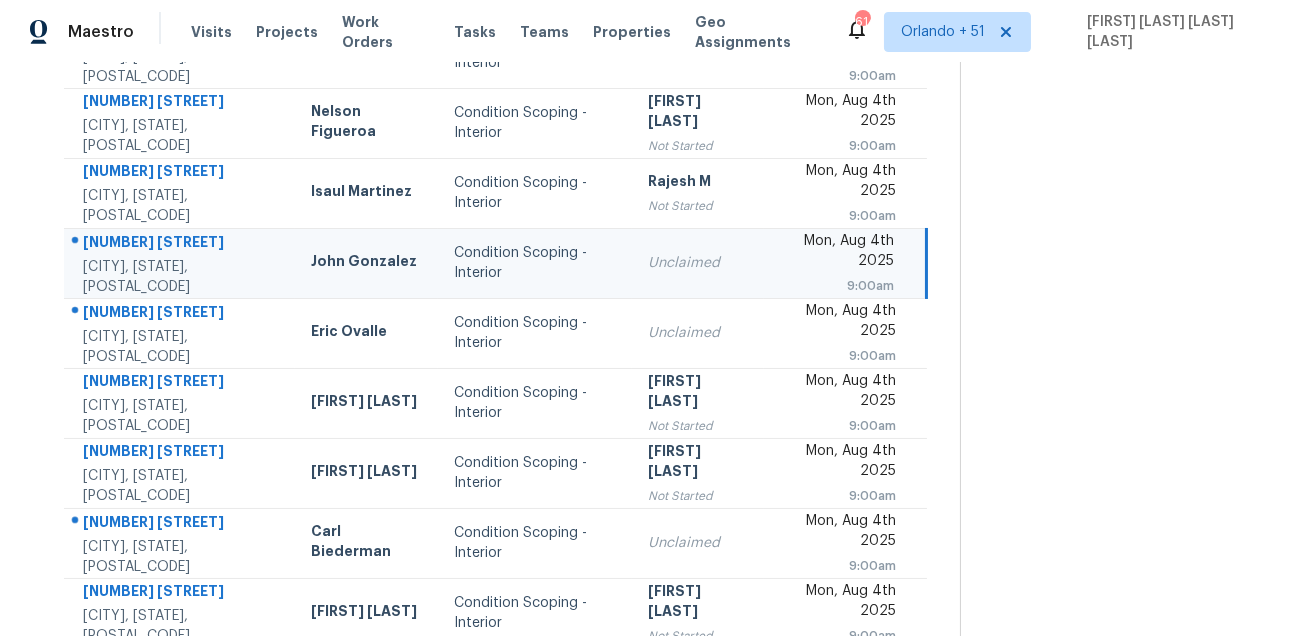click on "[NUMBER] [STREET]" at bounding box center [181, 244] 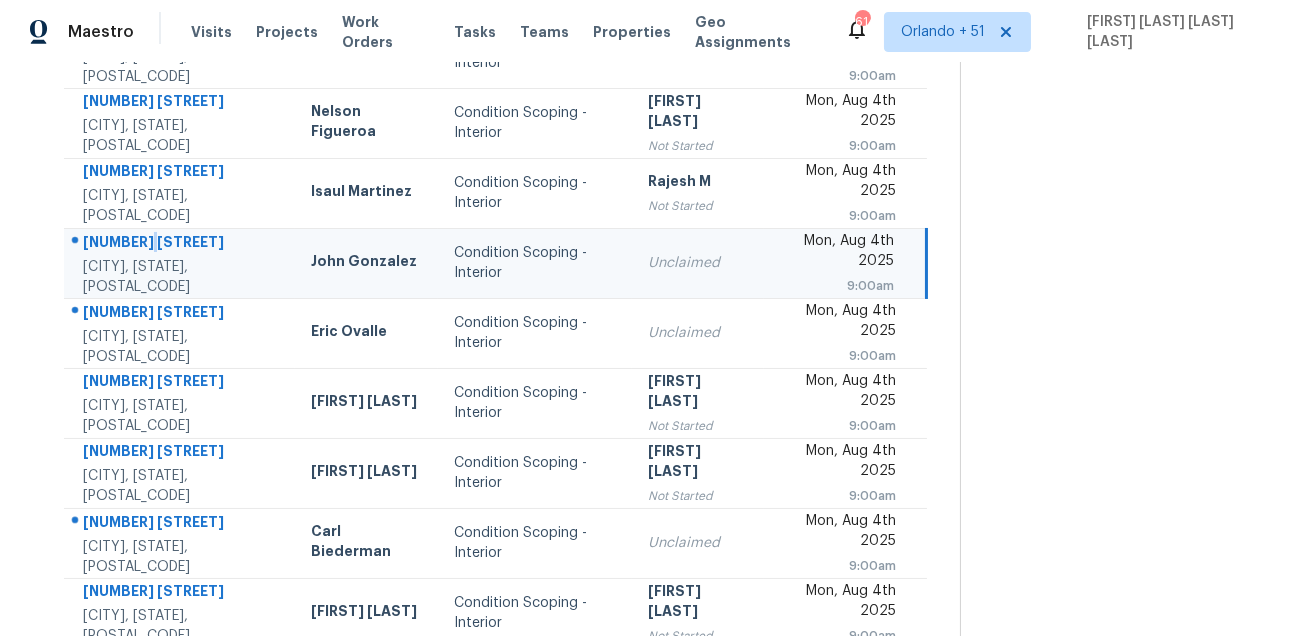 click on "[NUMBER] [STREET]" at bounding box center [181, 244] 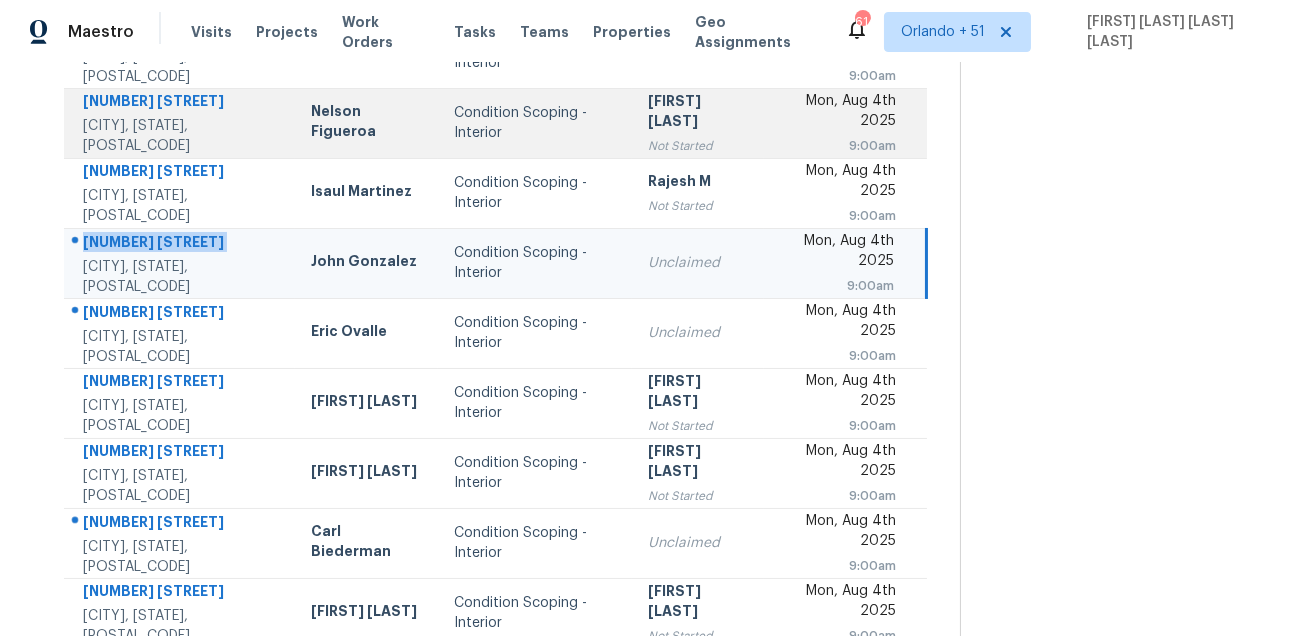 copy on "[NUMBER] [STREET]" 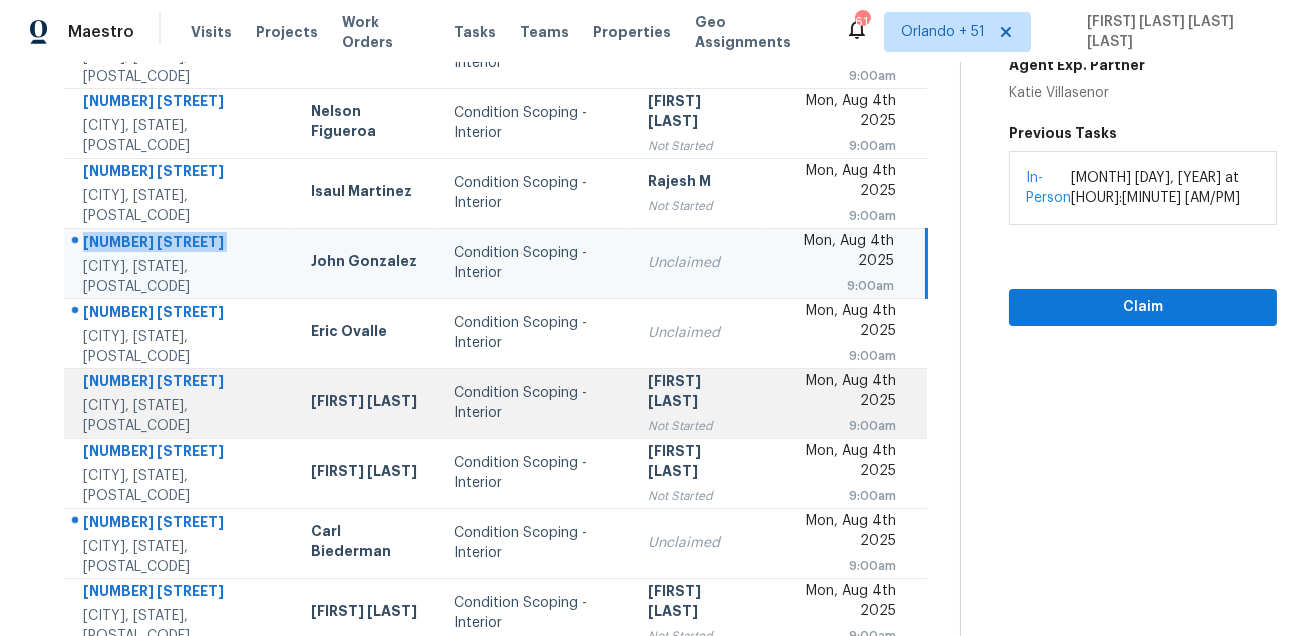 scroll, scrollTop: 405, scrollLeft: 0, axis: vertical 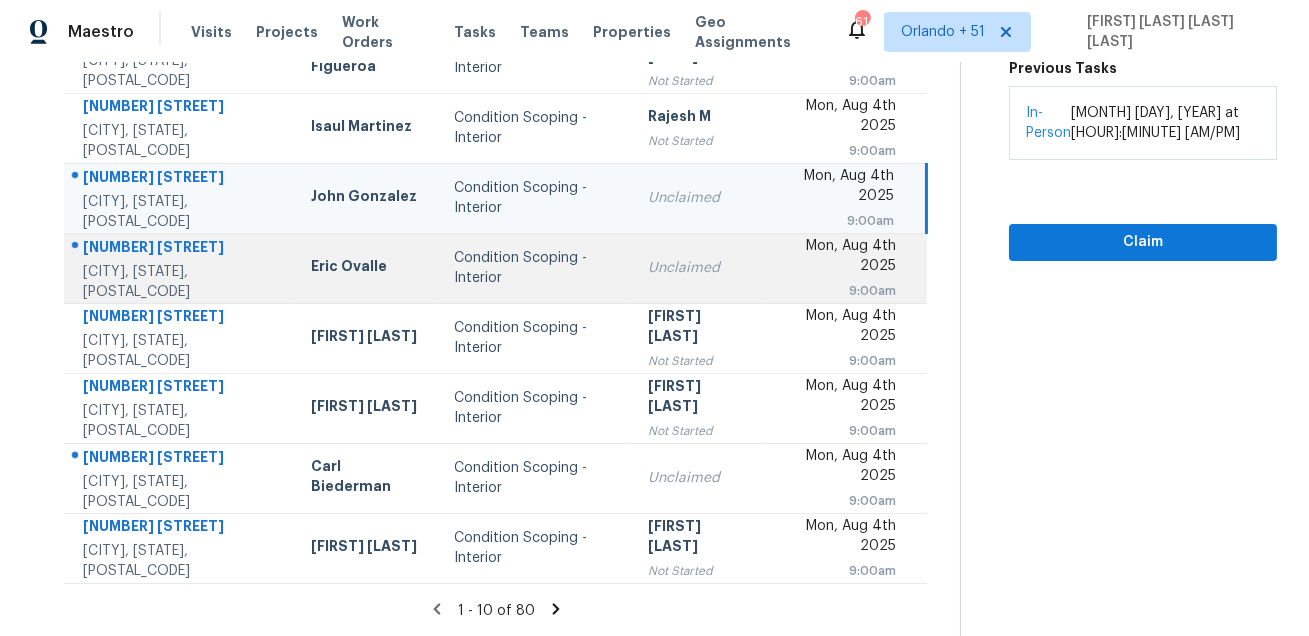 click on "[NUMBER] [STREET] [CITY], [STATE], [POSTAL_CODE]" at bounding box center (179, 268) 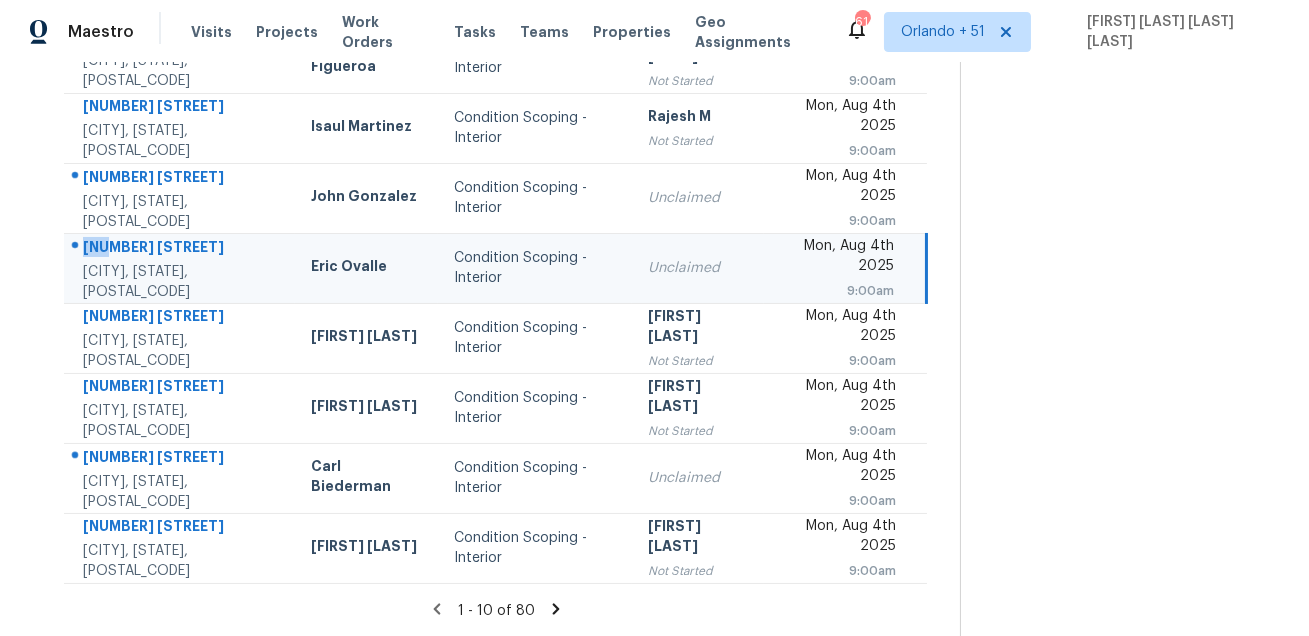 click on "[NUMBER] [STREET] [CITY], [STATE], [POSTAL_CODE]" at bounding box center [179, 268] 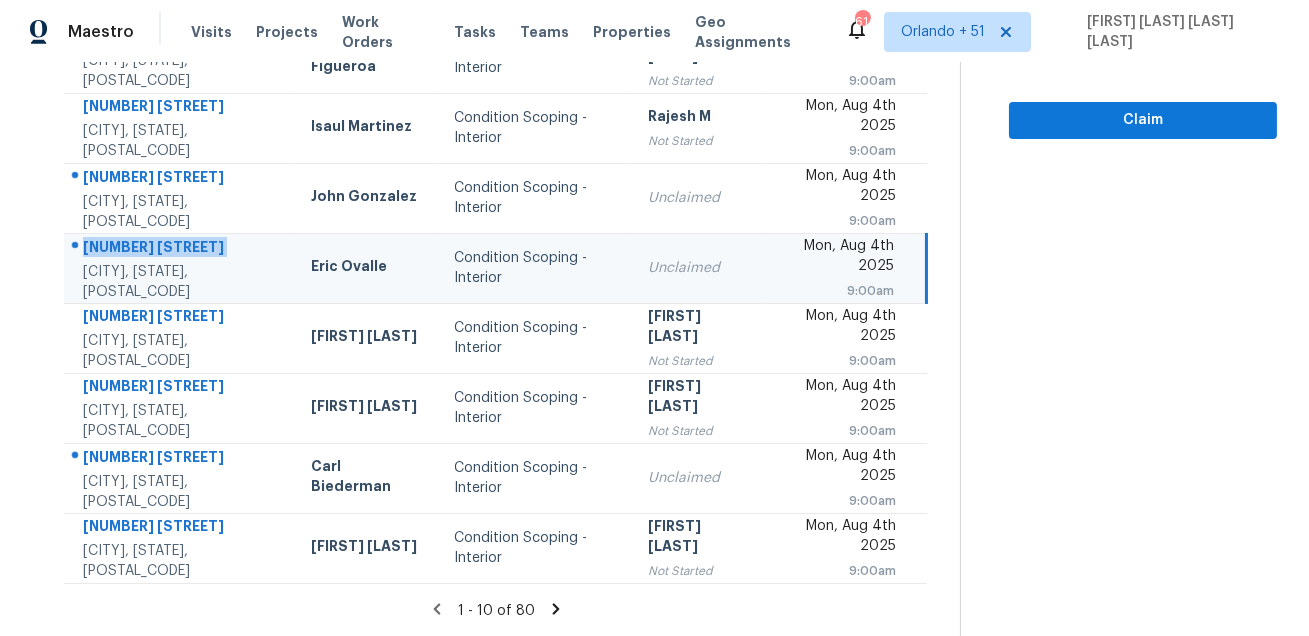 copy on "[NUMBER] [STREET]" 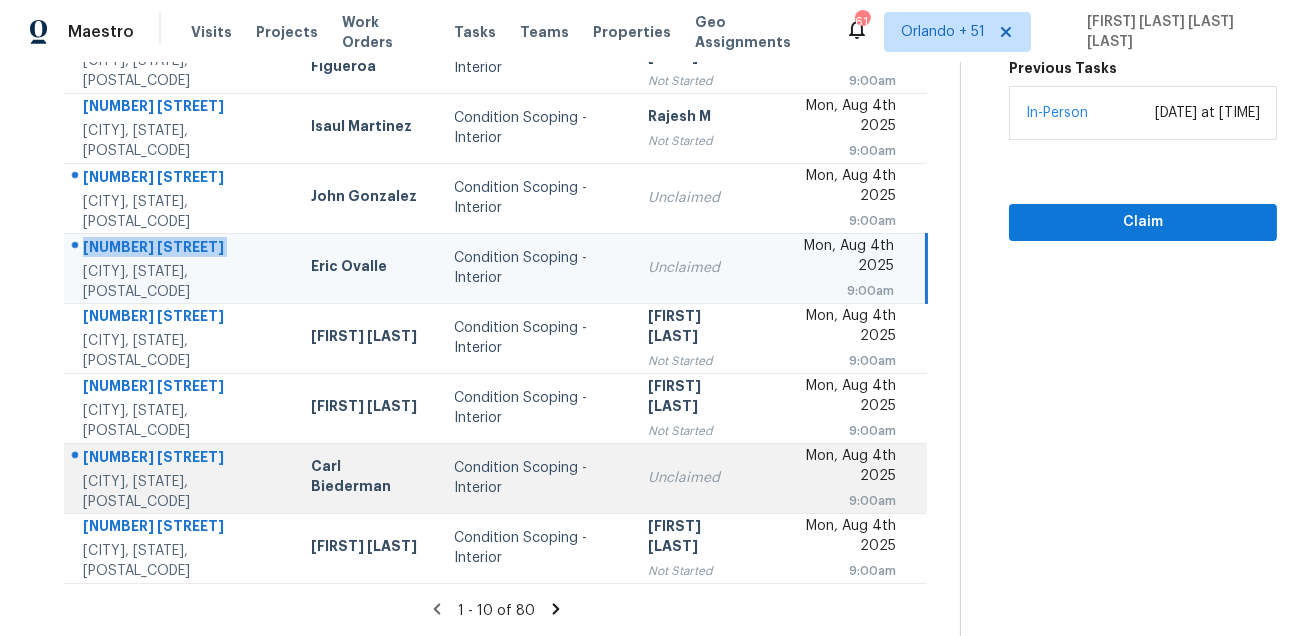 click on "[NUMBER] [STREET]" at bounding box center [181, 459] 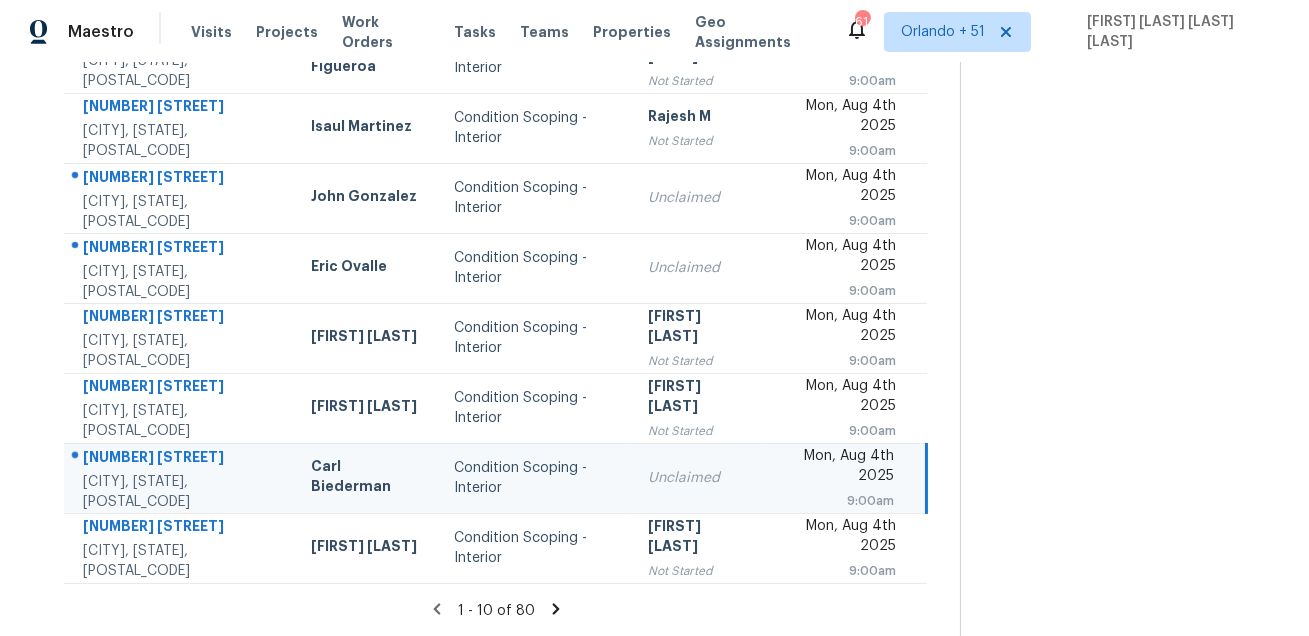click on "[NUMBER] [STREET]" at bounding box center [181, 459] 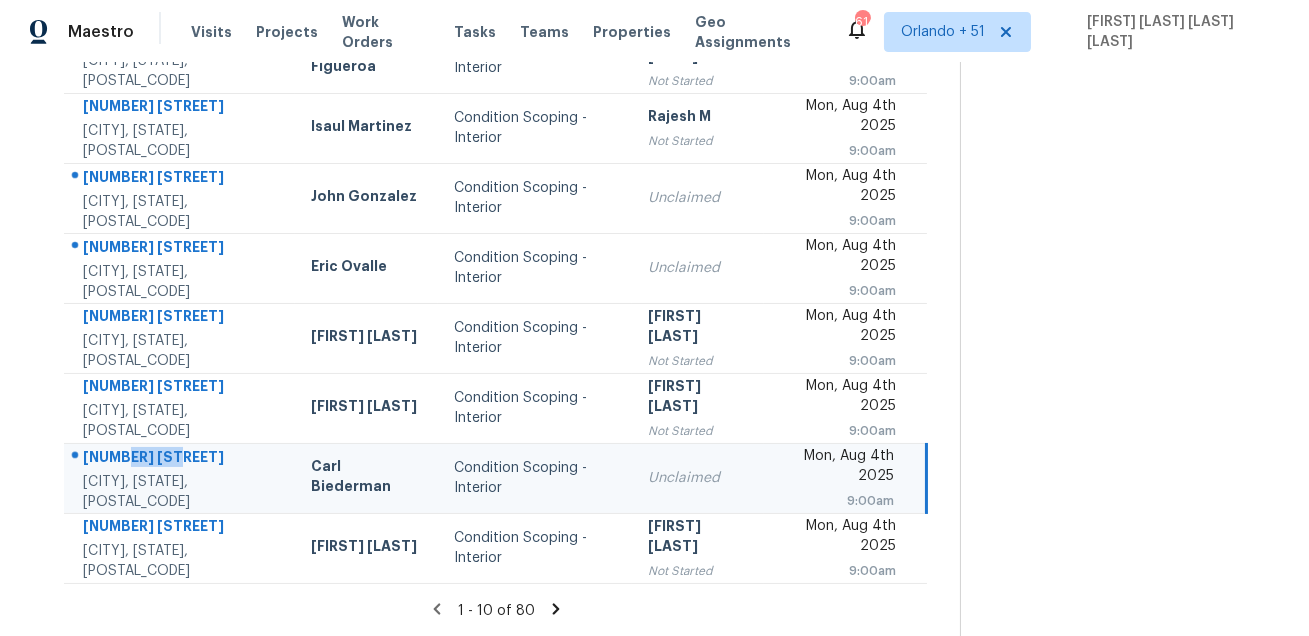 click on "[NUMBER] [STREET]" at bounding box center [181, 459] 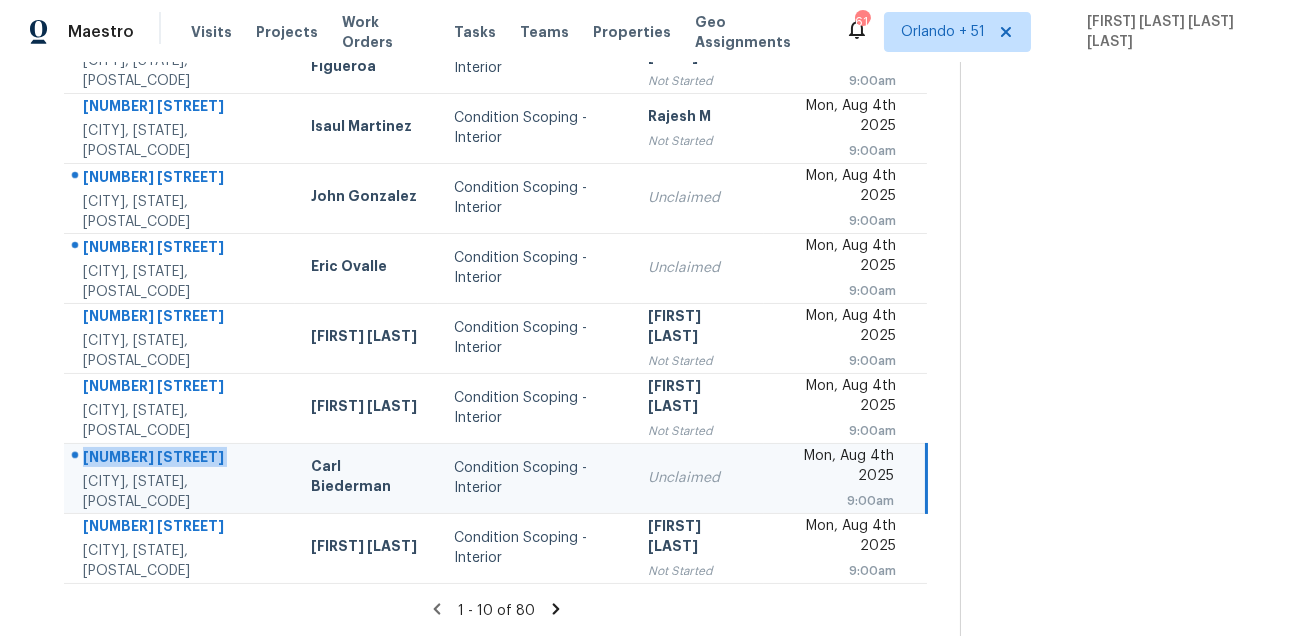 copy on "[NUMBER] [STREET]" 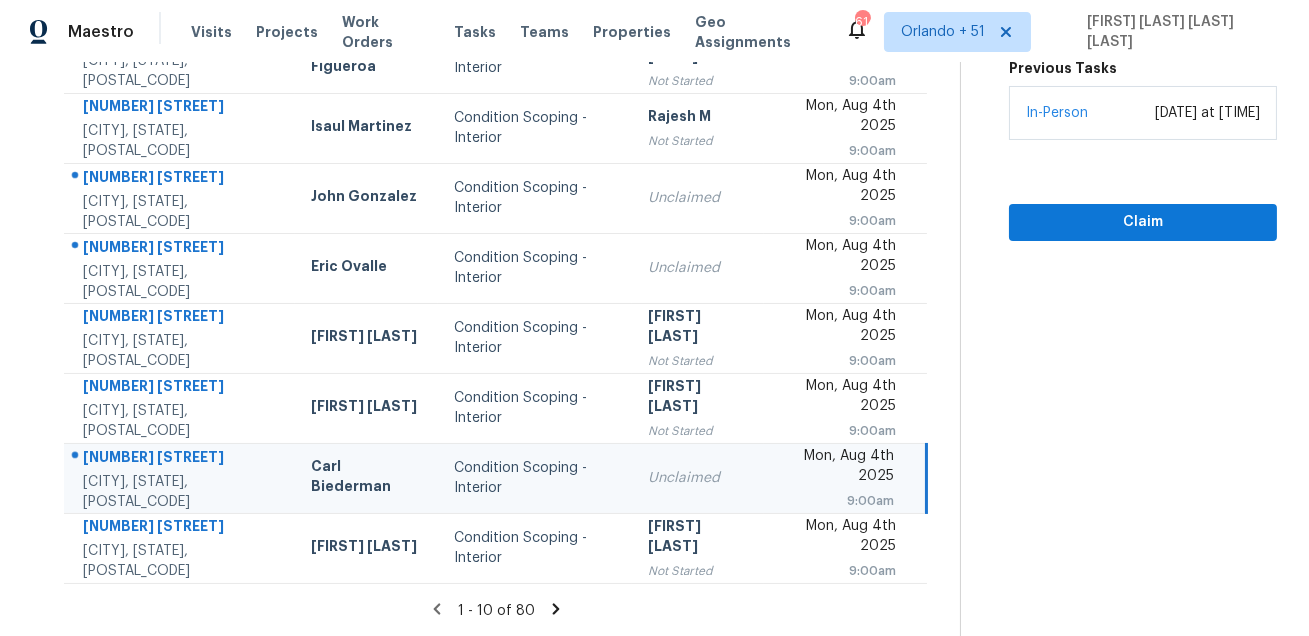 click 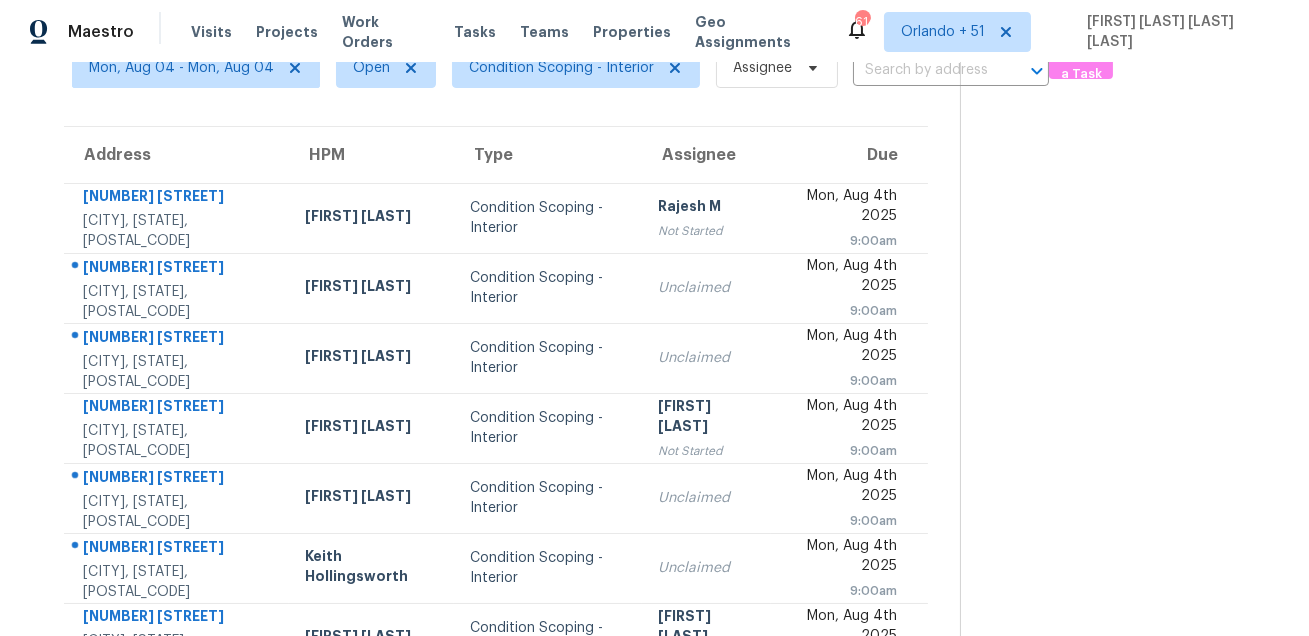 scroll, scrollTop: 0, scrollLeft: 0, axis: both 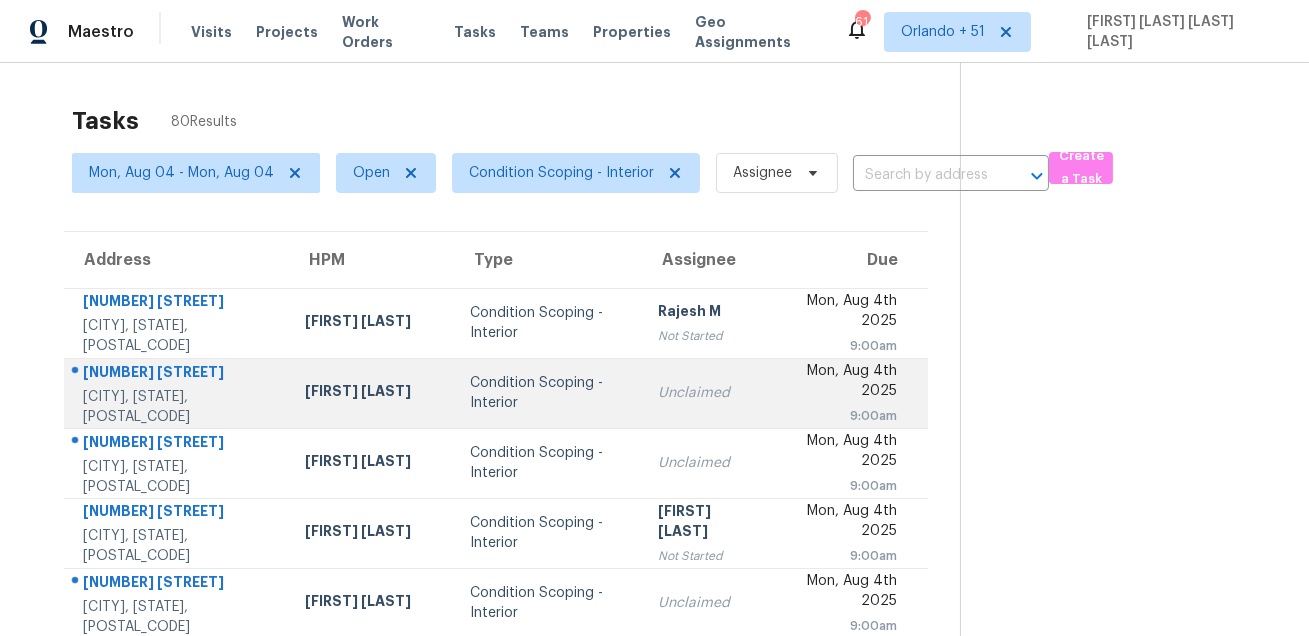 click on "[NUMBER] [STREET]   [CITY], [STATE], [POSTAL_CODE]" at bounding box center (176, 393) 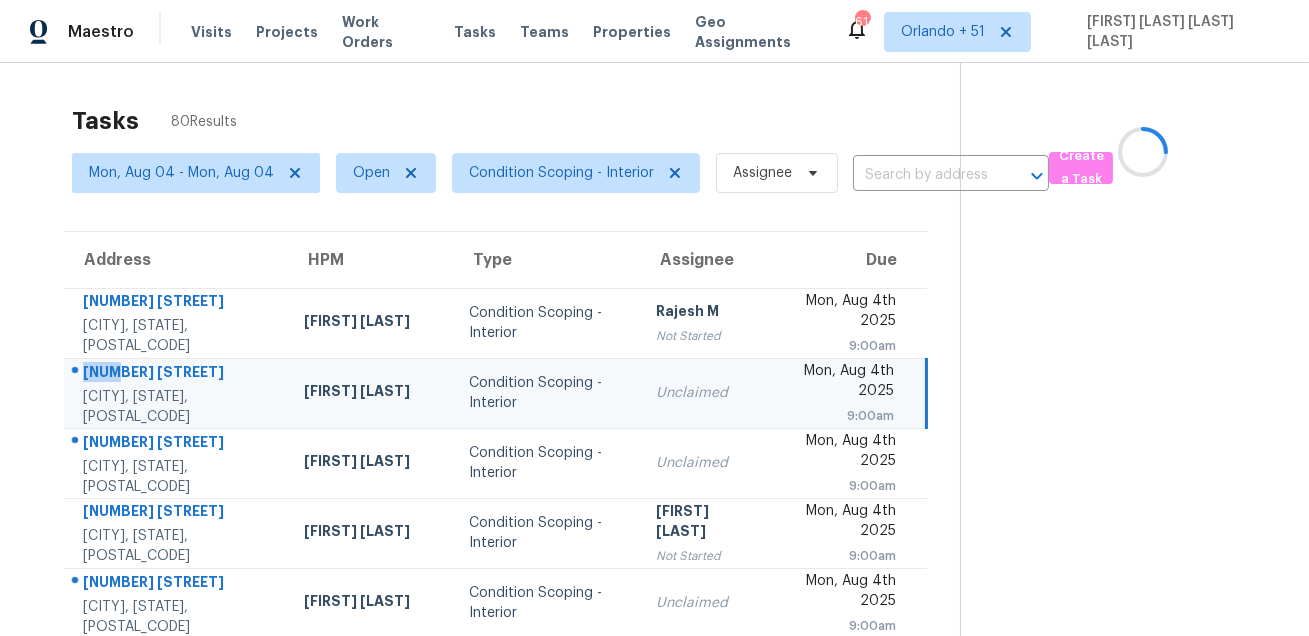 click on "[NUMBER] [STREET]   [CITY], [STATE], [POSTAL_CODE]" at bounding box center [176, 393] 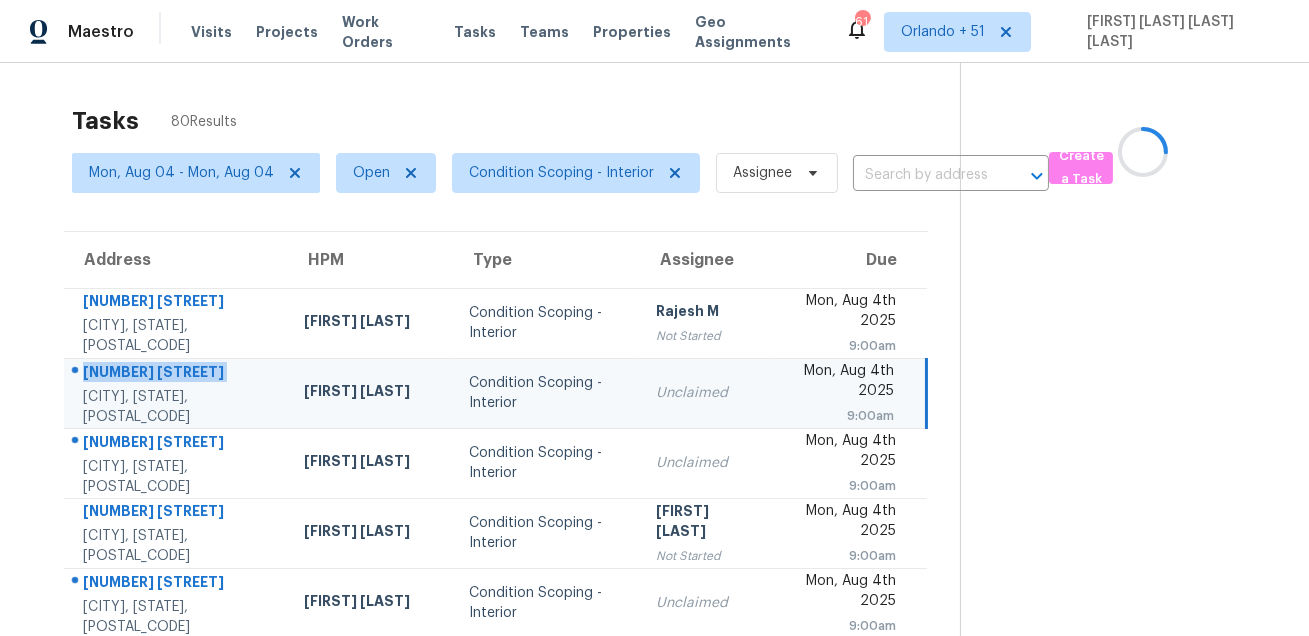 copy on "[NUMBER] [STREET]" 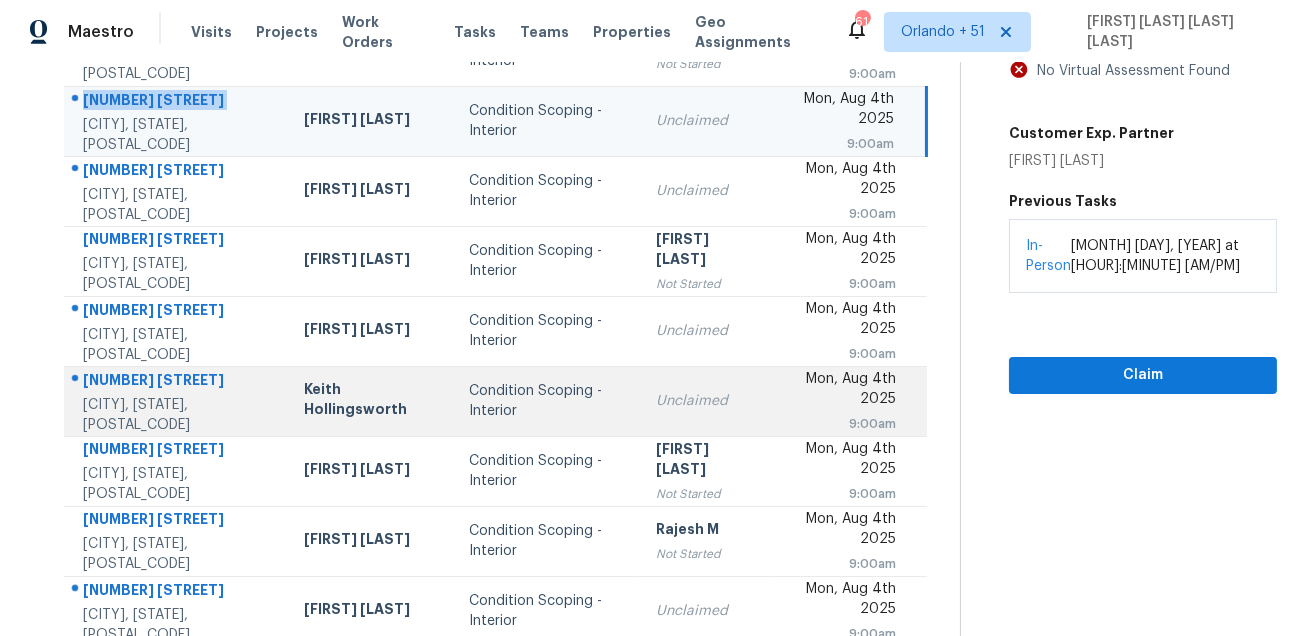 scroll, scrollTop: 286, scrollLeft: 0, axis: vertical 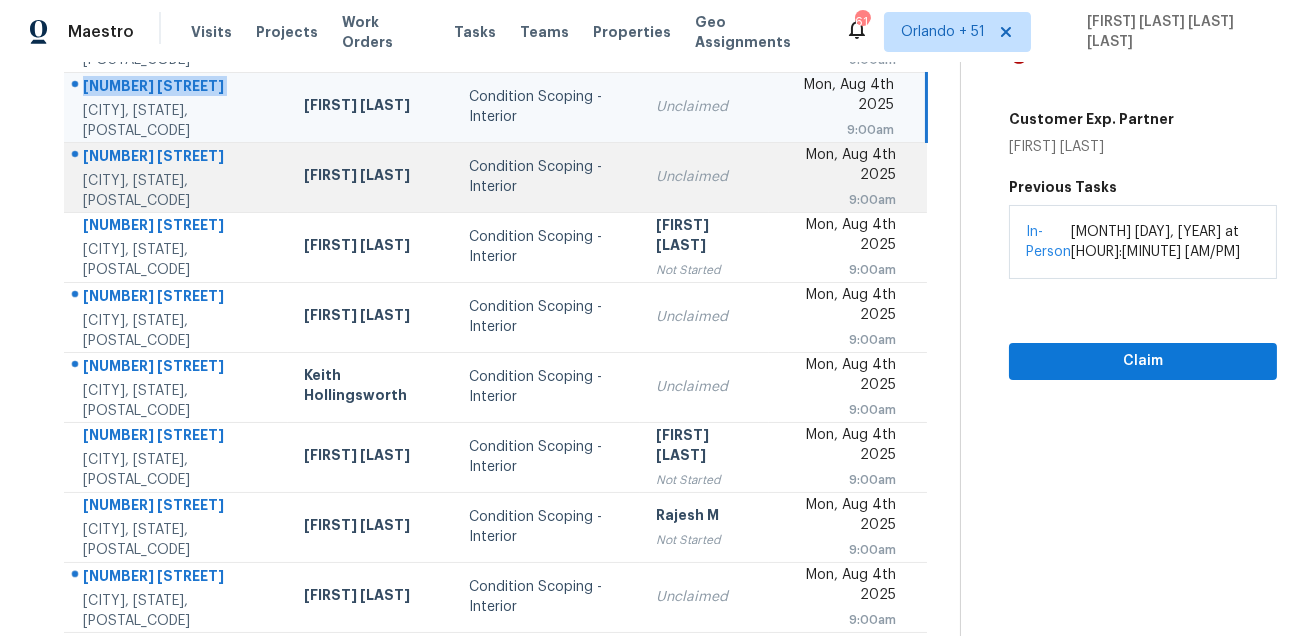 click on "[NUMBER] [STREET]" at bounding box center [177, 158] 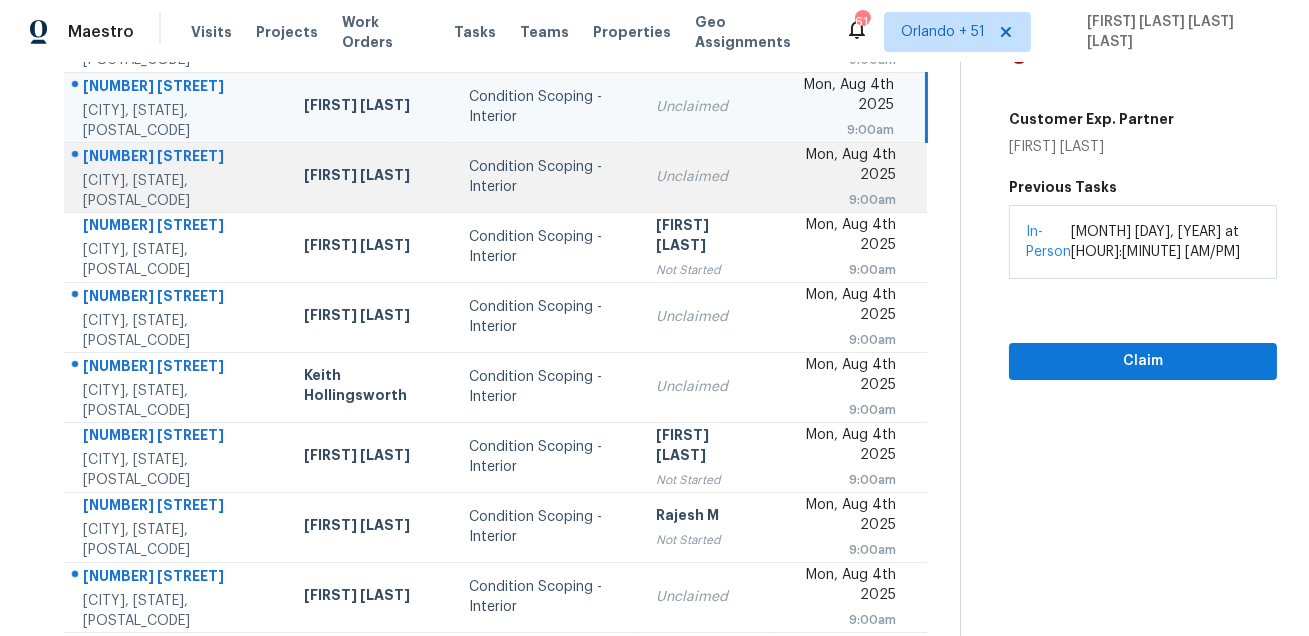 click on "[NUMBER] [STREET]" at bounding box center (177, 158) 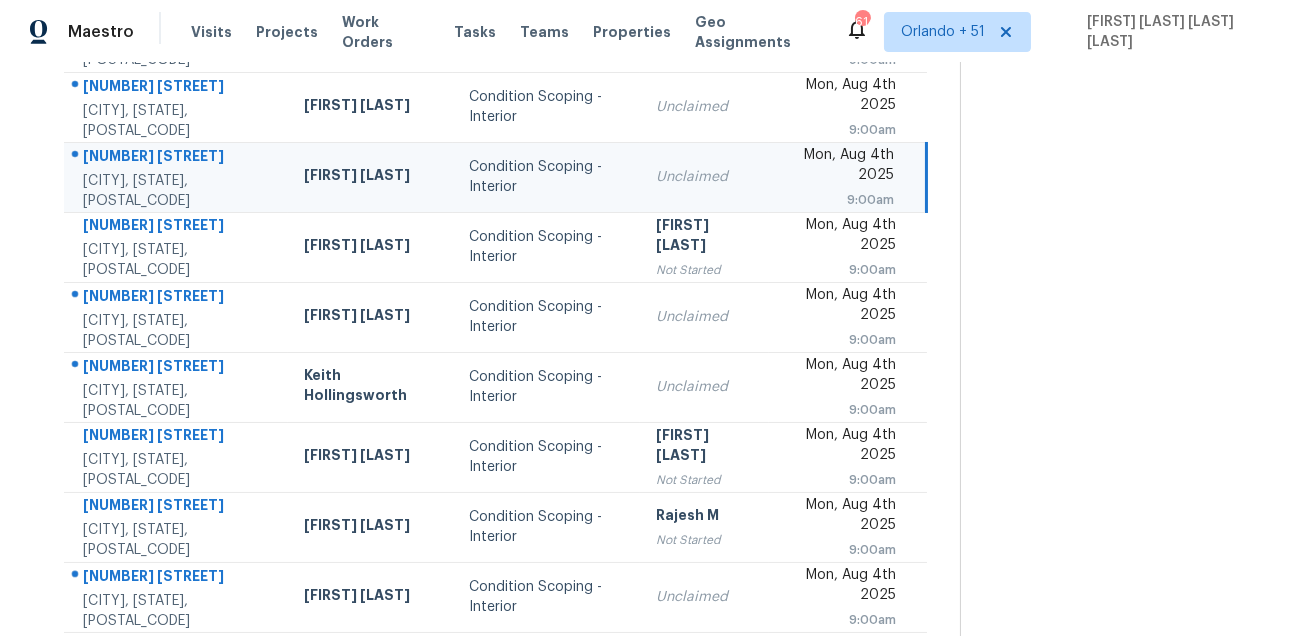 click on "[NUMBER] [STREET]" at bounding box center (177, 158) 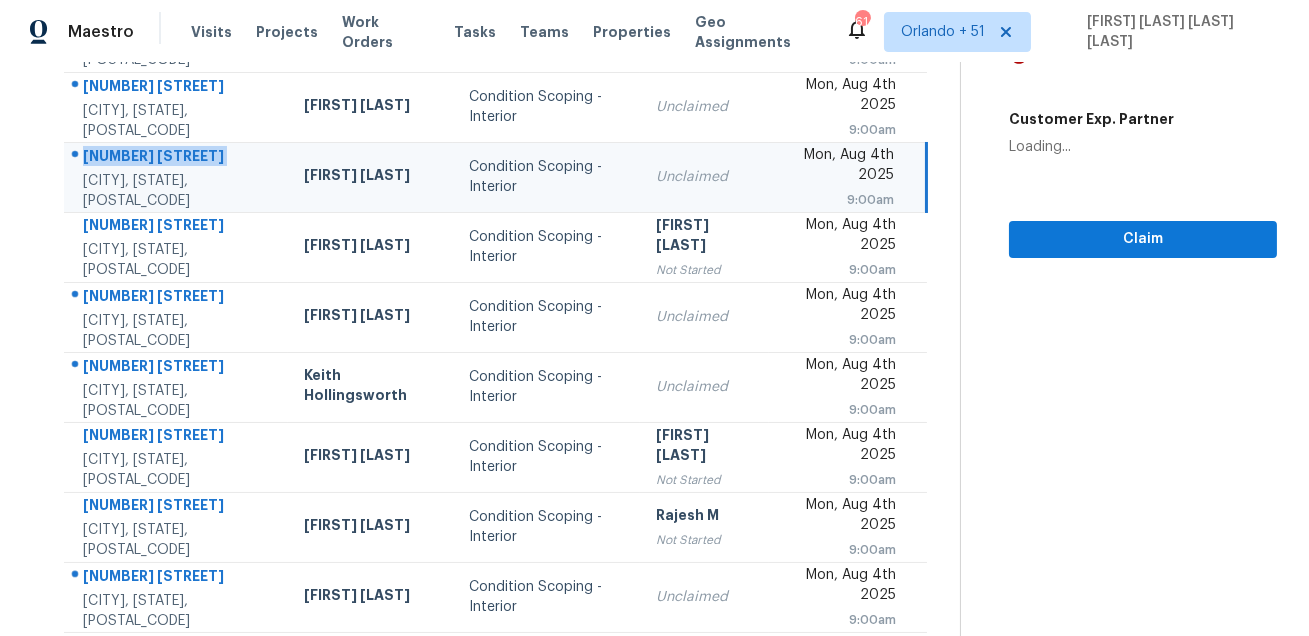 copy on "[NUMBER] [STREET]" 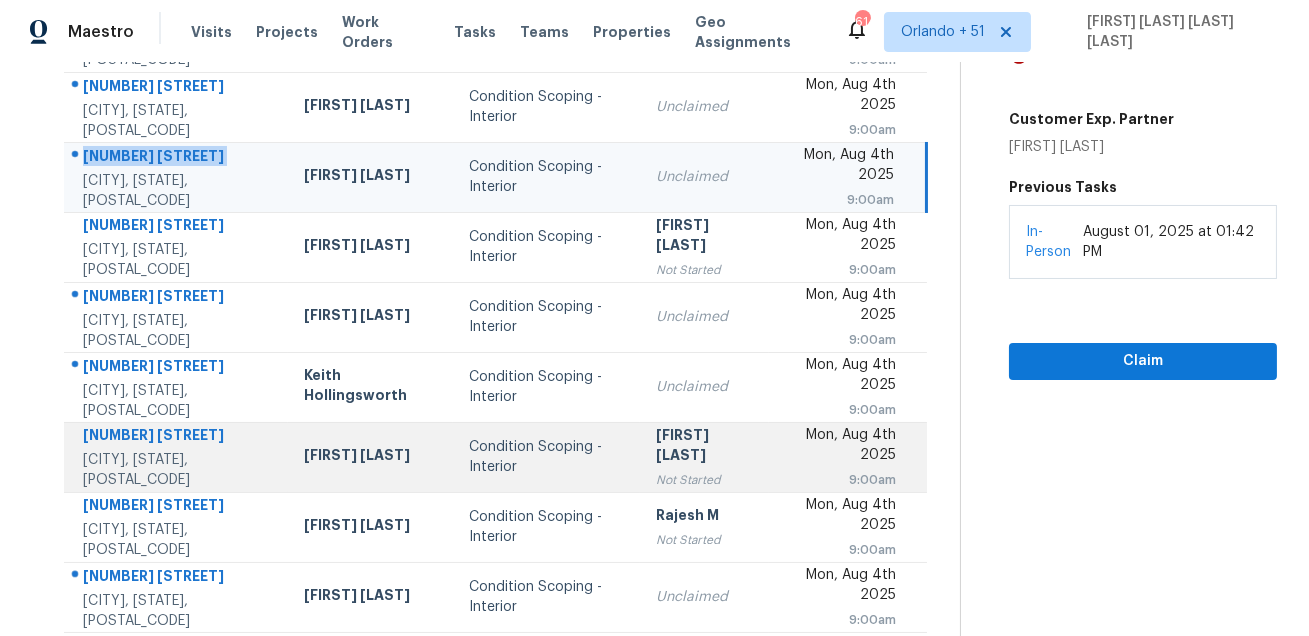 scroll, scrollTop: 308, scrollLeft: 0, axis: vertical 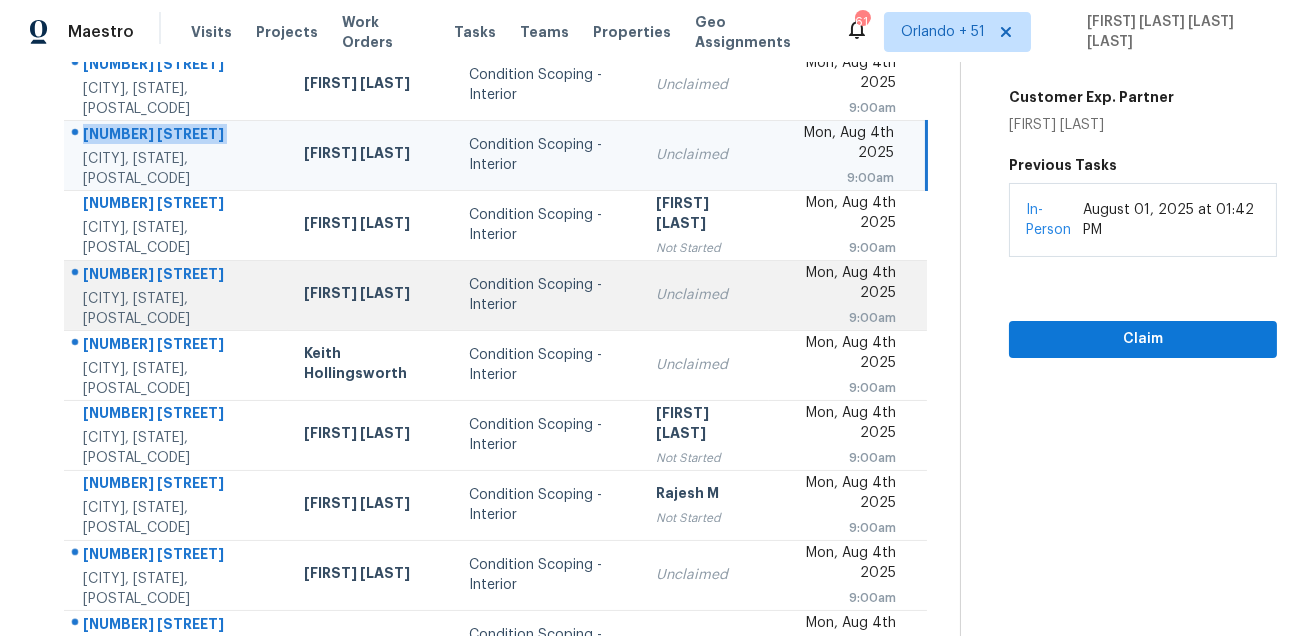 click on "[NUMBER] [STREET]" at bounding box center [177, 276] 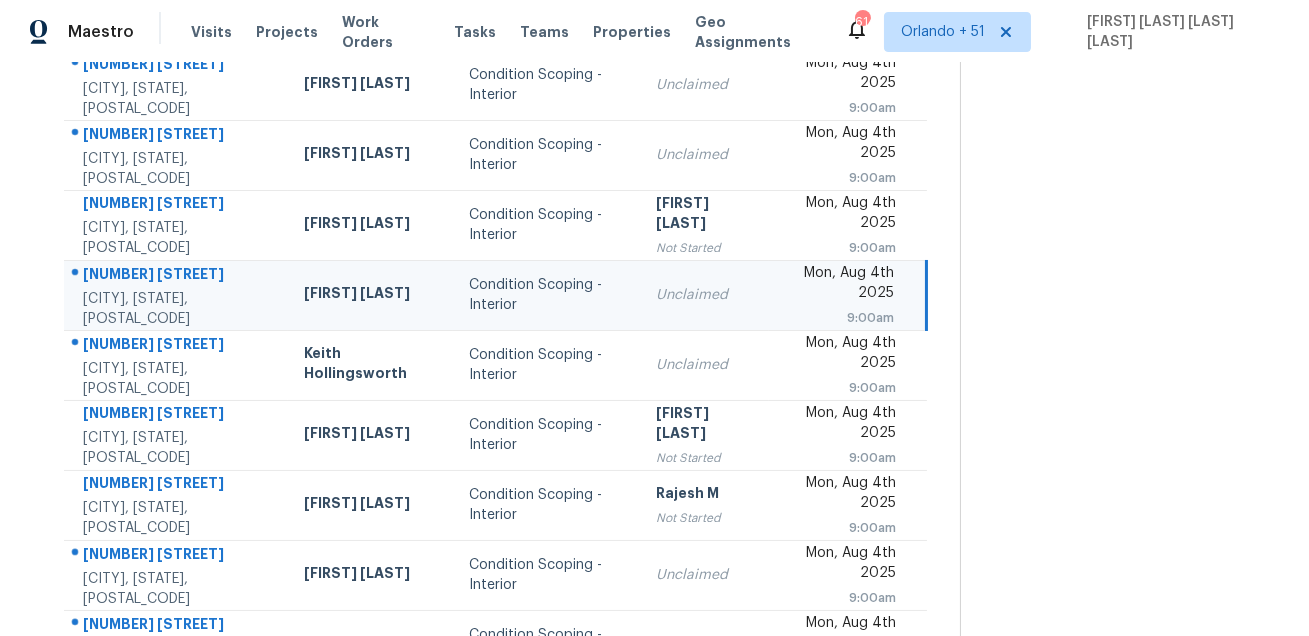 click on "[NUMBER] [STREET]" at bounding box center [177, 276] 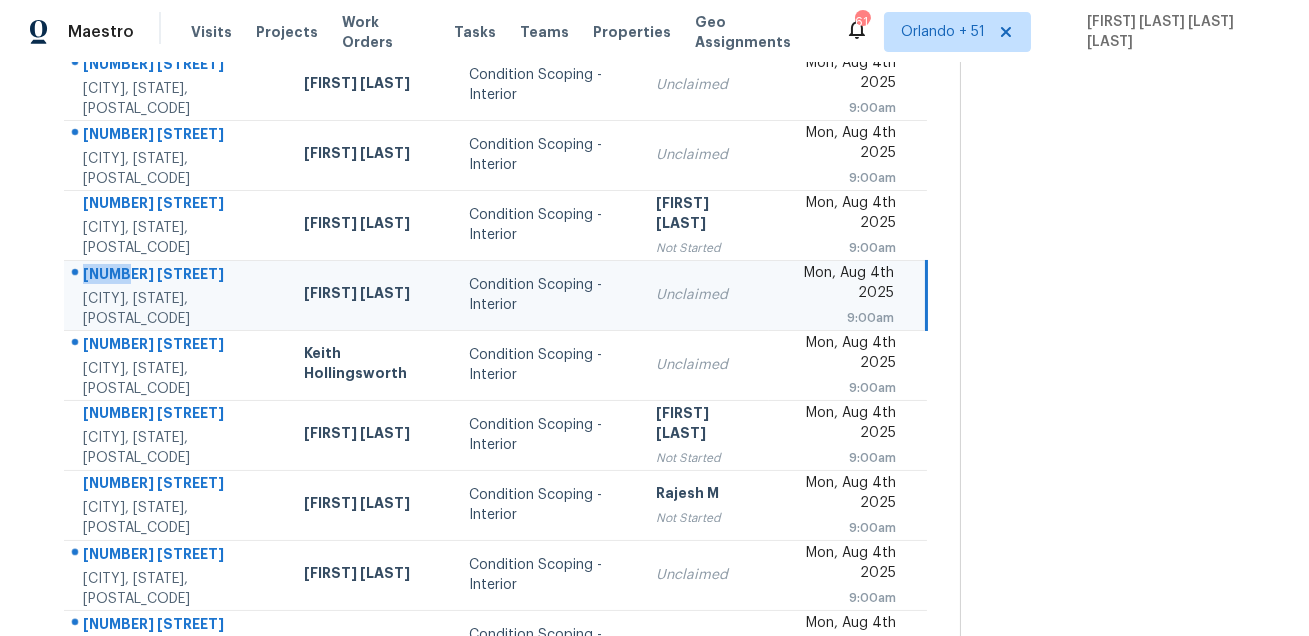 click on "[NUMBER] [STREET]" at bounding box center (177, 276) 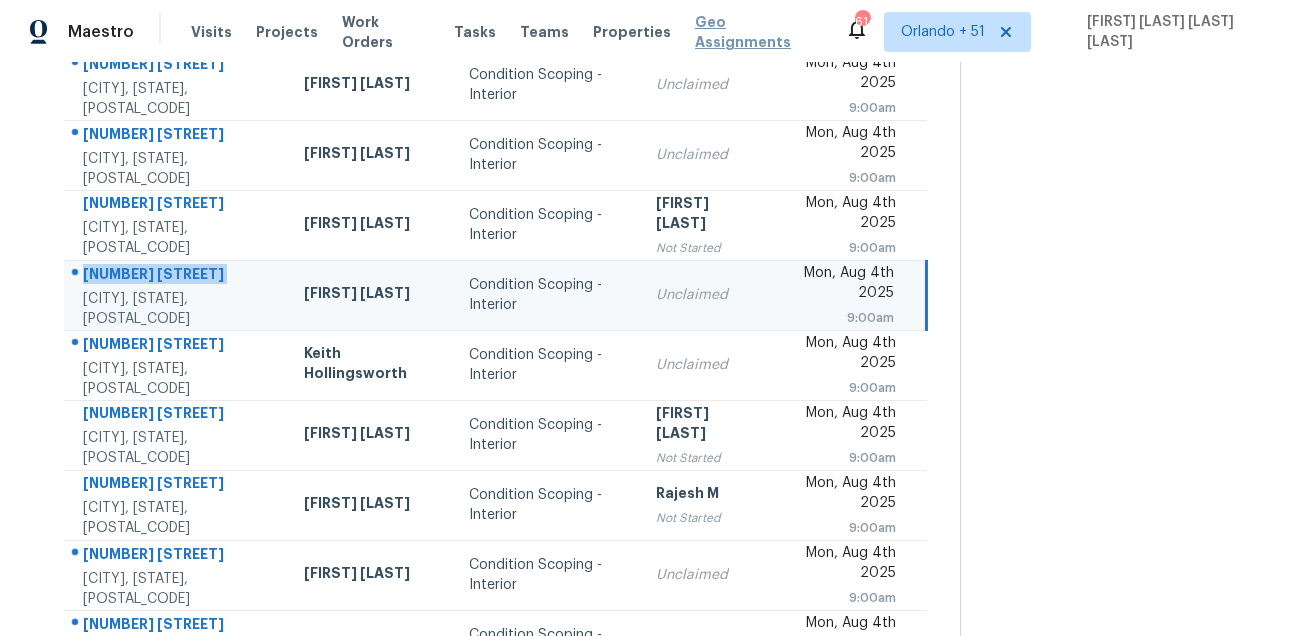 copy on "[NUMBER] [STREET]" 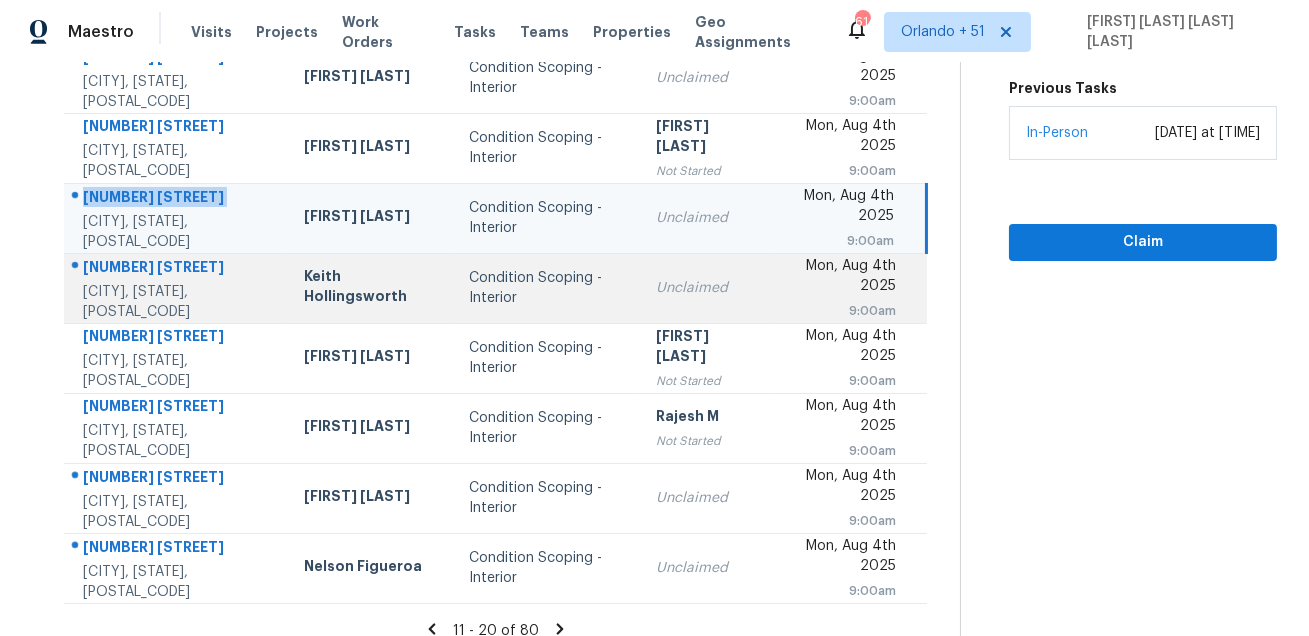 scroll, scrollTop: 405, scrollLeft: 0, axis: vertical 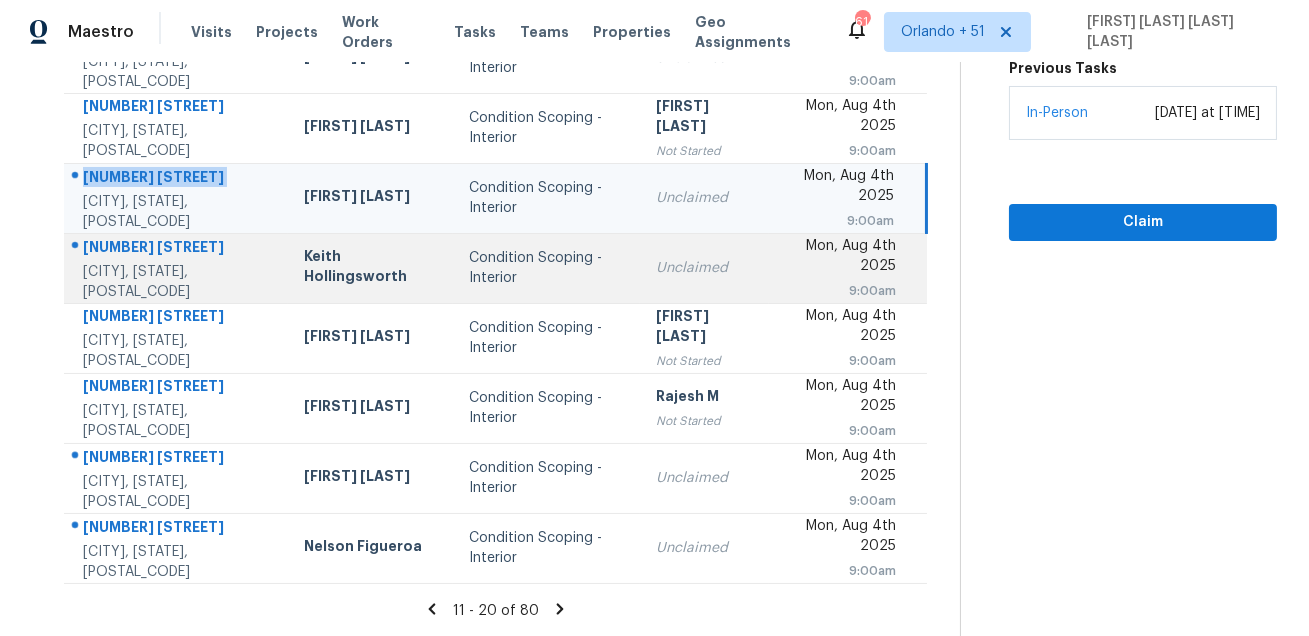 click on "[NUMBER] [STREET]" at bounding box center (177, 249) 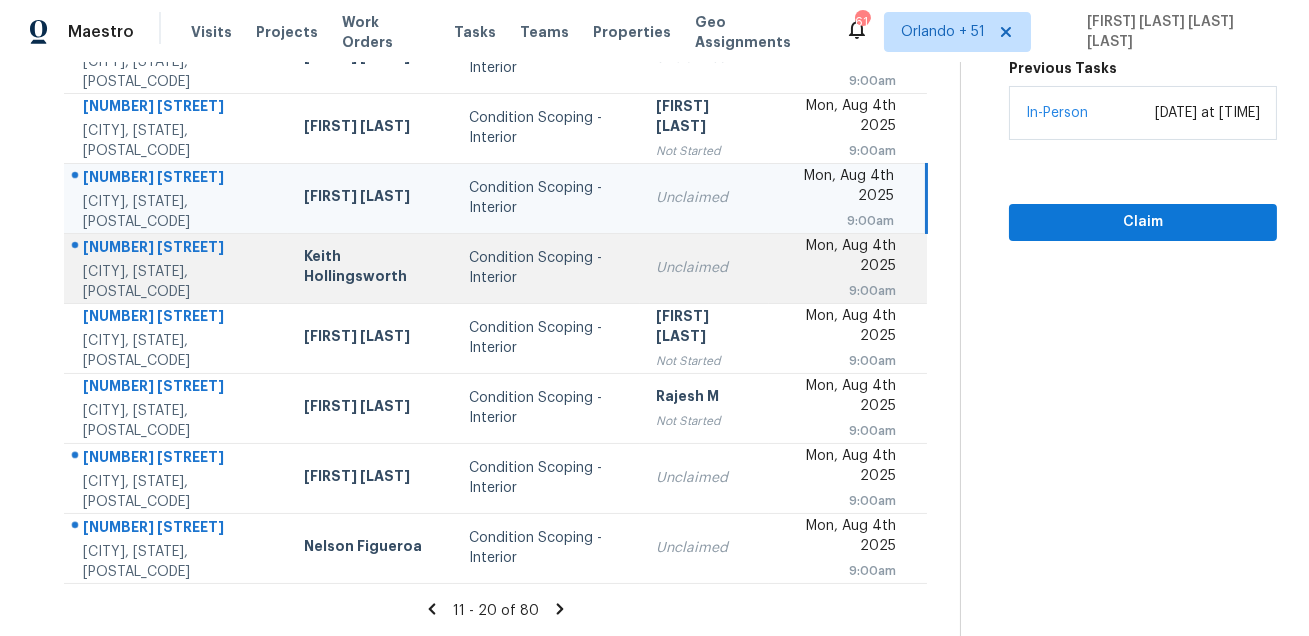 click on "[NUMBER] [STREET]" at bounding box center (177, 249) 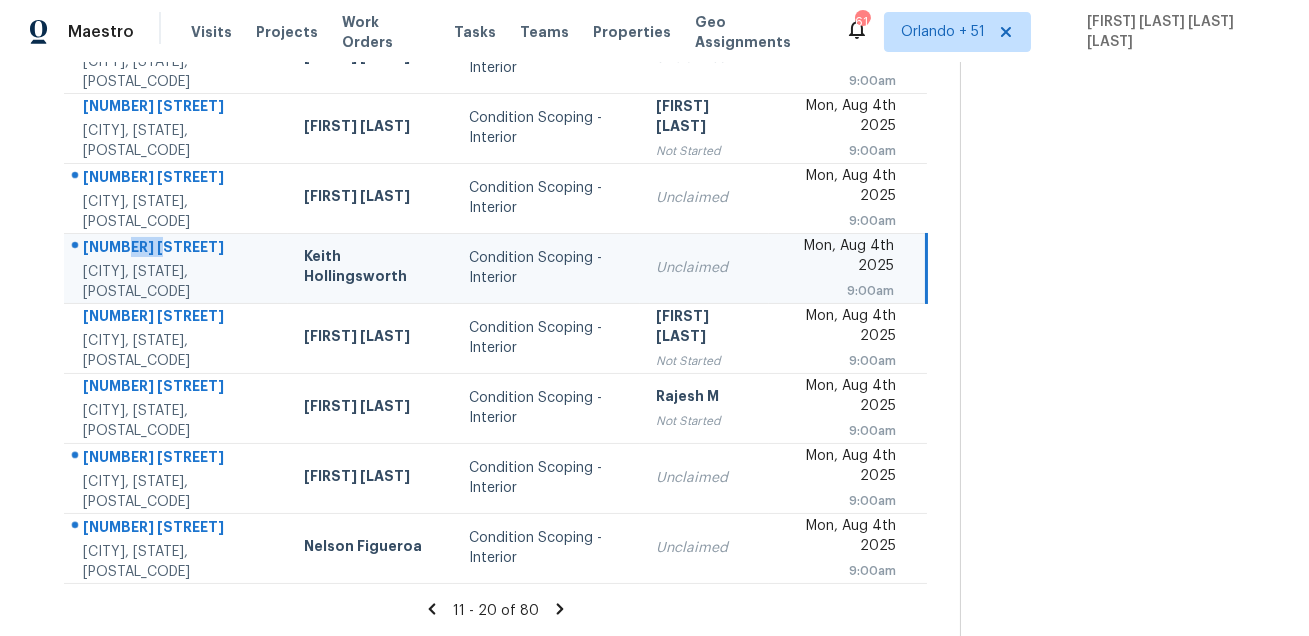 click on "[NUMBER] [STREET]" at bounding box center (177, 249) 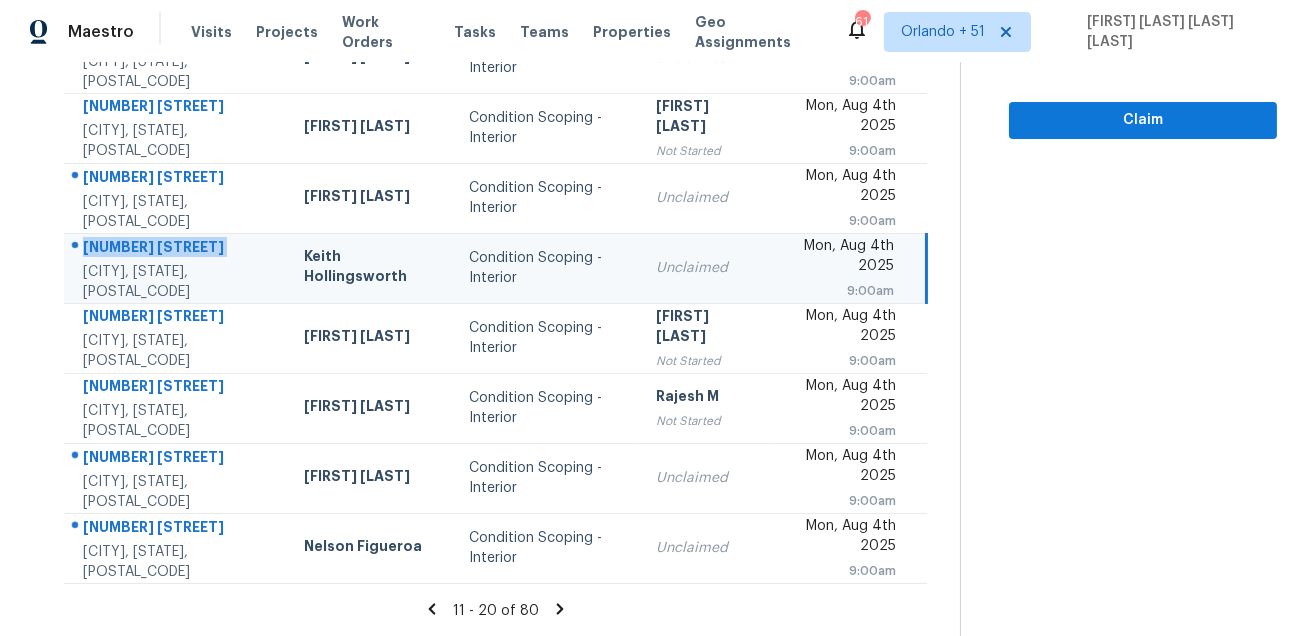 copy on "[NUMBER] [STREET]" 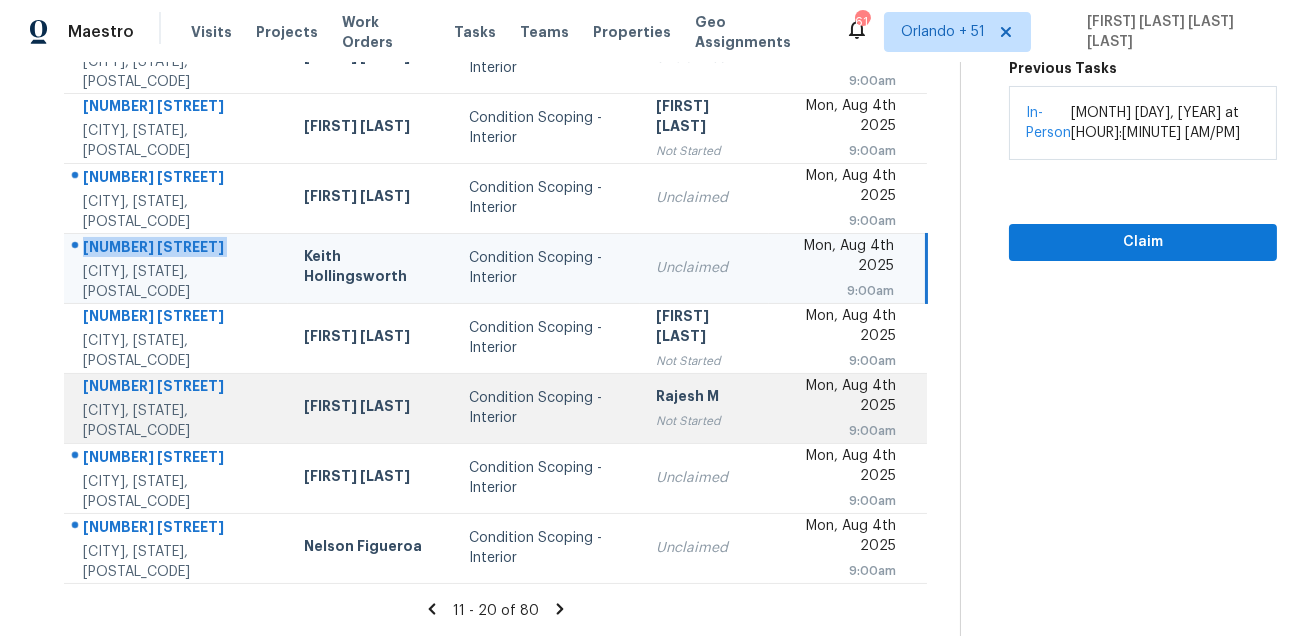 click on "[NUMBER] [STREET]" at bounding box center [177, 388] 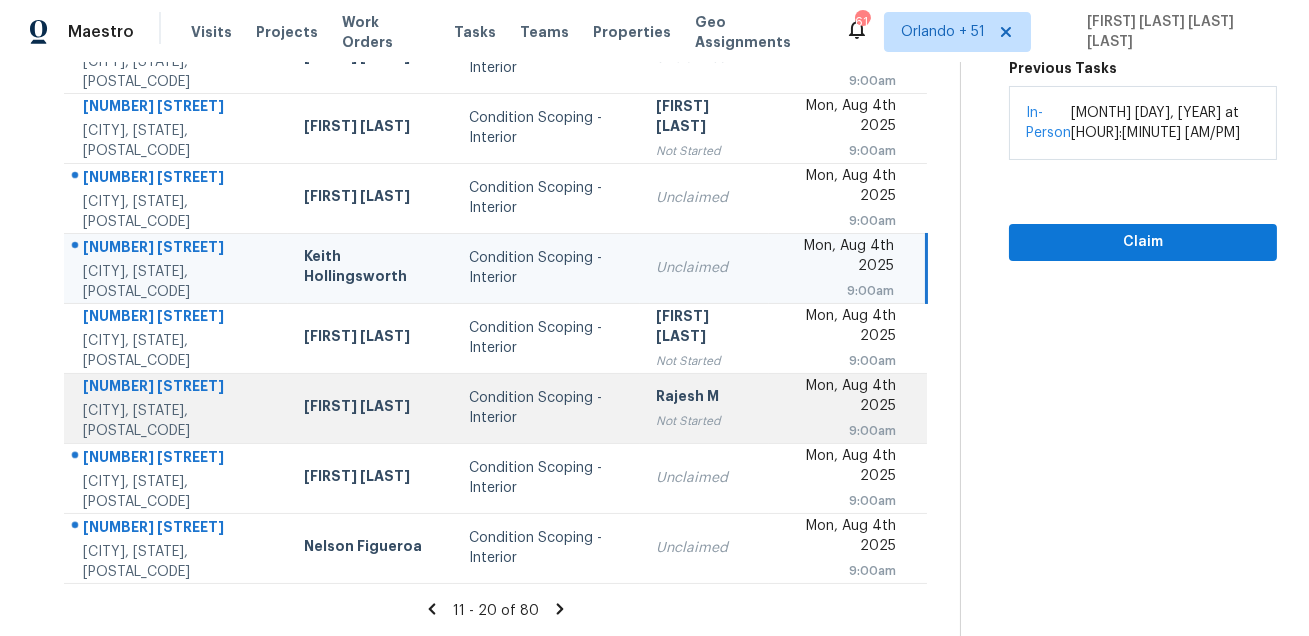 click on "[NUMBER] [STREET]" at bounding box center [177, 388] 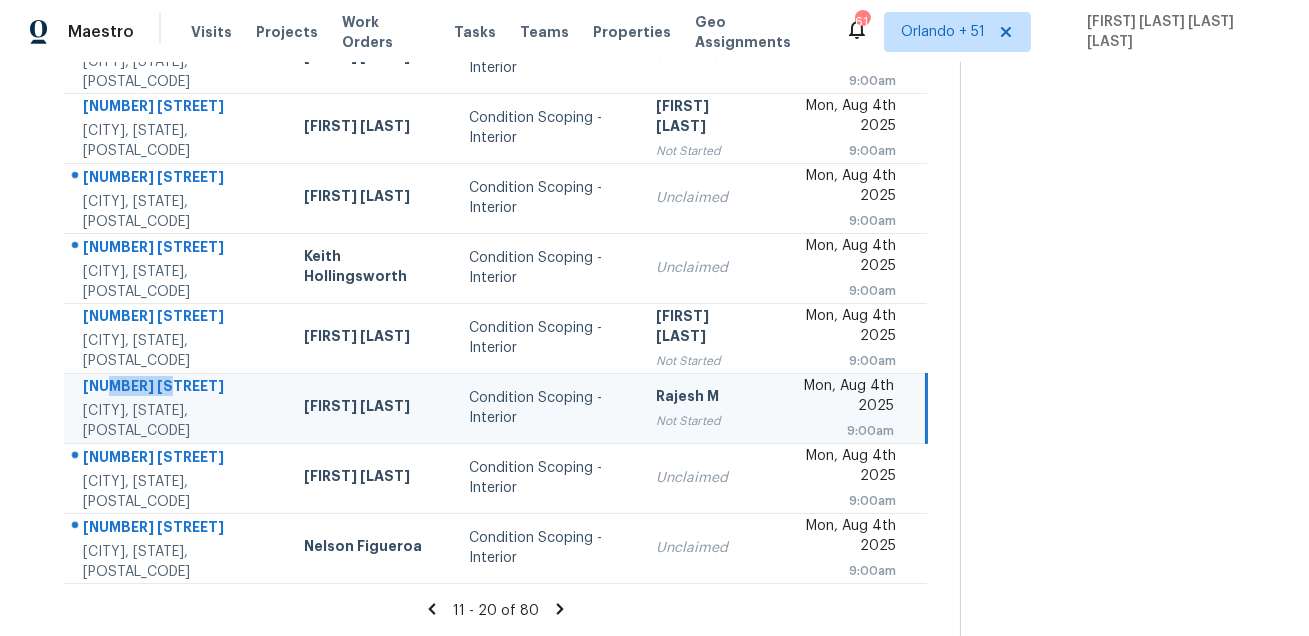 click on "[NUMBER] [STREET]" at bounding box center (177, 388) 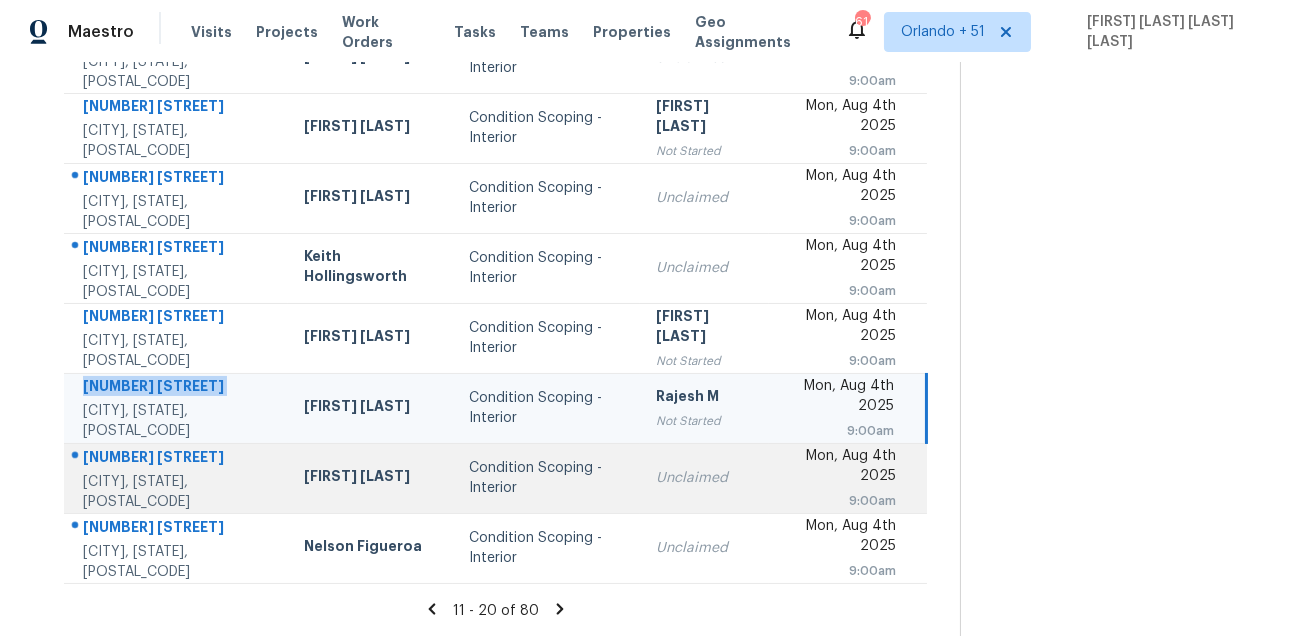 click on "[NUMBER] [STREET]" at bounding box center (177, 459) 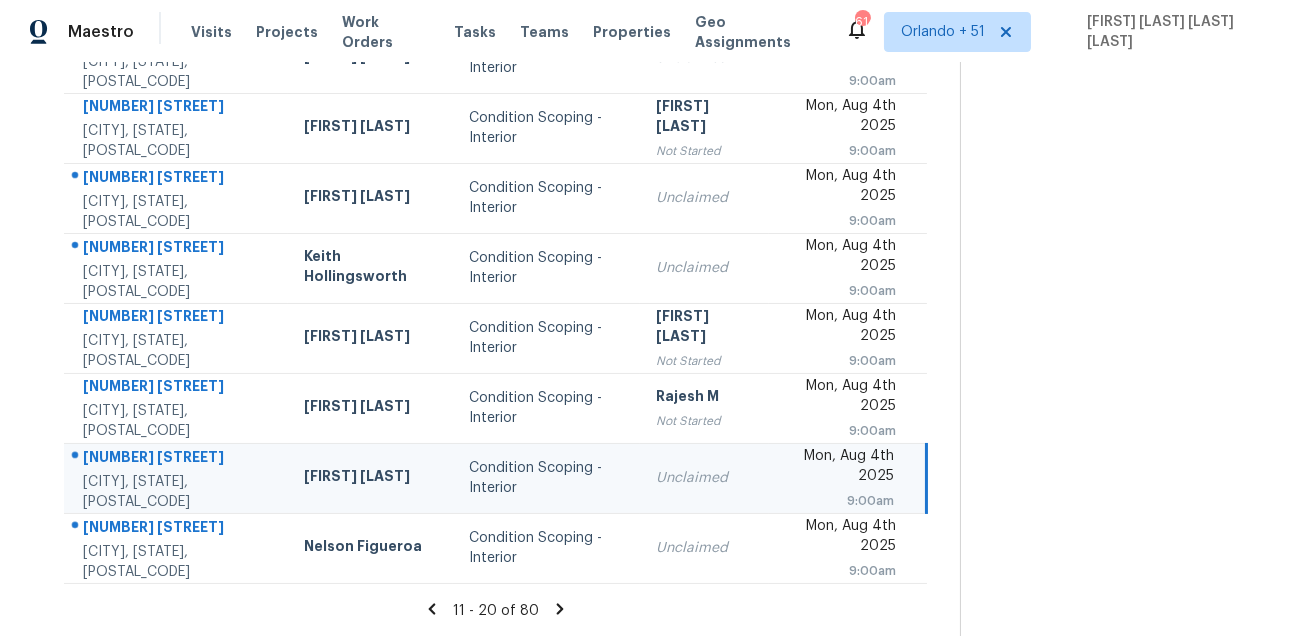 click on "[NUMBER] [STREET]" at bounding box center (177, 459) 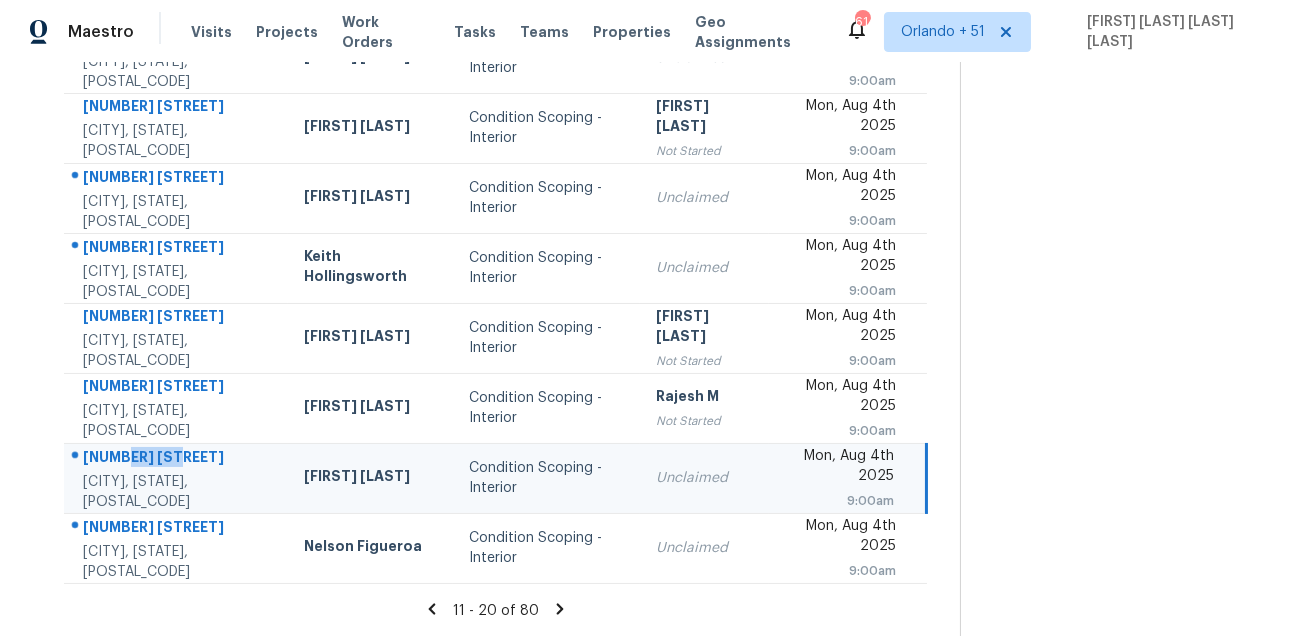 click on "[NUMBER] [STREET]" at bounding box center (177, 459) 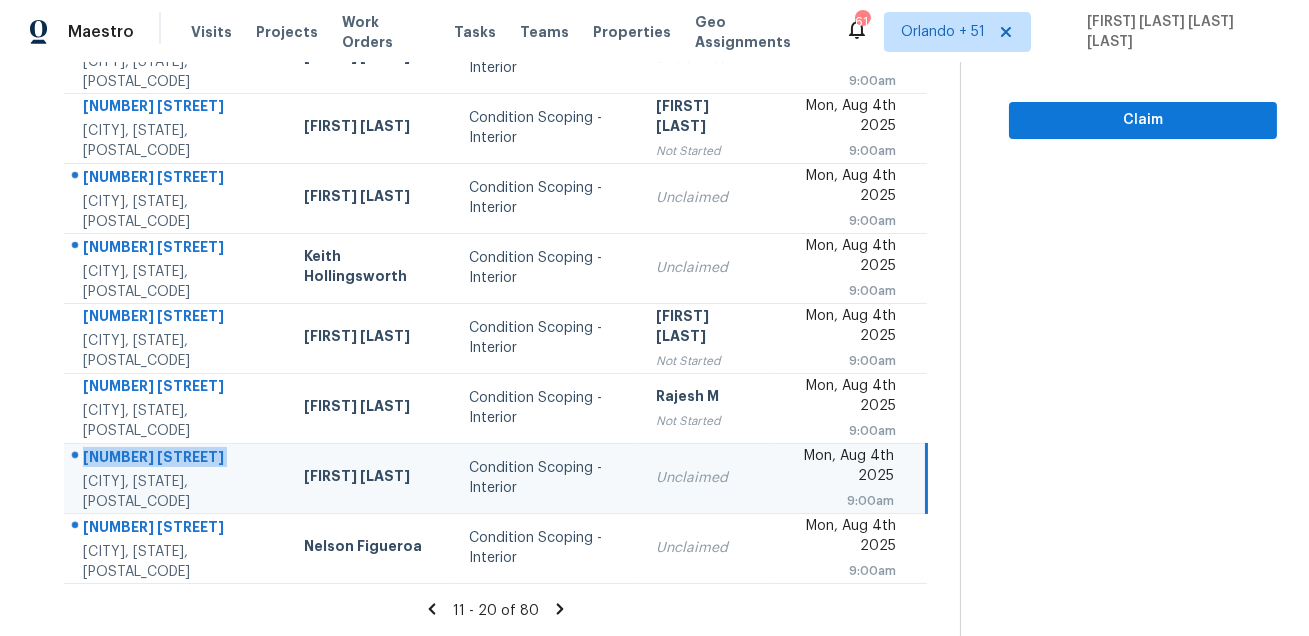 copy on "[NUMBER] [STREET]" 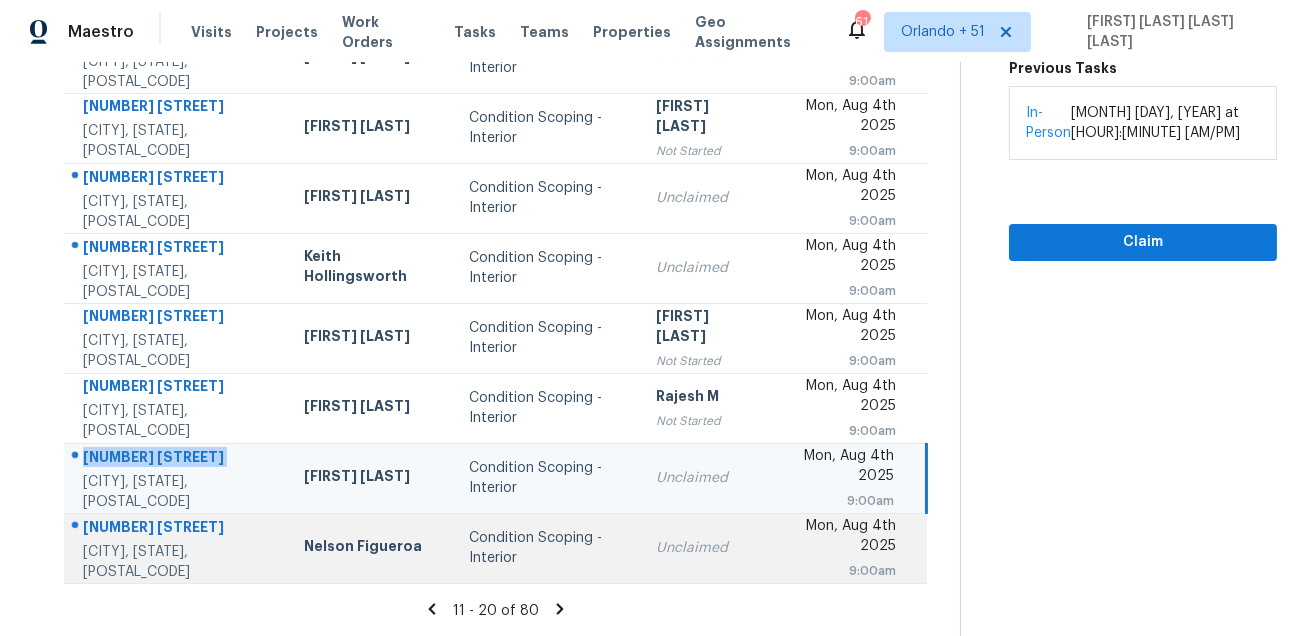 click on "[NUMBER] [STREET]" at bounding box center (177, 529) 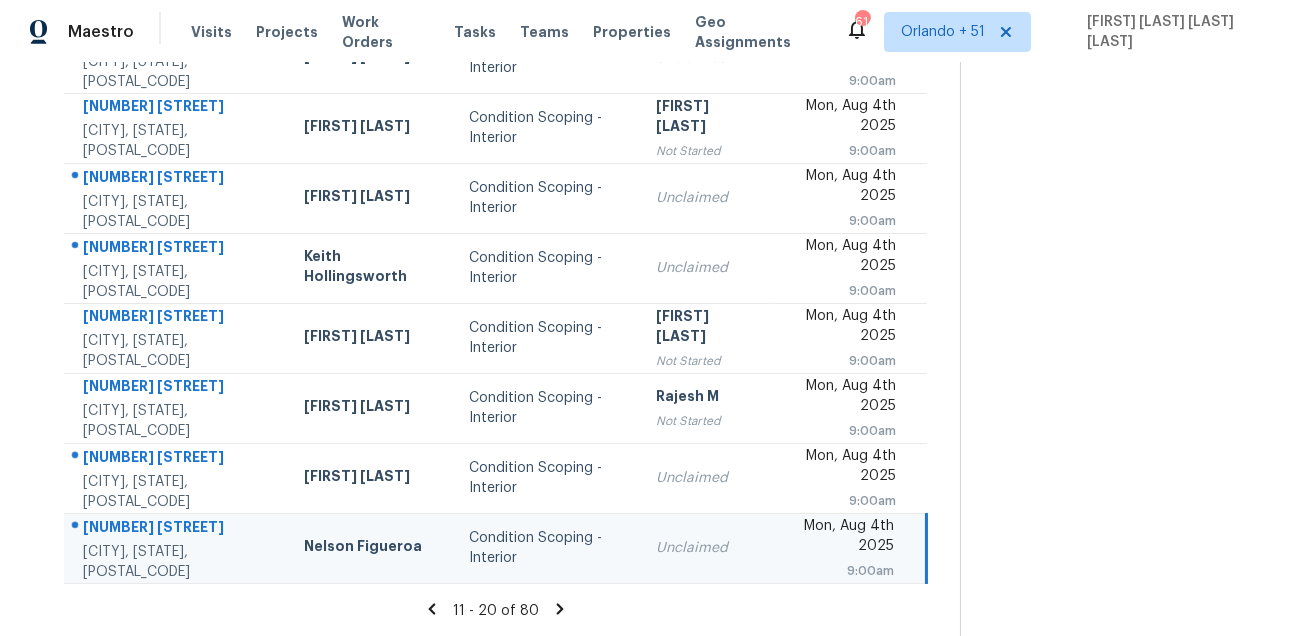 click on "[NUMBER] [STREET]" at bounding box center (177, 529) 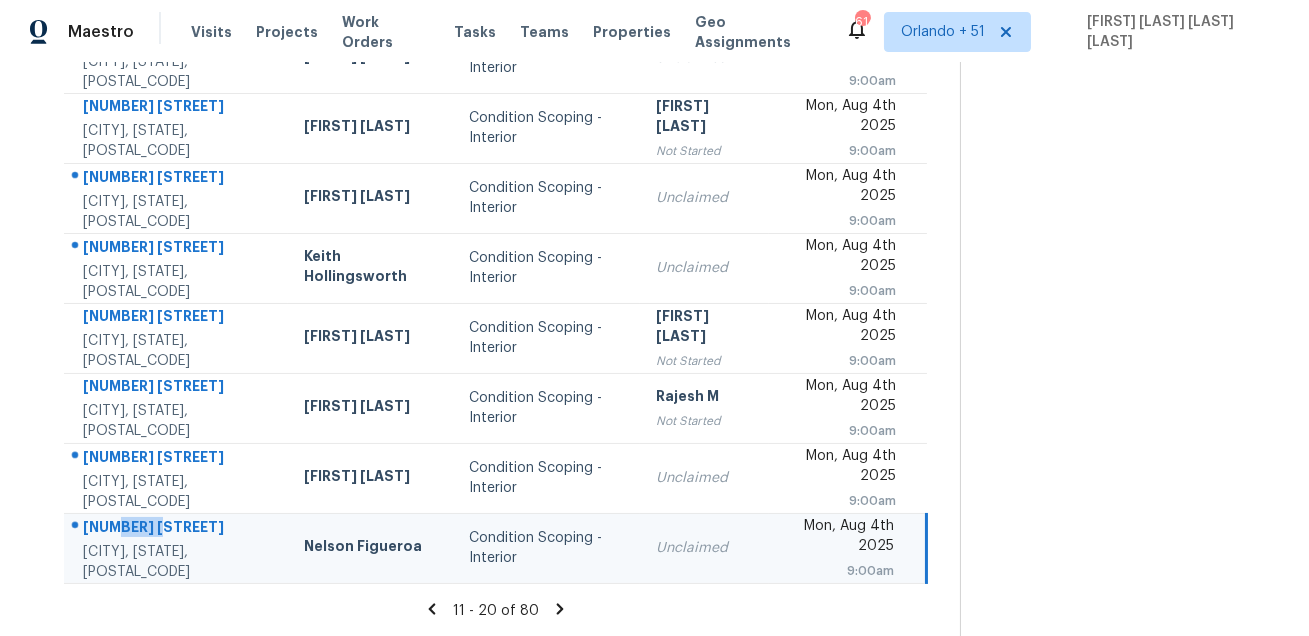 click on "[NUMBER] [STREET]" at bounding box center [177, 529] 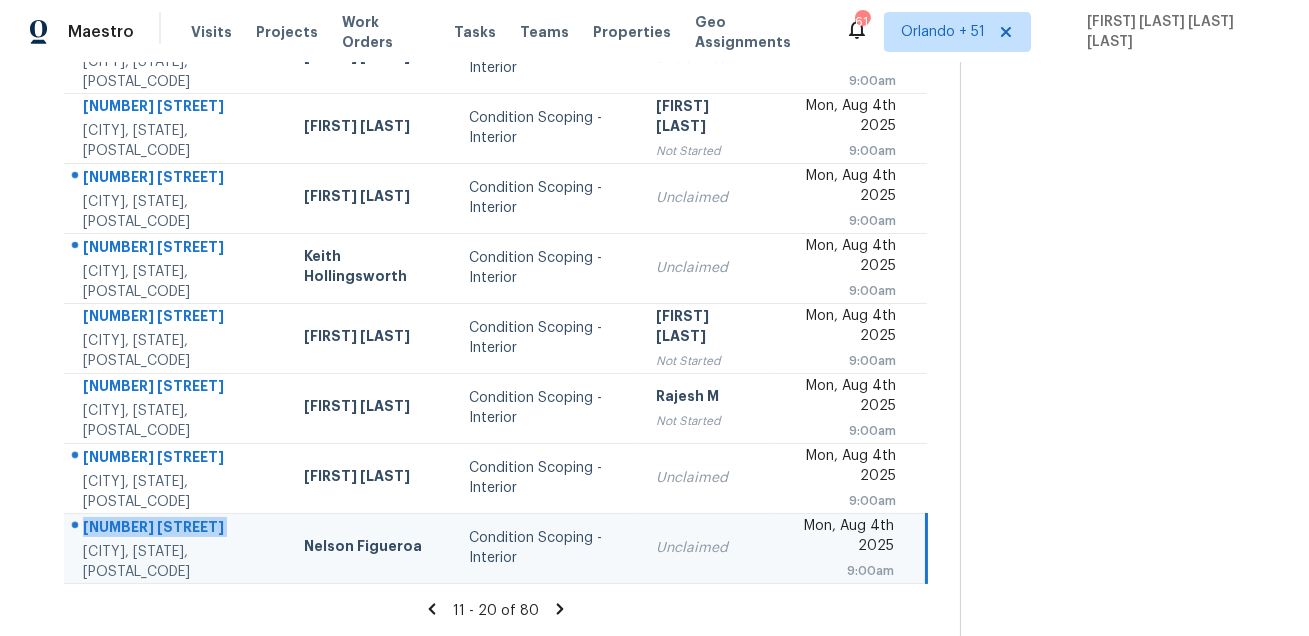 copy on "[NUMBER] [STREET]" 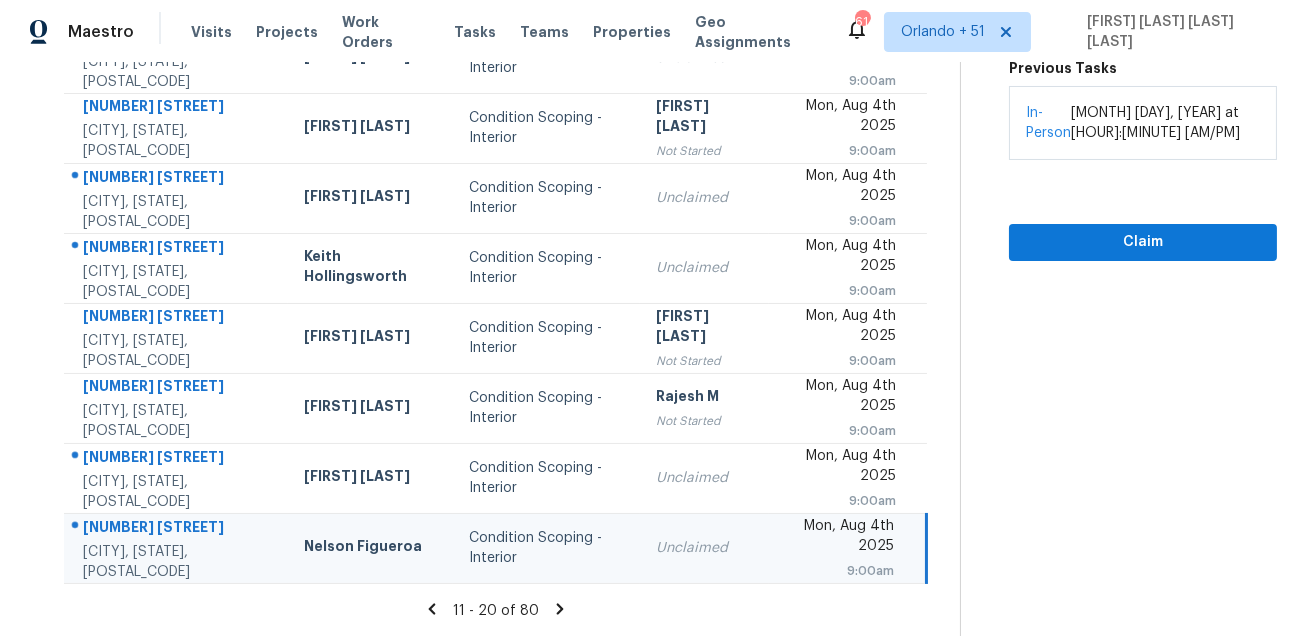 click 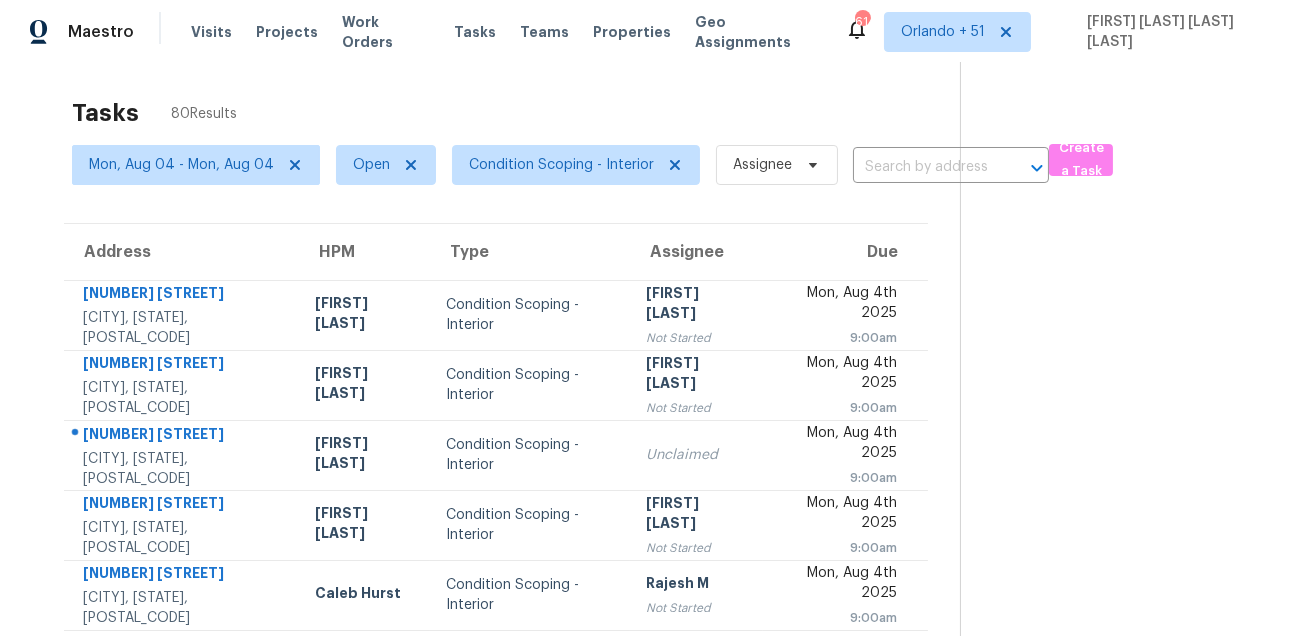 scroll, scrollTop: 0, scrollLeft: 0, axis: both 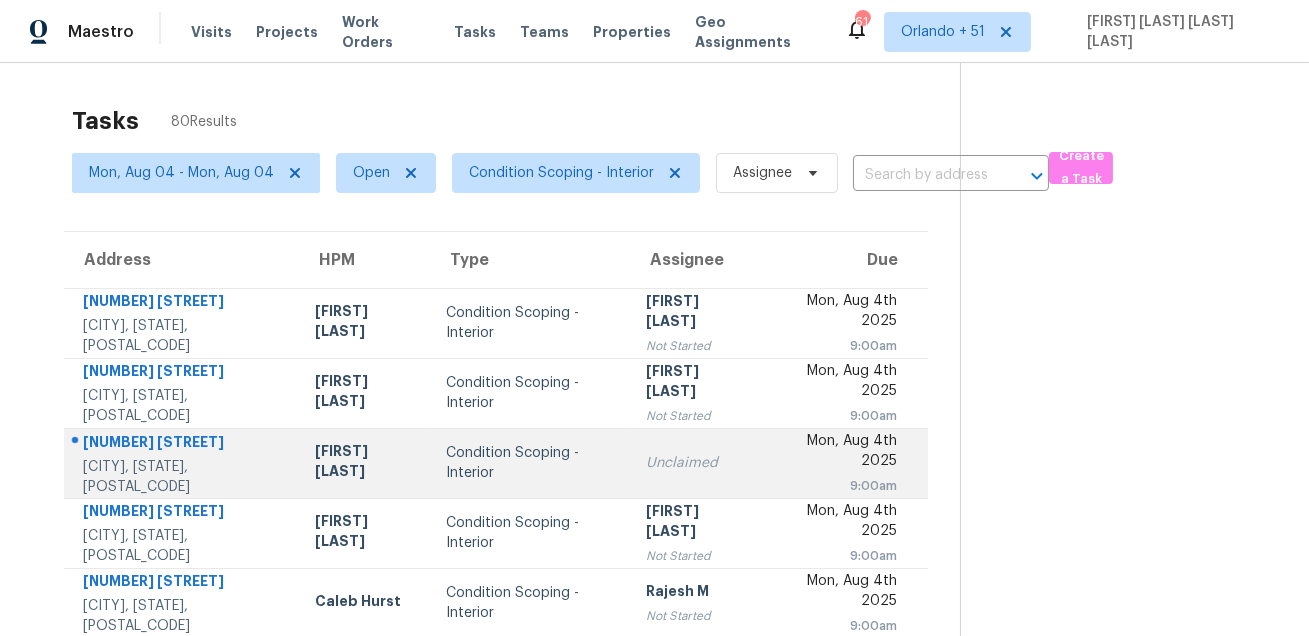 click on "[NUMBER] [STREET]" at bounding box center (183, 444) 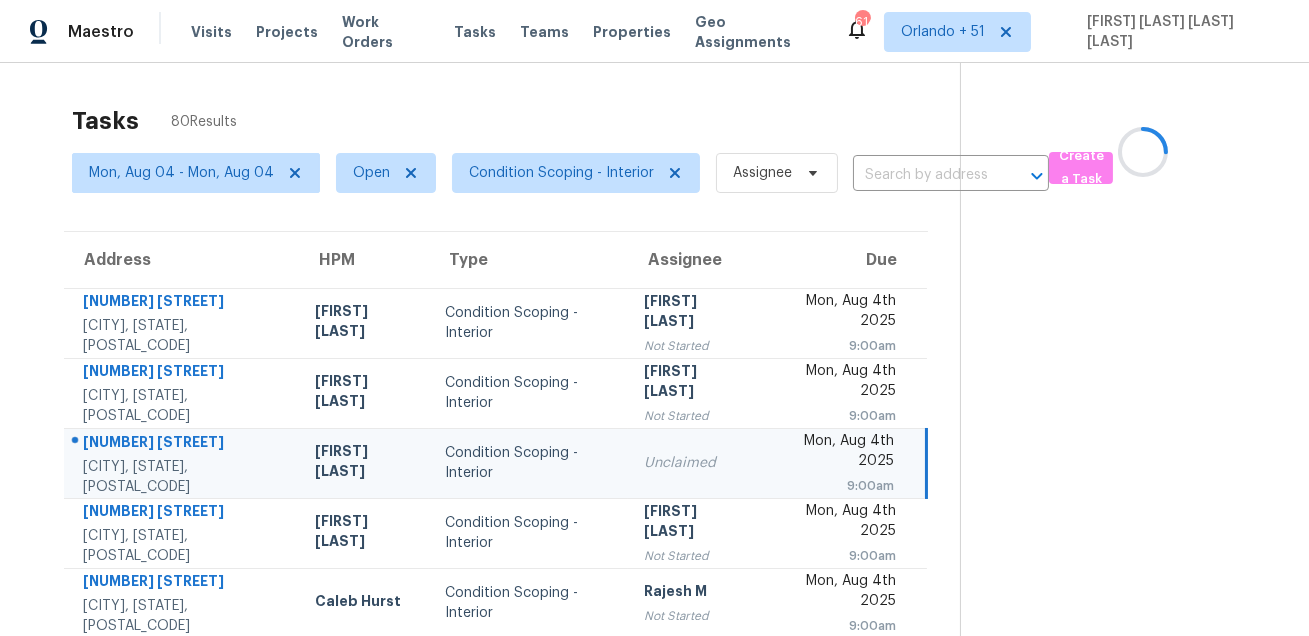 click on "[NUMBER] [STREET]" at bounding box center [183, 444] 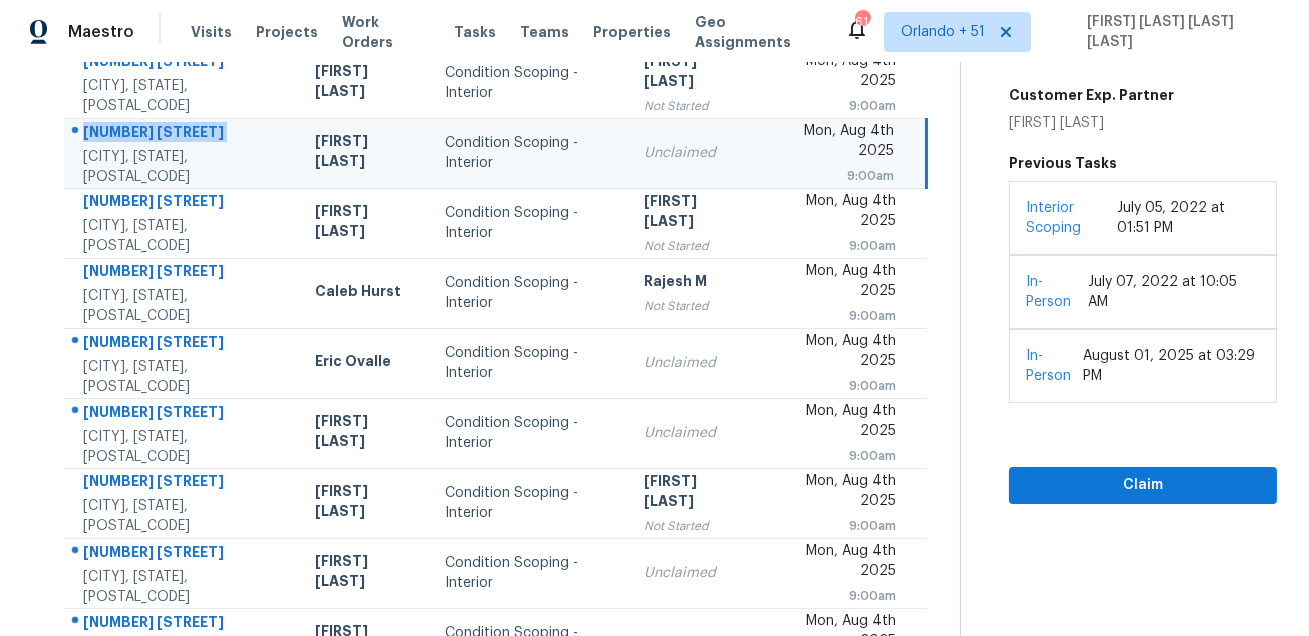 scroll, scrollTop: 405, scrollLeft: 0, axis: vertical 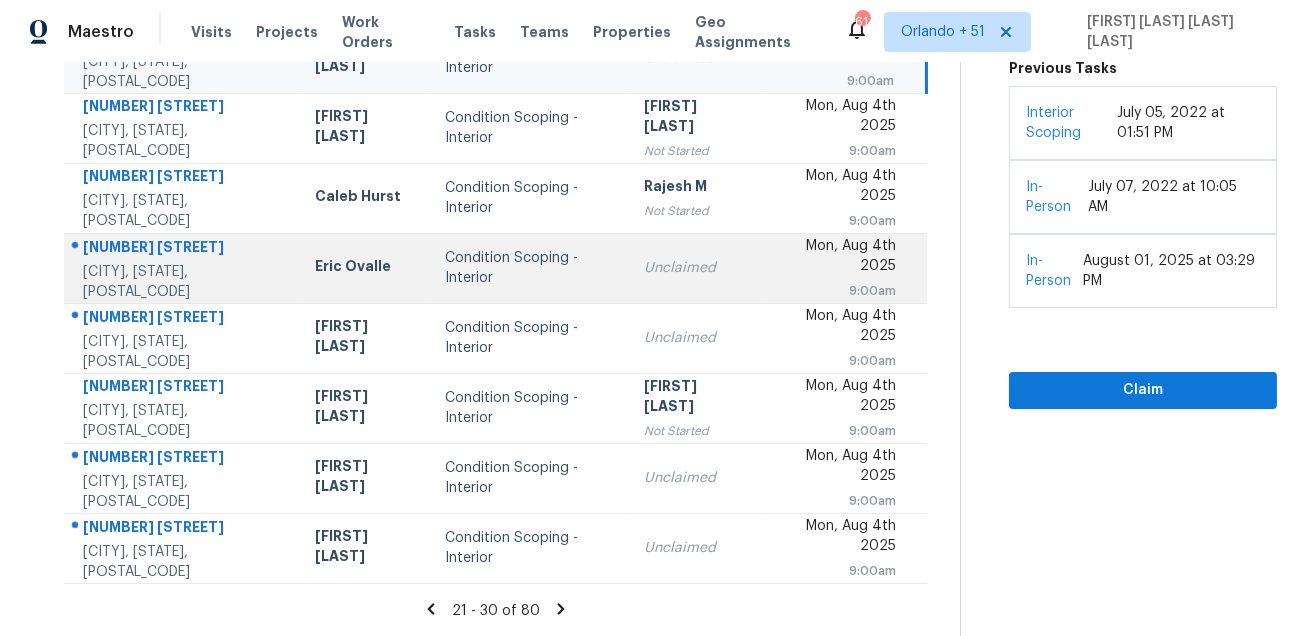 click on "[NUMBER] [STREET]" at bounding box center [183, 249] 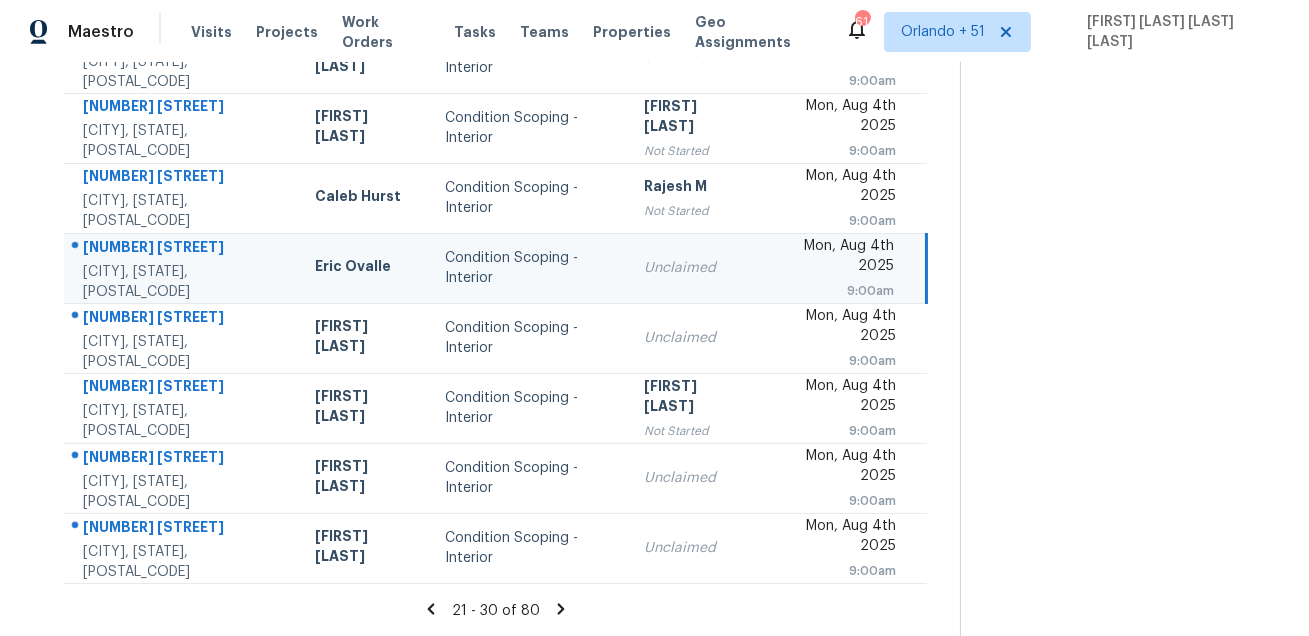 click on "[NUMBER] [STREET]" at bounding box center (183, 249) 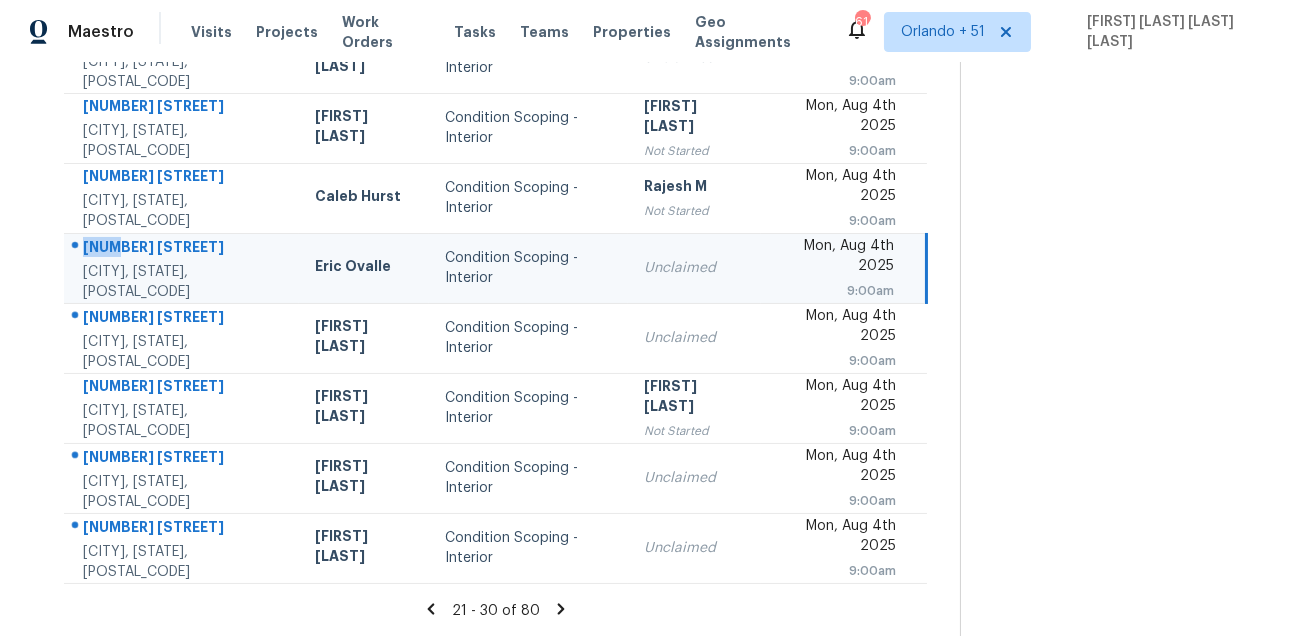 click on "[NUMBER] [STREET]" at bounding box center (183, 249) 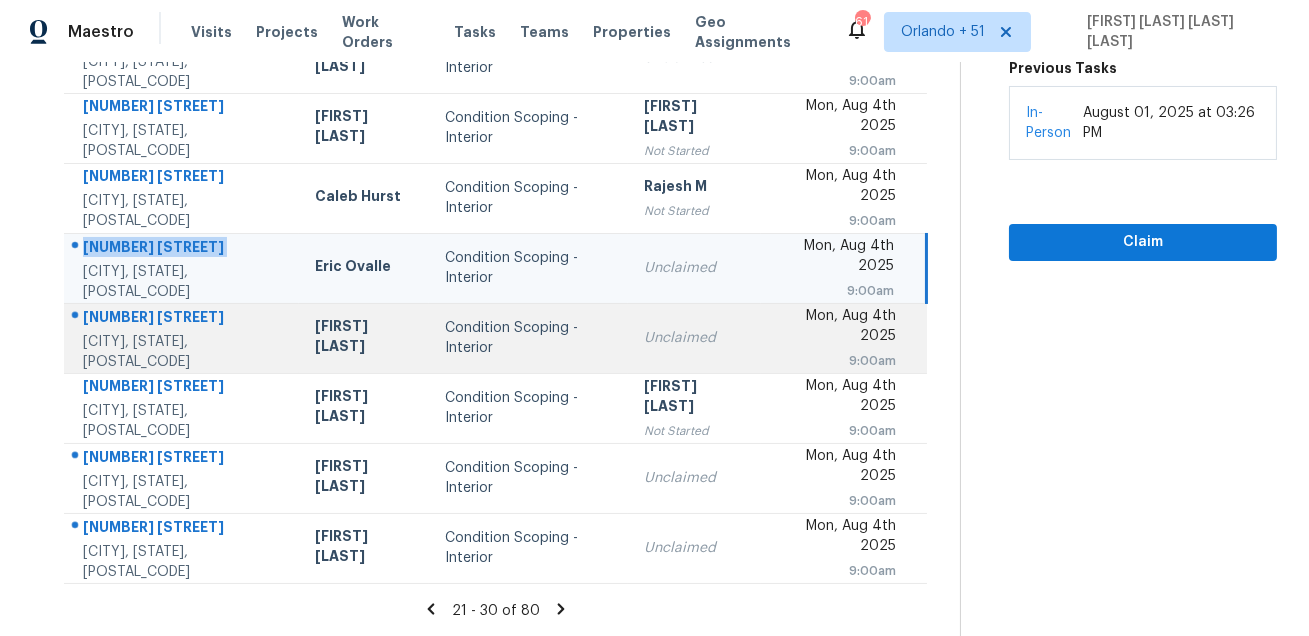click on "[NUMBER] [STREET]" at bounding box center (183, 319) 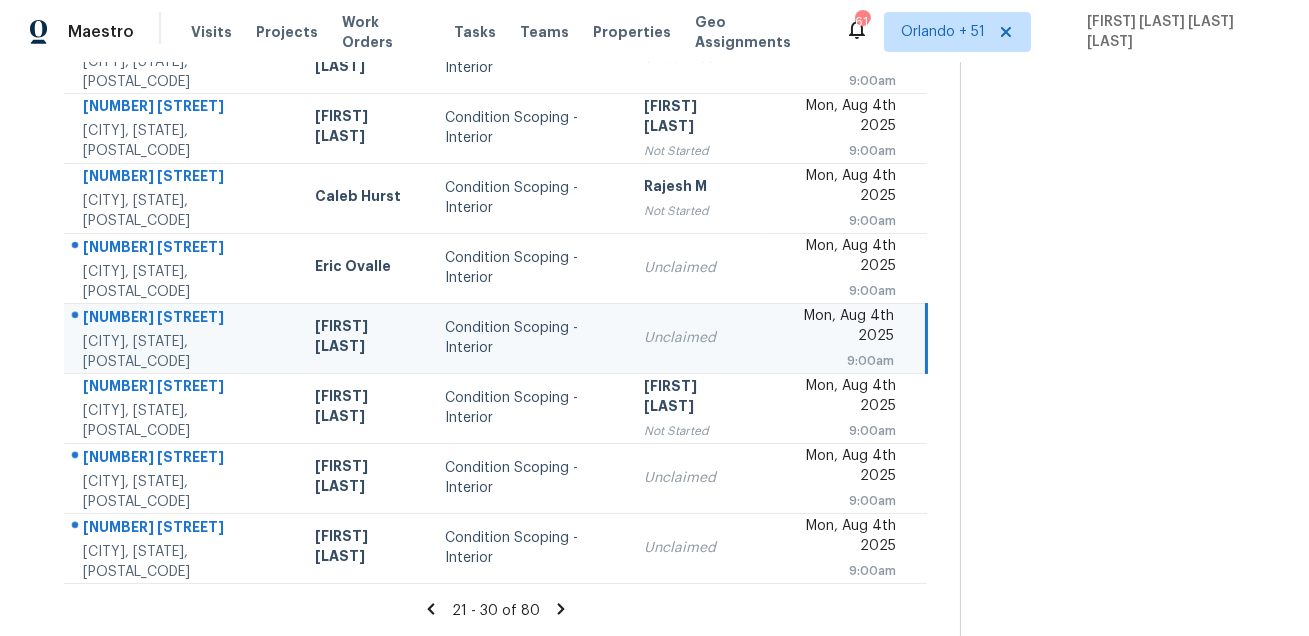 click on "[NUMBER] [STREET]" at bounding box center [183, 319] 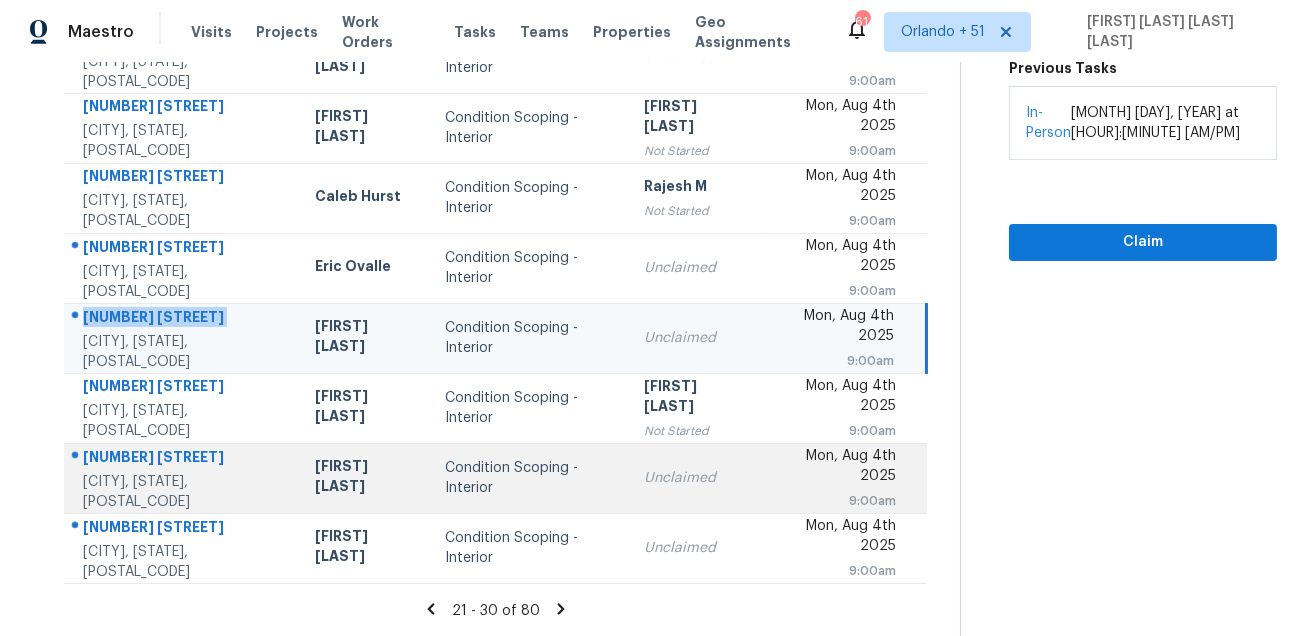 click on "[NUMBER] [STREET]" at bounding box center [183, 459] 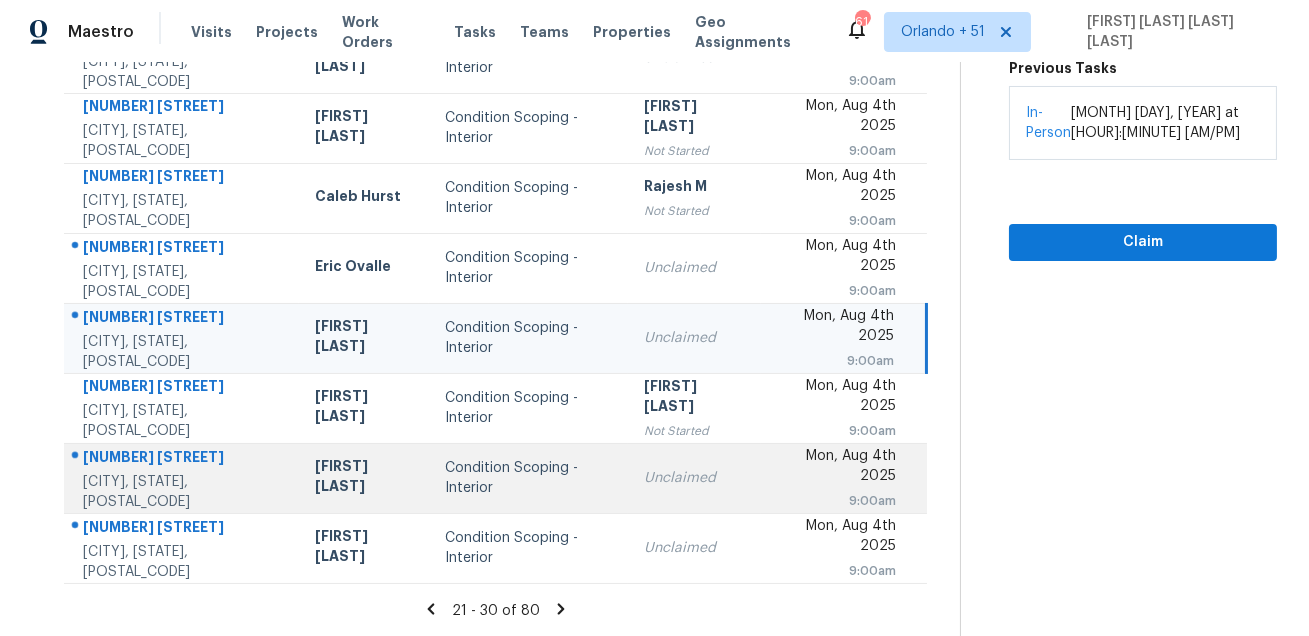 click on "[NUMBER] [STREET]" at bounding box center [183, 459] 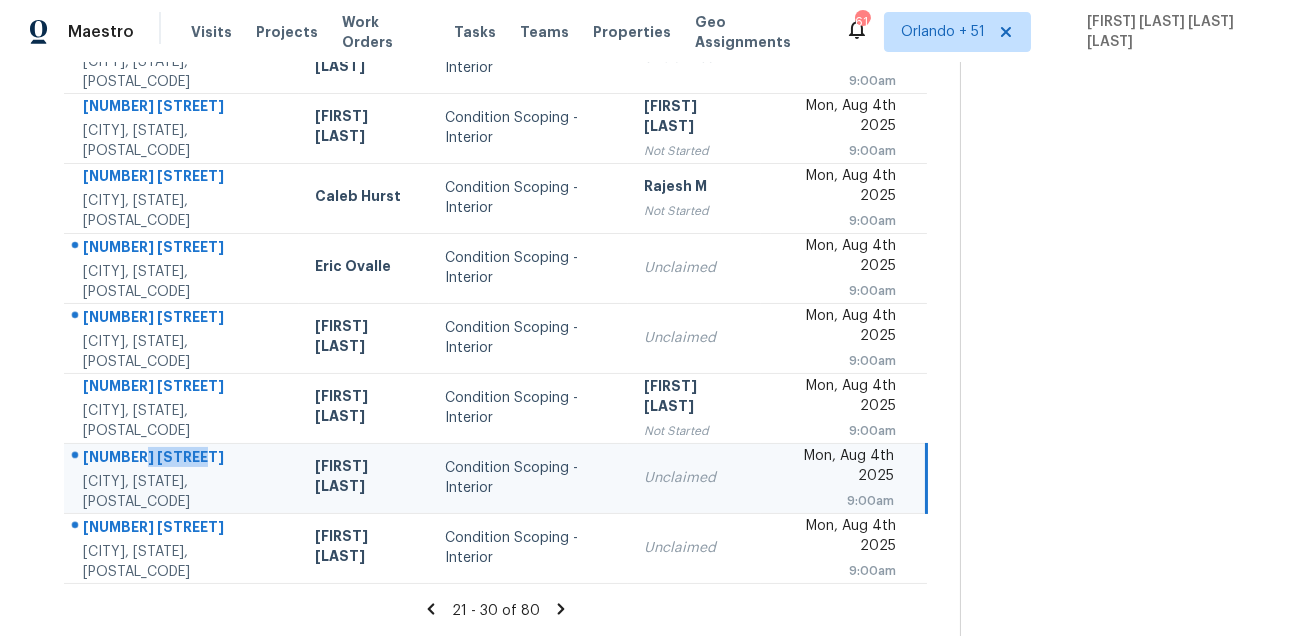 click on "[NUMBER] [STREET]" at bounding box center [183, 459] 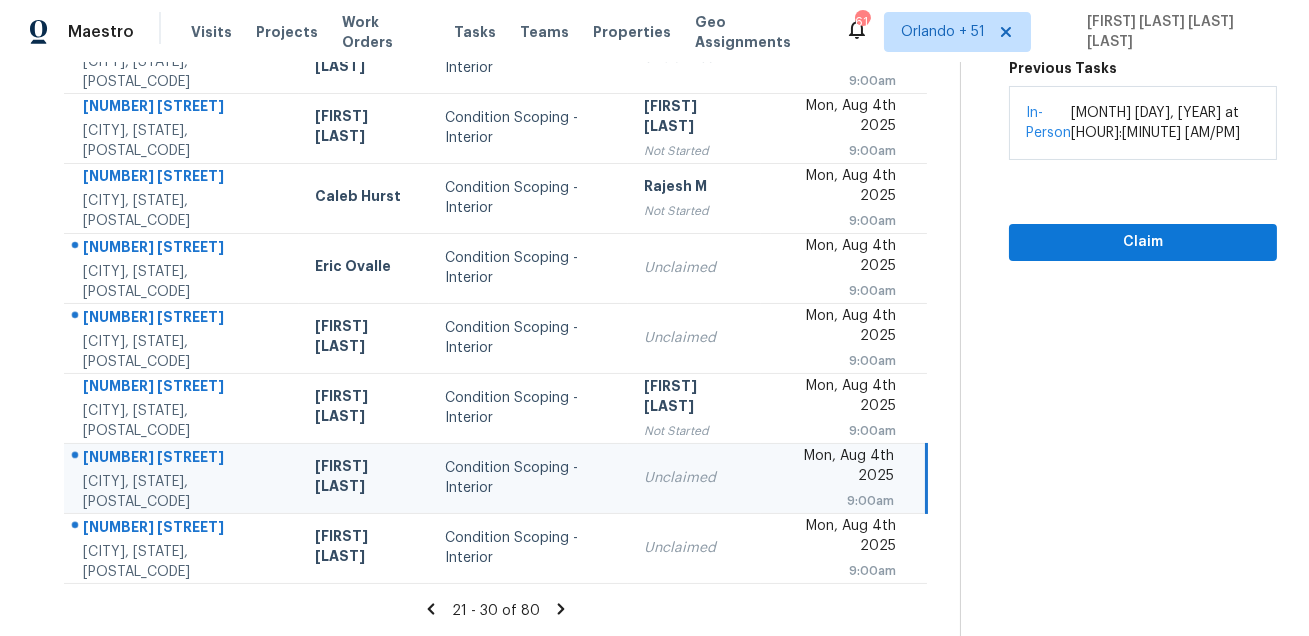 click on "Tasks 80  Results Mon, Aug 04 - Mon, Aug 04 Open Condition Scoping - Interior Assignee ​ Create a Task Address HPM Type Assignee Due [NUMBER] [STREET]   [CITY], [STATE], [POSTAL_CODE] [FIRST] [LAST] Condition Scoping - Interior [FIRST] [LAST] Not Started Mon, Aug 4th 2025 9:00am [NUMBER] [STREET]   [CITY], [STATE], [POSTAL_CODE] [FIRST] [LAST] Condition Scoping - Interior [FIRST] [LAST] Not Started Mon, Aug 4th 2025 9:00am [NUMBER] [STREET]   [CITY], [STATE], [POSTAL_CODE] [FIRST] [LAST] Condition Scoping - Interior Unclaimed Mon, Aug 4th 2025 9:00am [NUMBER] [STREET]   [CITY], [STATE], [POSTAL_CODE] [FIRST] [LAST] Condition Scoping - Interior [FIRST] [LAST] Not Started Mon, Aug 4th 2025 9:00am [NUMBER] [STREET]   [CITY], [STATE], [POSTAL_CODE] [FIRST] [LAST] Condition Scoping - Interior [FIRST] [LAST] Not Started Mon, Aug 4th 2025 9:00am [NUMBER] [STREET]   [CITY], [STATE], [POSTAL_CODE] [FIRST] [LAST] Condition Scoping - Interior Unclaimed Mon, Aug 4th 2025 9:00am [NUMBER] [STREET]   [CITY], [STATE], [POSTAL_CODE] [FIRST] [LAST] Condition Scoping - Interior Unclaimed Mon, Aug 4th 2025 9:00am" at bounding box center [654, 147] 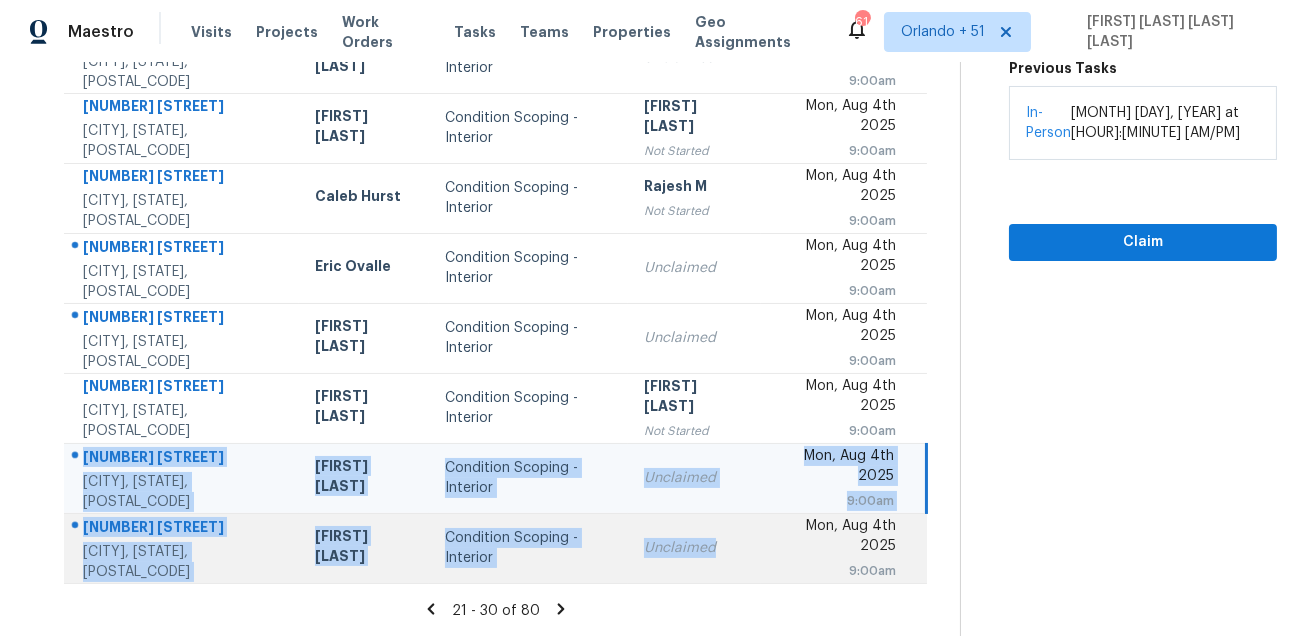 drag, startPoint x: 75, startPoint y: 450, endPoint x: 701, endPoint y: 581, distance: 639.56 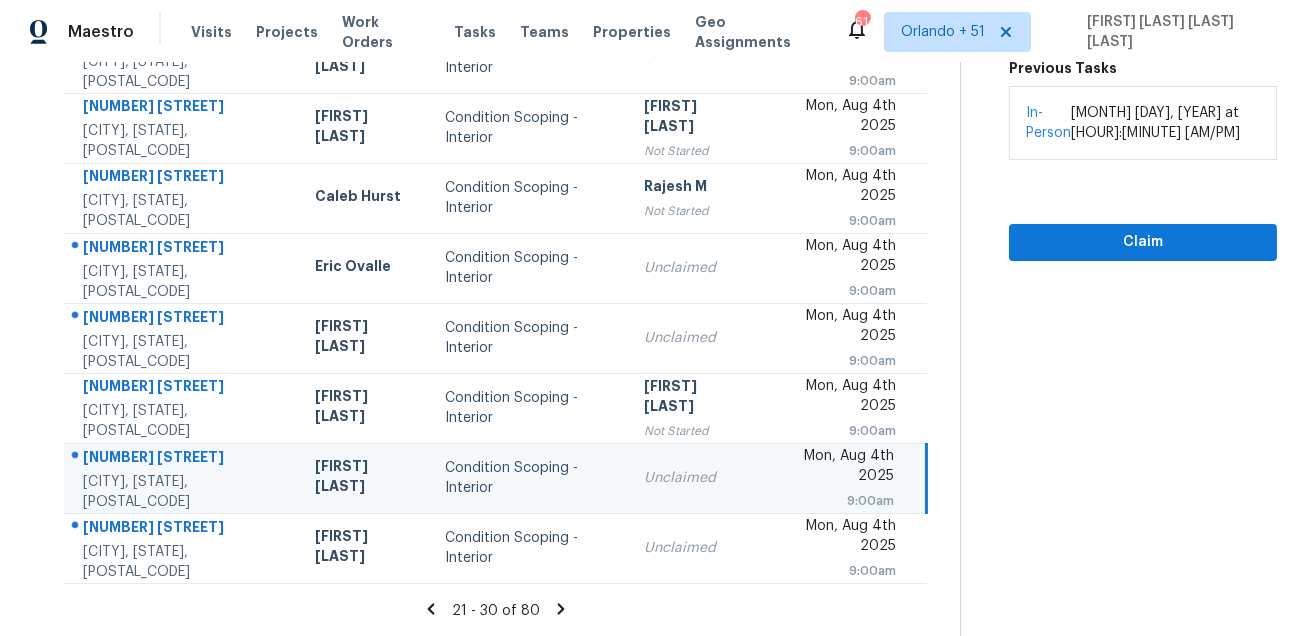 click 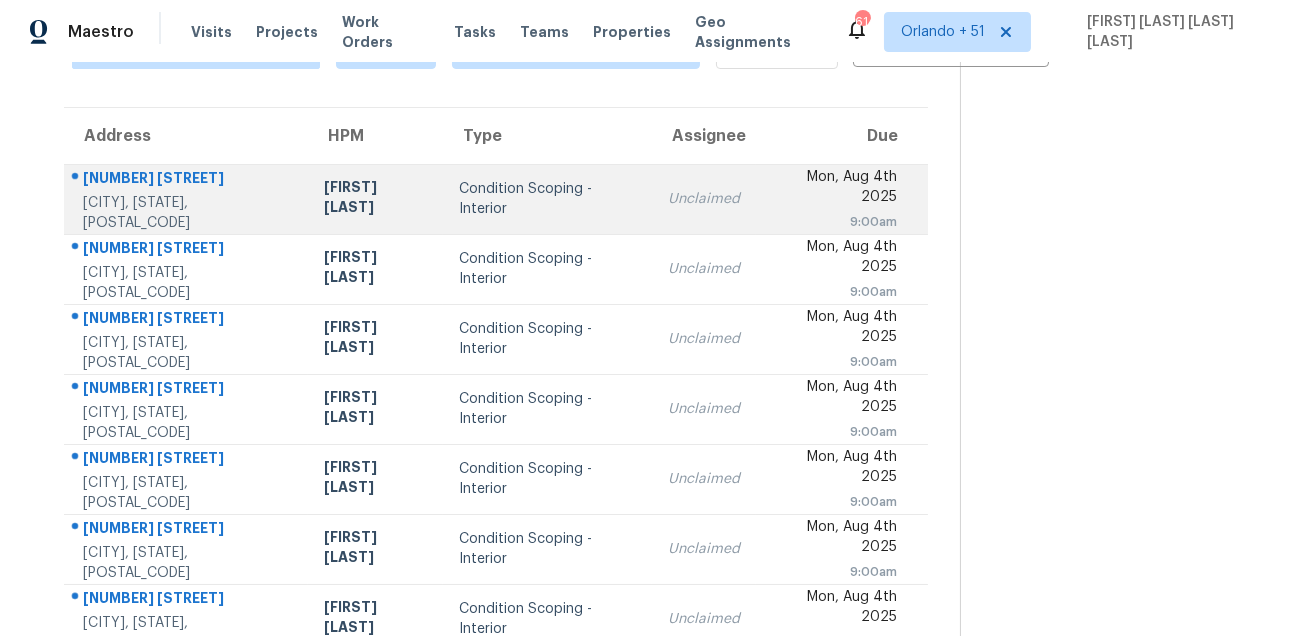 scroll, scrollTop: 64, scrollLeft: 0, axis: vertical 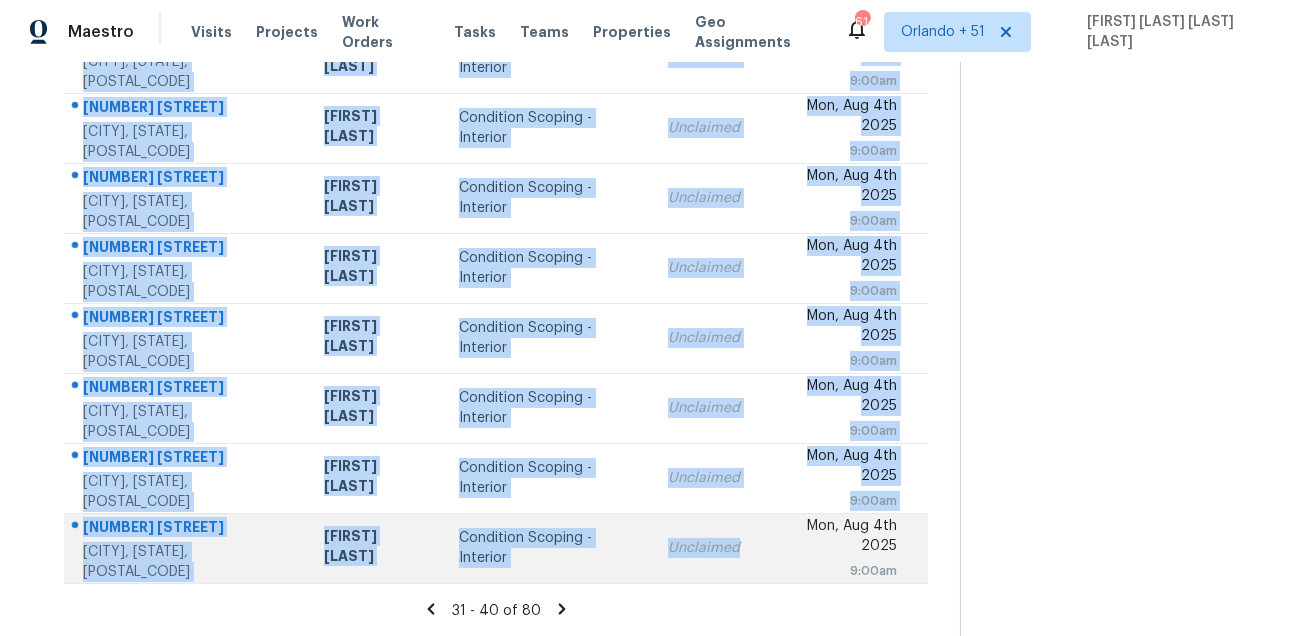 drag, startPoint x: 80, startPoint y: 236, endPoint x: 750, endPoint y: 554, distance: 741.63605 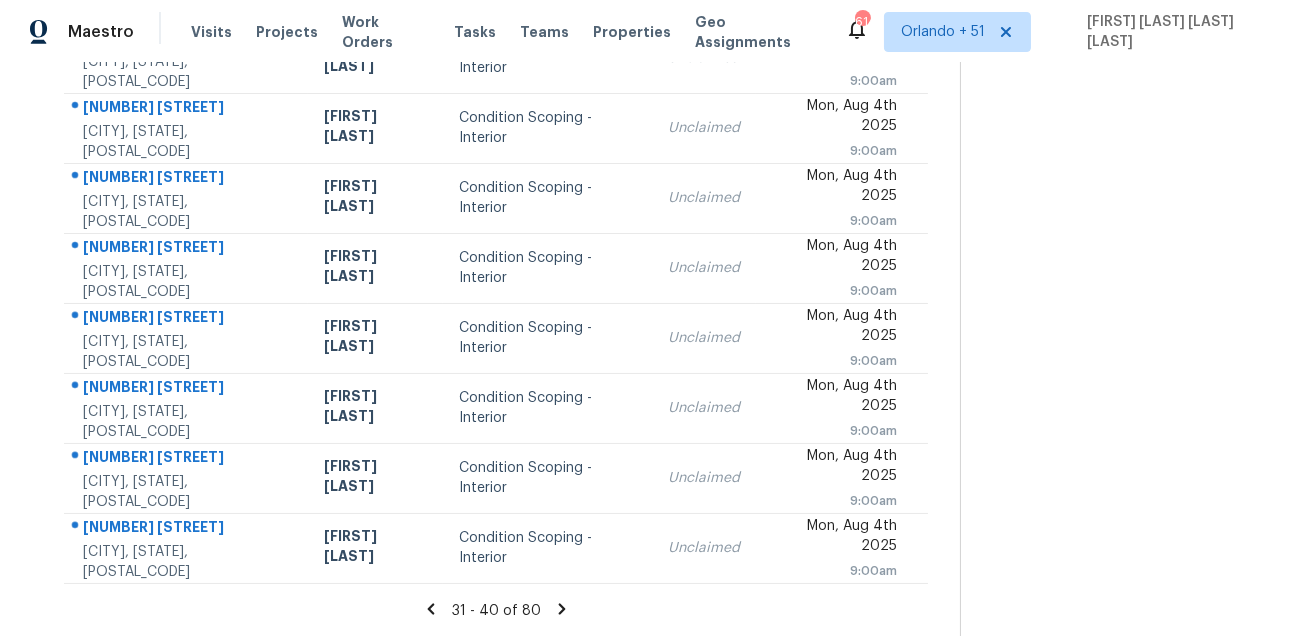 click 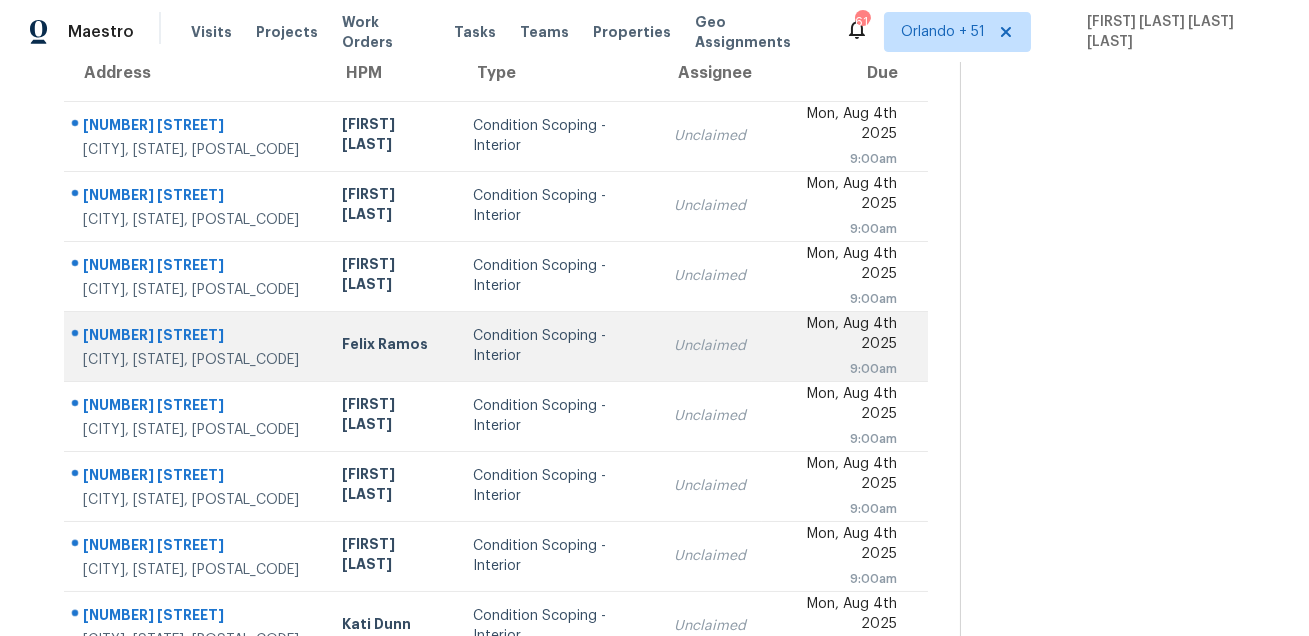 scroll, scrollTop: 133, scrollLeft: 0, axis: vertical 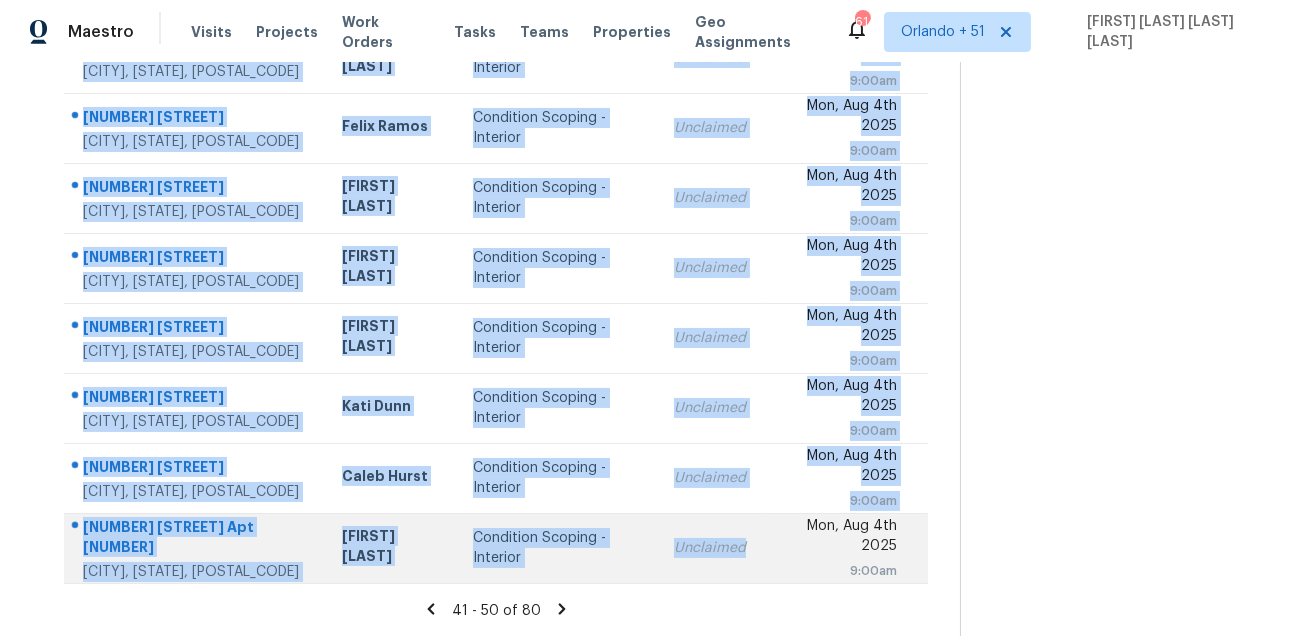drag, startPoint x: 69, startPoint y: 168, endPoint x: 687, endPoint y: 568, distance: 736.15485 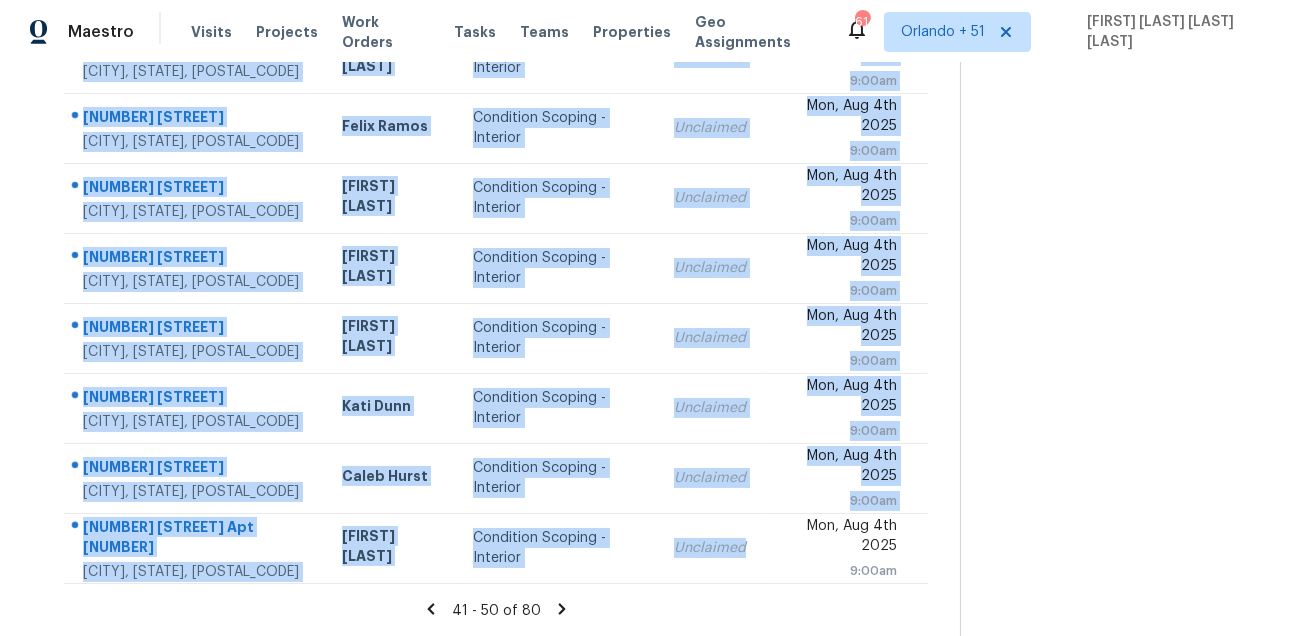 click 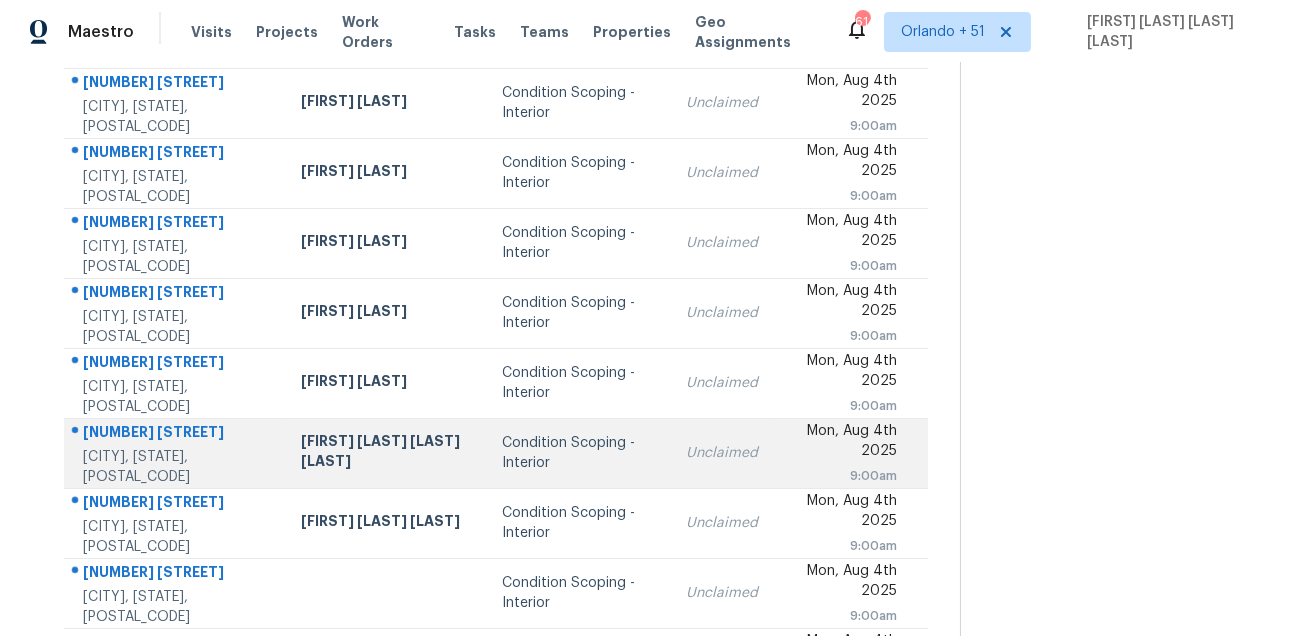 scroll, scrollTop: 0, scrollLeft: 0, axis: both 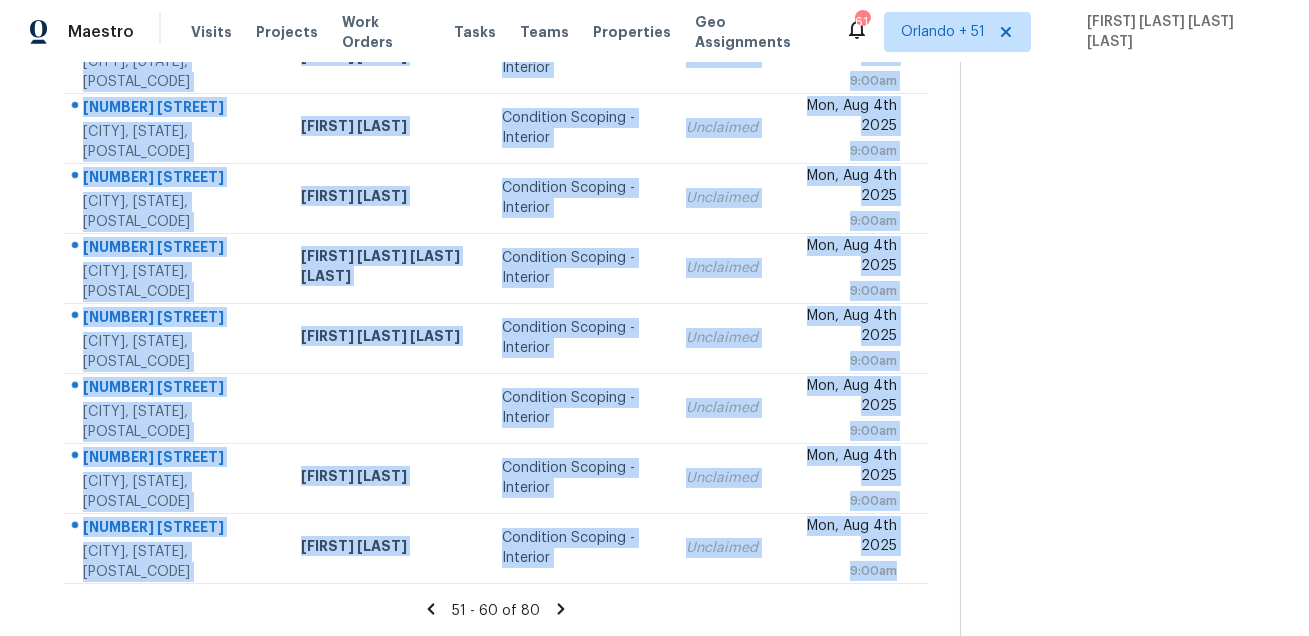 drag, startPoint x: 83, startPoint y: 292, endPoint x: 753, endPoint y: 587, distance: 732.069 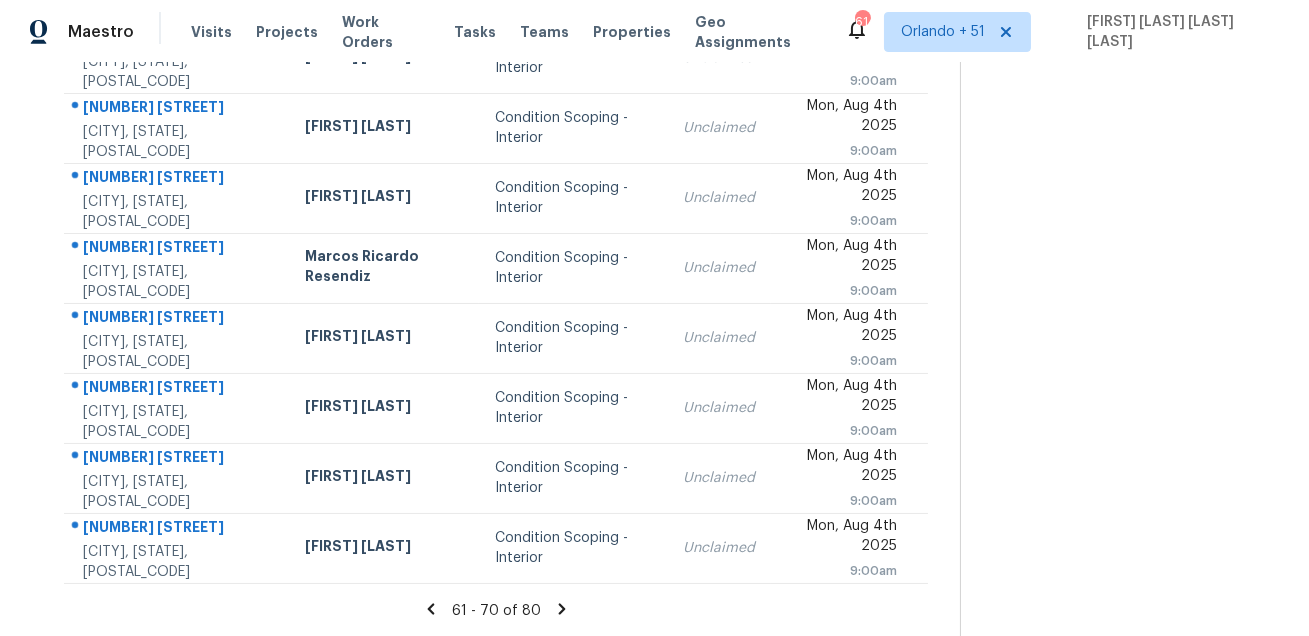 scroll, scrollTop: 0, scrollLeft: 0, axis: both 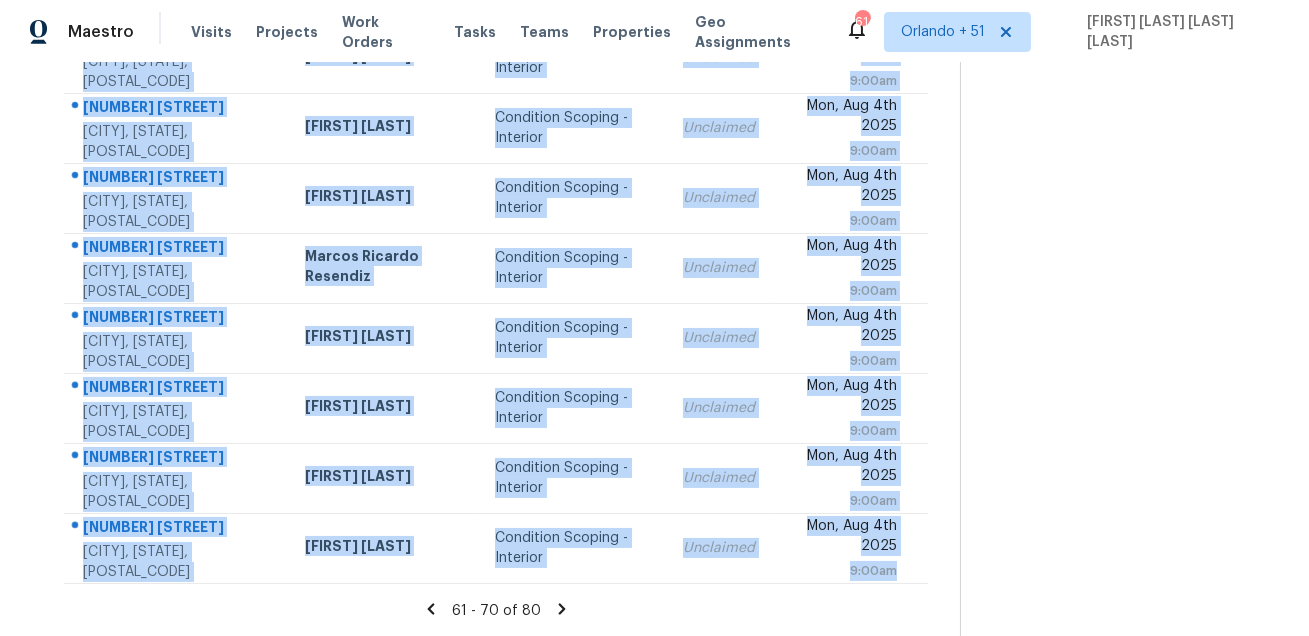 drag, startPoint x: 66, startPoint y: 303, endPoint x: 714, endPoint y: 588, distance: 707.90466 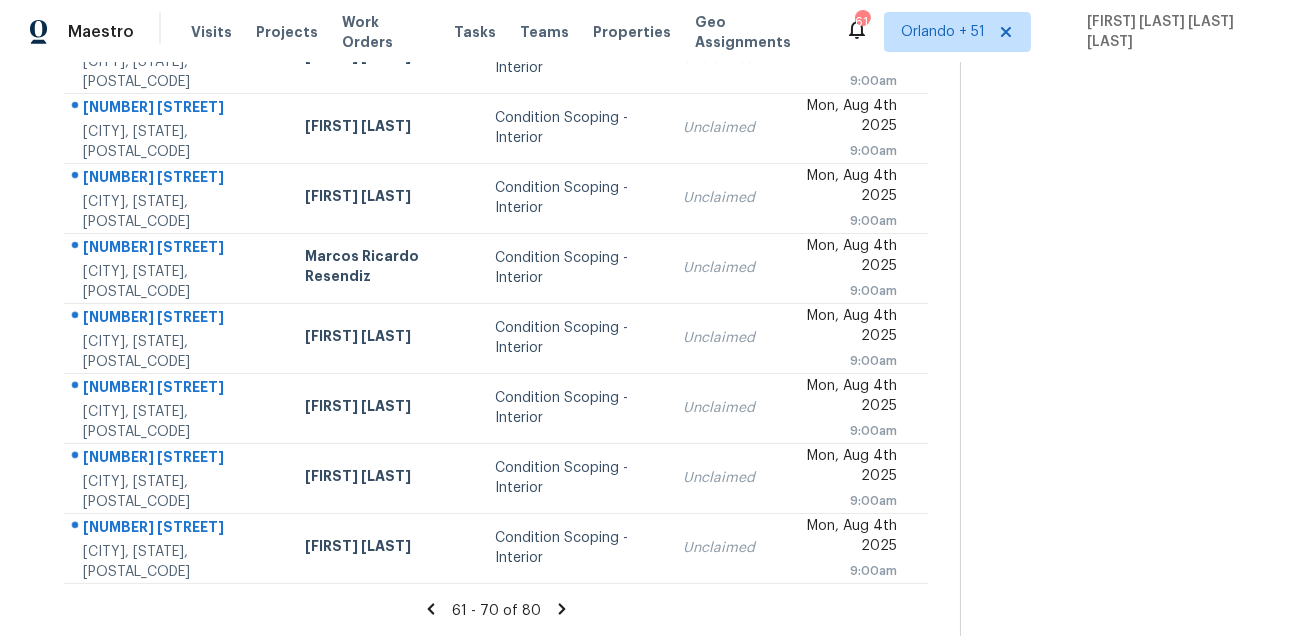 click 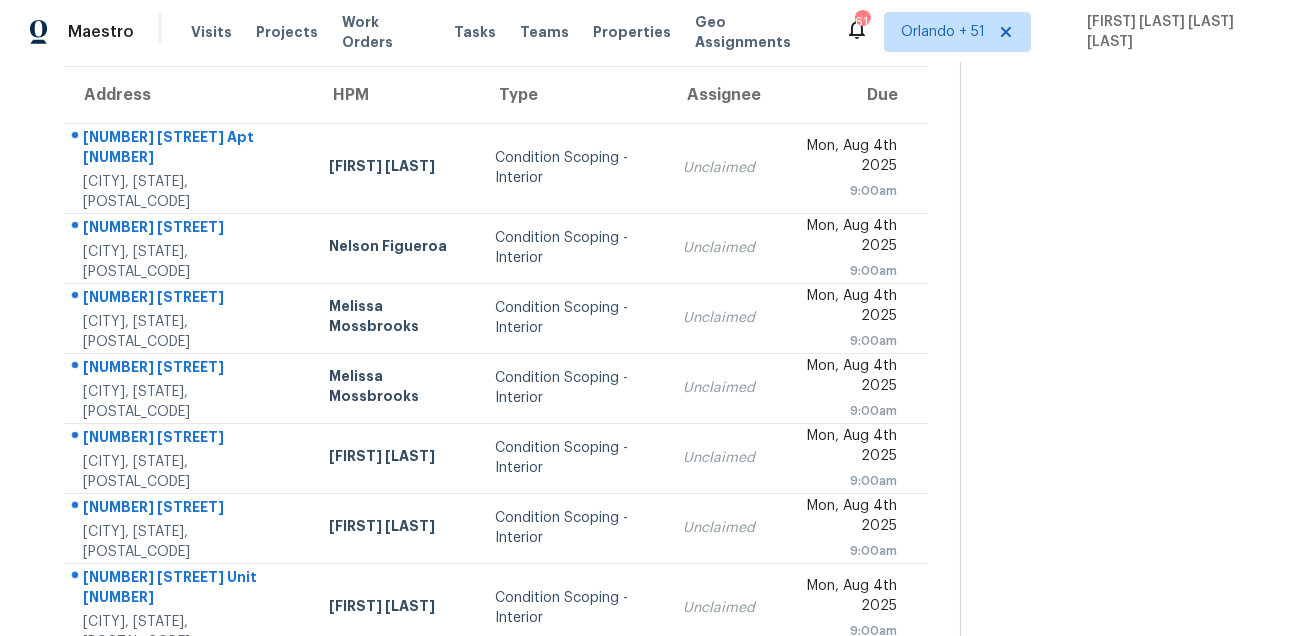 scroll, scrollTop: 0, scrollLeft: 0, axis: both 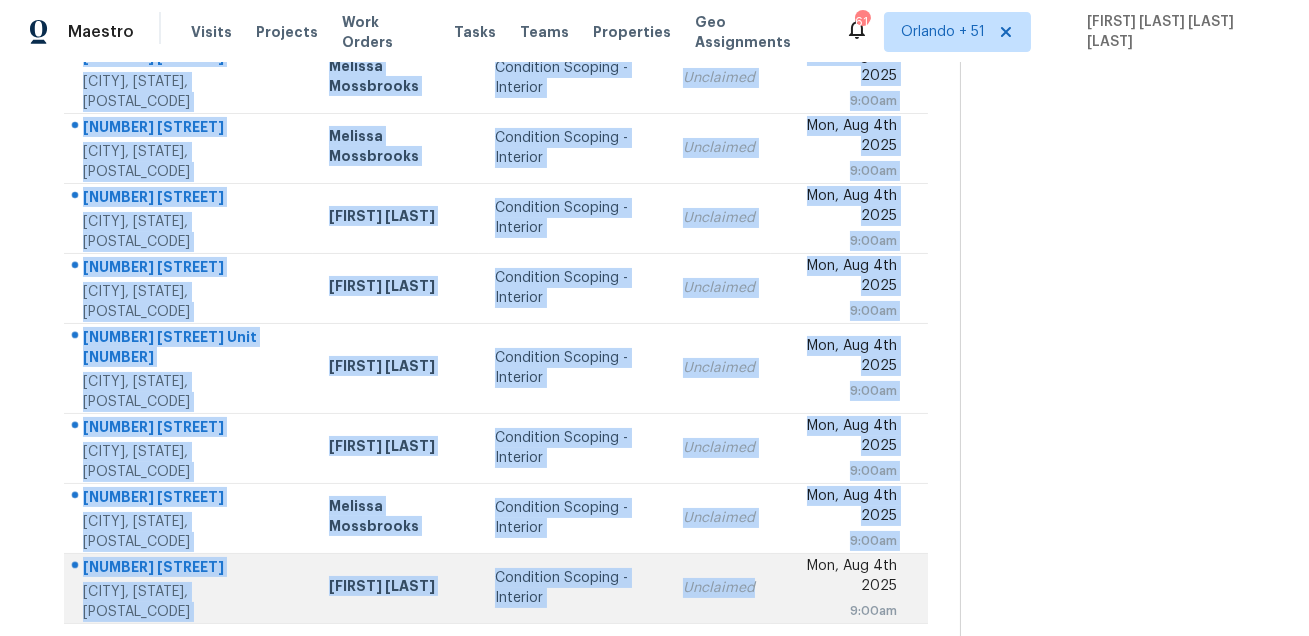 drag, startPoint x: 72, startPoint y: 296, endPoint x: 733, endPoint y: 567, distance: 714.39624 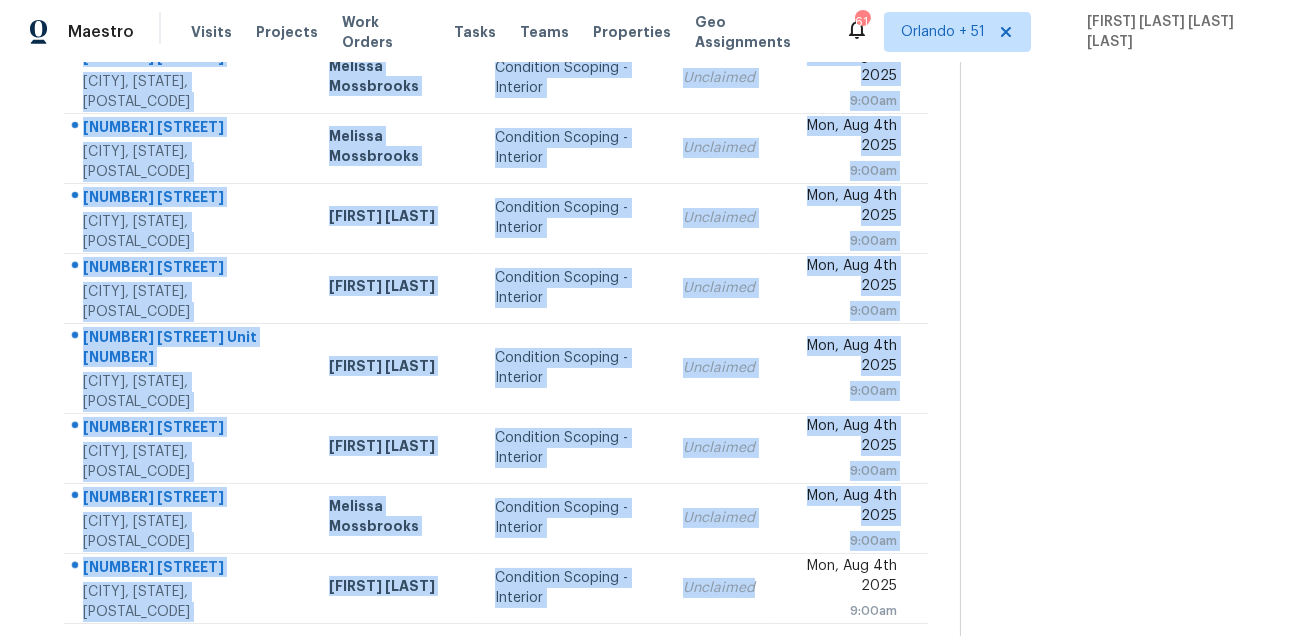 click 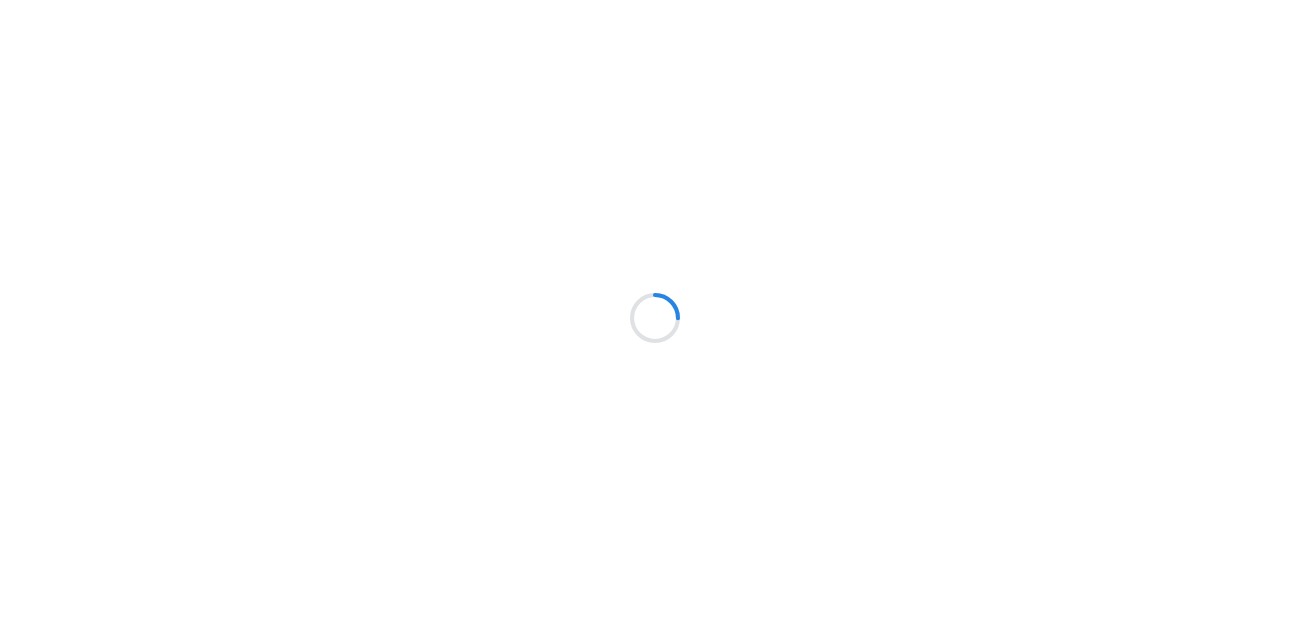 click at bounding box center [654, 318] 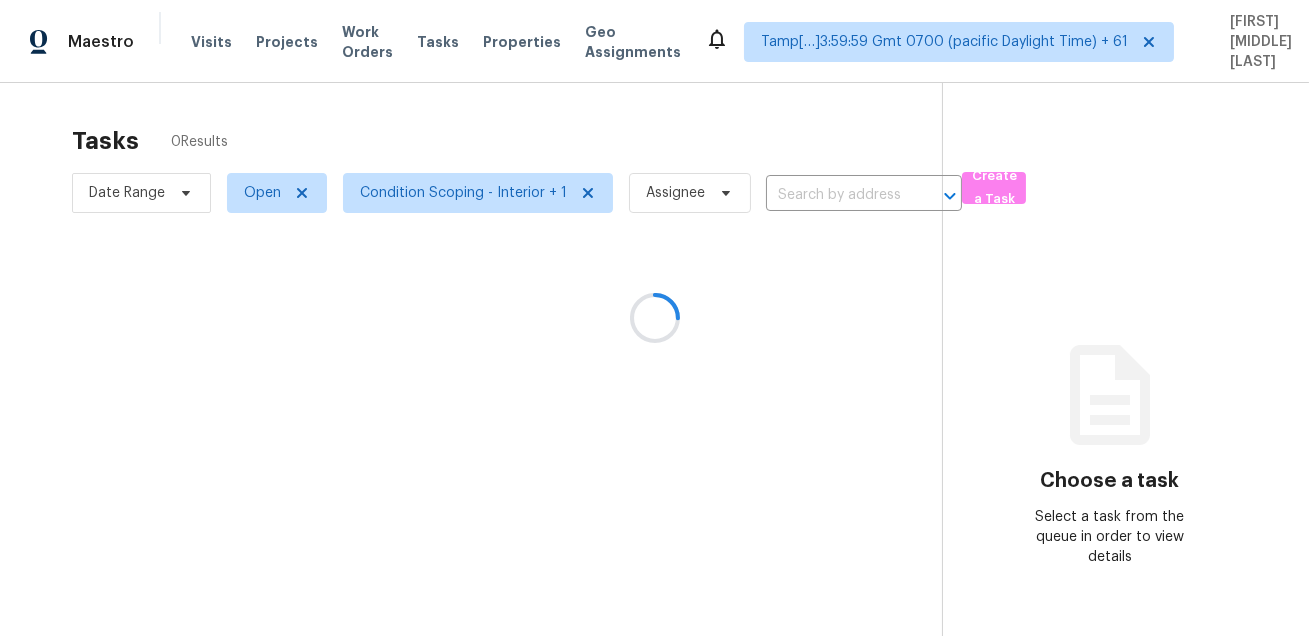 scroll, scrollTop: 0, scrollLeft: 0, axis: both 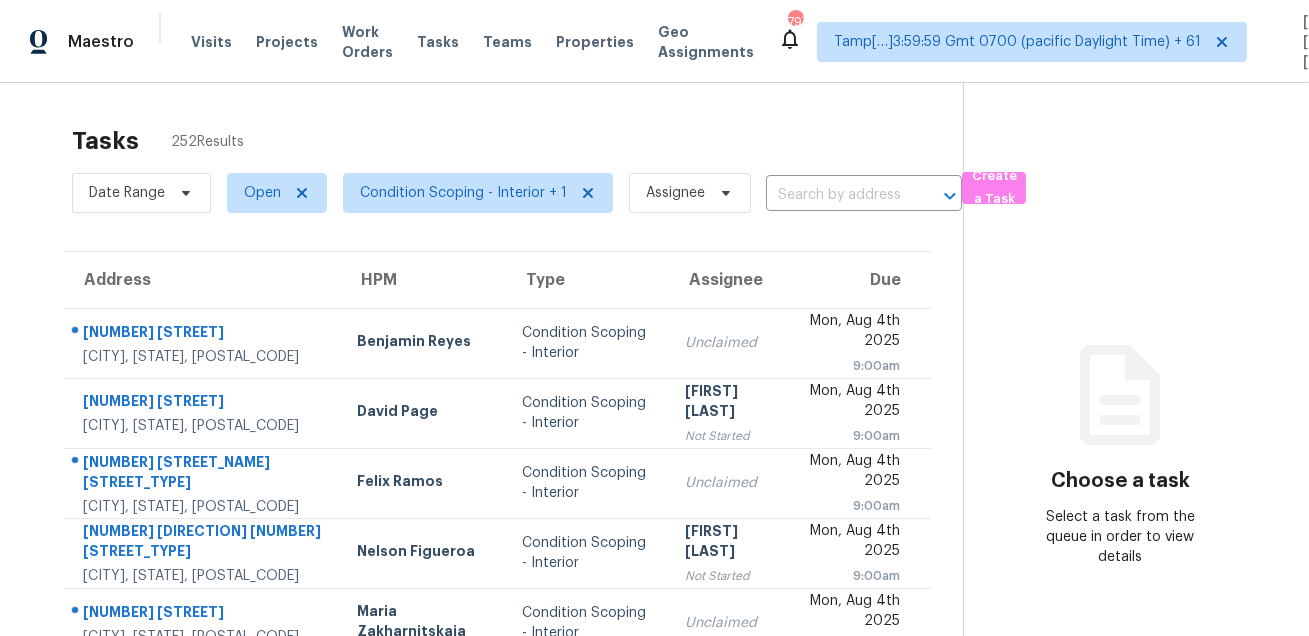 click on "Tasks 252  Results" at bounding box center (517, 141) 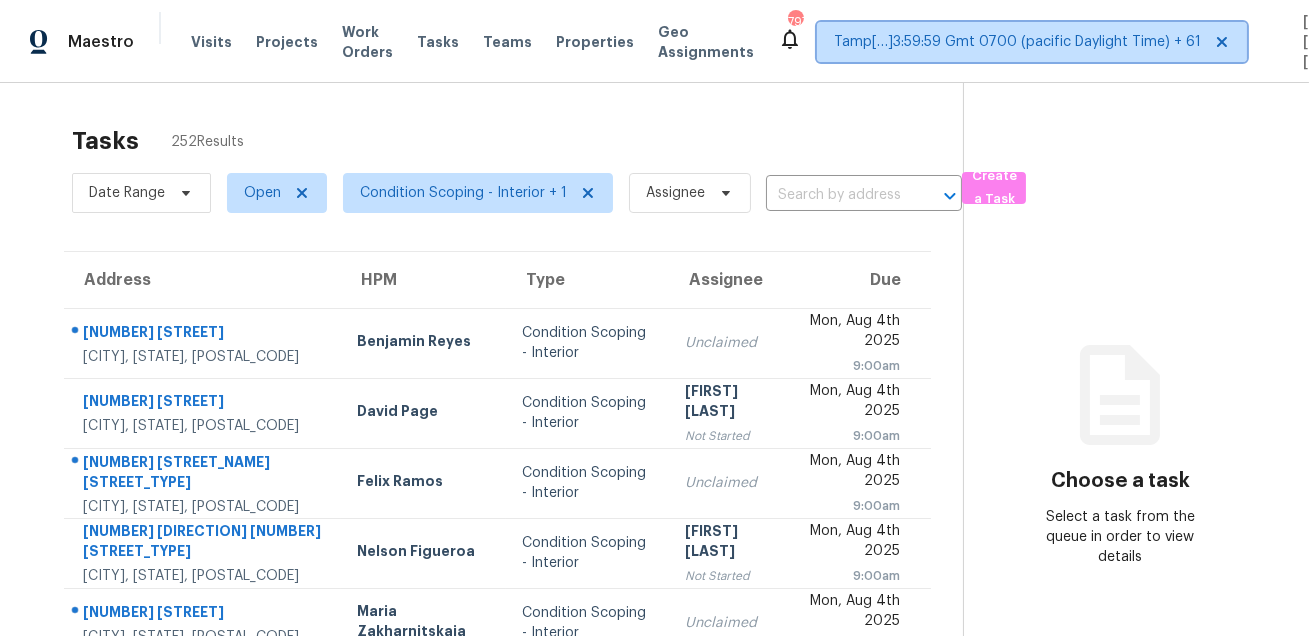 click on "Tamp[…]3:59:59 Gmt 0700 (pacific Daylight Time) + 61" at bounding box center (1017, 42) 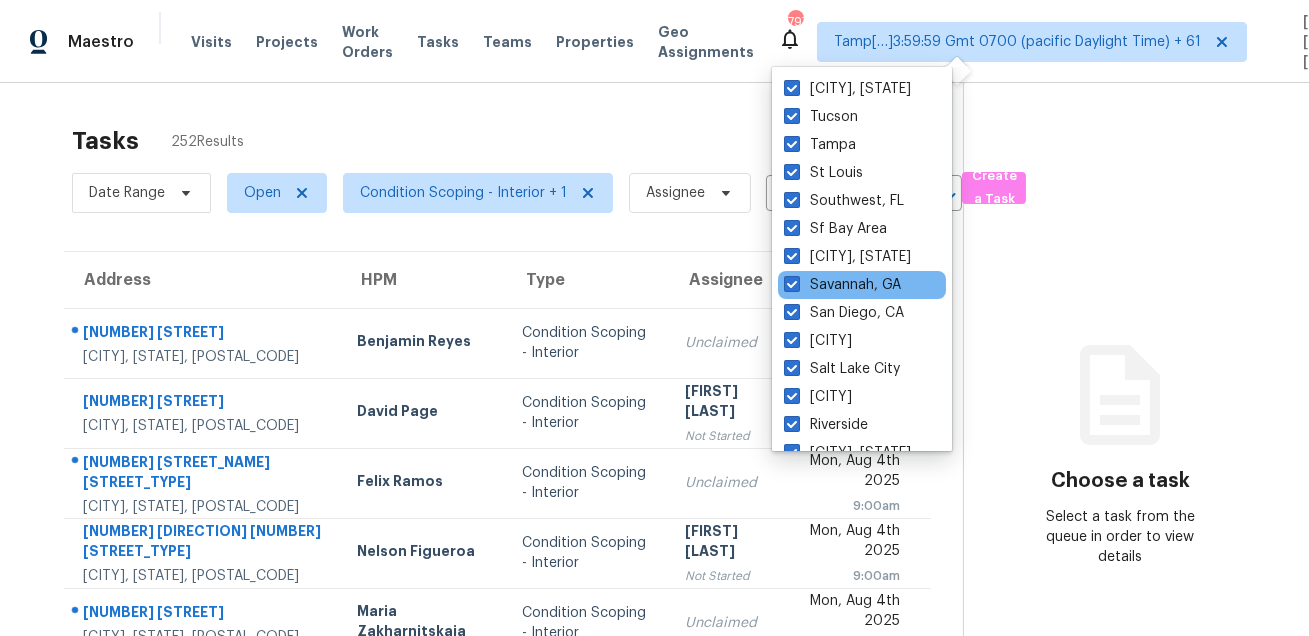 scroll, scrollTop: 1339, scrollLeft: 0, axis: vertical 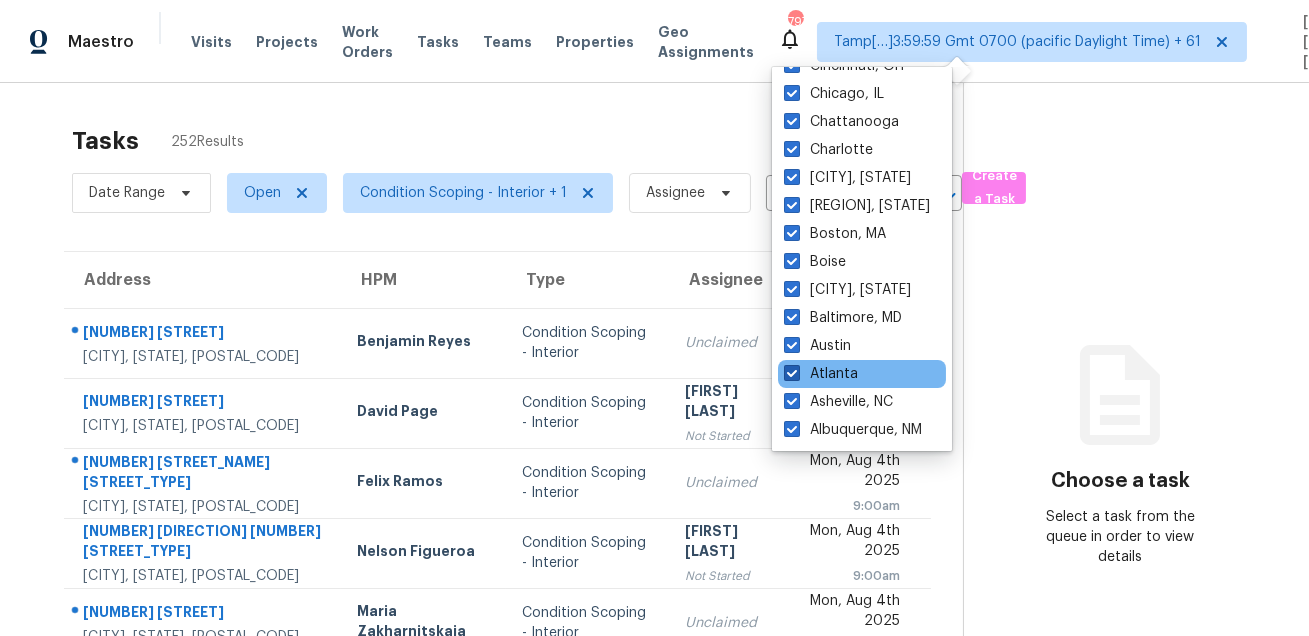 click on "Atlanta" at bounding box center (821, 374) 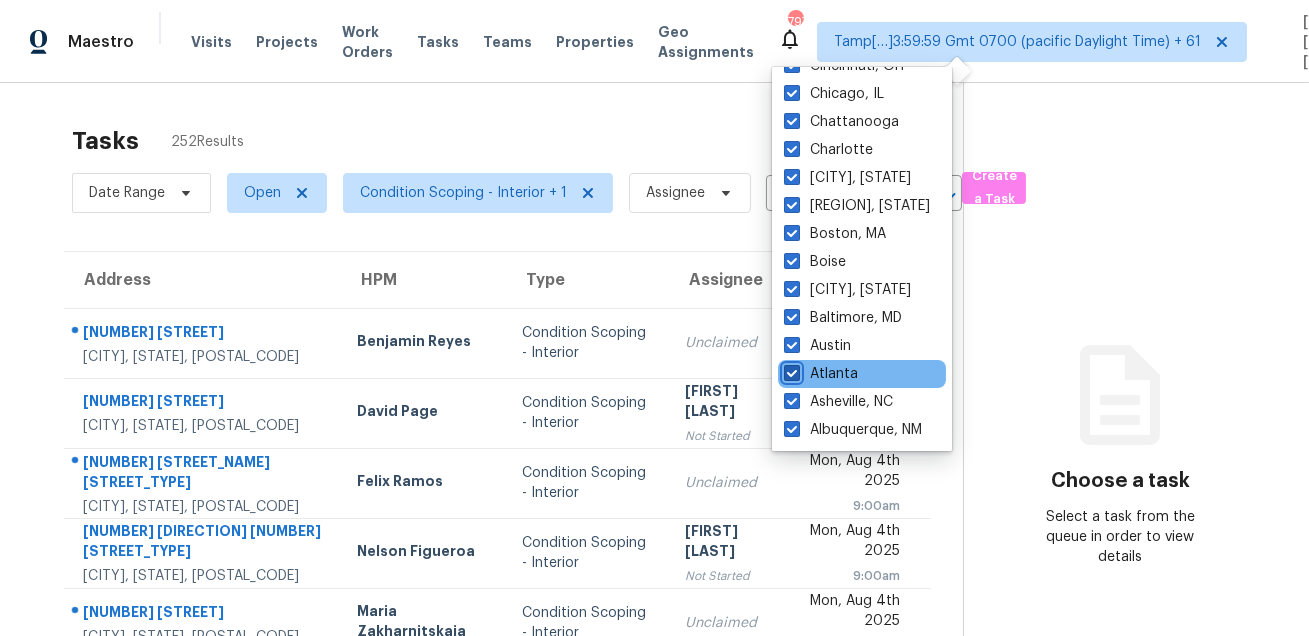 click on "Atlanta" at bounding box center (790, 370) 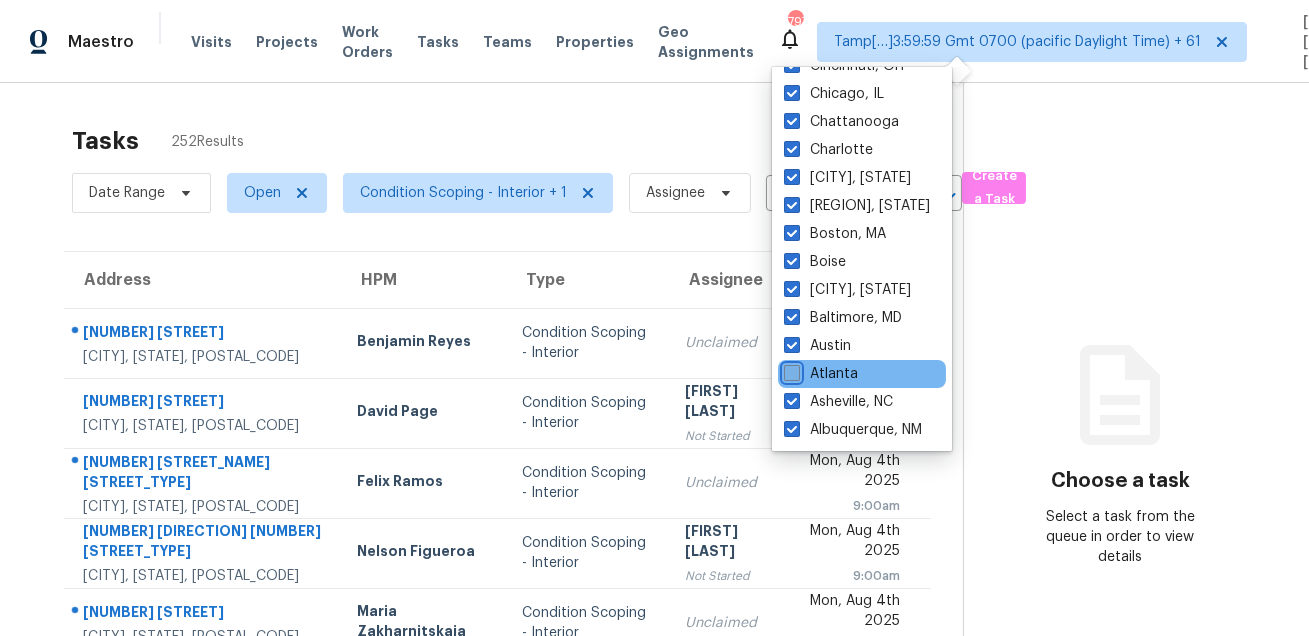 checkbox on "false" 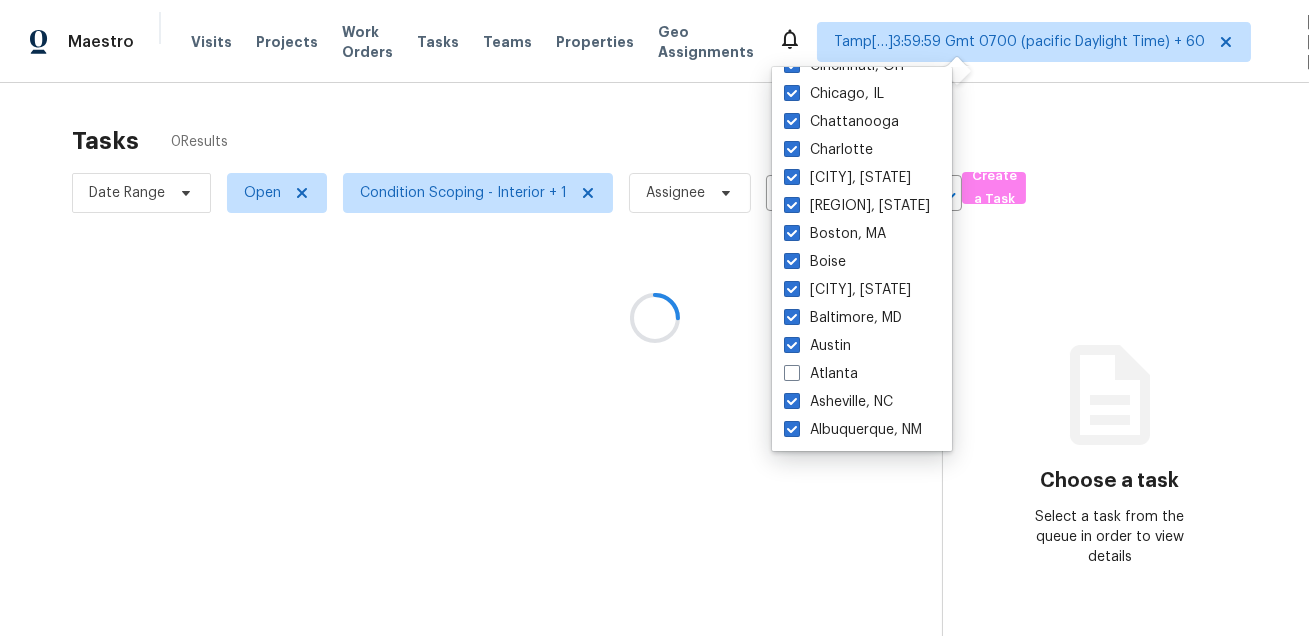 click at bounding box center [654, 318] 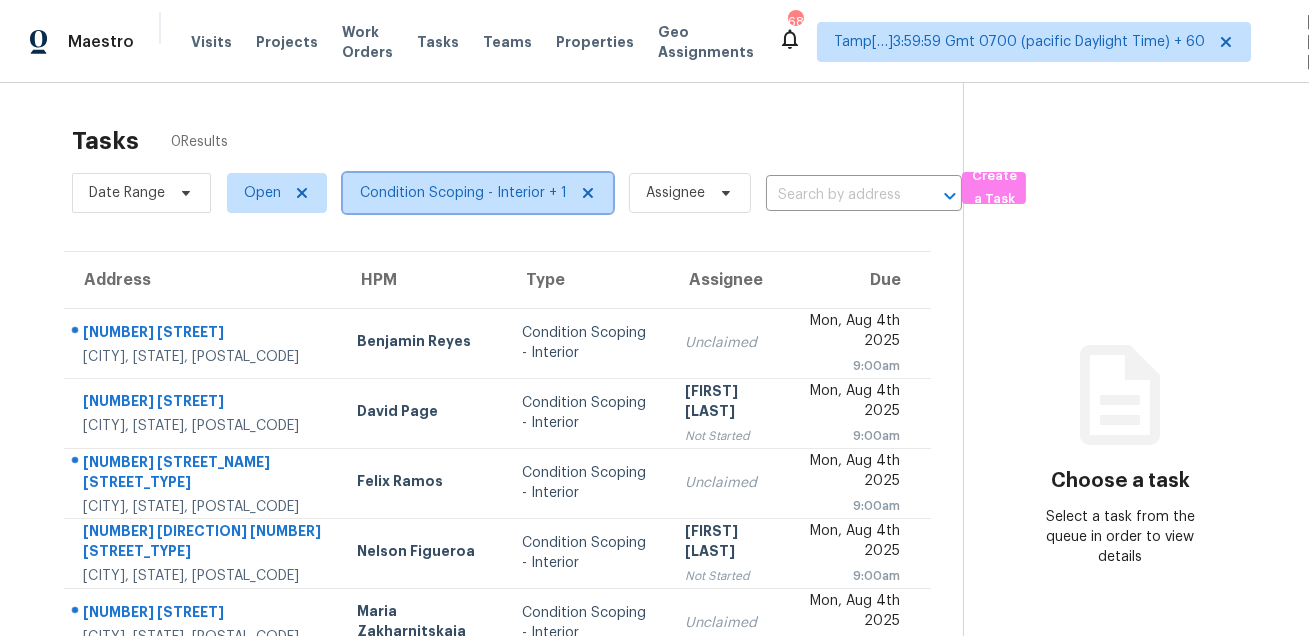 click on "Condition Scoping - Interior + 1" at bounding box center [463, 193] 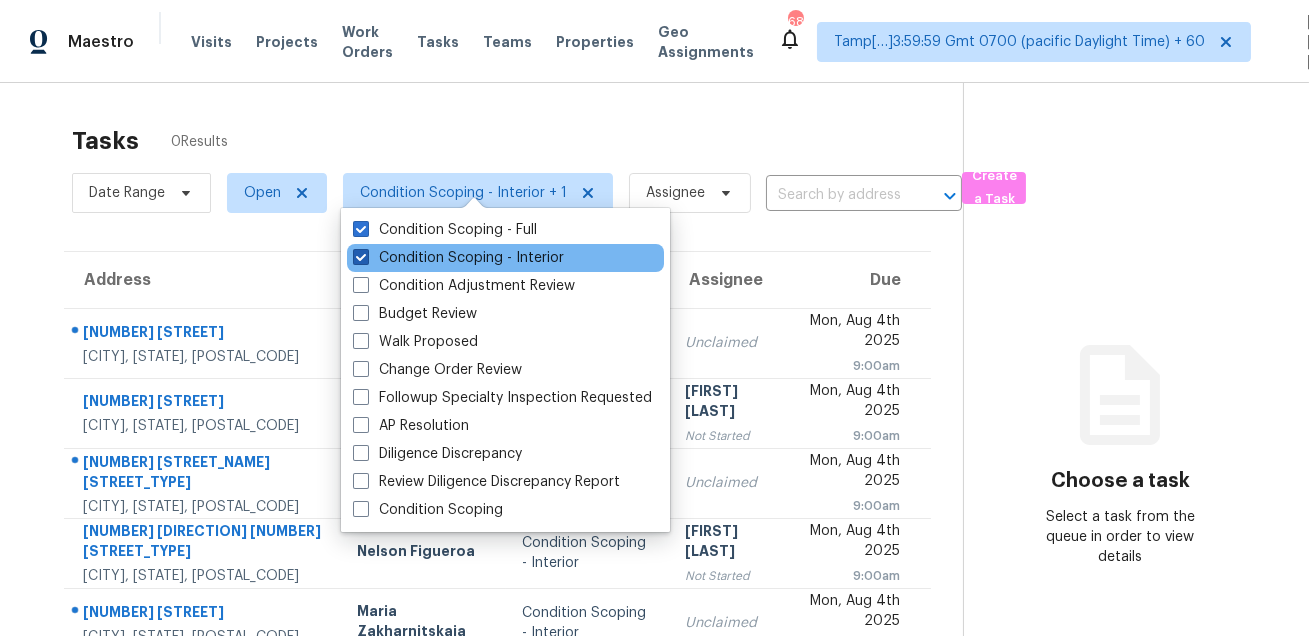 click on "Condition Scoping - Interior" at bounding box center (458, 258) 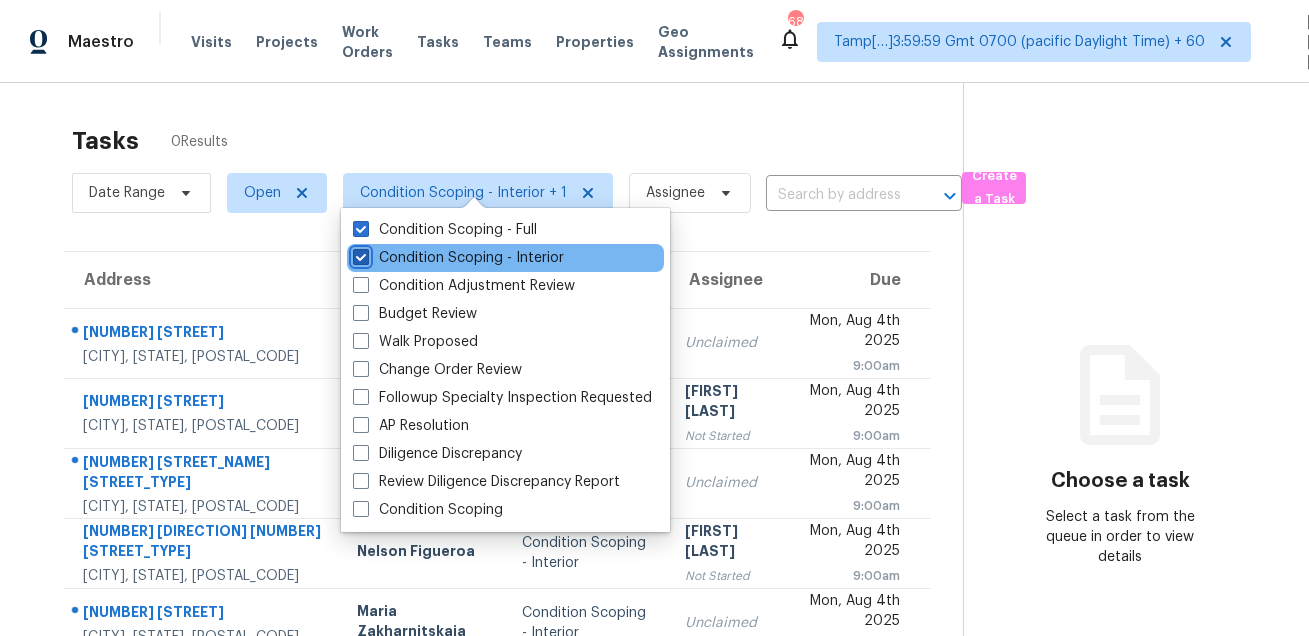 click on "Condition Scoping - Interior" at bounding box center [359, 254] 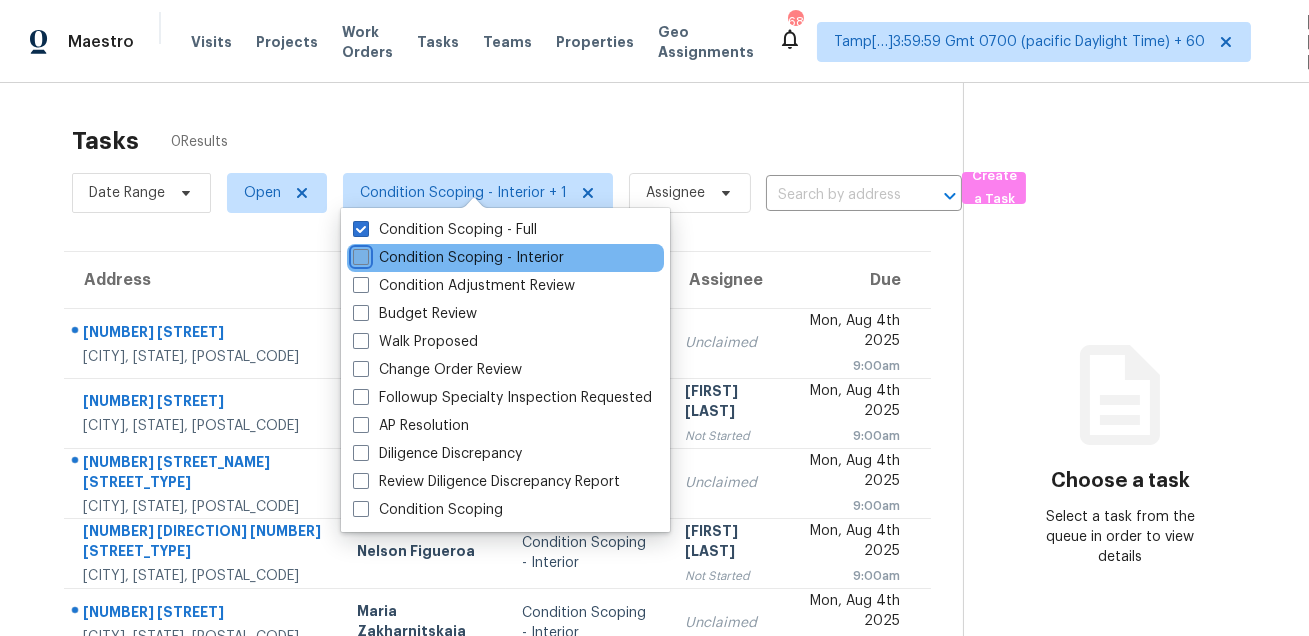 checkbox on "false" 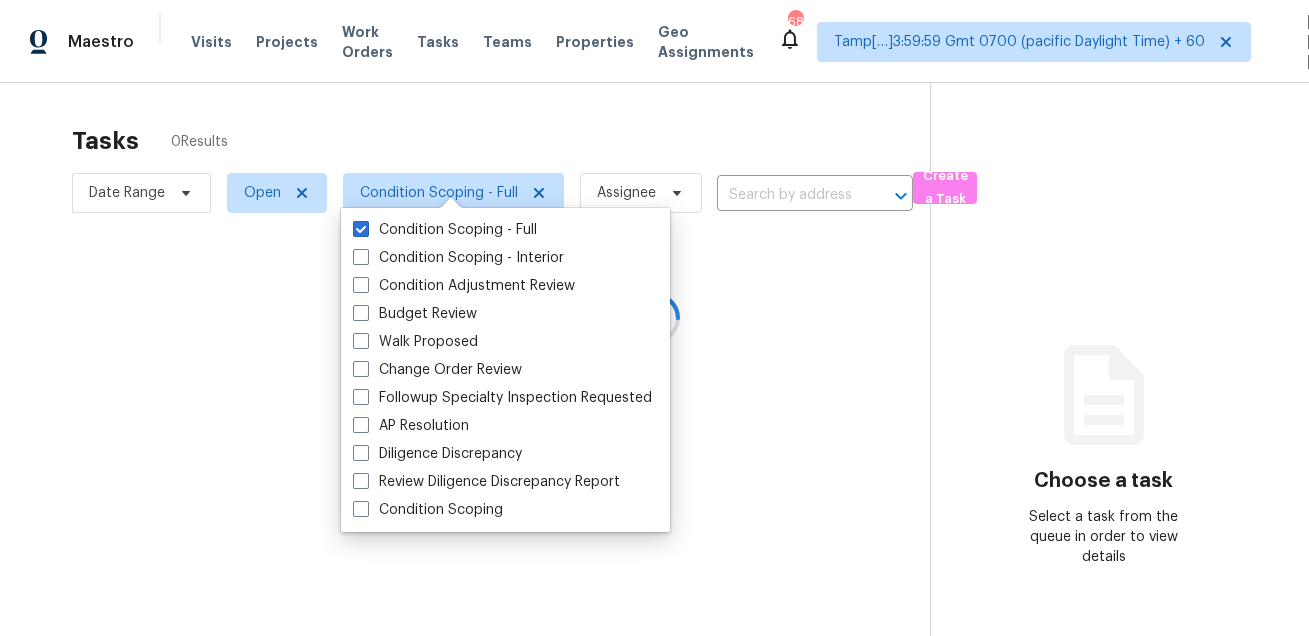click at bounding box center (654, 318) 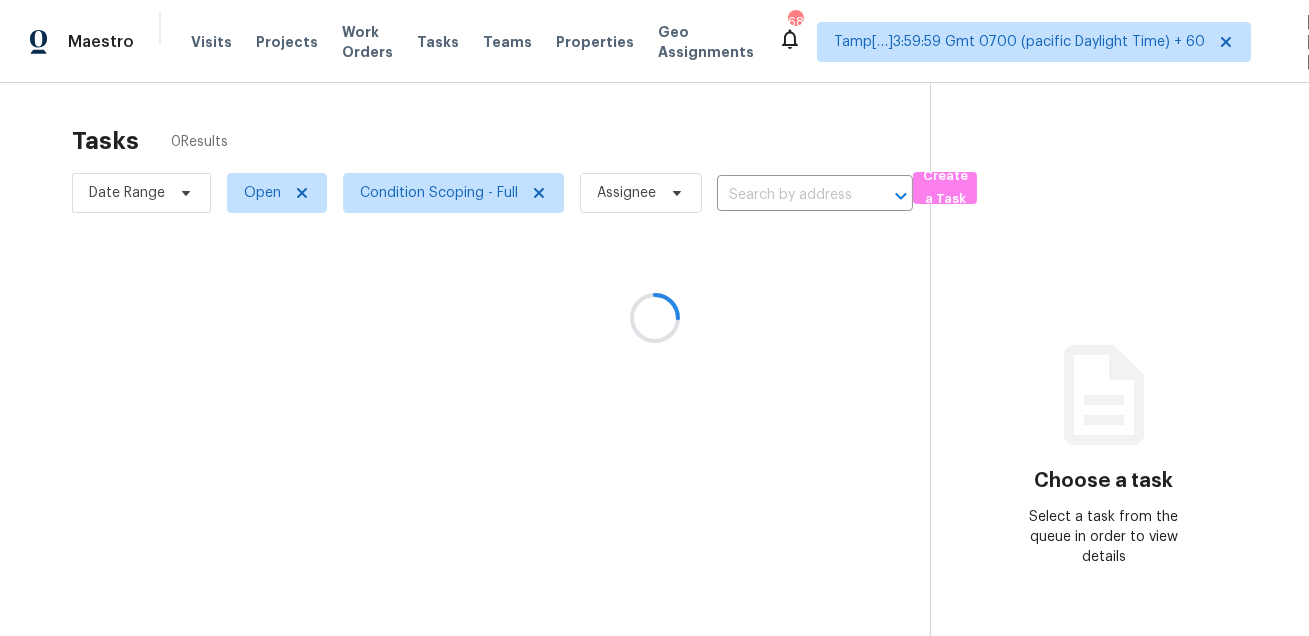 click at bounding box center (654, 318) 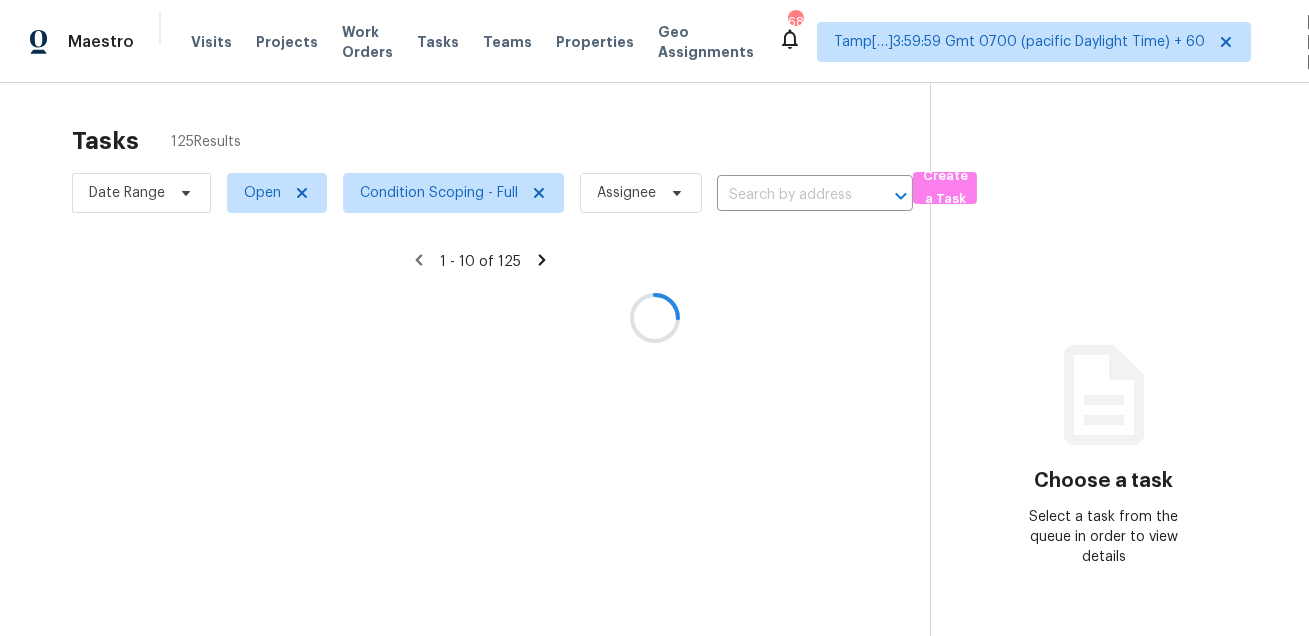click at bounding box center [654, 318] 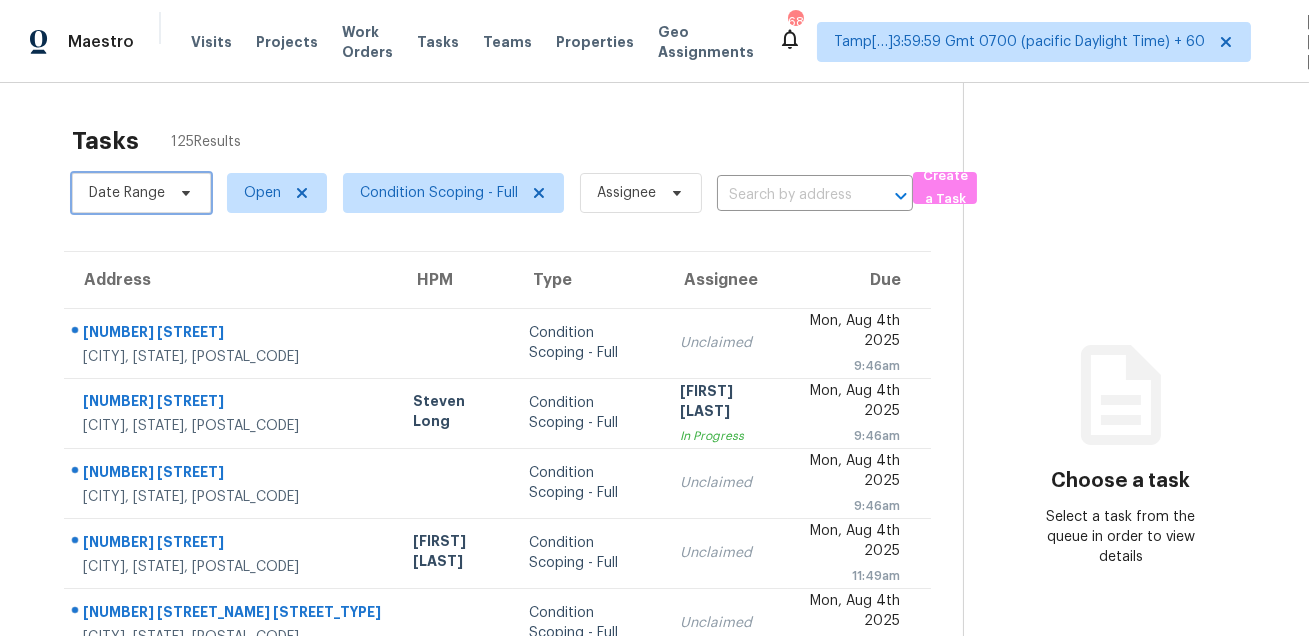 click on "Date Range" at bounding box center (127, 193) 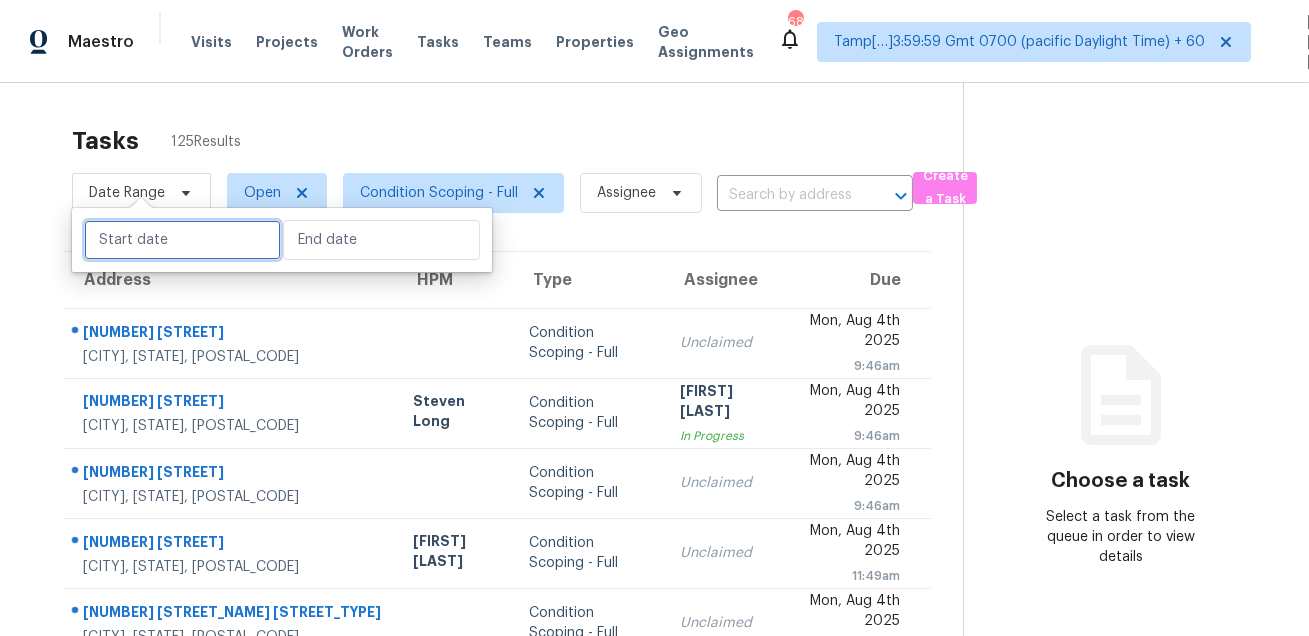 select on "7" 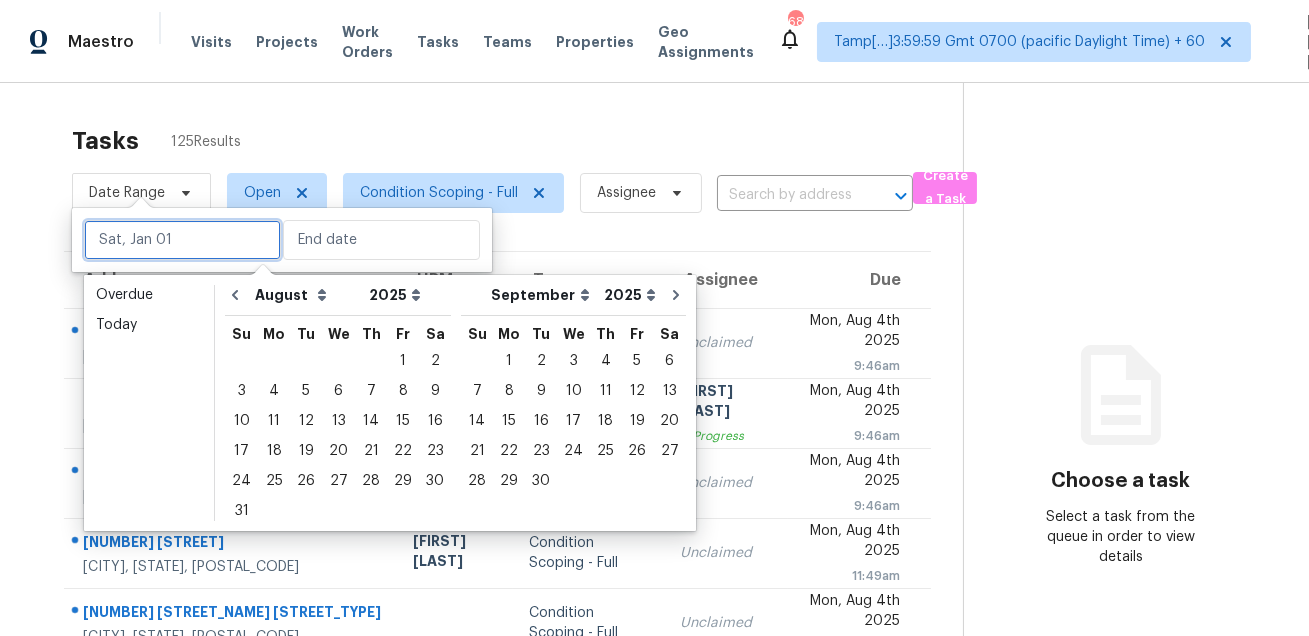 click at bounding box center (182, 240) 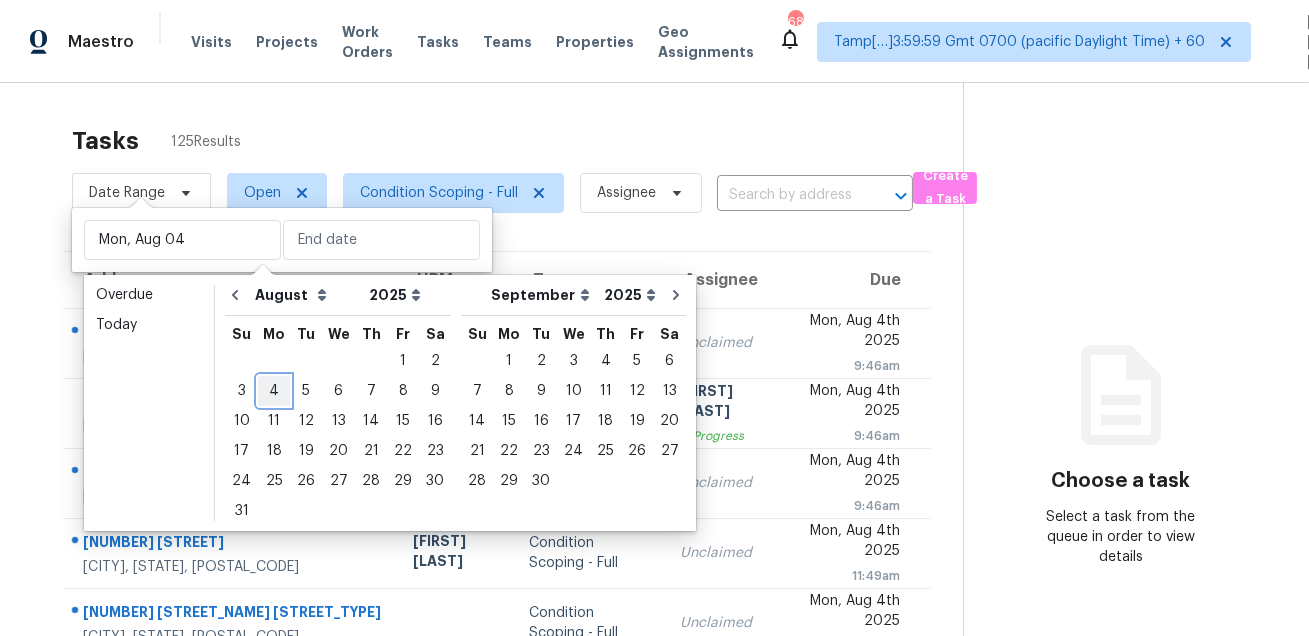 click on "4" at bounding box center [274, 391] 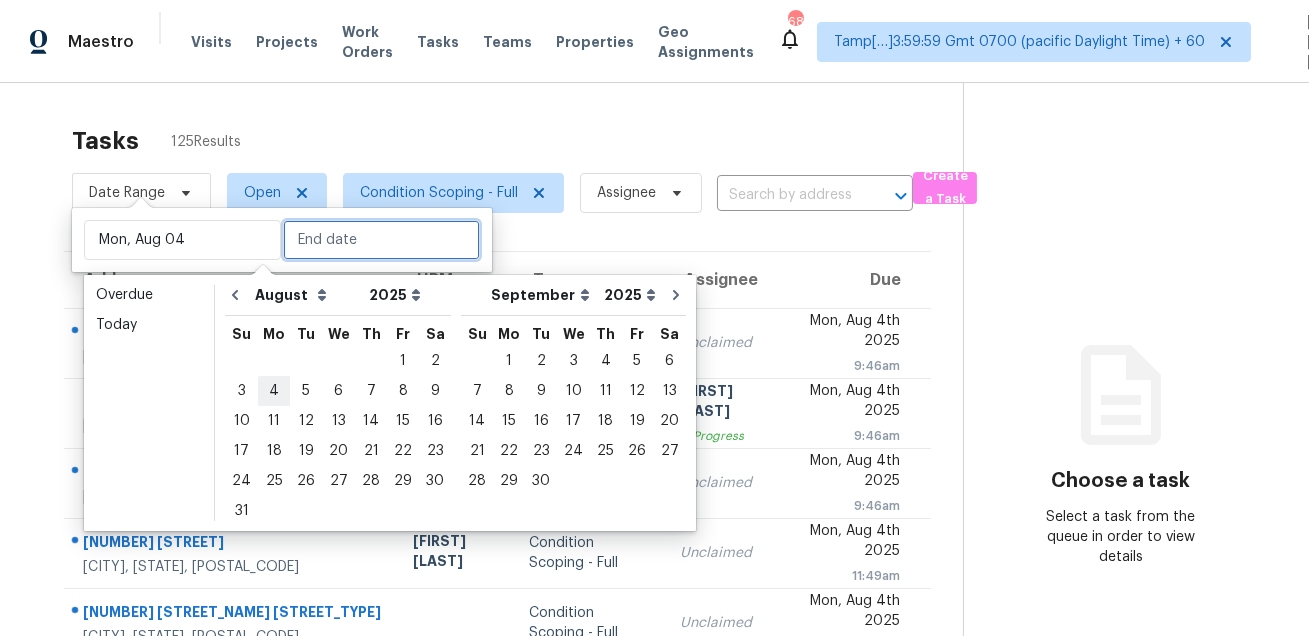 type on "Mon, Aug 04" 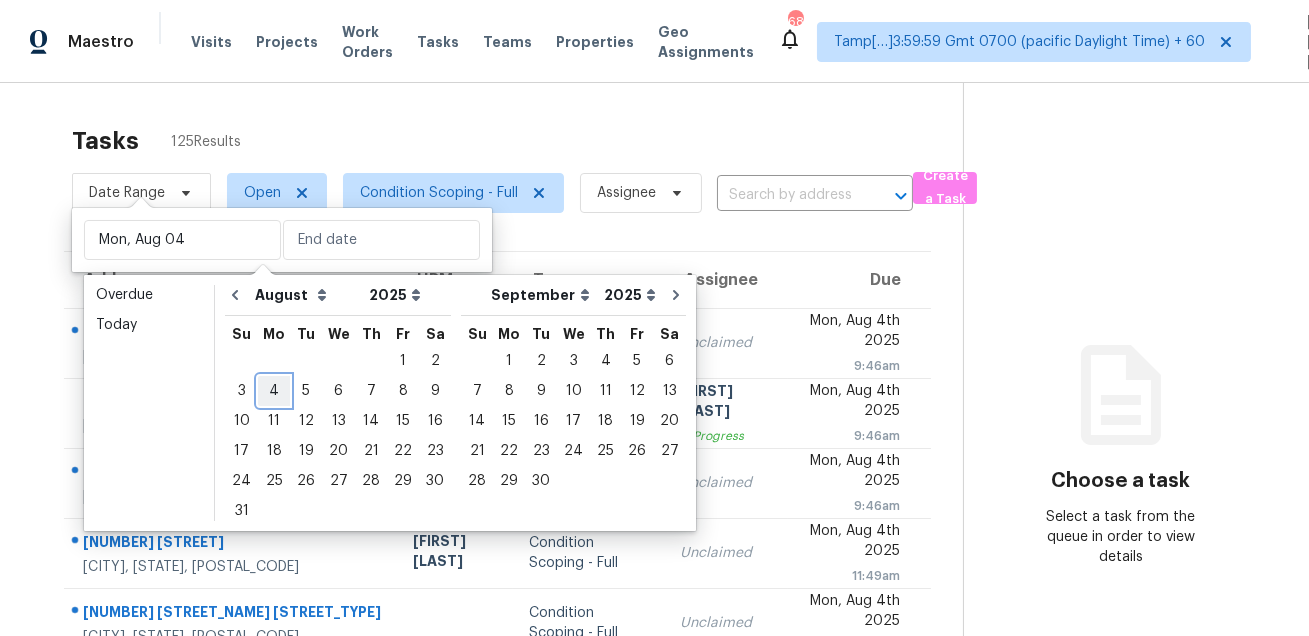 click on "4" at bounding box center (274, 391) 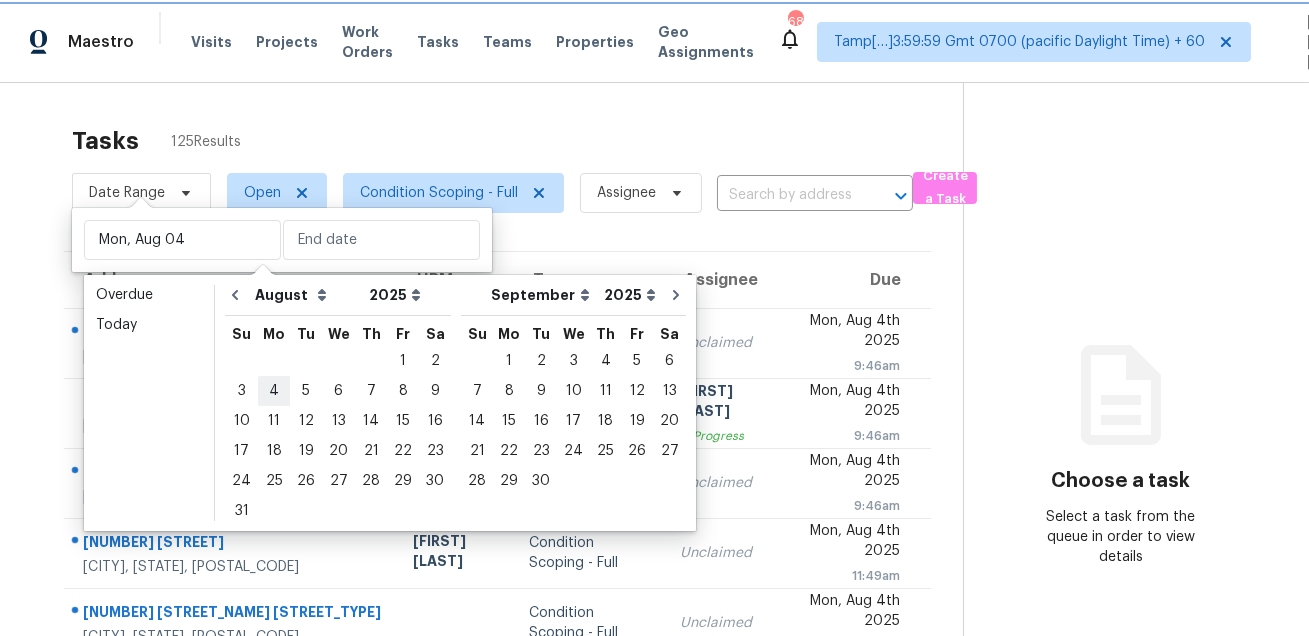 type on "Mon, Aug 04" 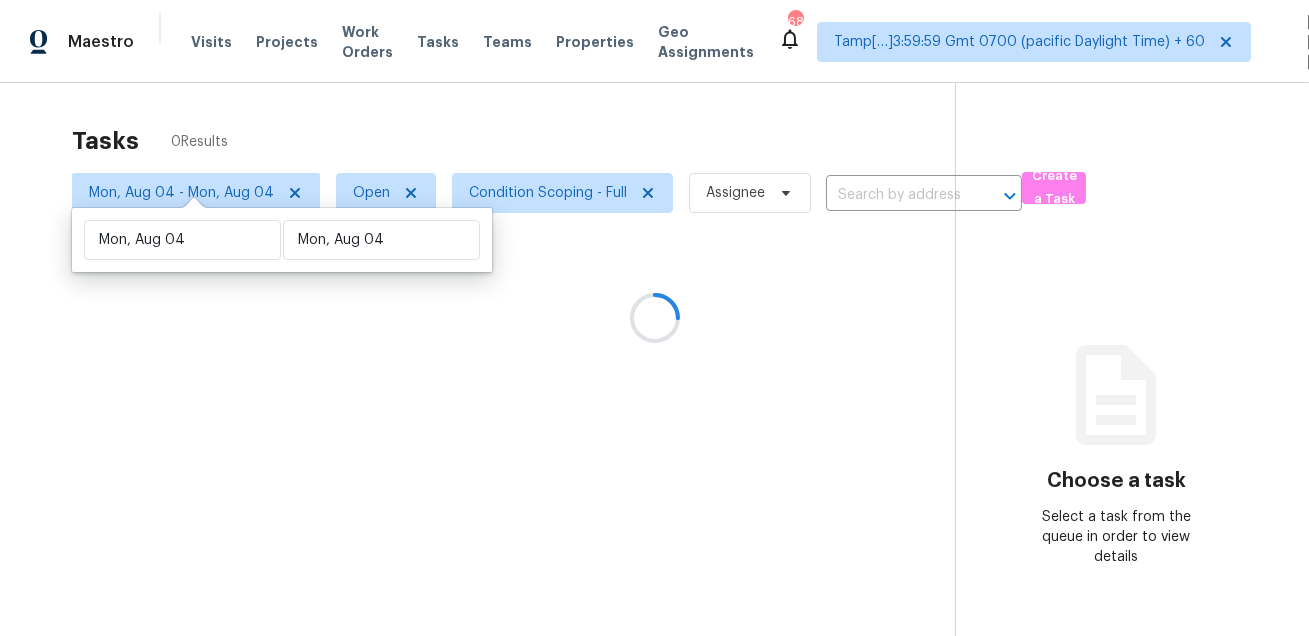 click at bounding box center [654, 318] 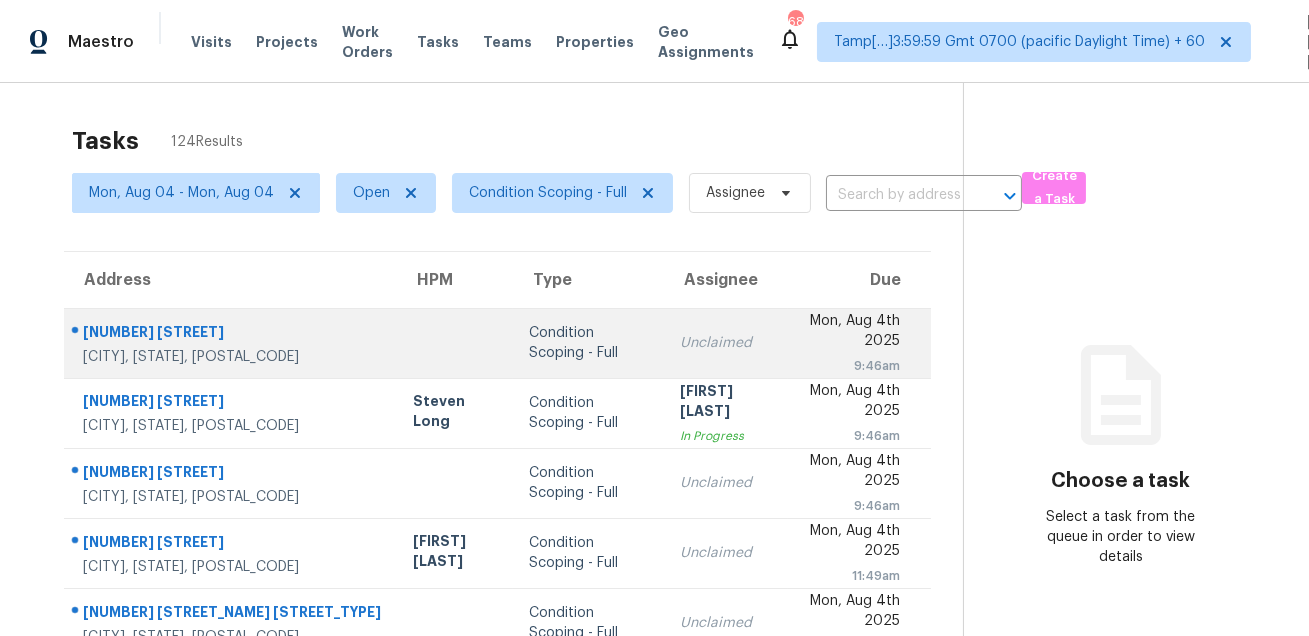 click on "100 Deer Creek Dr" at bounding box center [232, 334] 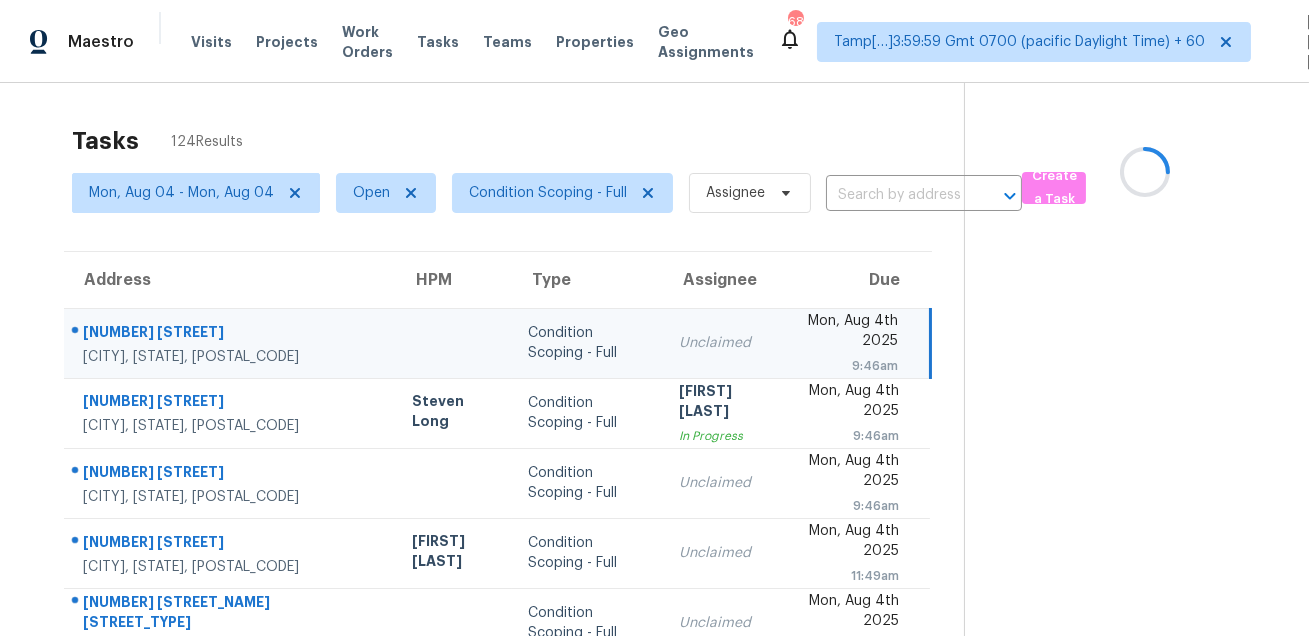 click on "100 Deer Creek Dr" at bounding box center [232, 334] 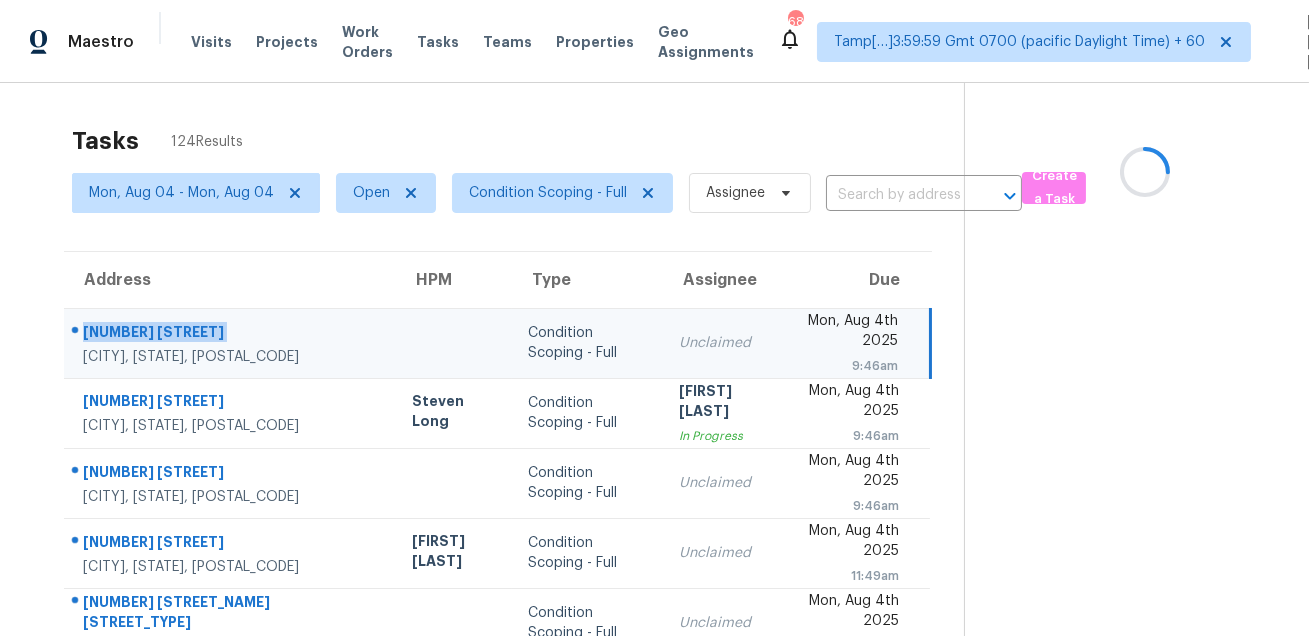 copy on "100 Deer Creek Dr" 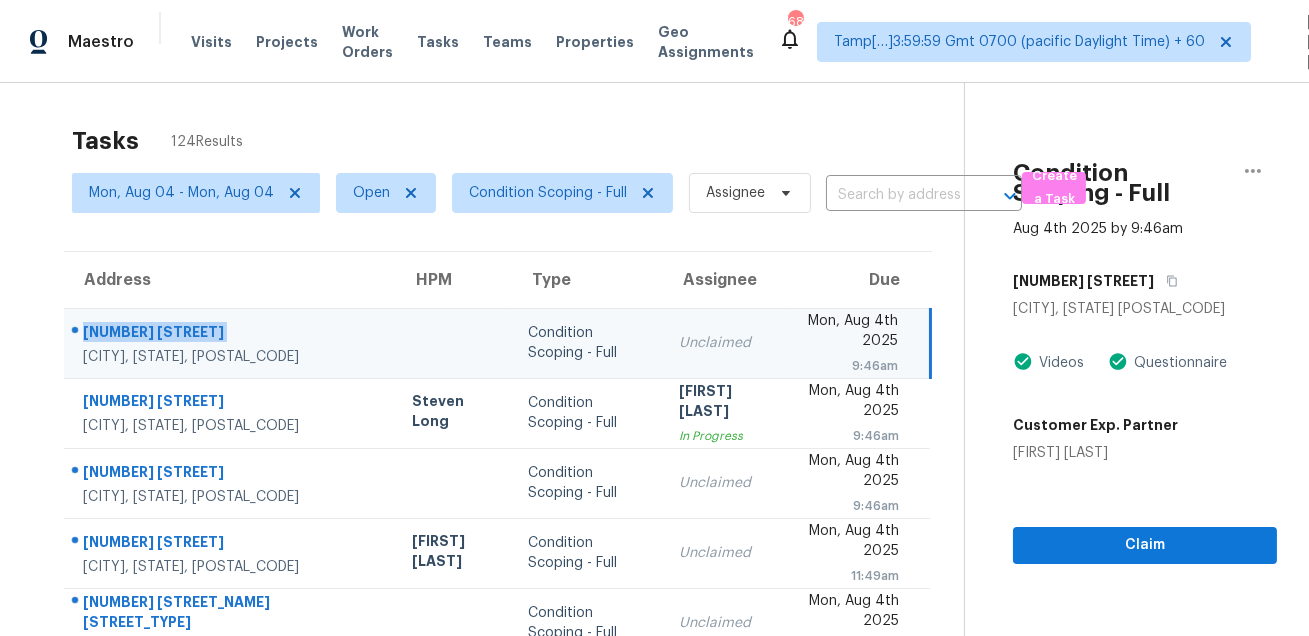 scroll, scrollTop: 334, scrollLeft: 0, axis: vertical 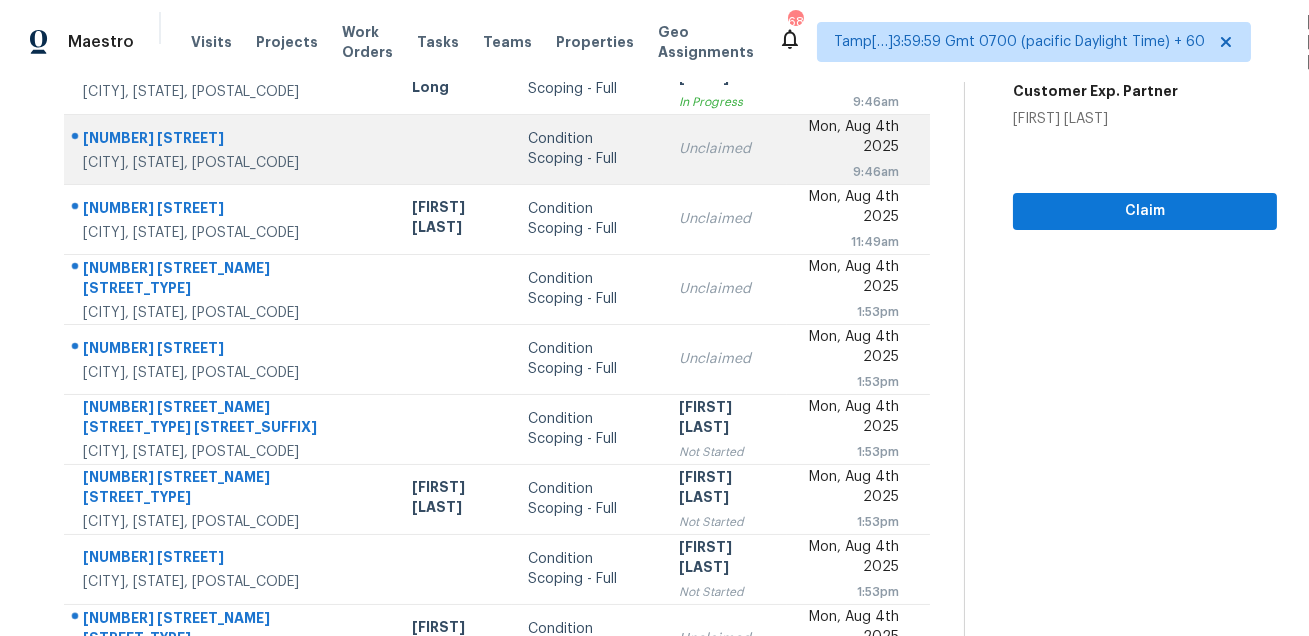 click on "21327 Colton Cove Dr" at bounding box center (232, 140) 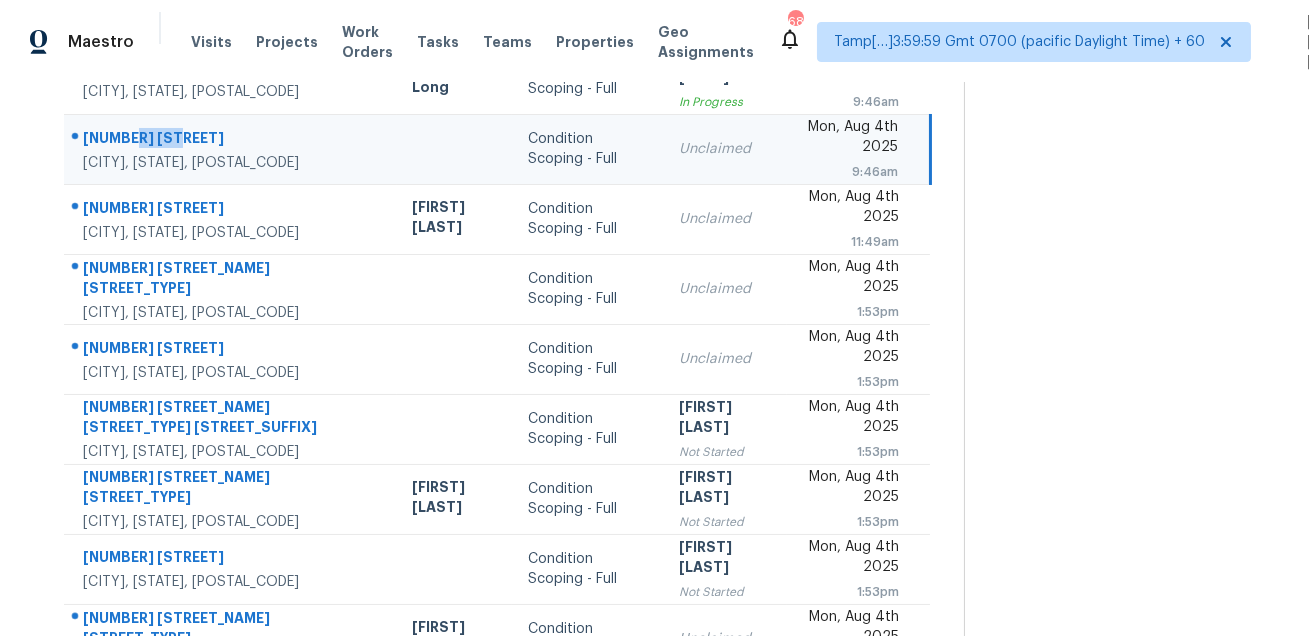click on "21327 Colton Cove Dr" at bounding box center (232, 140) 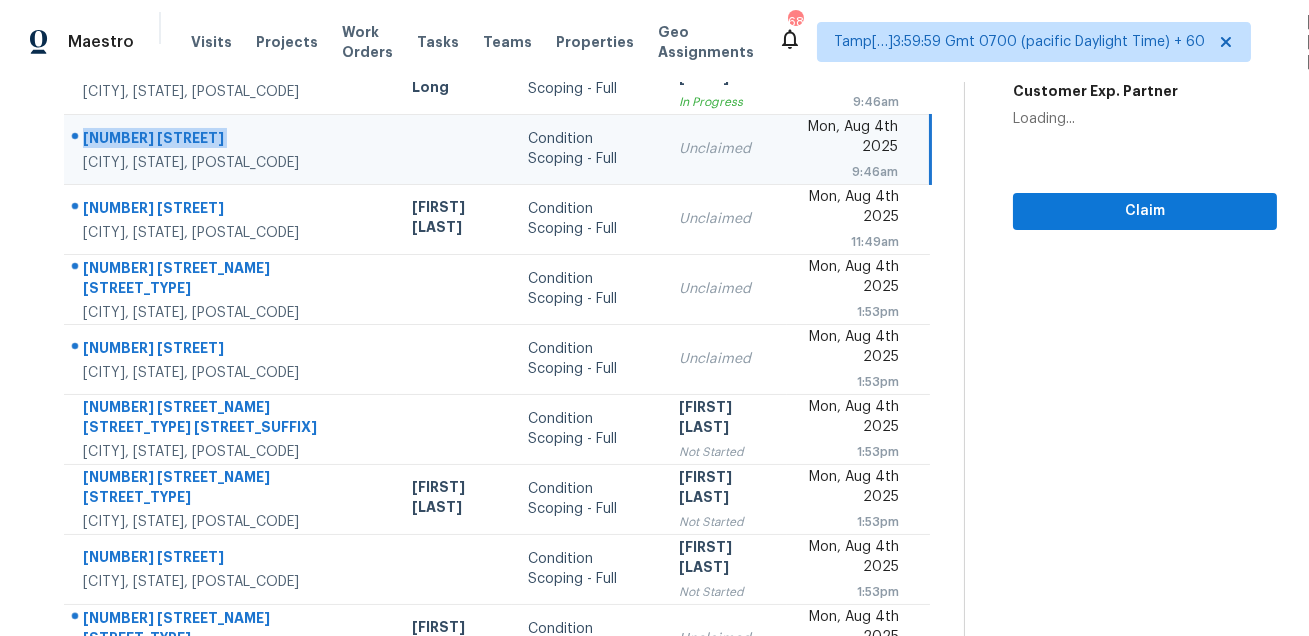 copy on "21327 Colton Cove Dr" 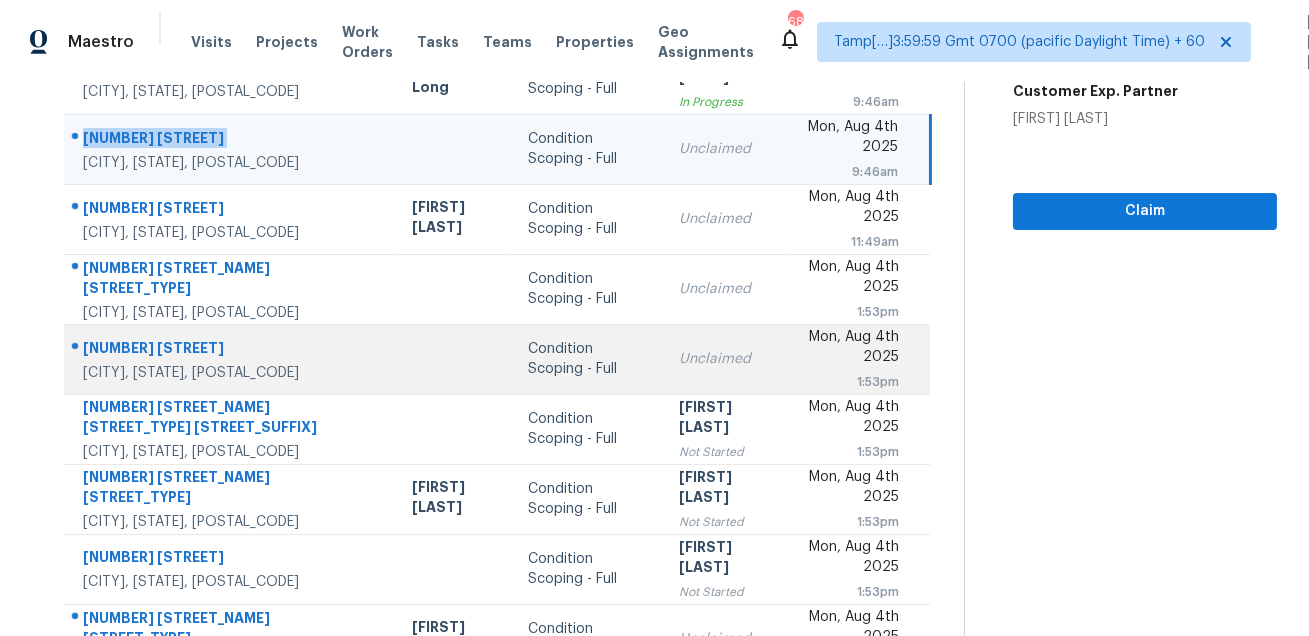 scroll, scrollTop: 335, scrollLeft: 0, axis: vertical 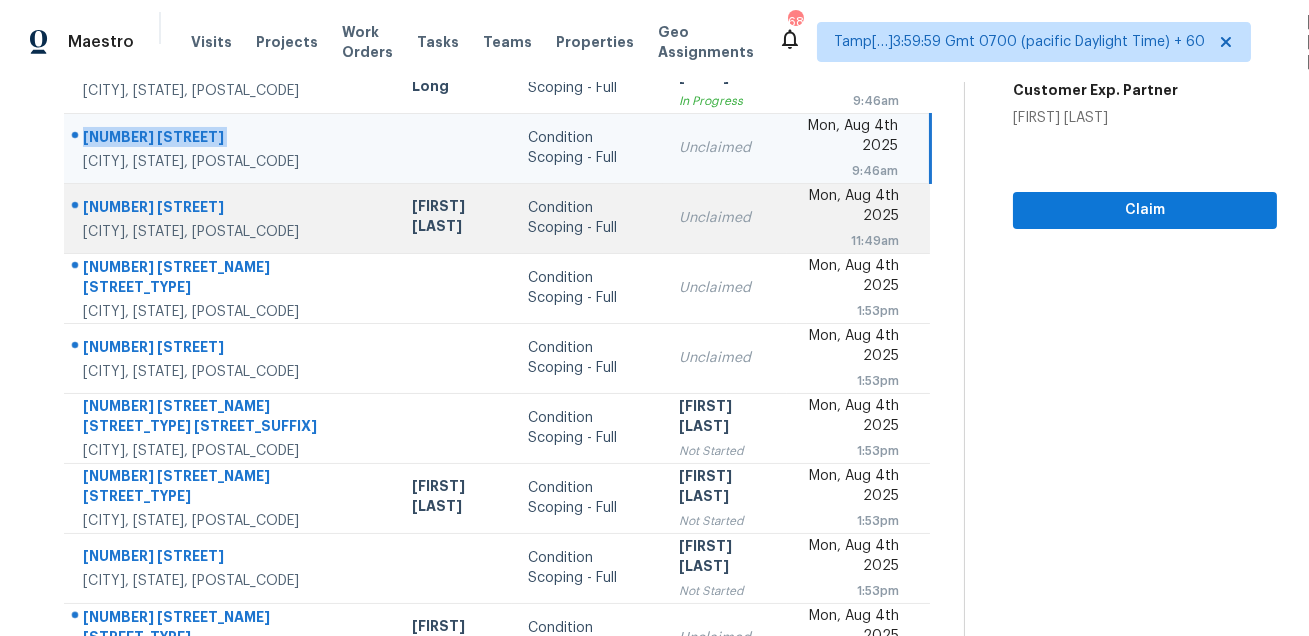 click on "2651 Tahoe Ter" at bounding box center (232, 209) 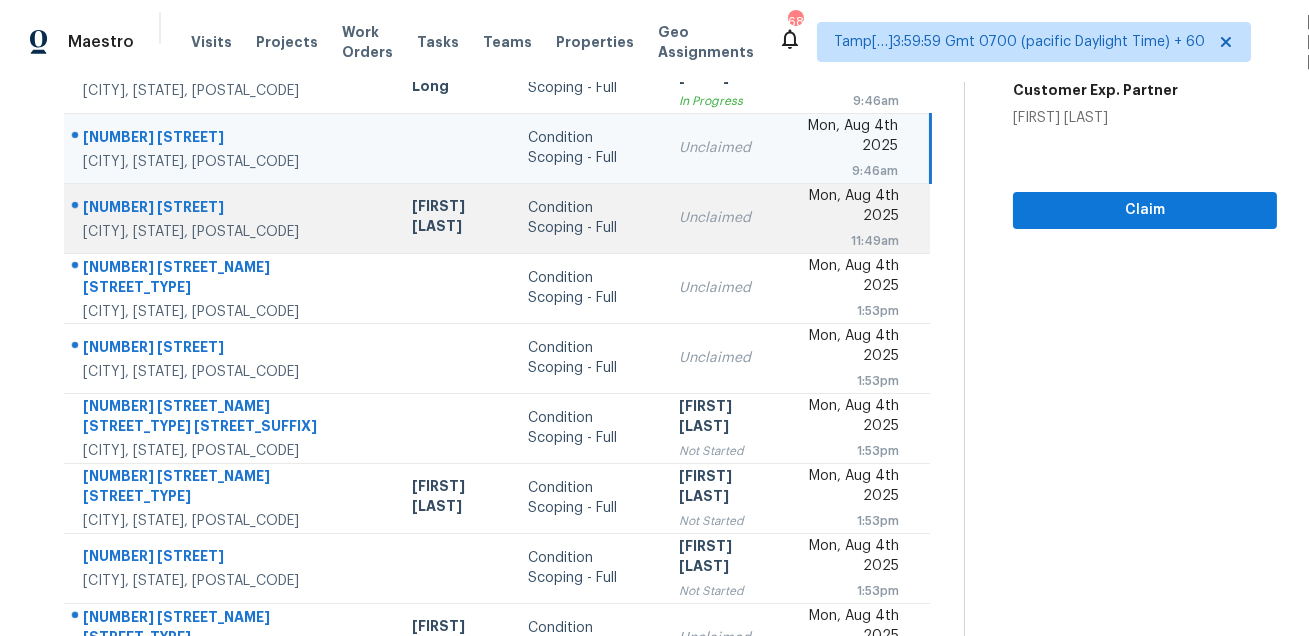 click on "2651 Tahoe Ter" at bounding box center (232, 209) 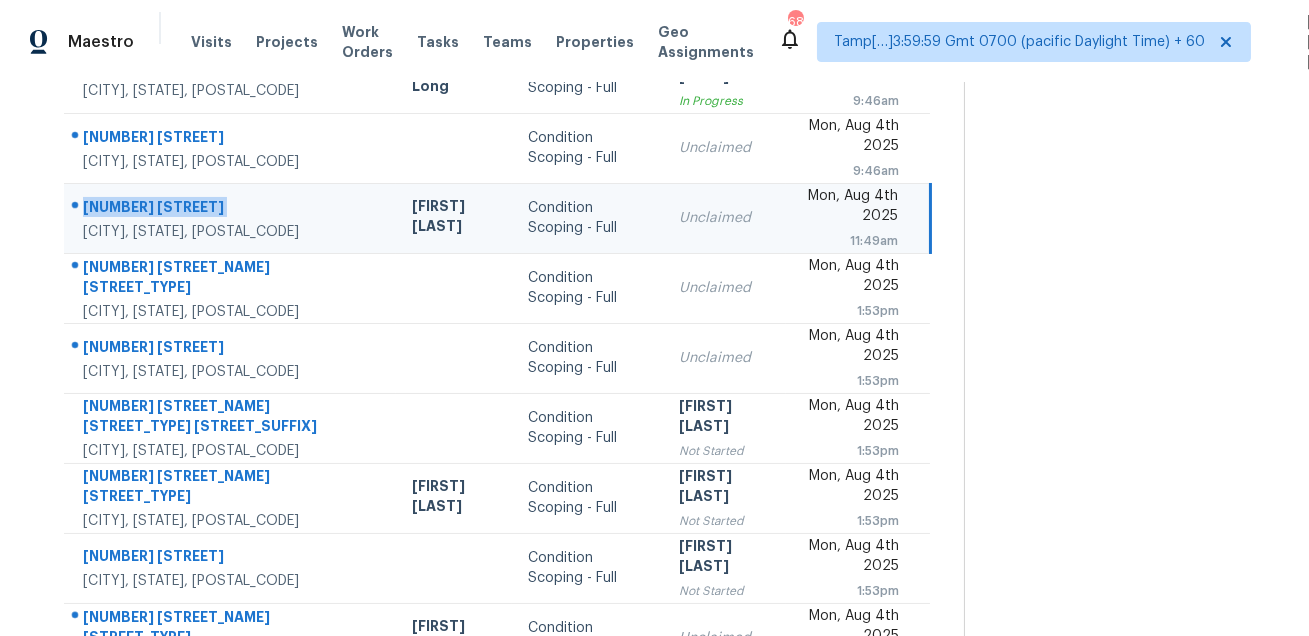 click on "2651 Tahoe Ter" at bounding box center [231, 209] 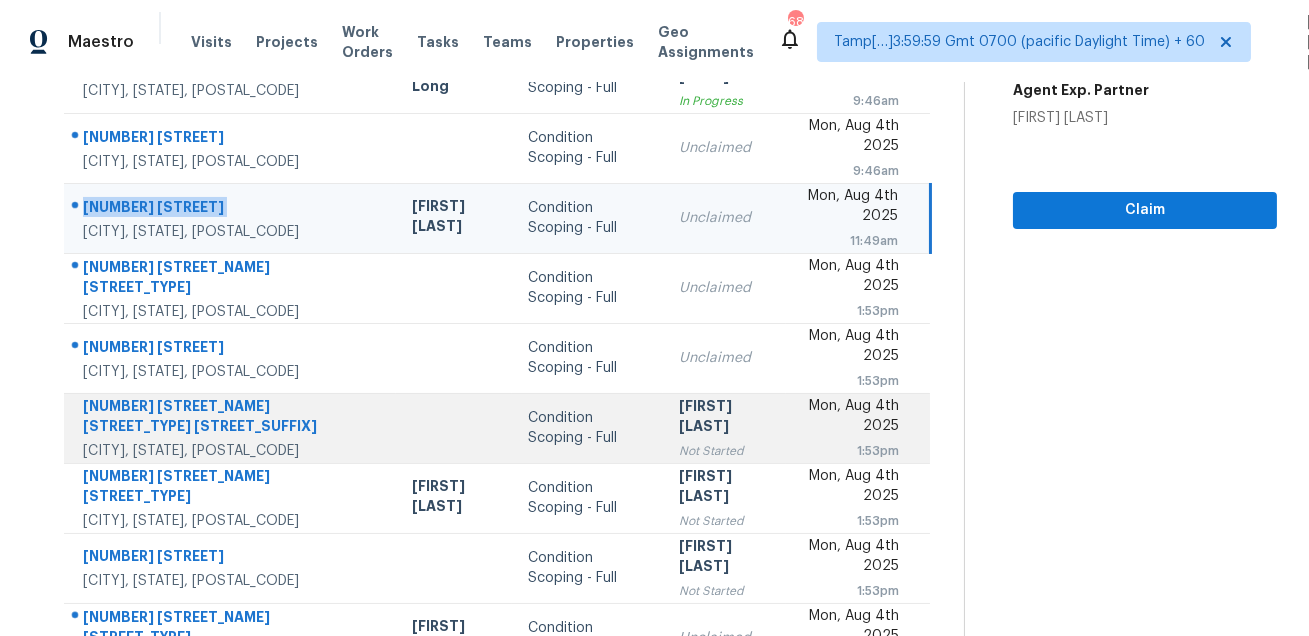 scroll, scrollTop: 405, scrollLeft: 0, axis: vertical 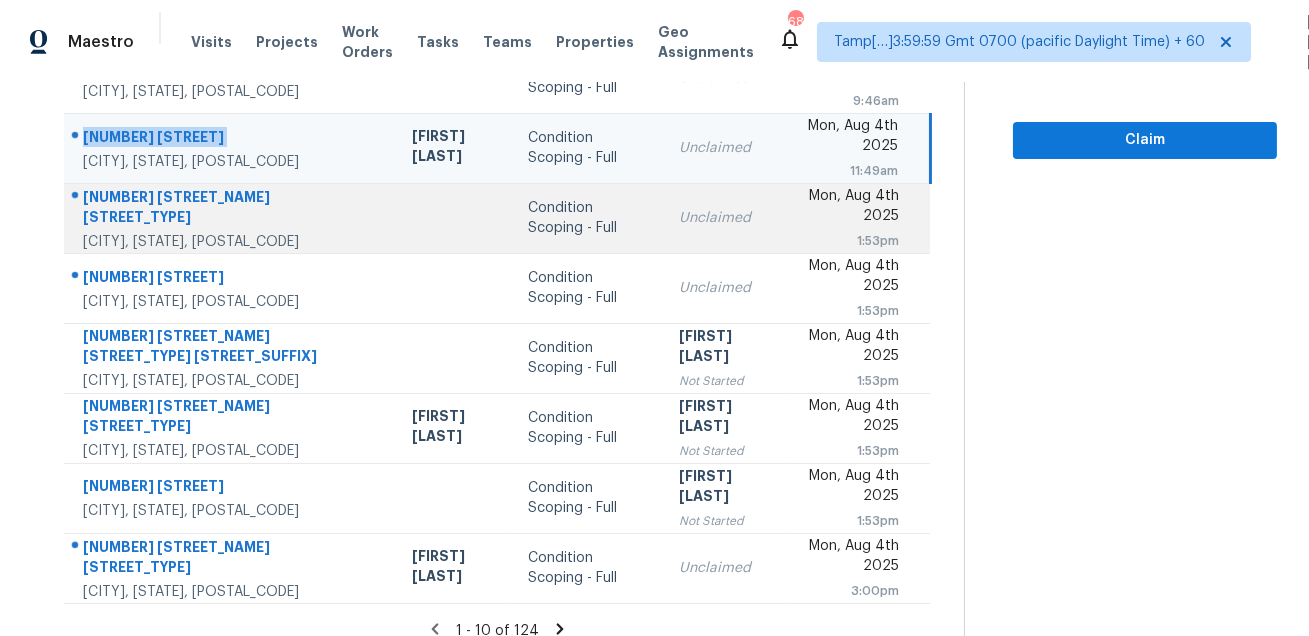 click on "Gastonia, NC, 28056" at bounding box center (231, 242) 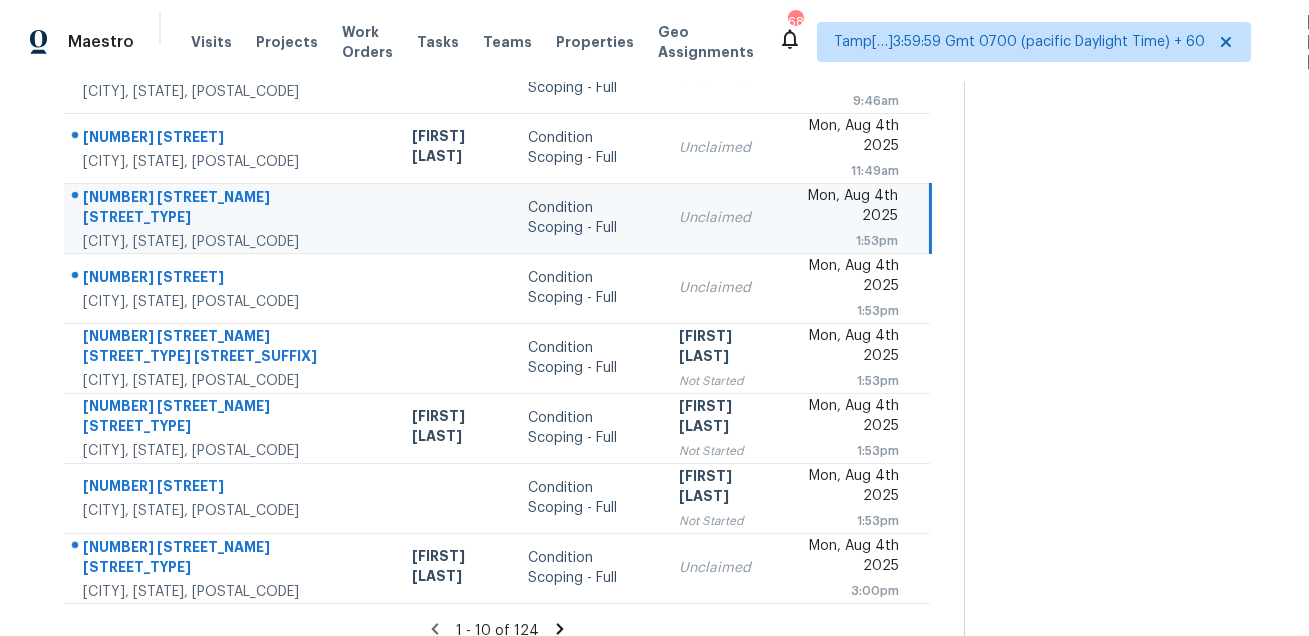 click on "Gastonia, NC, 28056" at bounding box center [232, 242] 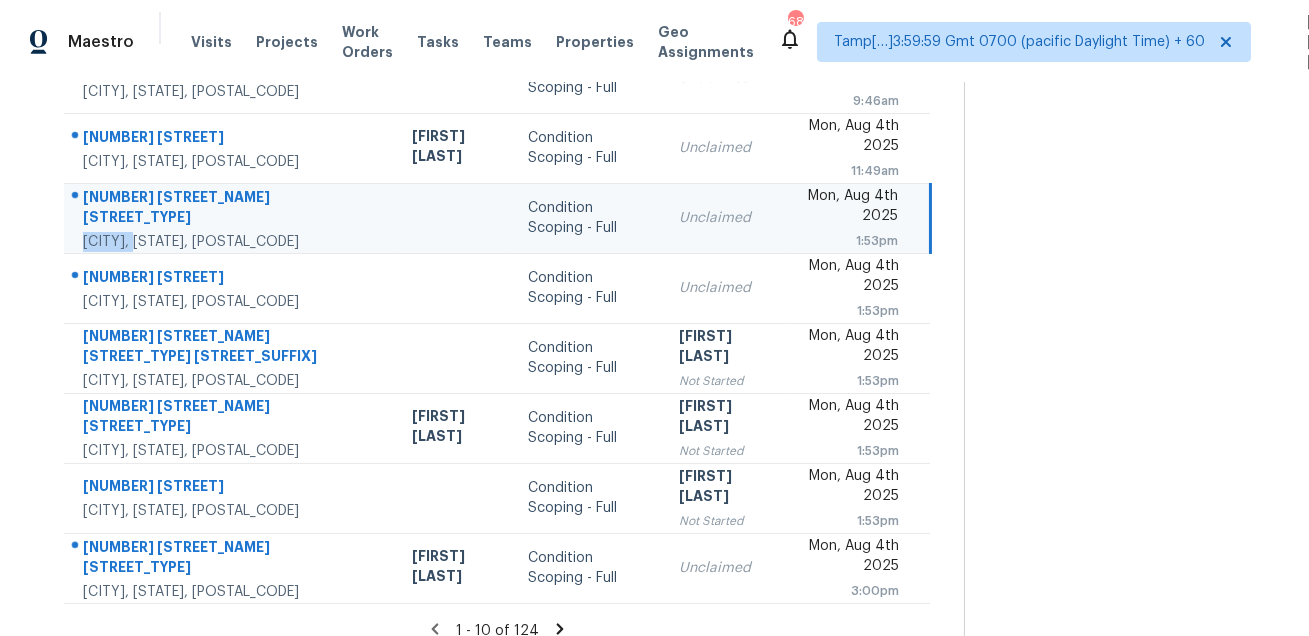 click on "Gastonia, NC, 28056" at bounding box center (232, 242) 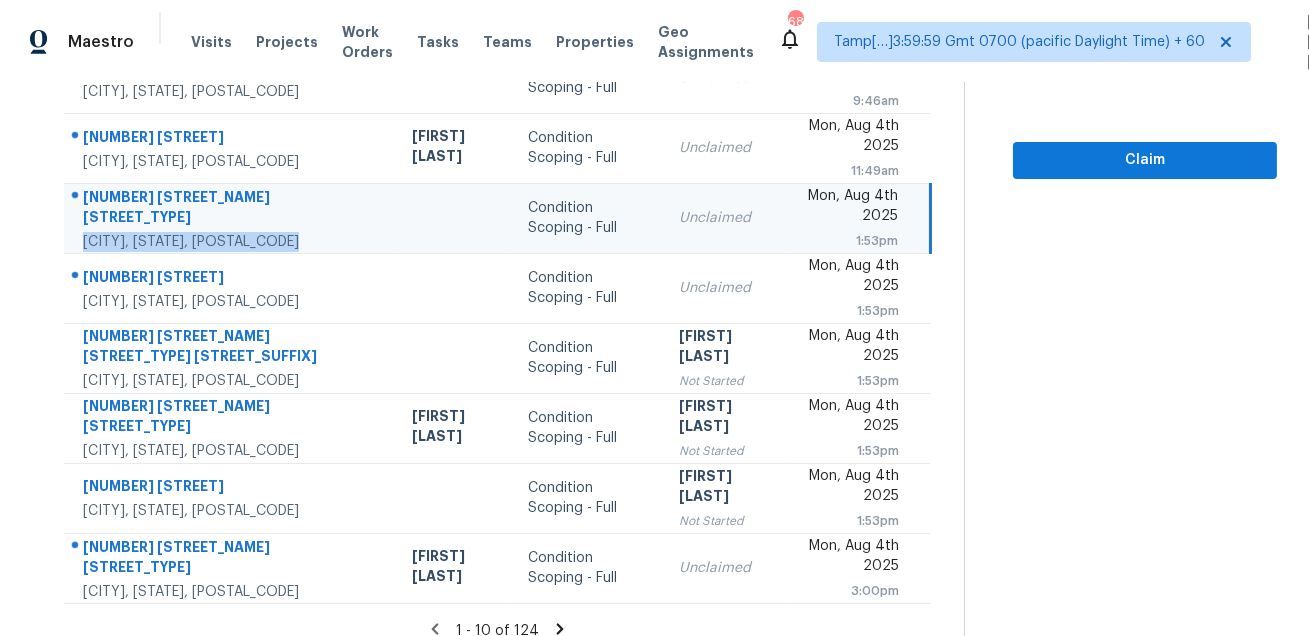 click on "2743 Stockwood Dr" at bounding box center (232, 209) 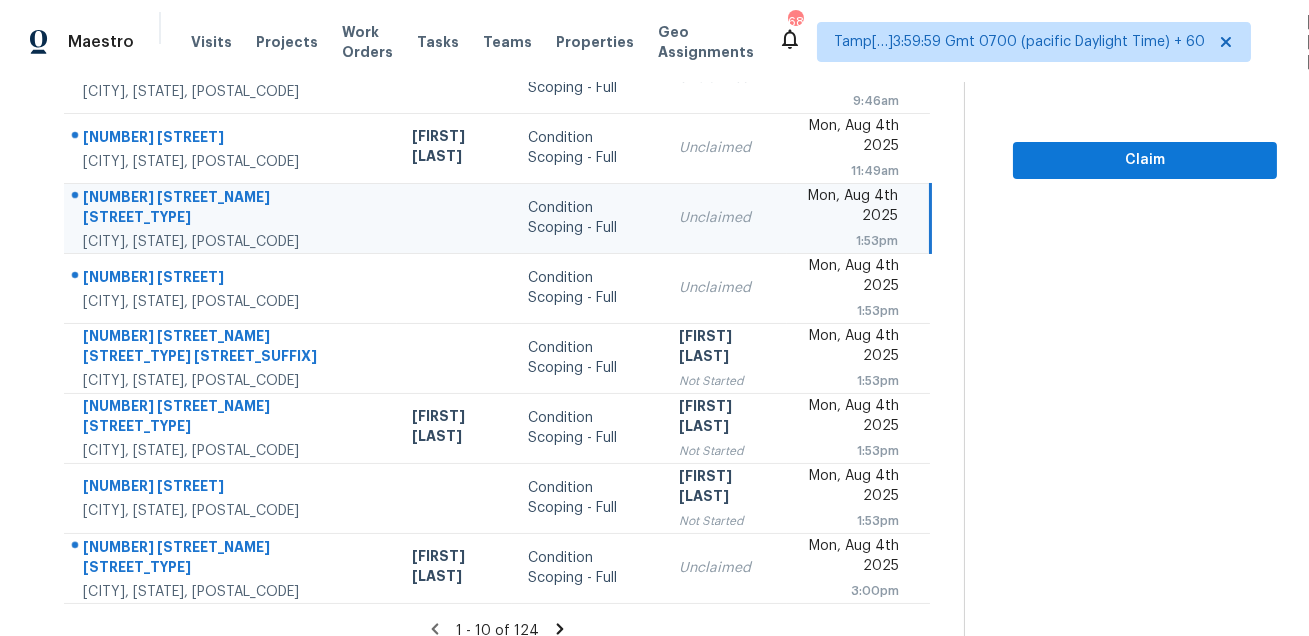 click on "2743 Stockwood Dr" at bounding box center [232, 209] 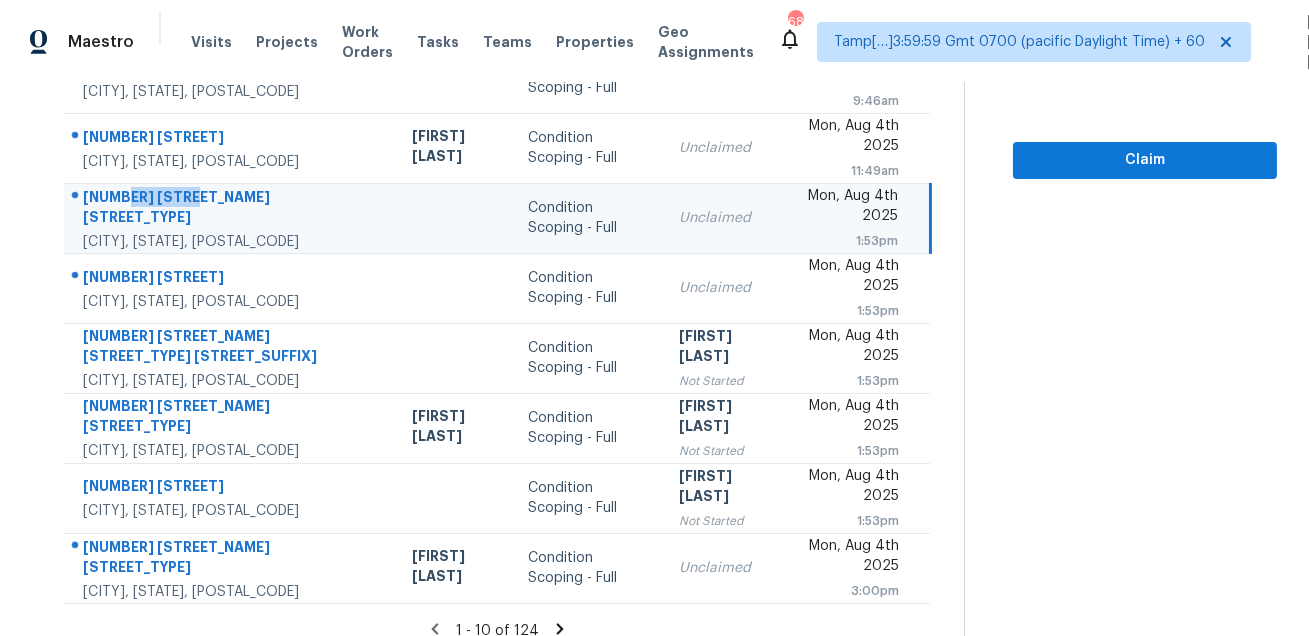 click on "2743 Stockwood Dr" at bounding box center [232, 209] 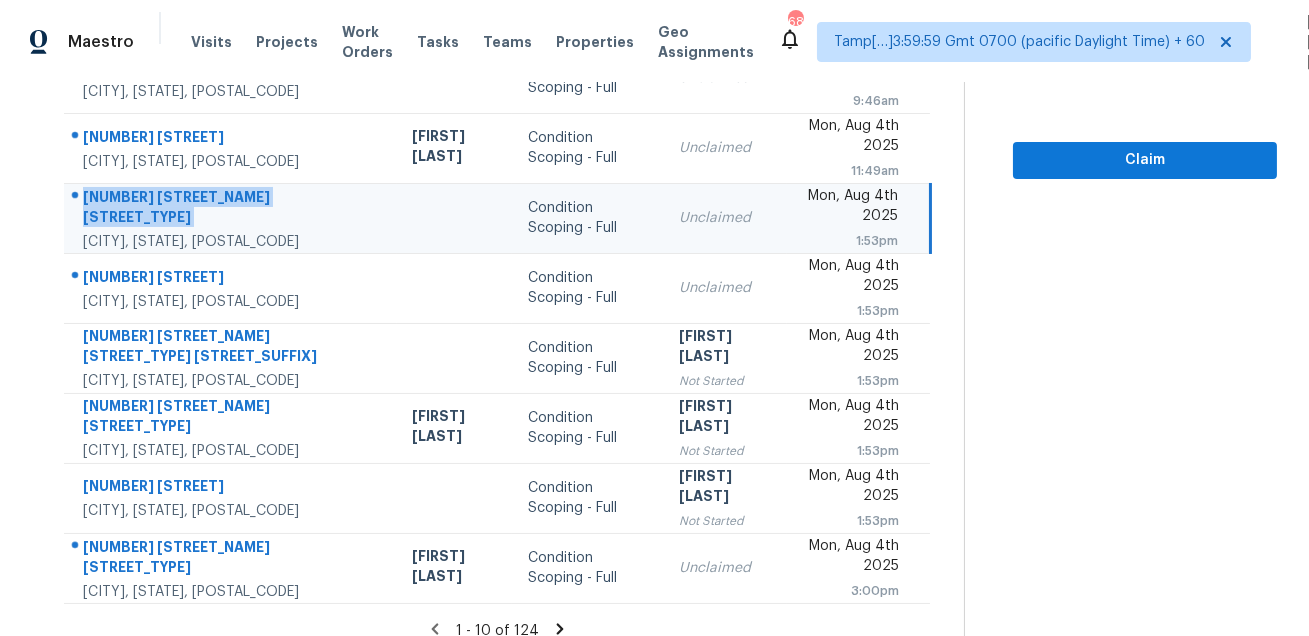 copy on "2743 Stockwood Dr" 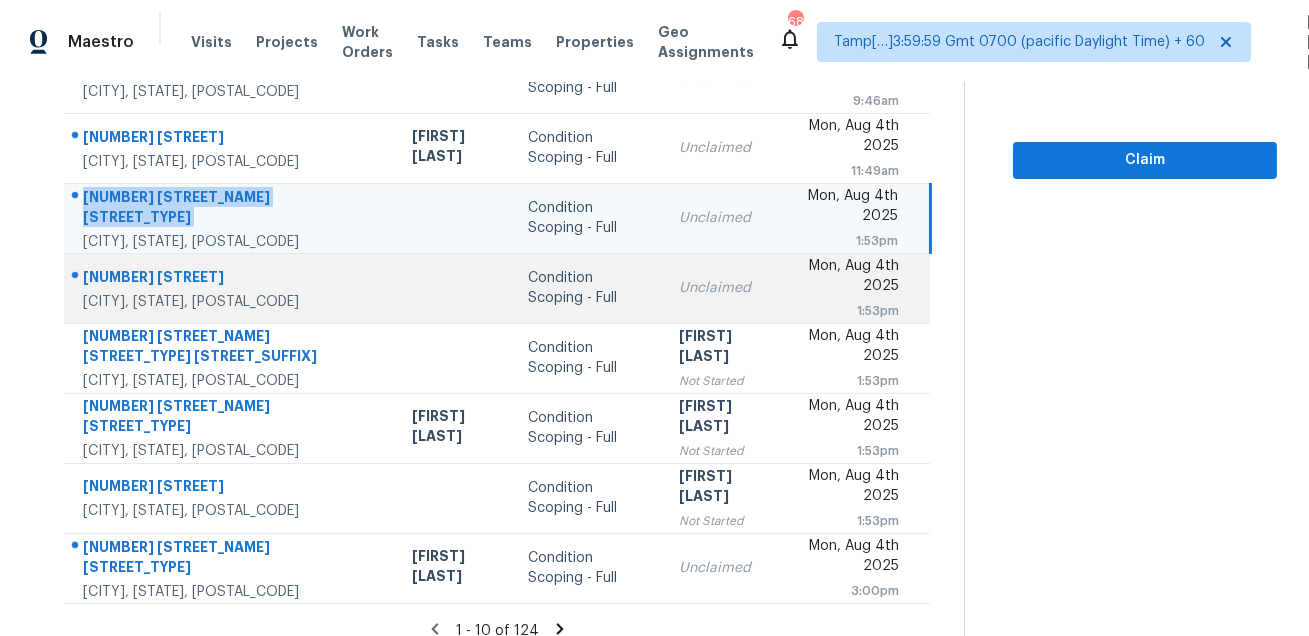 click on "116 Deerberry Ln" at bounding box center (232, 279) 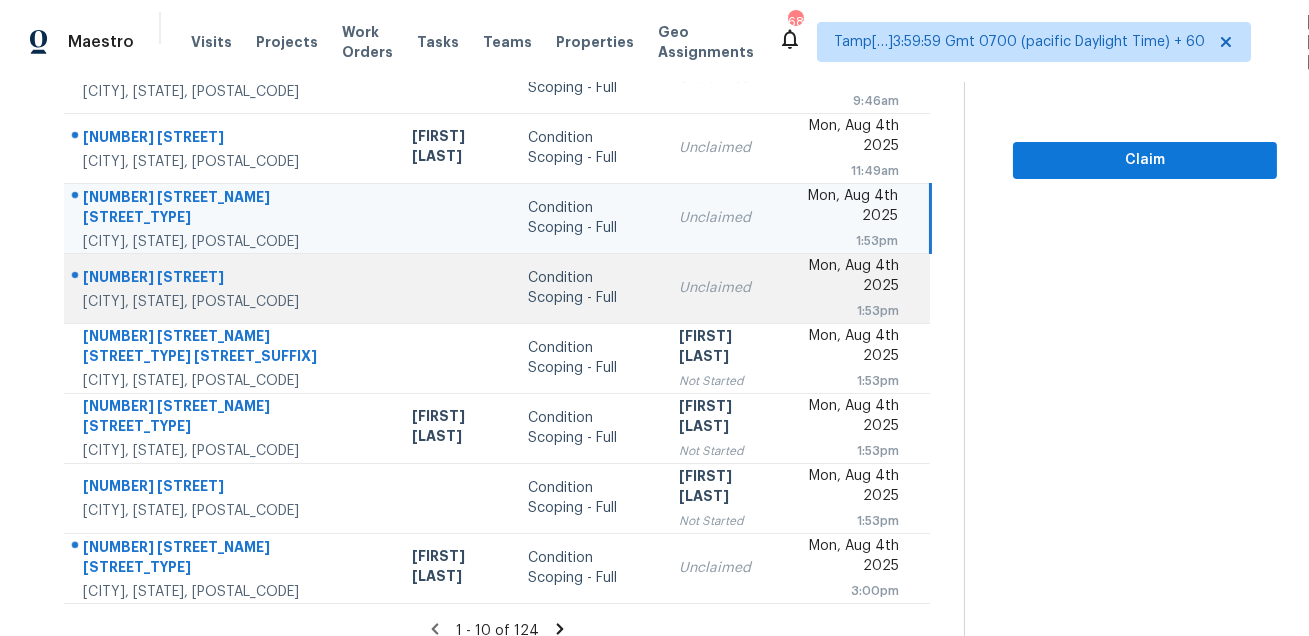click on "116 Deerberry Ln" at bounding box center [232, 279] 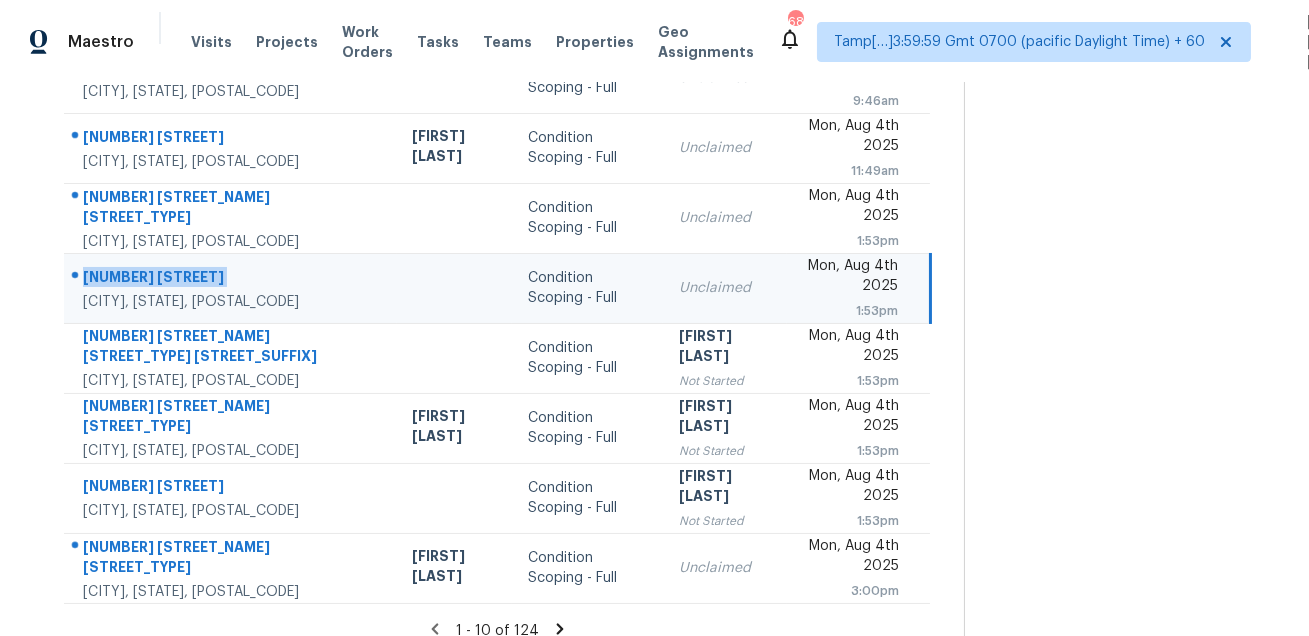 click on "116 Deerberry Ln" at bounding box center [232, 279] 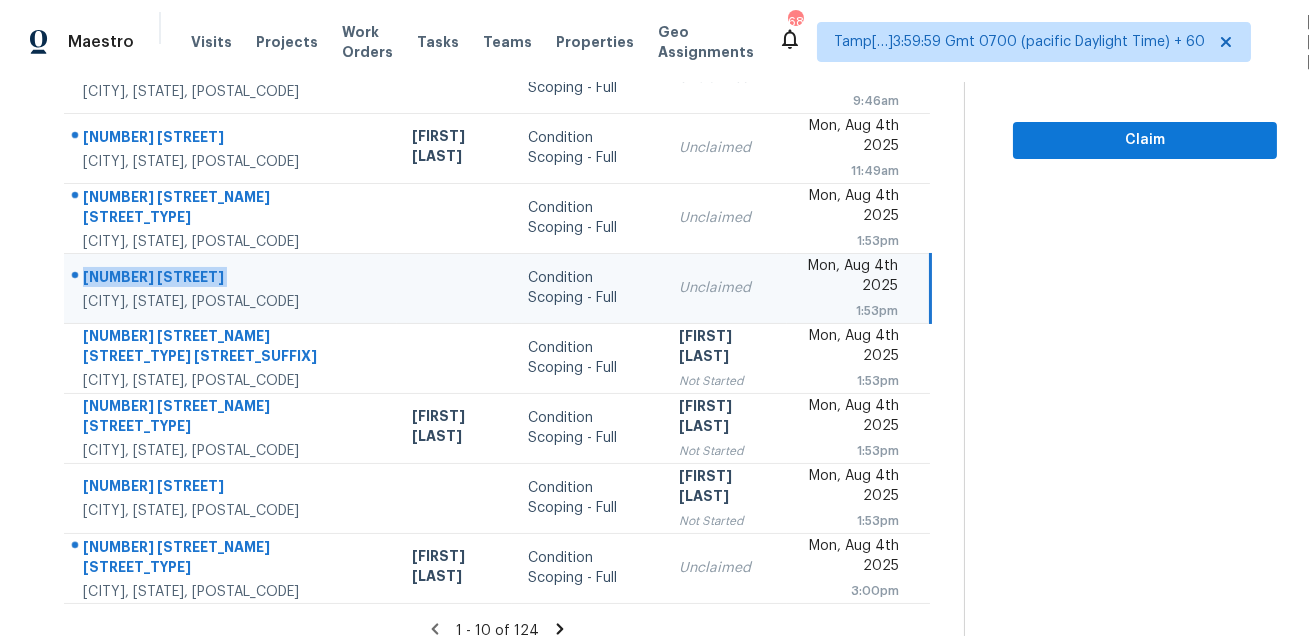 copy on "116 Deerberry Ln" 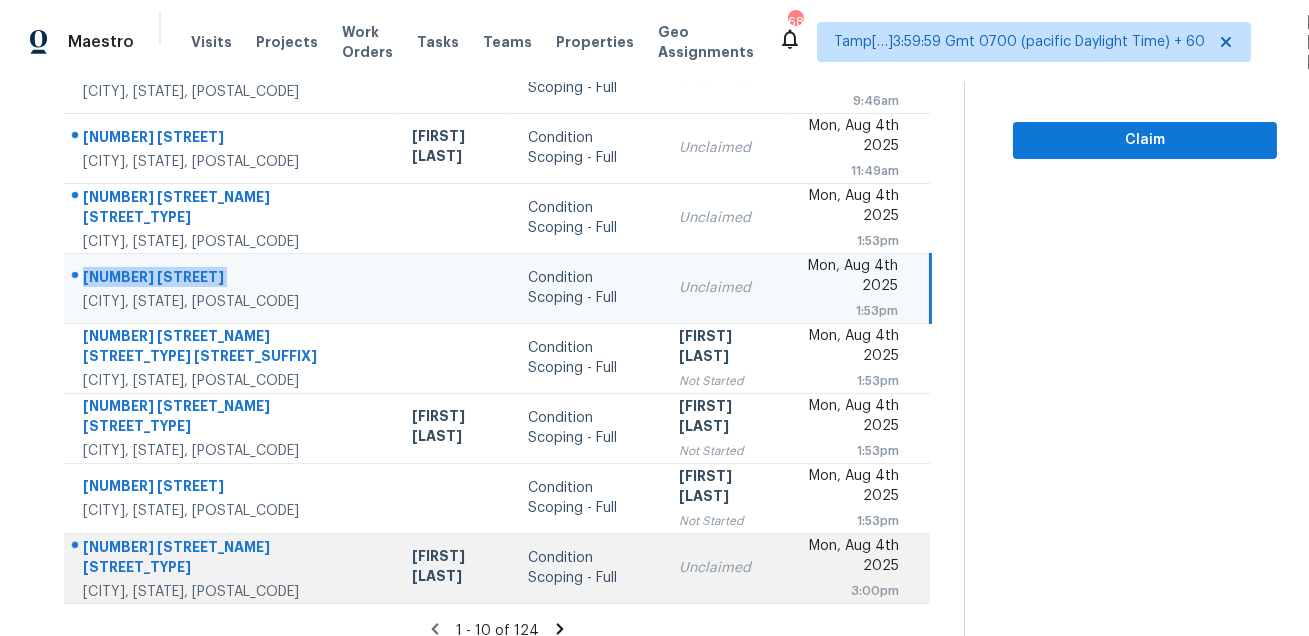 click on "383 Secretariat Dr" at bounding box center [232, 559] 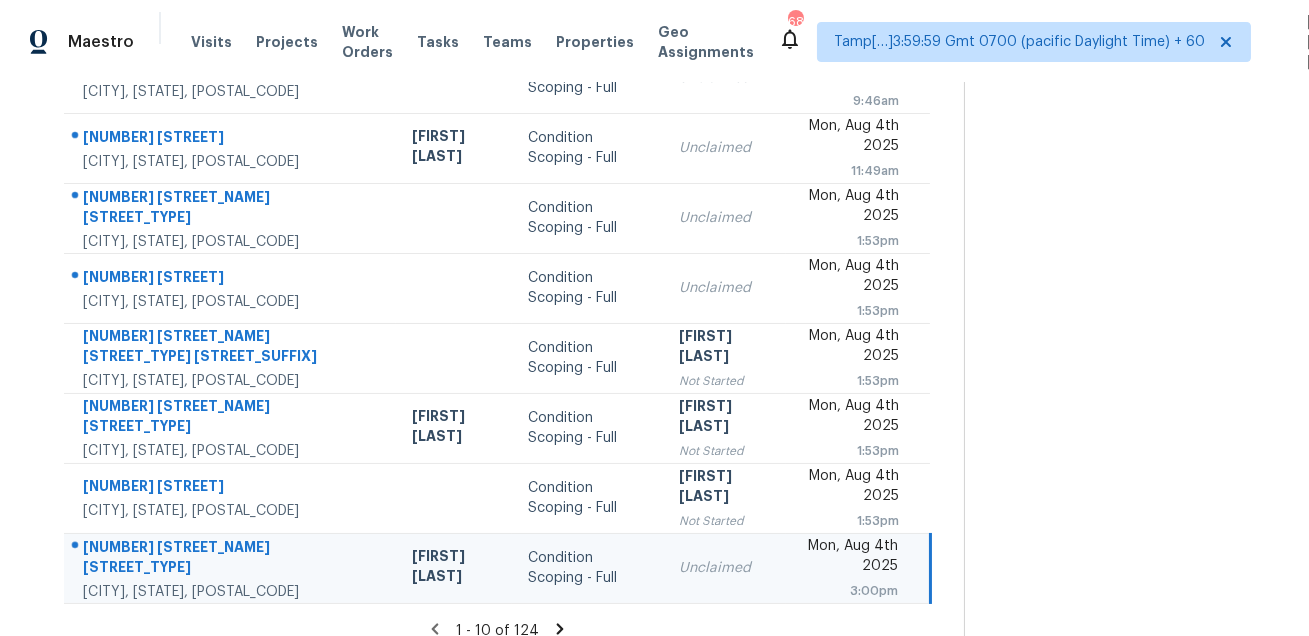 click on "383 Secretariat Dr" at bounding box center [231, 559] 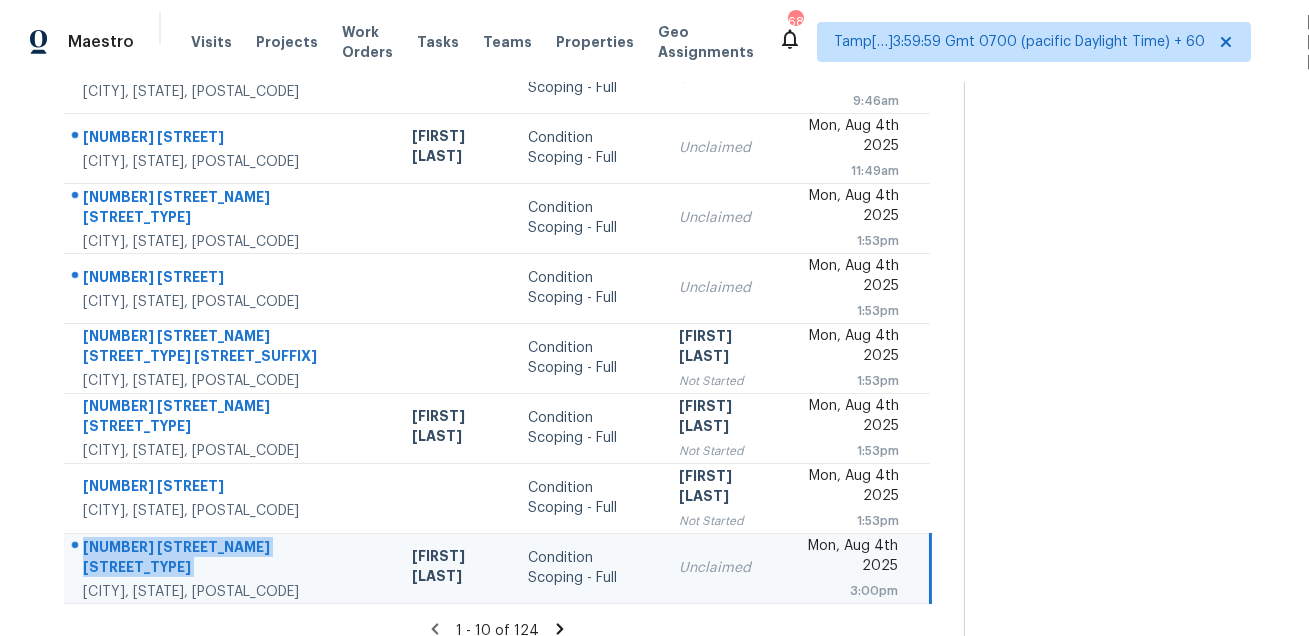 copy on "383 Secretariat Dr" 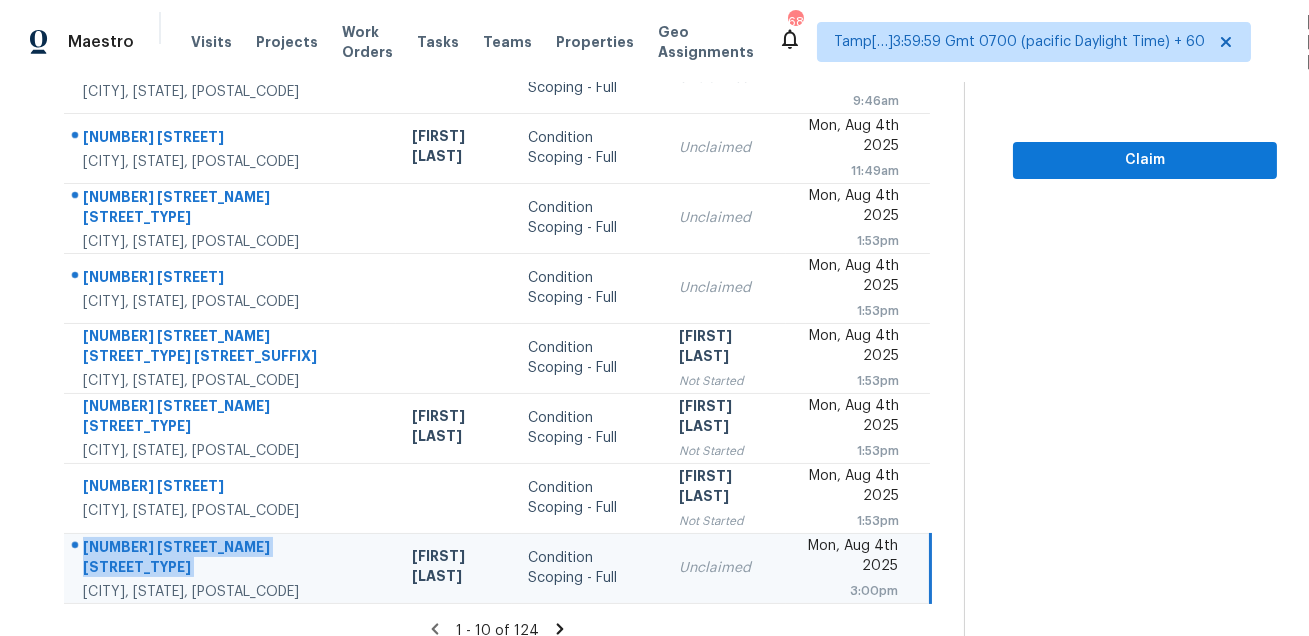 scroll, scrollTop: 0, scrollLeft: 0, axis: both 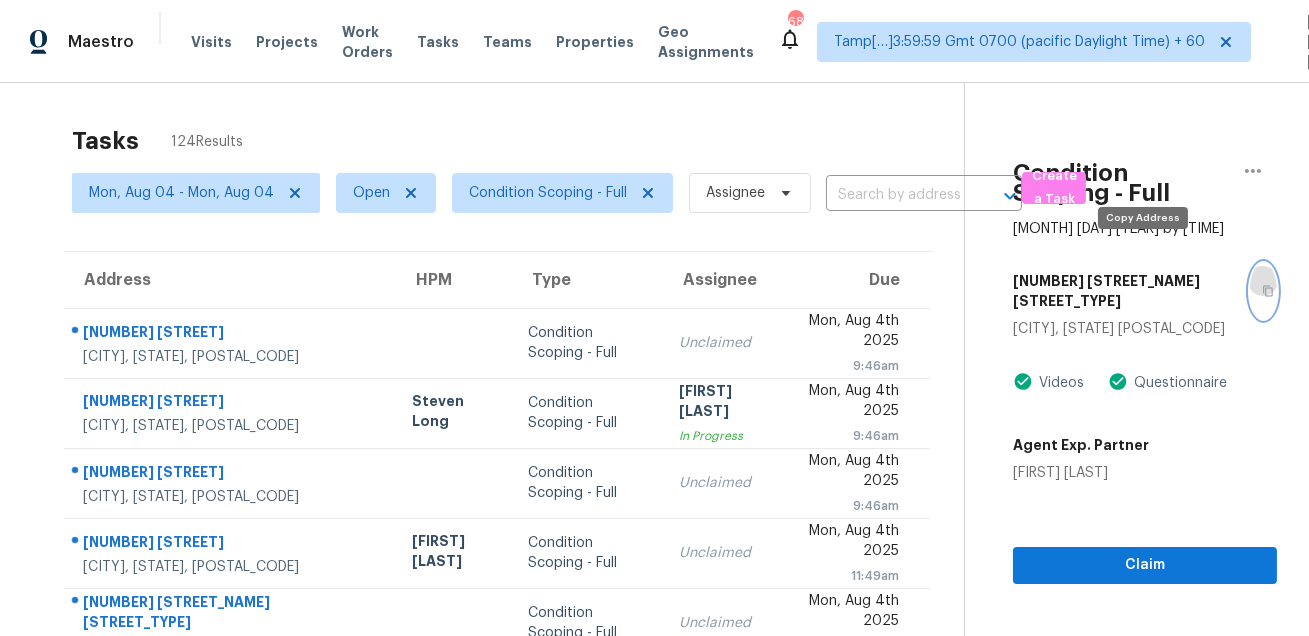 click 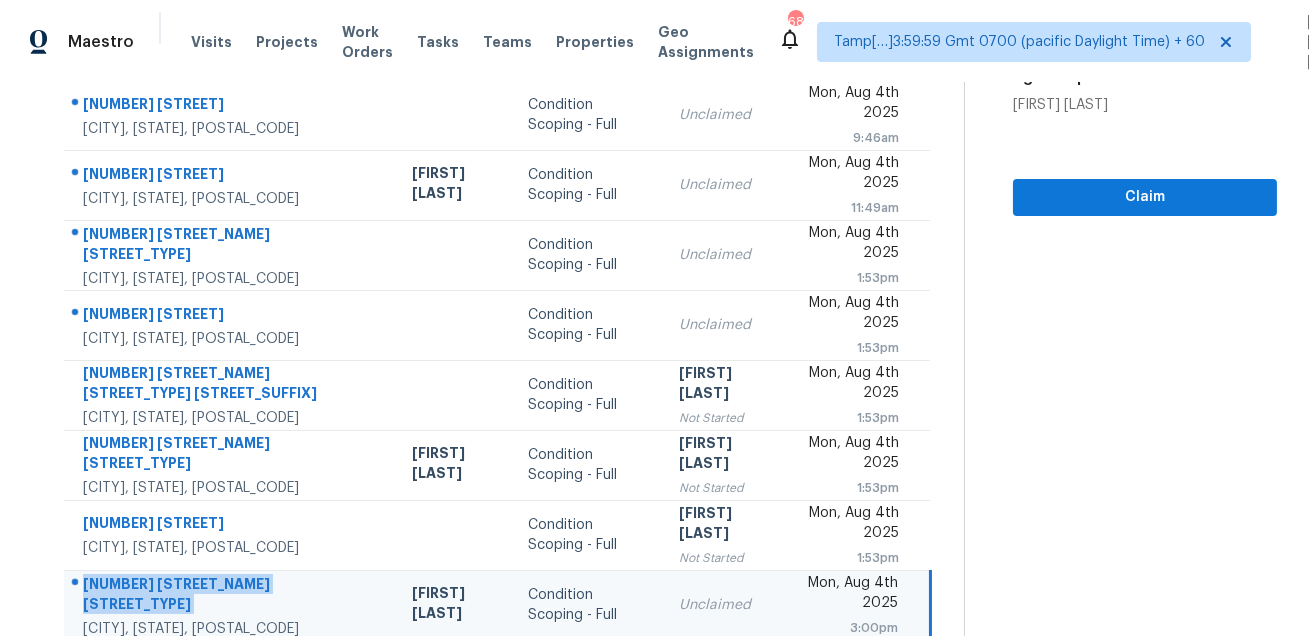 scroll, scrollTop: 405, scrollLeft: 0, axis: vertical 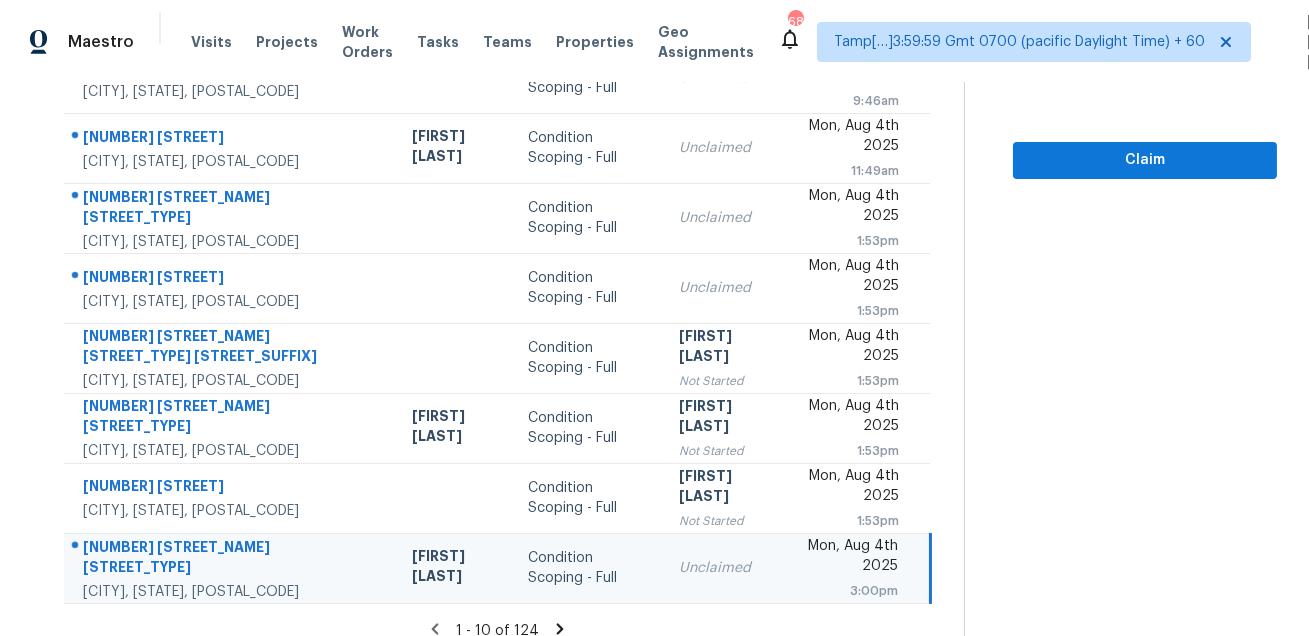click 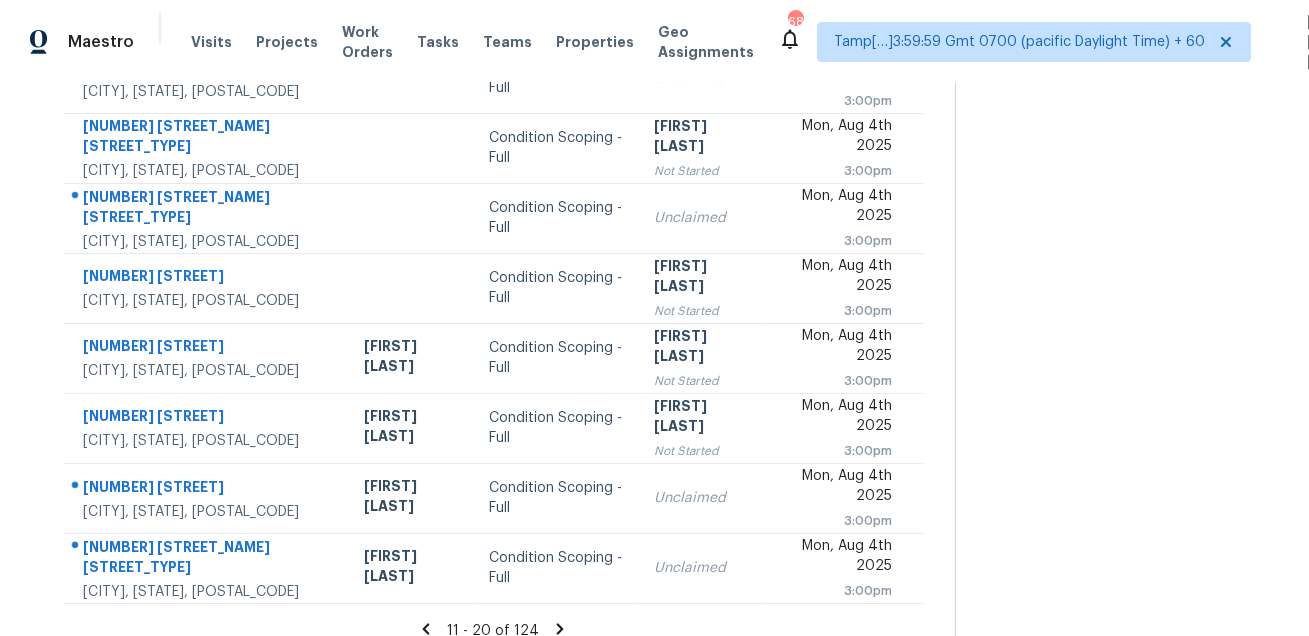 scroll, scrollTop: 0, scrollLeft: 0, axis: both 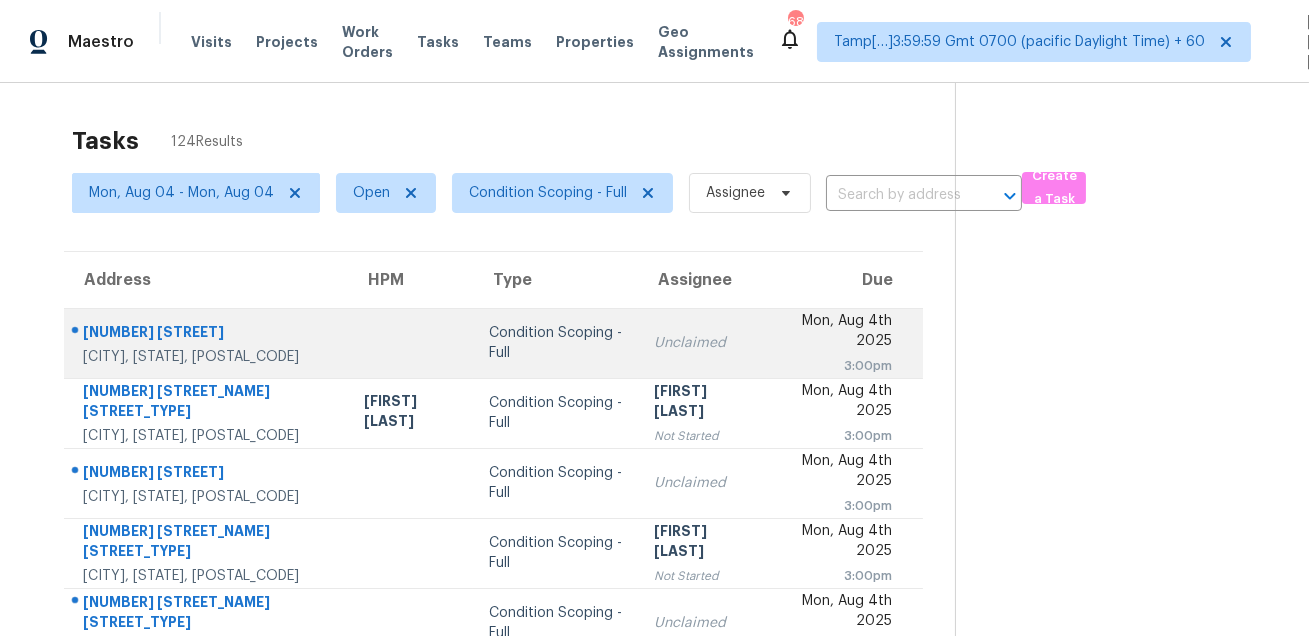 click on "3509 Courtland Dr" at bounding box center (207, 334) 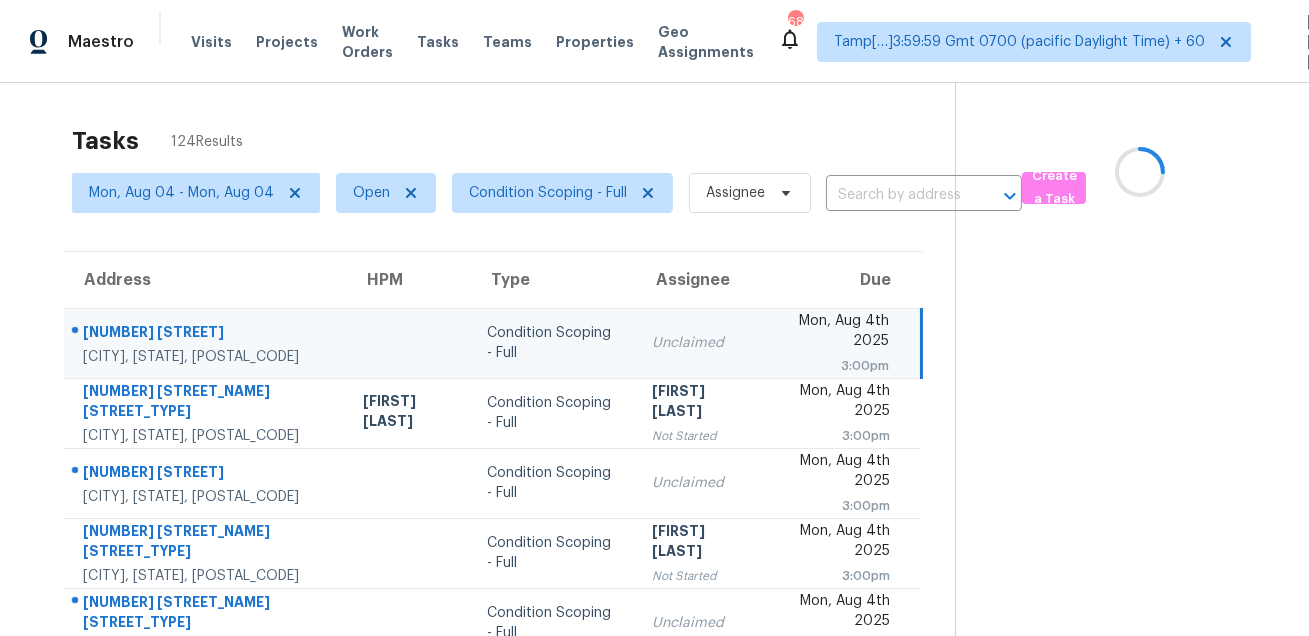 click on "3509 Courtland Dr" at bounding box center (207, 334) 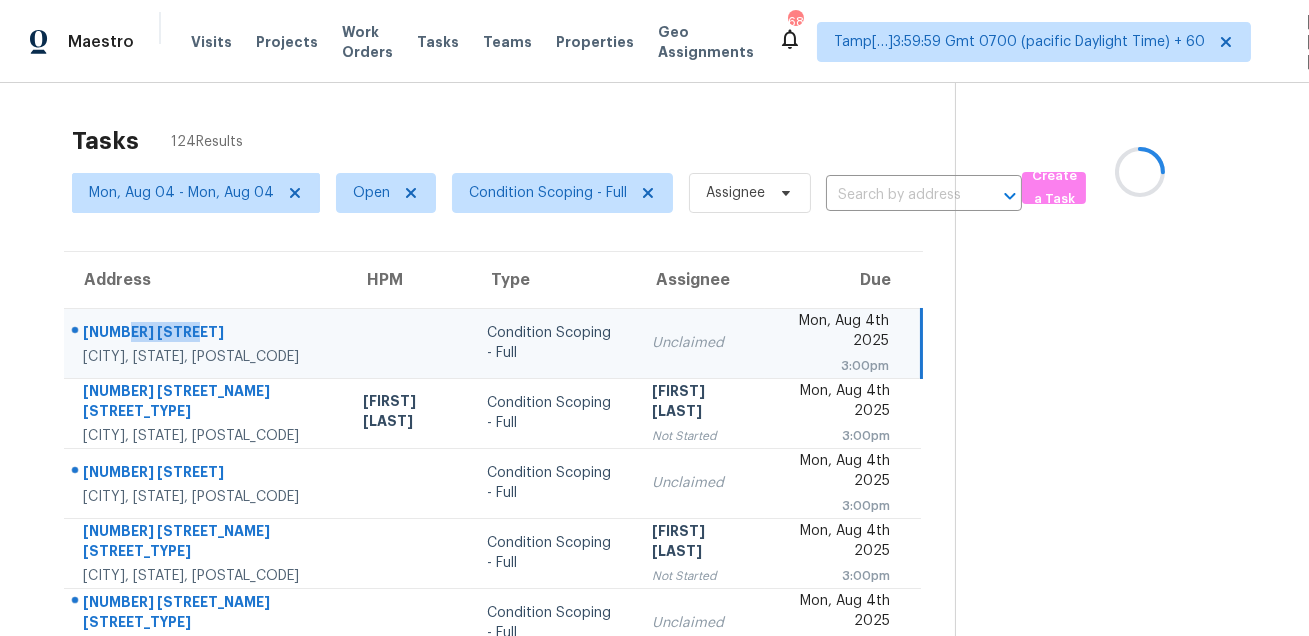 click on "3509 Courtland Dr" at bounding box center [207, 334] 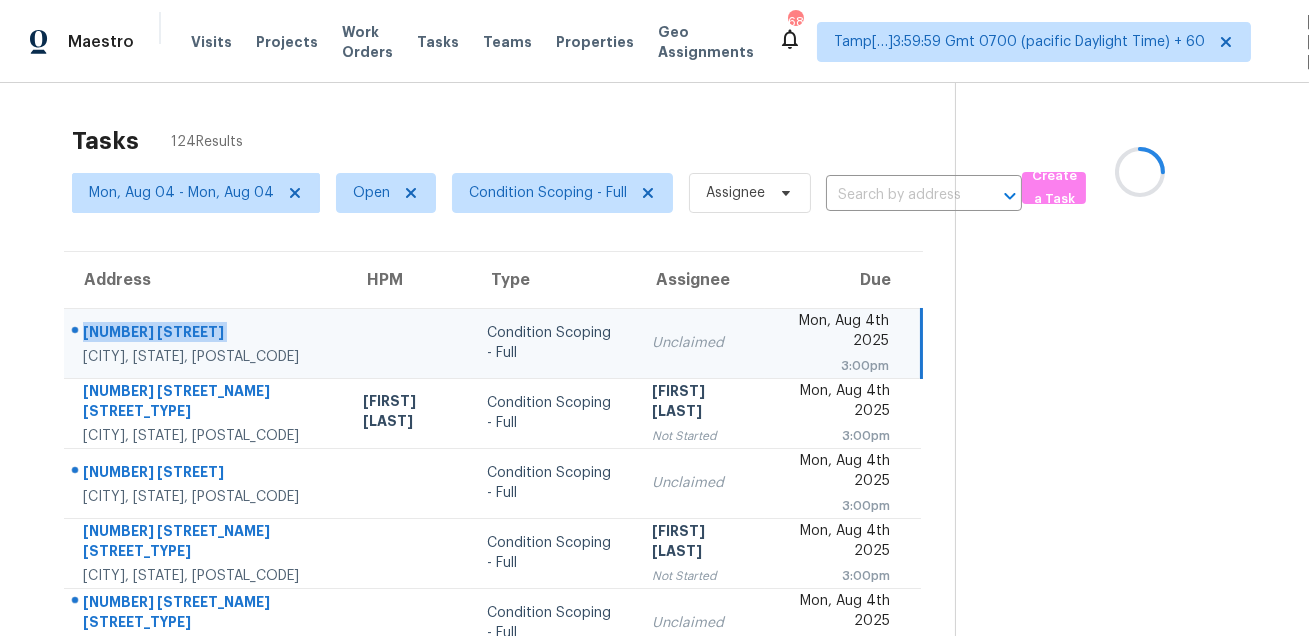 copy on "3509 Courtland Dr" 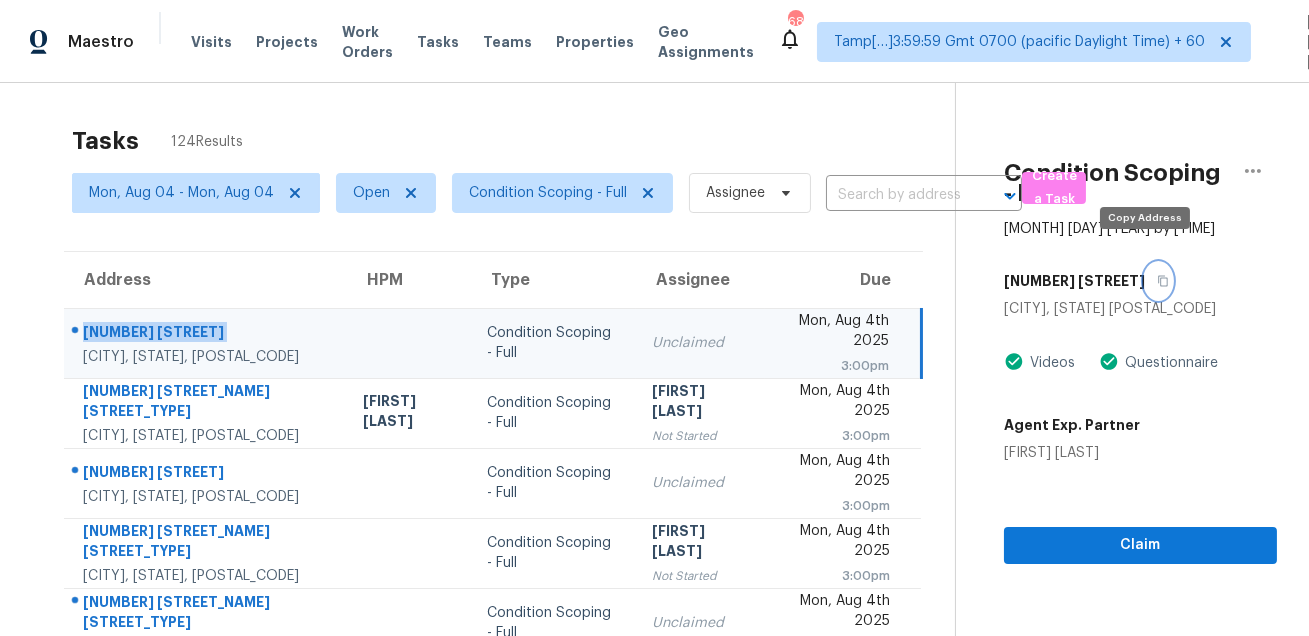click at bounding box center [1158, 281] 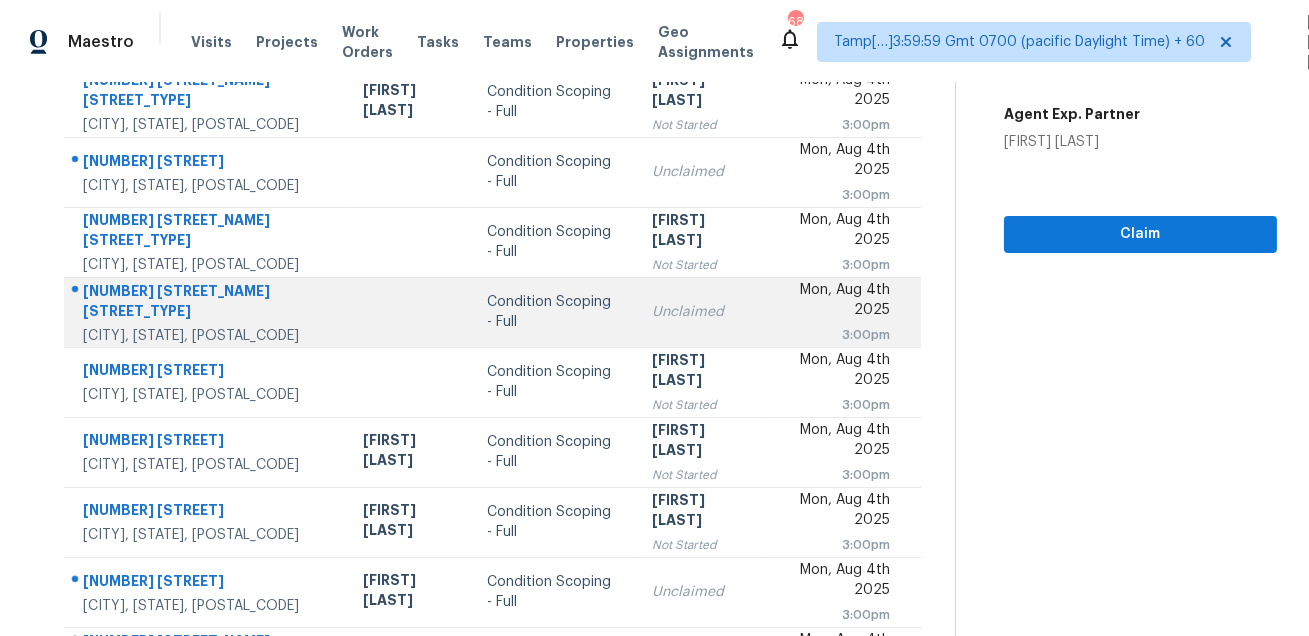 scroll, scrollTop: 330, scrollLeft: 0, axis: vertical 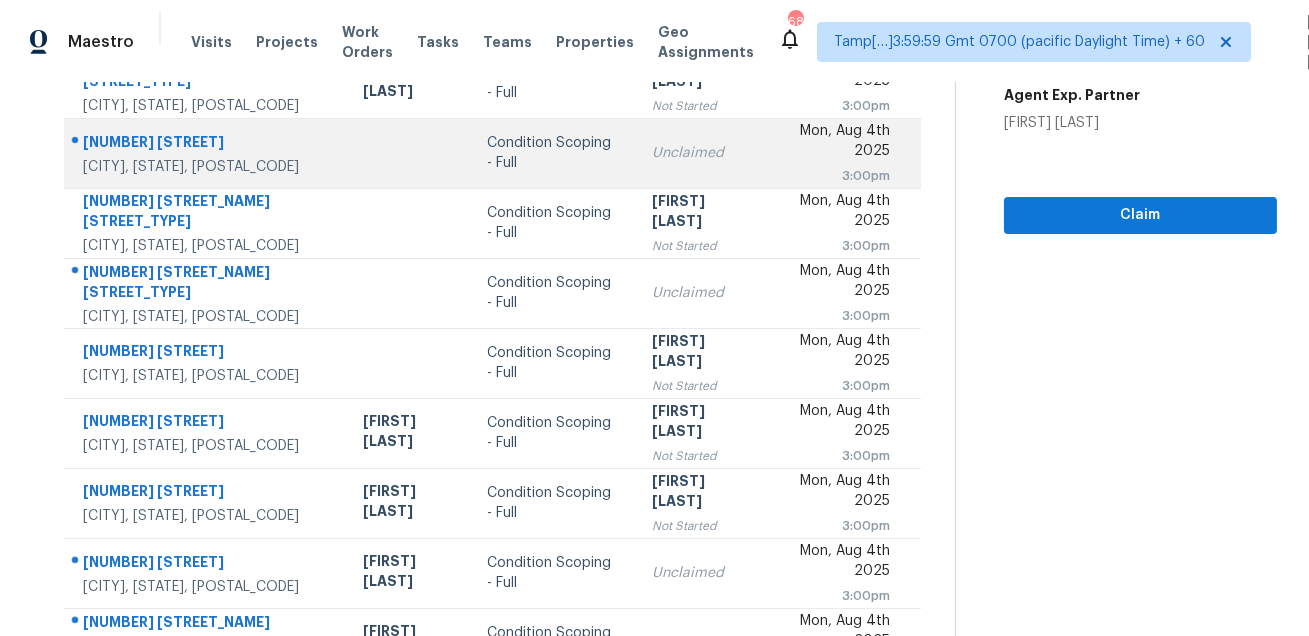 click on "1407 Kelly Rd" at bounding box center [207, 144] 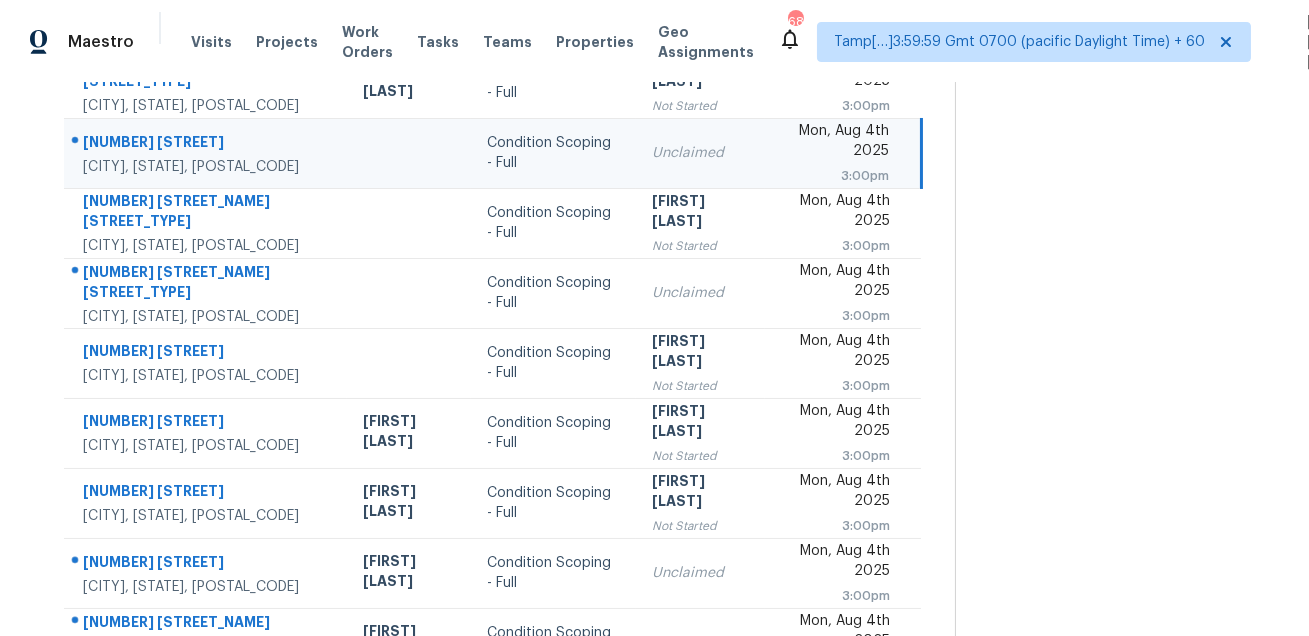 click on "1407 Kelly Rd" at bounding box center [207, 144] 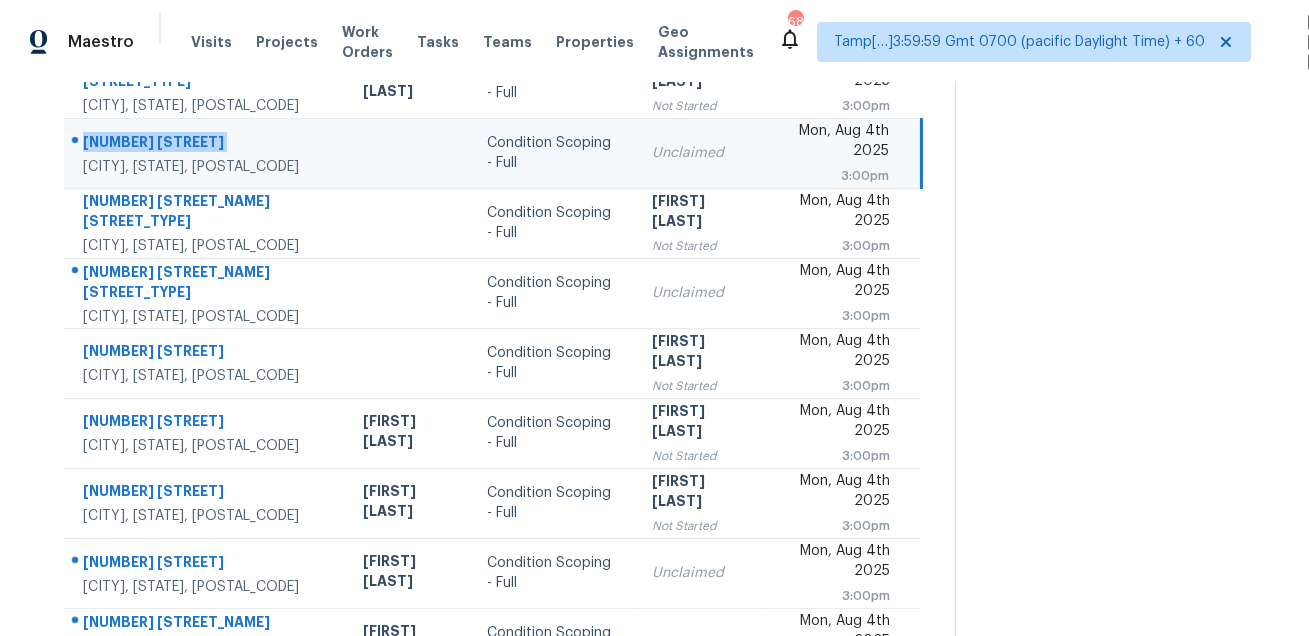 copy on "1407 Kelly Rd" 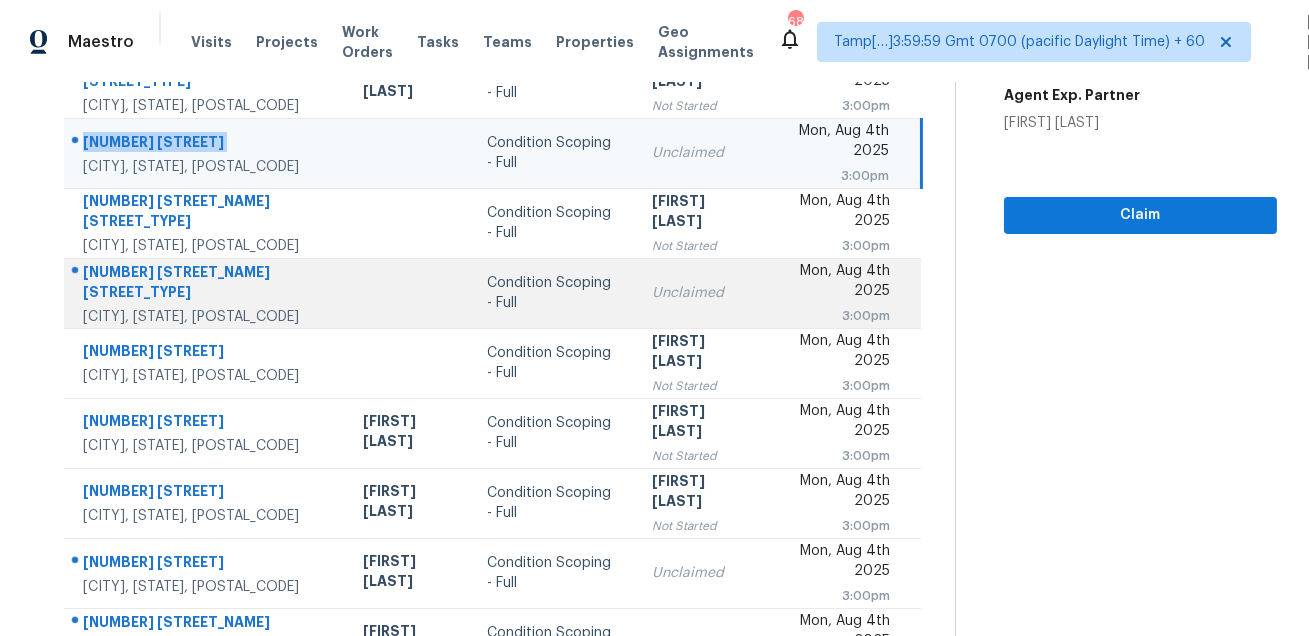 click on "284 Donelson Way" at bounding box center (207, 284) 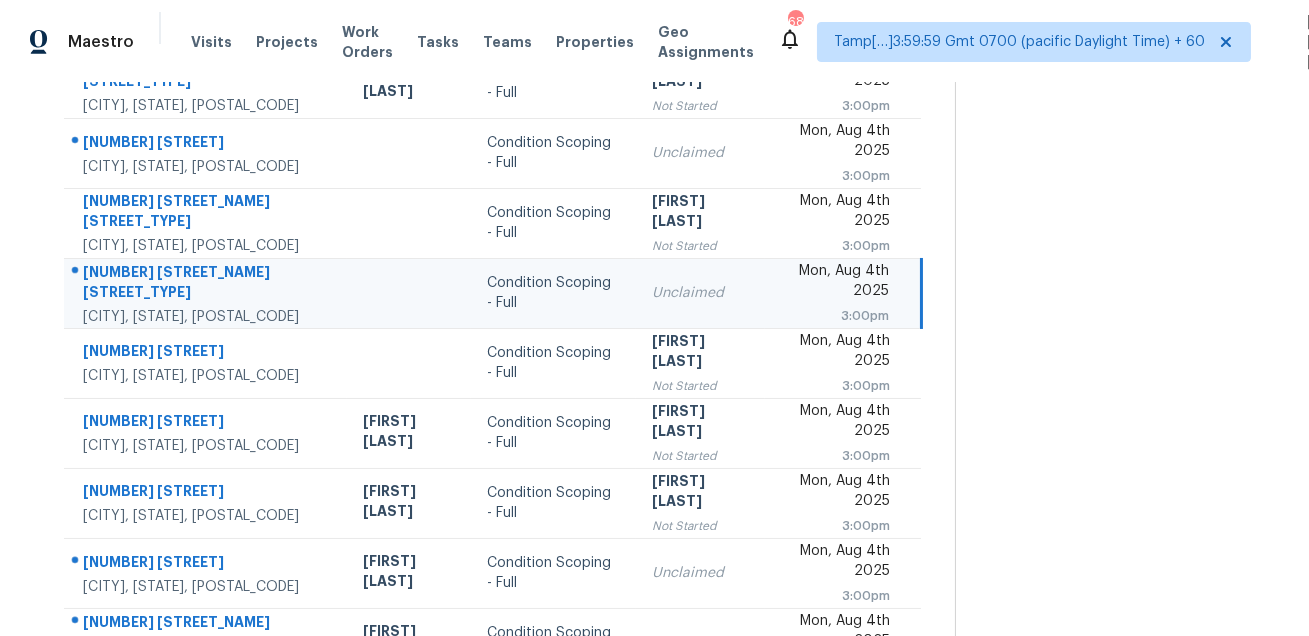 click on "284 Donelson Way" at bounding box center (207, 284) 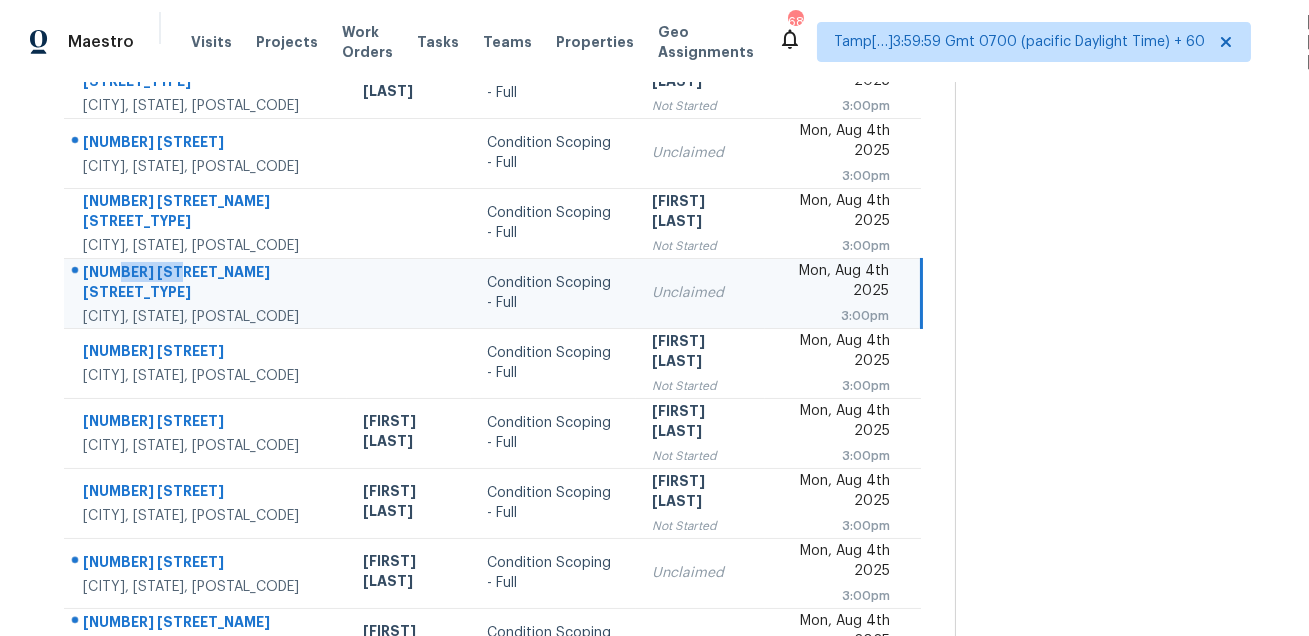 click on "284 Donelson Way" at bounding box center (207, 284) 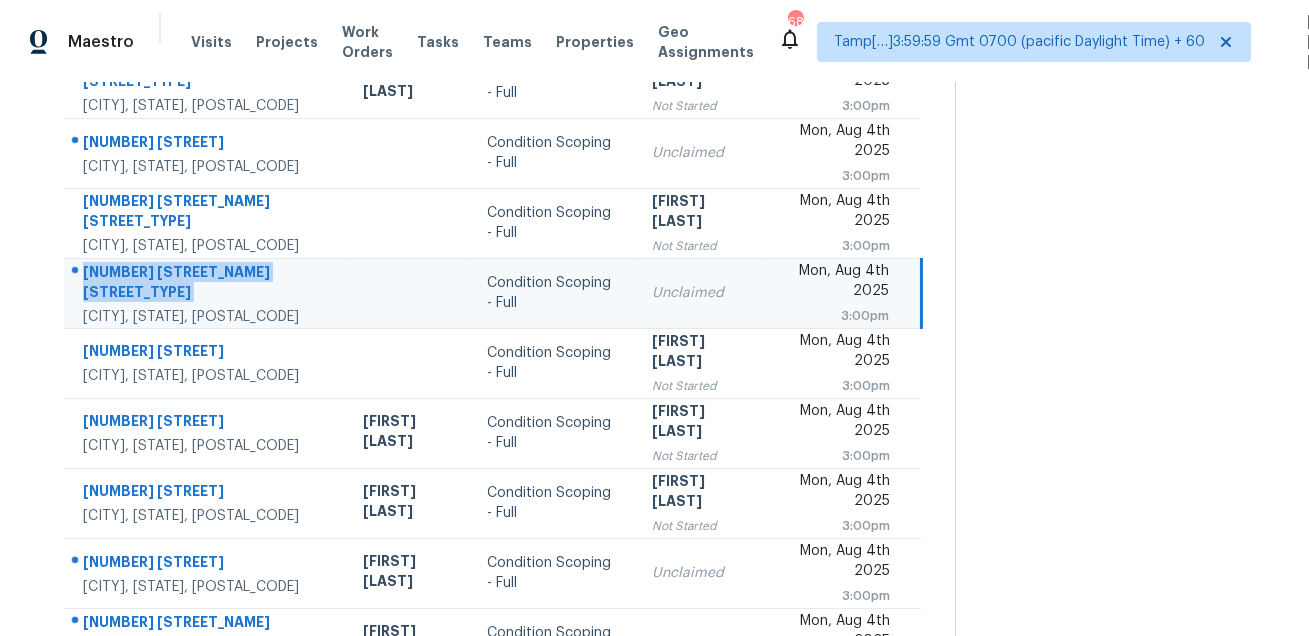 copy on "284 Donelson Way" 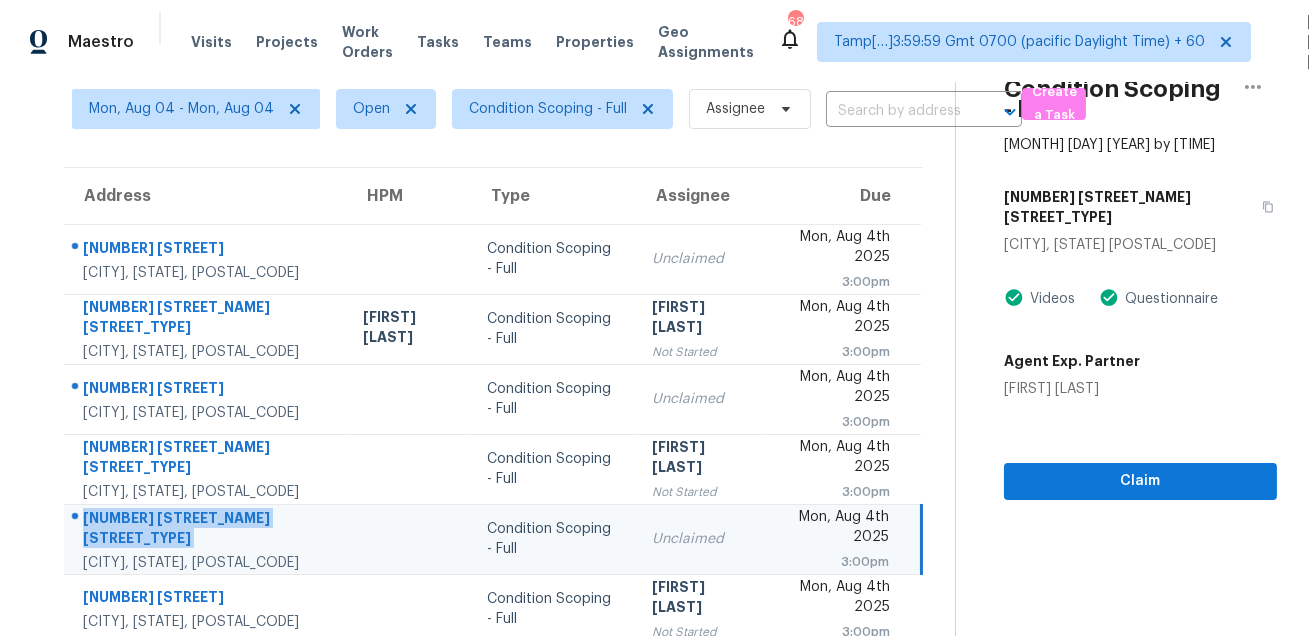 scroll, scrollTop: 38, scrollLeft: 0, axis: vertical 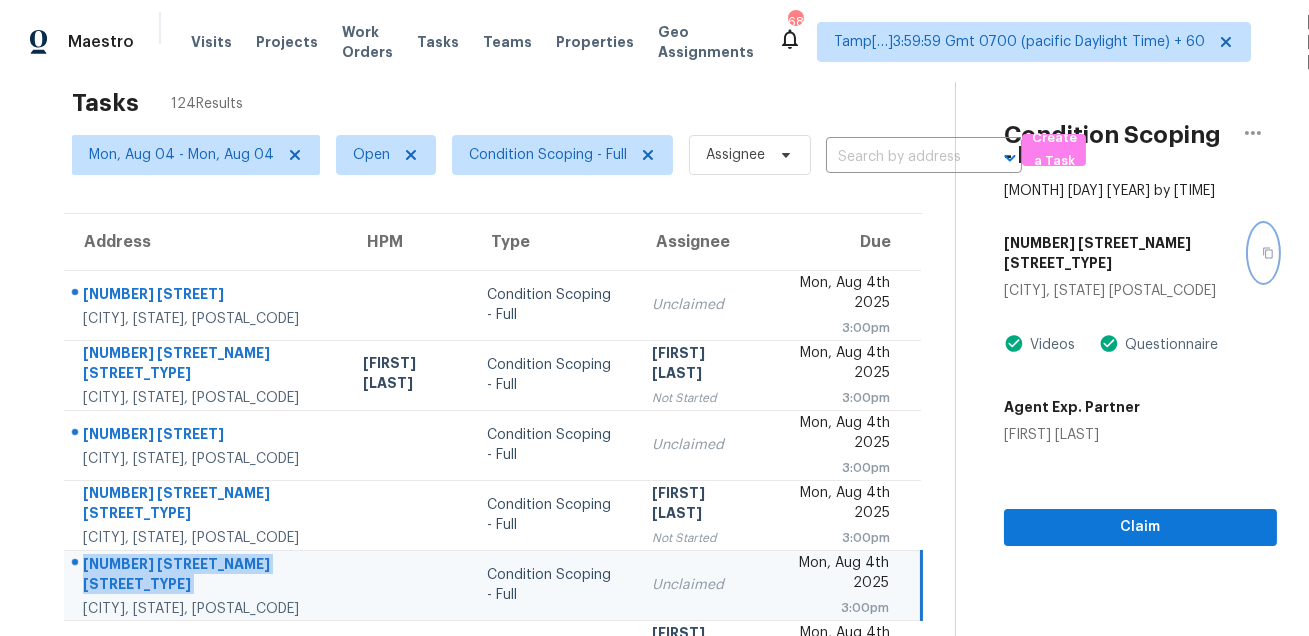 click at bounding box center (1263, 253) 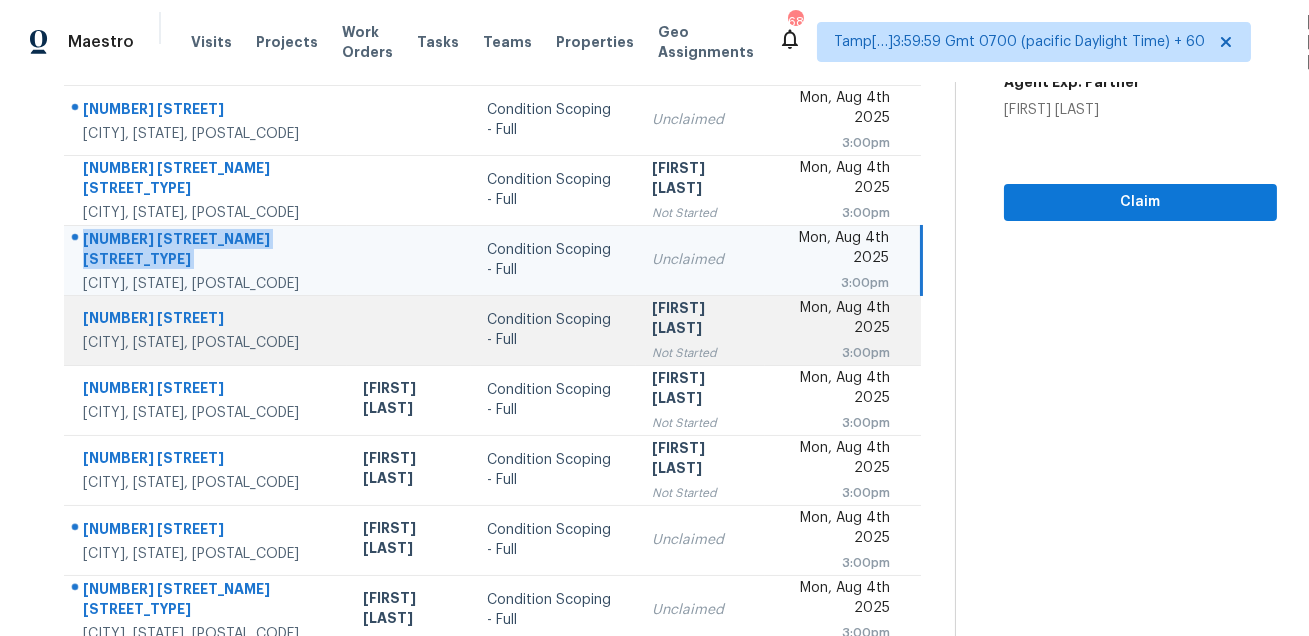 scroll, scrollTop: 405, scrollLeft: 0, axis: vertical 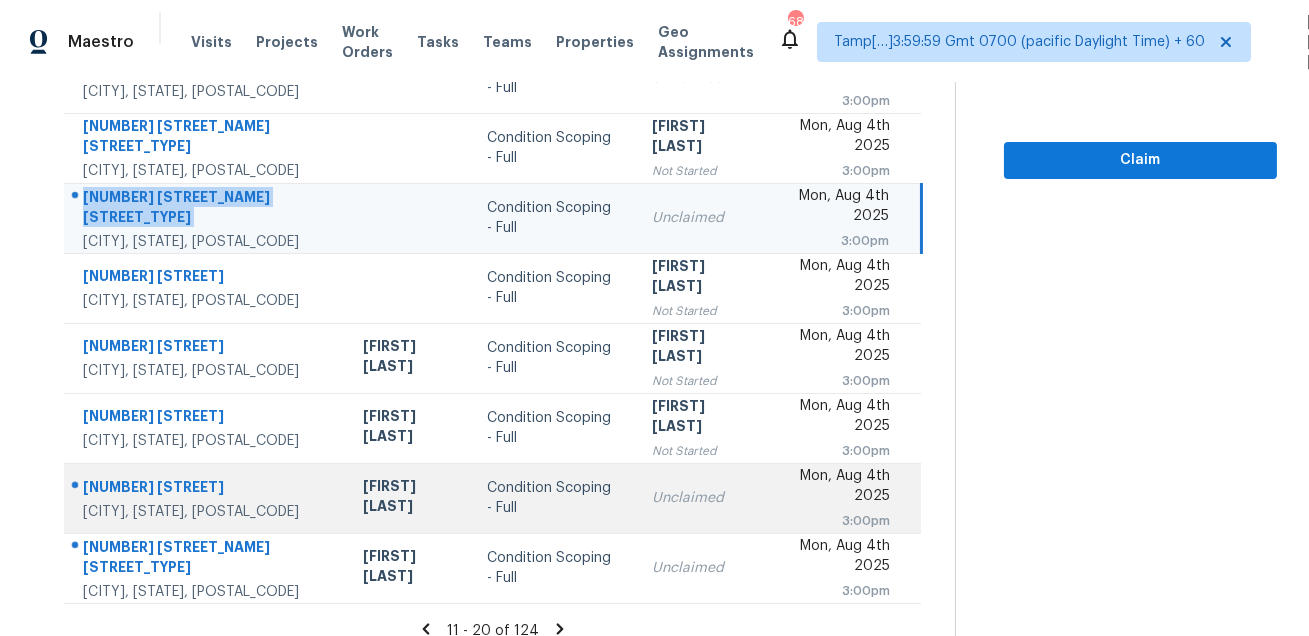 click on "11901 Snapdragon Rd" at bounding box center [207, 489] 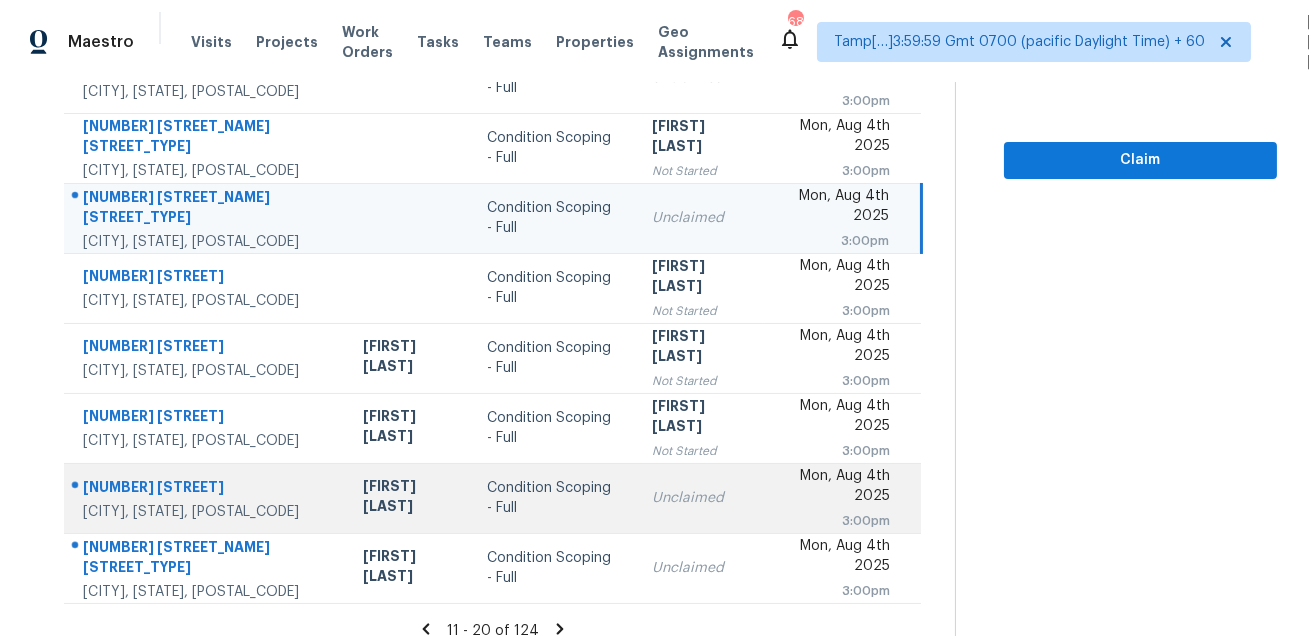 click on "11901 Snapdragon Rd" at bounding box center (207, 489) 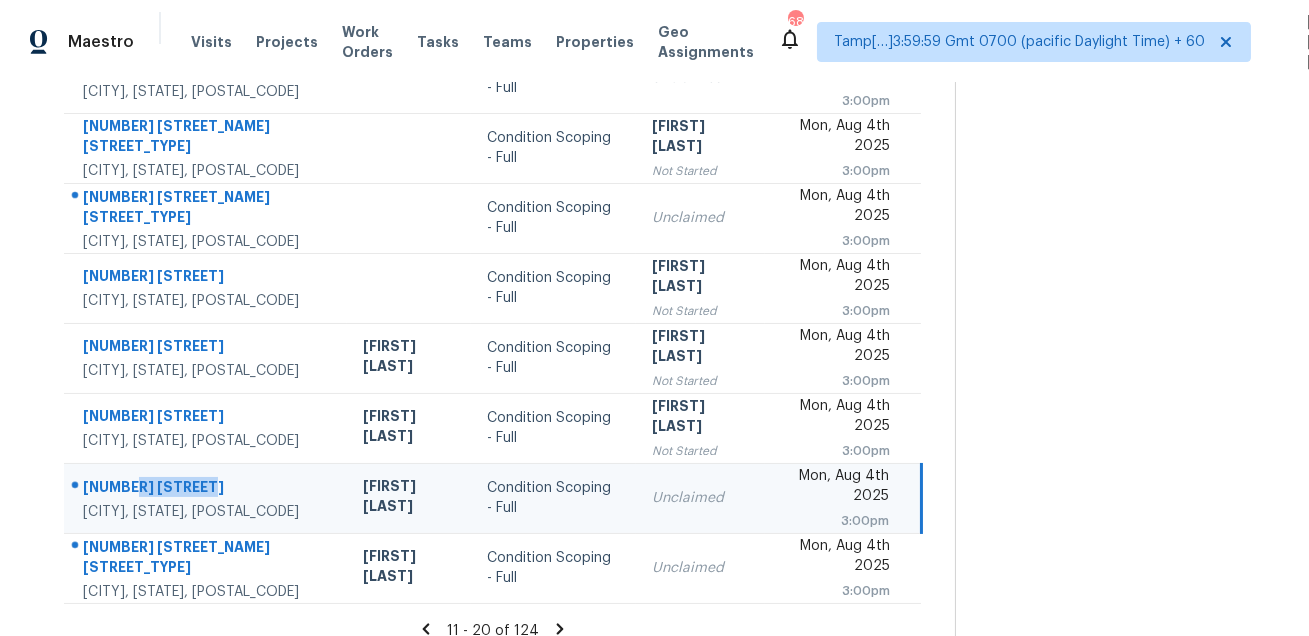 click on "11901 Snapdragon Rd" at bounding box center (207, 489) 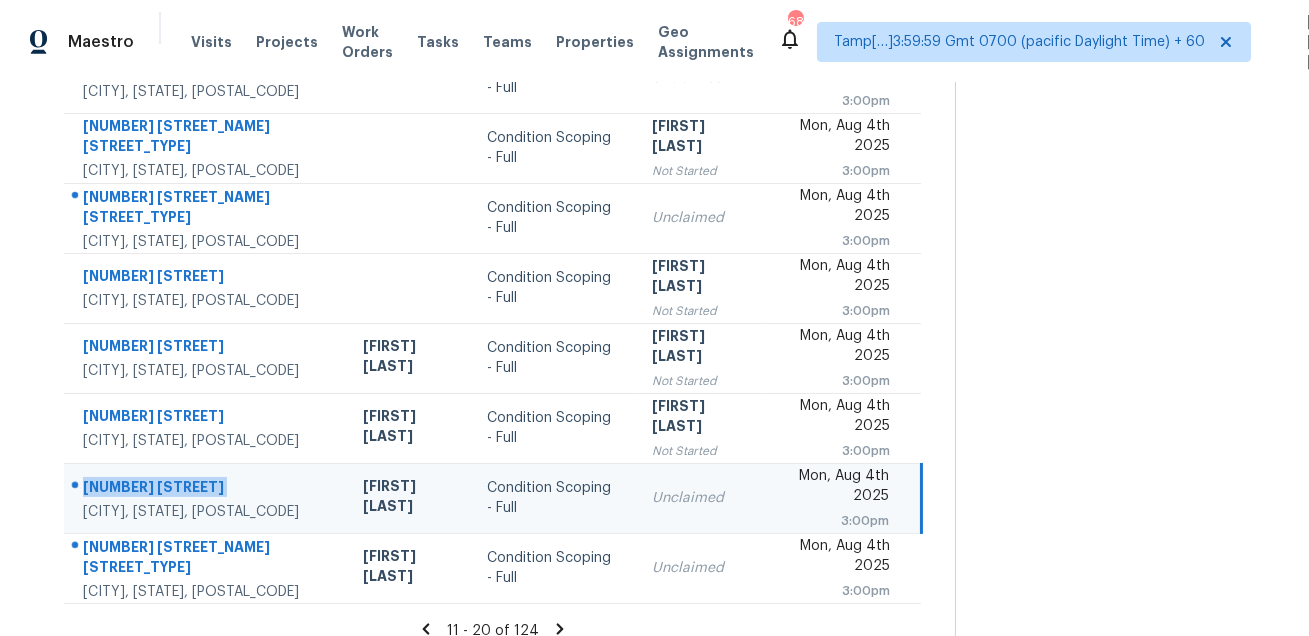 copy on "11901 Snapdragon Rd" 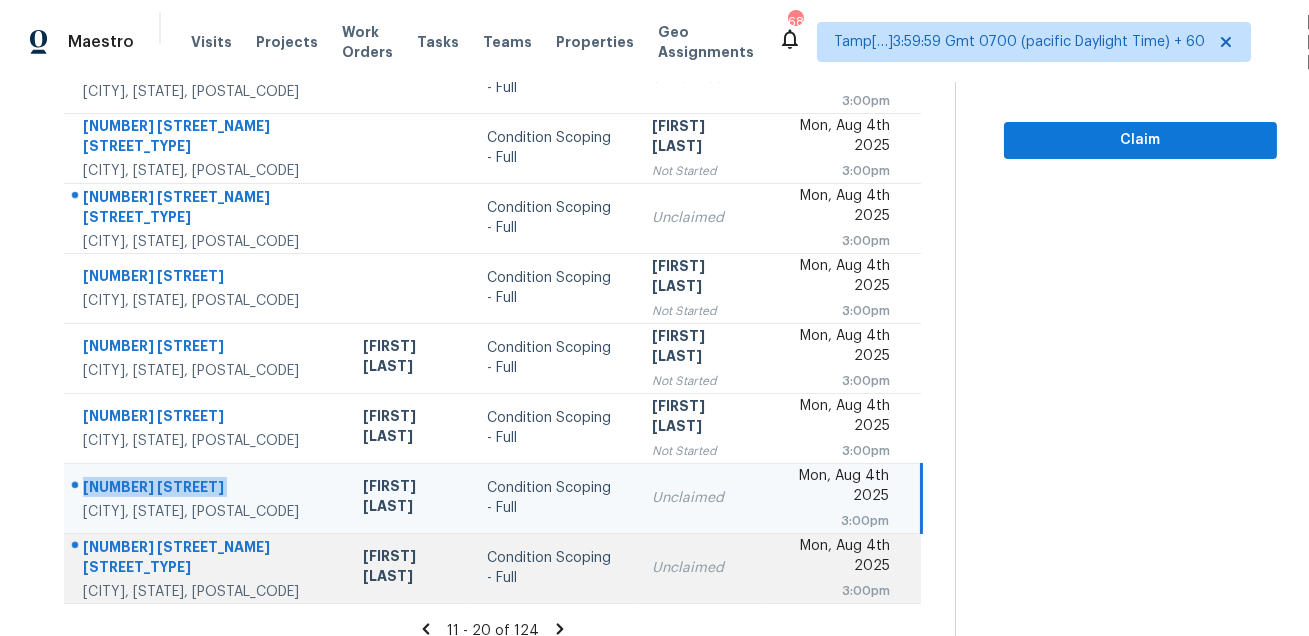 click at bounding box center [198, 548] 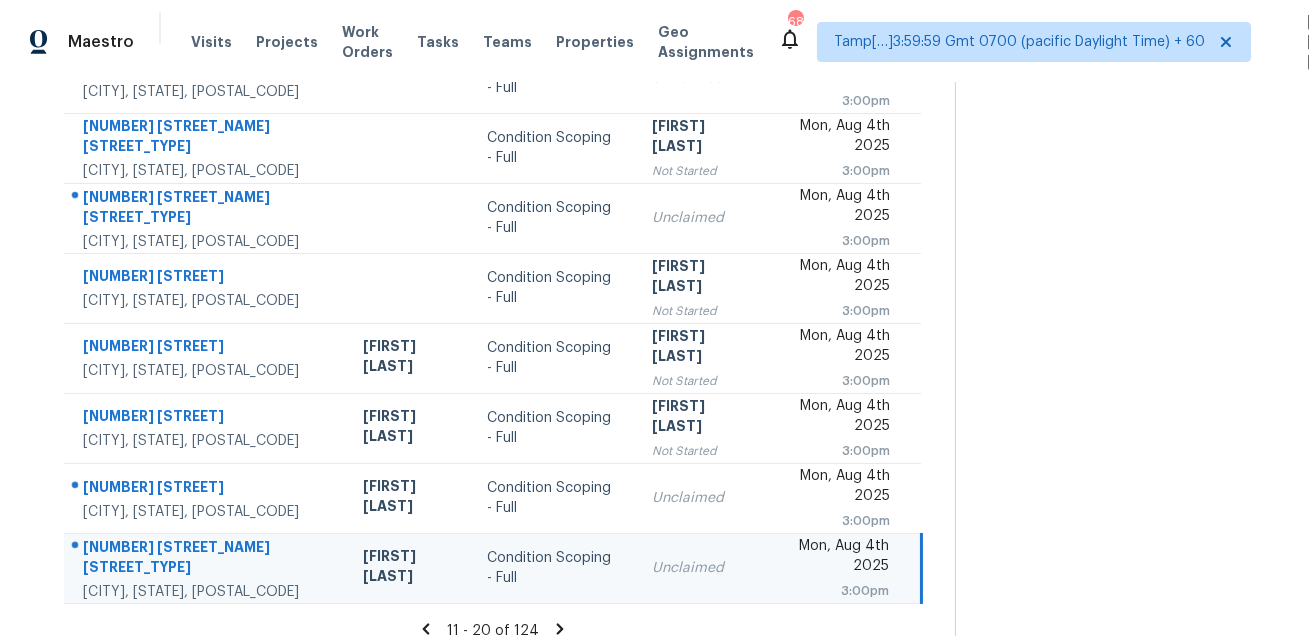 click at bounding box center (198, 548) 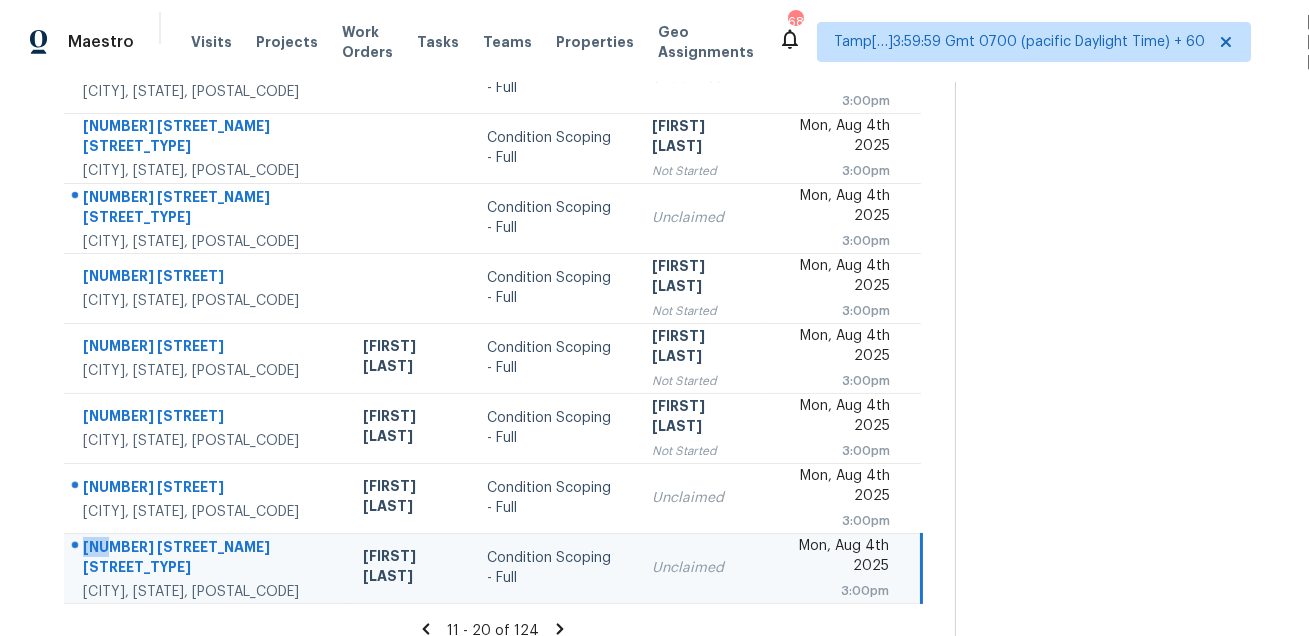 click at bounding box center [198, 548] 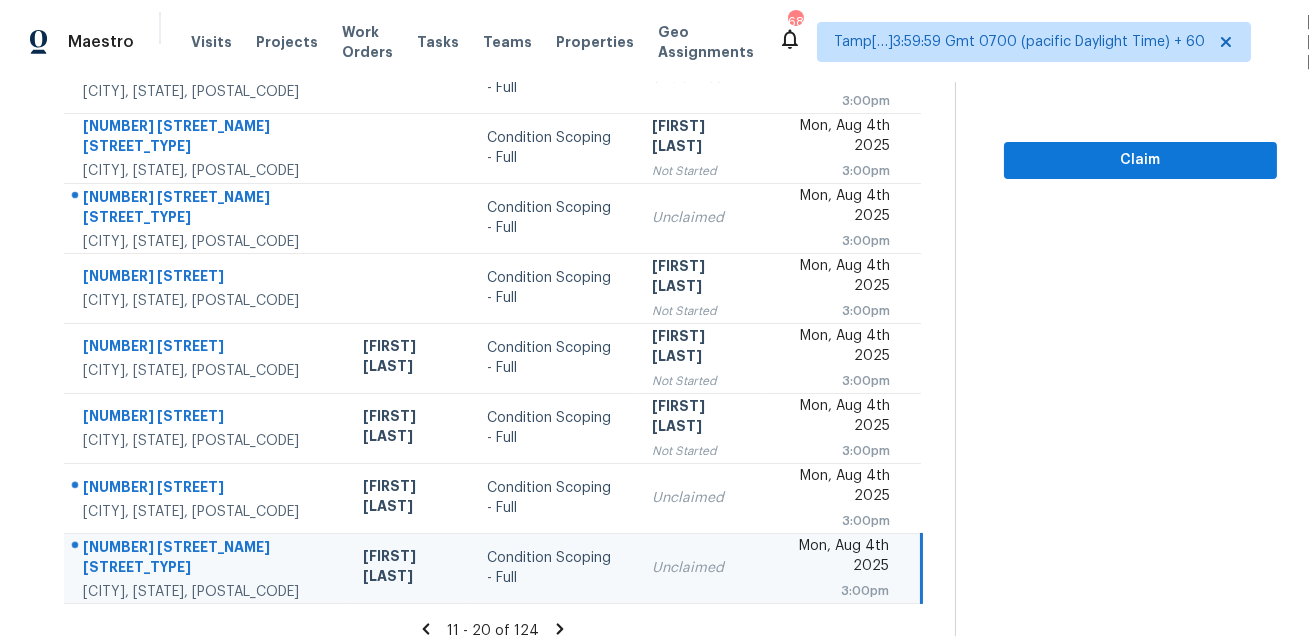 click 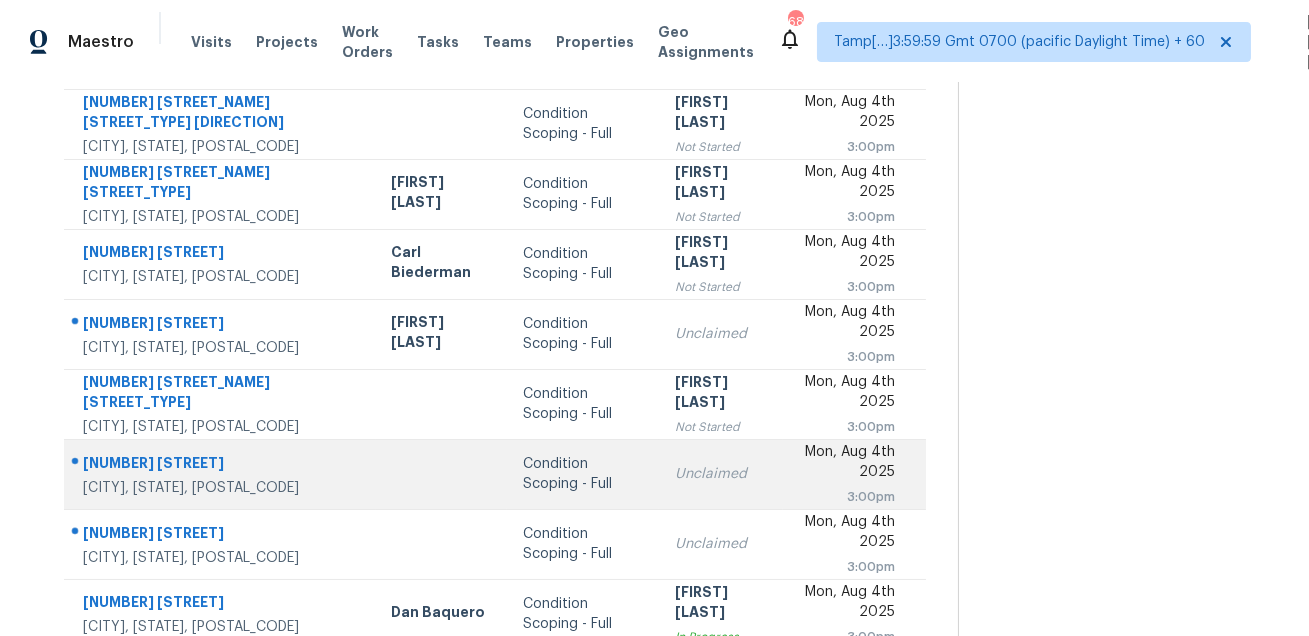 scroll, scrollTop: 236, scrollLeft: 0, axis: vertical 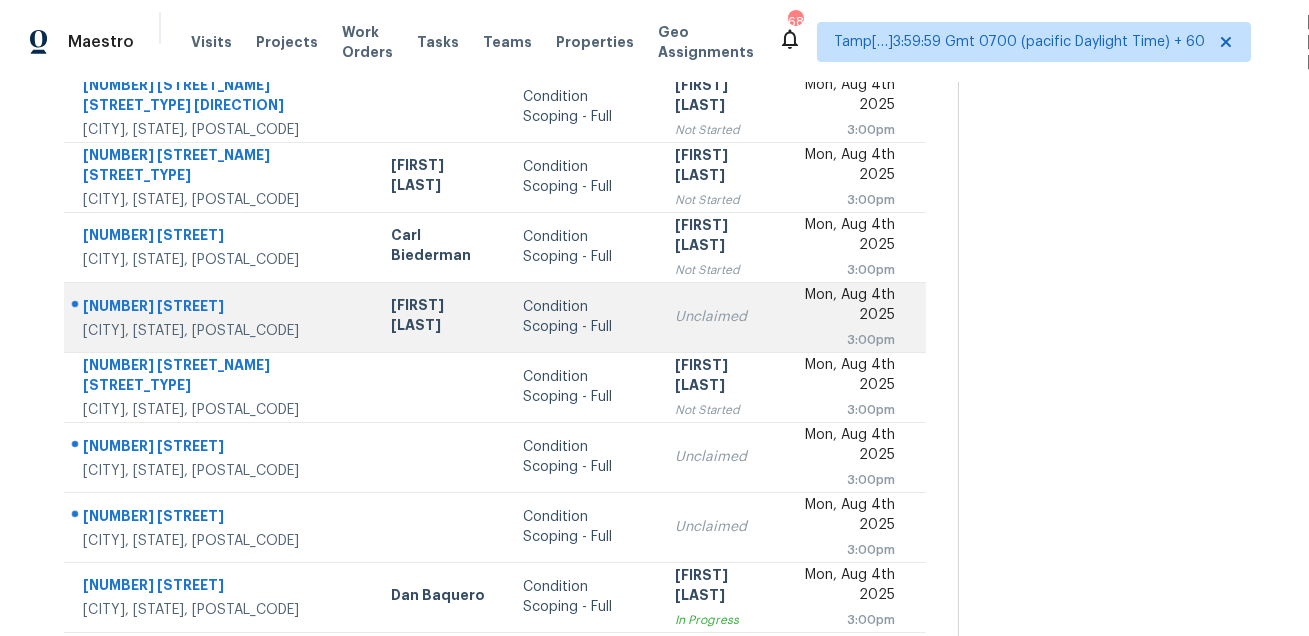 click on "142 Jonah Dr" at bounding box center [221, 308] 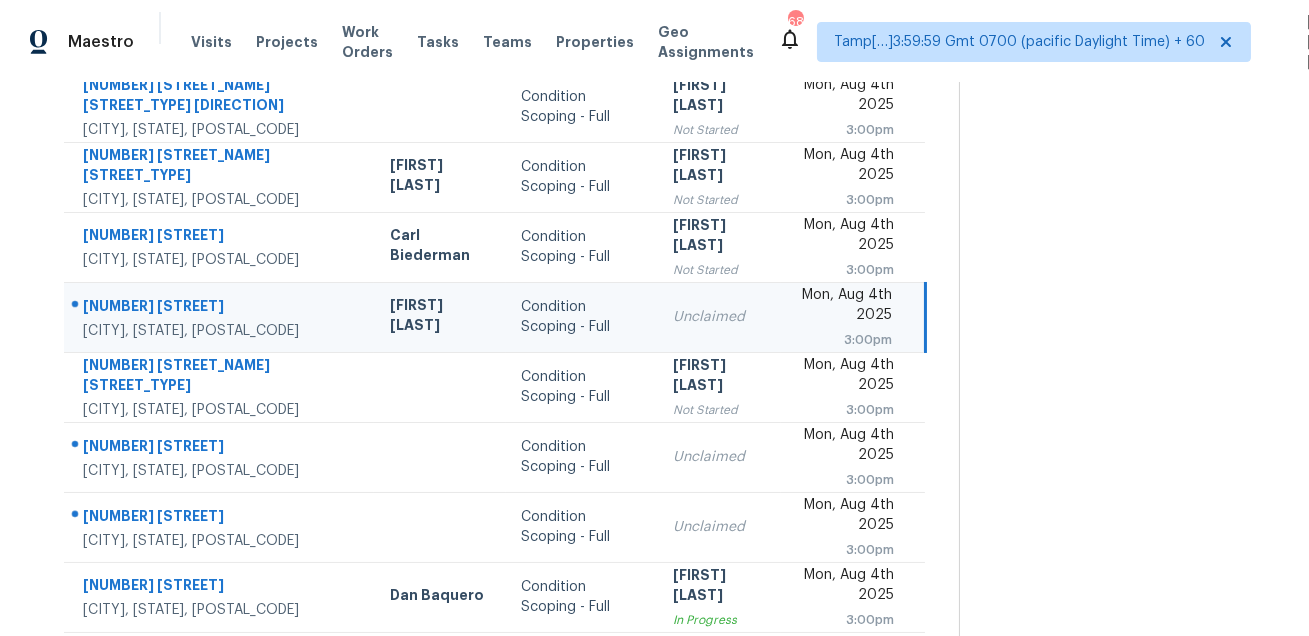 click on "142 Jonah Dr" at bounding box center (220, 308) 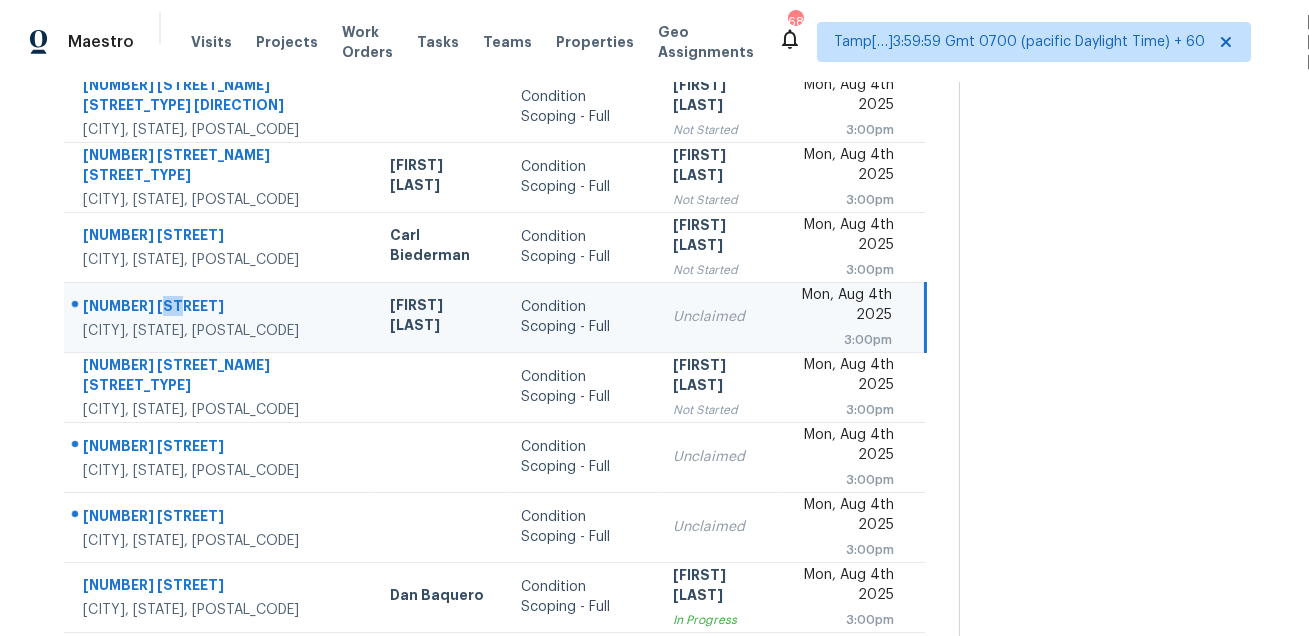 click on "142 Jonah Dr" at bounding box center [220, 308] 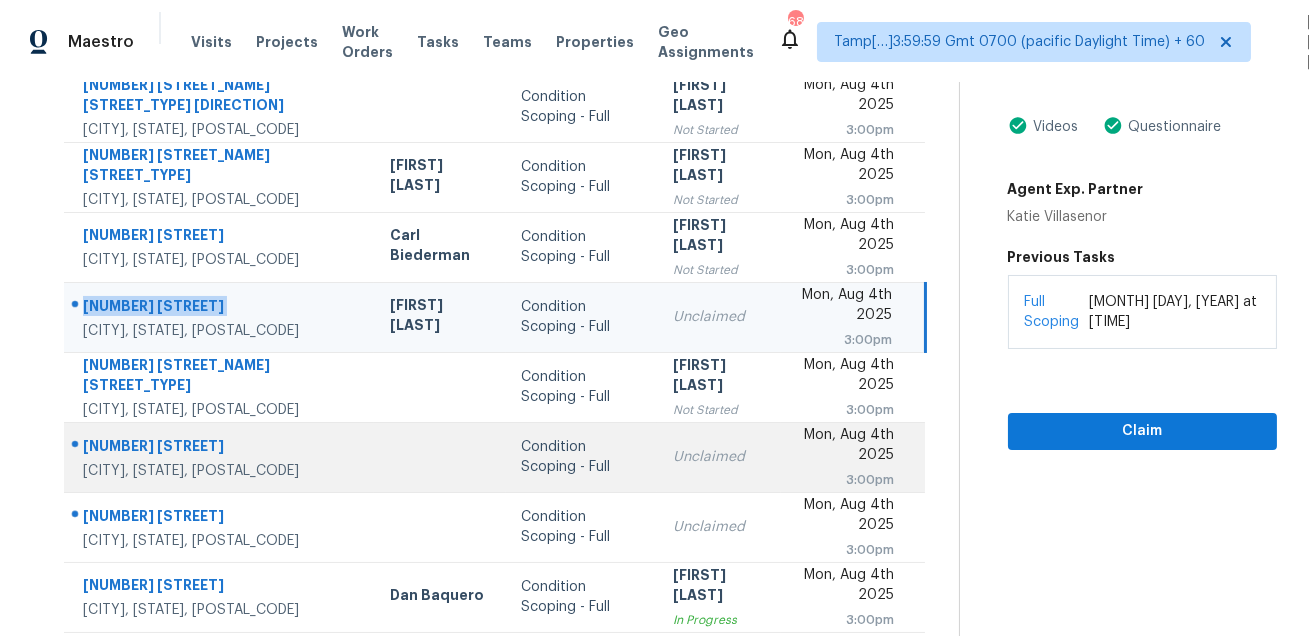 click on "1641 Unison Dr" at bounding box center [220, 448] 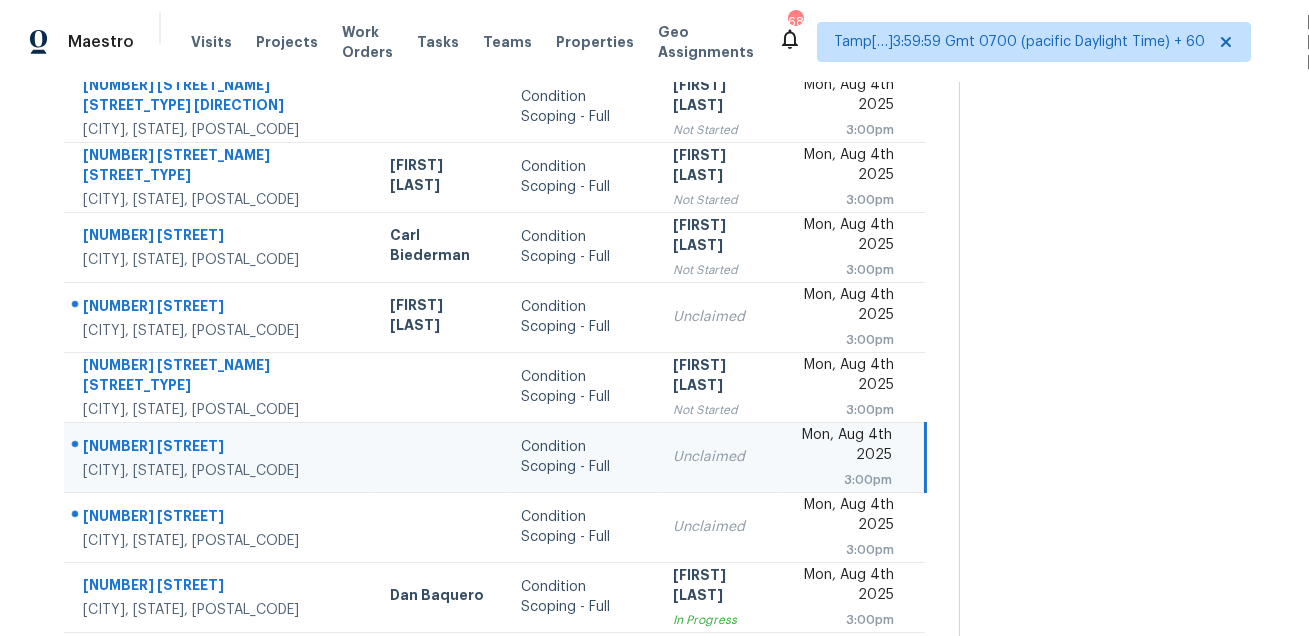 click on "1641 Unison Dr" at bounding box center [220, 448] 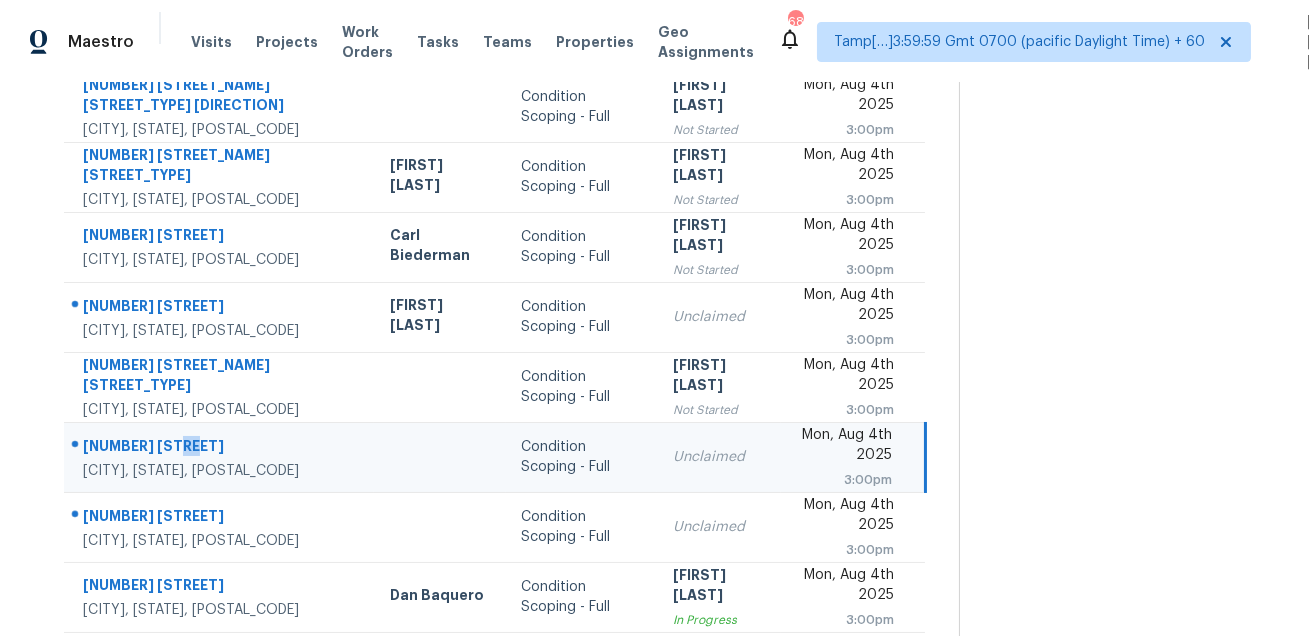 click on "1641 Unison Dr" at bounding box center (220, 448) 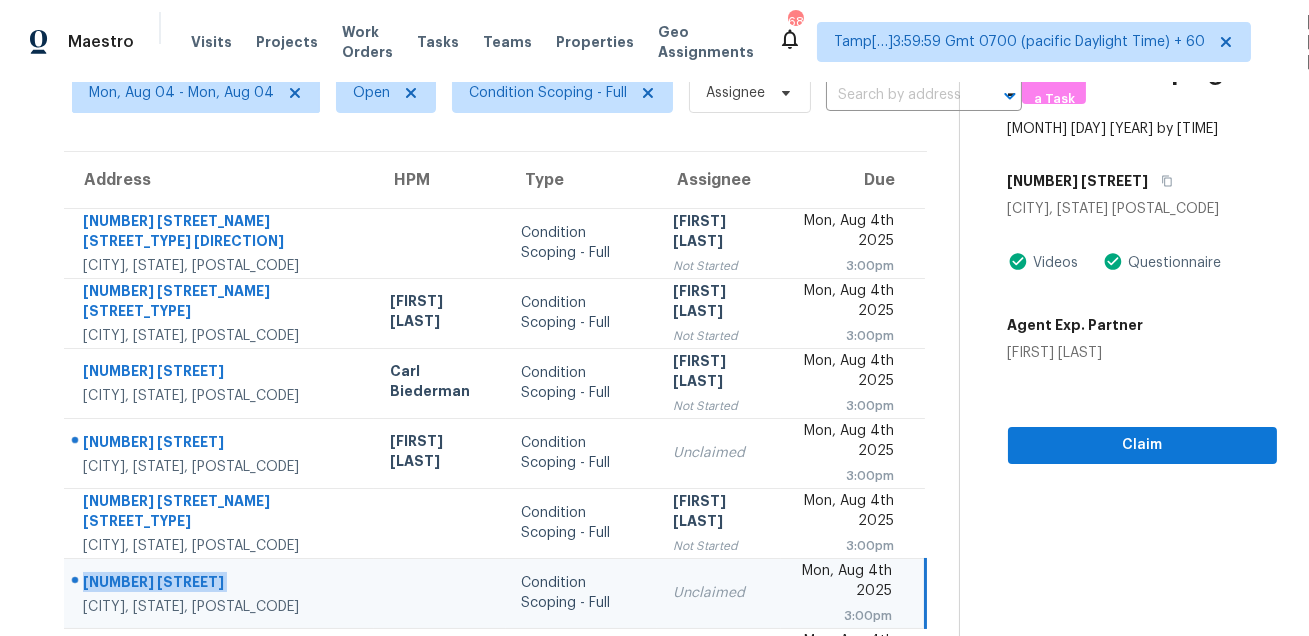 scroll, scrollTop: 97, scrollLeft: 0, axis: vertical 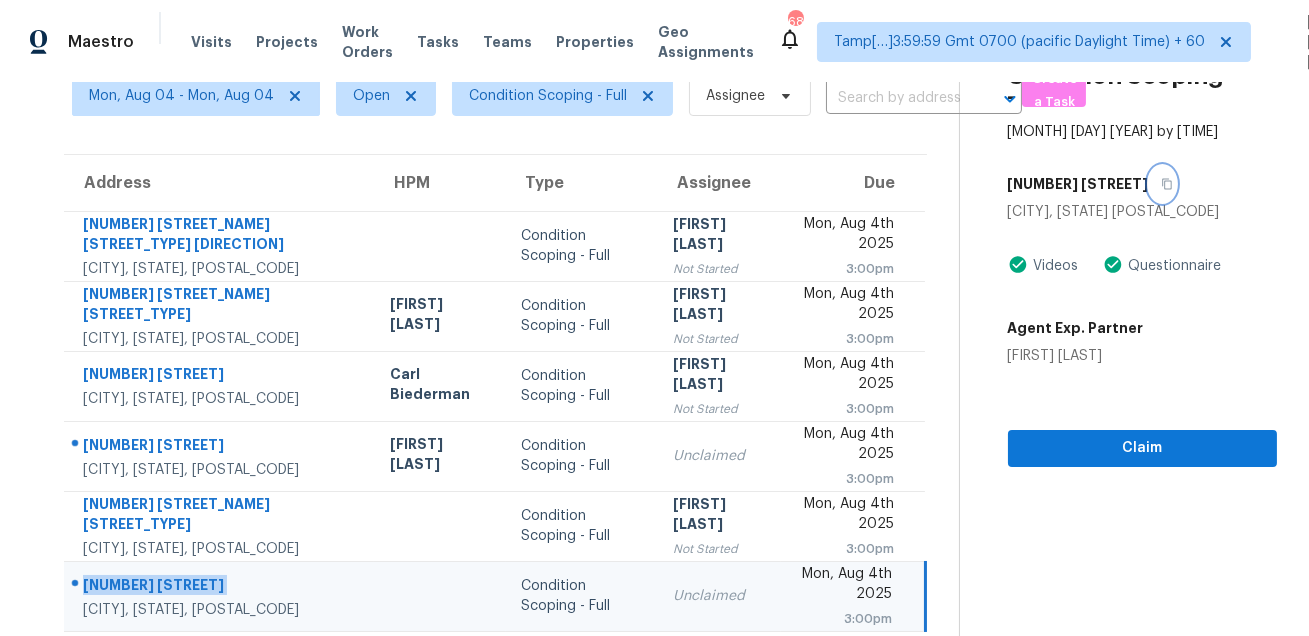 click at bounding box center (1162, 184) 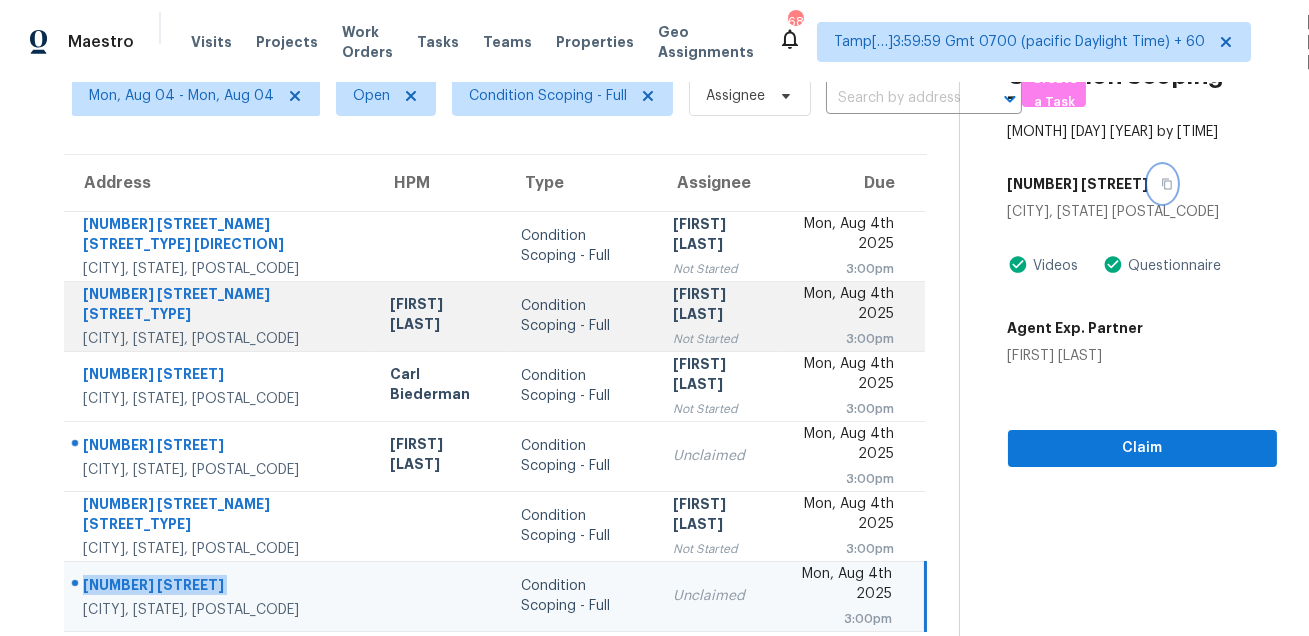 scroll, scrollTop: 405, scrollLeft: 0, axis: vertical 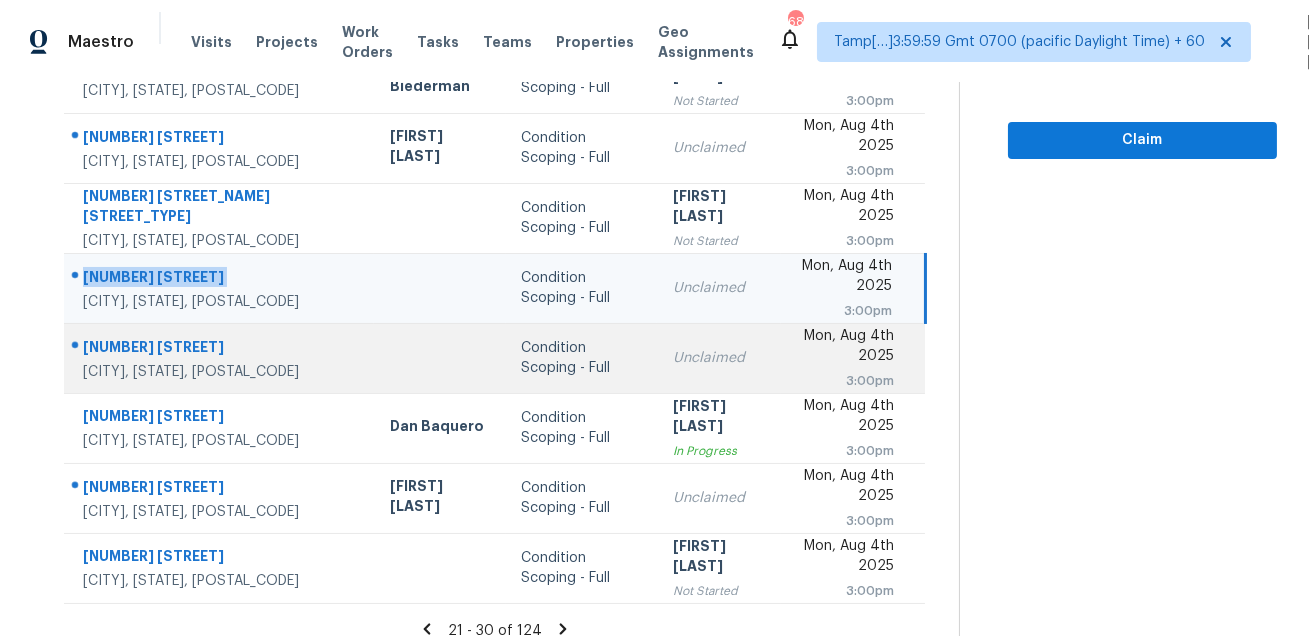 click on "Holiday, FL, 34690" at bounding box center (220, 372) 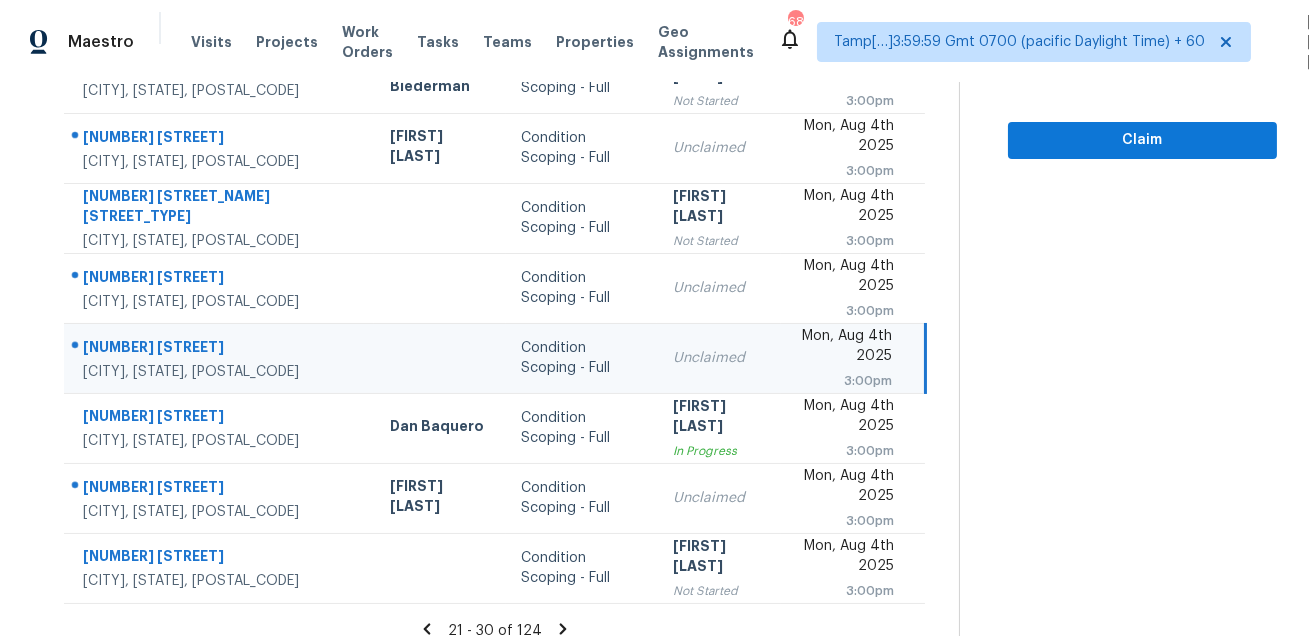 click on "4704 Abdella Ln" at bounding box center [220, 349] 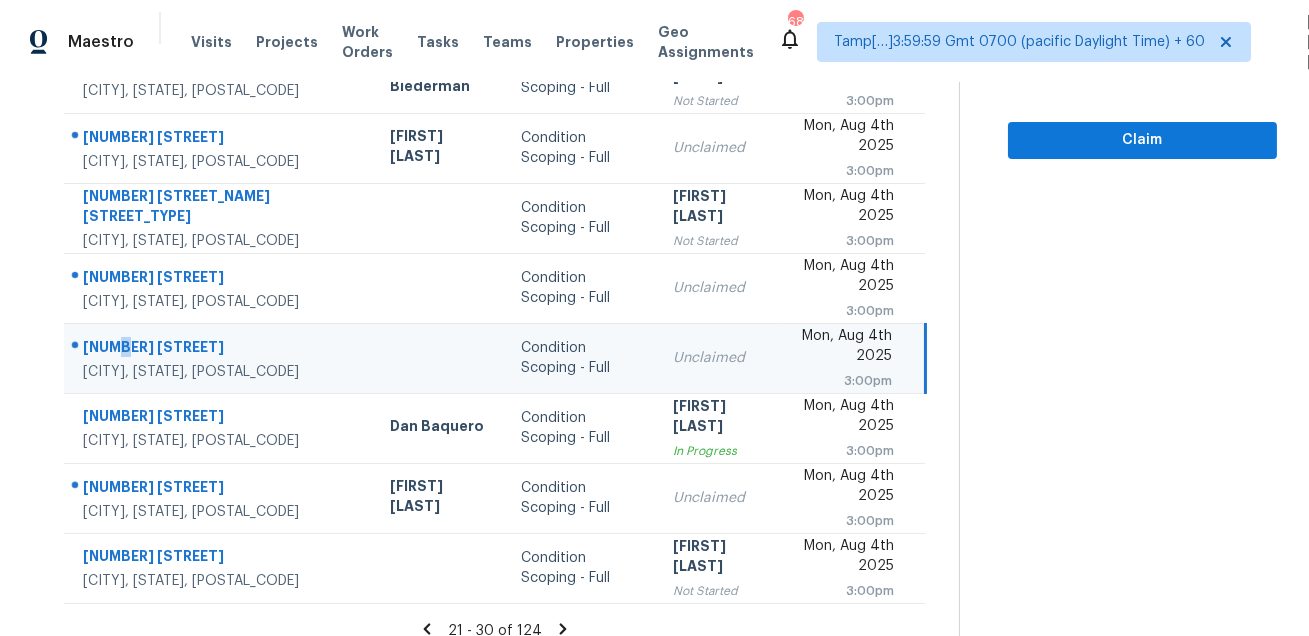 click on "4704 Abdella Ln" at bounding box center (220, 349) 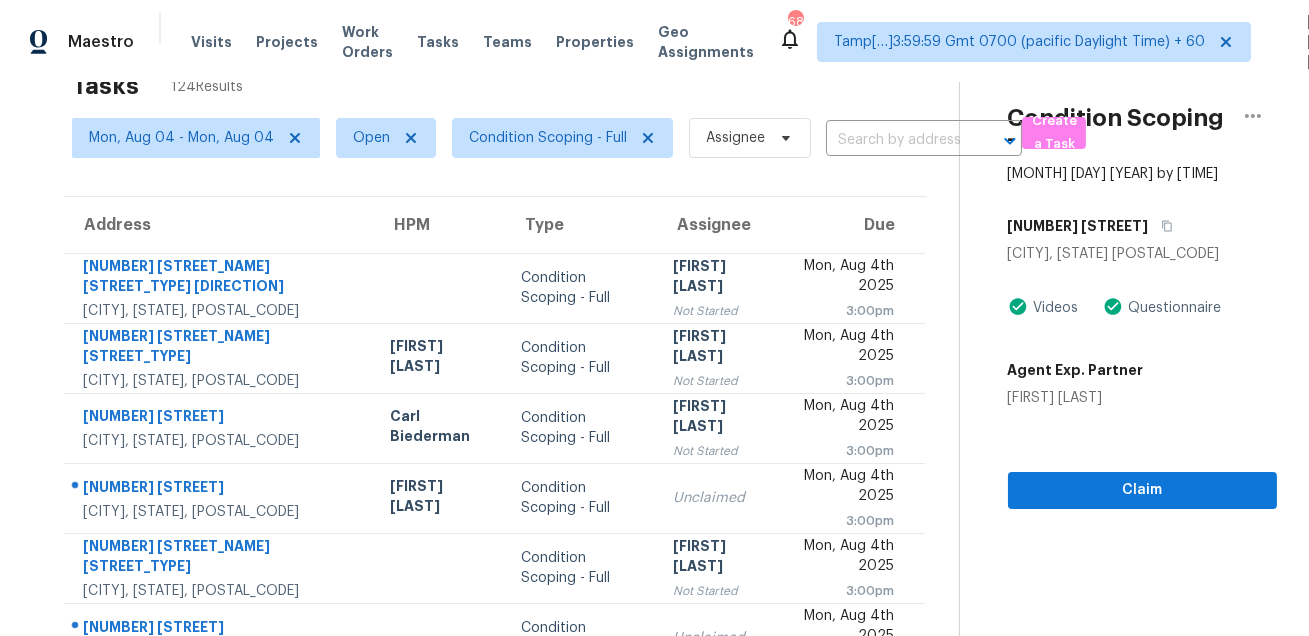 scroll, scrollTop: 26, scrollLeft: 0, axis: vertical 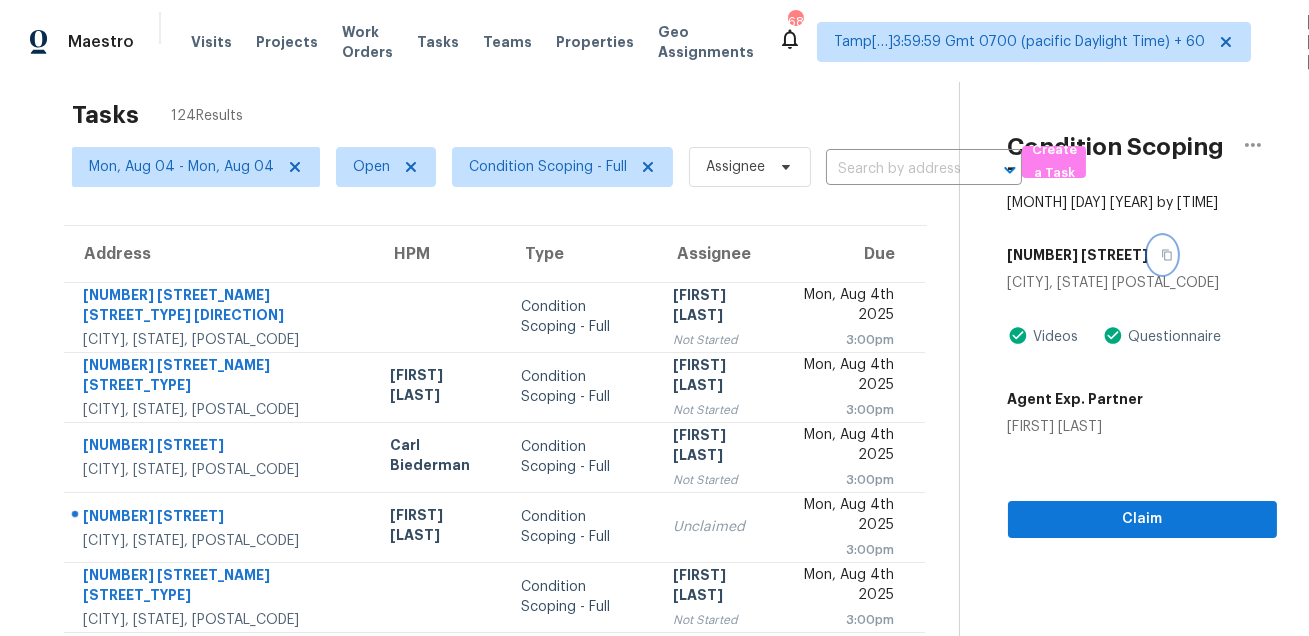 click 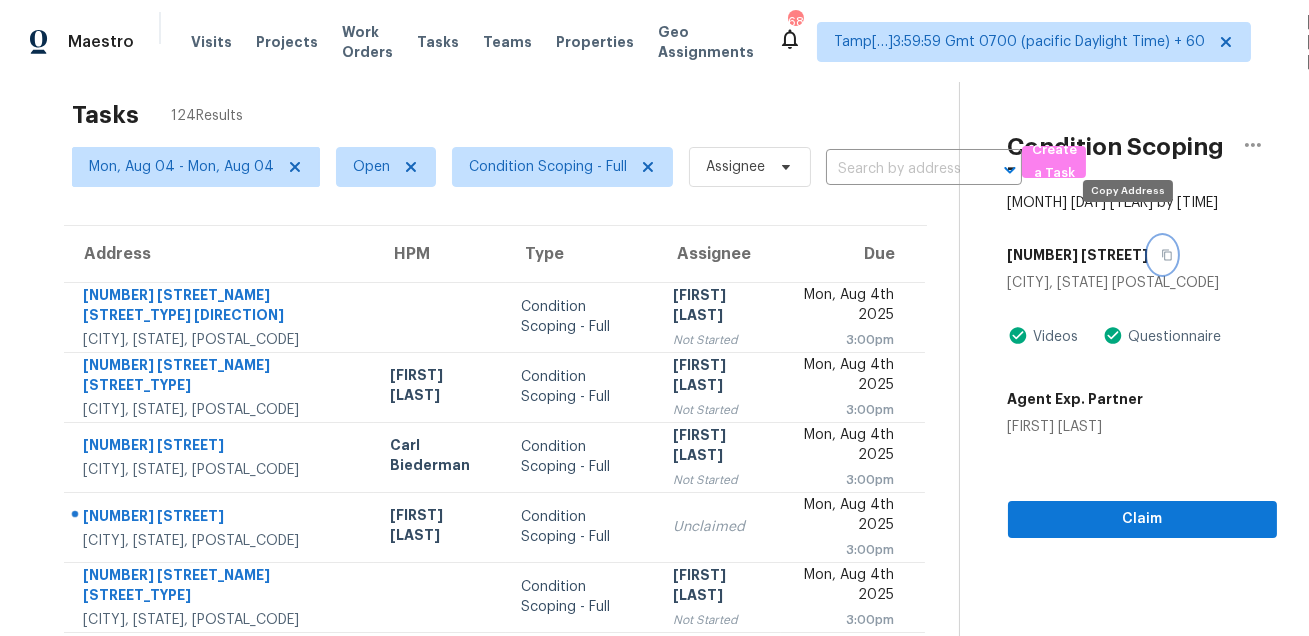 click 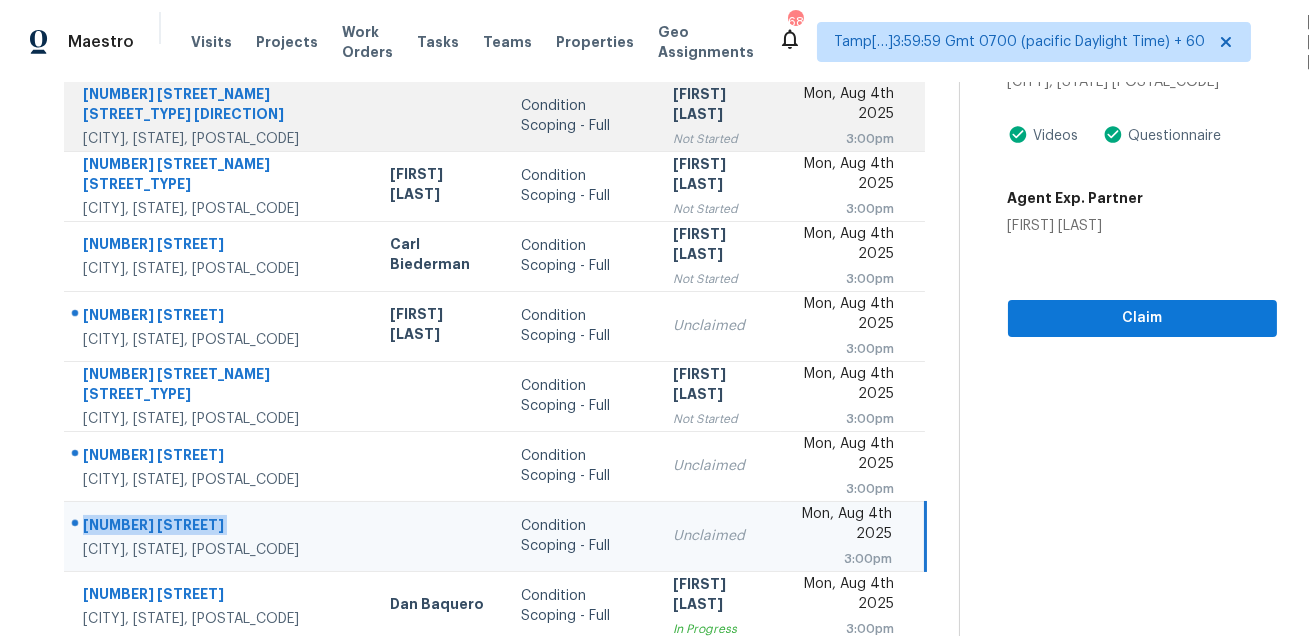 scroll, scrollTop: 405, scrollLeft: 0, axis: vertical 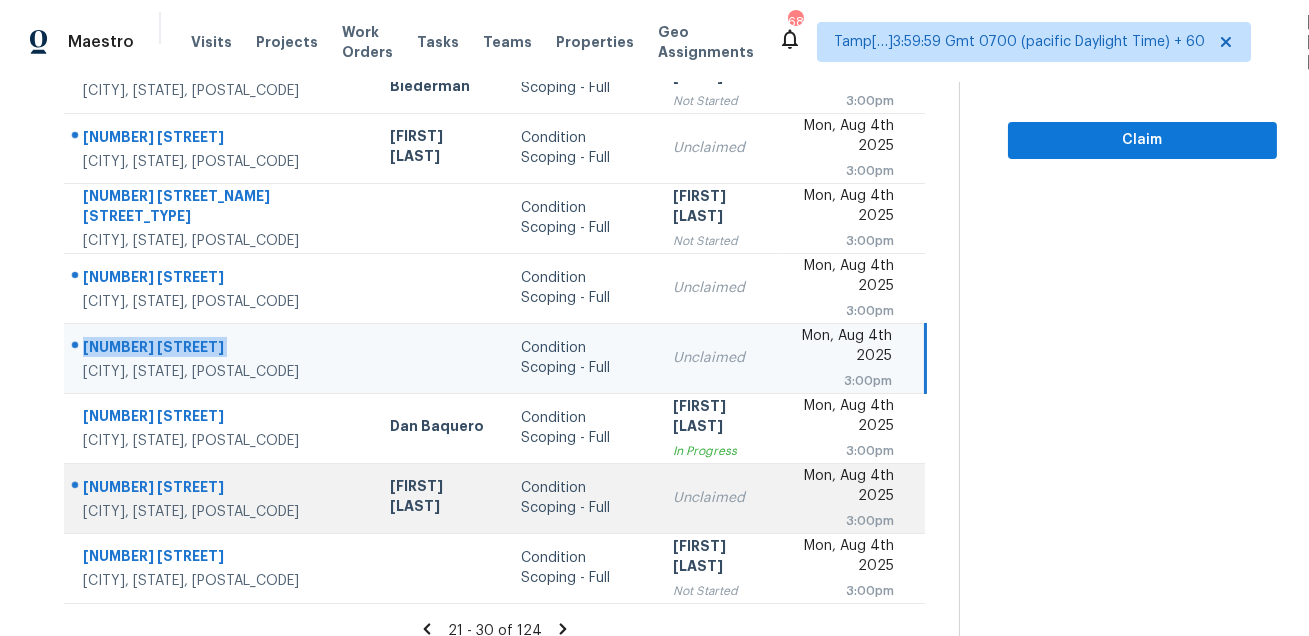 click on "2634 Pinewood Blvd S" at bounding box center (220, 489) 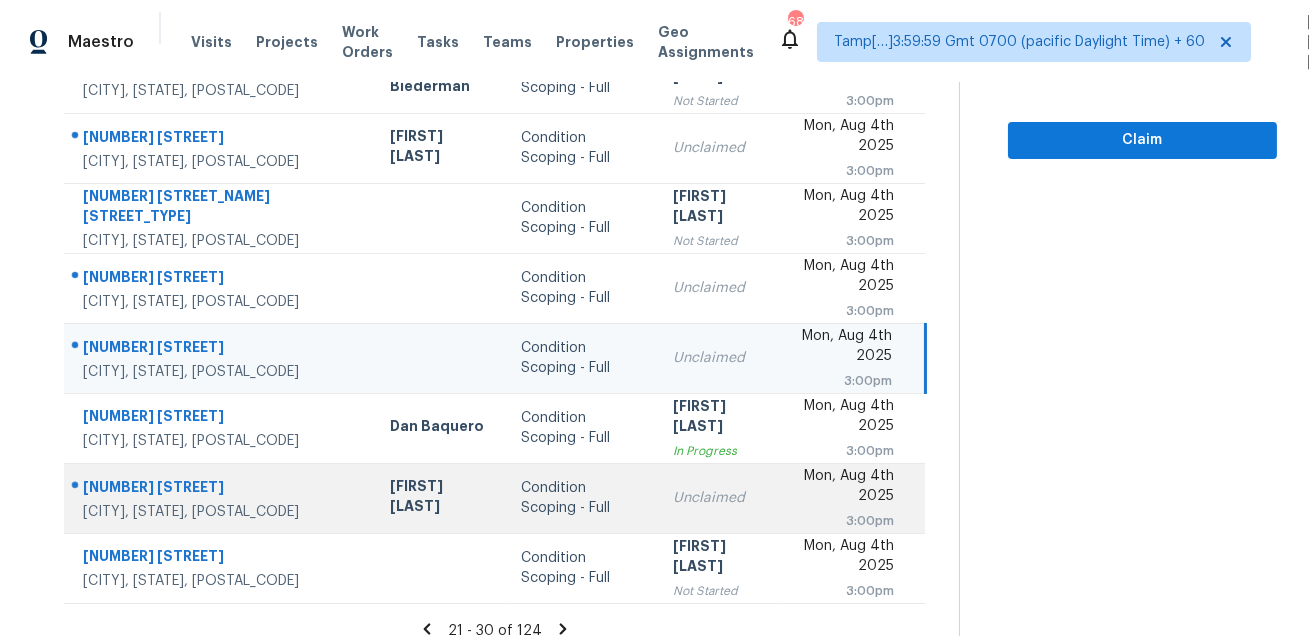 click on "2634 Pinewood Blvd S" at bounding box center (220, 489) 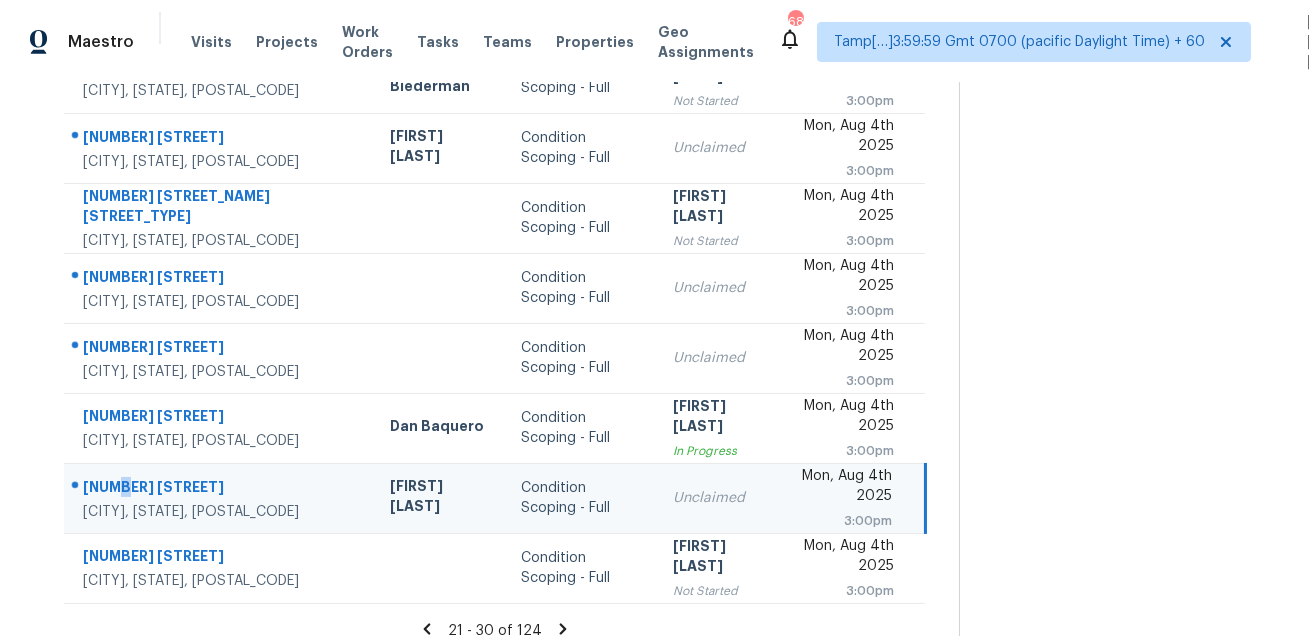 click on "2634 Pinewood Blvd S" at bounding box center [220, 489] 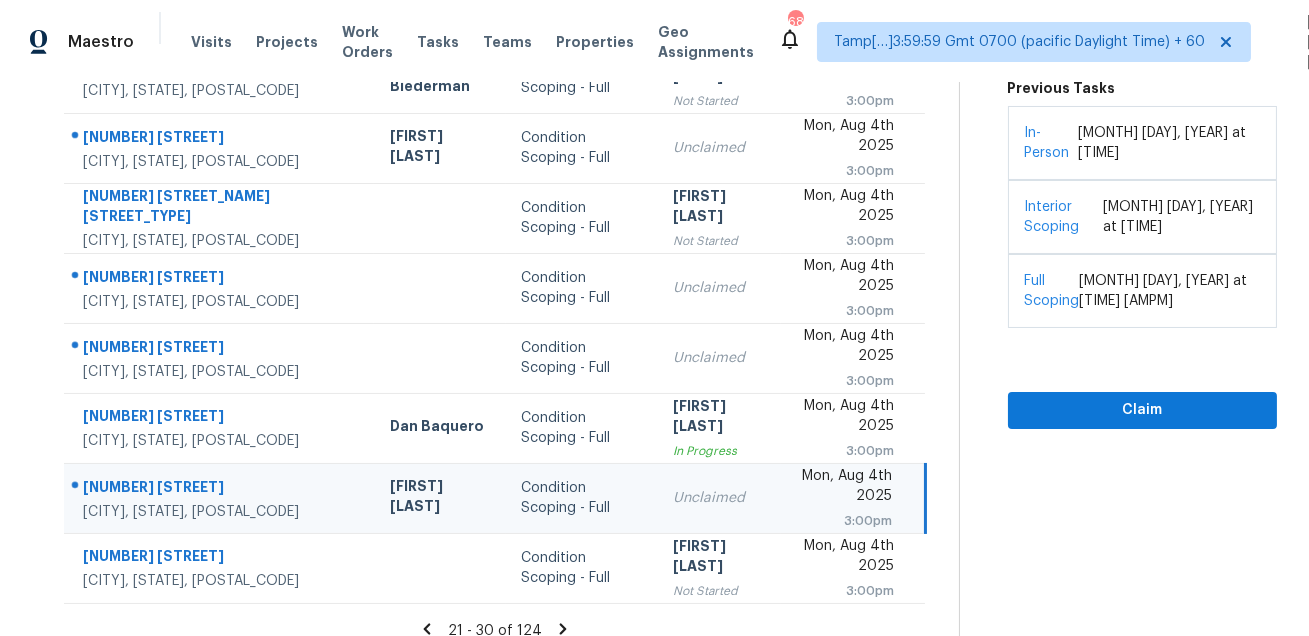 click on "2634 Pinewood Blvd S" at bounding box center [220, 489] 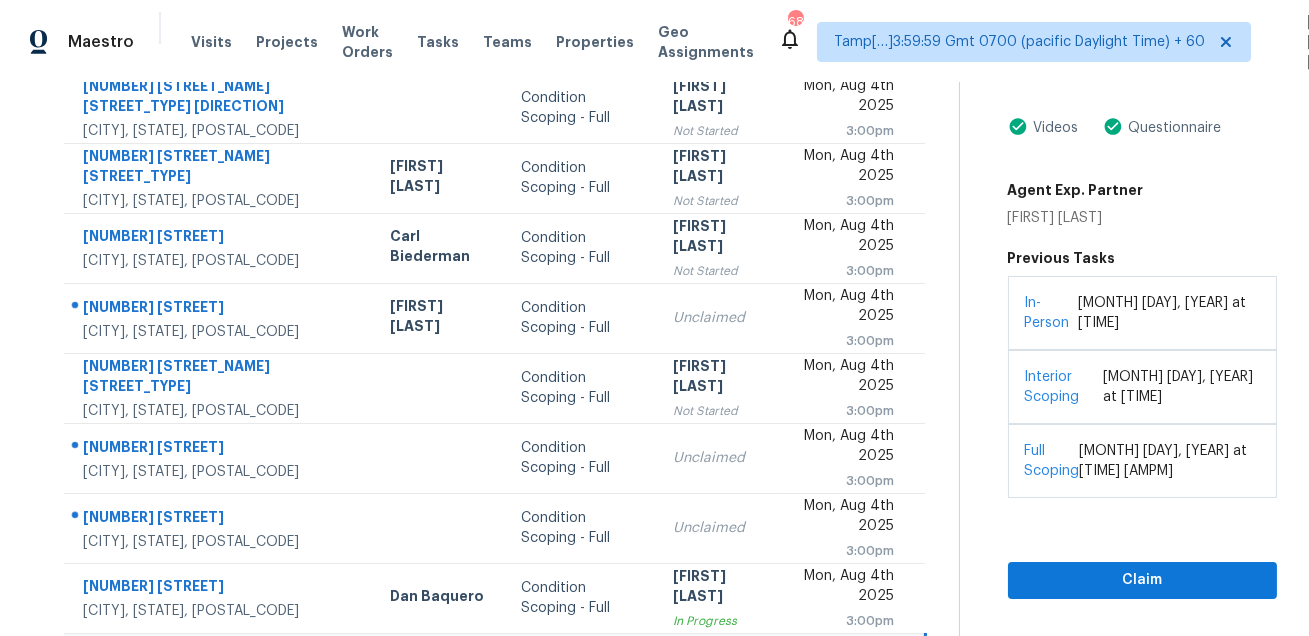 scroll, scrollTop: 0, scrollLeft: 0, axis: both 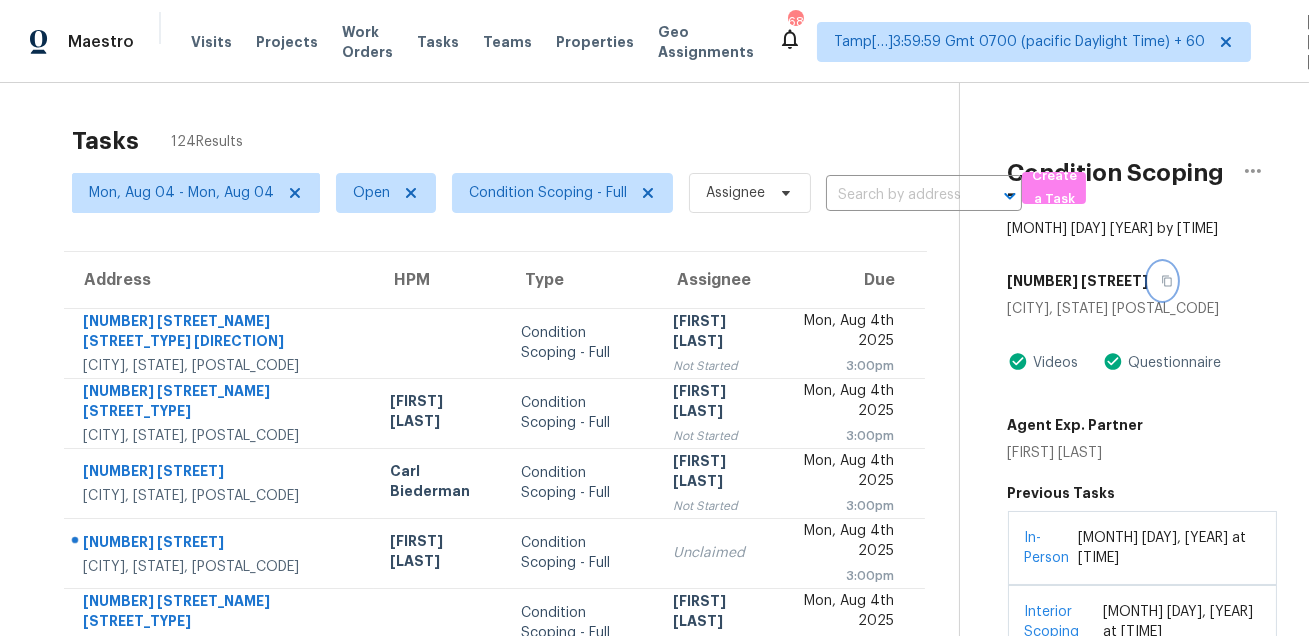 click 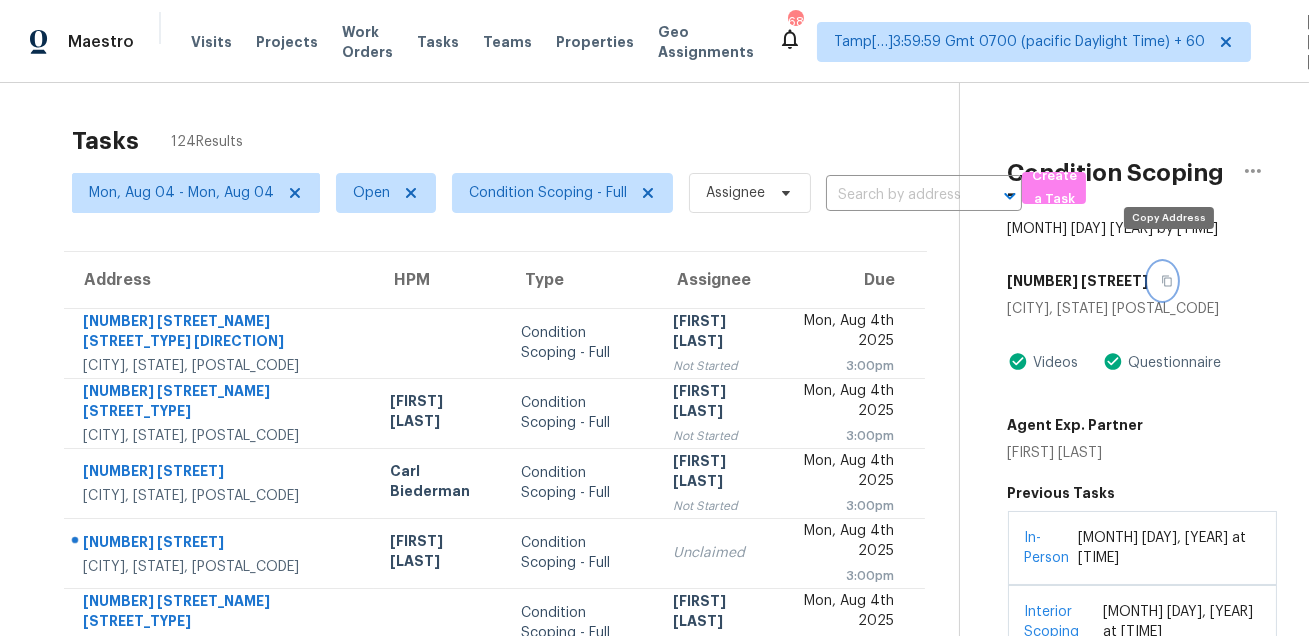 click 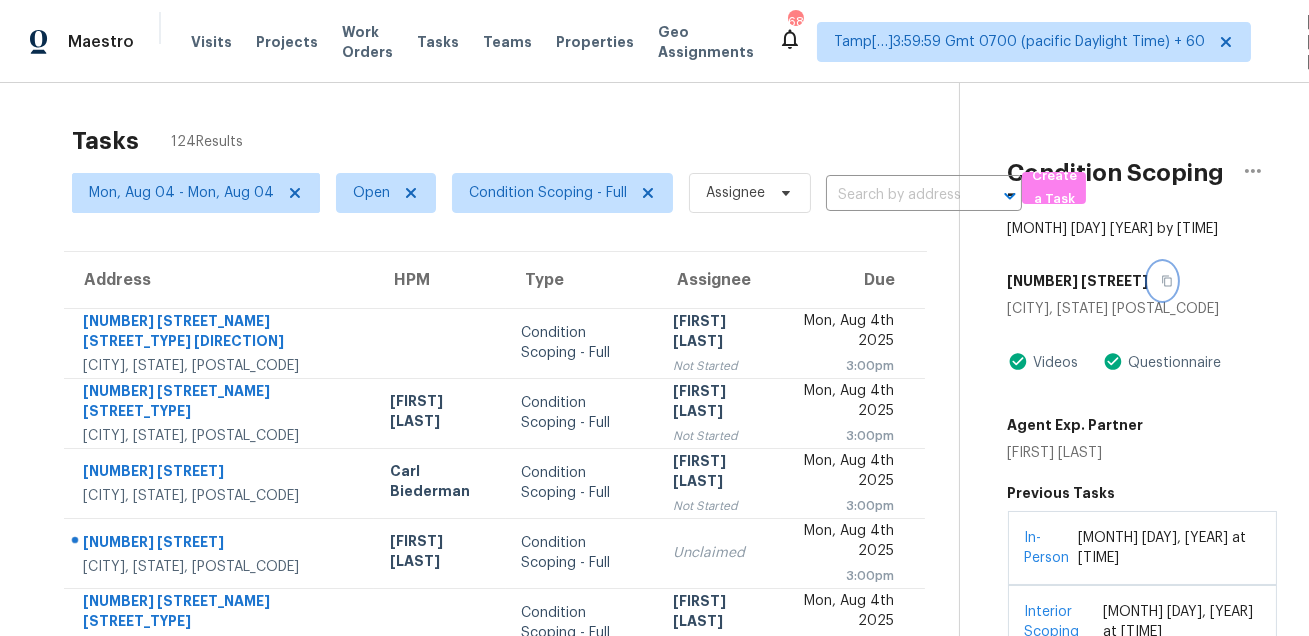 scroll, scrollTop: 405, scrollLeft: 0, axis: vertical 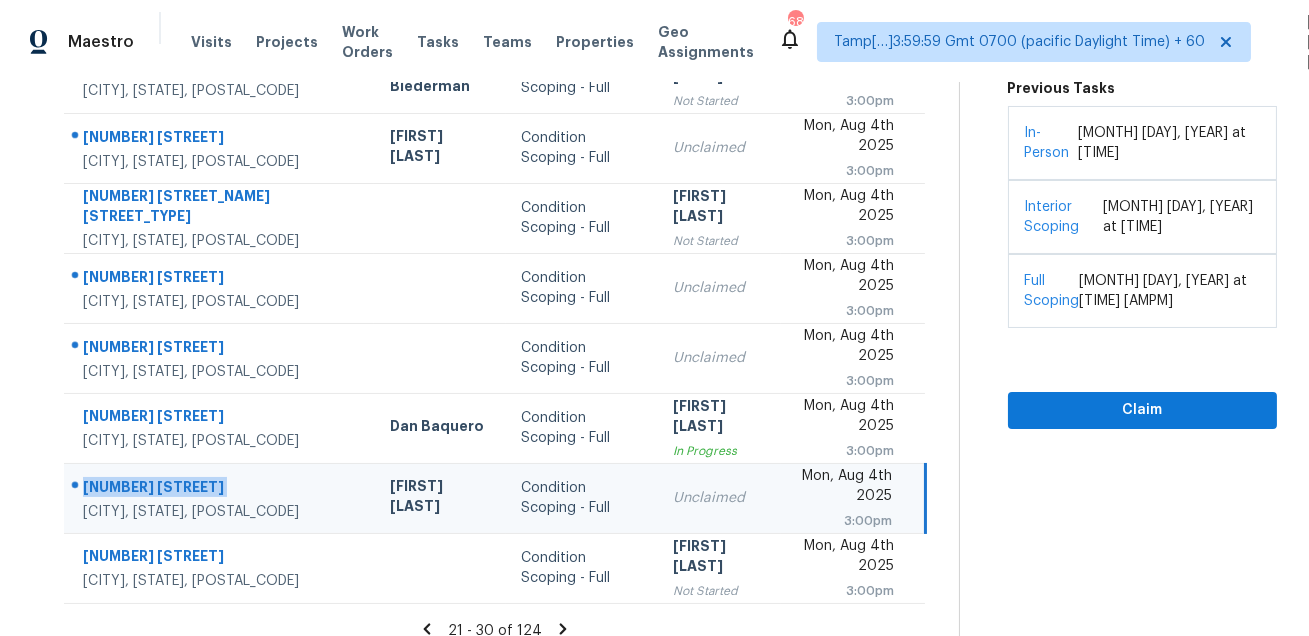 click 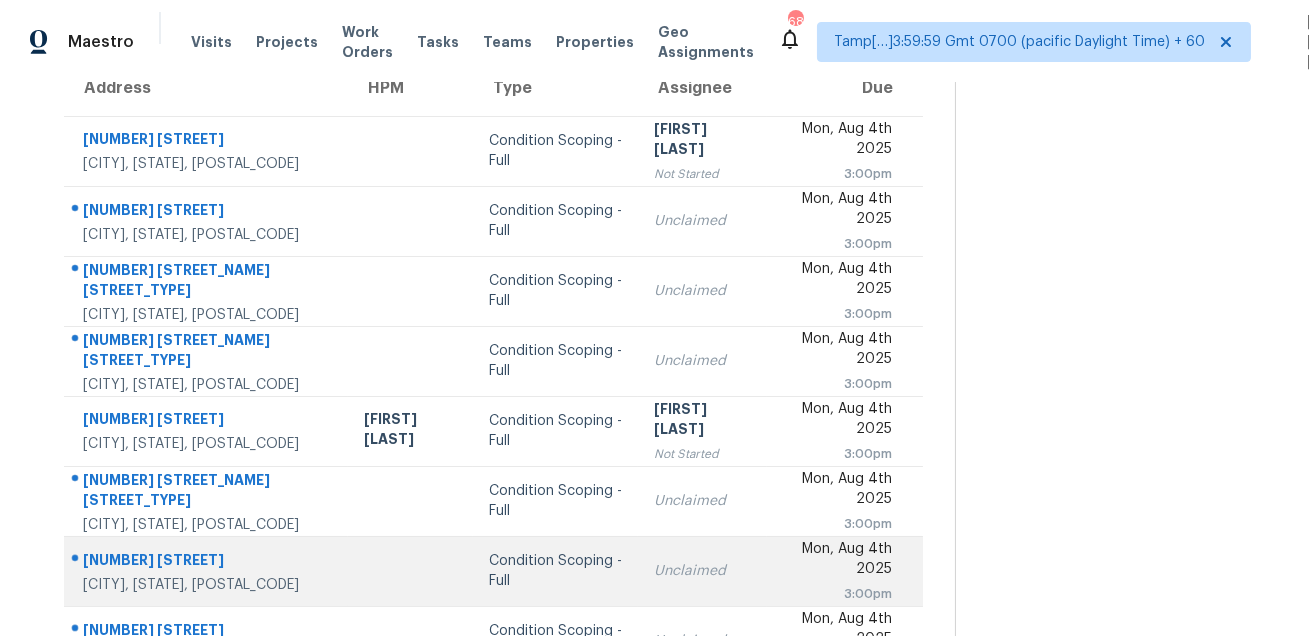 scroll, scrollTop: 0, scrollLeft: 0, axis: both 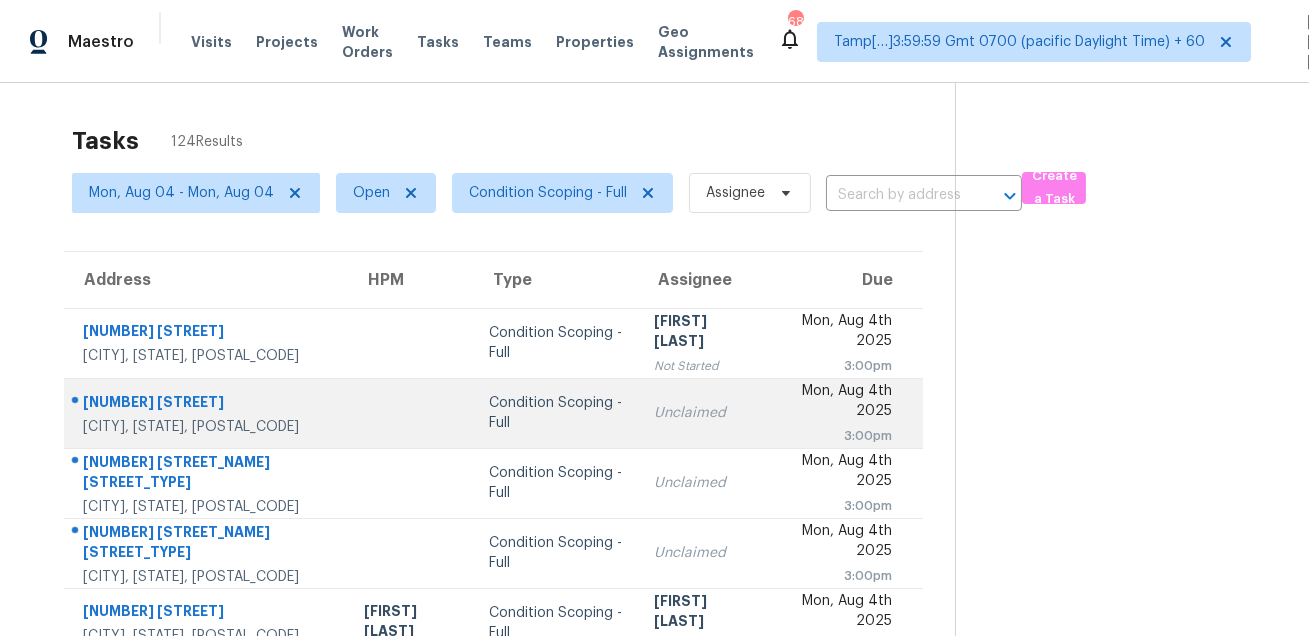 click on "1966 Quill Ct" at bounding box center [207, 404] 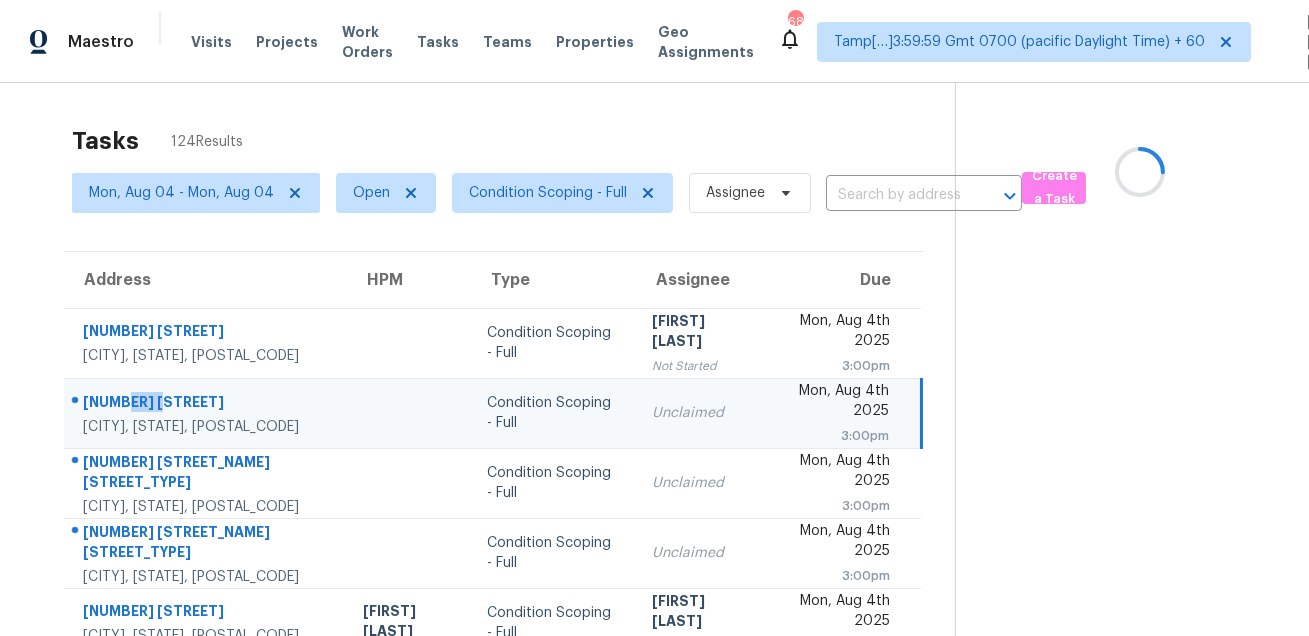 click on "1966 Quill Ct" at bounding box center [207, 404] 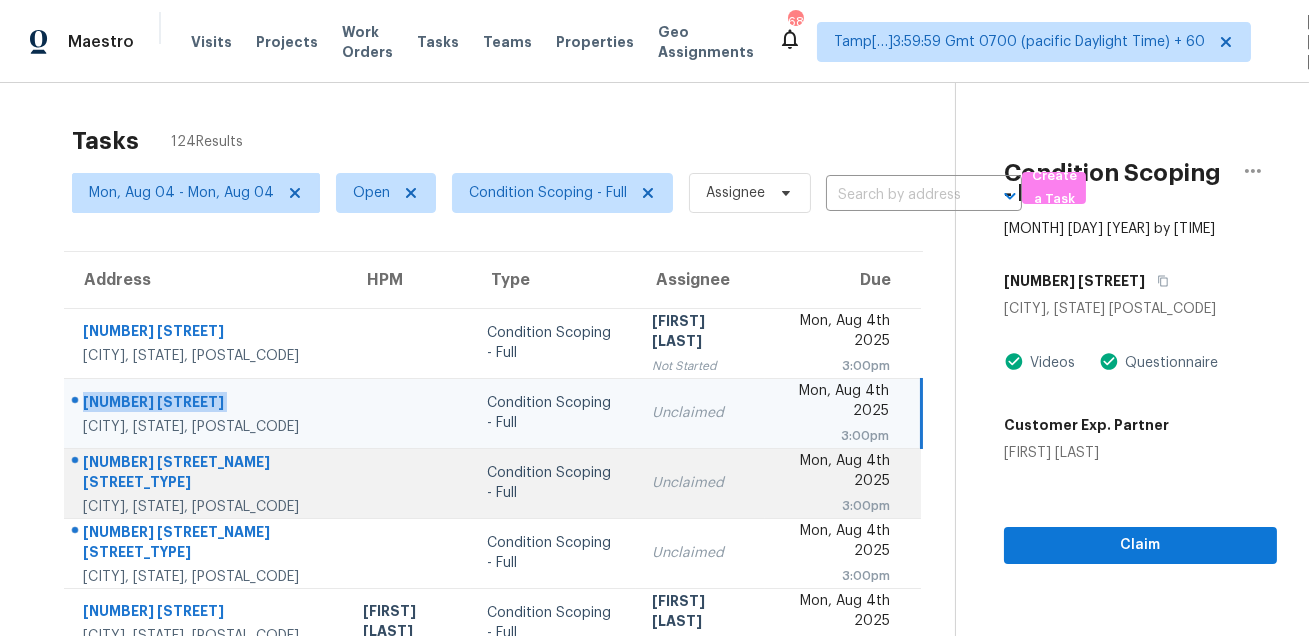 click on "618 Saddle Ridge Ave   Durham, NC, 27704" at bounding box center (205, 483) 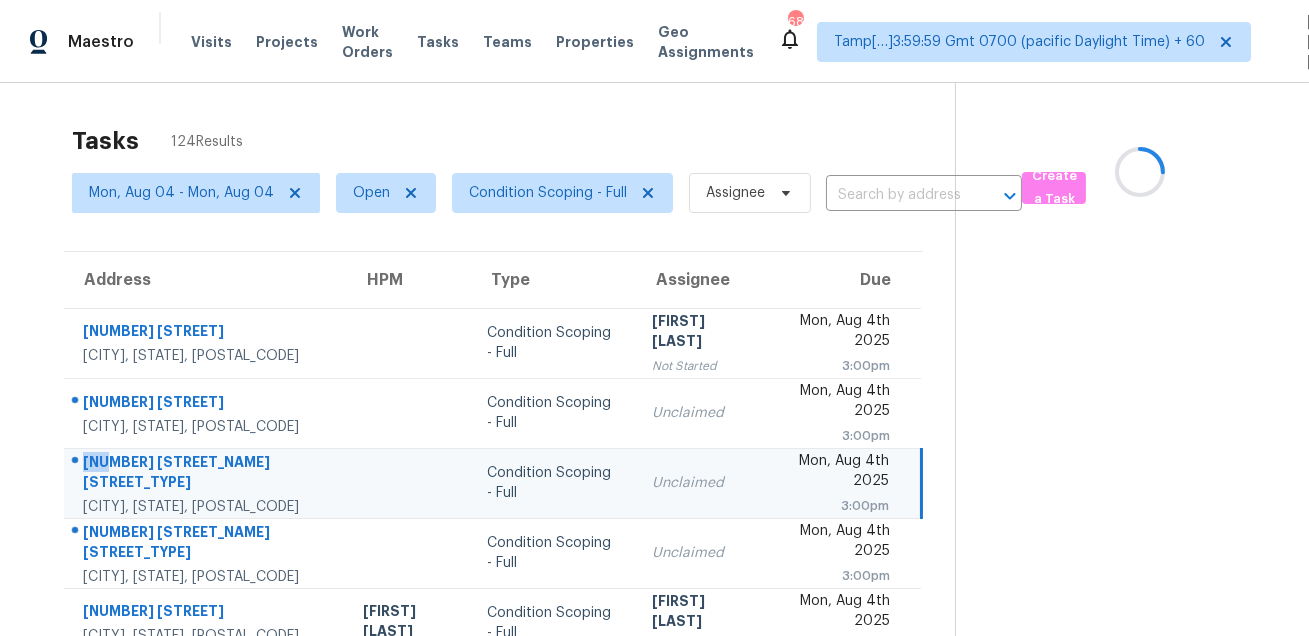click on "618 Saddle Ridge Ave   Durham, NC, 27704" at bounding box center (205, 483) 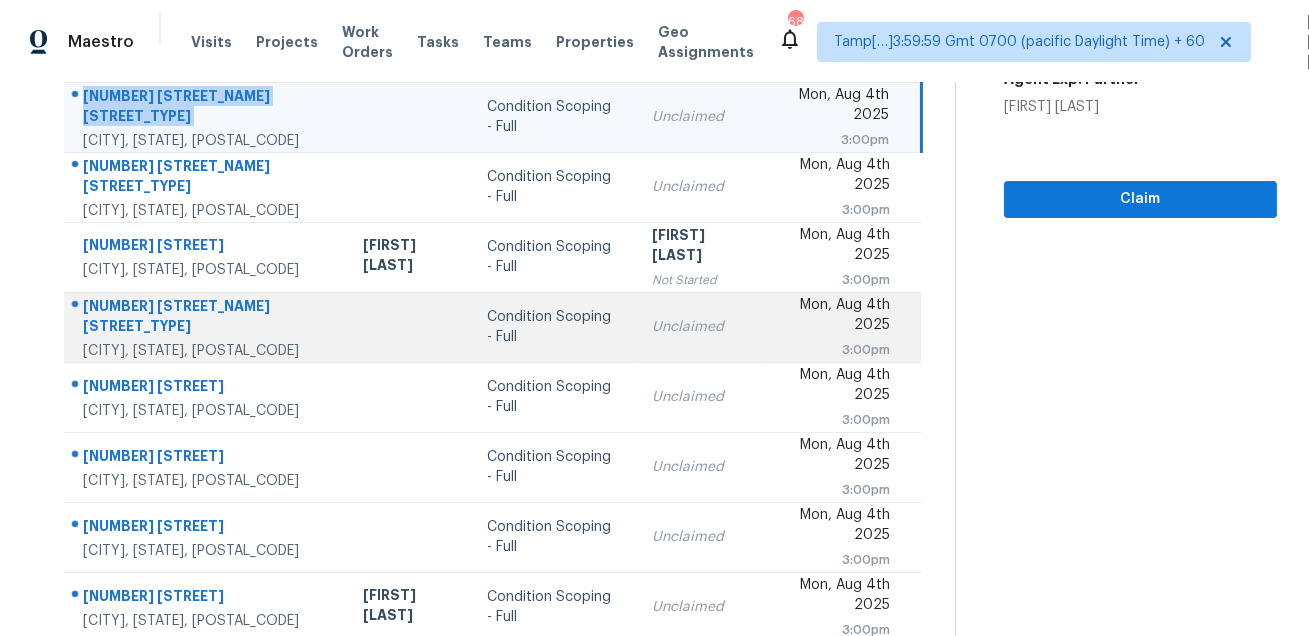 scroll, scrollTop: 322, scrollLeft: 0, axis: vertical 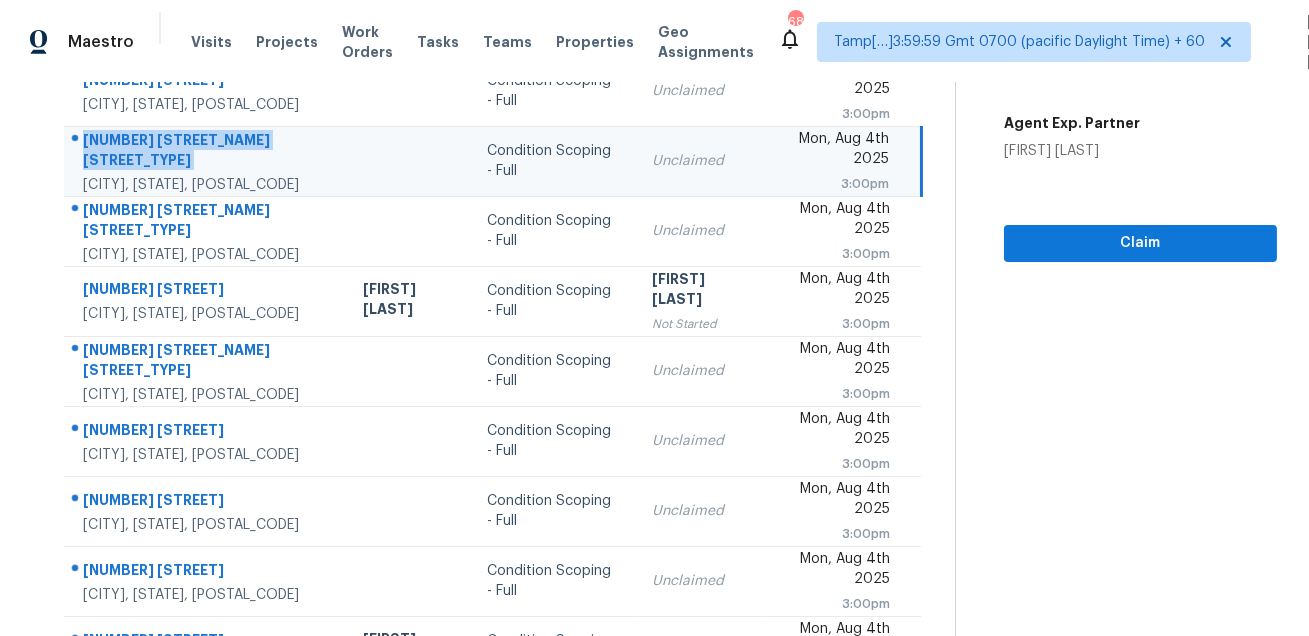 click on "618 Saddle Ridge Ave   Durham, NC, 27704" at bounding box center (205, 161) 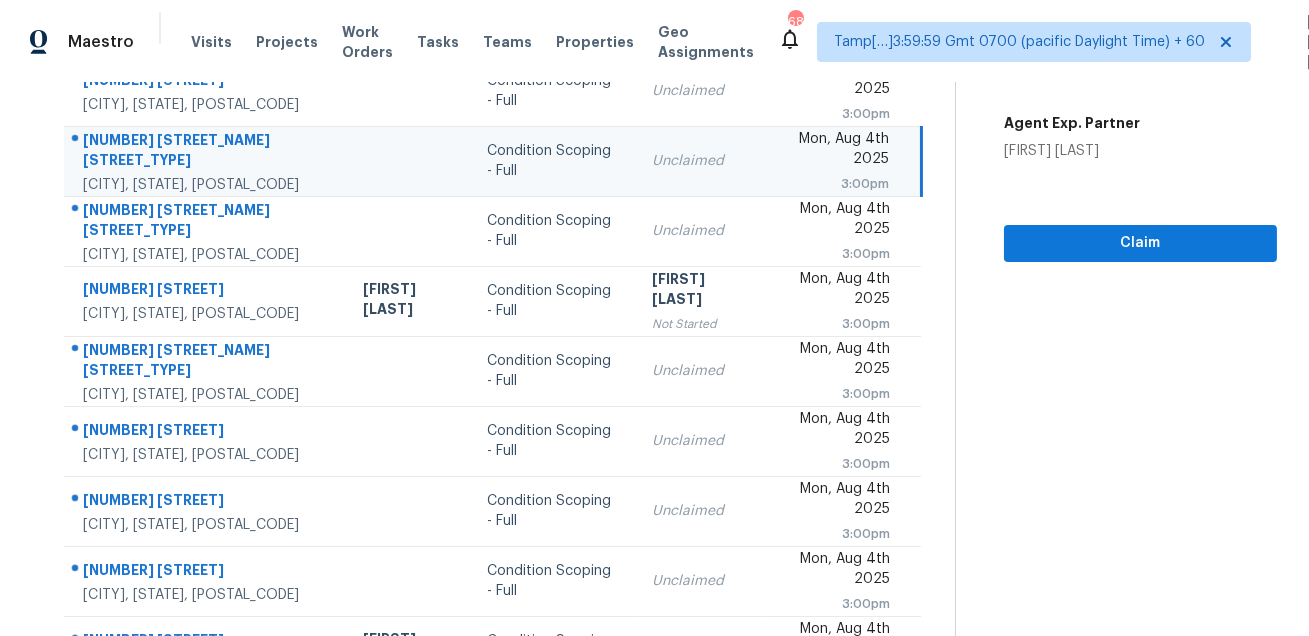 click on "618 Saddle Ridge Ave   Durham, NC, 27704" at bounding box center [205, 161] 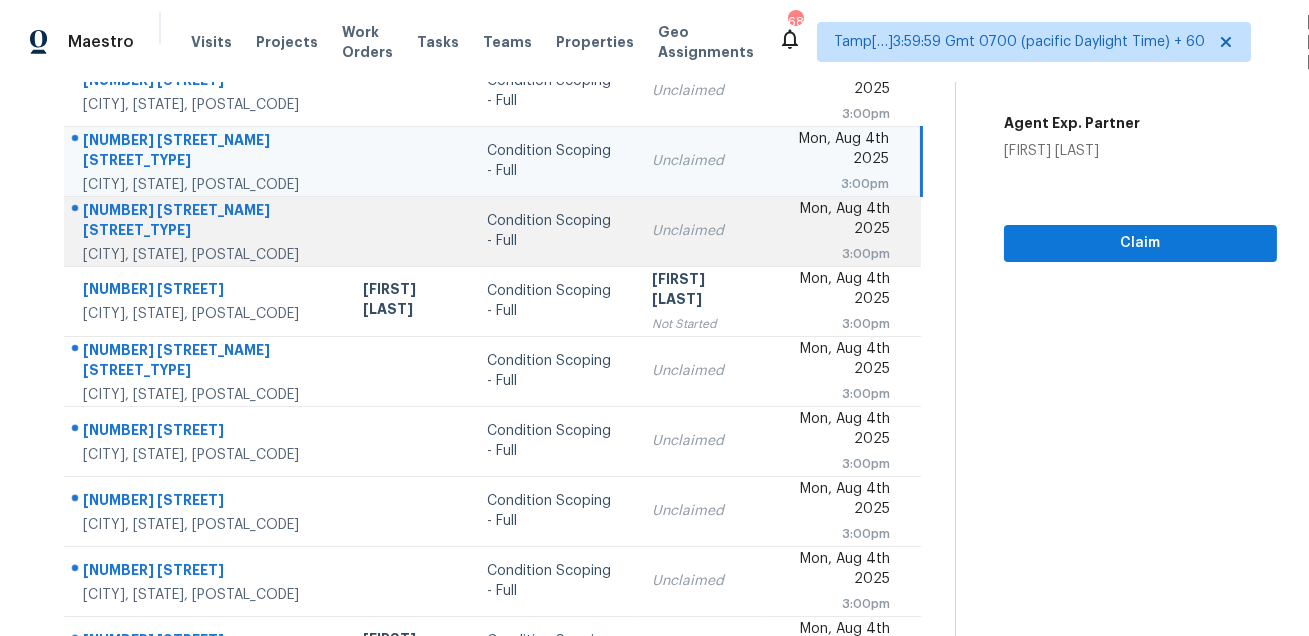 click on "111 Midway Lake Rd" at bounding box center (207, 222) 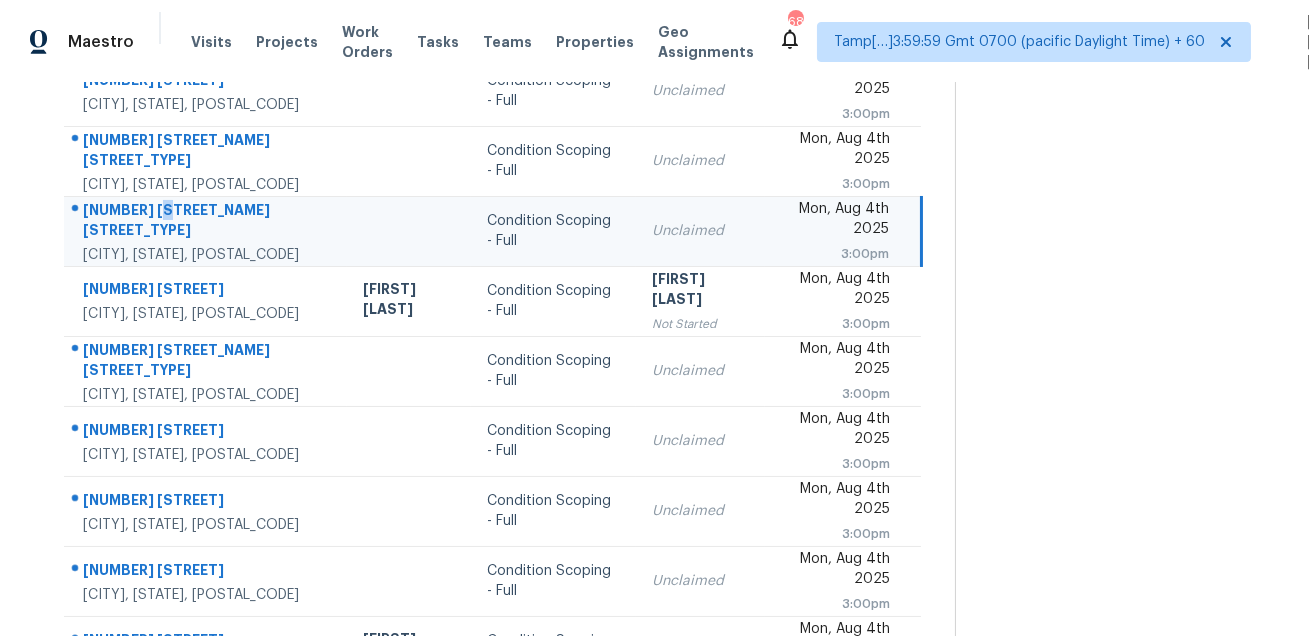 click on "111 Midway Lake Rd" at bounding box center (207, 222) 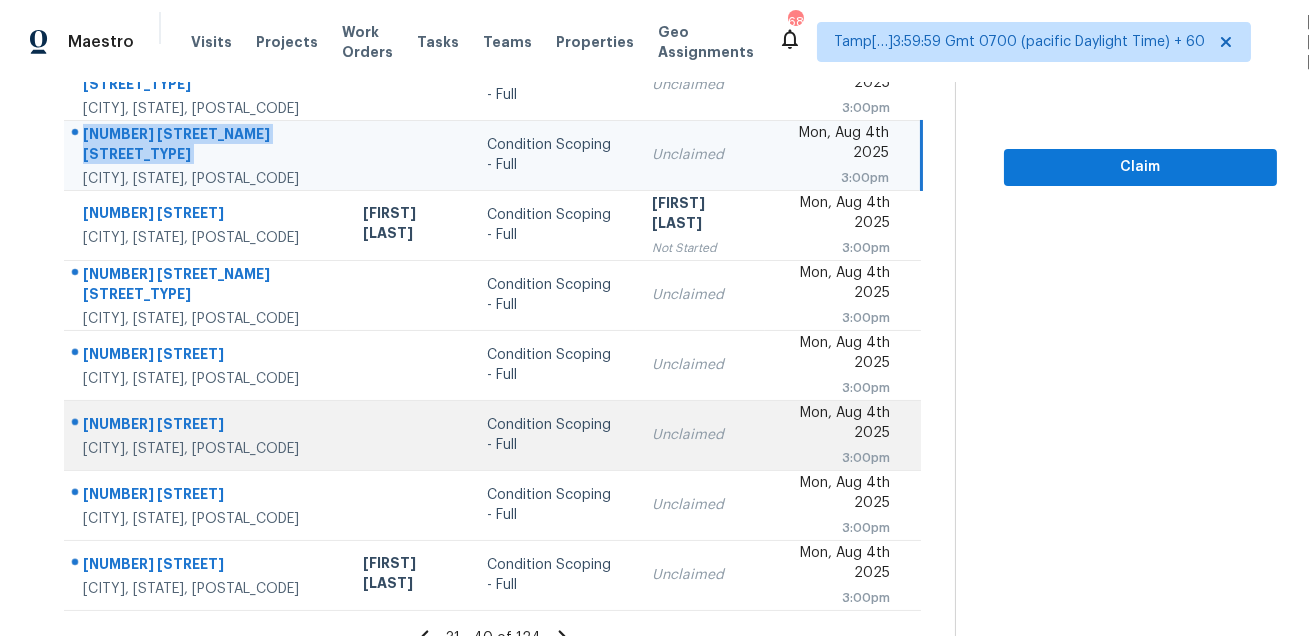 scroll, scrollTop: 405, scrollLeft: 0, axis: vertical 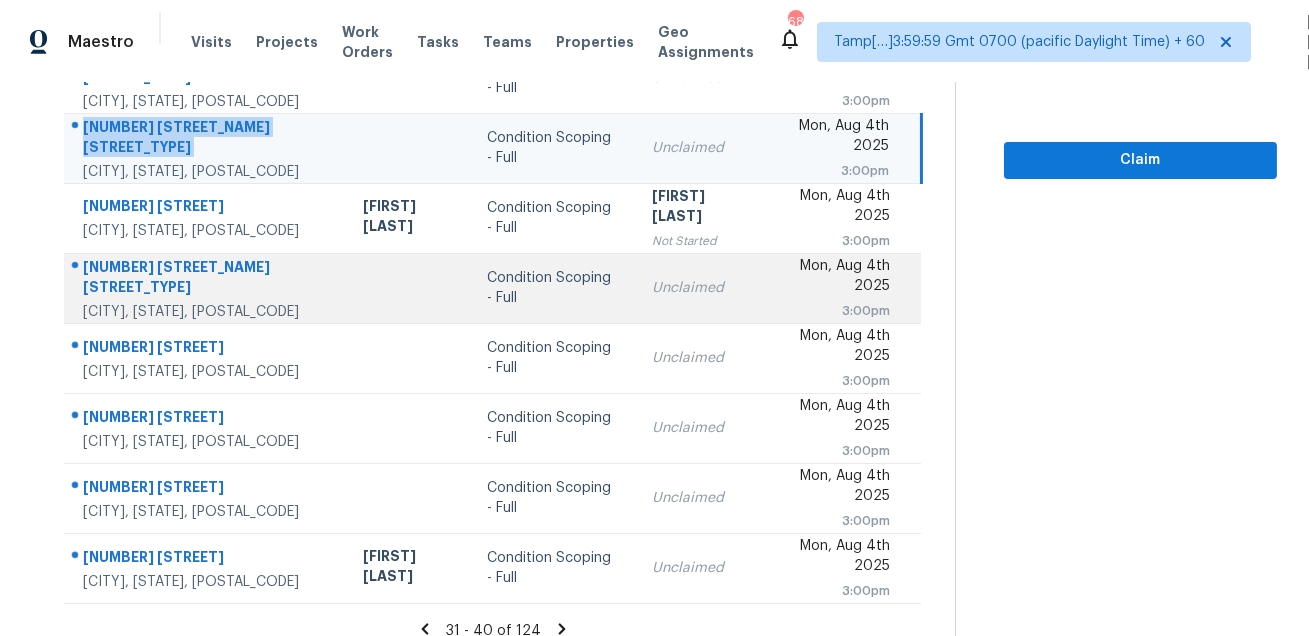 click on "9033 Sienna Moss Ln" at bounding box center (207, 279) 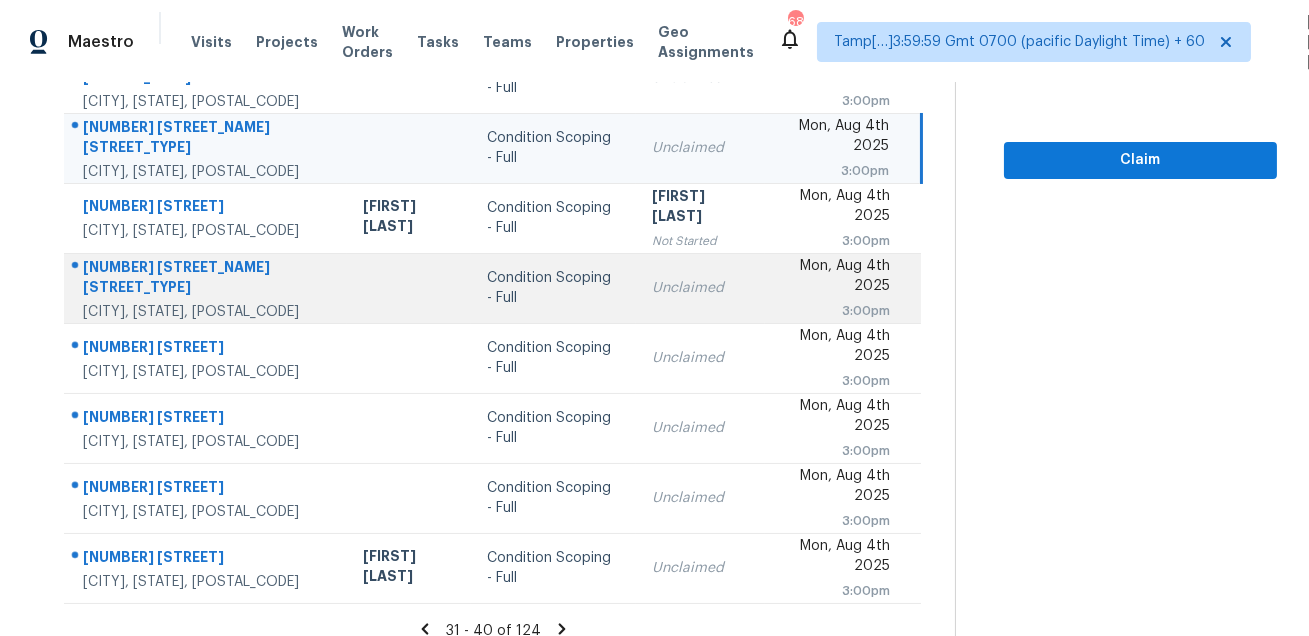 click on "9033 Sienna Moss Ln" at bounding box center [207, 279] 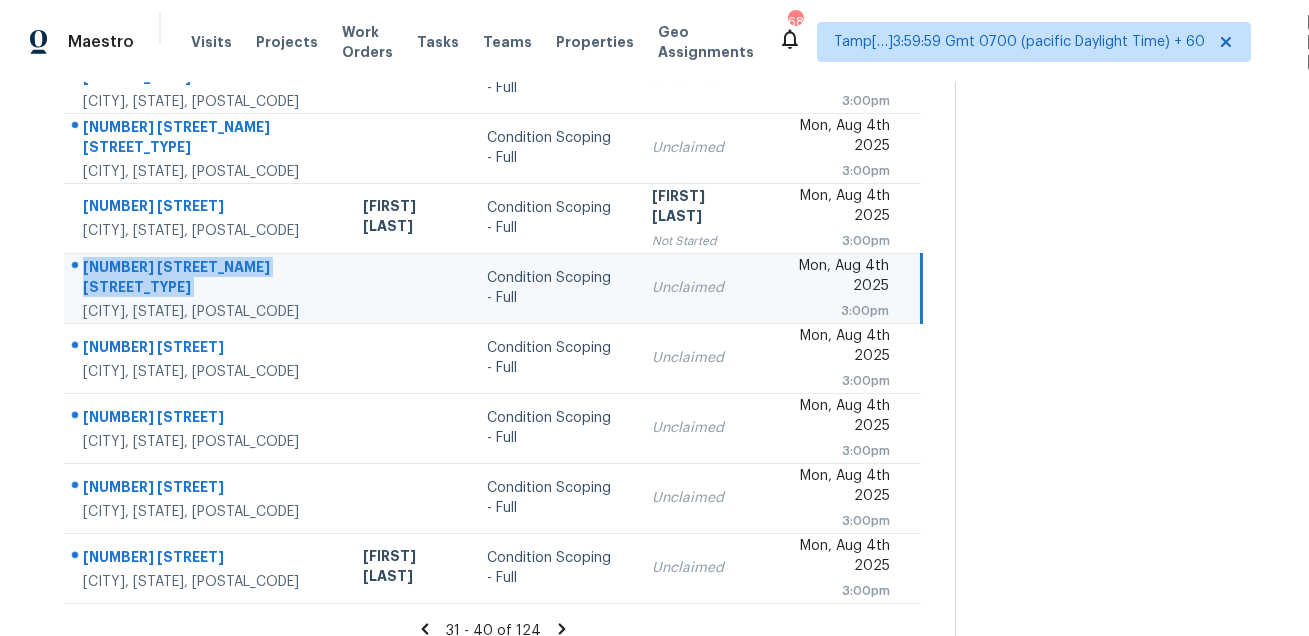click on "9033 Sienna Moss Ln" at bounding box center (207, 279) 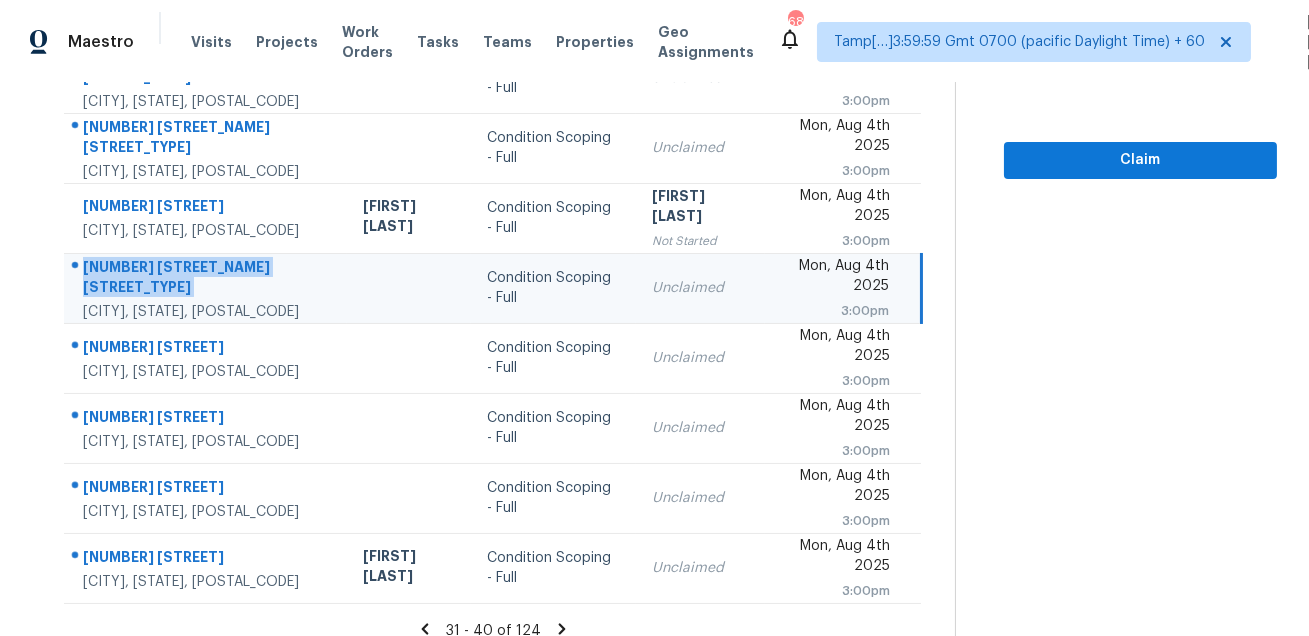 click on "9033 Sienna Moss Ln   Riverview, FL, 33578" at bounding box center (205, 288) 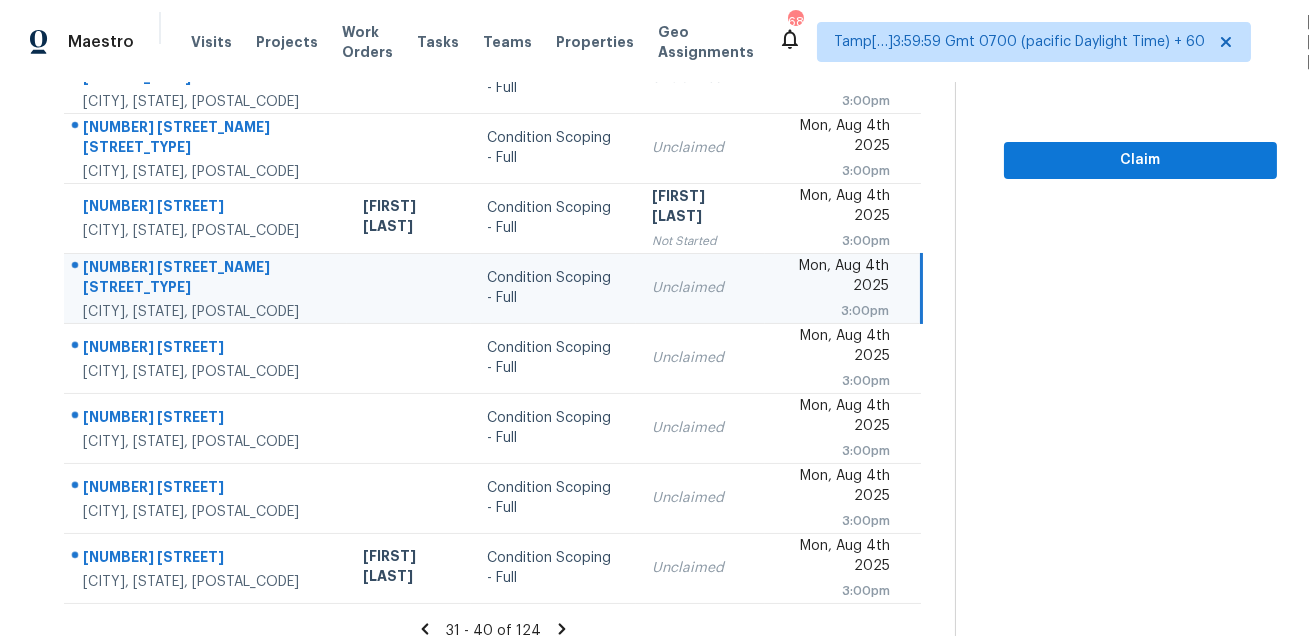 click on "9033 Sienna Moss Ln   Riverview, FL, 33578" at bounding box center [205, 288] 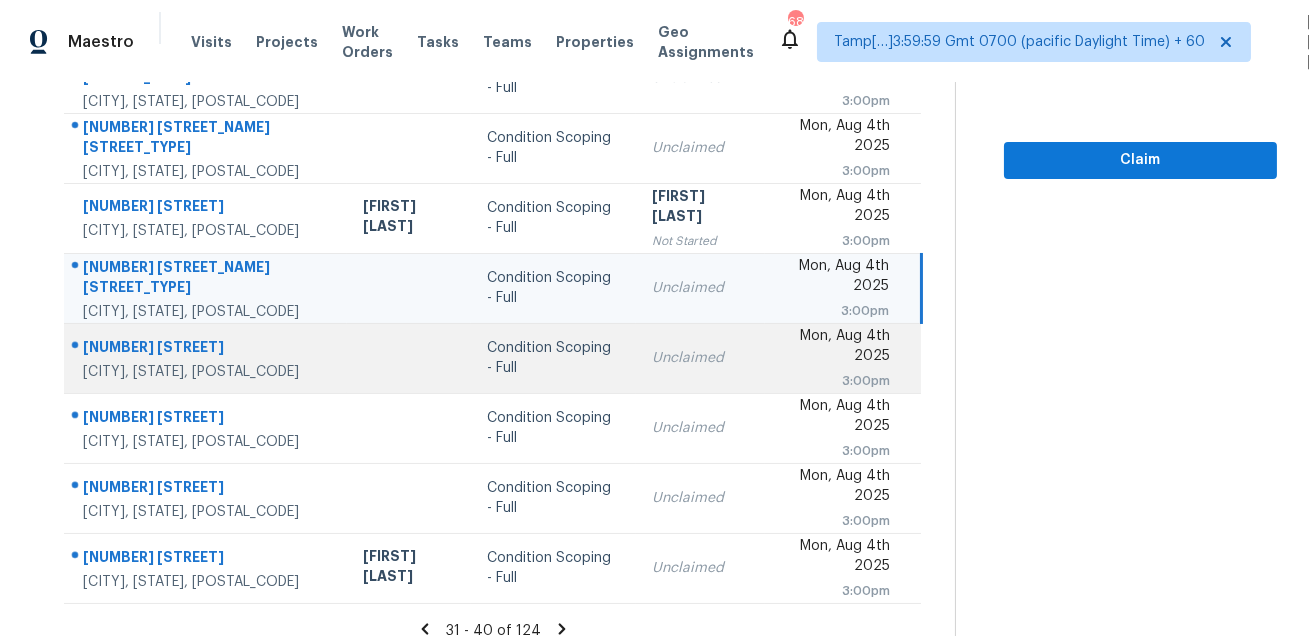 click on "2716 Stowmarket Pl" at bounding box center [207, 349] 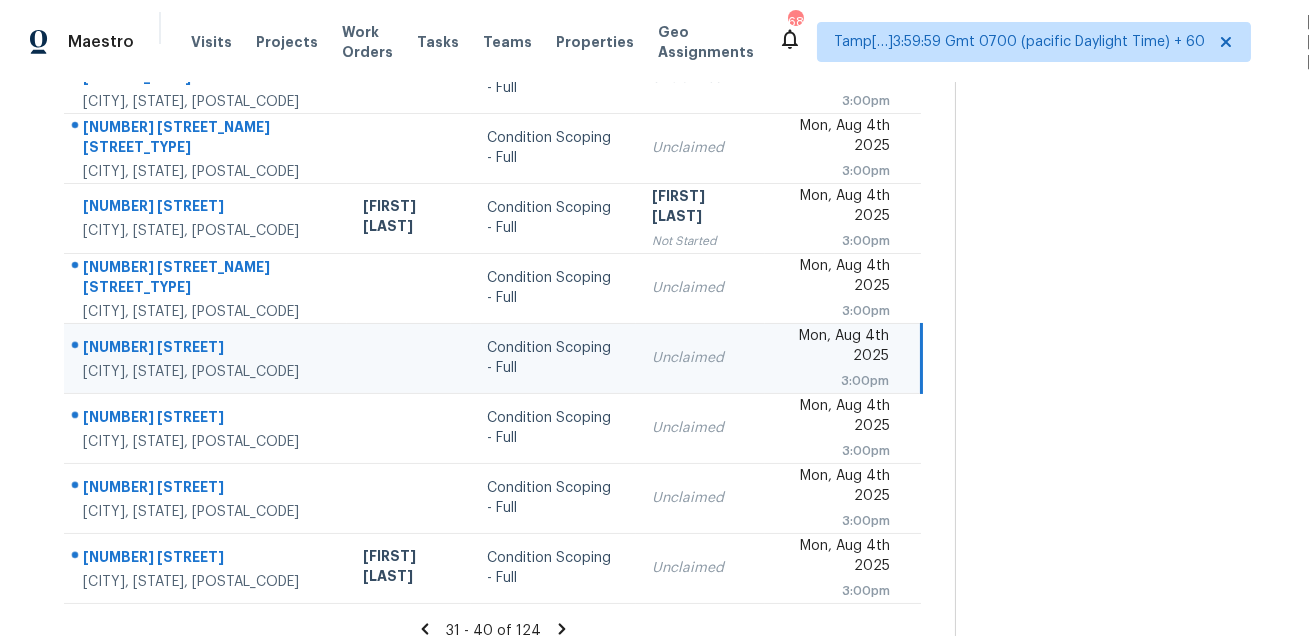 click on "2716 Stowmarket Pl" at bounding box center [207, 349] 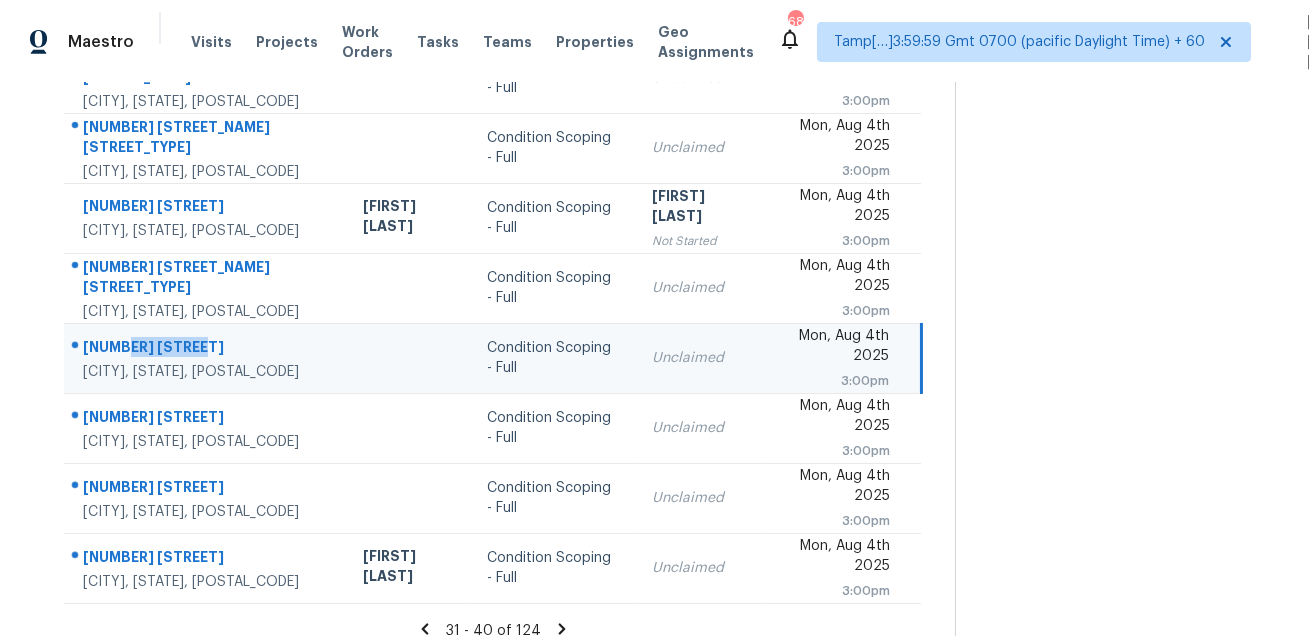 click on "2716 Stowmarket Pl" at bounding box center (207, 349) 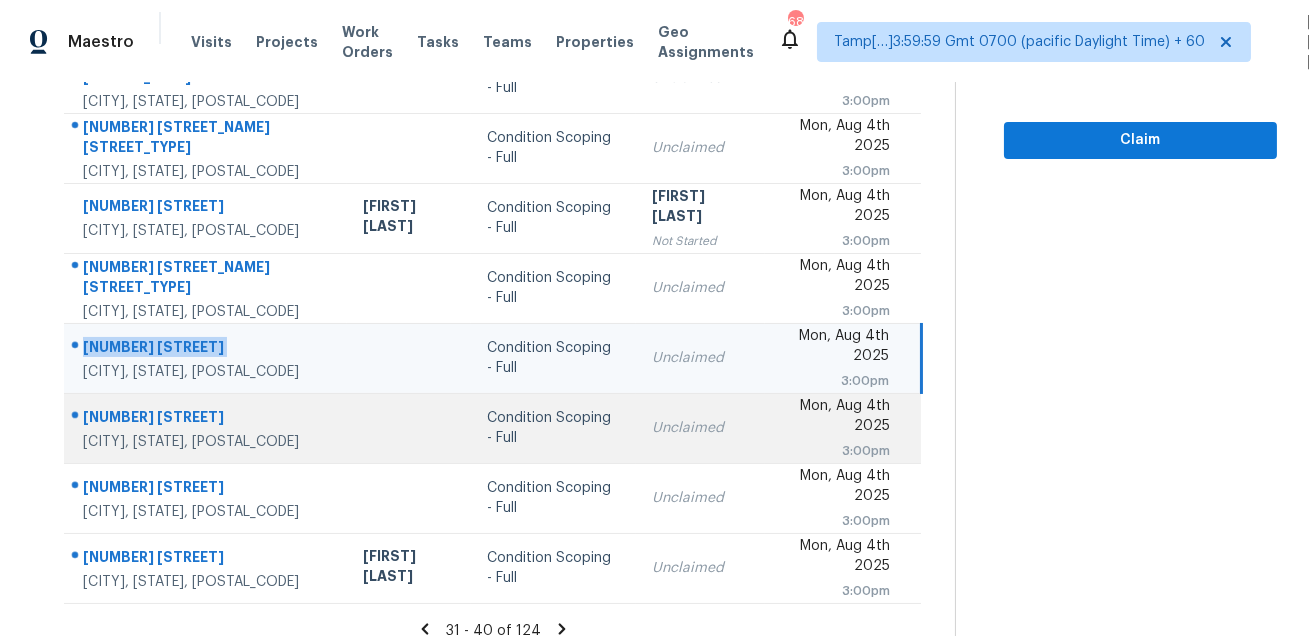 click on "8 Preservation Way" at bounding box center [207, 419] 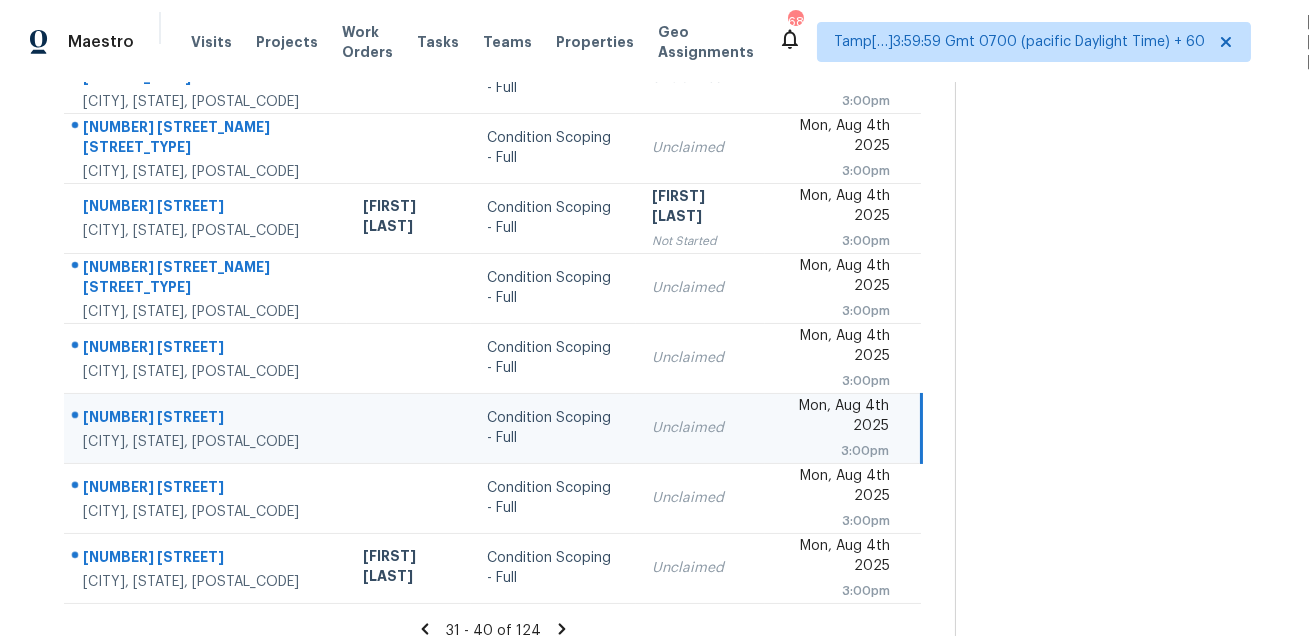click on "8 Preservation Way" at bounding box center (207, 419) 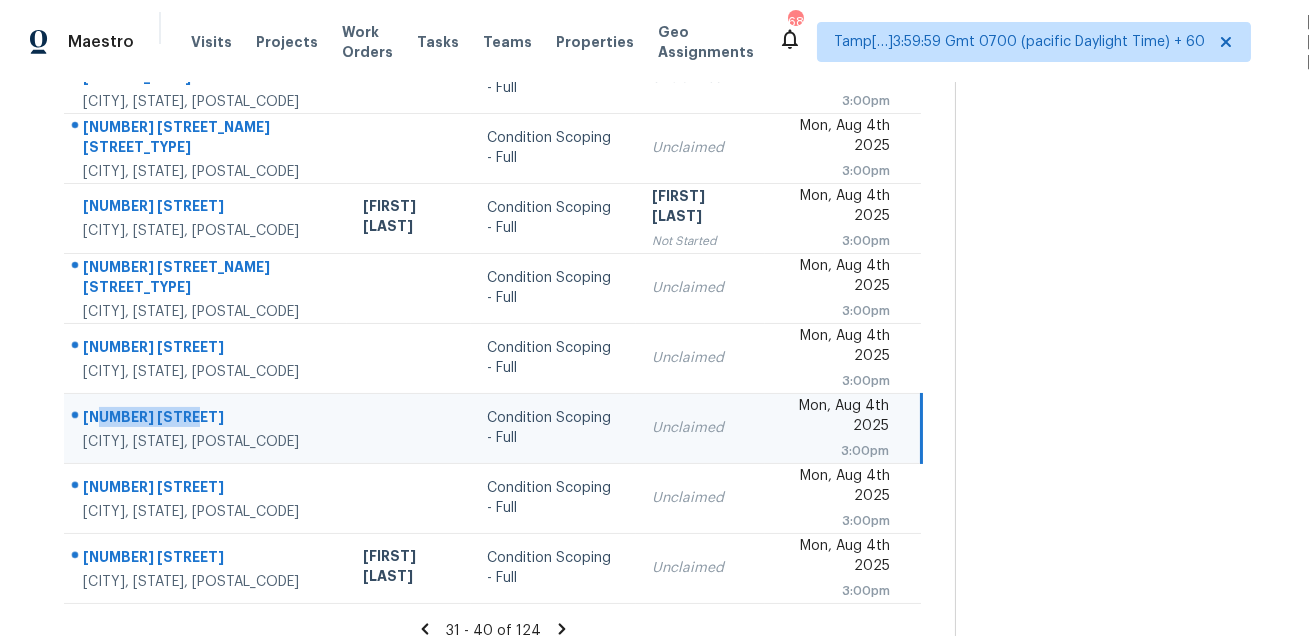click on "8 Preservation Way" at bounding box center [207, 419] 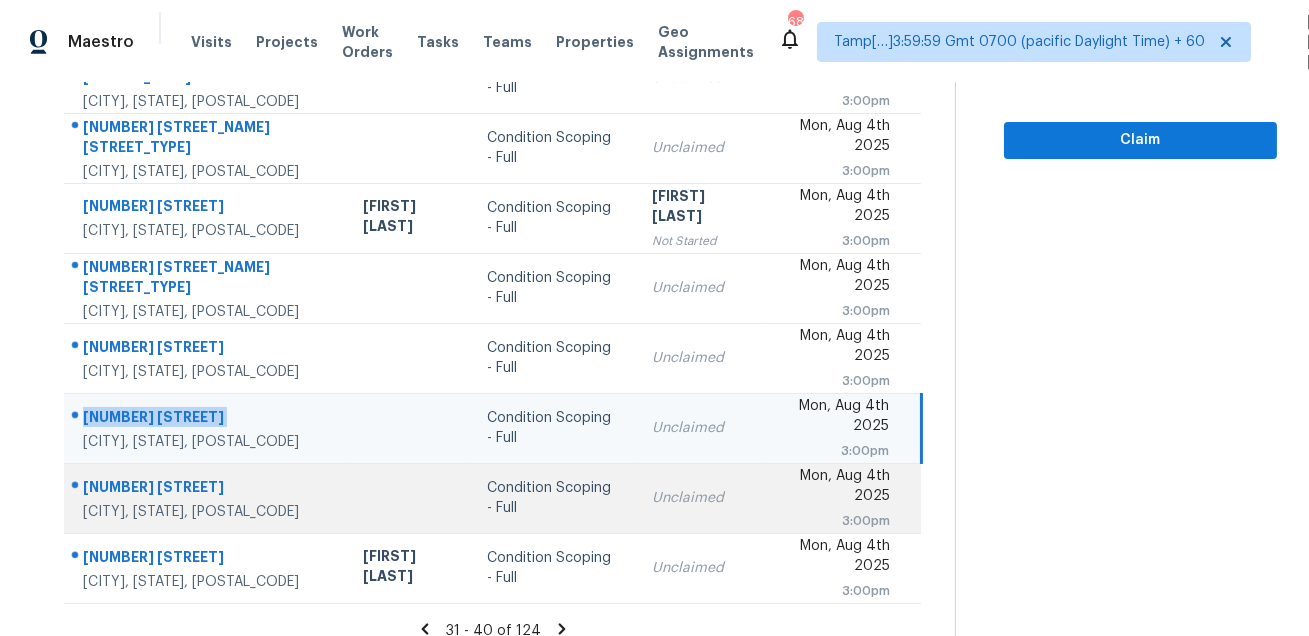 click on "2400 S Glen Eagles Dr" at bounding box center (207, 489) 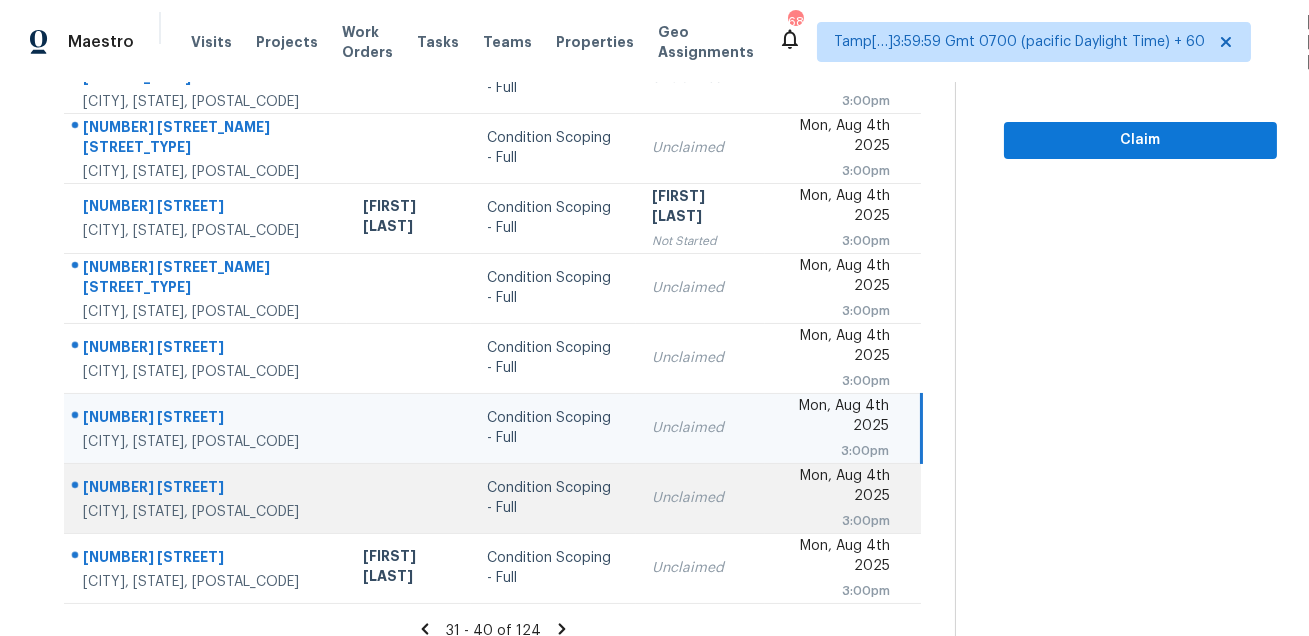 click on "2400 S Glen Eagles Dr" at bounding box center (207, 489) 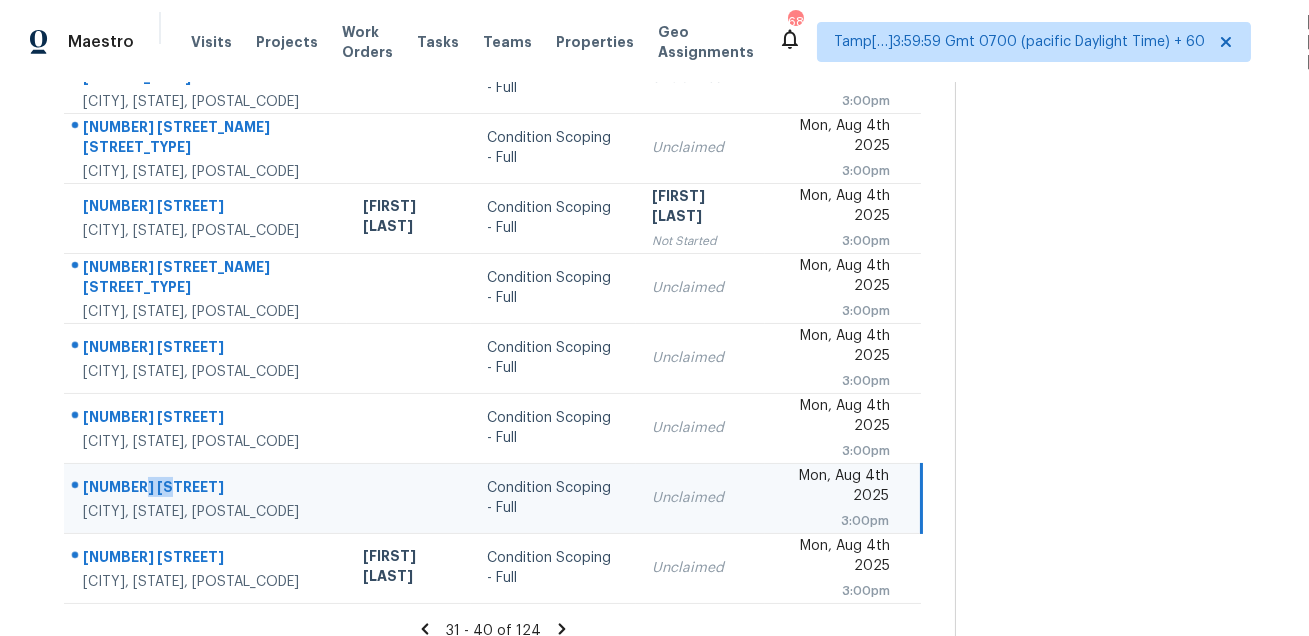 click on "2400 S Glen Eagles Dr" at bounding box center [207, 489] 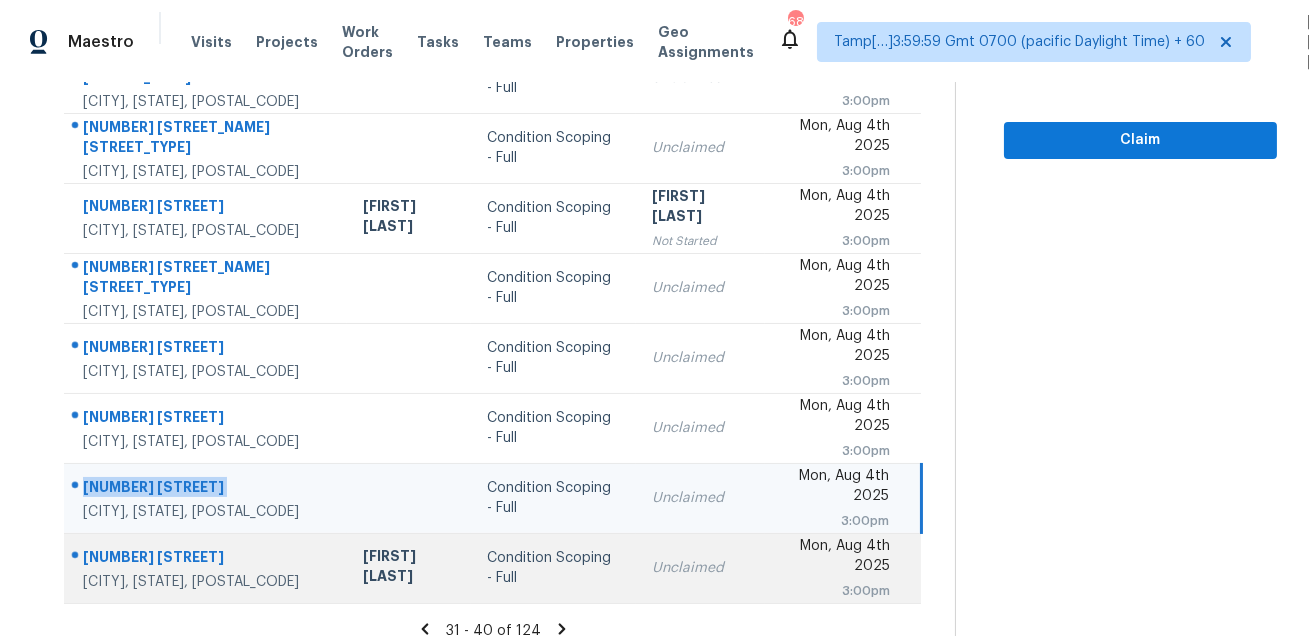 click on "5 Cedar Ave" at bounding box center [207, 559] 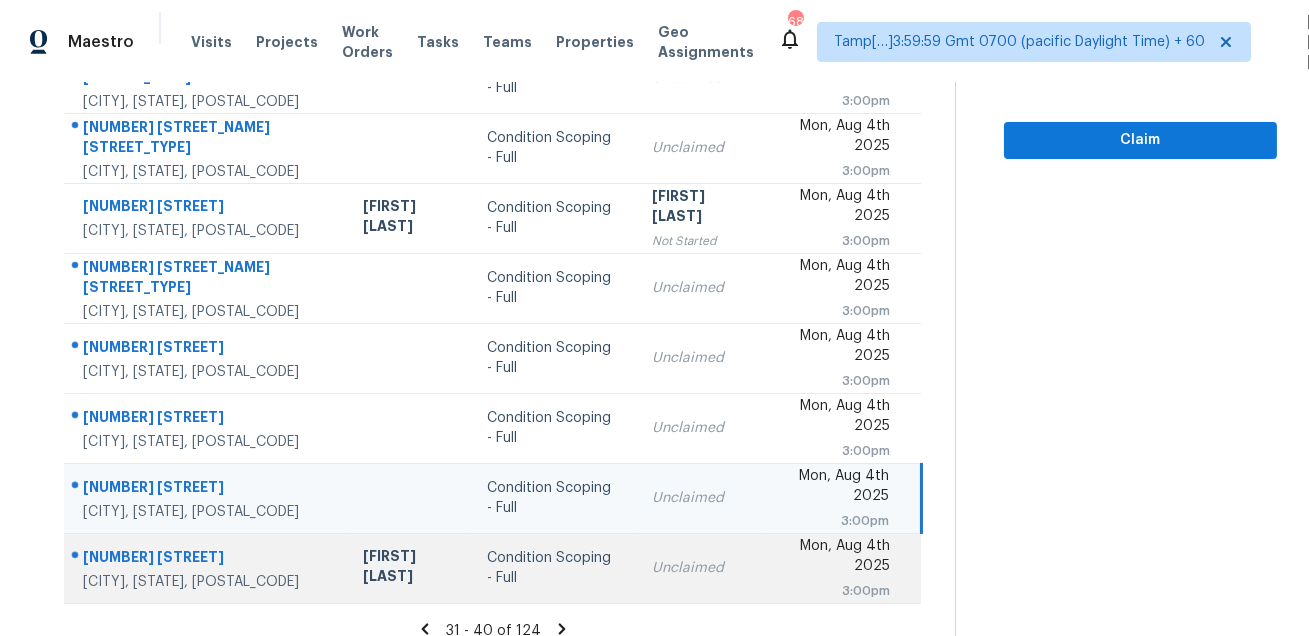 click on "5 Cedar Ave" at bounding box center [207, 559] 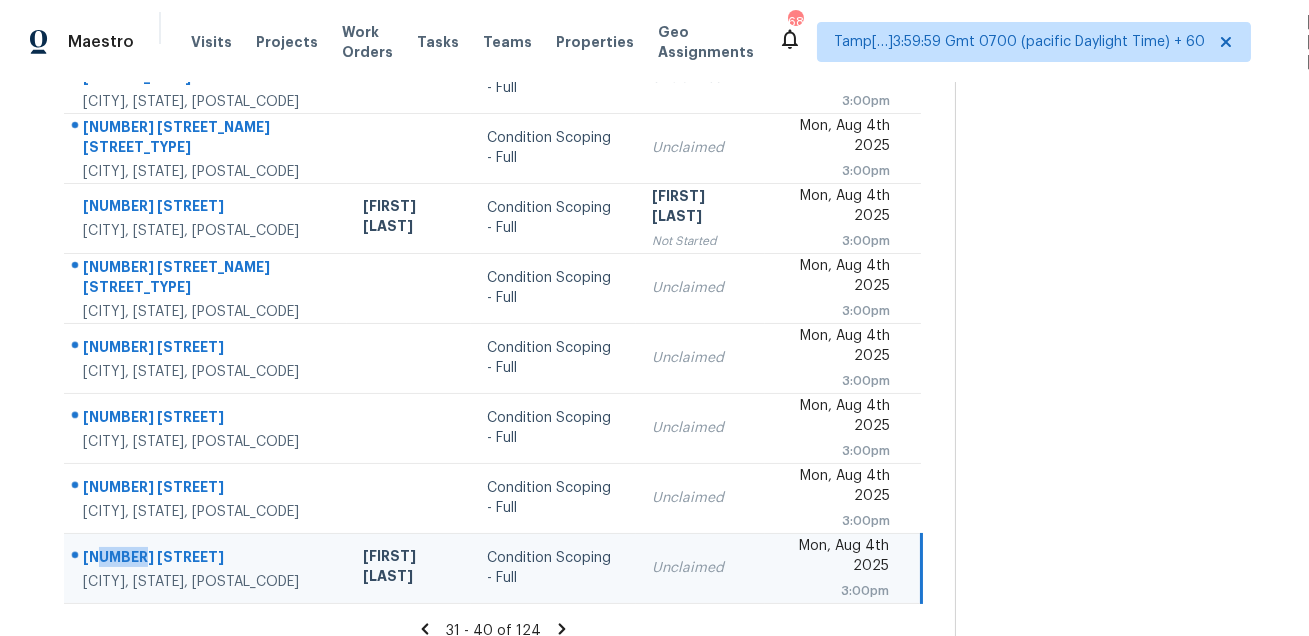 click on "5 Cedar Ave" at bounding box center (207, 559) 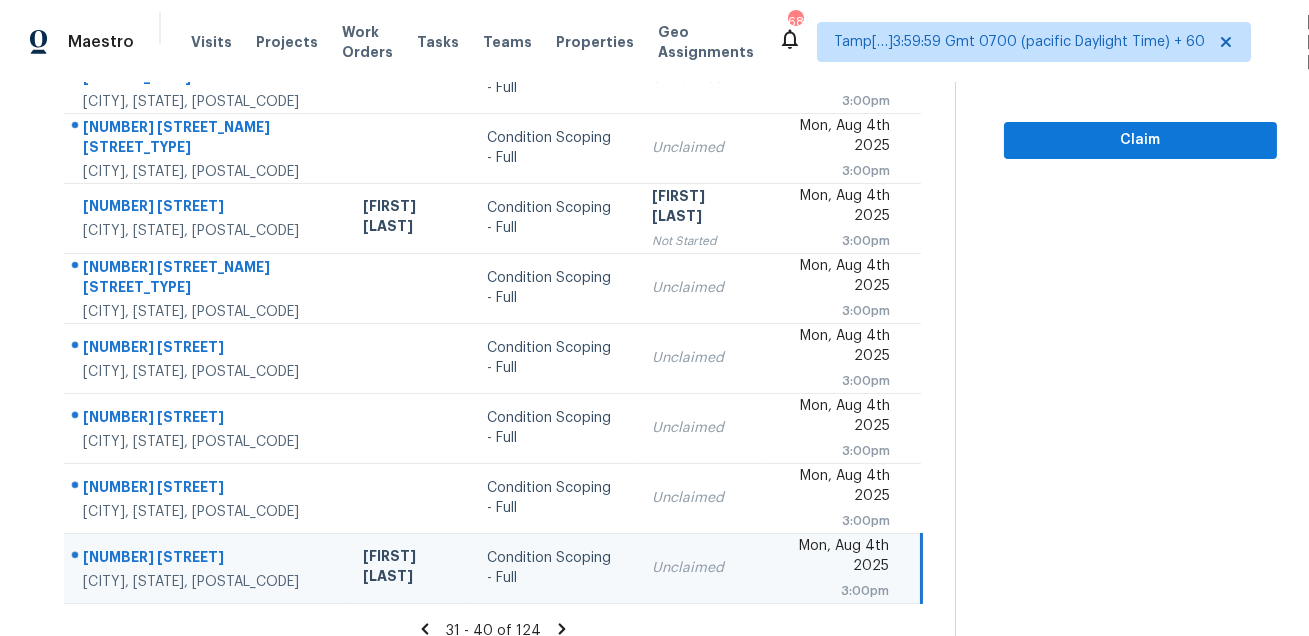 click 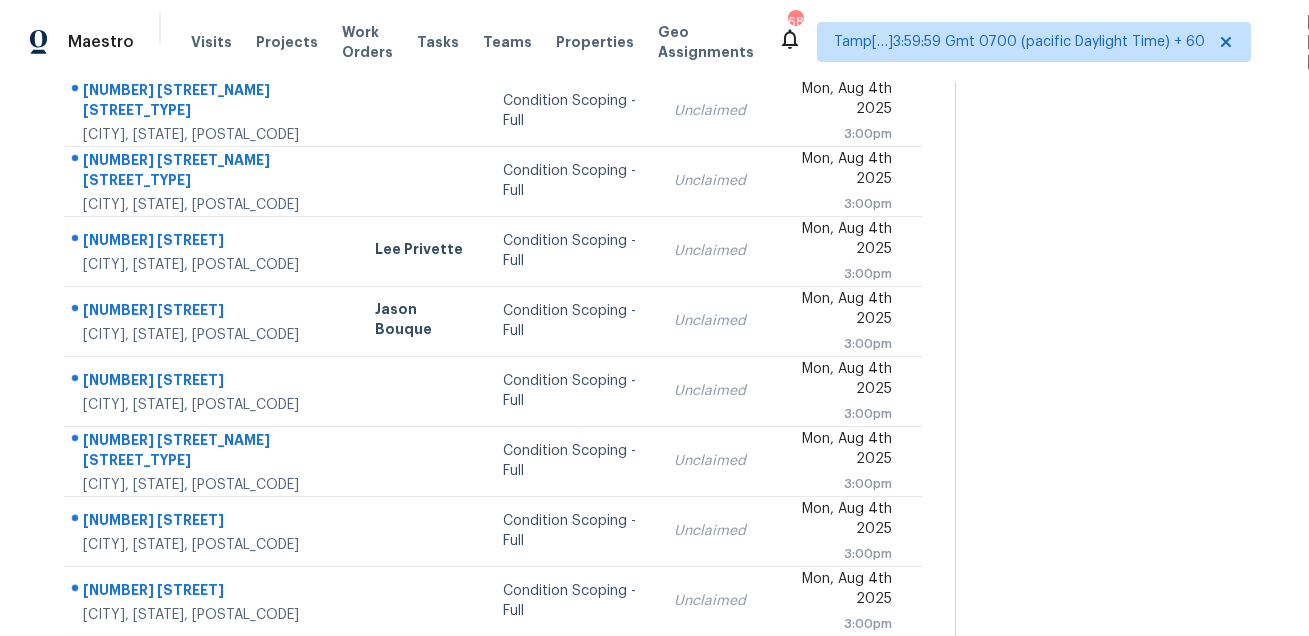 scroll, scrollTop: 0, scrollLeft: 0, axis: both 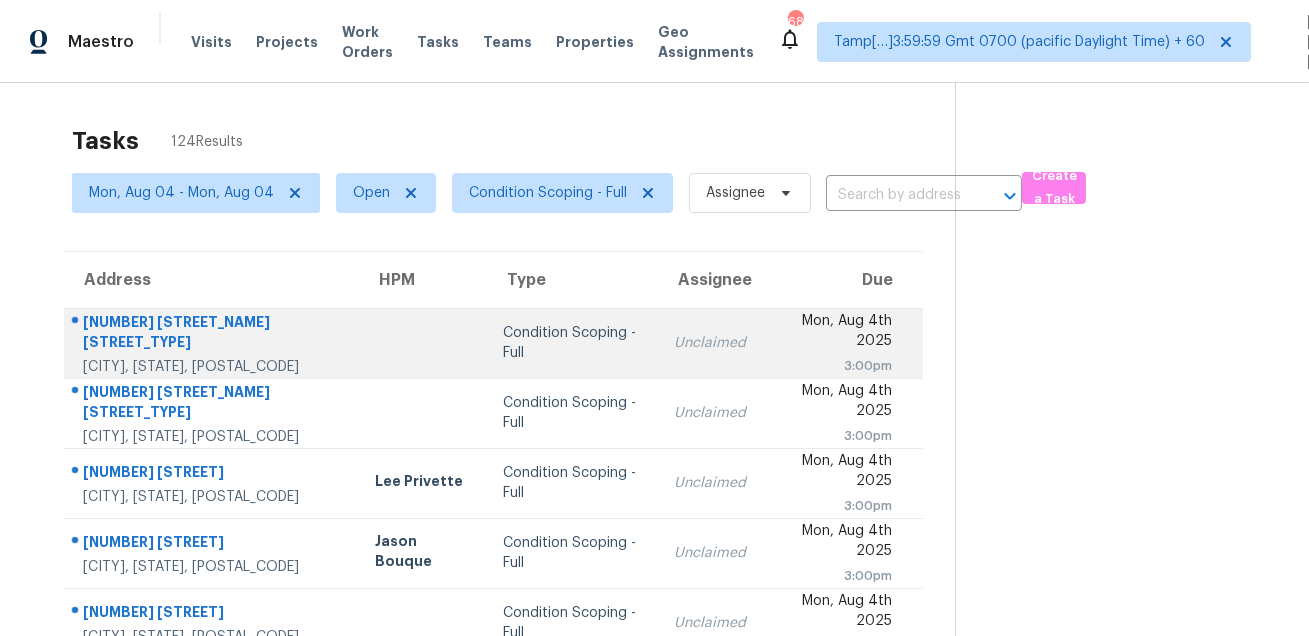 click on "112 Castello Way" at bounding box center [213, 334] 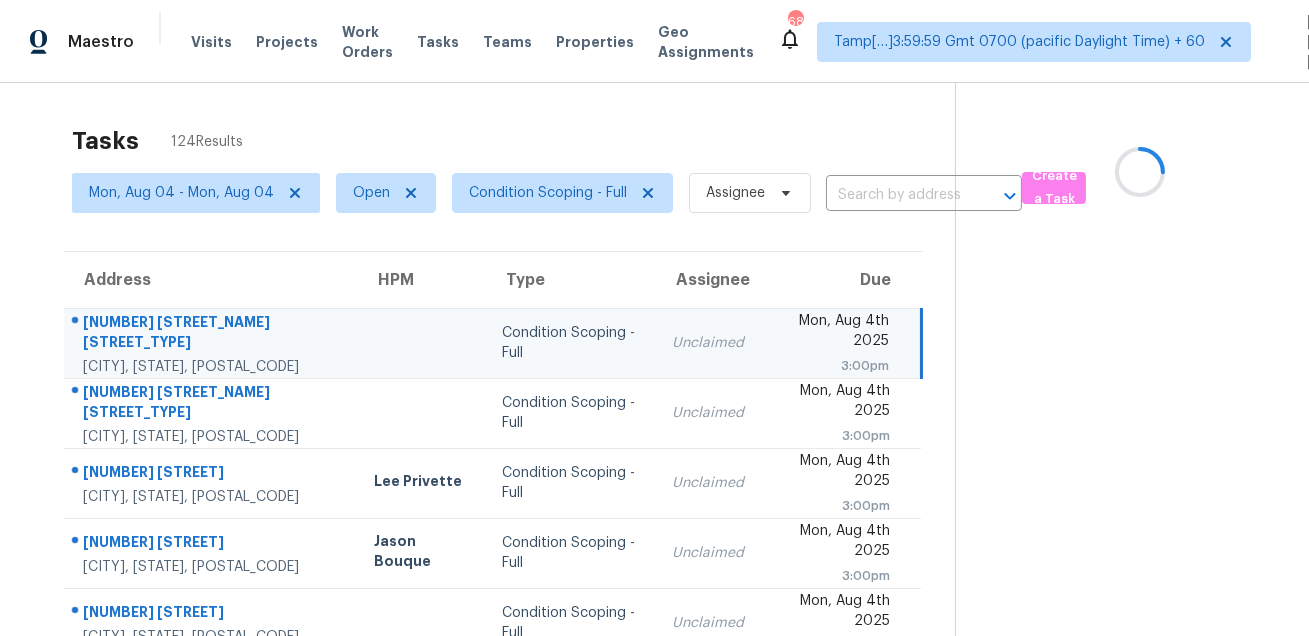 click on "112 Castello Way" at bounding box center [212, 334] 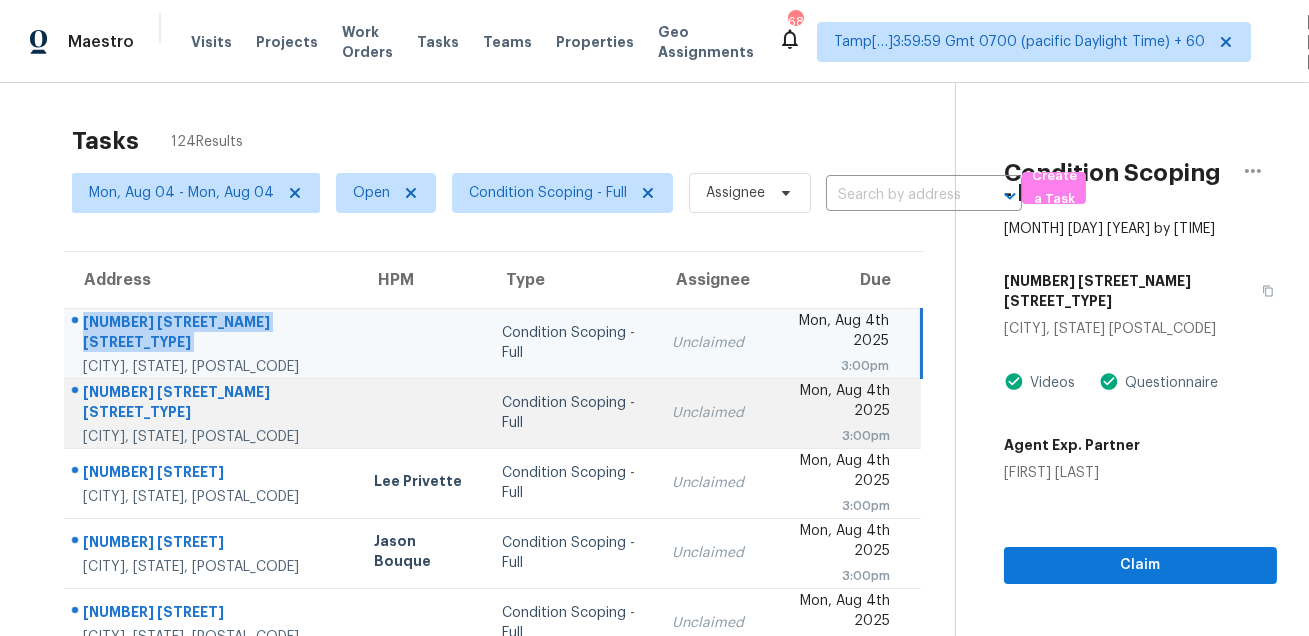 click on "6006 Cadence Ln" at bounding box center [212, 404] 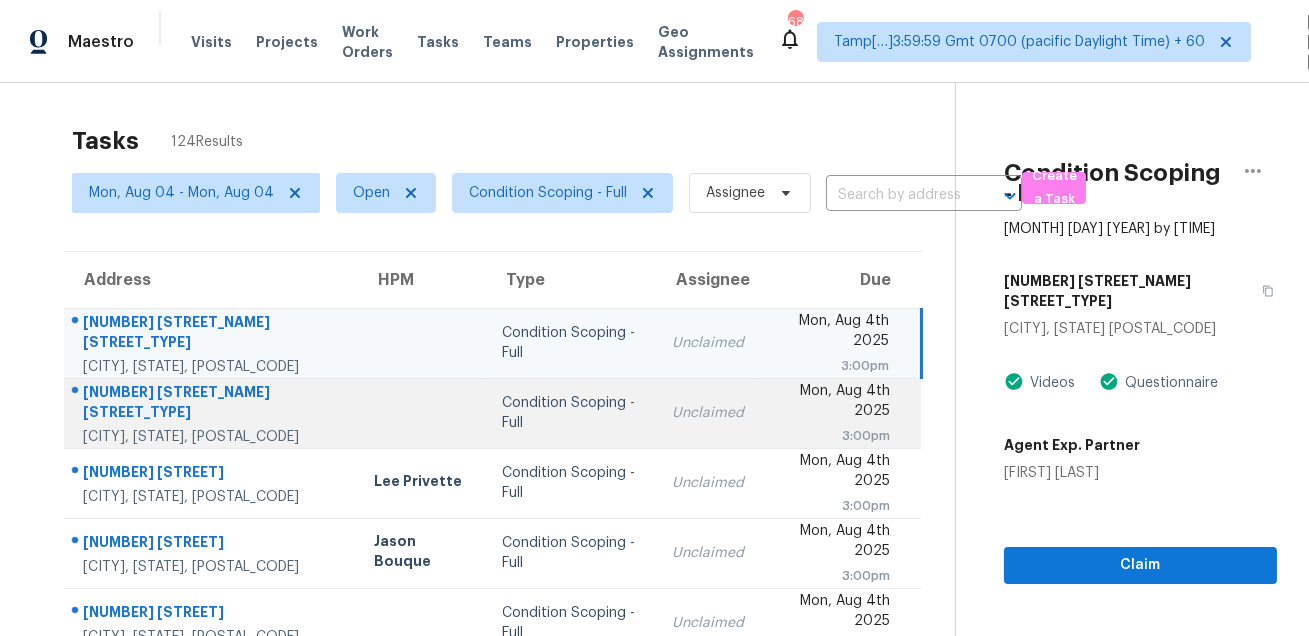 click on "6006 Cadence Ln" at bounding box center [212, 404] 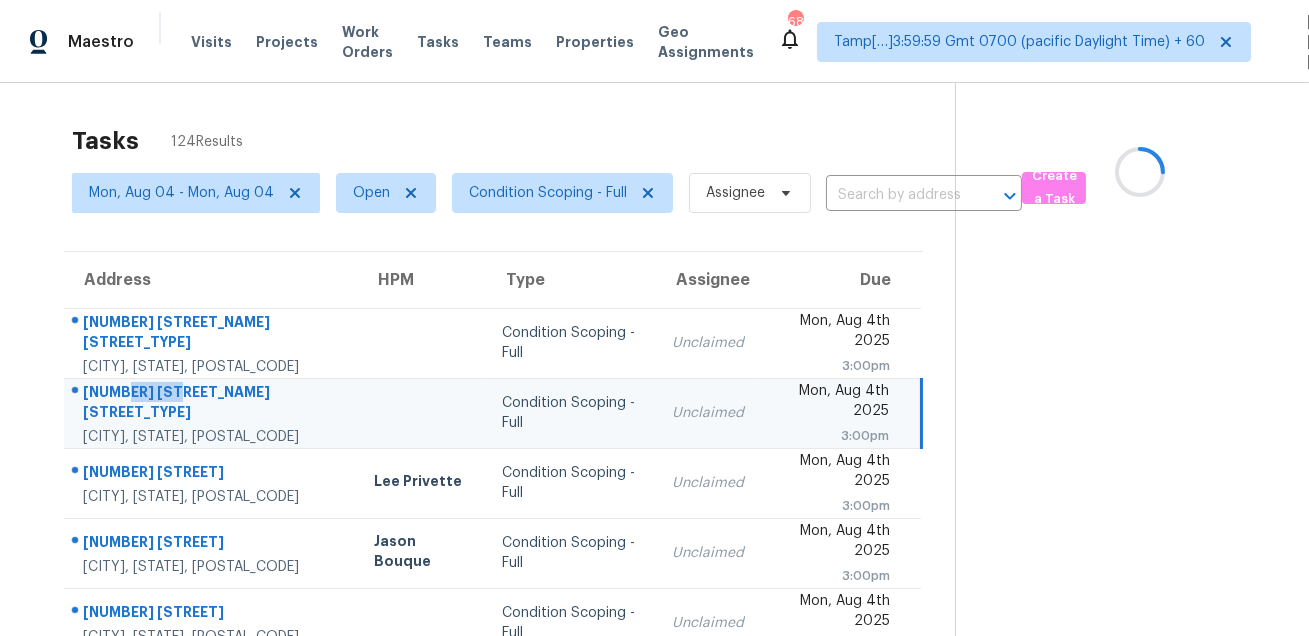 click on "6006 Cadence Ln" at bounding box center [212, 404] 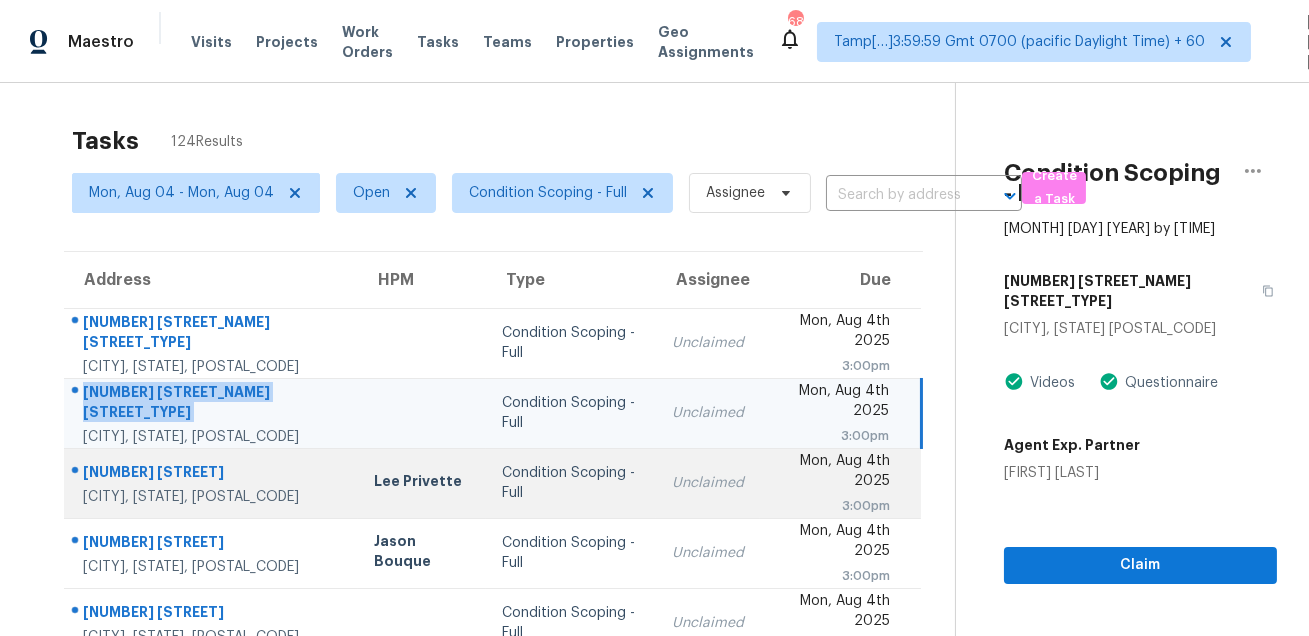 click on "310 Peachtree Pl" at bounding box center [212, 474] 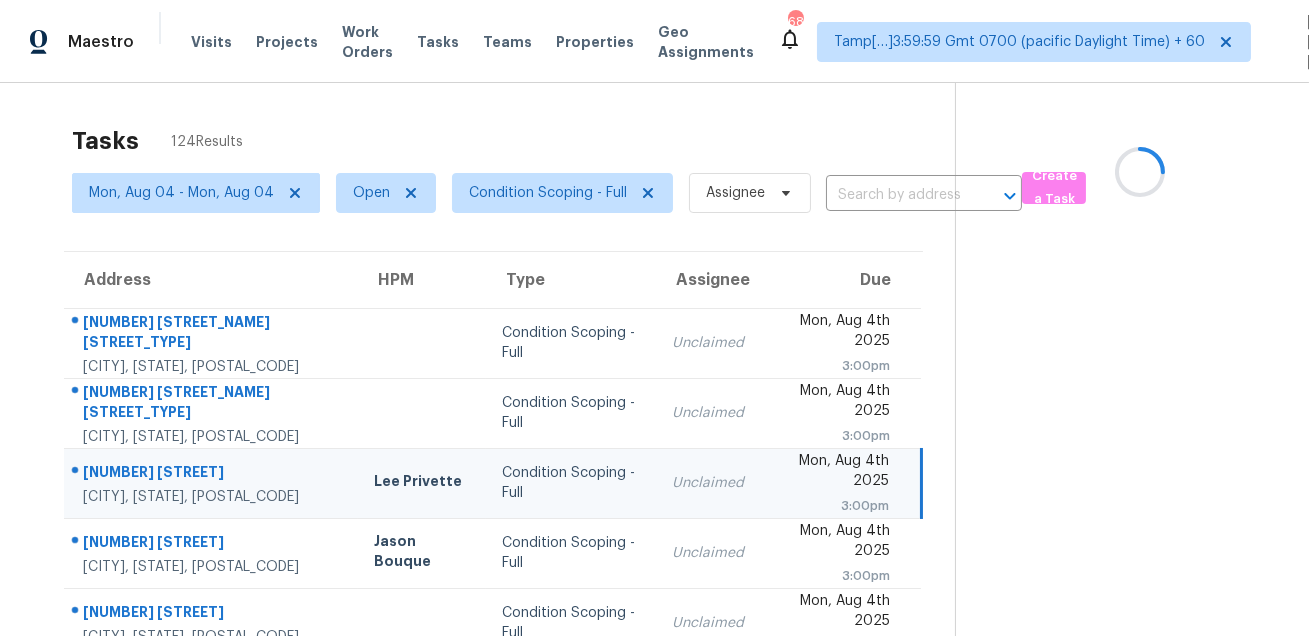 click on "310 Peachtree Pl" at bounding box center [212, 474] 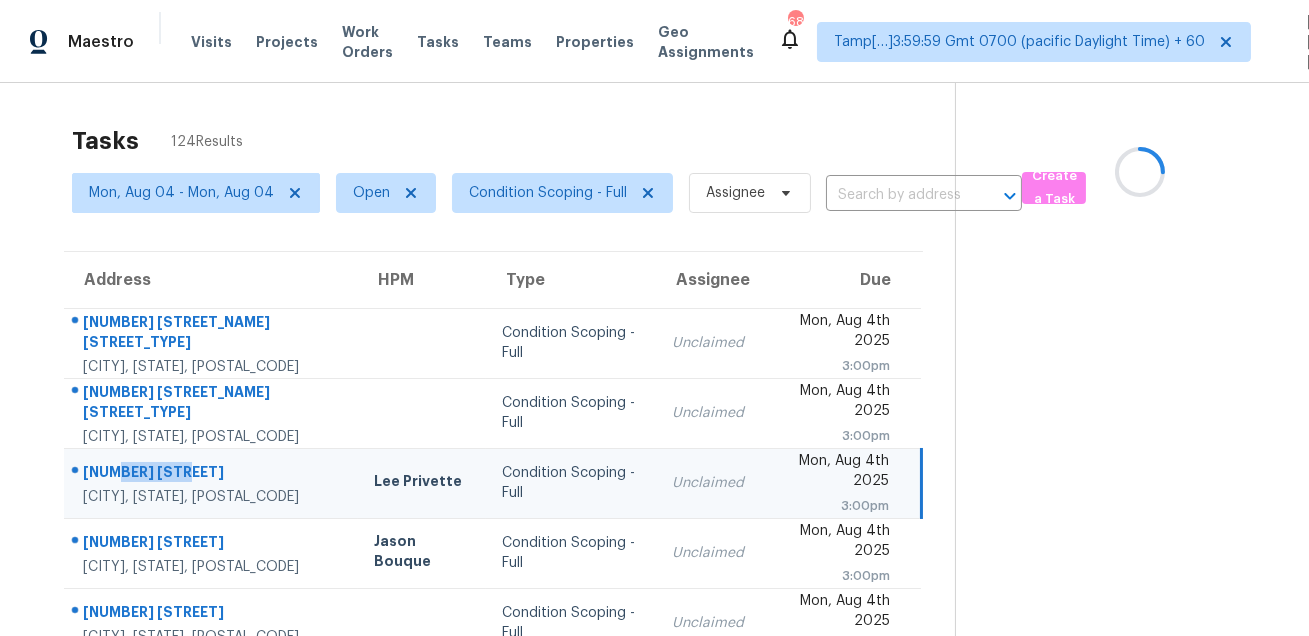 click on "310 Peachtree Pl" at bounding box center (212, 474) 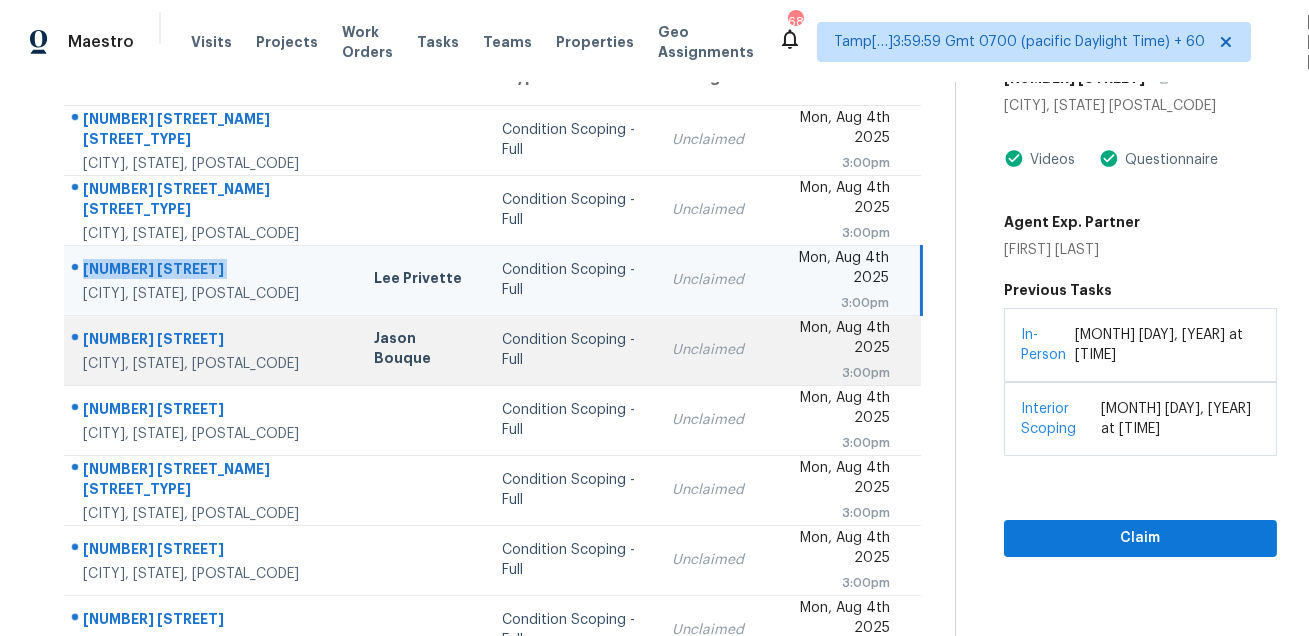 scroll, scrollTop: 241, scrollLeft: 0, axis: vertical 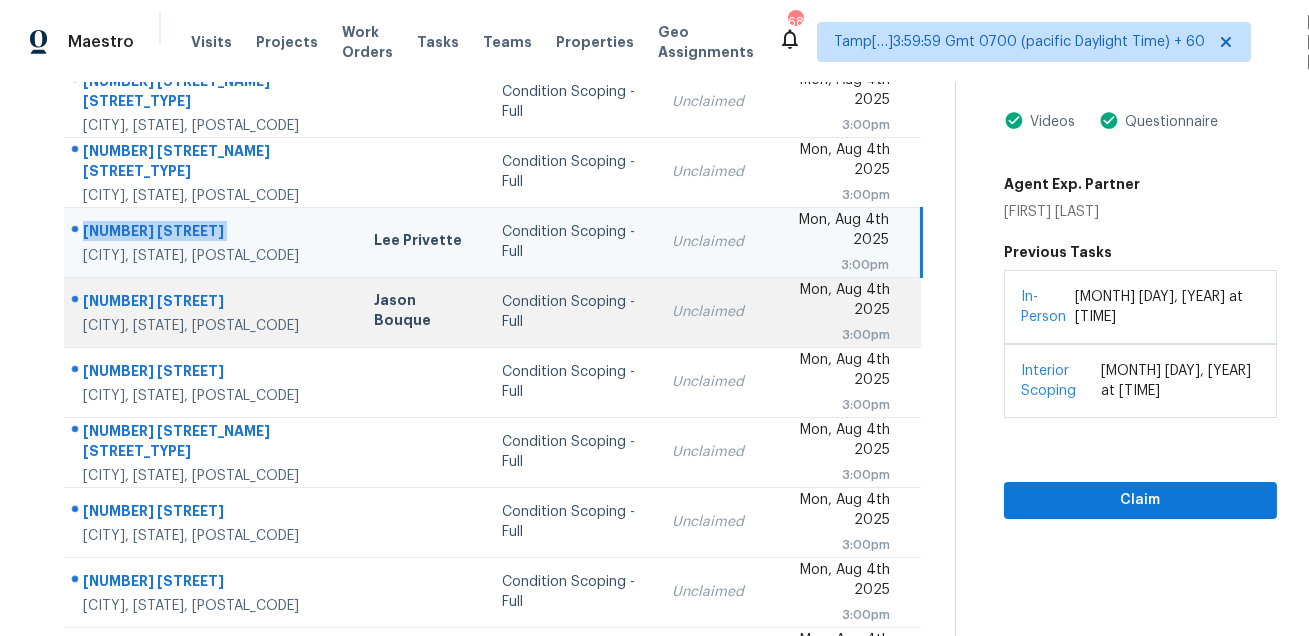 click on "12724 Woodrose Ct" at bounding box center [212, 303] 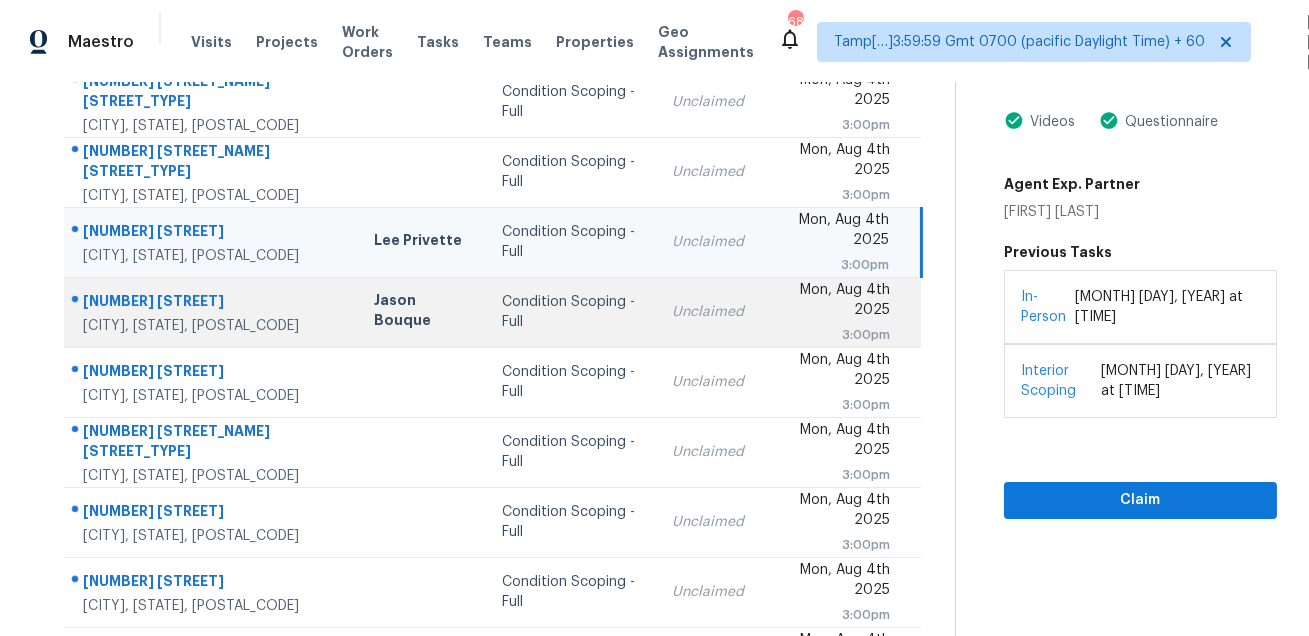 click on "12724 Woodrose Ct" at bounding box center [212, 303] 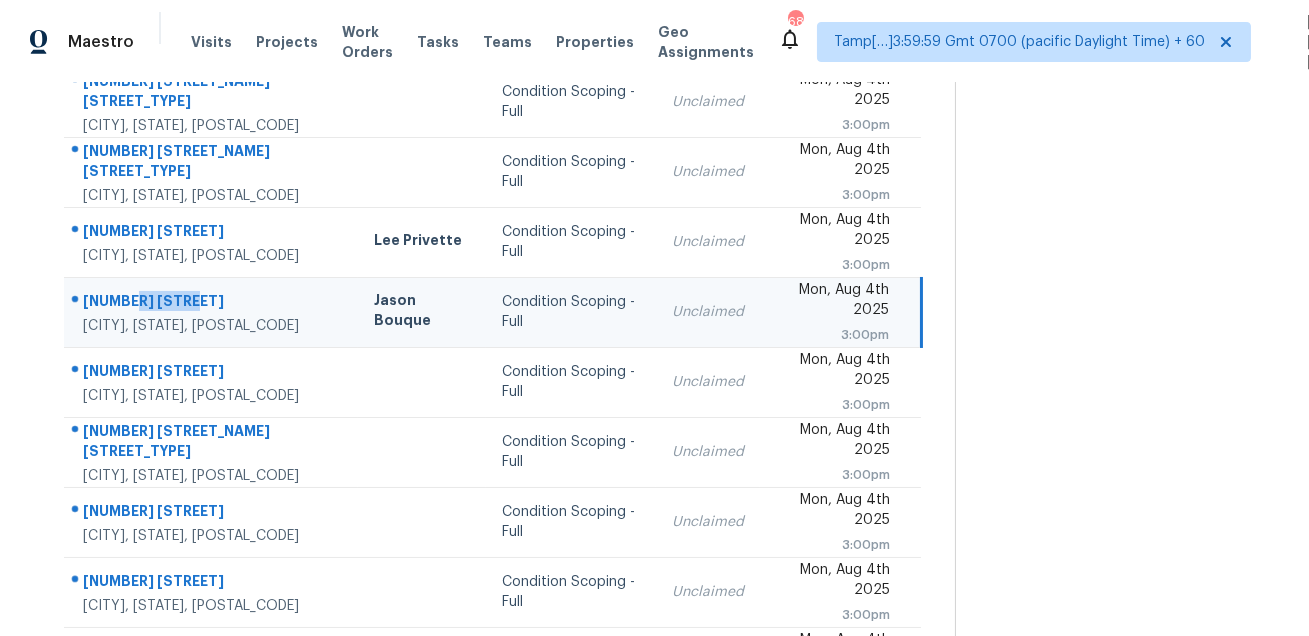 click on "12724 Woodrose Ct" at bounding box center (212, 303) 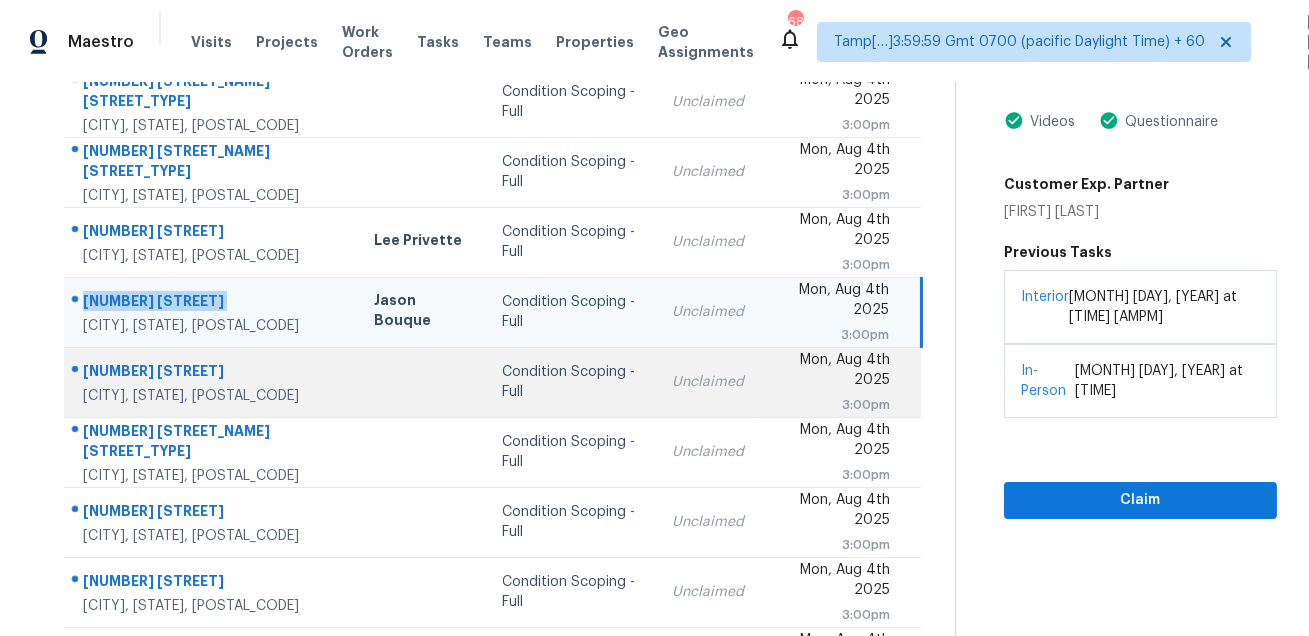 click on "136 Forbes Ln   Troutman, NC, 28166" at bounding box center [211, 382] 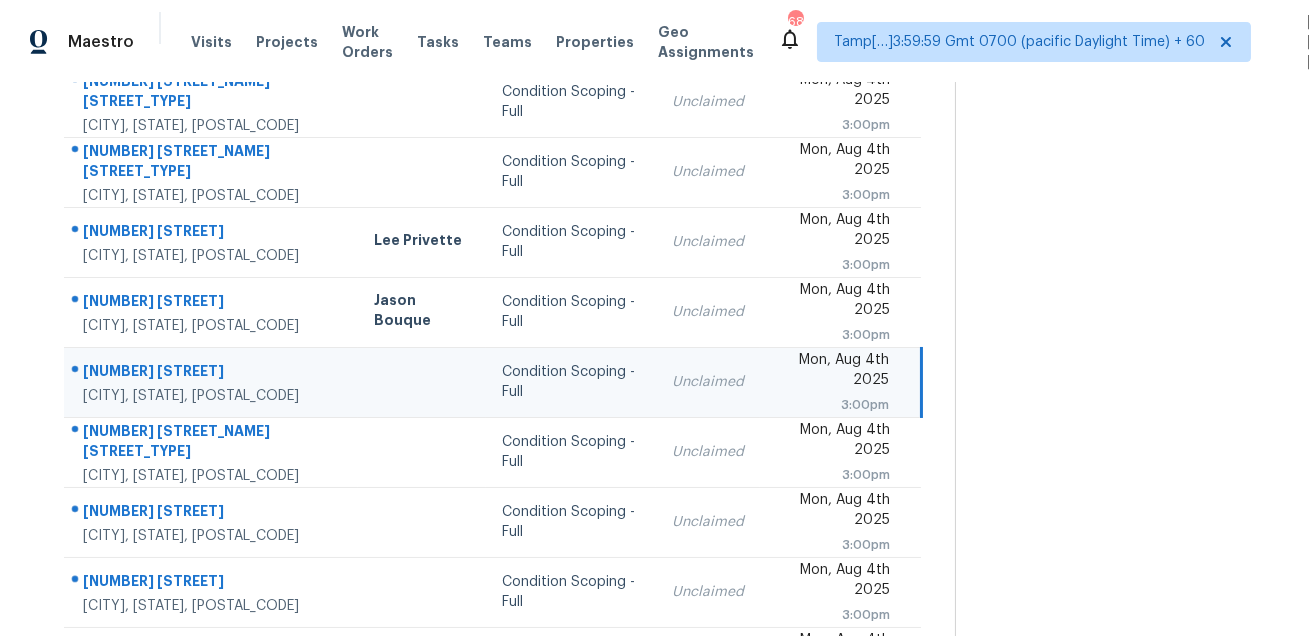 click on "136 Forbes Ln   Troutman, NC, 28166" at bounding box center [211, 382] 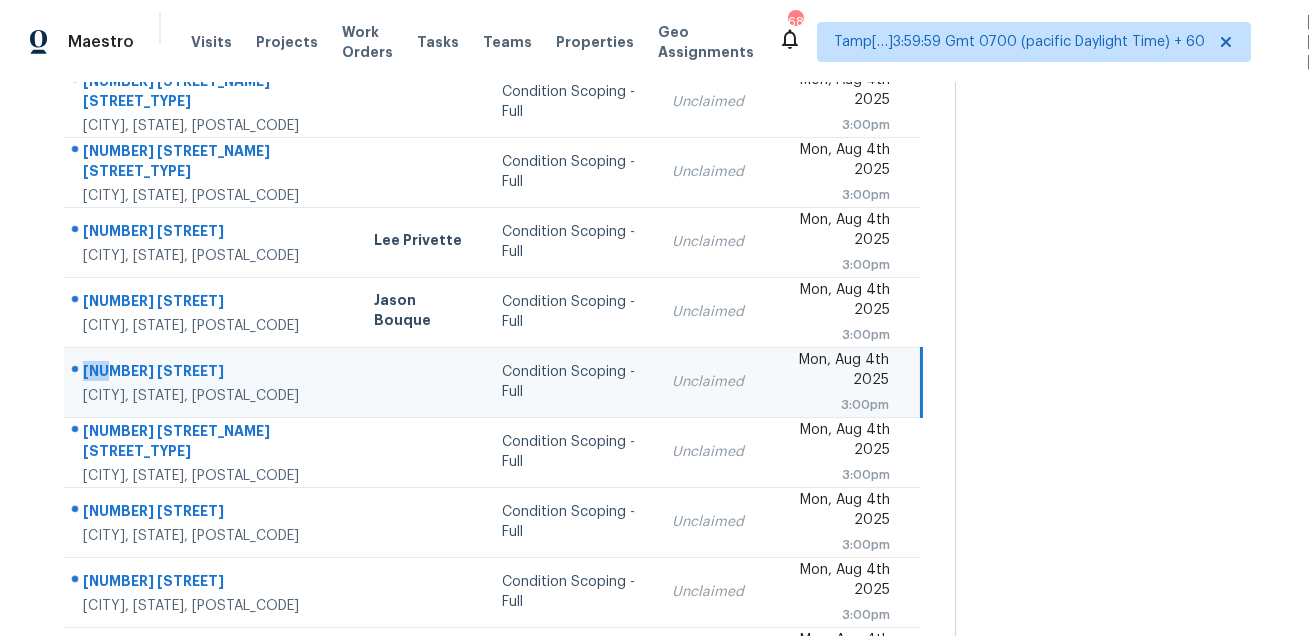 click on "136 Forbes Ln   Troutman, NC, 28166" at bounding box center (211, 382) 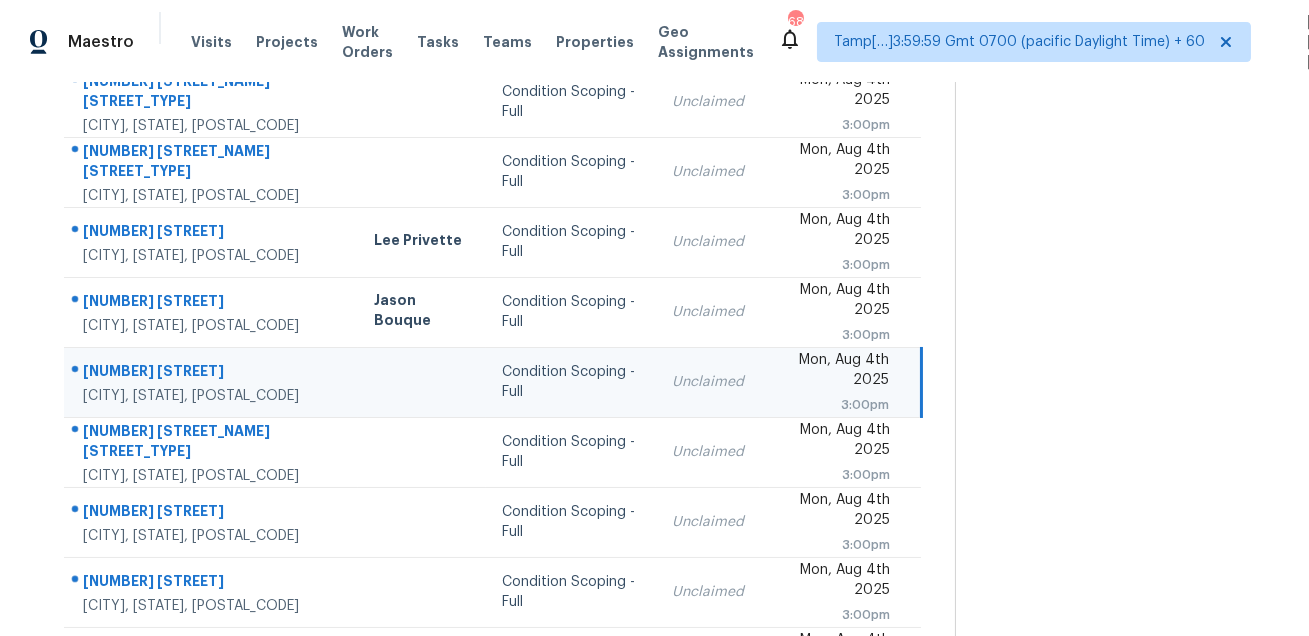 click on "136 Forbes Ln   Troutman, NC, 28166" at bounding box center [211, 382] 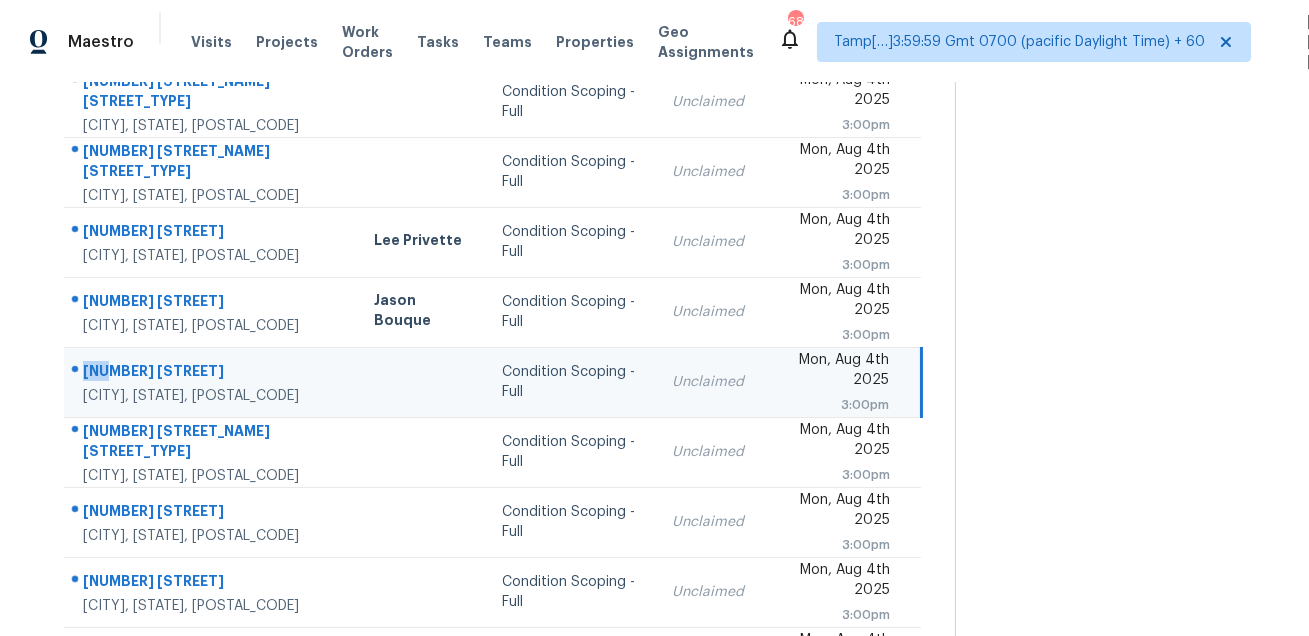 click on "136 Forbes Ln   Troutman, NC, 28166" at bounding box center (211, 382) 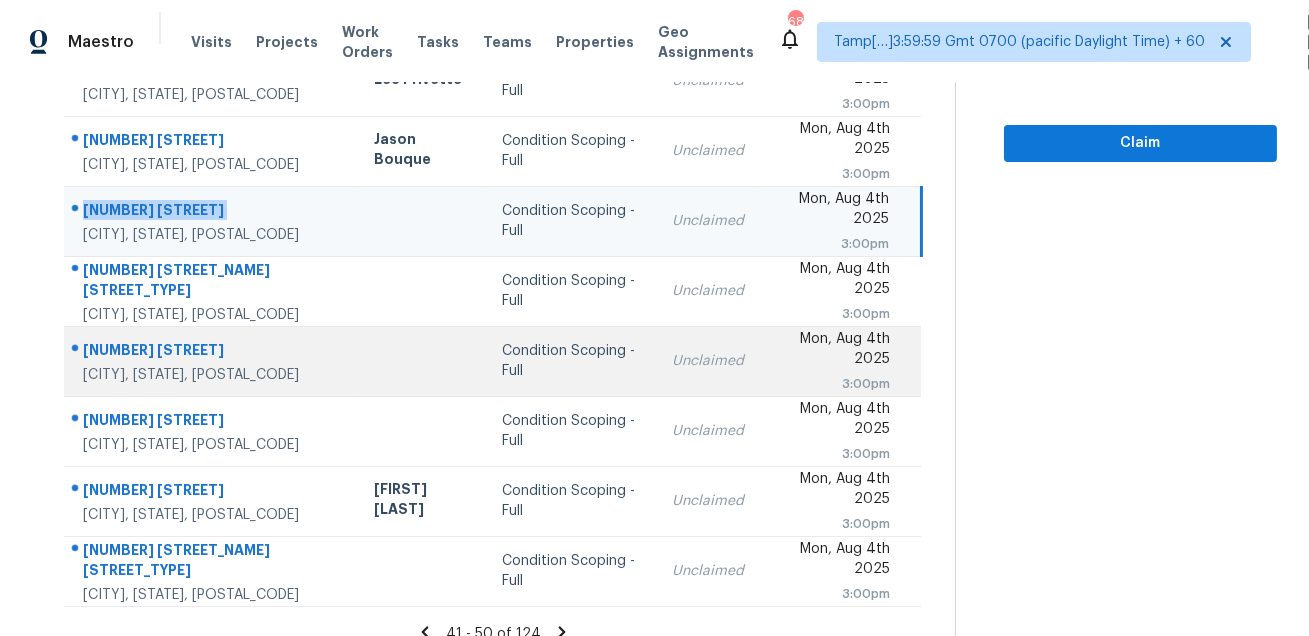 scroll, scrollTop: 405, scrollLeft: 0, axis: vertical 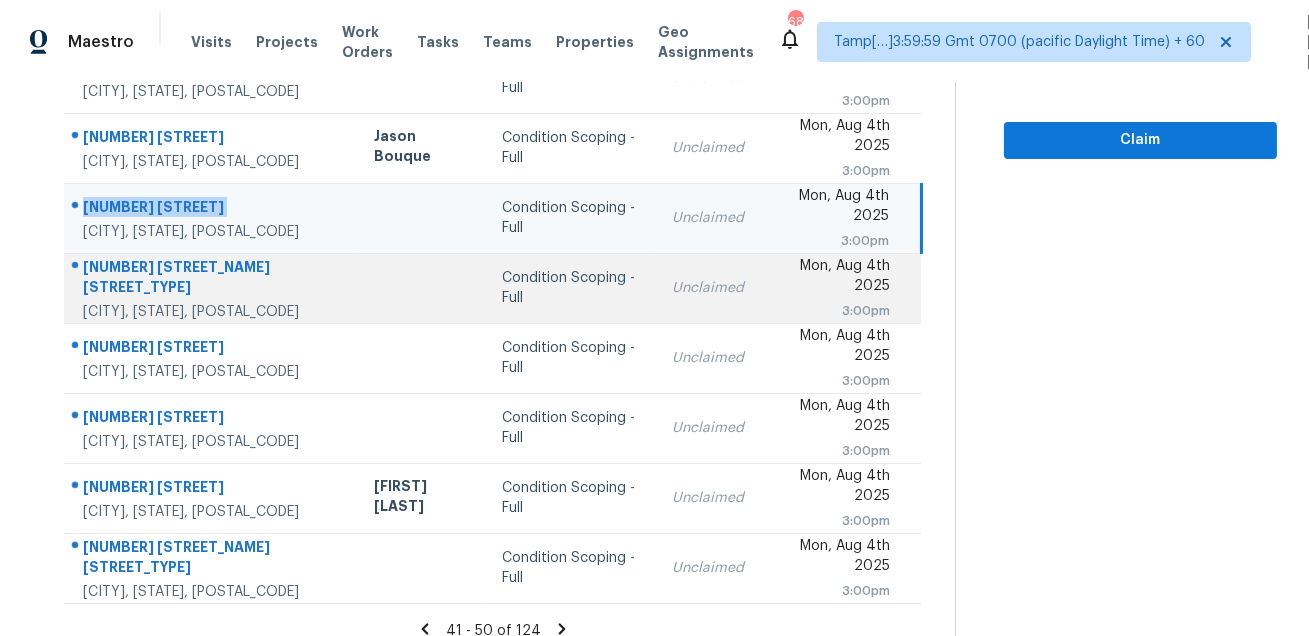 click on "4308 Coben Dr" at bounding box center [212, 279] 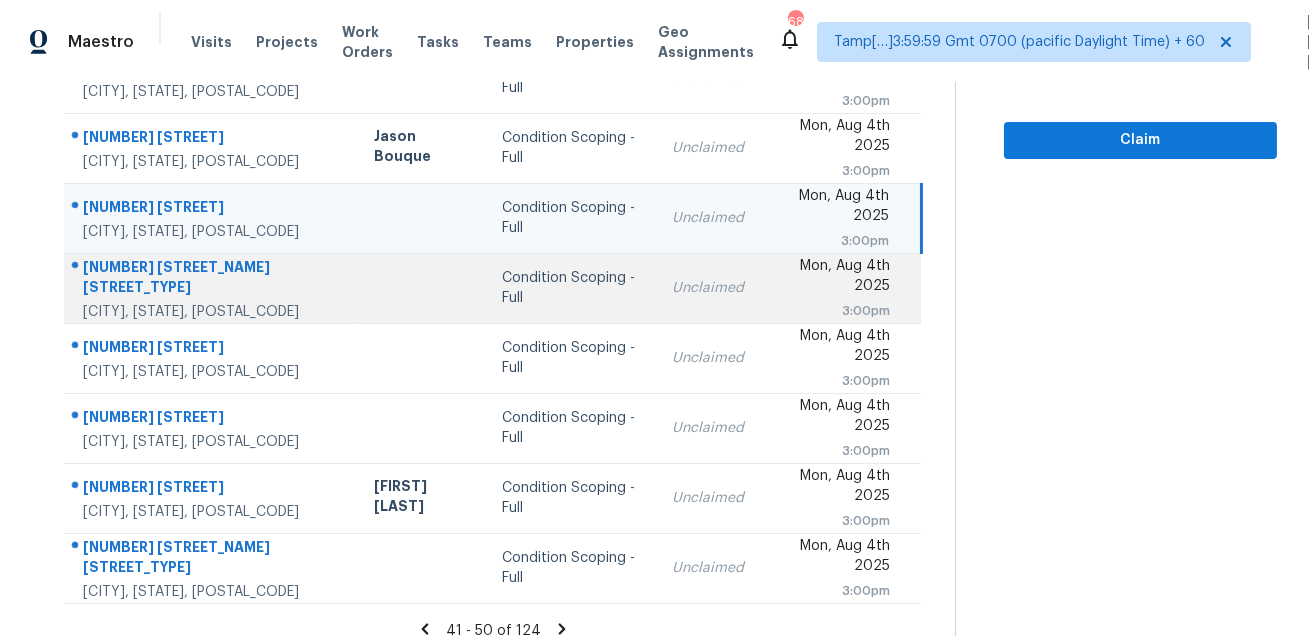 click on "4308 Coben Dr" at bounding box center (212, 279) 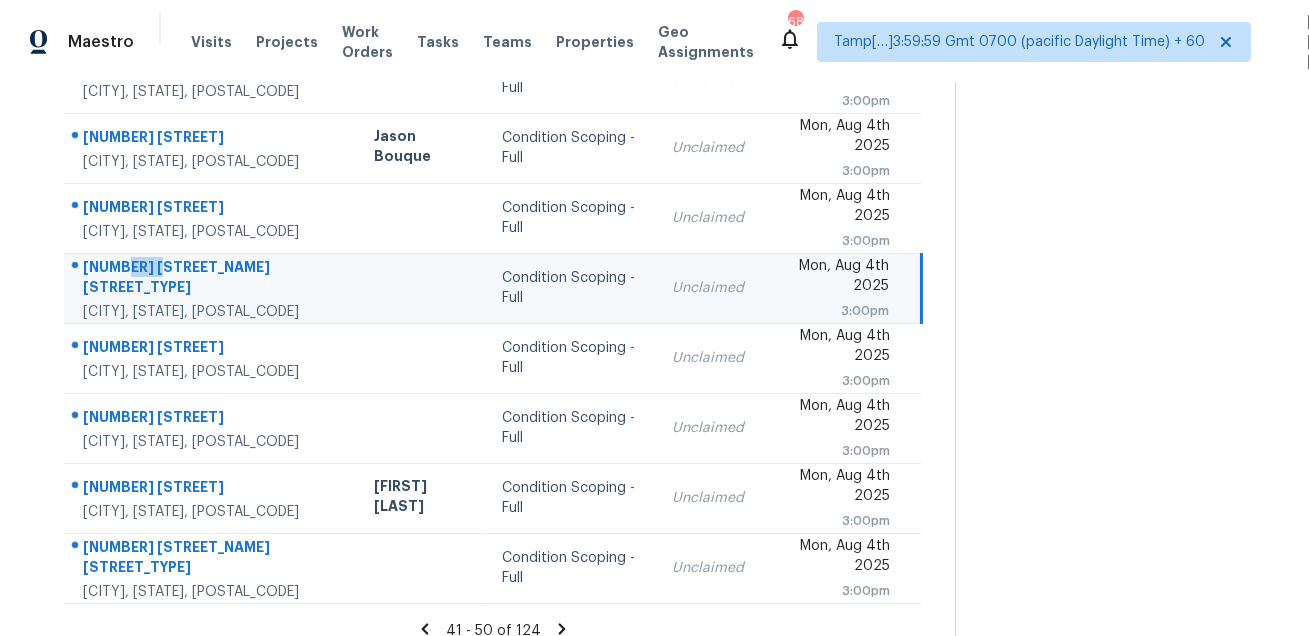click on "4308 Coben Dr" at bounding box center (212, 279) 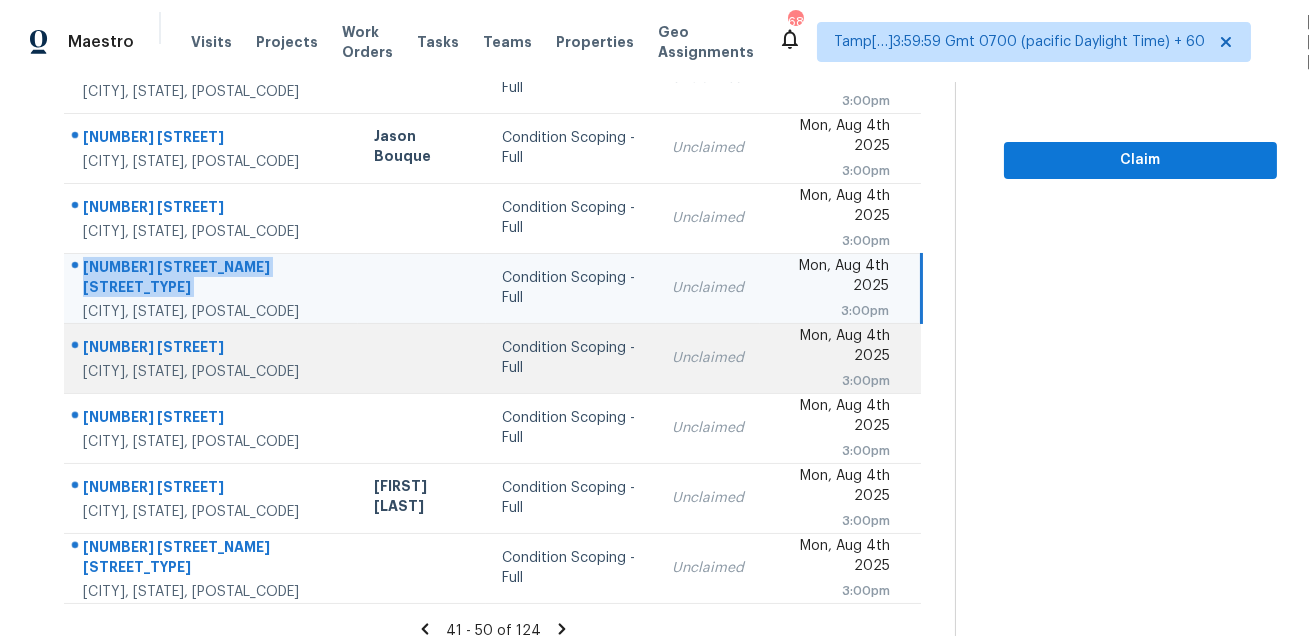 click on "984 Asbury Church Rd" at bounding box center [212, 349] 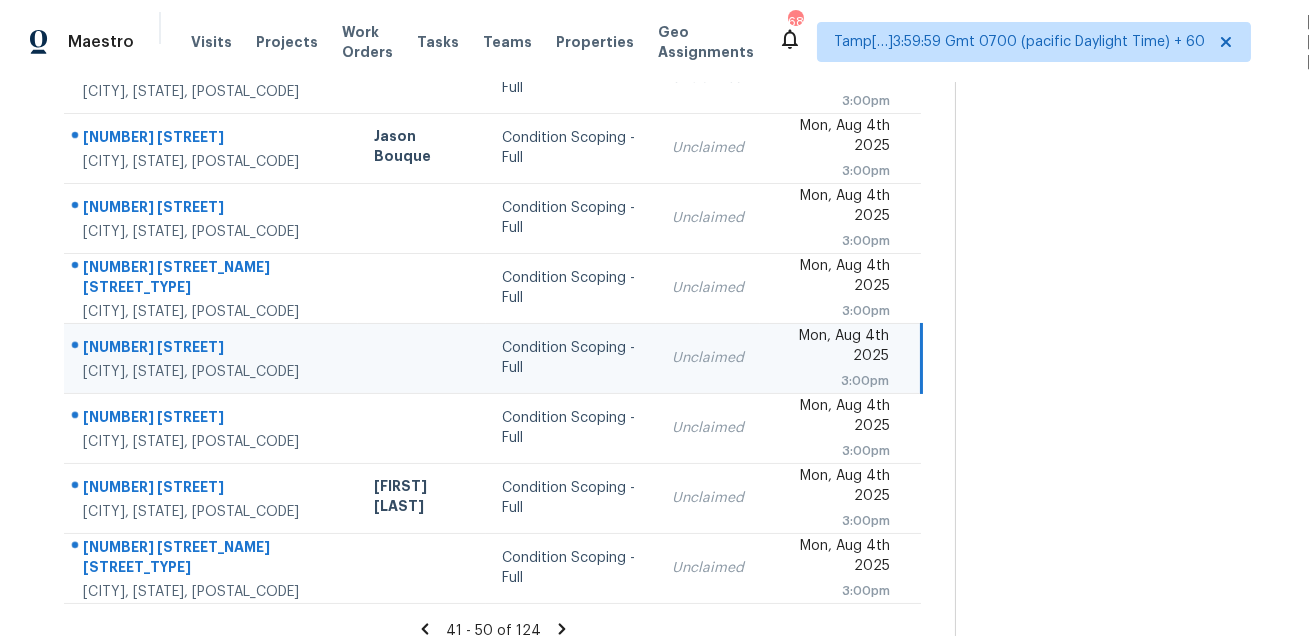 click on "984 Asbury Church Rd" at bounding box center [212, 349] 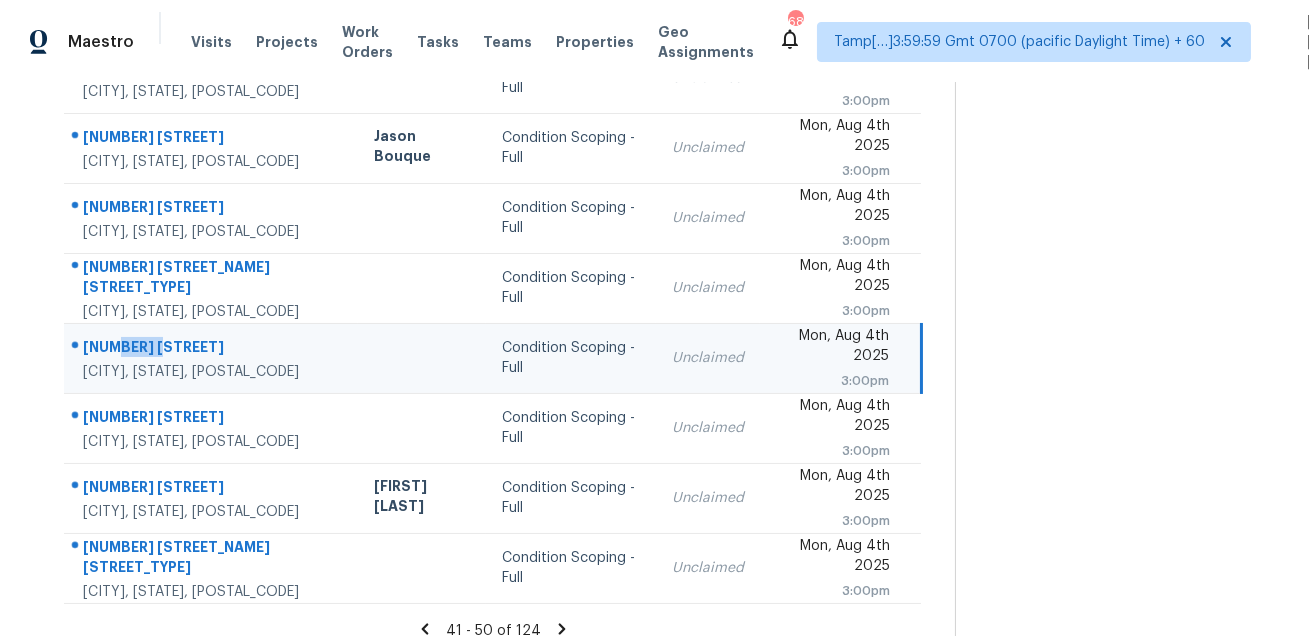 click on "984 Asbury Church Rd" at bounding box center (212, 349) 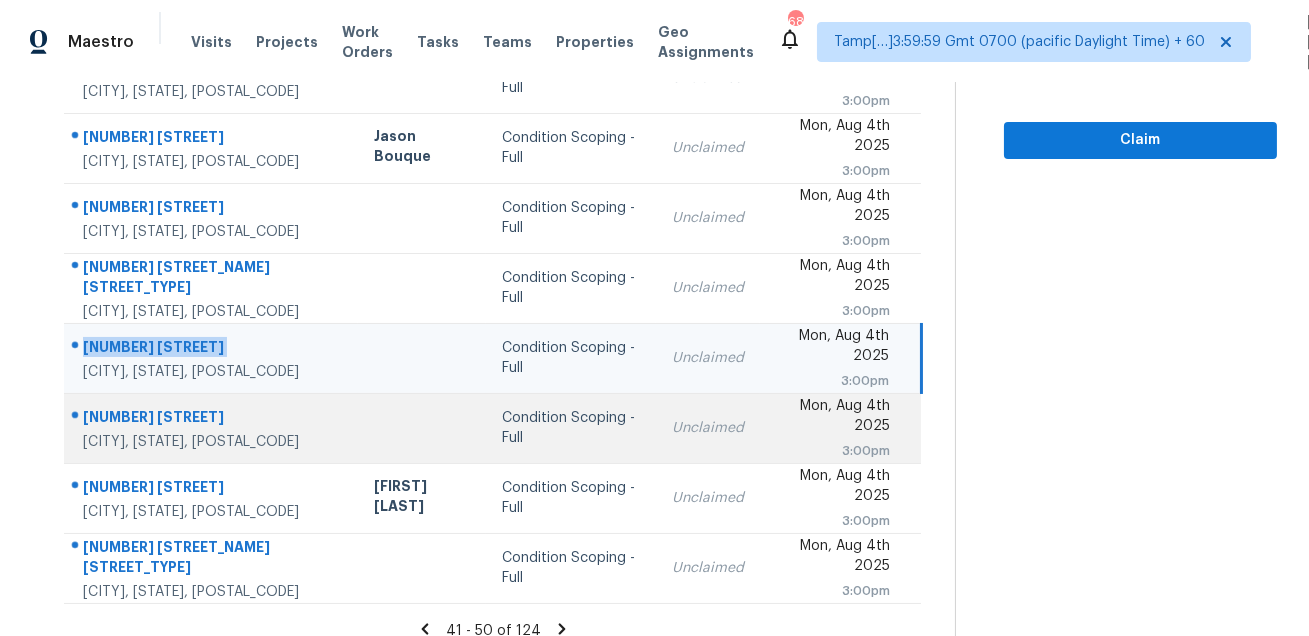 click at bounding box center (203, 418) 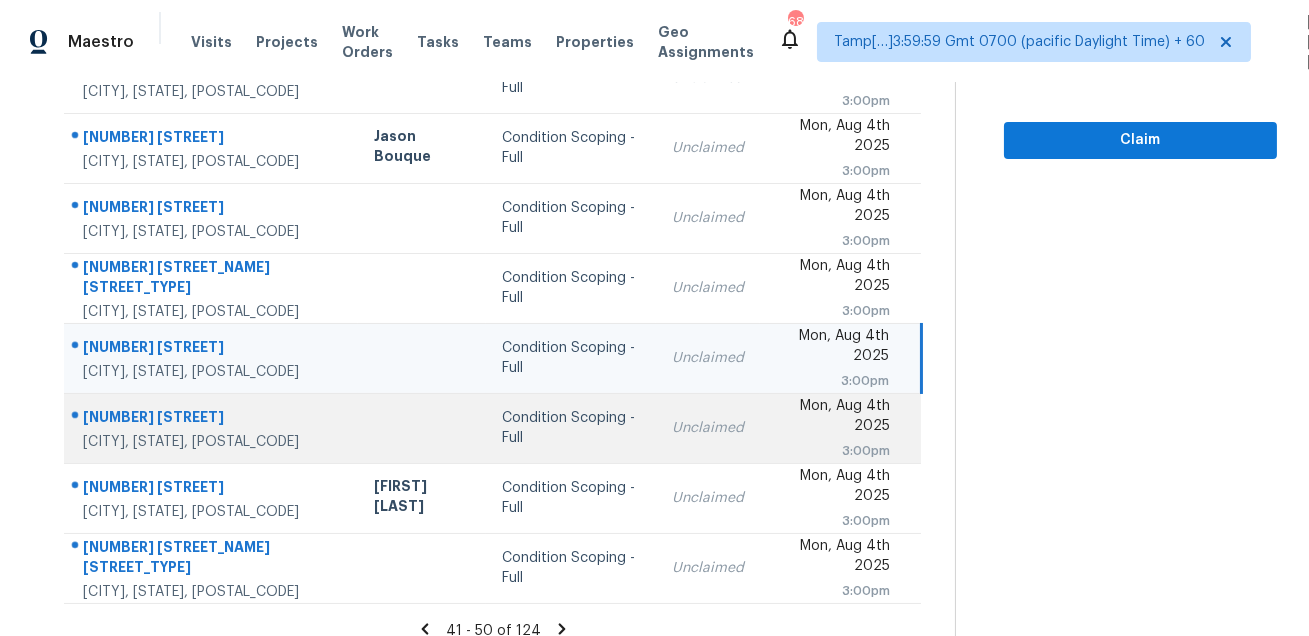 click at bounding box center [203, 418] 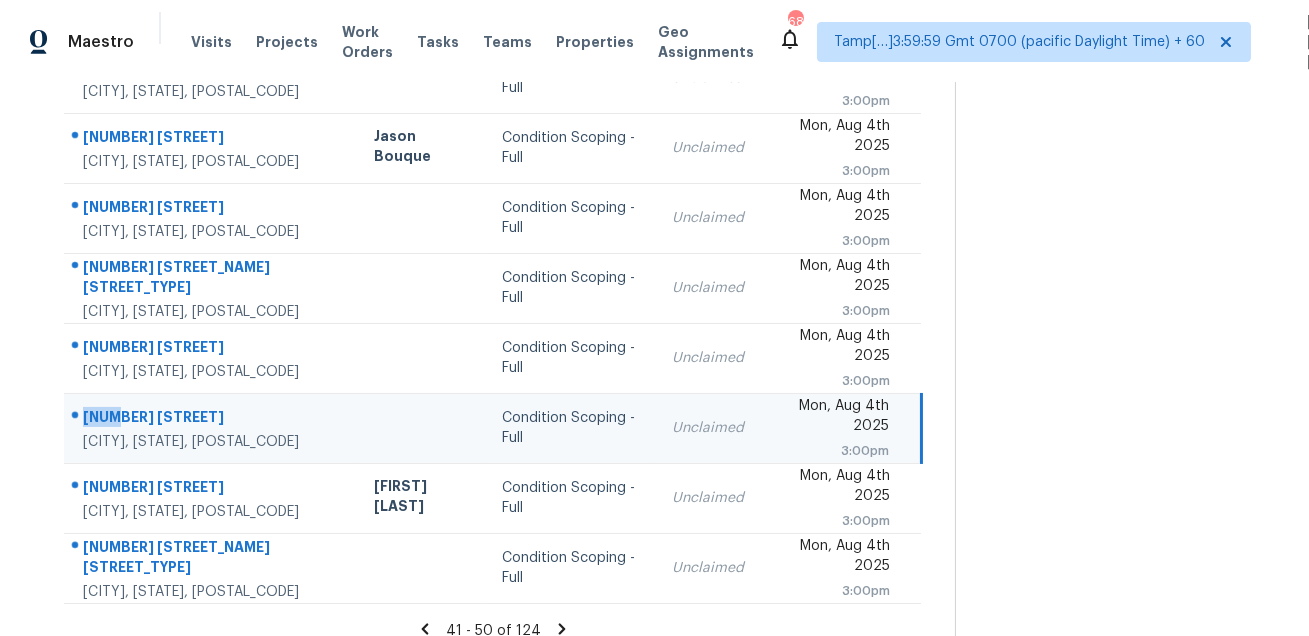 click at bounding box center (203, 418) 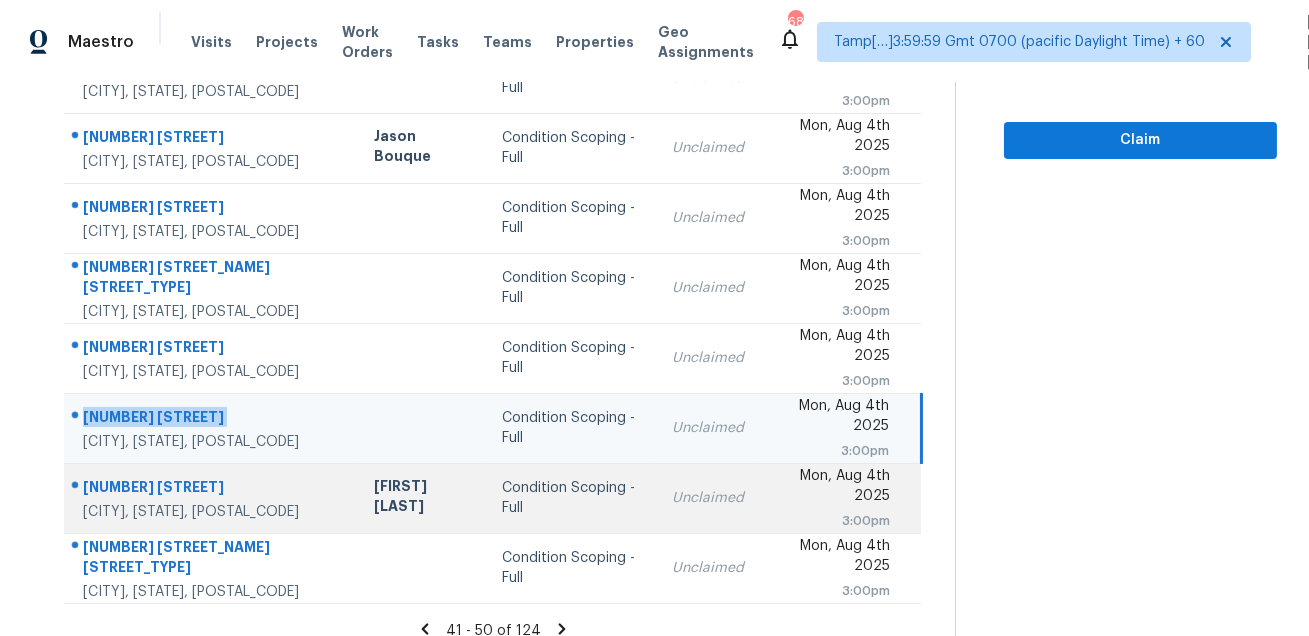 click on "Washington, DC, 20018" at bounding box center (212, 512) 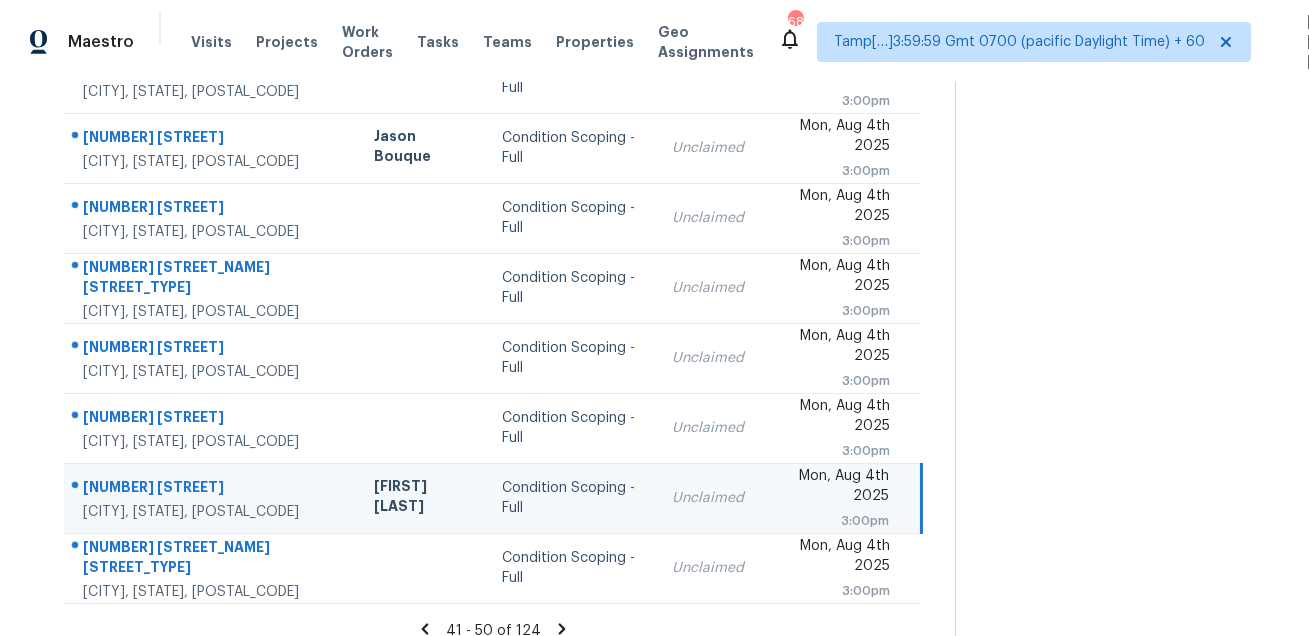 click on "Washington, DC, 20018" at bounding box center (212, 512) 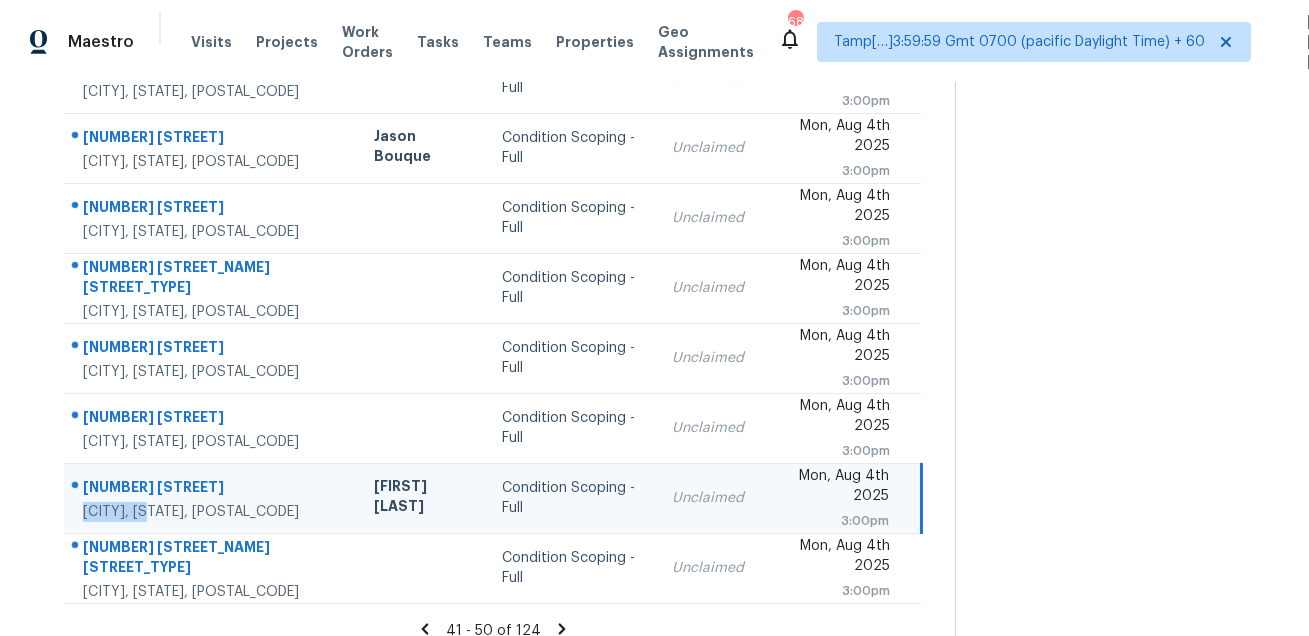 click on "Washington, DC, 20018" at bounding box center [212, 512] 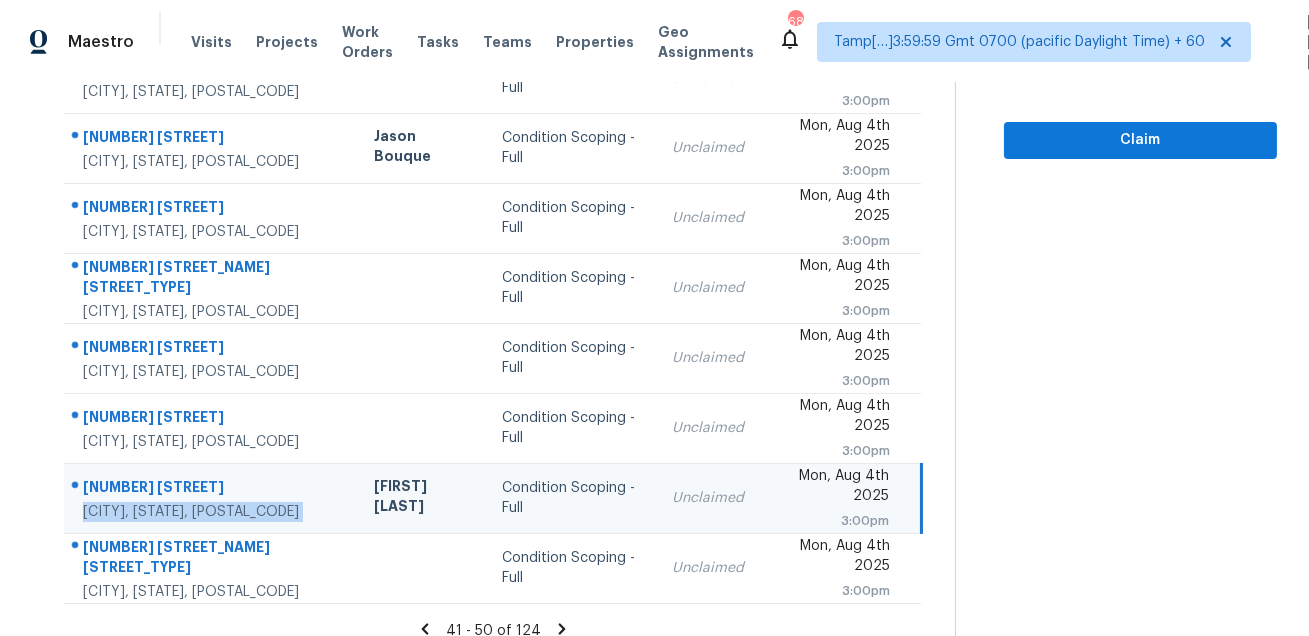 click on "2910 Clinton St NE" at bounding box center [212, 489] 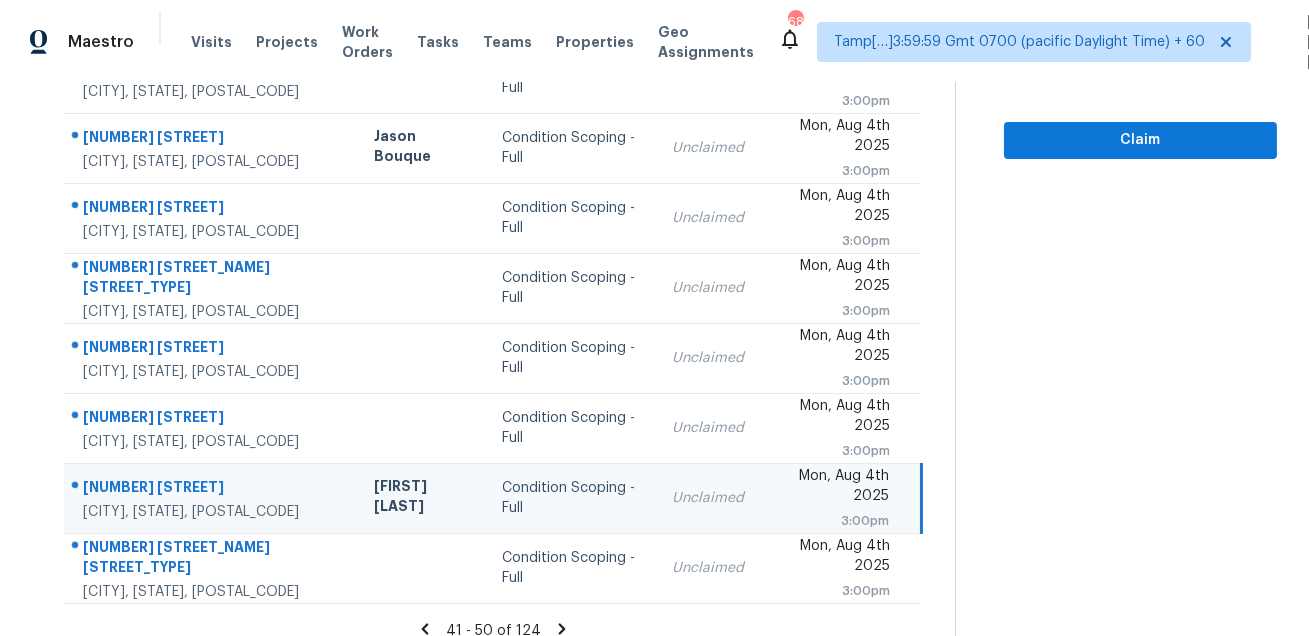 click on "2910 Clinton St NE" at bounding box center [212, 489] 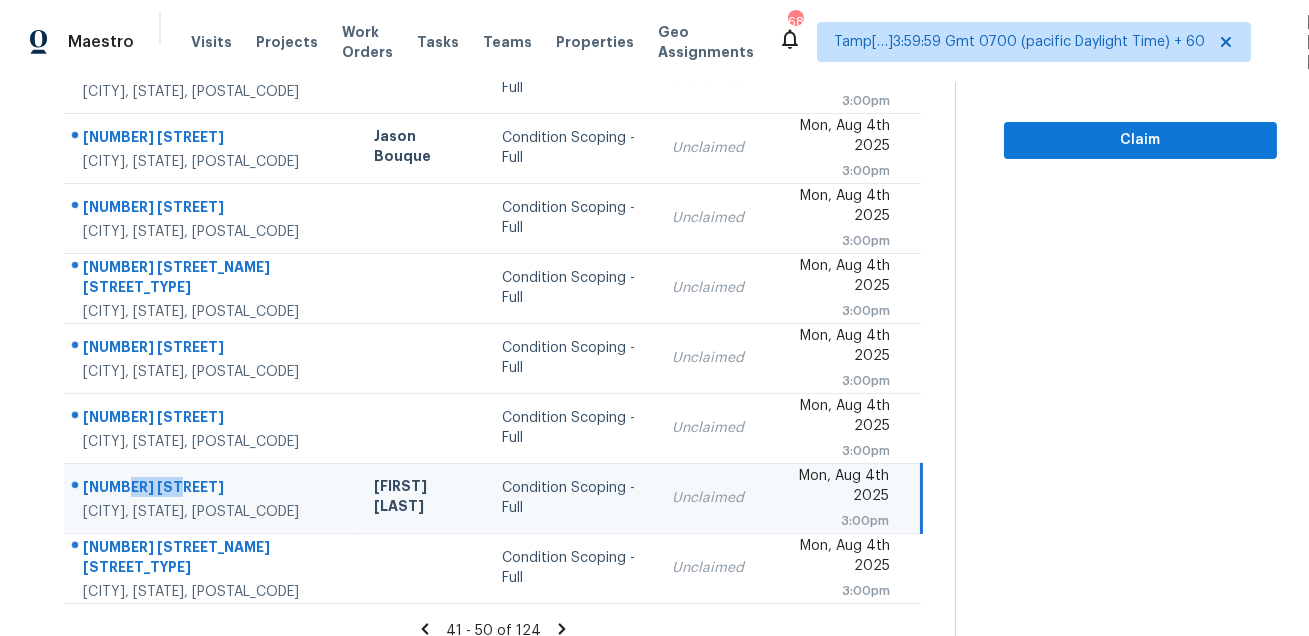 click on "2910 Clinton St NE" at bounding box center (212, 489) 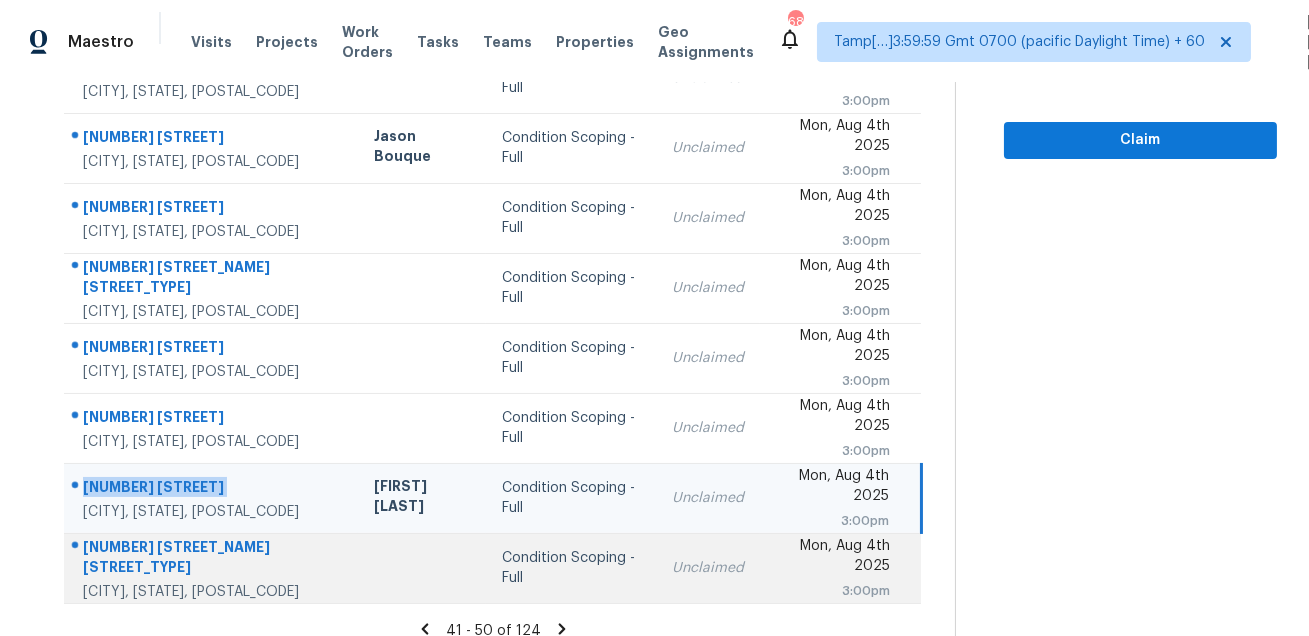click on "2997 Brougham Ave" at bounding box center (212, 559) 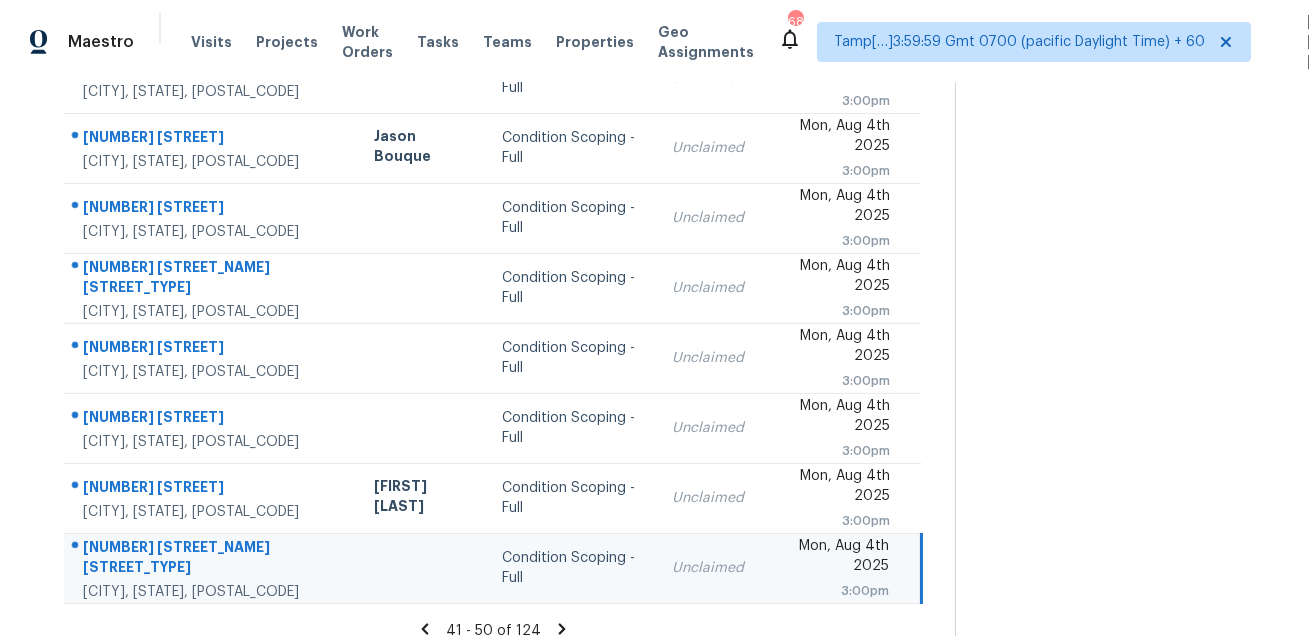 click on "2997 Brougham Ave" at bounding box center [212, 559] 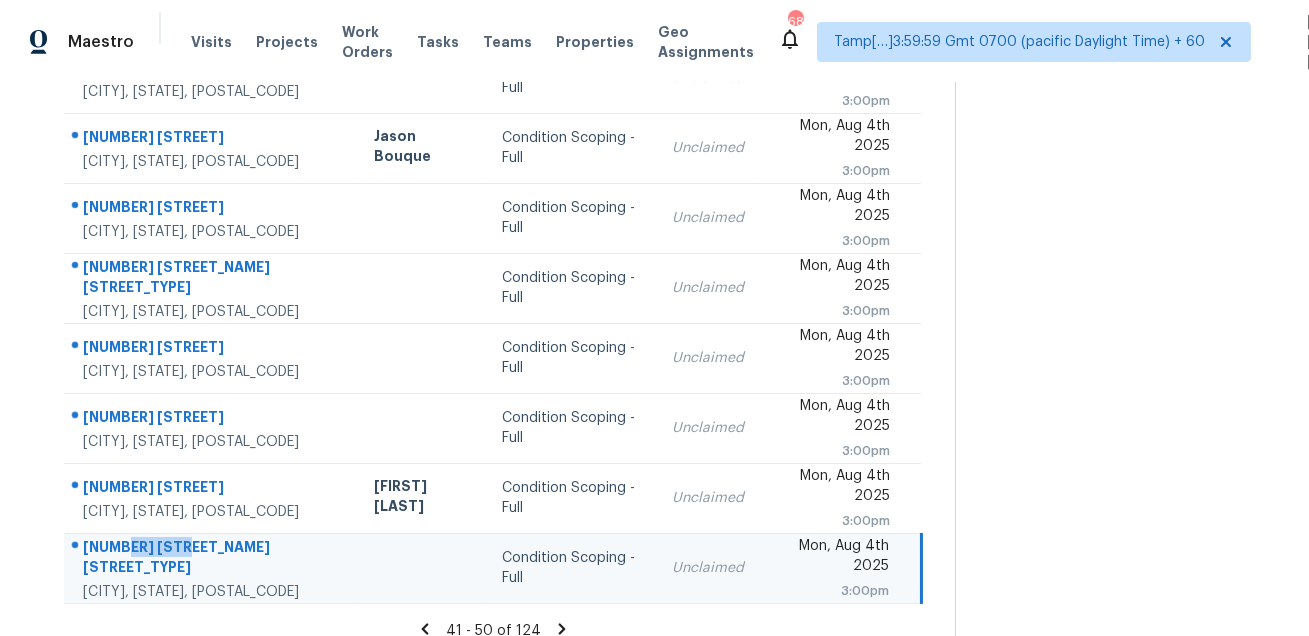 click on "2997 Brougham Ave" at bounding box center [212, 559] 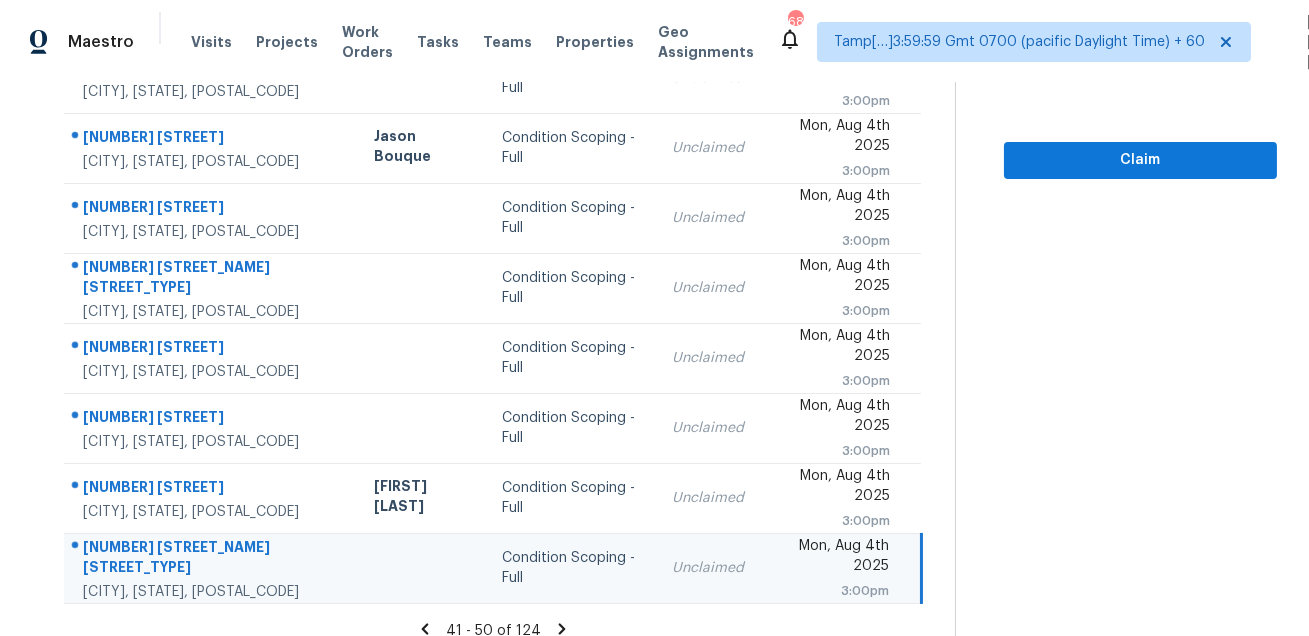 click 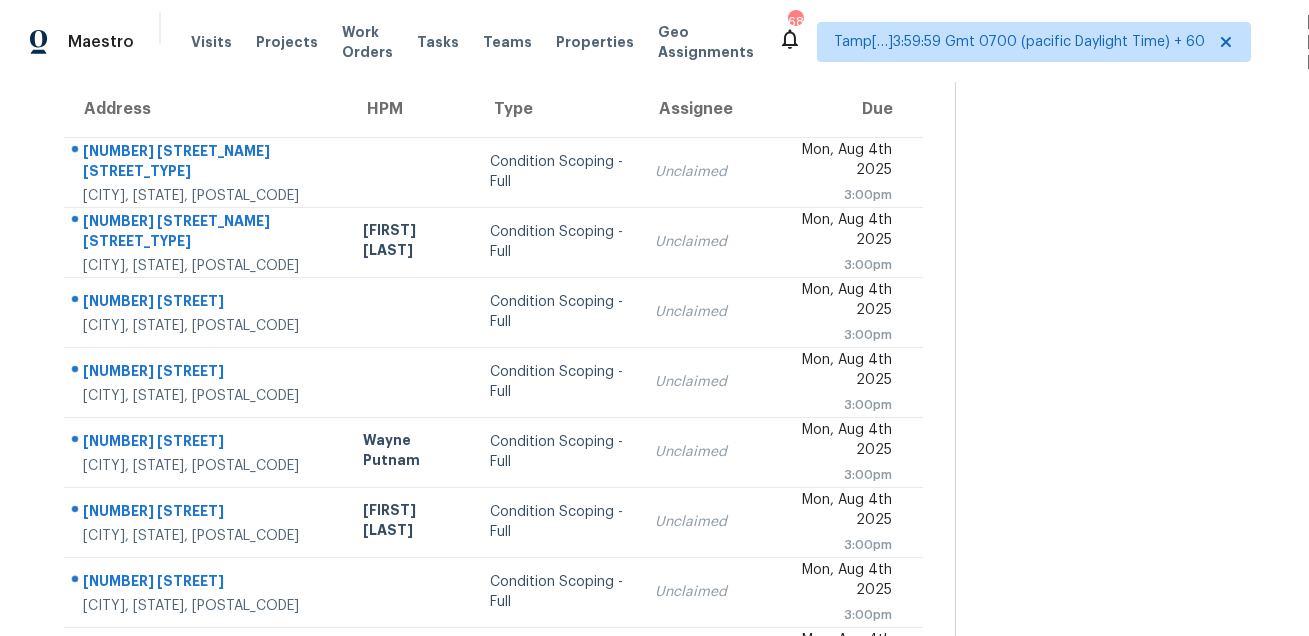 scroll, scrollTop: 0, scrollLeft: 0, axis: both 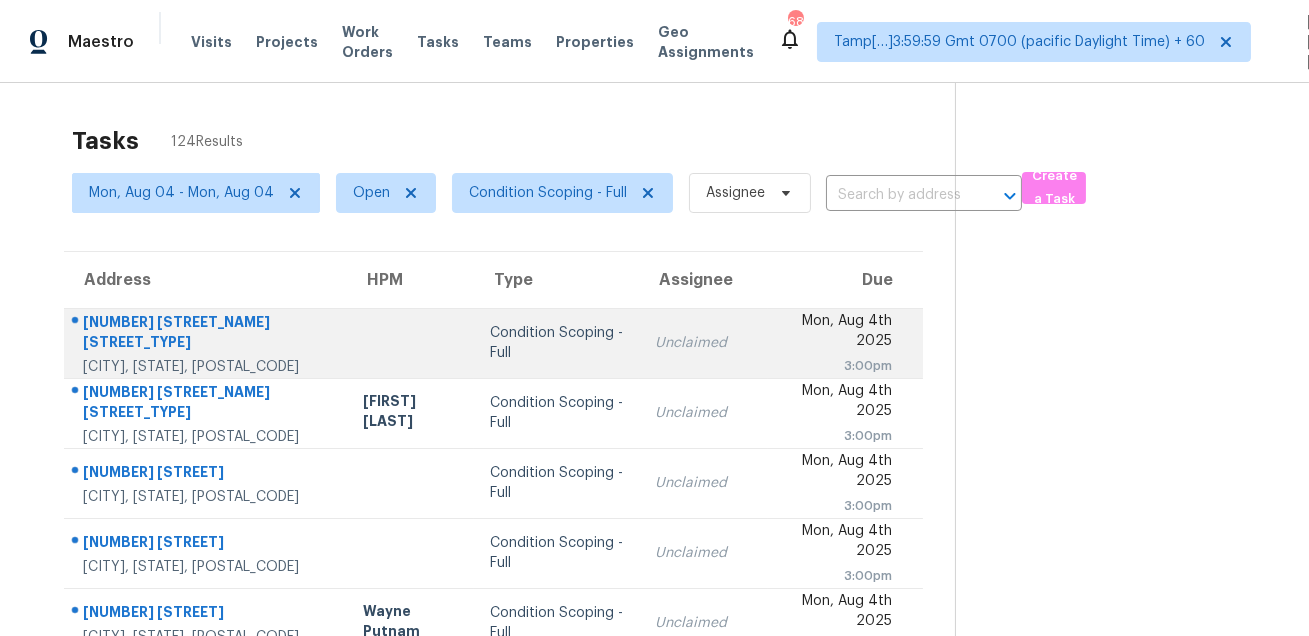 click on "8185 Whipporwill Ln" at bounding box center (207, 334) 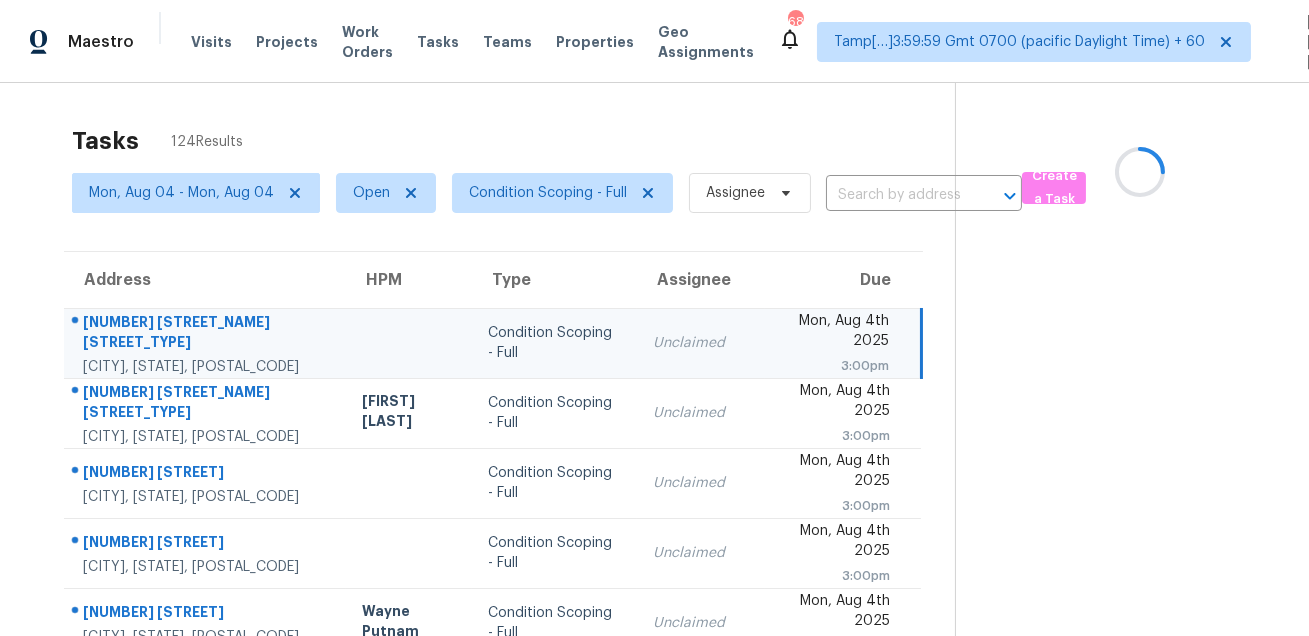 click on "8185 Whipporwill Ln" at bounding box center (206, 334) 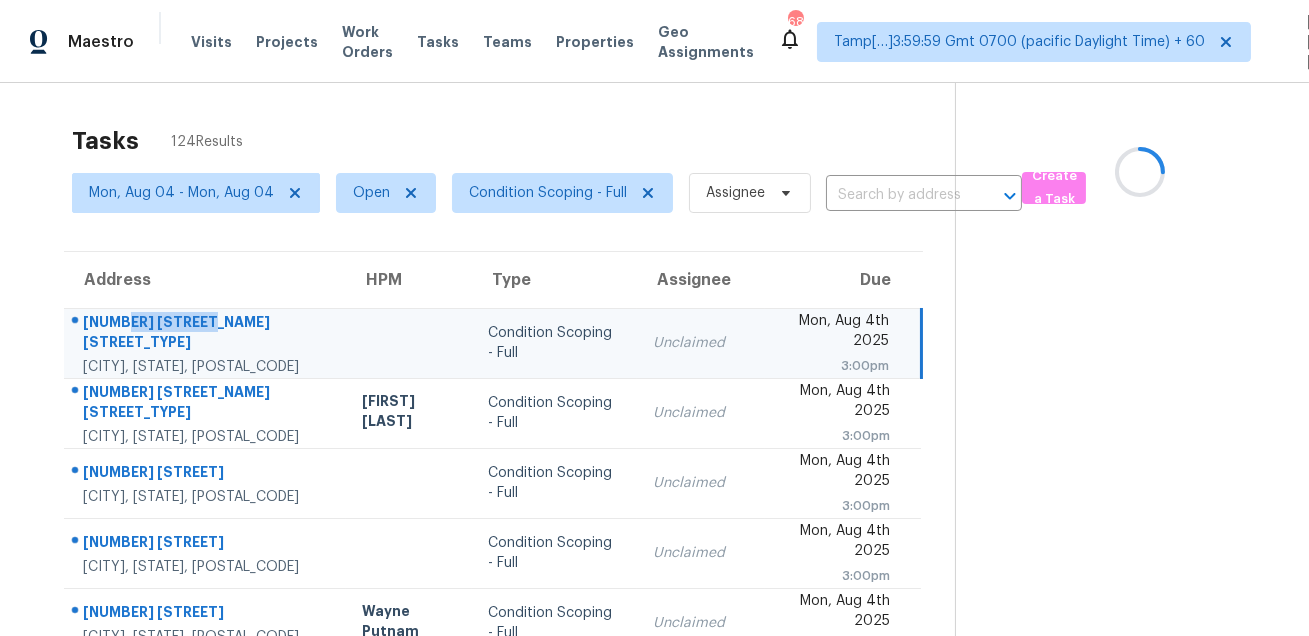 click on "8185 Whipporwill Ln" at bounding box center [206, 334] 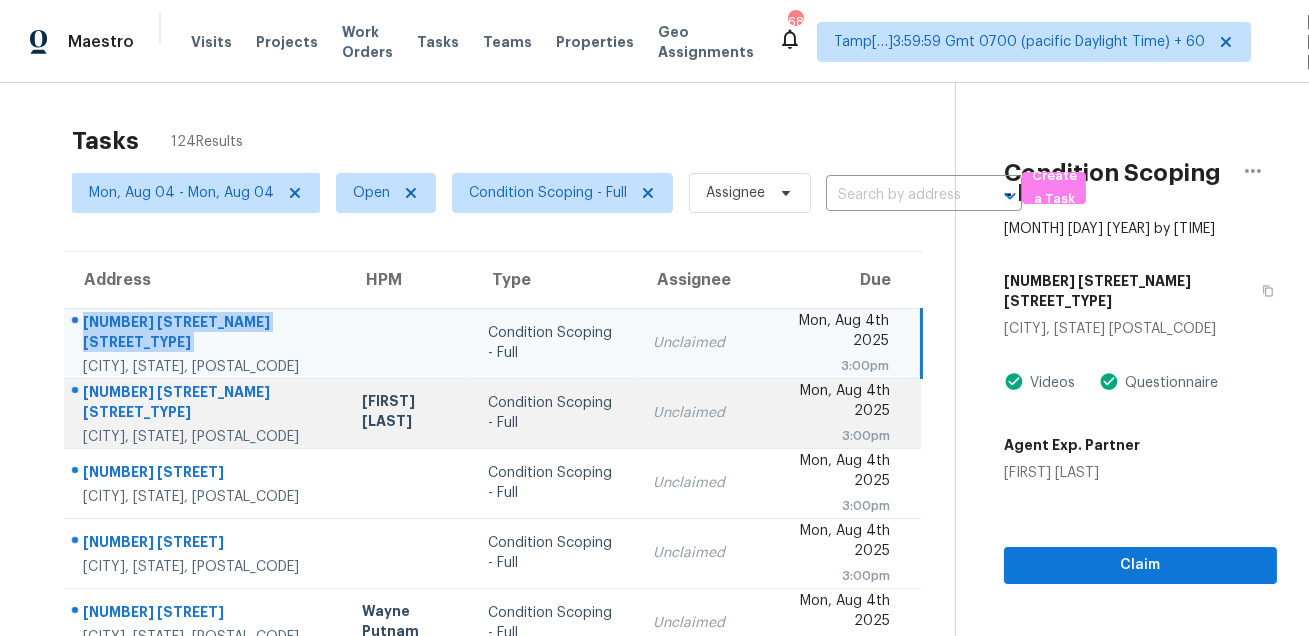 click on "1745 Matheson Ave   Charlotte, NC, 28205" at bounding box center (205, 413) 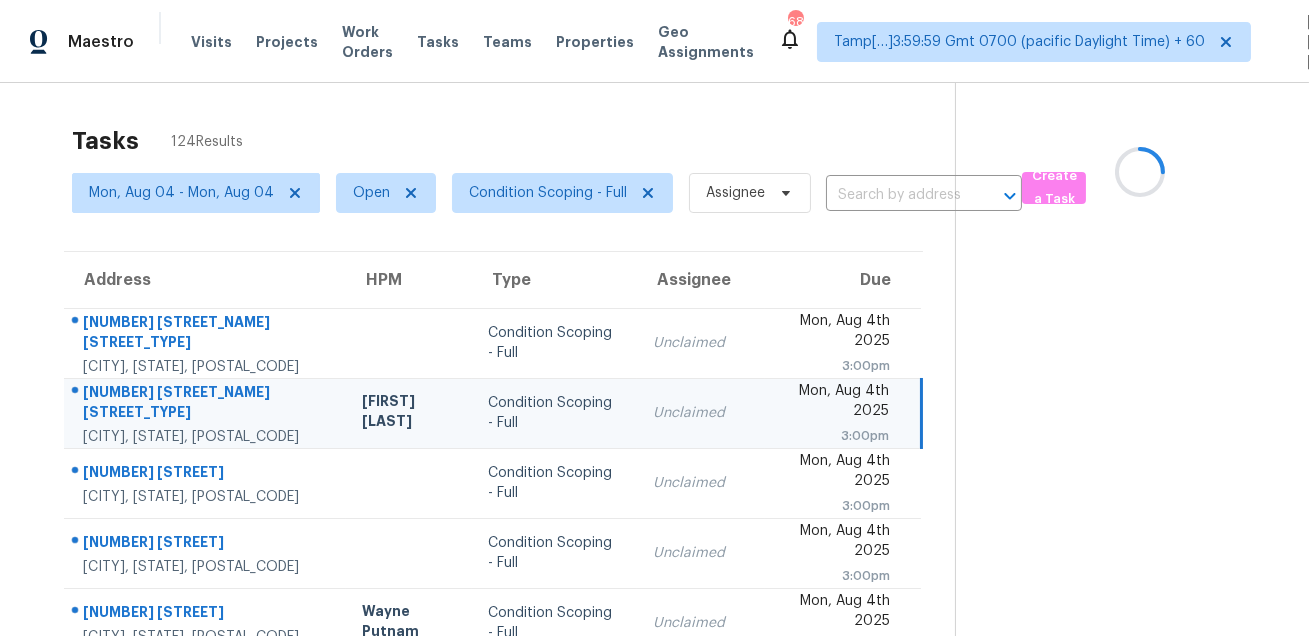 click on "1745 Matheson Ave   Charlotte, NC, 28205" at bounding box center (205, 413) 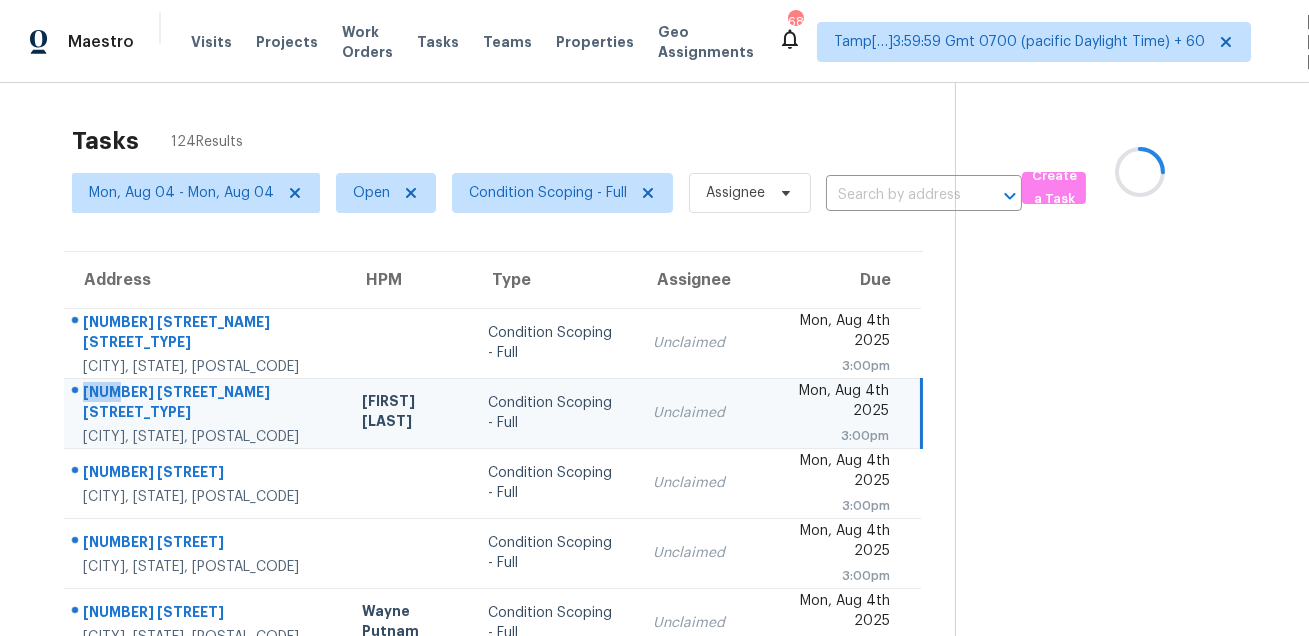click on "1745 Matheson Ave   Charlotte, NC, 28205" at bounding box center [205, 413] 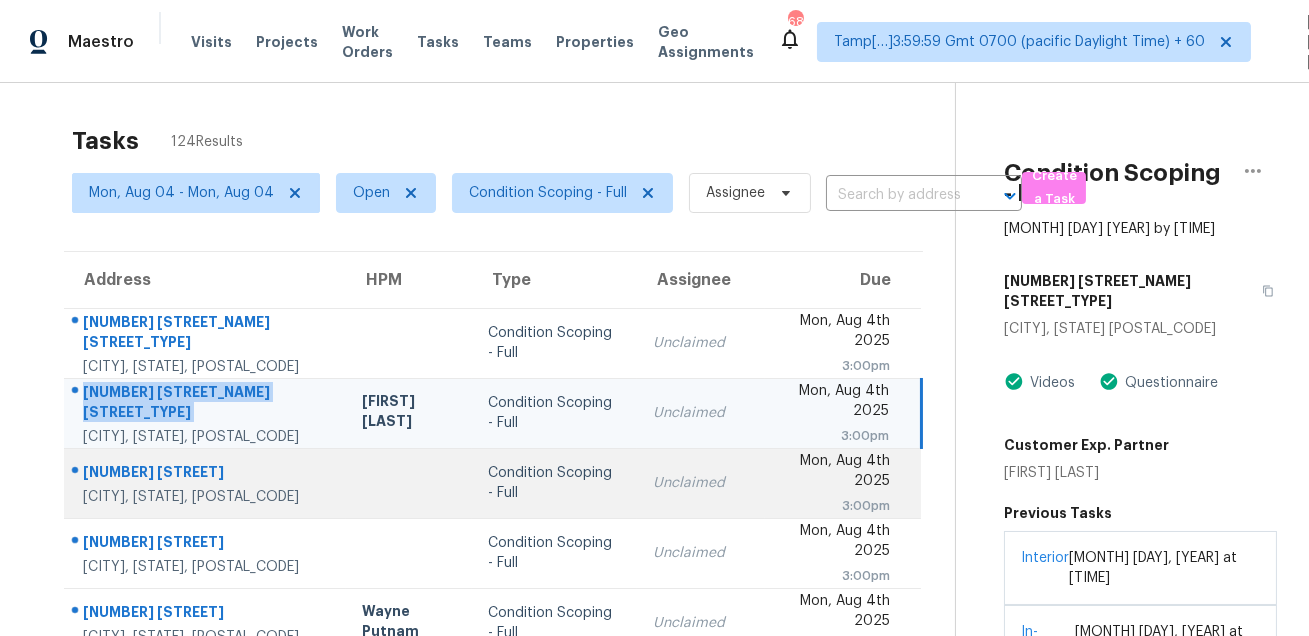 click on "5721 Bentgrass Dr" at bounding box center [206, 474] 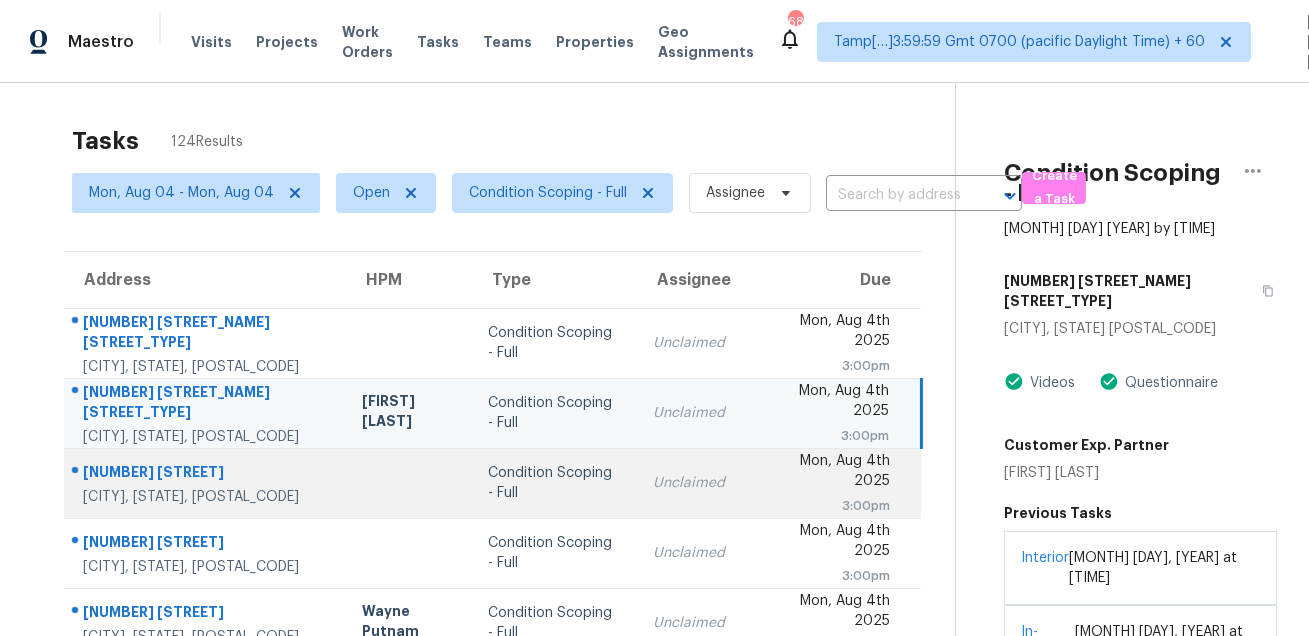 click on "5721 Bentgrass Dr" at bounding box center (206, 474) 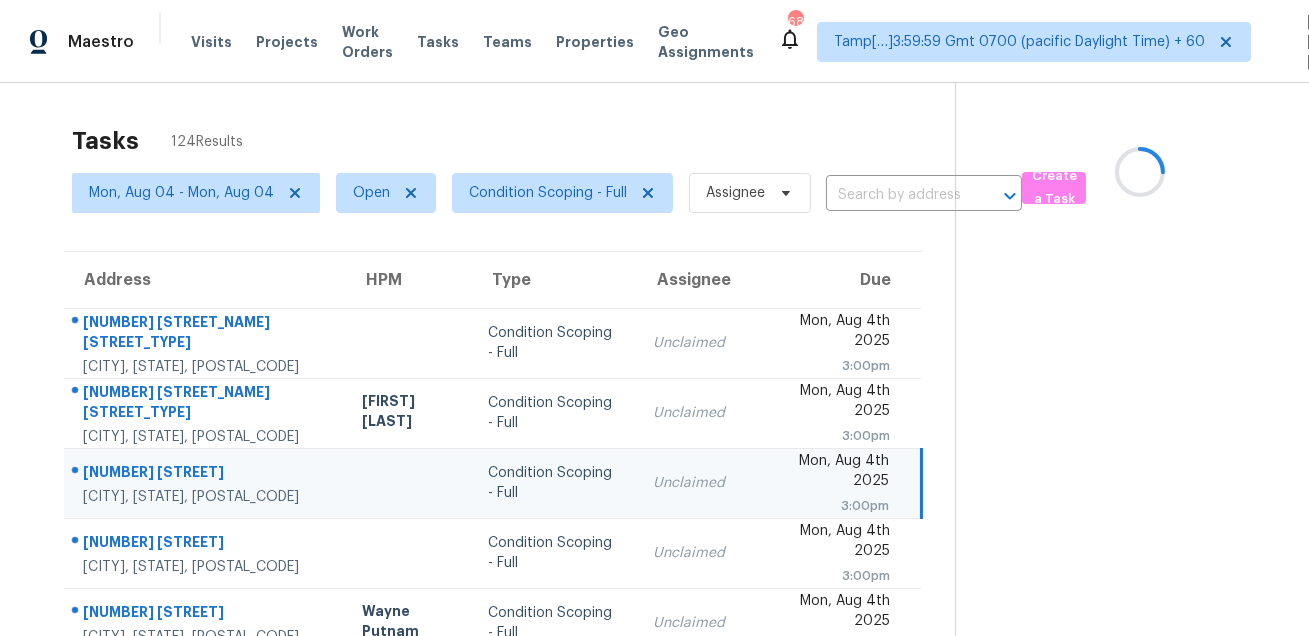 click on "5721 Bentgrass Dr" at bounding box center [206, 474] 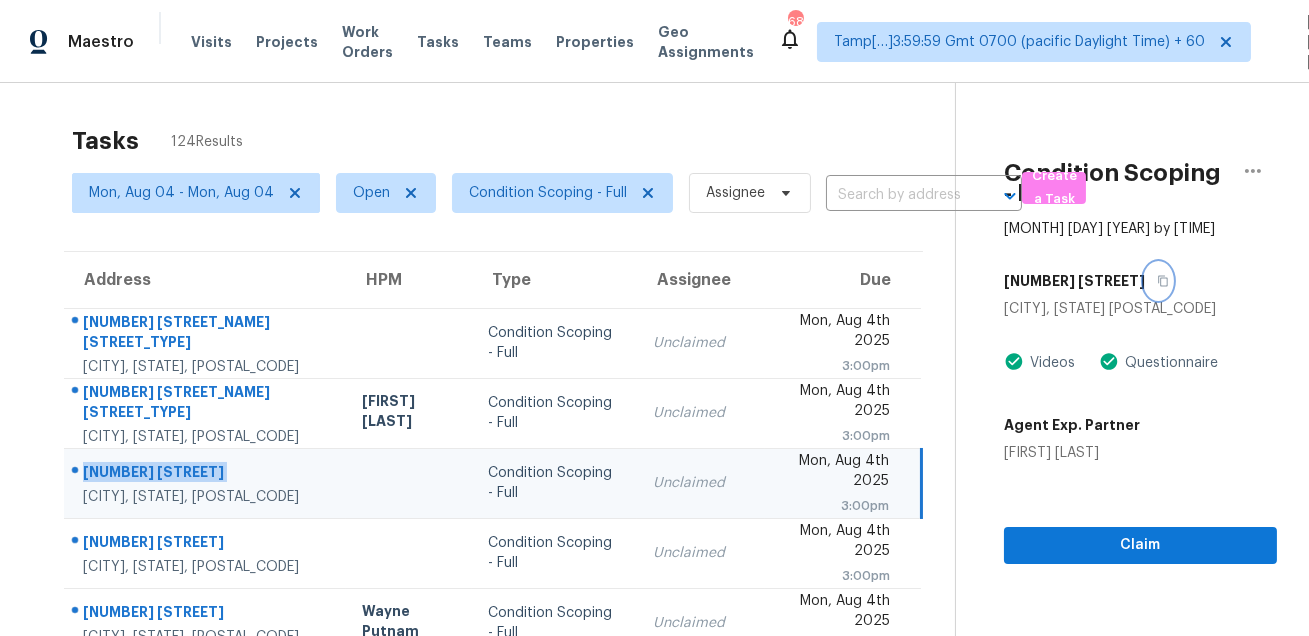 click 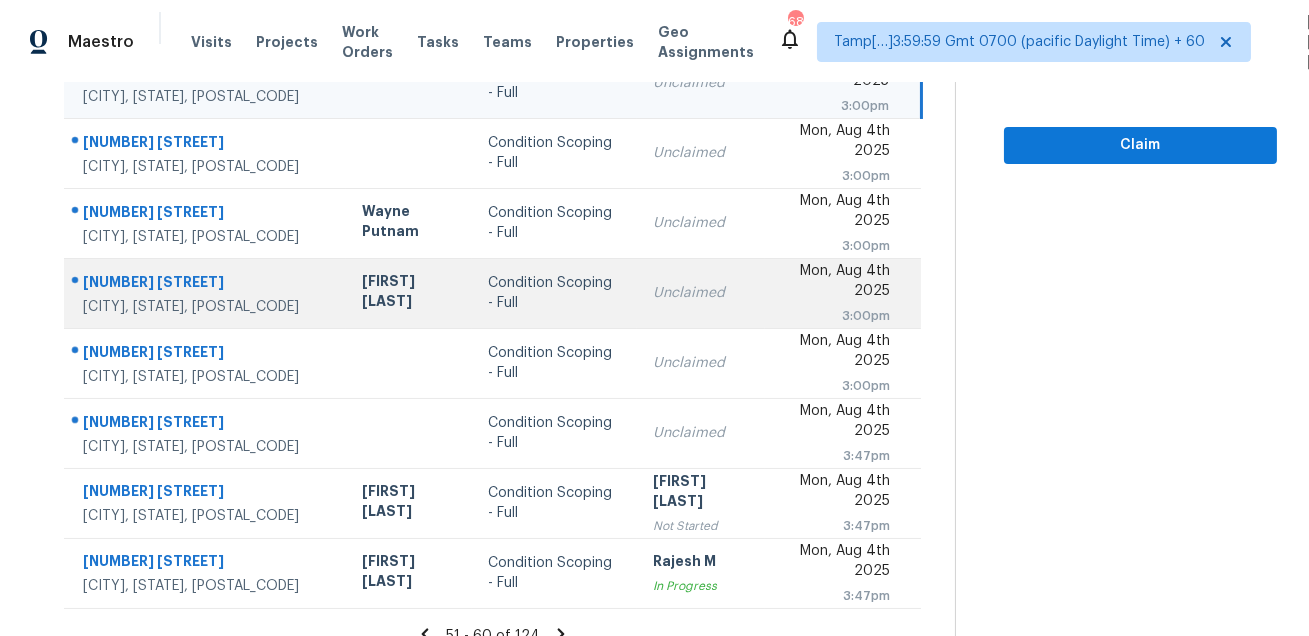 scroll, scrollTop: 405, scrollLeft: 0, axis: vertical 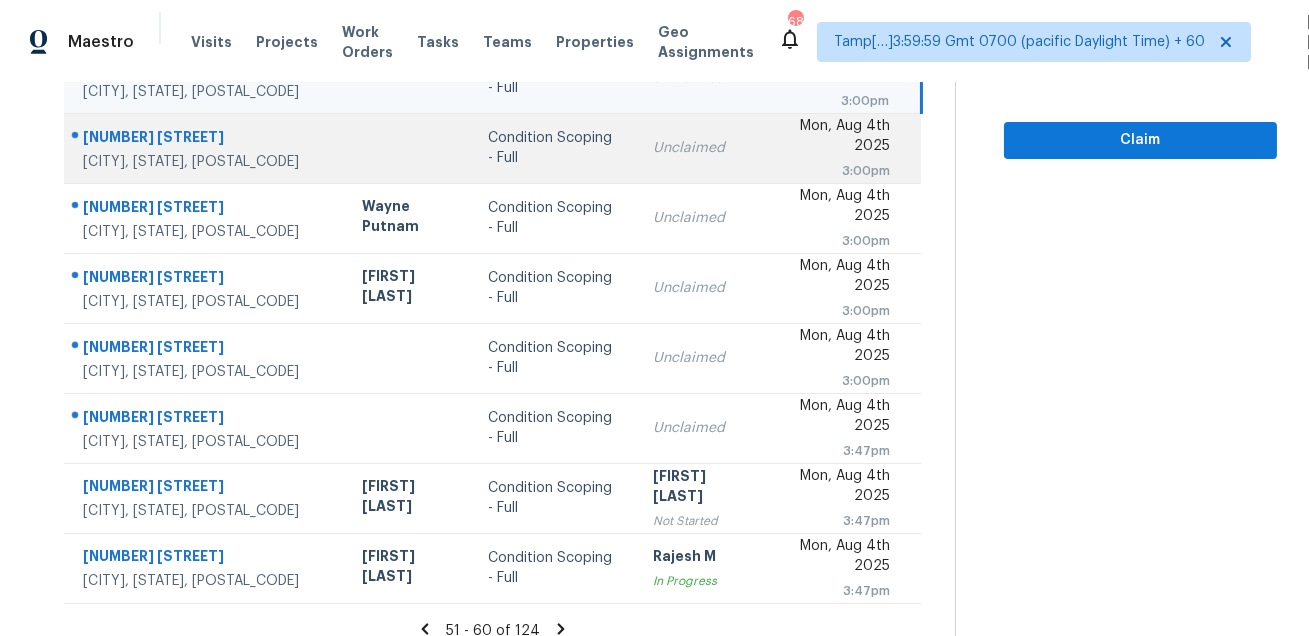 click on "13747 Picarsa Dr" at bounding box center (206, 139) 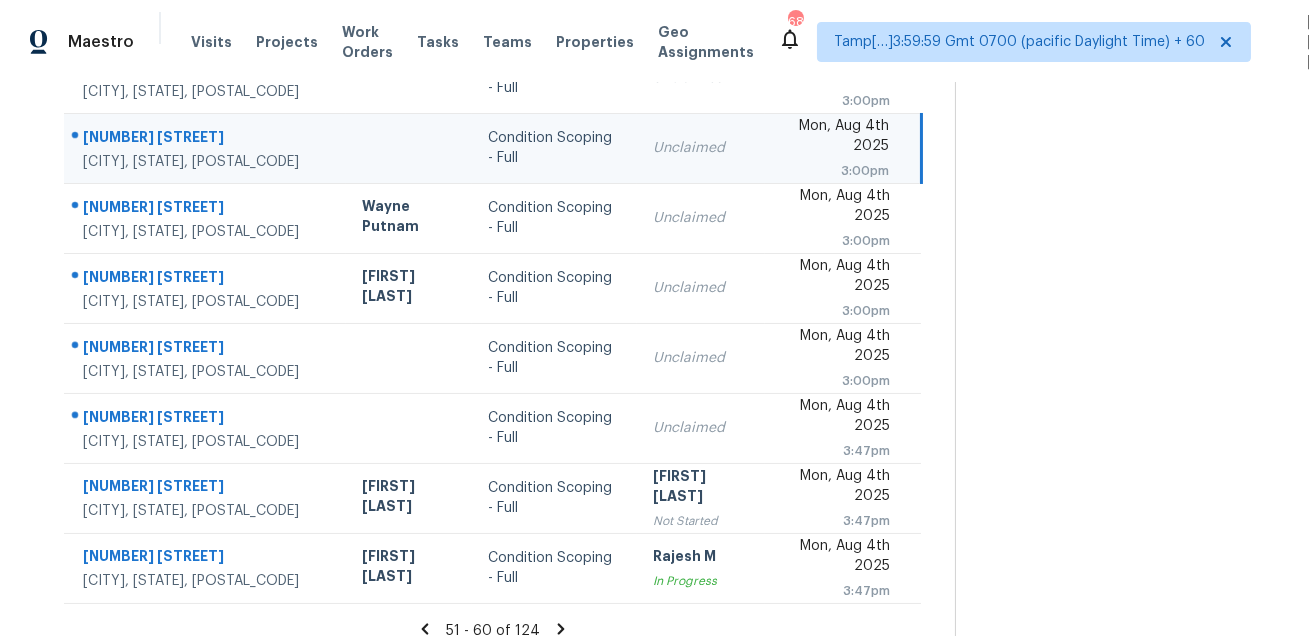 click on "13747 Picarsa Dr" at bounding box center [206, 139] 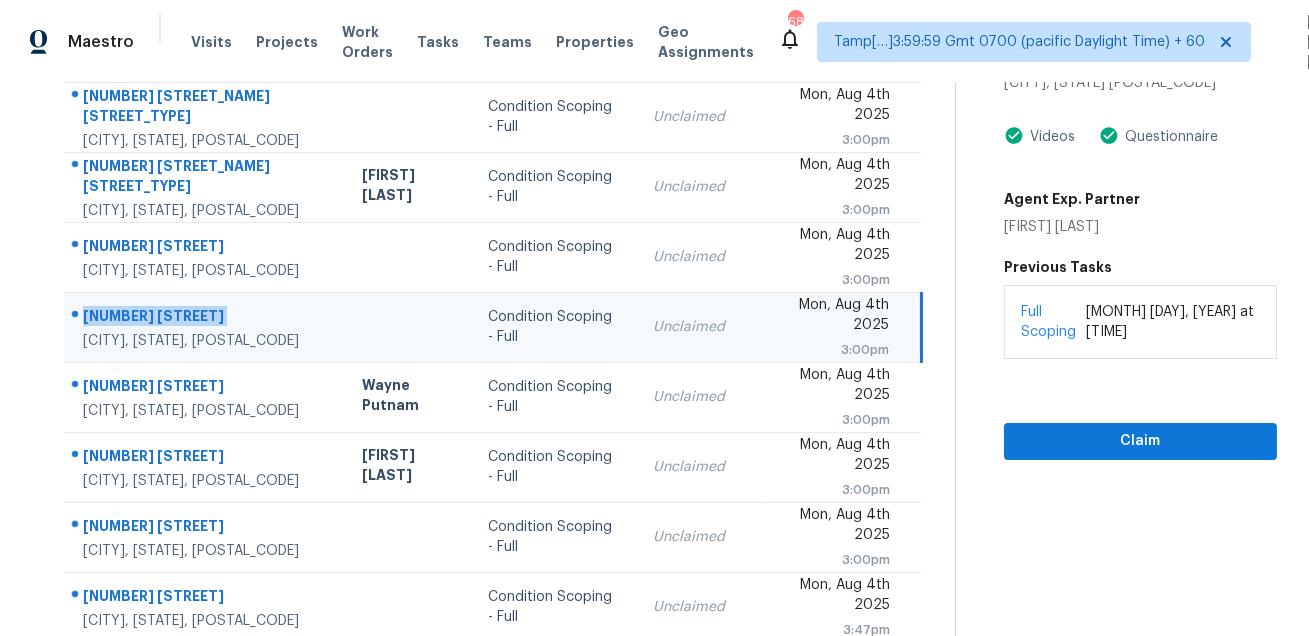 scroll, scrollTop: 115, scrollLeft: 0, axis: vertical 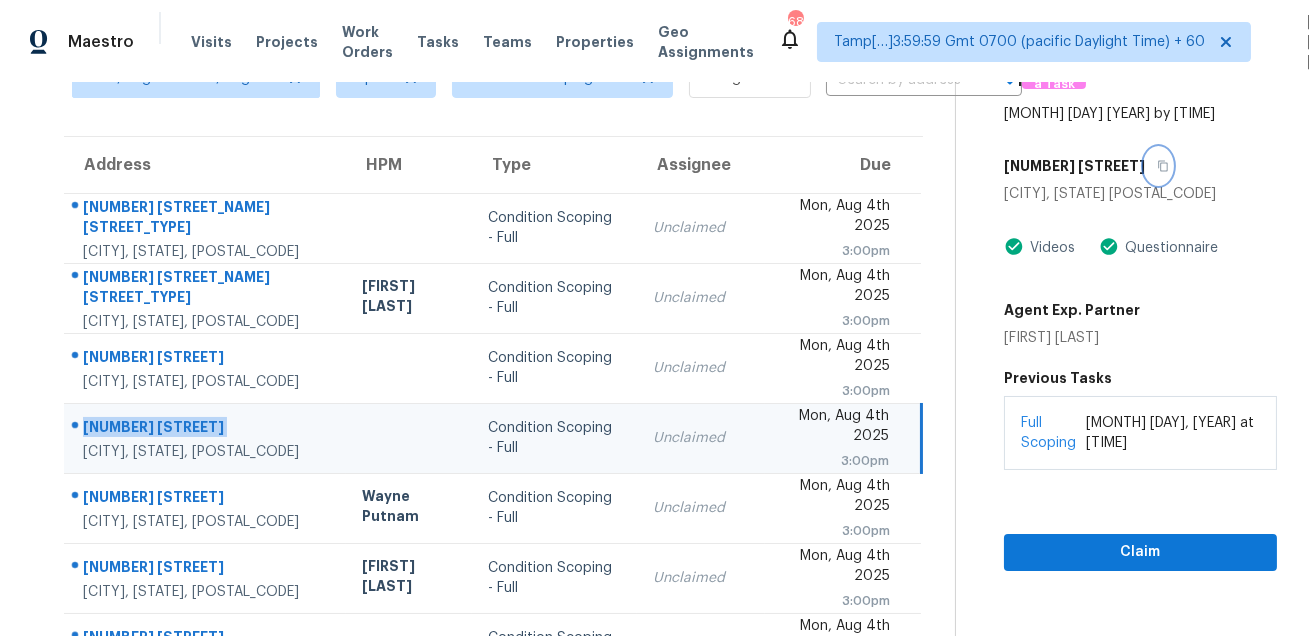 click at bounding box center (1158, 166) 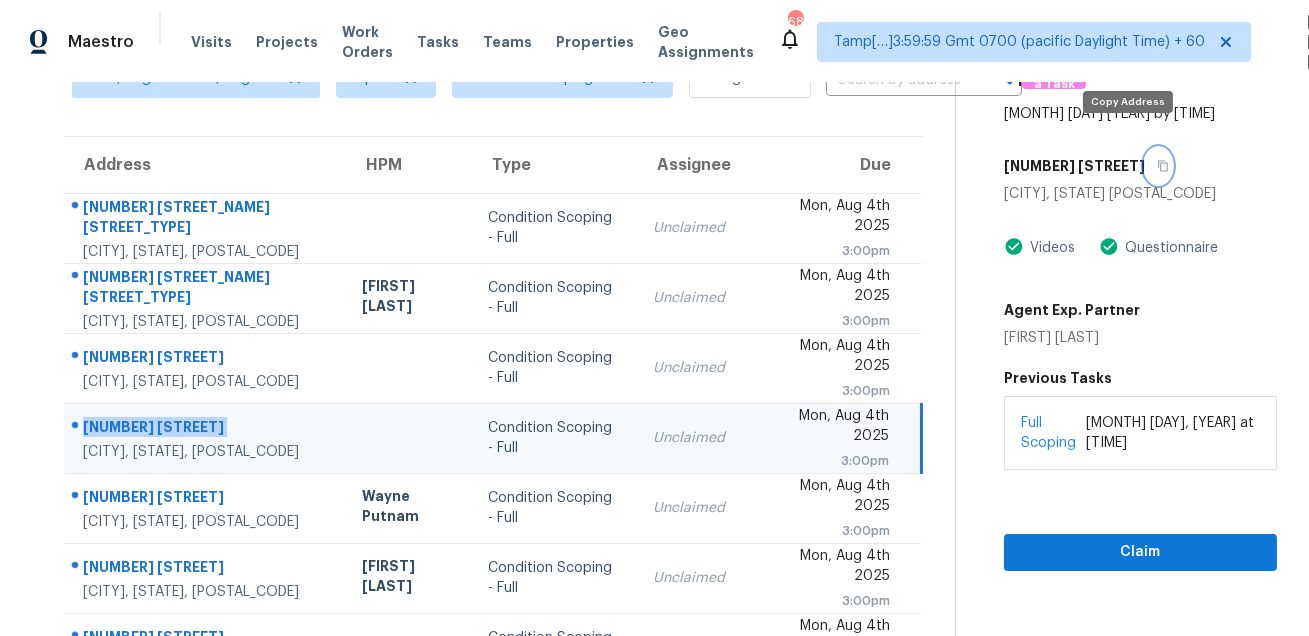 click at bounding box center [1158, 166] 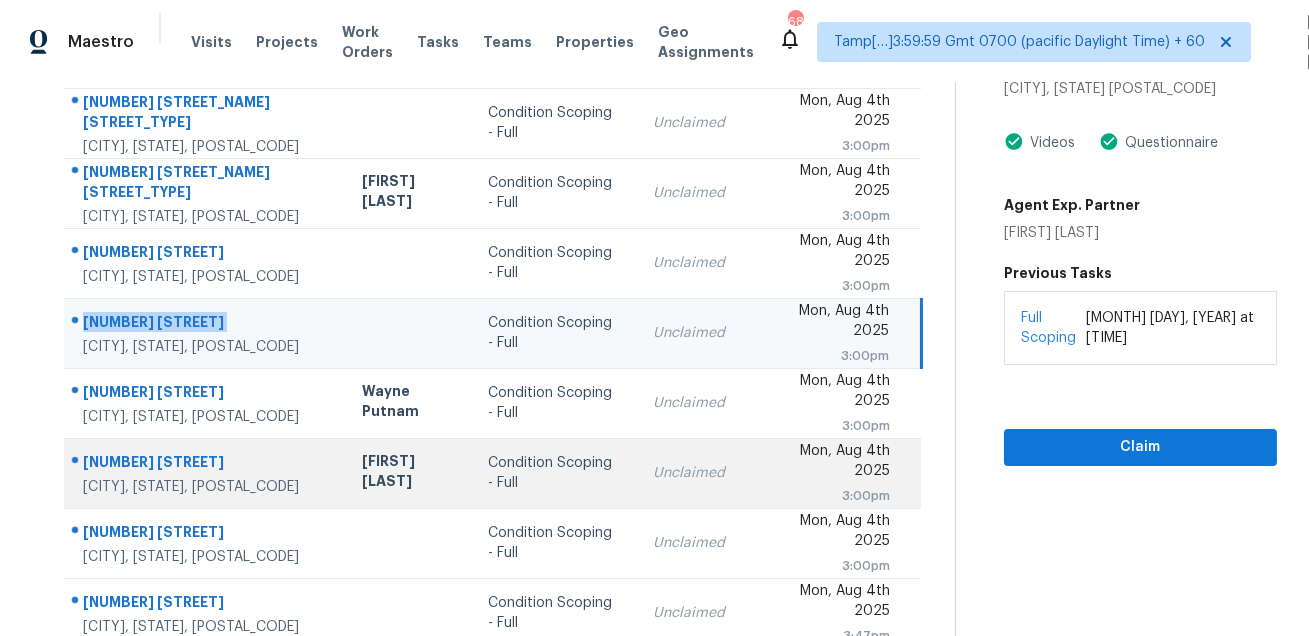 scroll, scrollTop: 262, scrollLeft: 0, axis: vertical 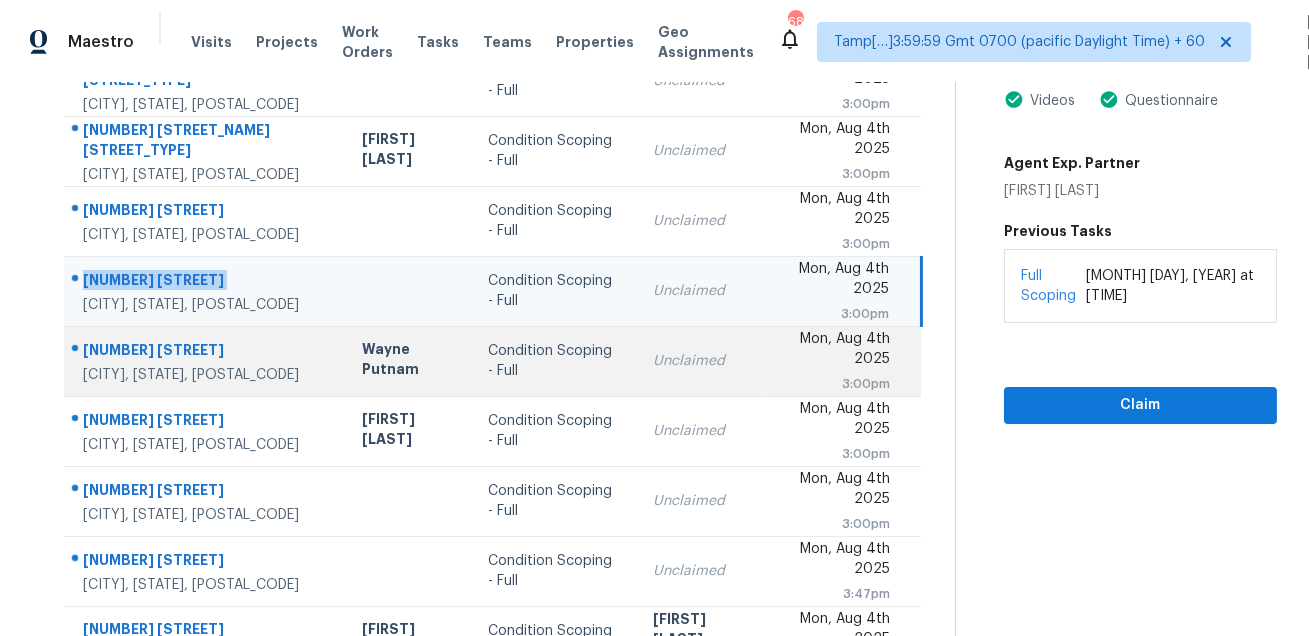 click on "48 High View Ct" at bounding box center (206, 352) 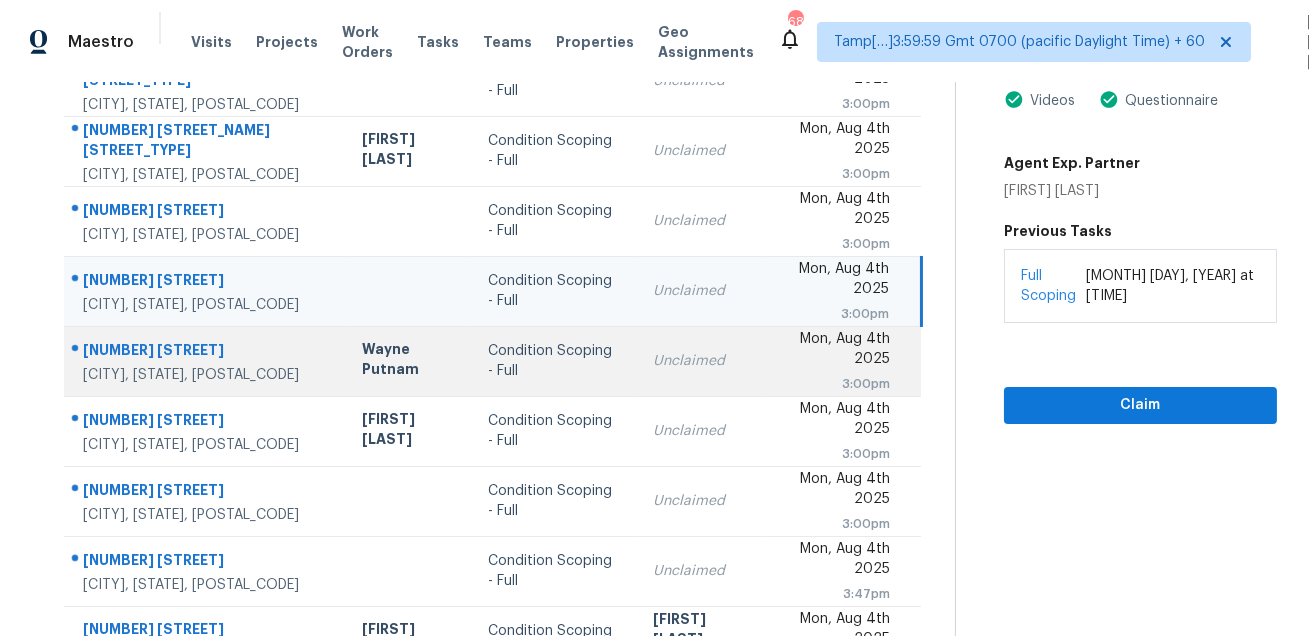 click on "48 High View Ct" at bounding box center [206, 352] 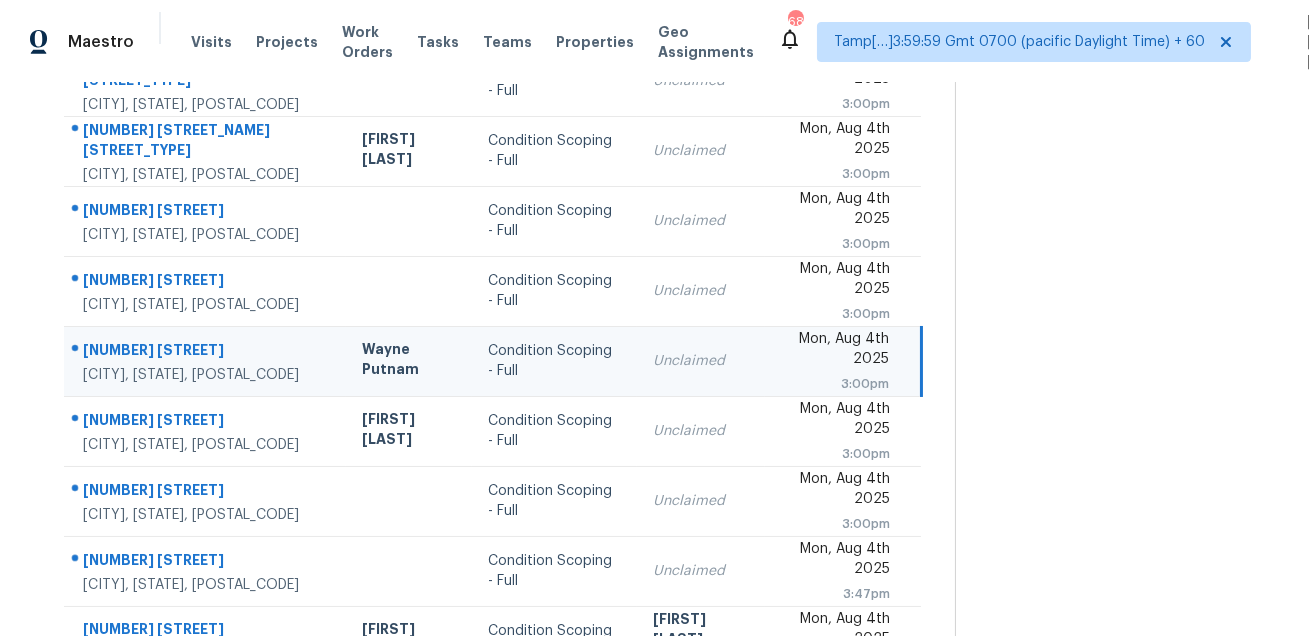 click on "48 High View Ct" at bounding box center [206, 352] 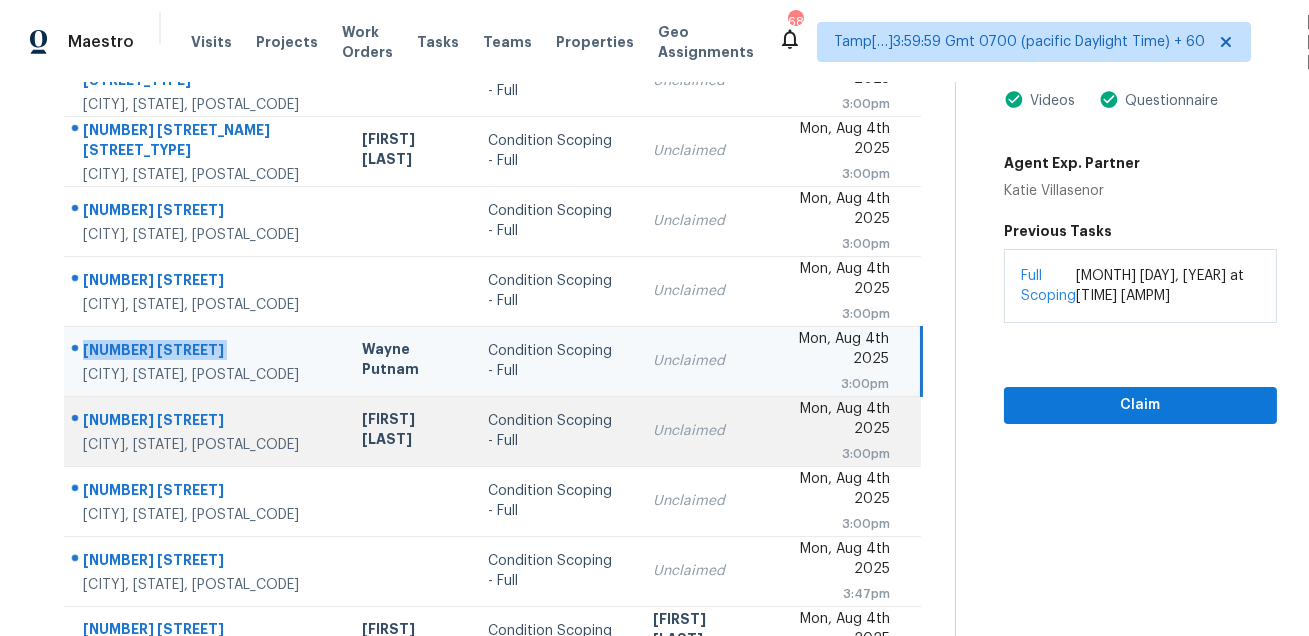 click on "32125 Crestwood" at bounding box center [206, 422] 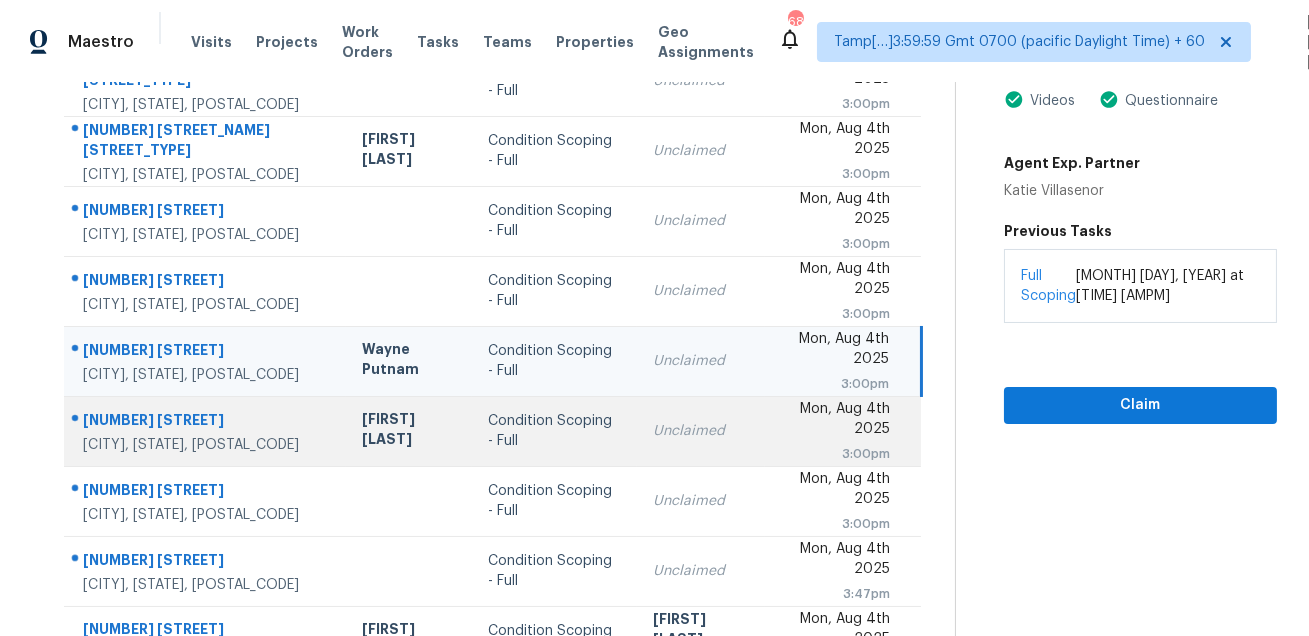 click on "32125 Crestwood" at bounding box center [206, 422] 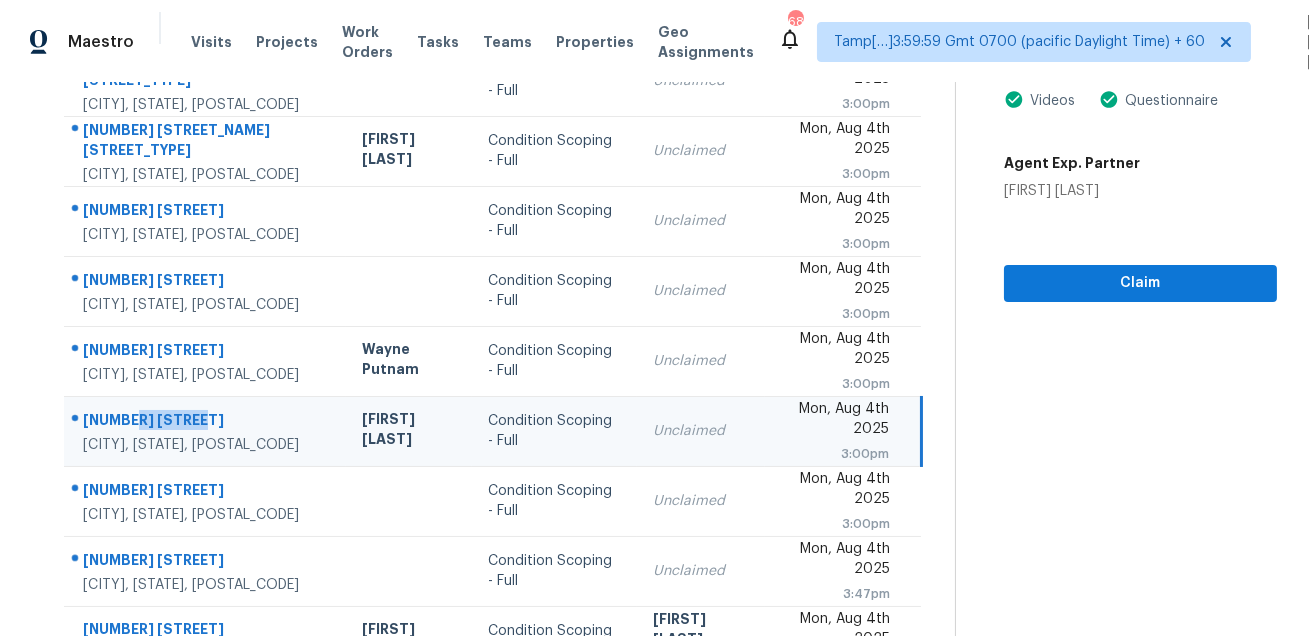 click on "32125 Crestwood" at bounding box center [206, 422] 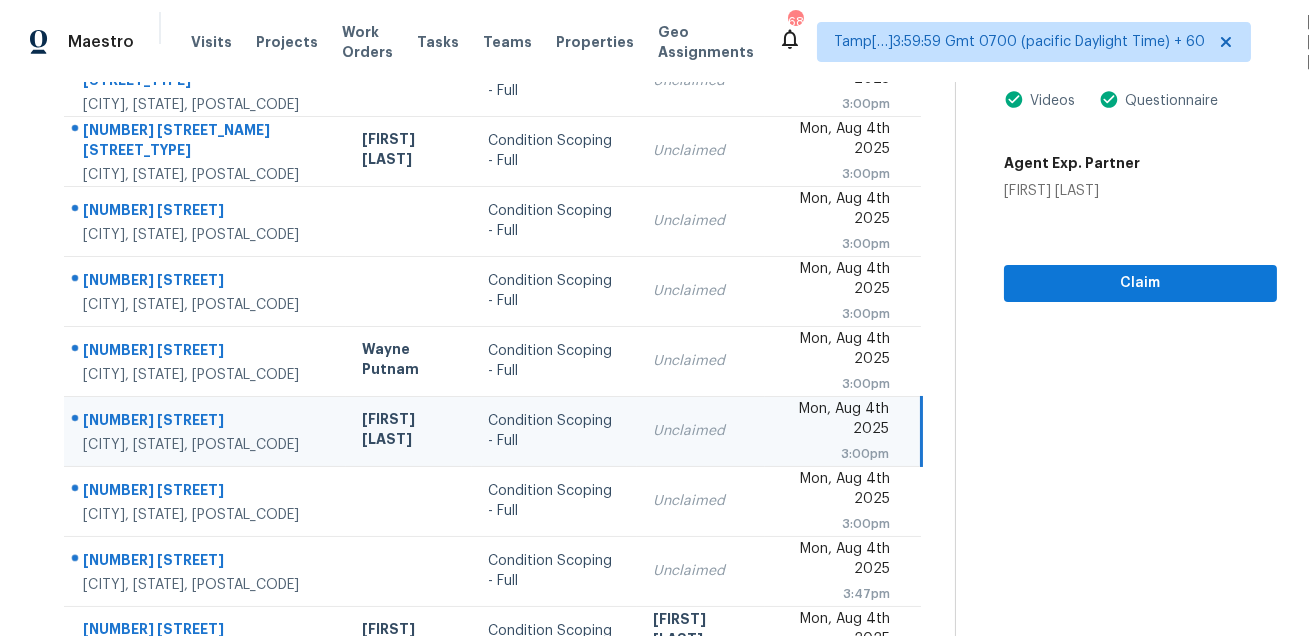 click on "32125 Crestwood" at bounding box center [206, 422] 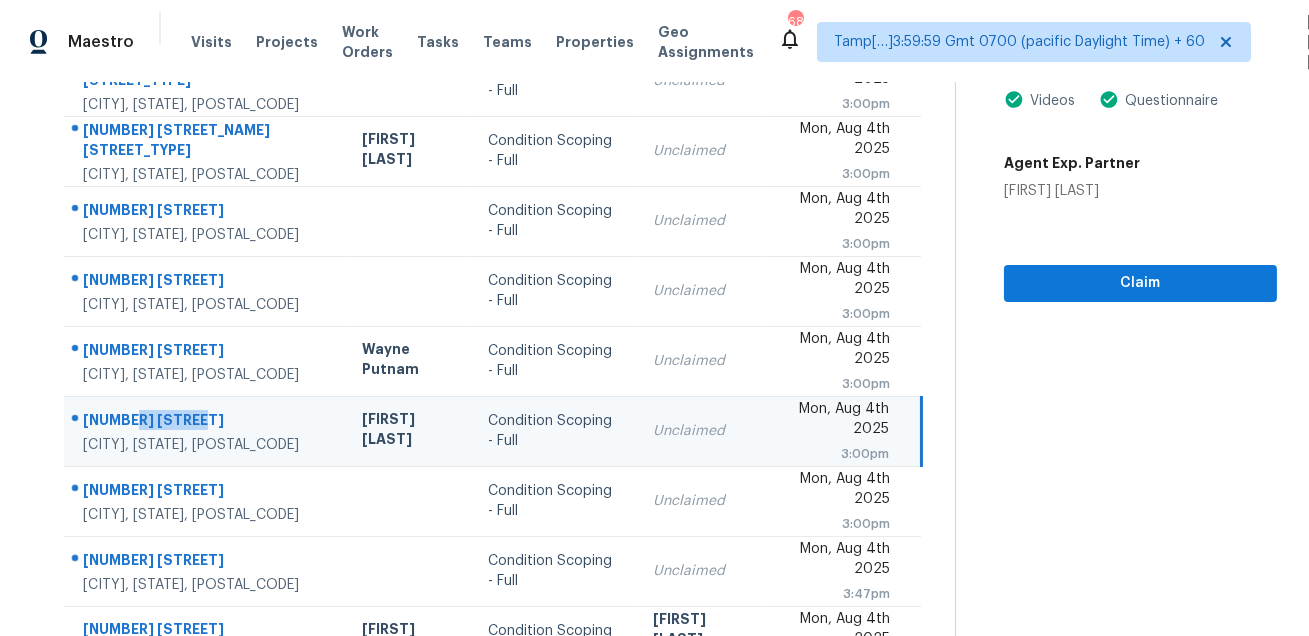 click on "32125 Crestwood" at bounding box center (206, 422) 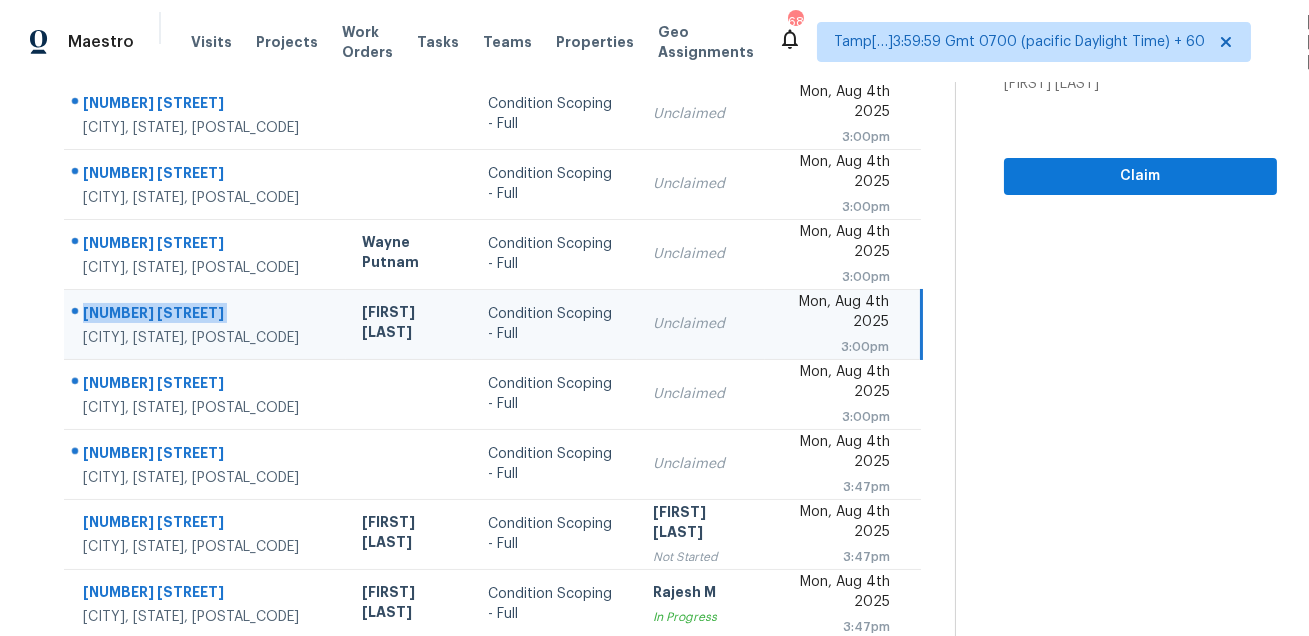 scroll, scrollTop: 405, scrollLeft: 0, axis: vertical 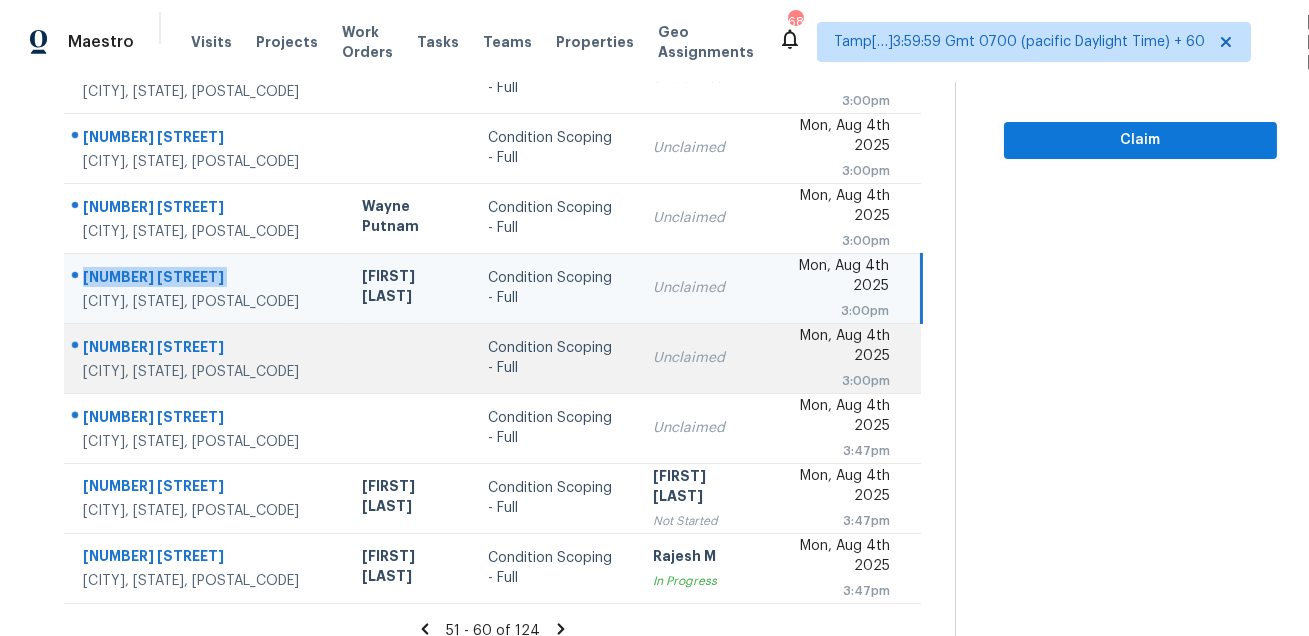 click on "4915 Baymeadows Rd   Jacksonville, FL, 32217" at bounding box center (205, 358) 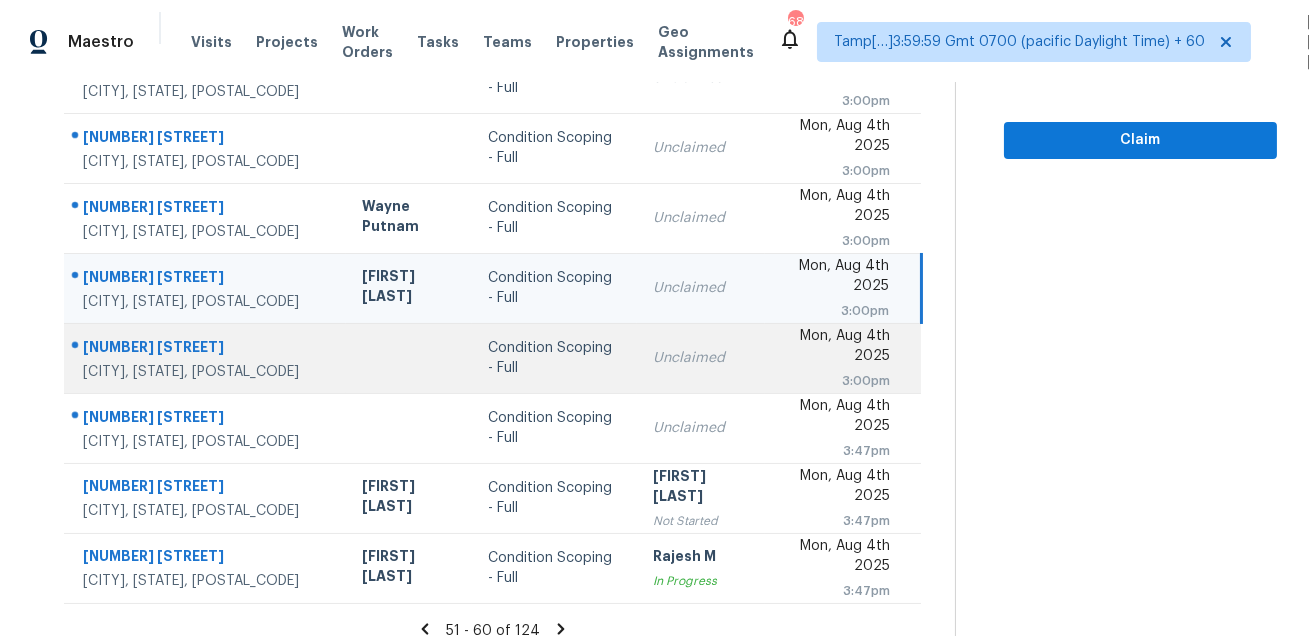 click on "4915 Baymeadows Rd   Jacksonville, FL, 32217" at bounding box center [205, 358] 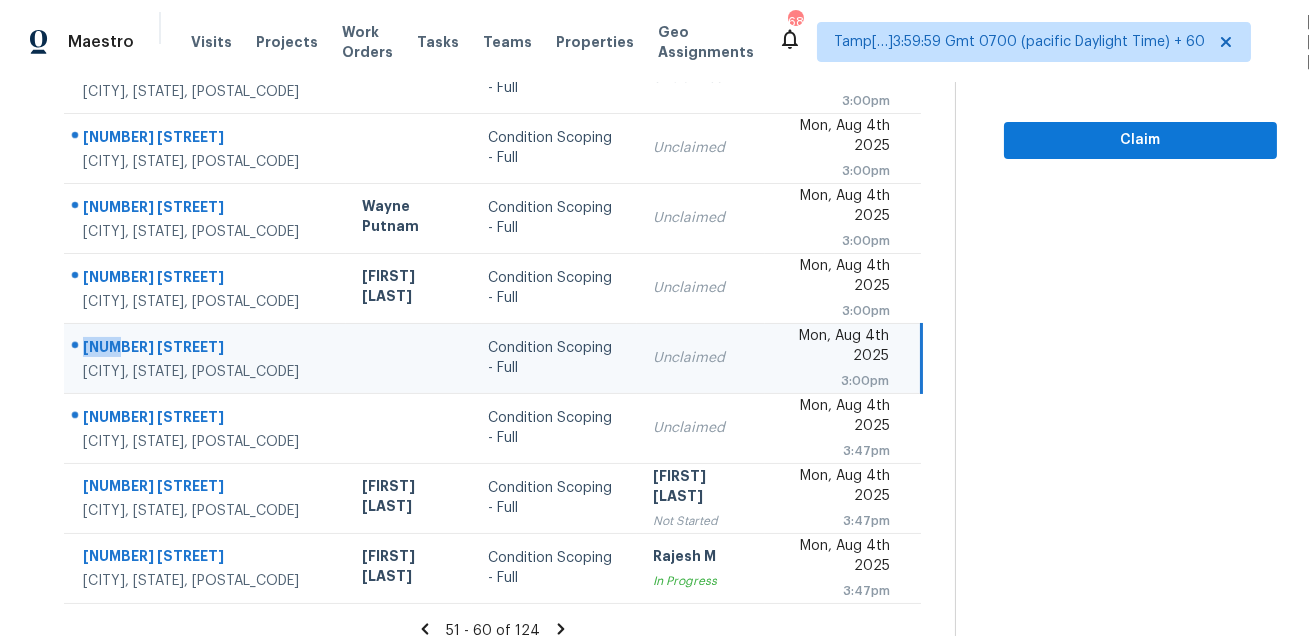click on "4915 Baymeadows Rd" at bounding box center [206, 349] 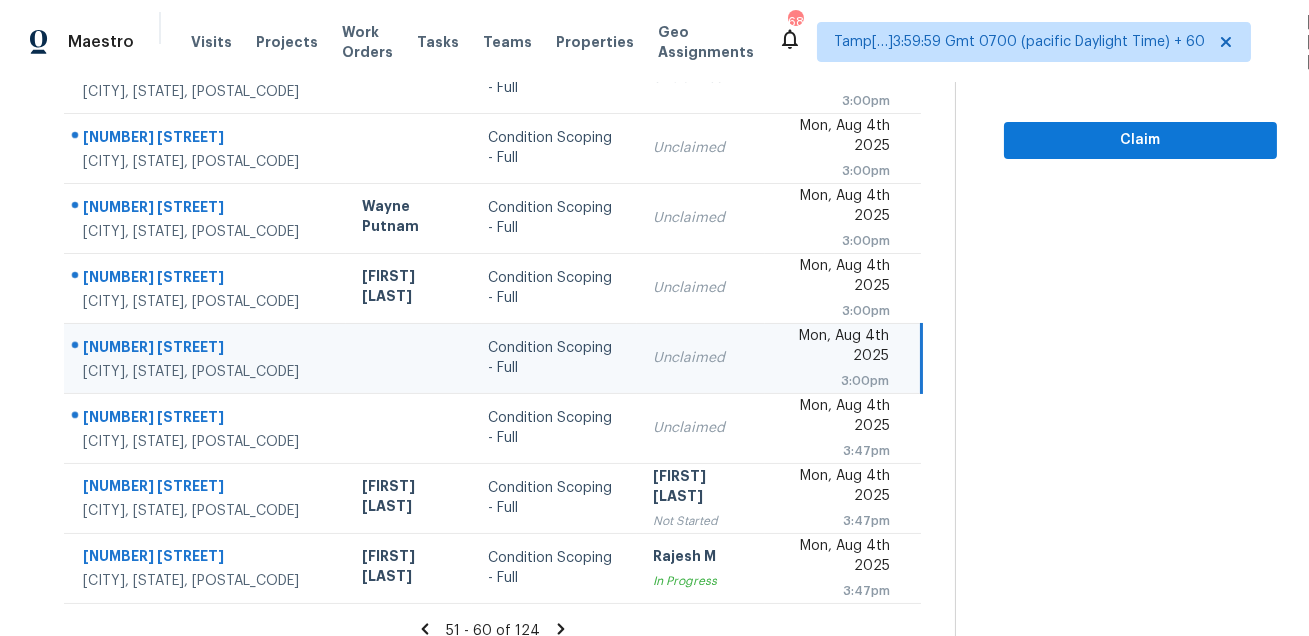 click on "4915 Baymeadows Rd" at bounding box center (206, 349) 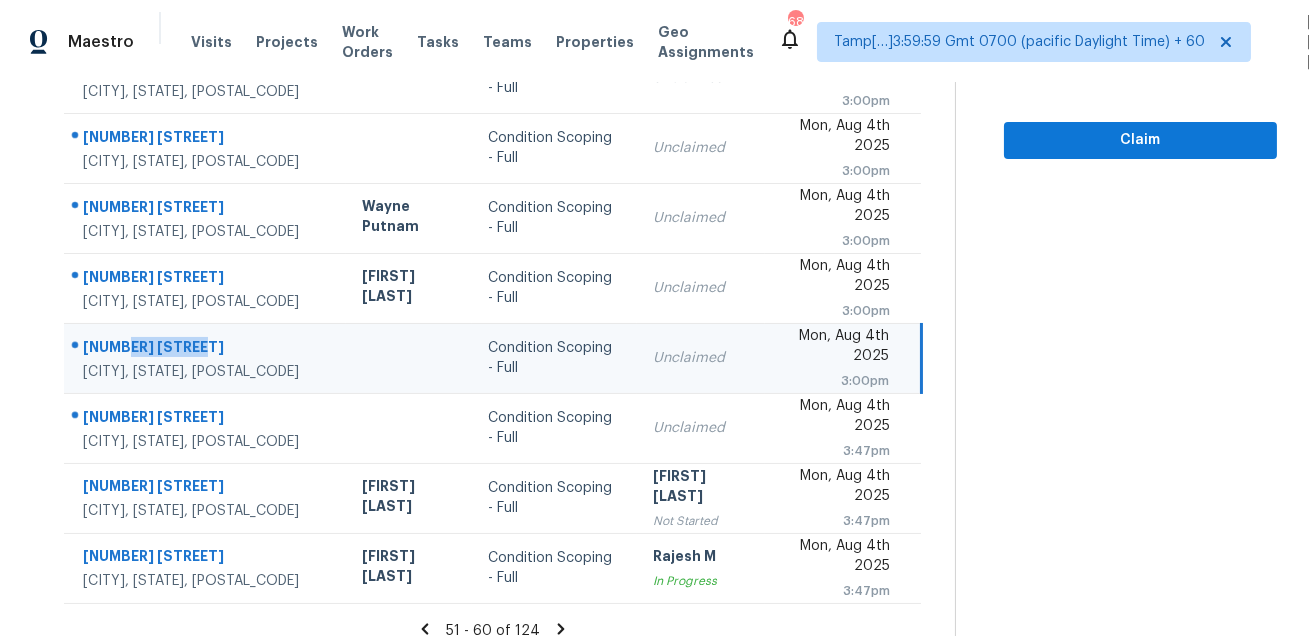 click on "4915 Baymeadows Rd" at bounding box center (206, 349) 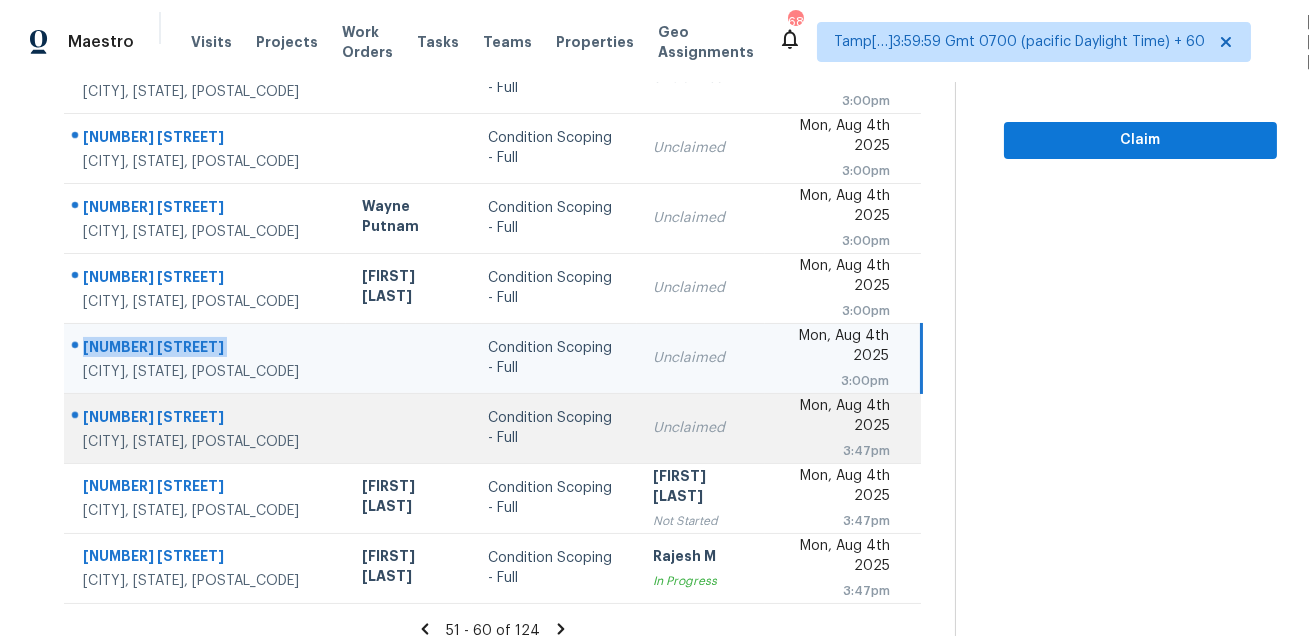 click on "5435 W 86th Ave" at bounding box center [206, 419] 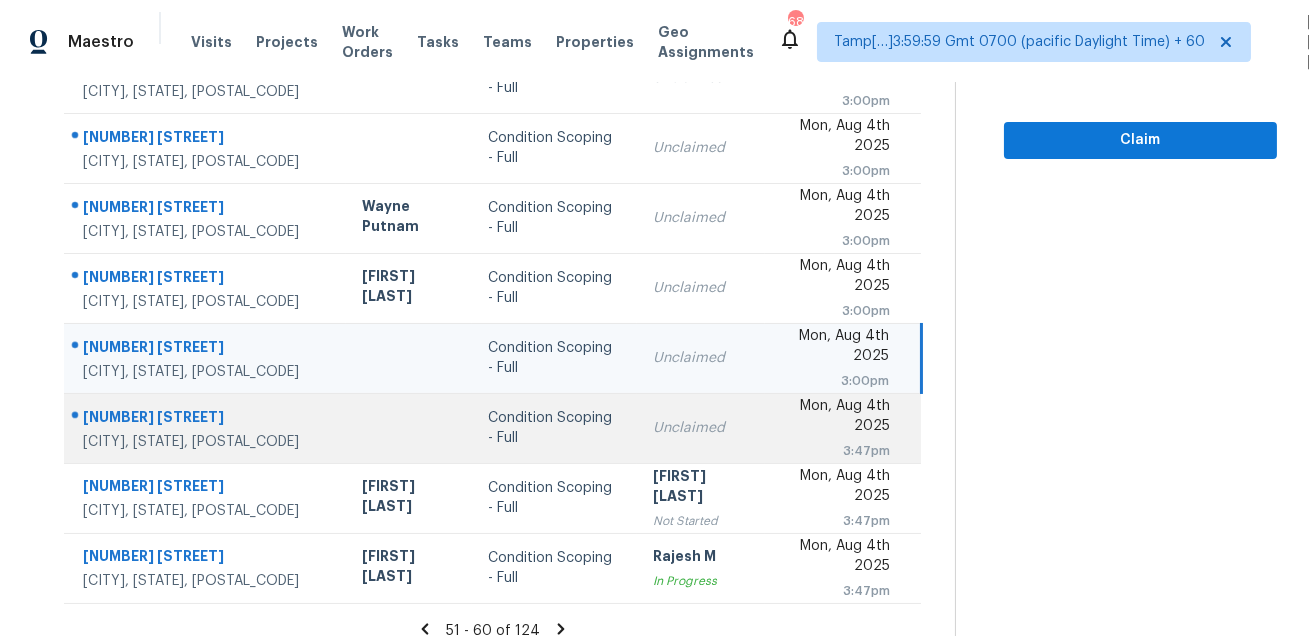 click on "5435 W 86th Ave" at bounding box center (206, 419) 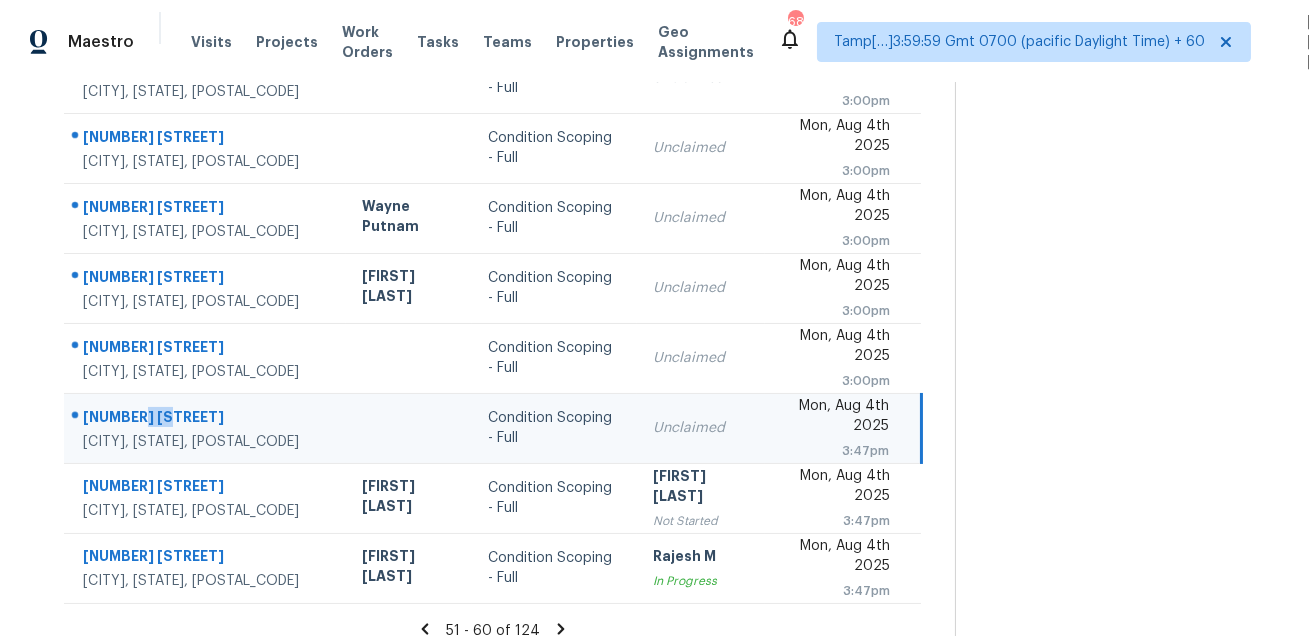 click on "5435 W 86th Ave" at bounding box center (206, 419) 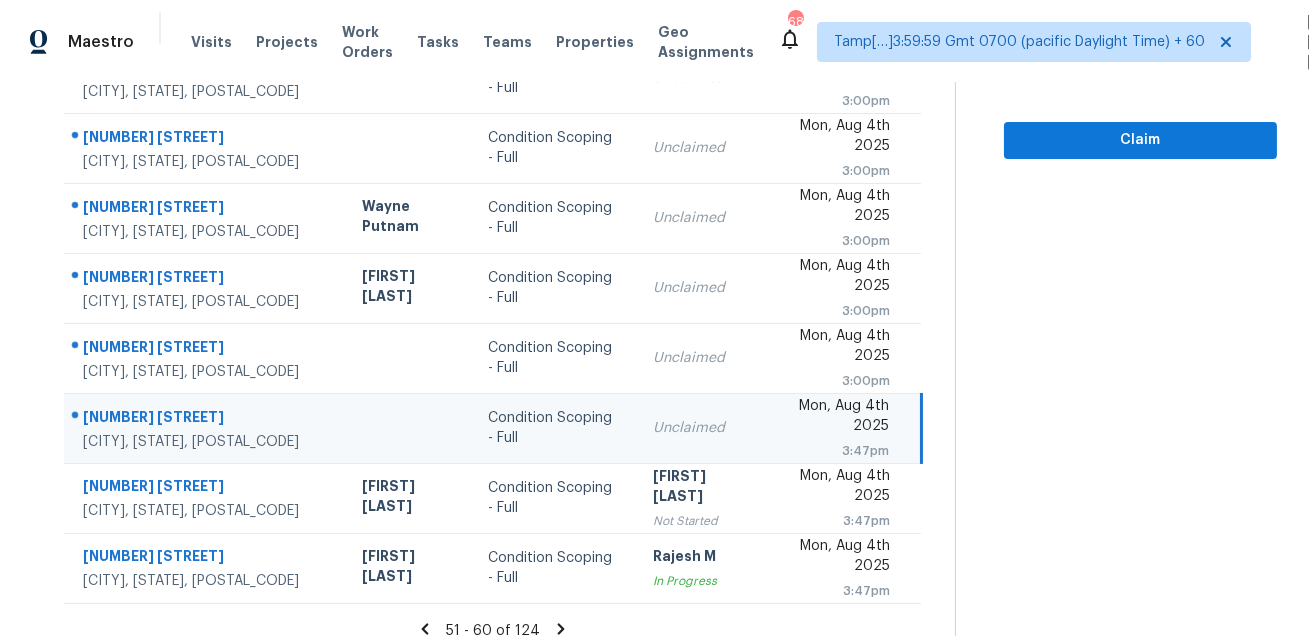 click 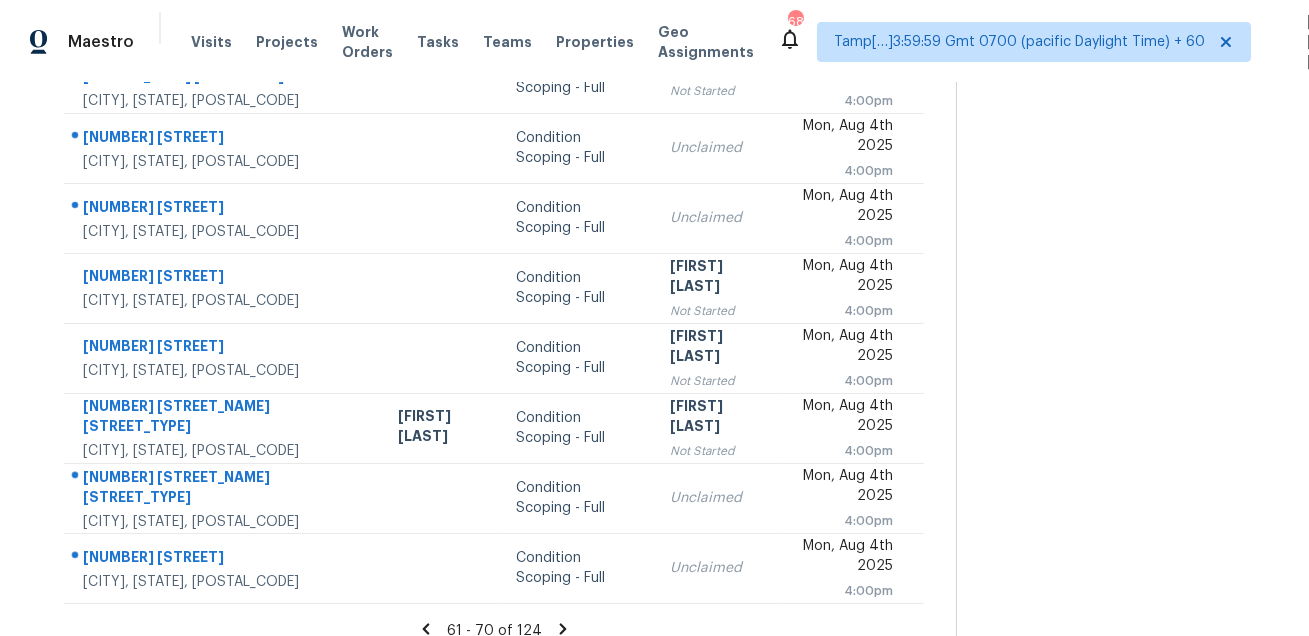 scroll, scrollTop: 0, scrollLeft: 0, axis: both 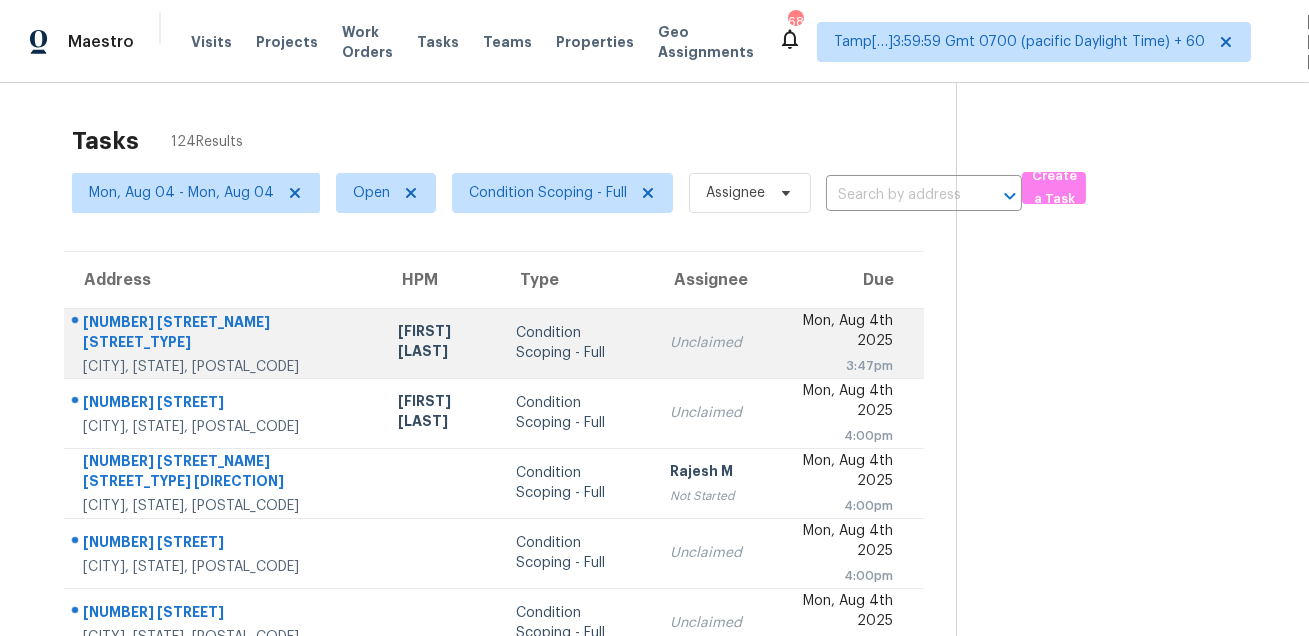 click on "7057 Stinger Pl   Saint Louis, MO, 63129" at bounding box center [223, 343] 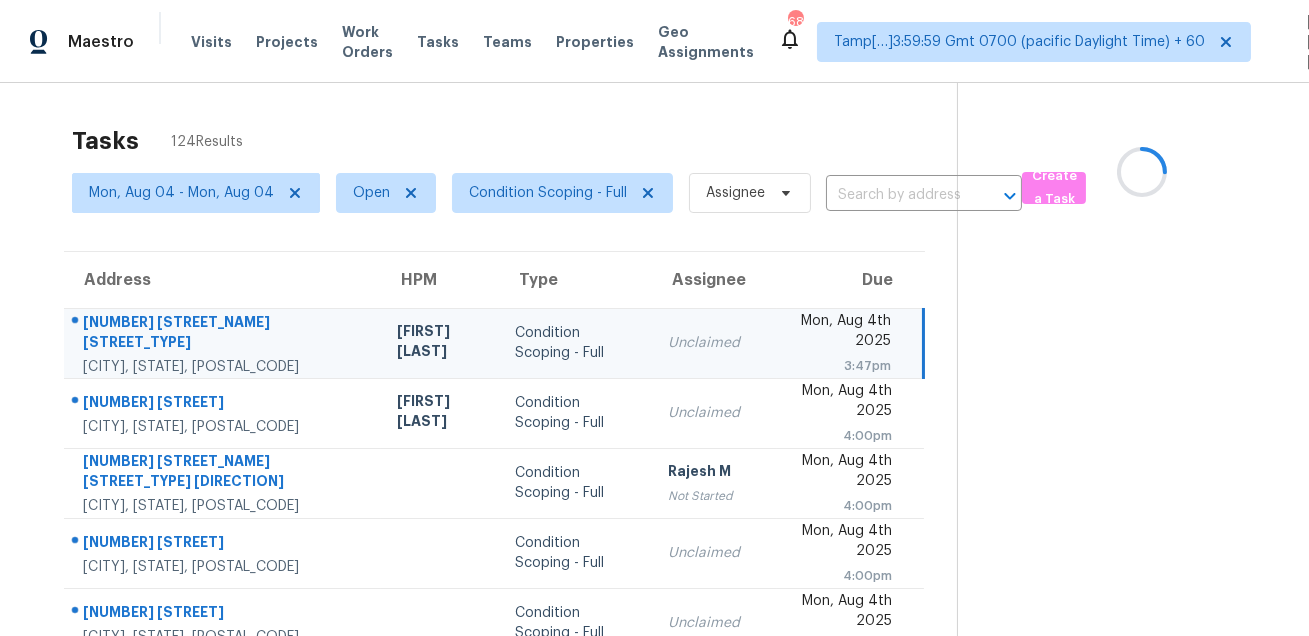 click on "7057 Stinger Pl   Saint Louis, MO, 63129" at bounding box center (222, 343) 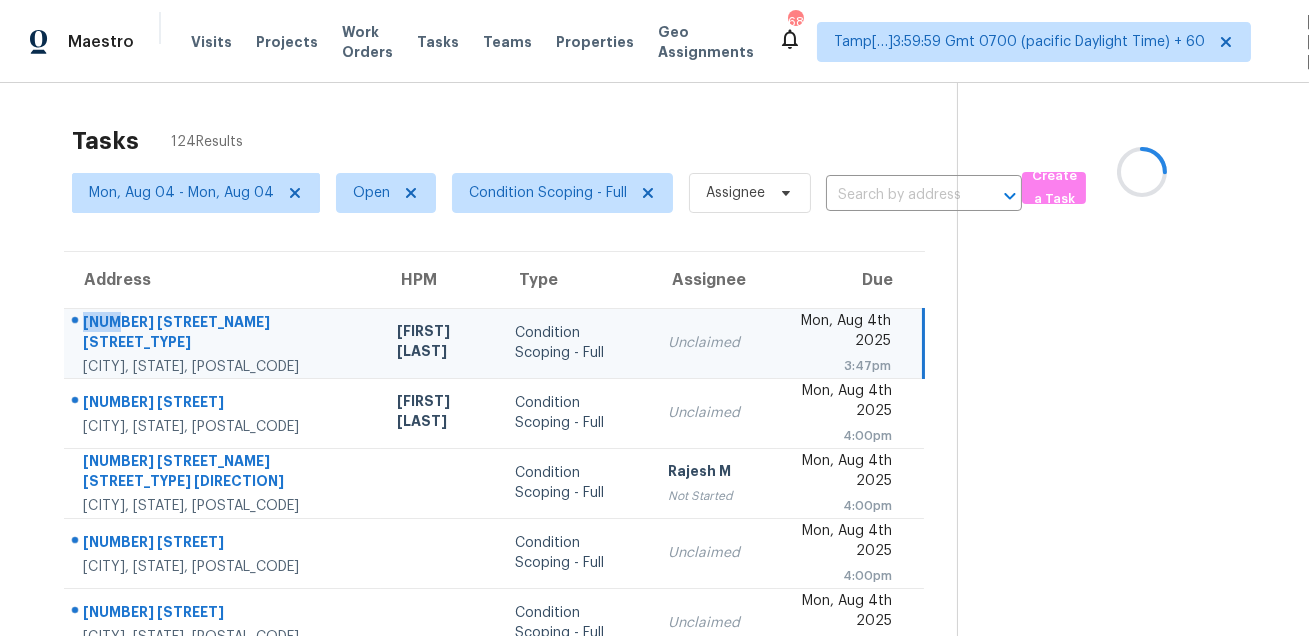 click on "7057 Stinger Pl   Saint Louis, MO, 63129" at bounding box center (222, 343) 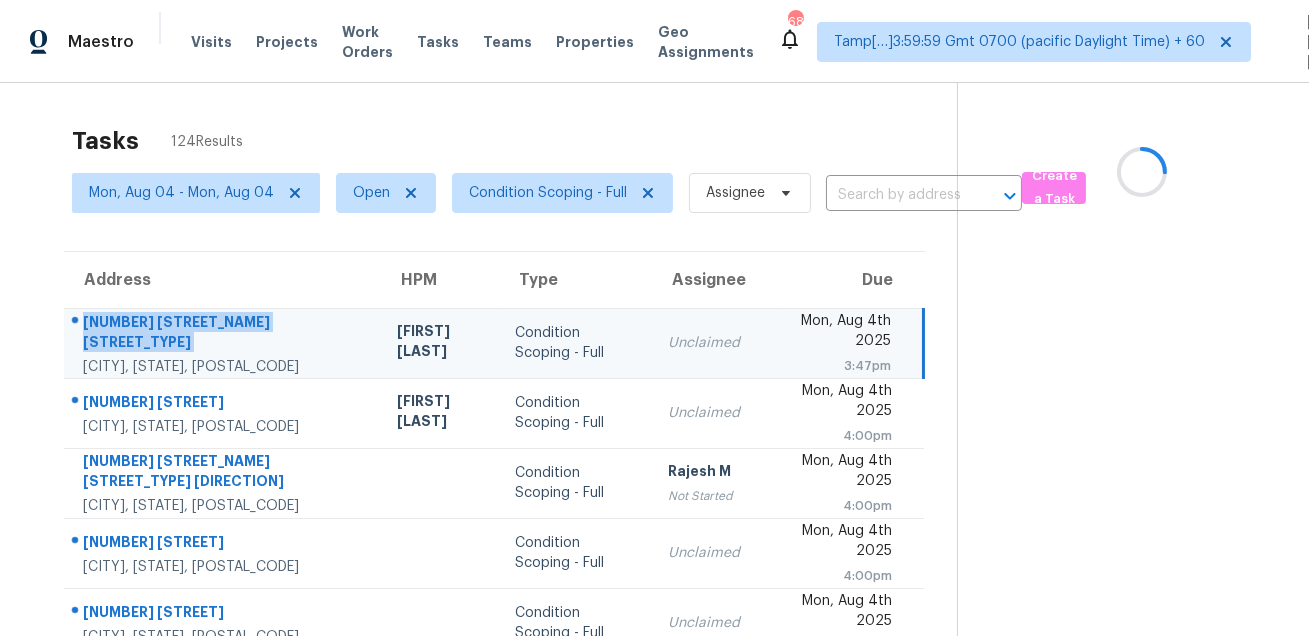 click on "7057 Stinger Pl   Saint Louis, MO, 63129" at bounding box center [222, 343] 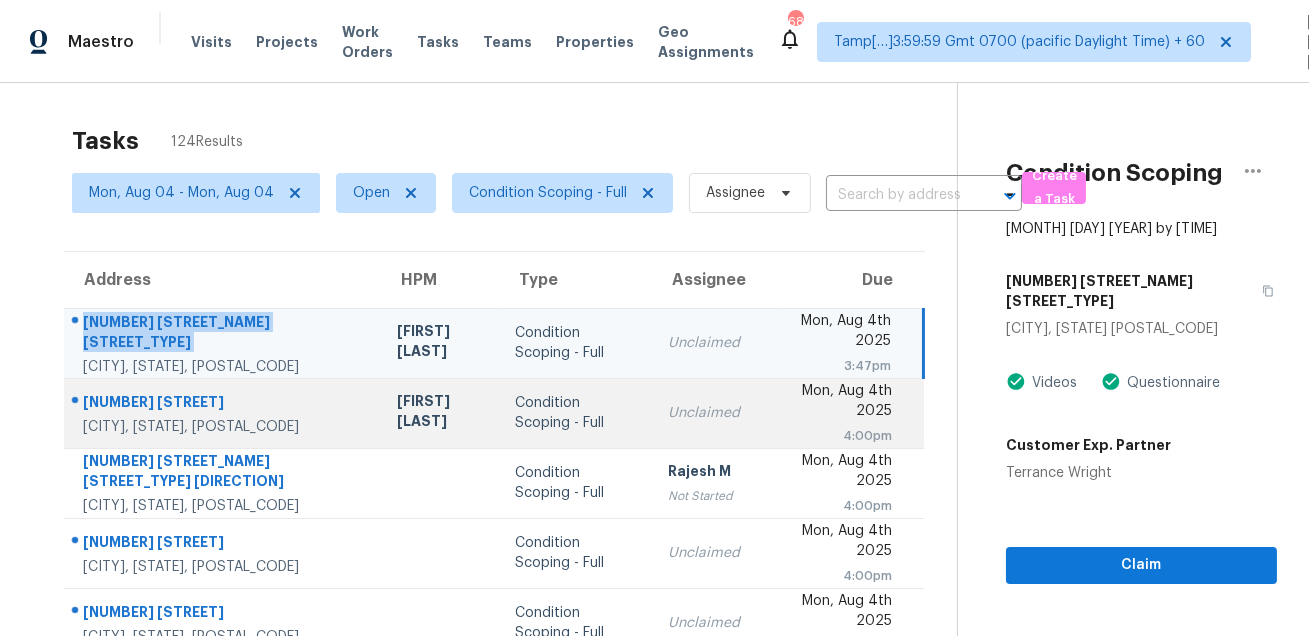 click on "6206 Chestnut Peak Ct" at bounding box center [224, 404] 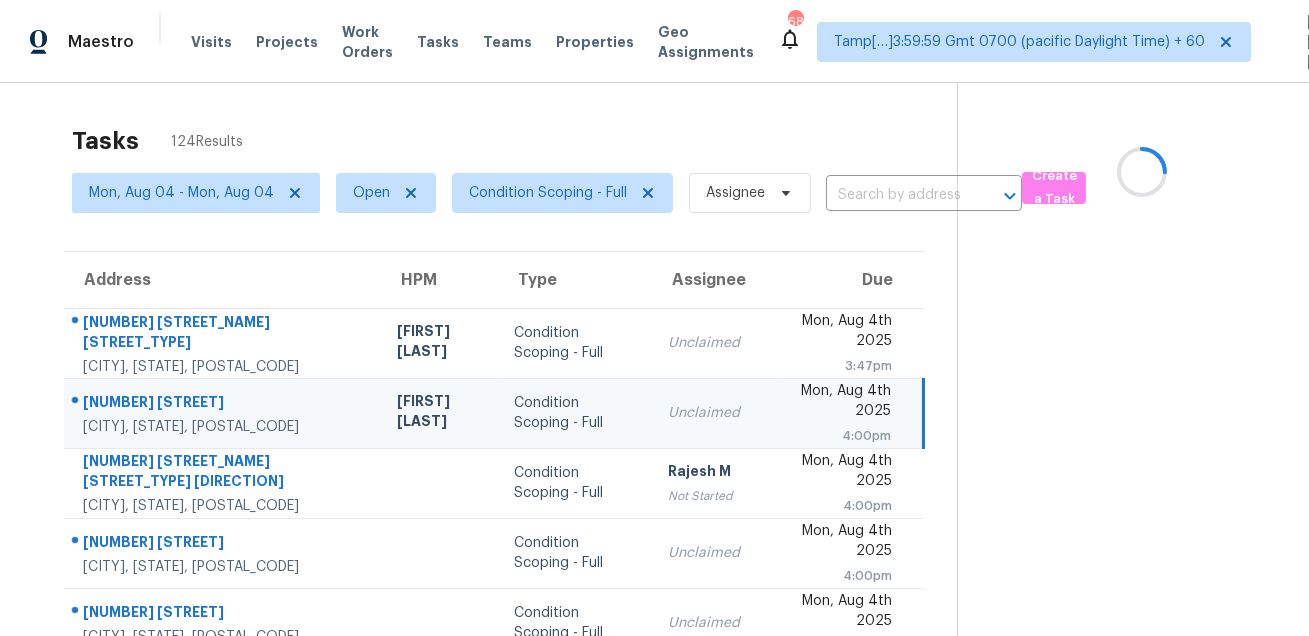 click on "6206 Chestnut Peak Ct" at bounding box center (224, 404) 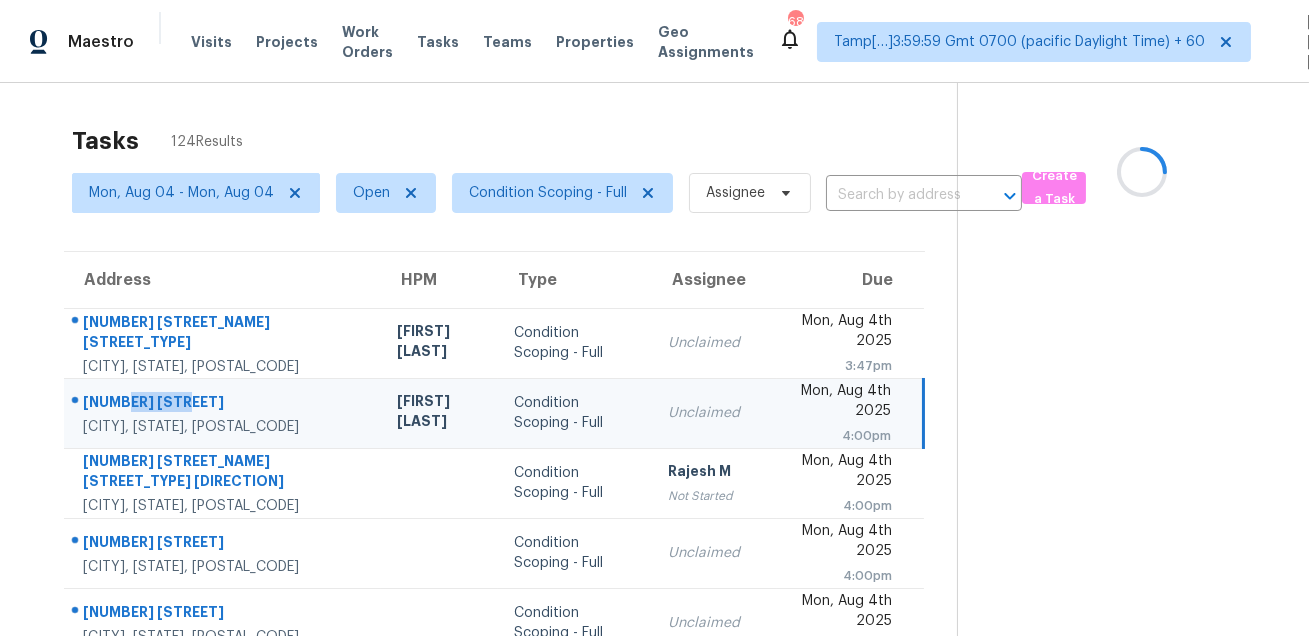 click on "6206 Chestnut Peak Ct" at bounding box center [224, 404] 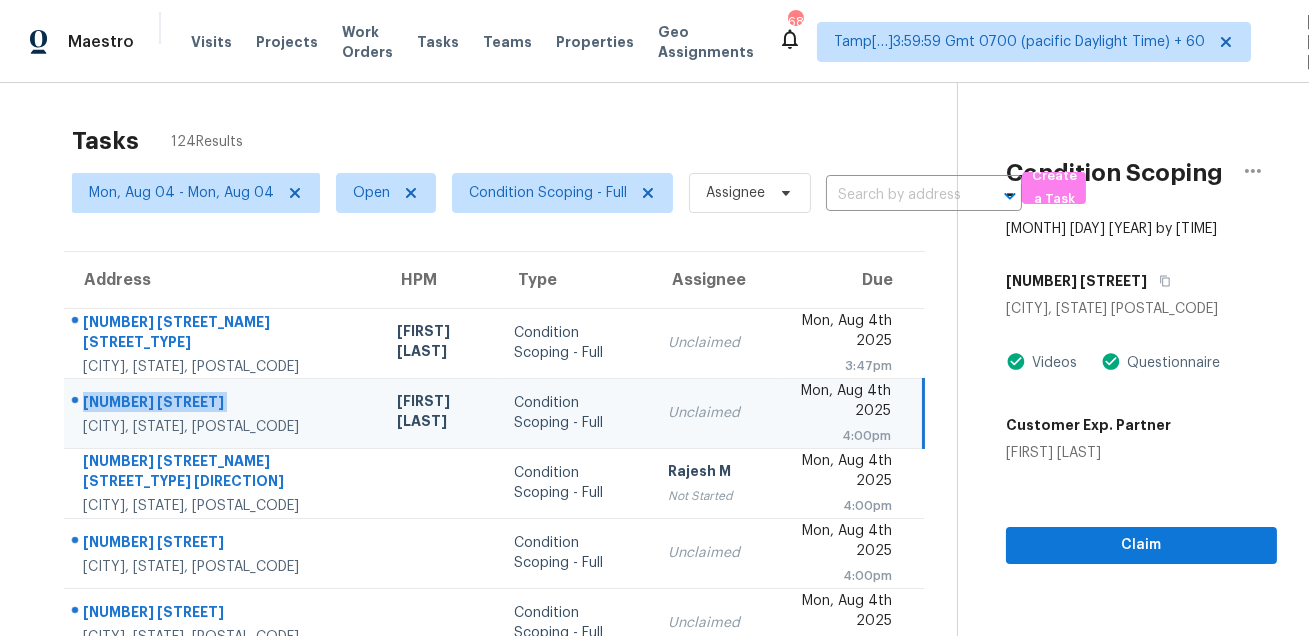 scroll, scrollTop: 222, scrollLeft: 0, axis: vertical 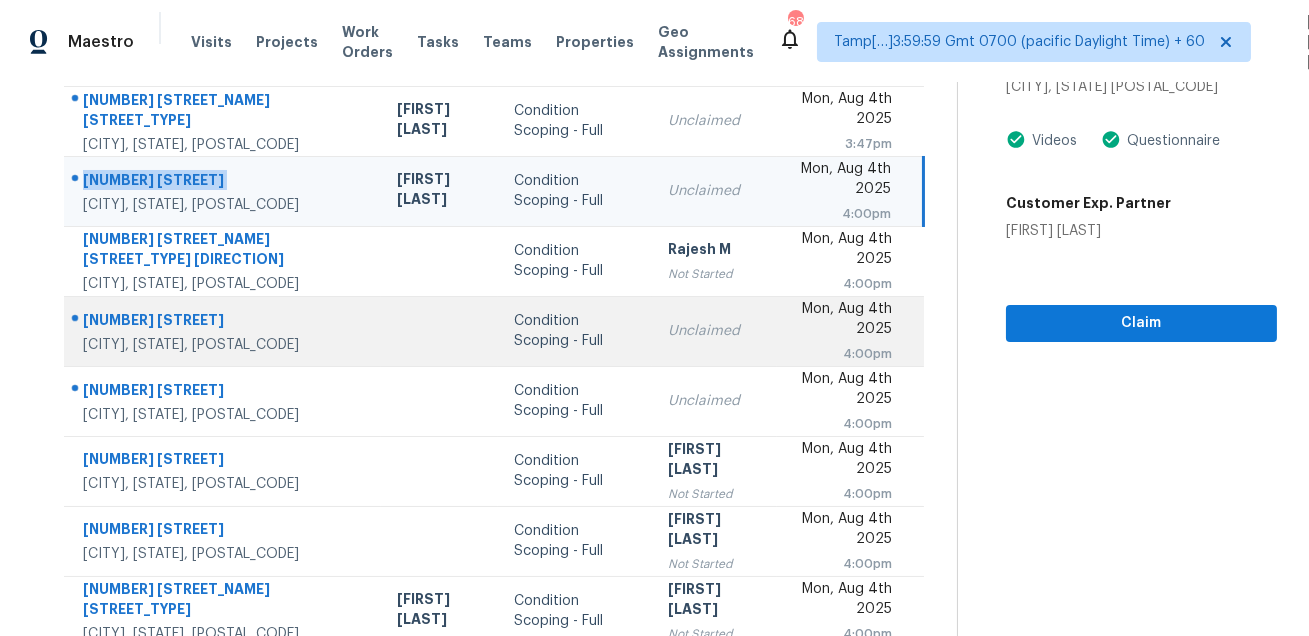 click on "2236 Old Washington Rd" at bounding box center (224, 322) 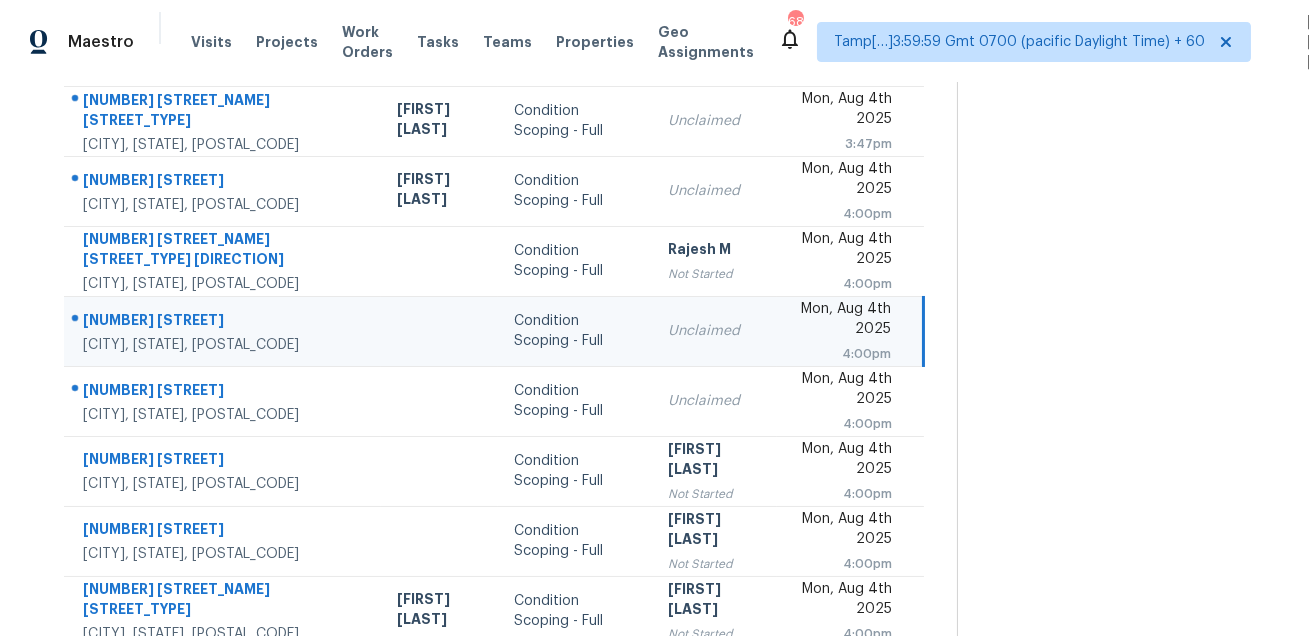 click on "2236 Old Washington Rd" at bounding box center [224, 322] 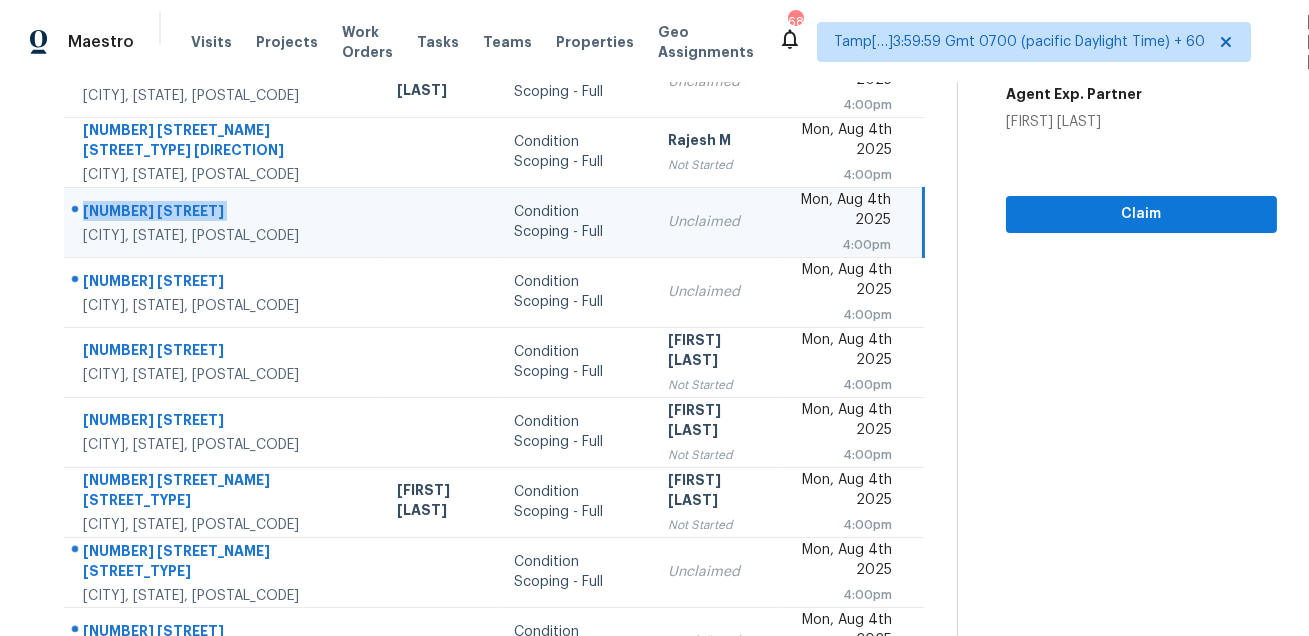 scroll, scrollTop: 405, scrollLeft: 0, axis: vertical 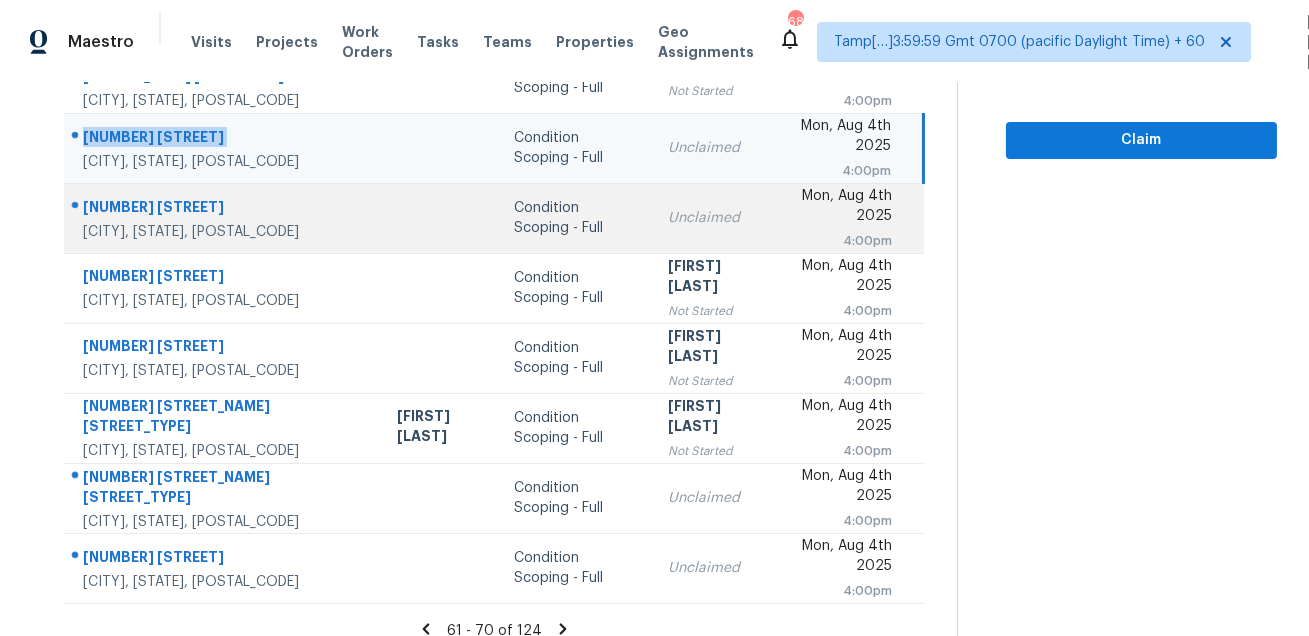 click on "9216 White Swan Pl" at bounding box center (224, 209) 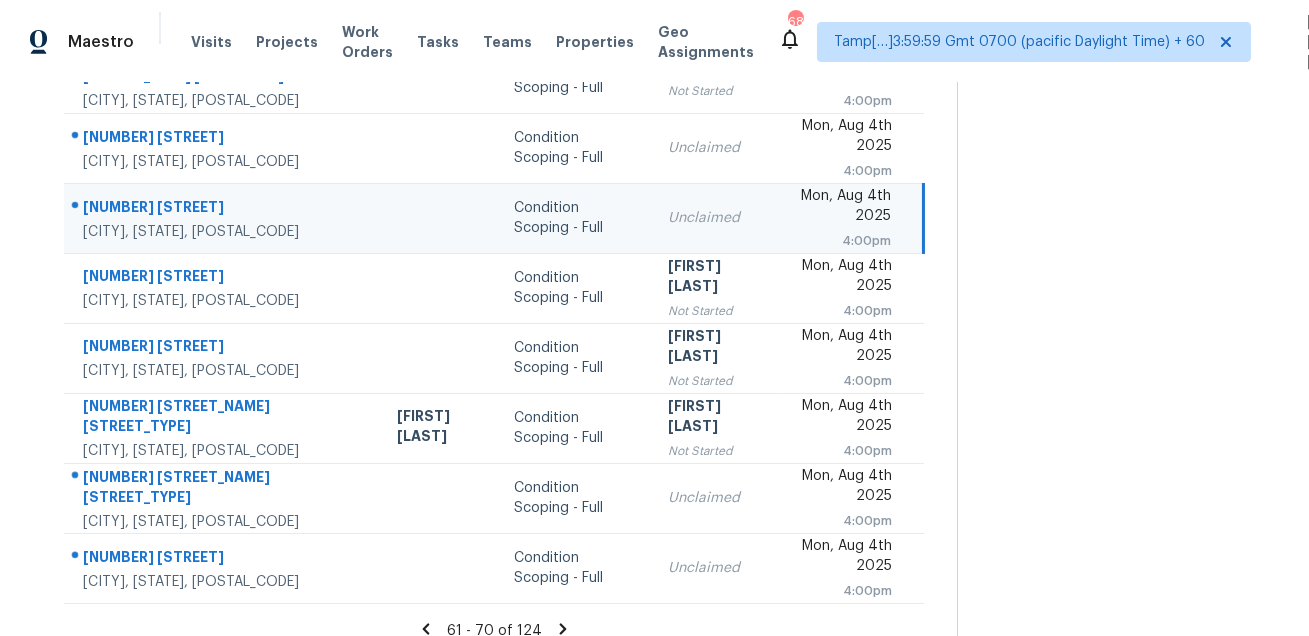 click on "9216 White Swan Pl" at bounding box center [224, 209] 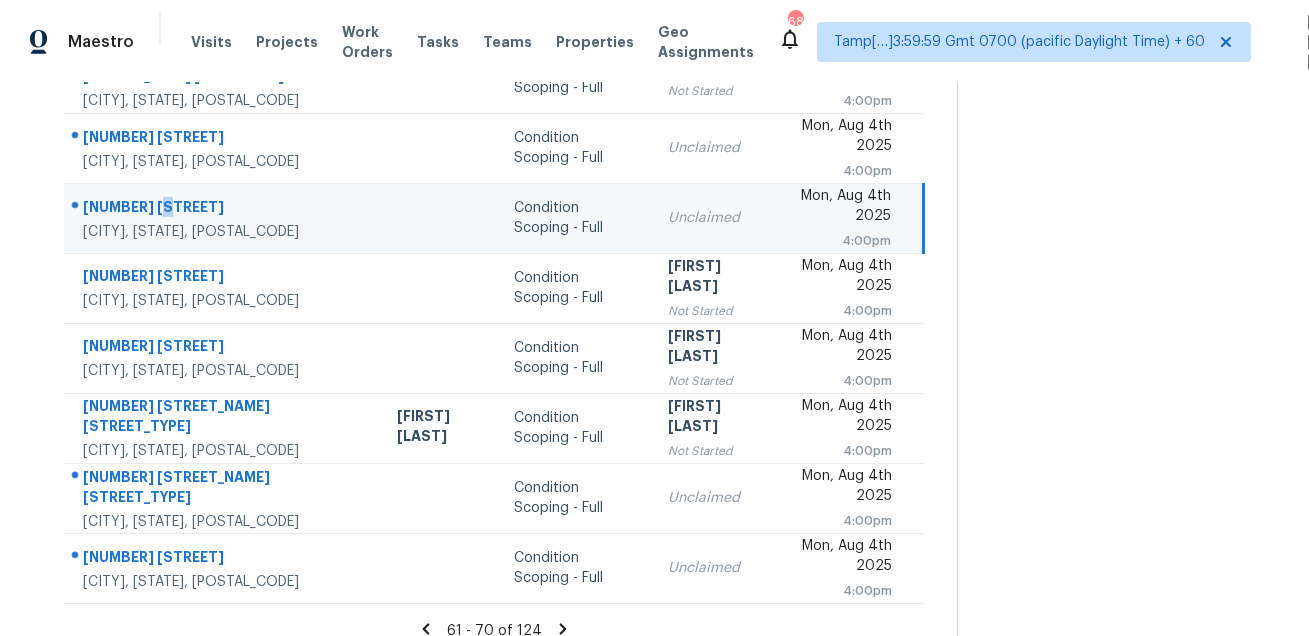 click on "9216 White Swan Pl" at bounding box center [224, 209] 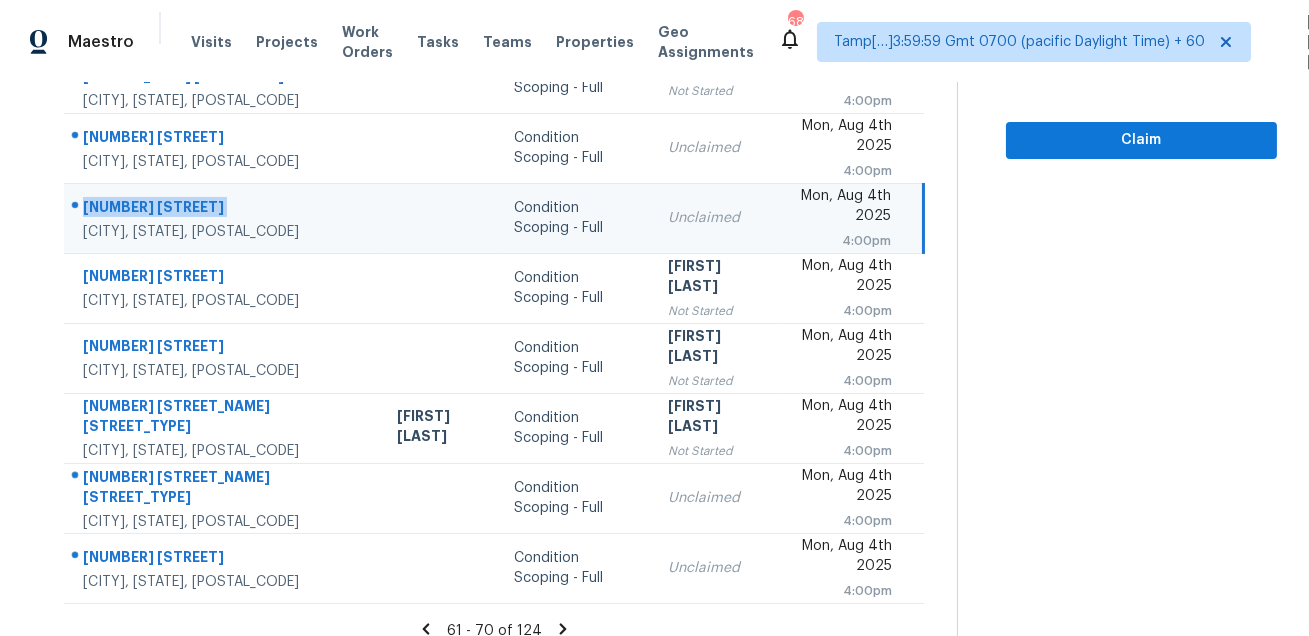 scroll, scrollTop: 0, scrollLeft: 0, axis: both 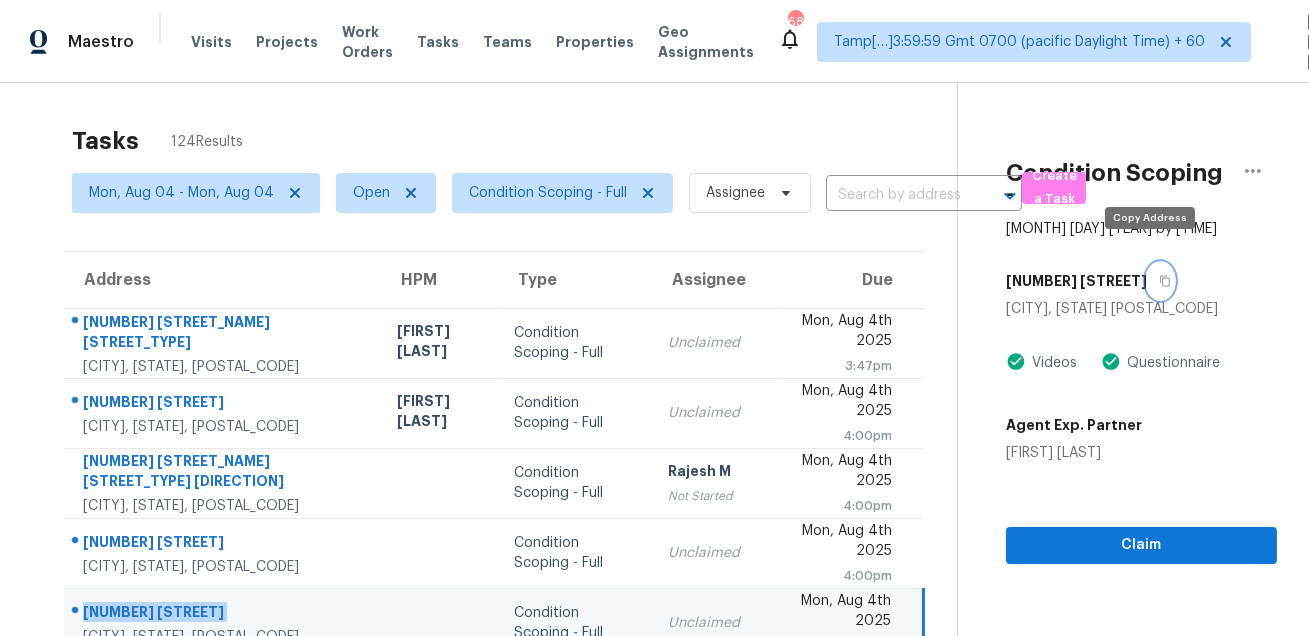 click at bounding box center [1160, 281] 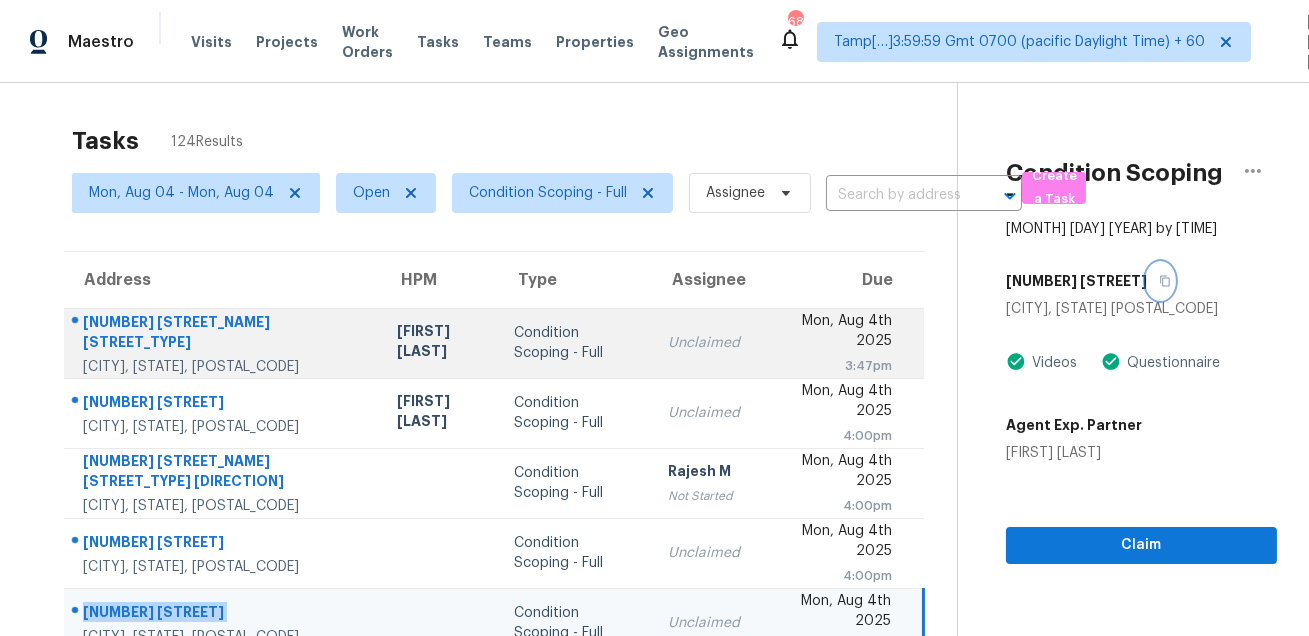 scroll, scrollTop: 405, scrollLeft: 0, axis: vertical 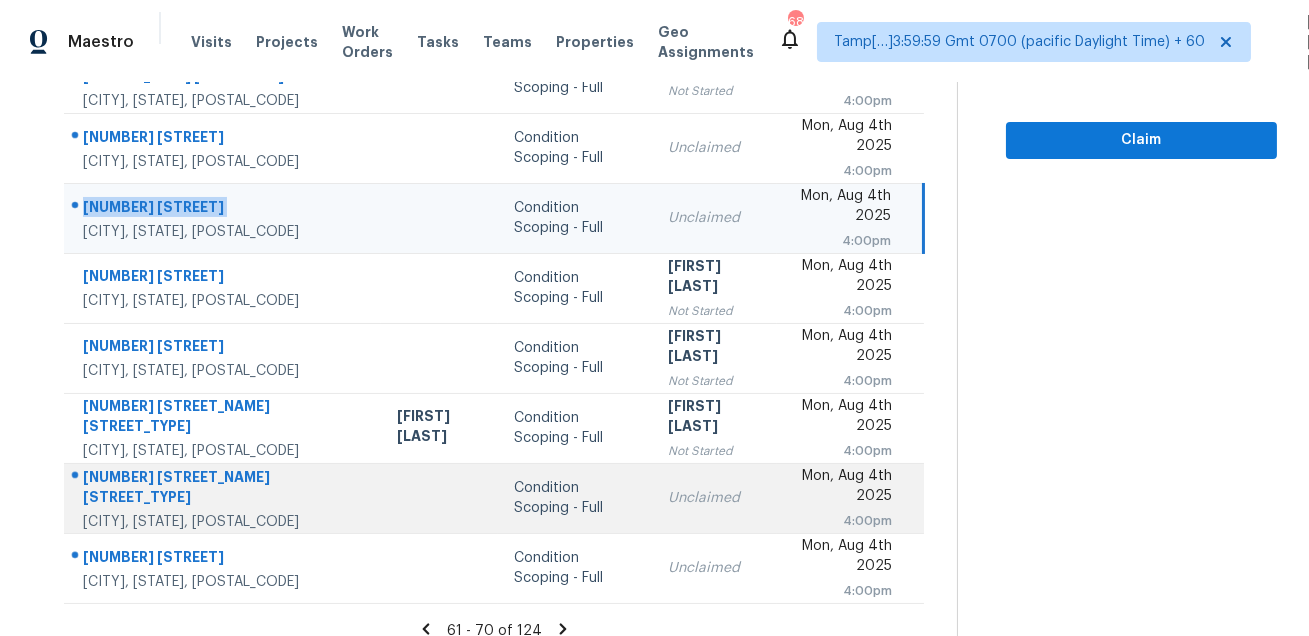 click on "924 Brownfield Dr   Mesquite, TX, 75150" at bounding box center (222, 498) 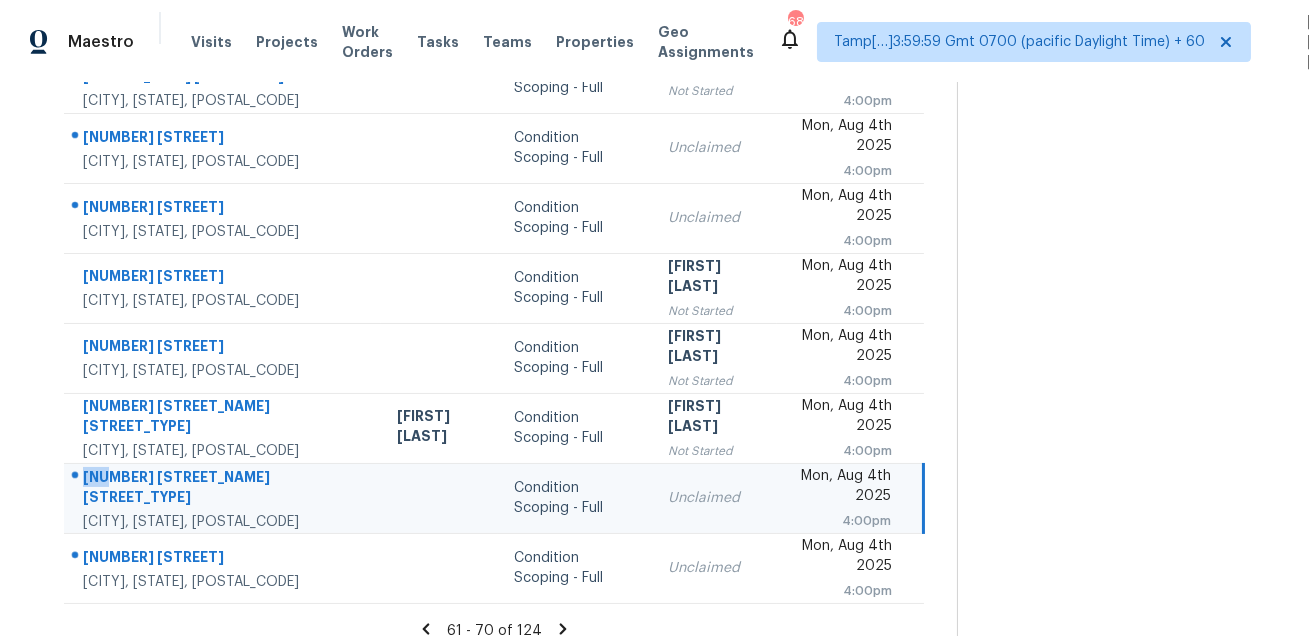 click on "924 Brownfield Dr   Mesquite, TX, 75150" at bounding box center (222, 498) 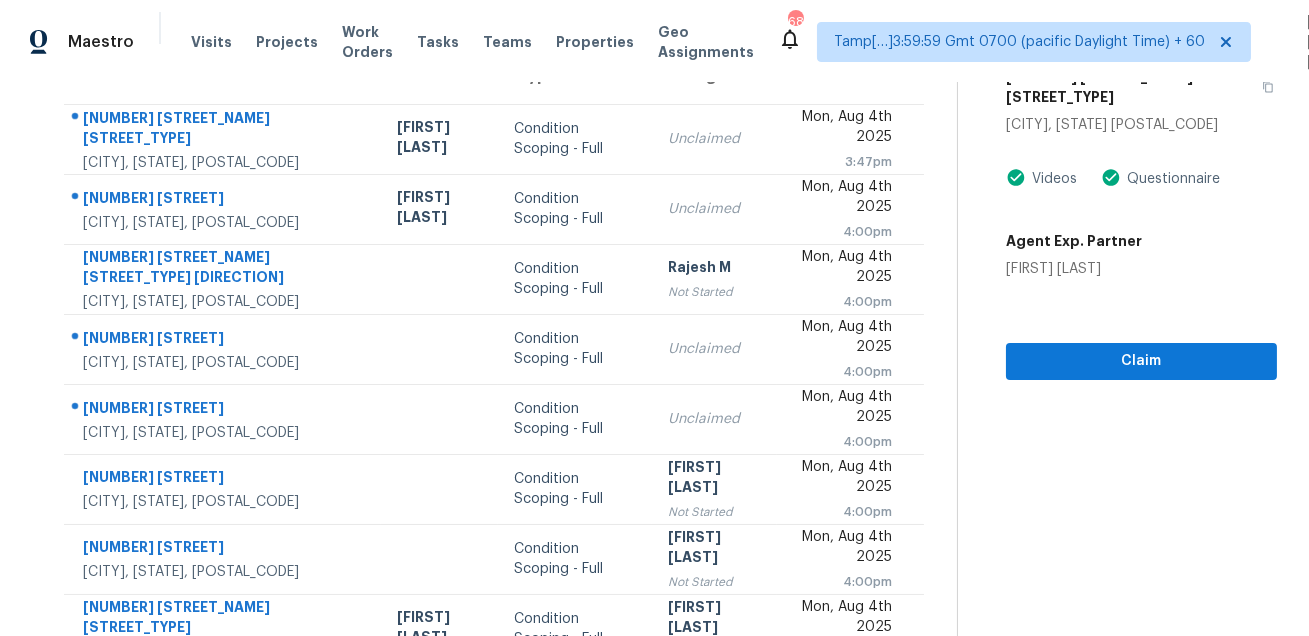 scroll, scrollTop: 155, scrollLeft: 0, axis: vertical 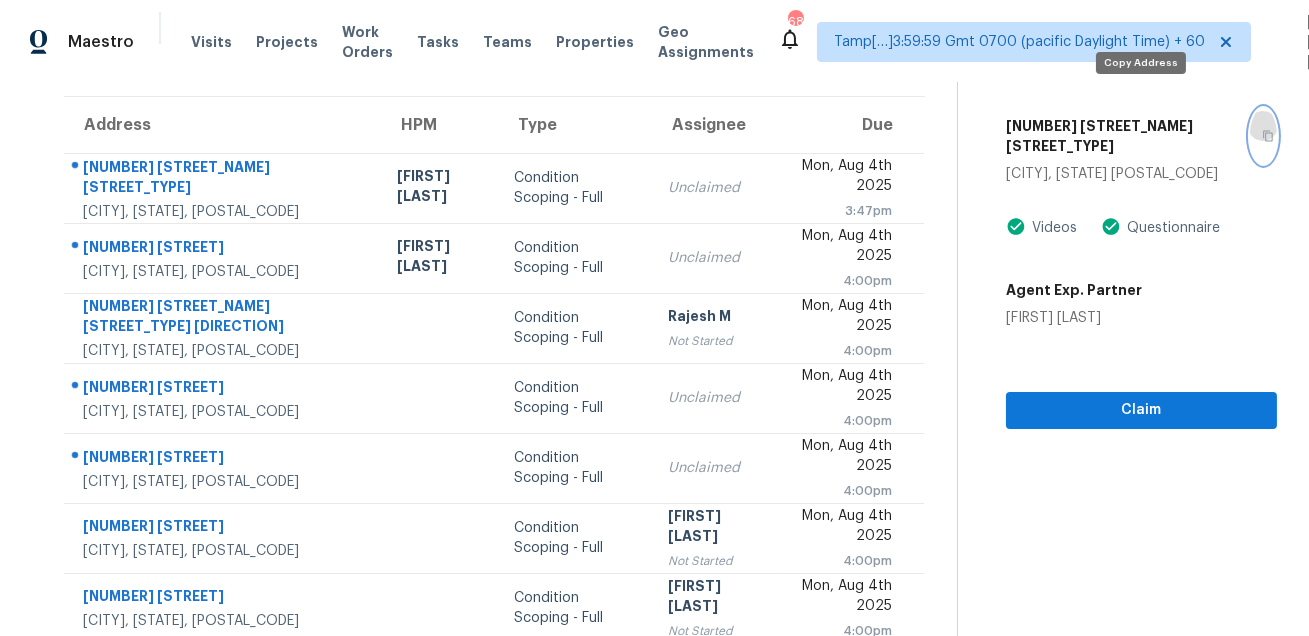 click 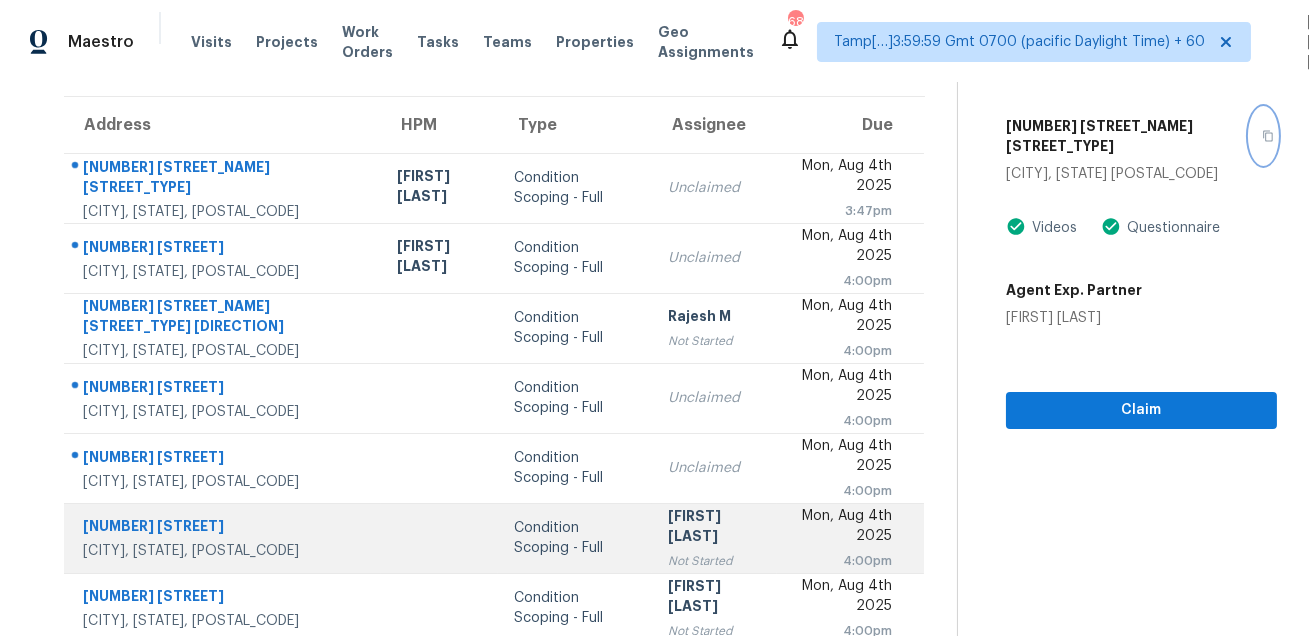 scroll, scrollTop: 405, scrollLeft: 0, axis: vertical 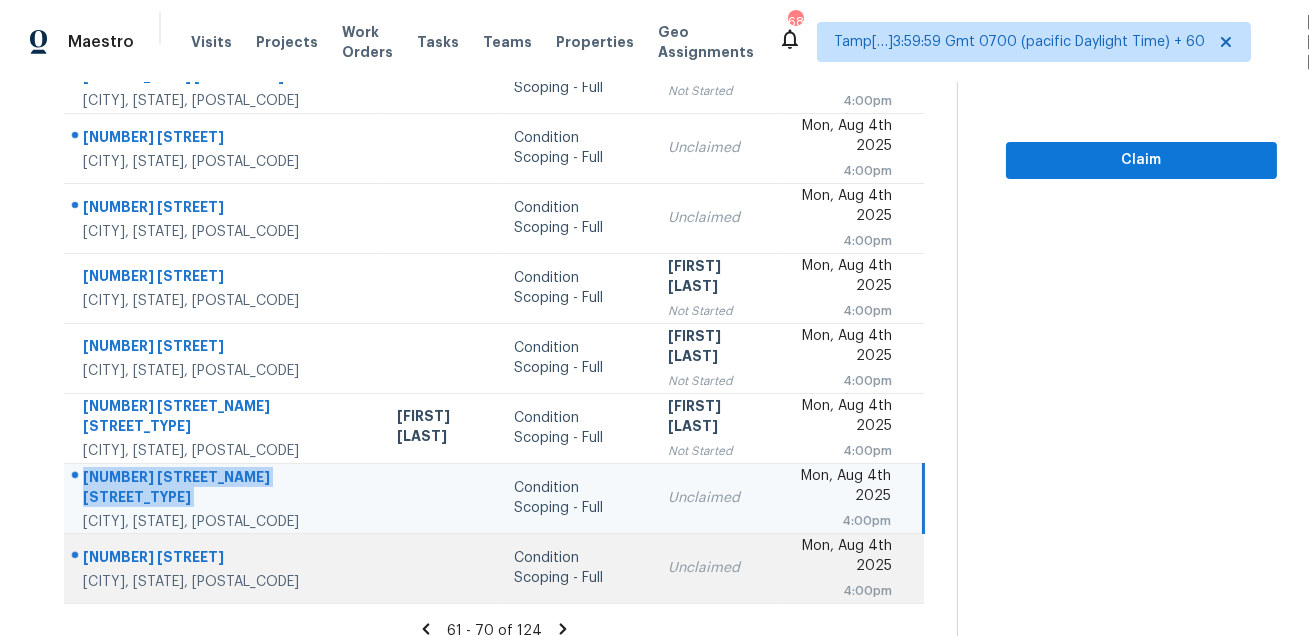 click on "1126 Brigham Dr" at bounding box center (224, 559) 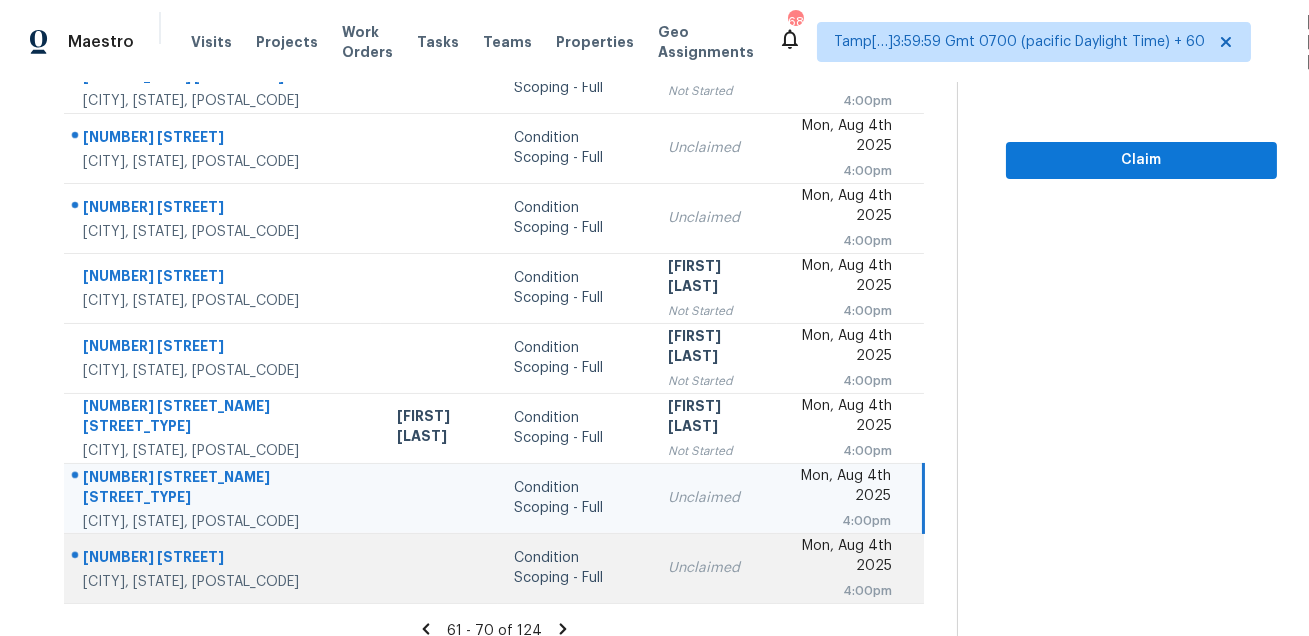 click on "1126 Brigham Dr" at bounding box center [224, 559] 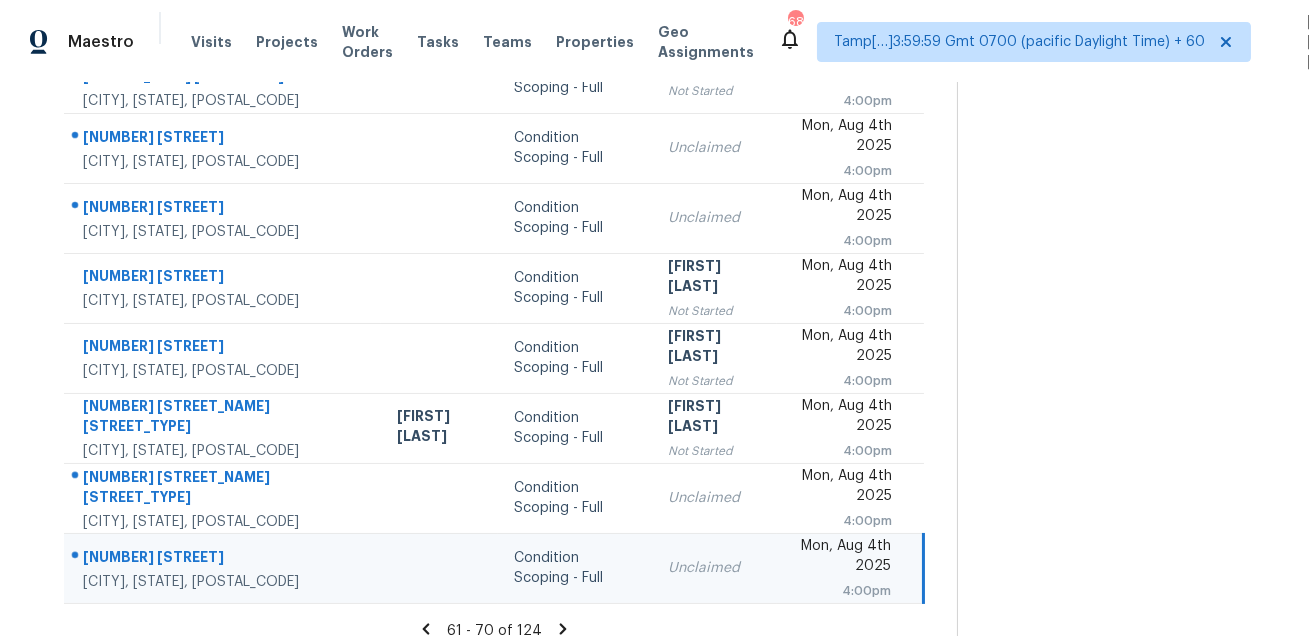click on "1126 Brigham Dr" at bounding box center (224, 559) 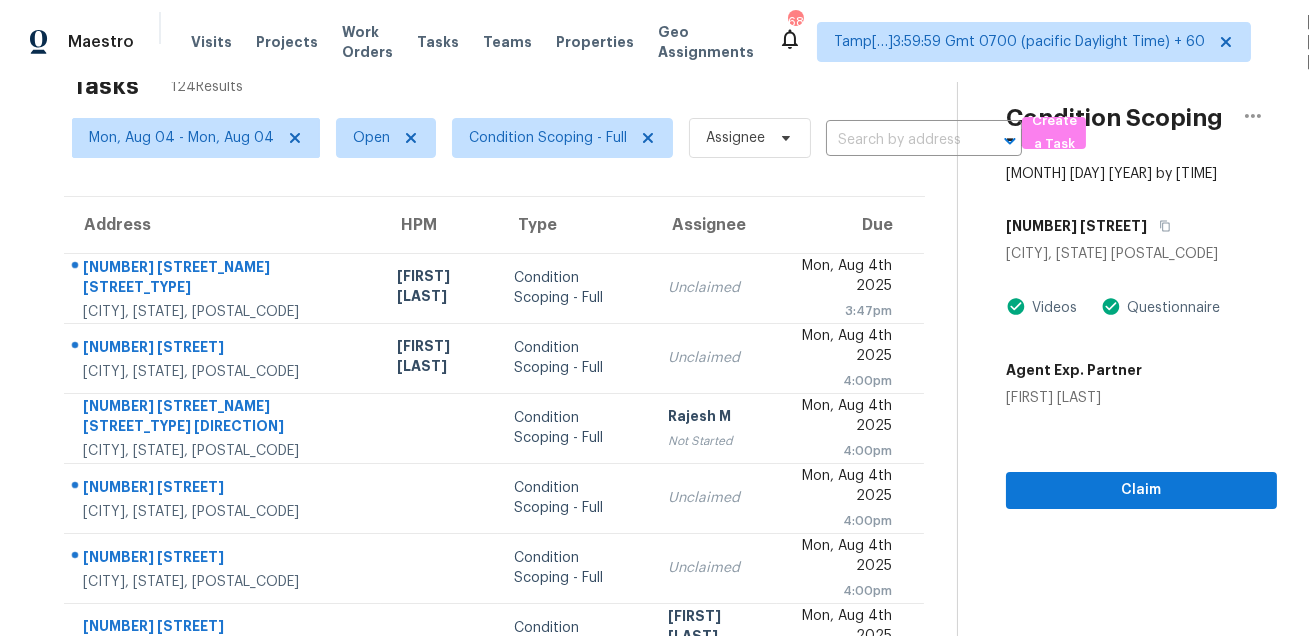 scroll, scrollTop: 0, scrollLeft: 0, axis: both 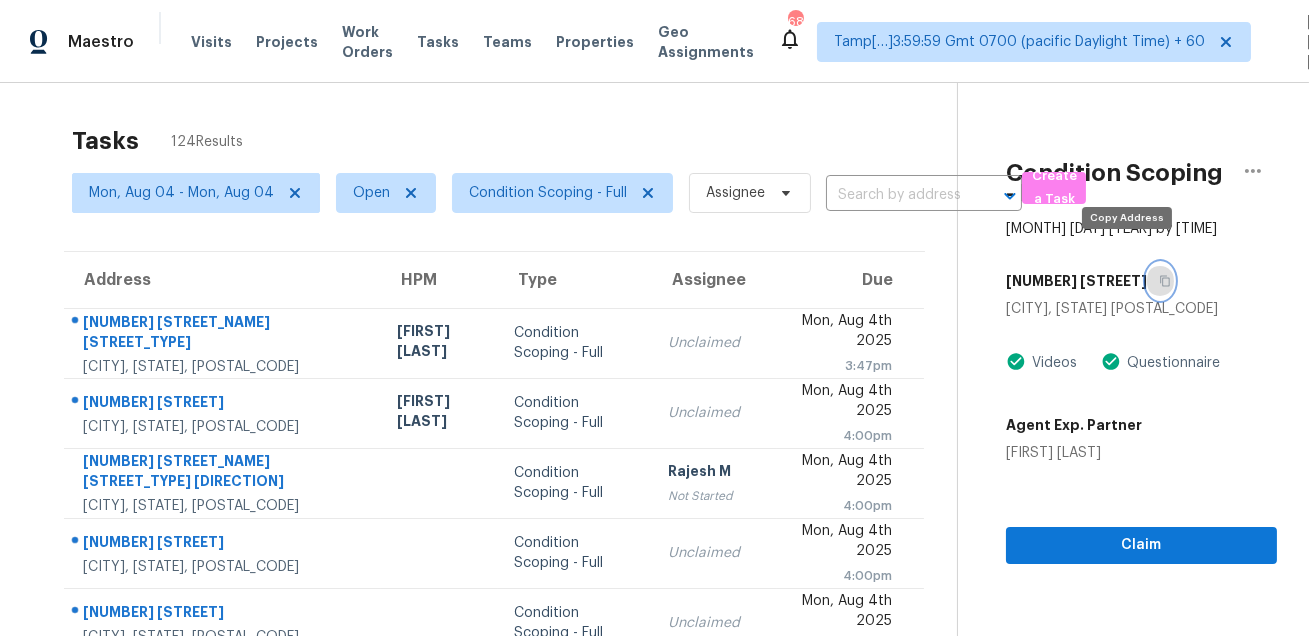 click at bounding box center [1160, 281] 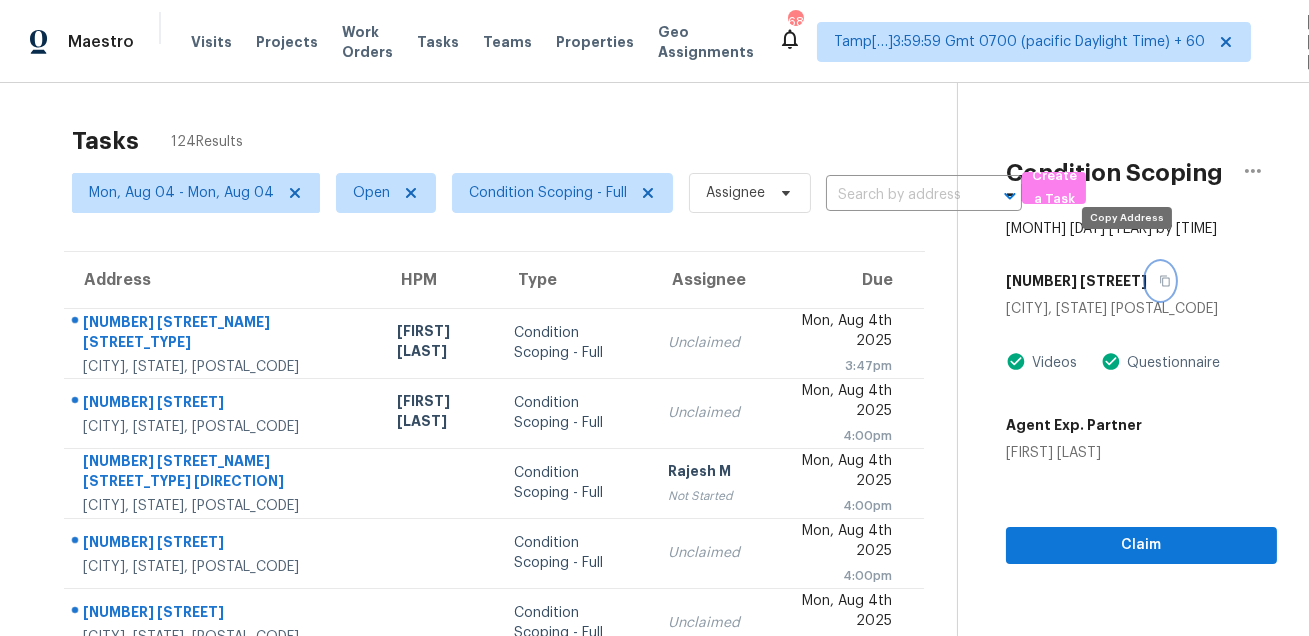 click at bounding box center (1160, 281) 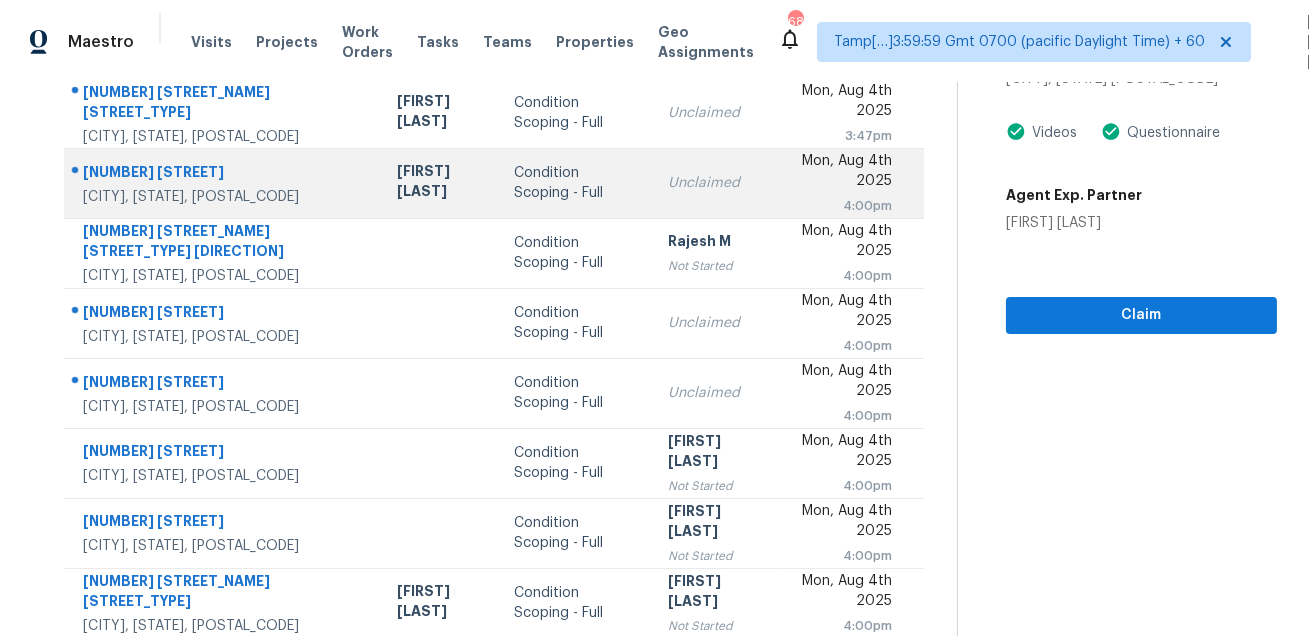 scroll, scrollTop: 405, scrollLeft: 0, axis: vertical 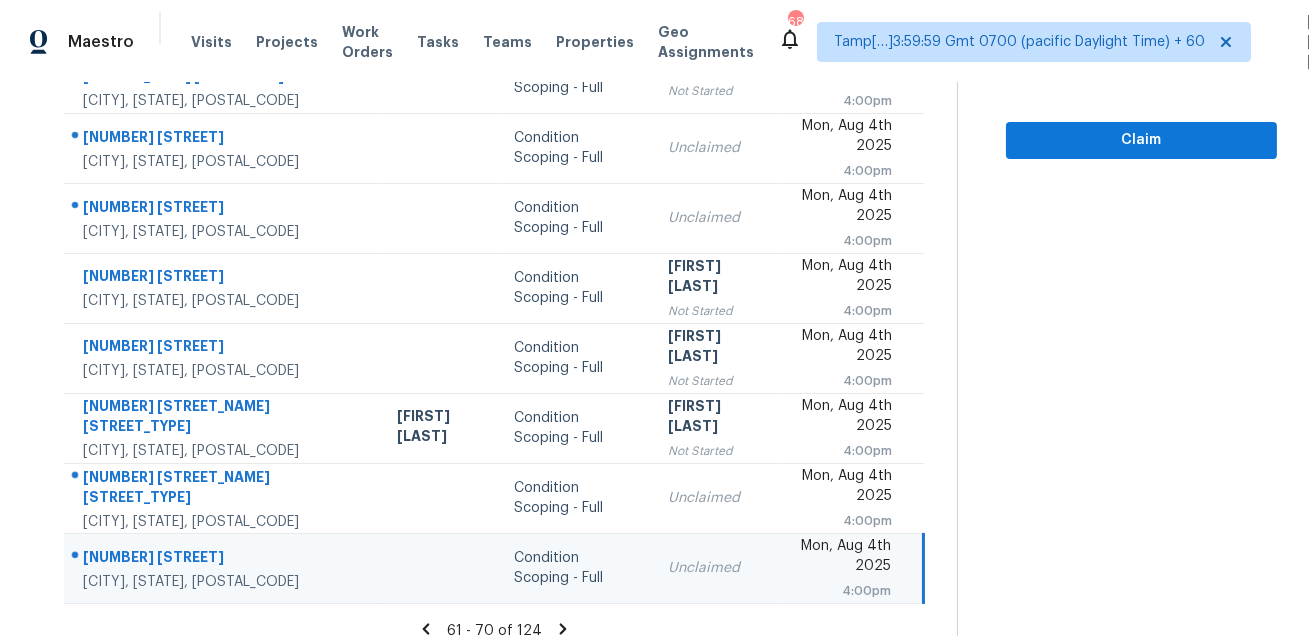 click 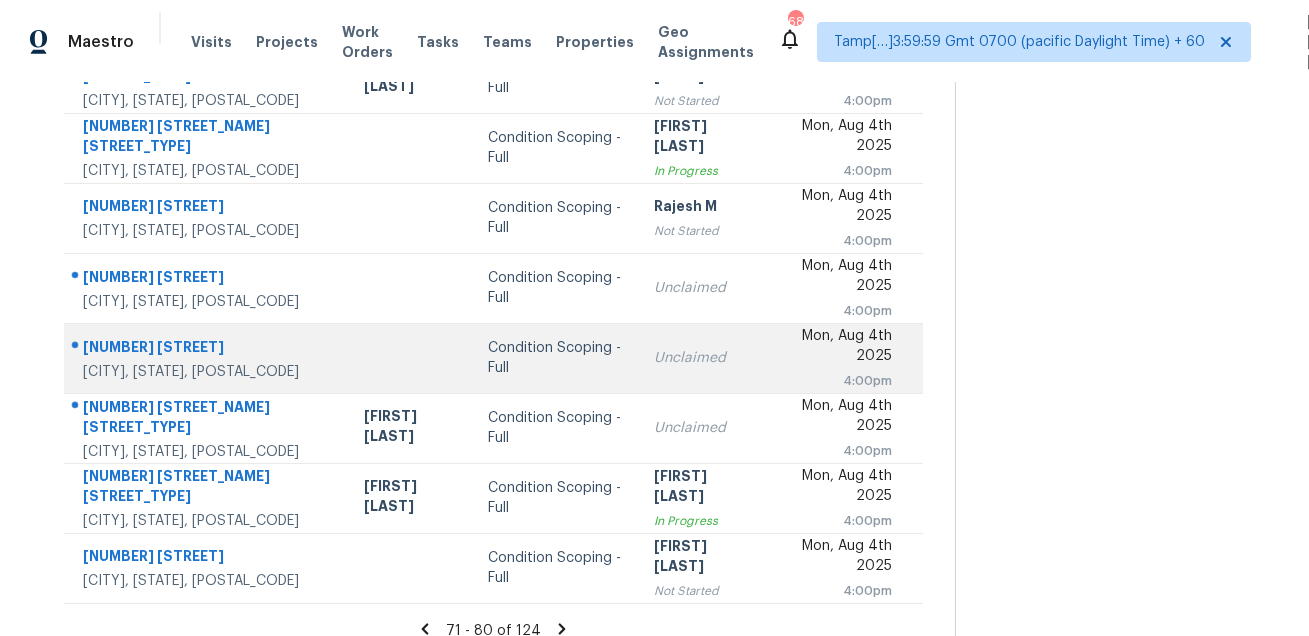 scroll, scrollTop: 0, scrollLeft: 0, axis: both 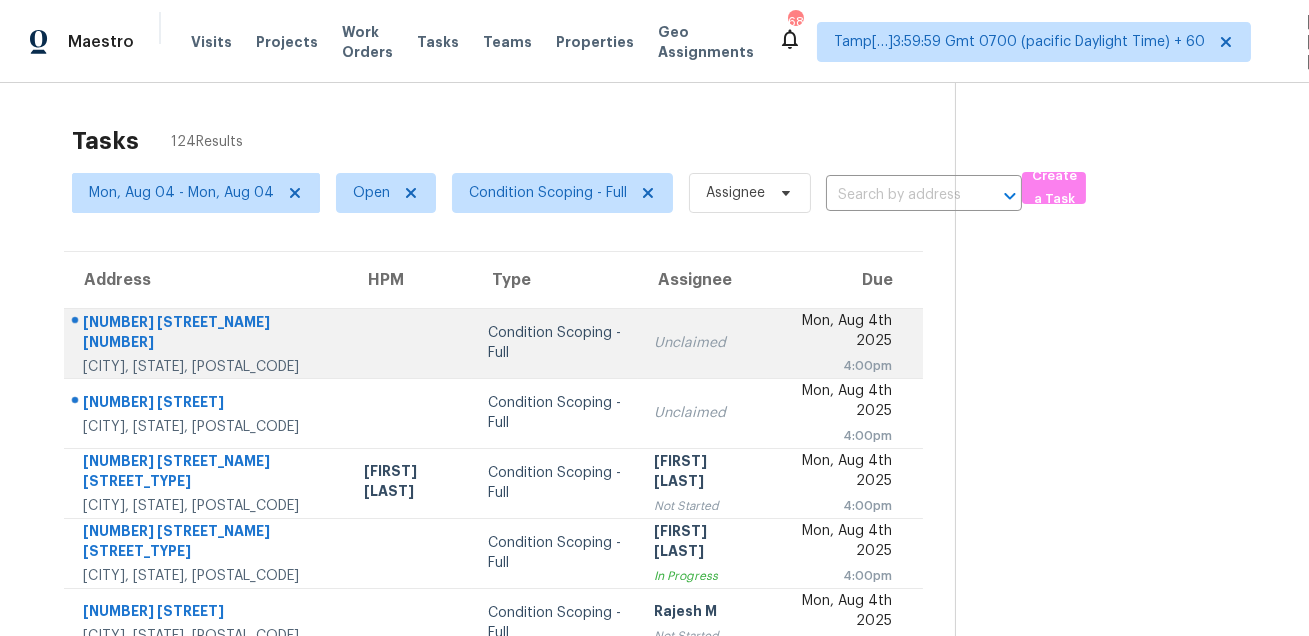 click on "4648 Highway 31 W" at bounding box center (207, 334) 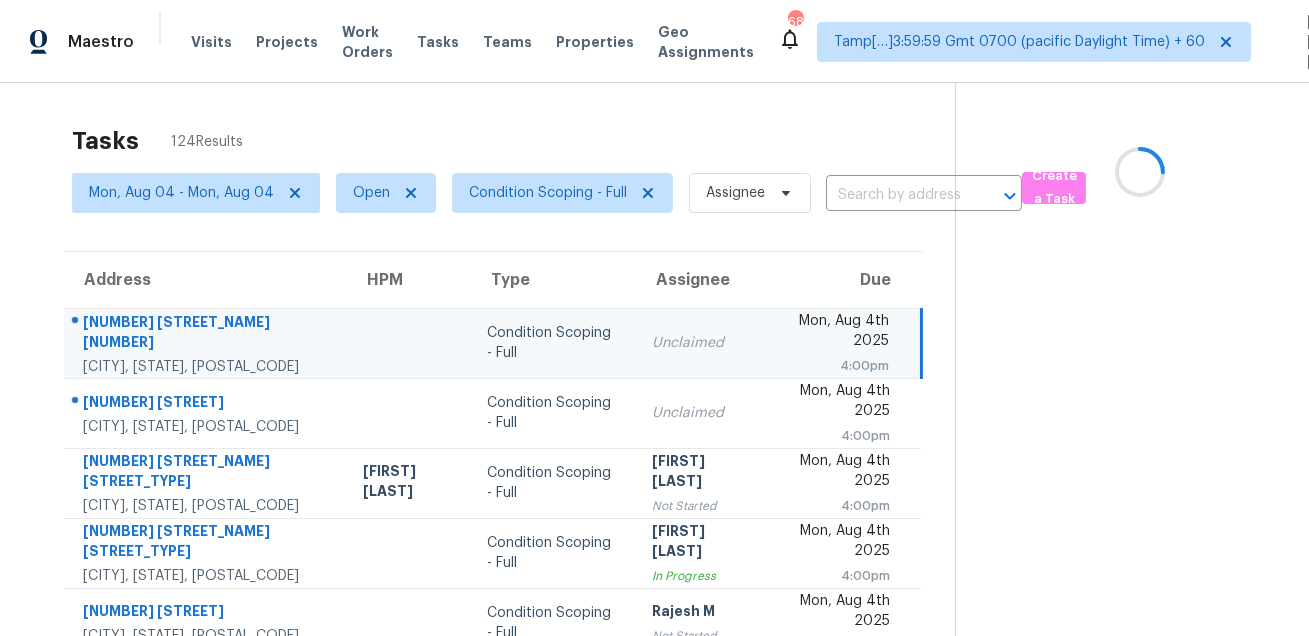 click on "4648 Highway 31 W" at bounding box center (207, 334) 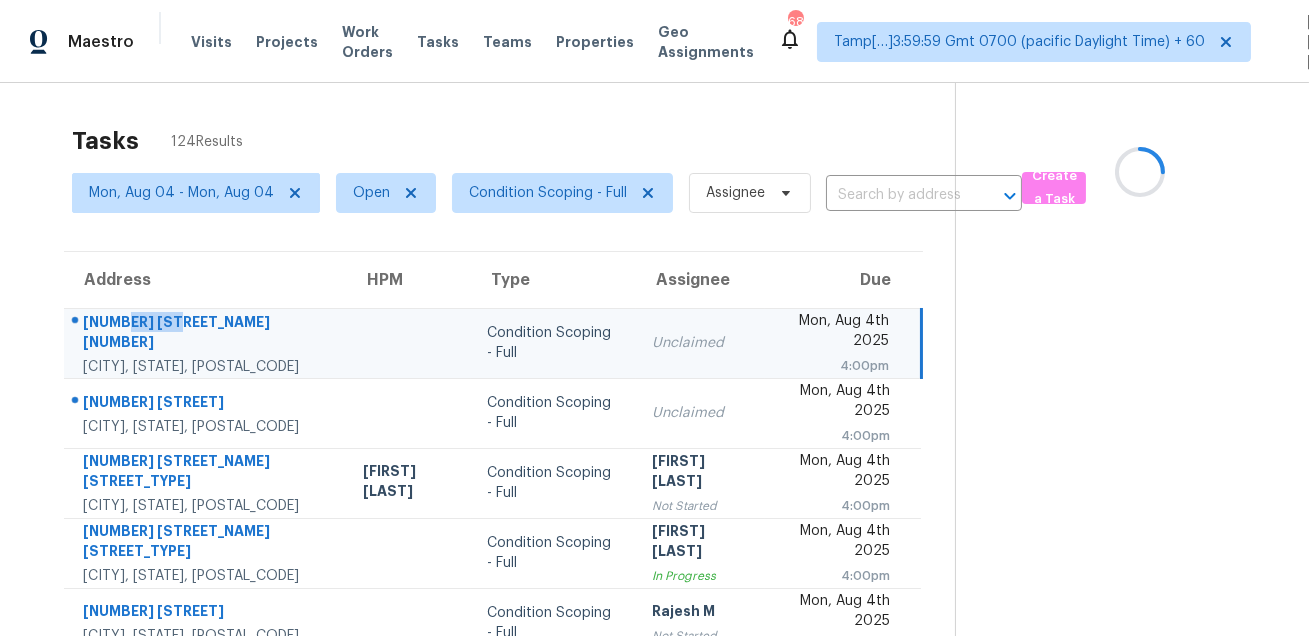 click on "4648 Highway 31 W" at bounding box center [207, 334] 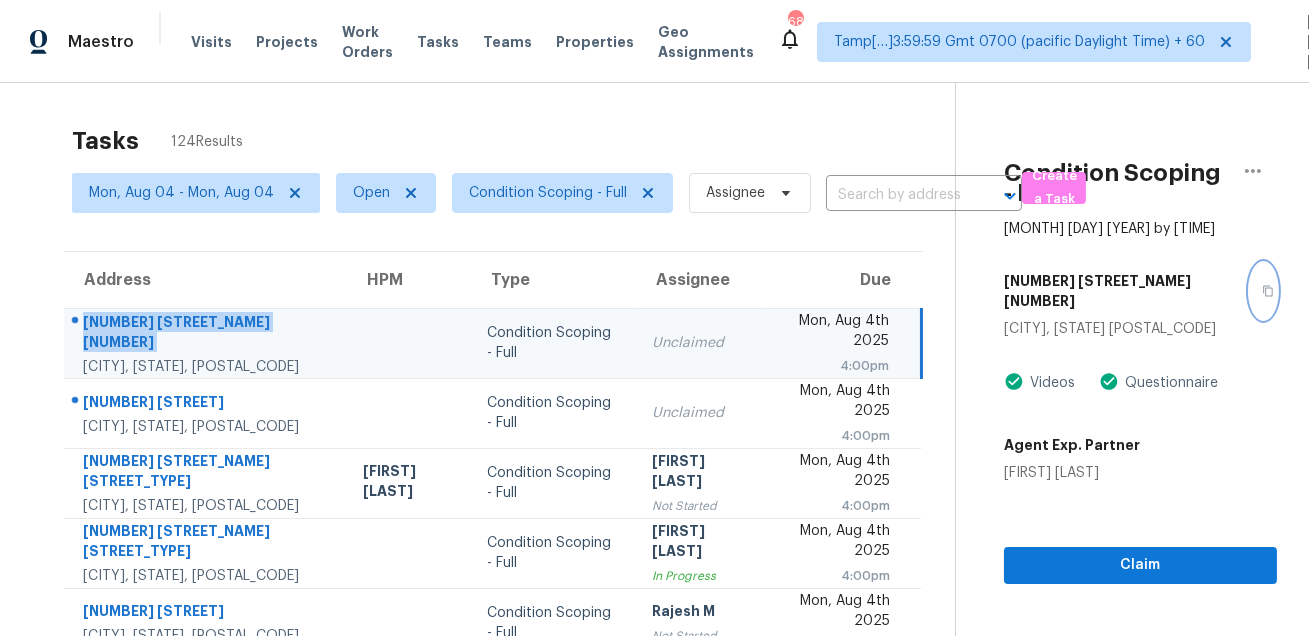 click at bounding box center [1263, 291] 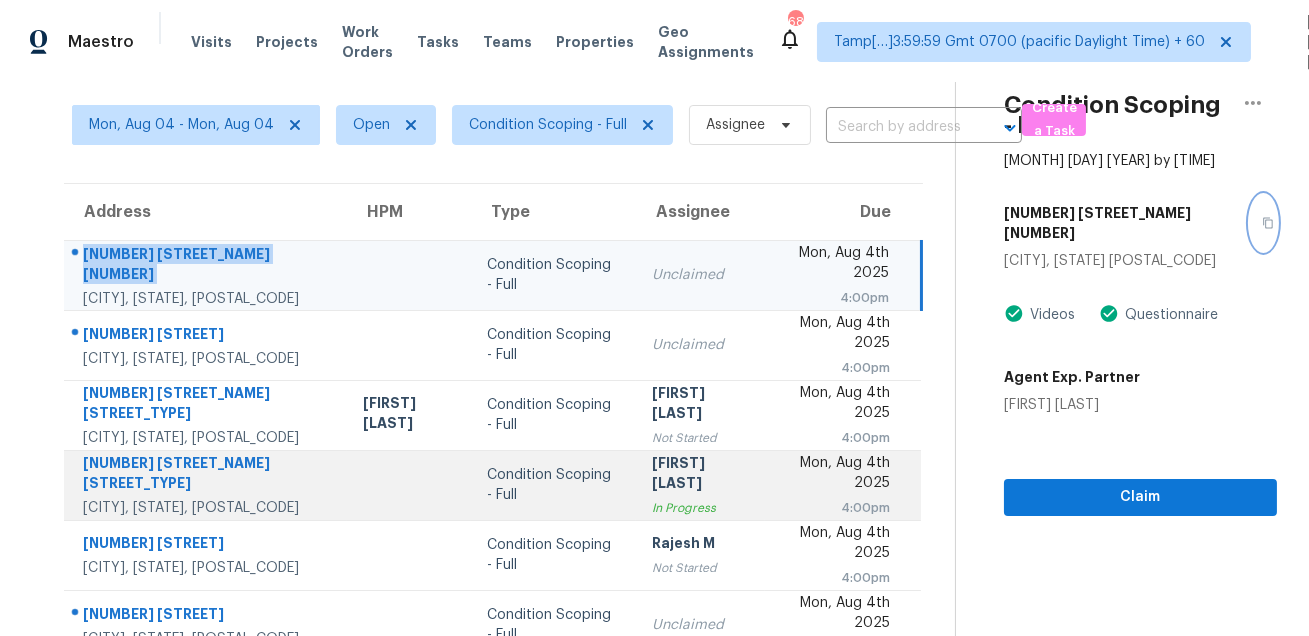 scroll, scrollTop: 116, scrollLeft: 0, axis: vertical 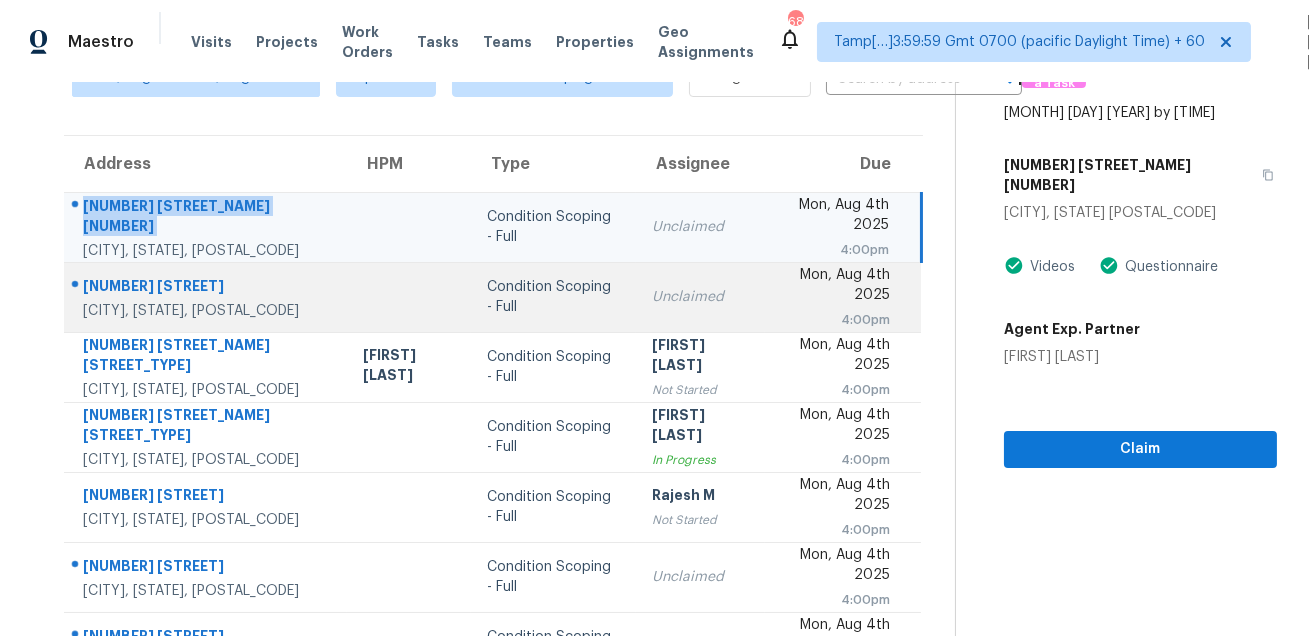click on "2941 Lake Park Dr" at bounding box center (207, 288) 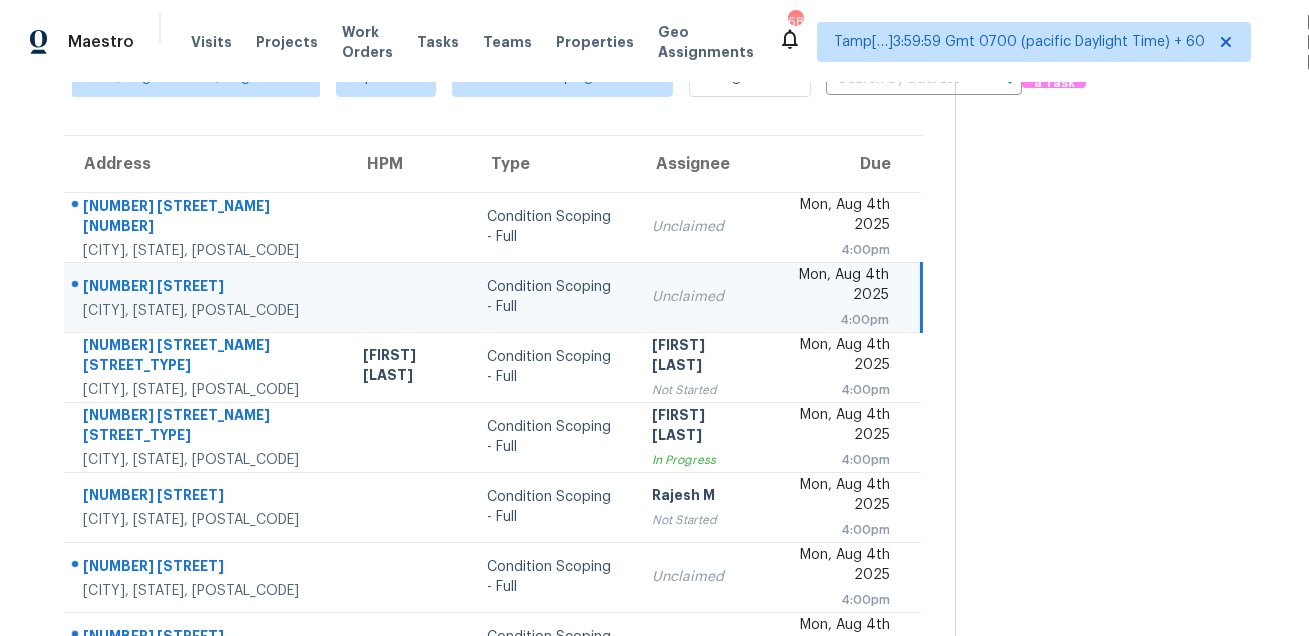 click on "2941 Lake Park Dr" at bounding box center [207, 288] 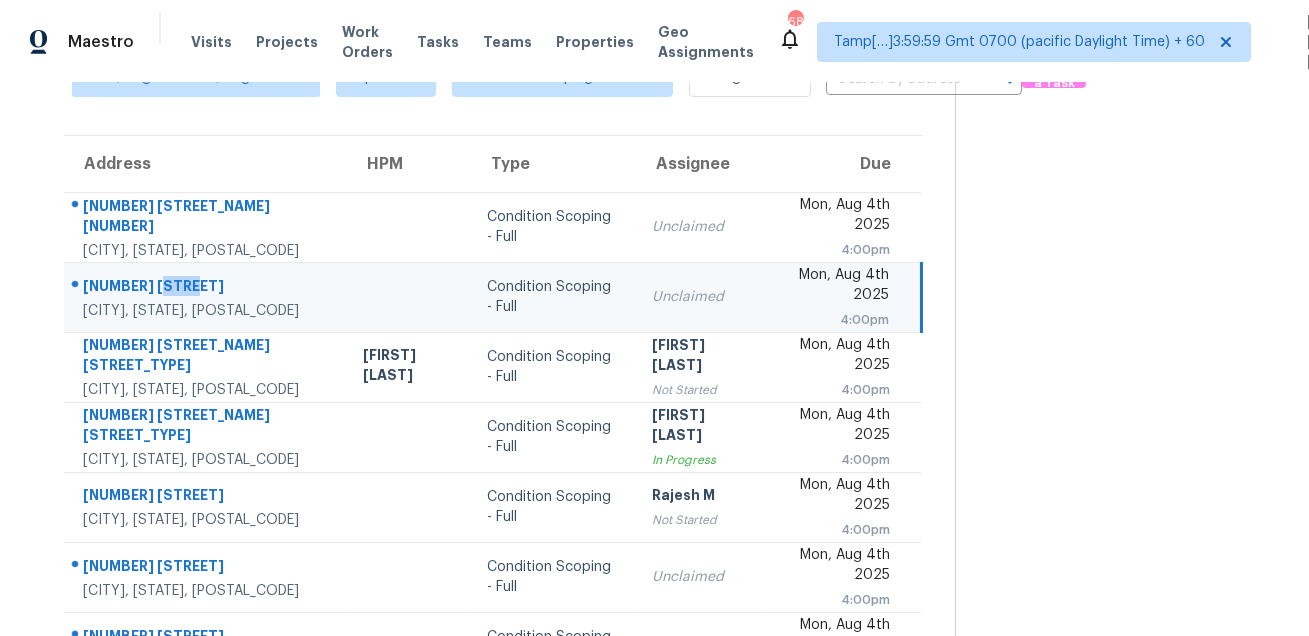 click on "2941 Lake Park Dr" at bounding box center (207, 288) 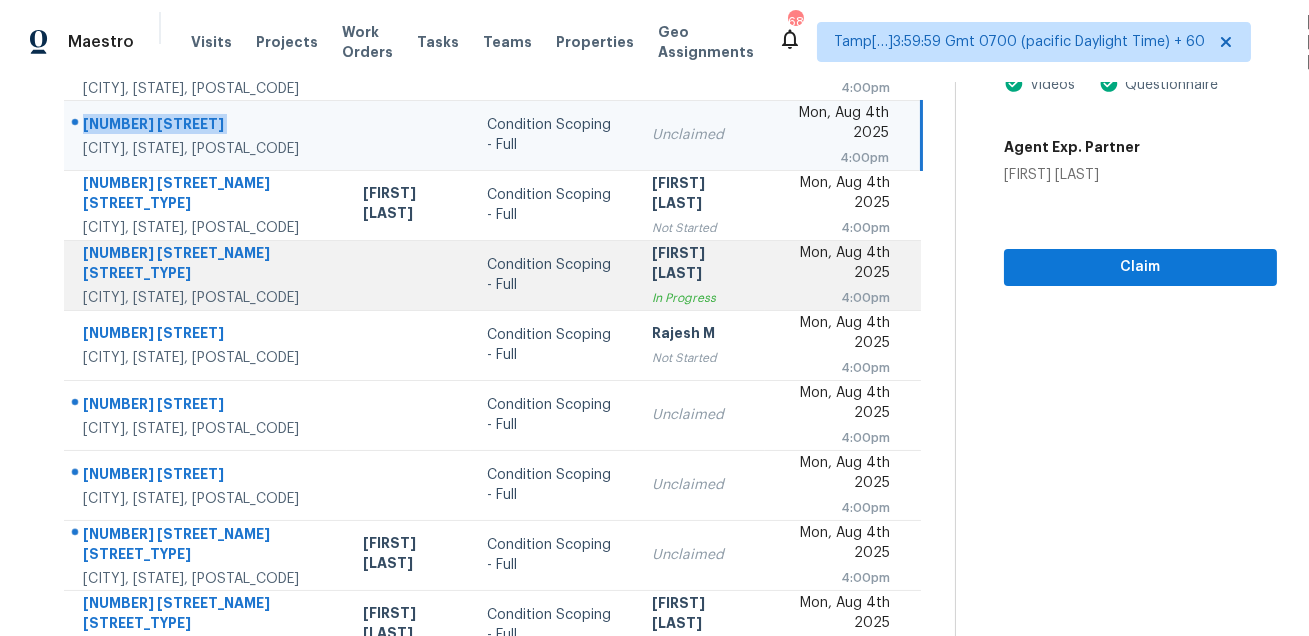 scroll, scrollTop: 405, scrollLeft: 0, axis: vertical 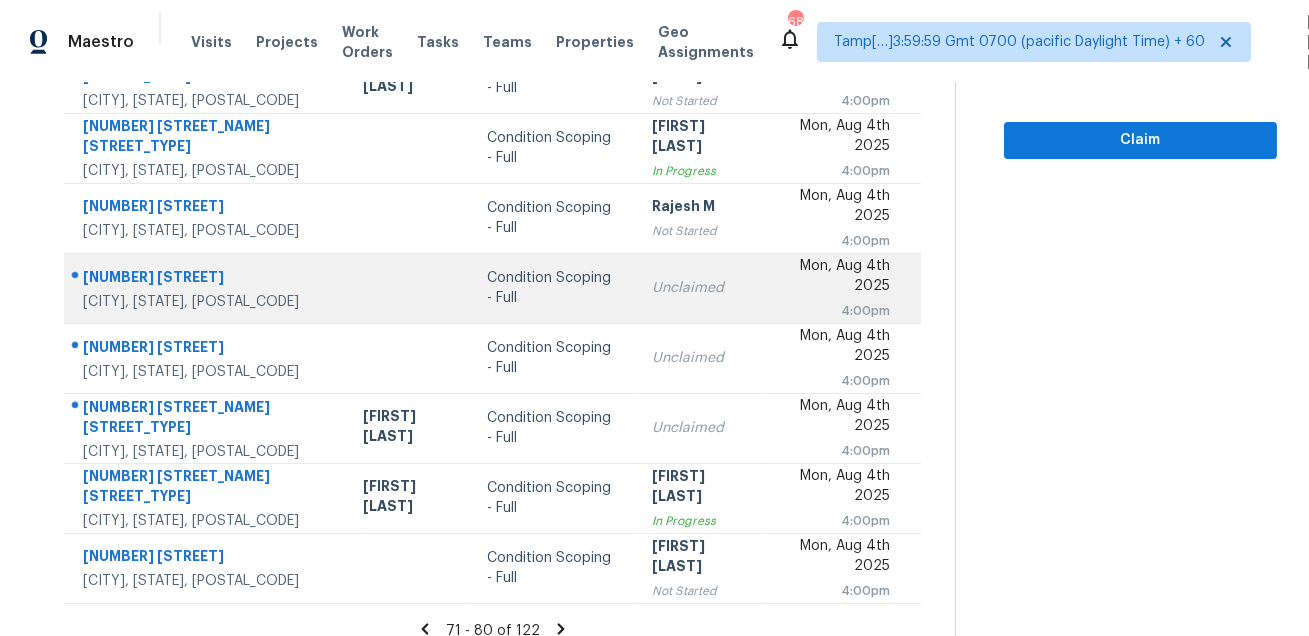 click on "4014 Ethan Ave   Mount Juliet, TN, 37122" at bounding box center (205, 288) 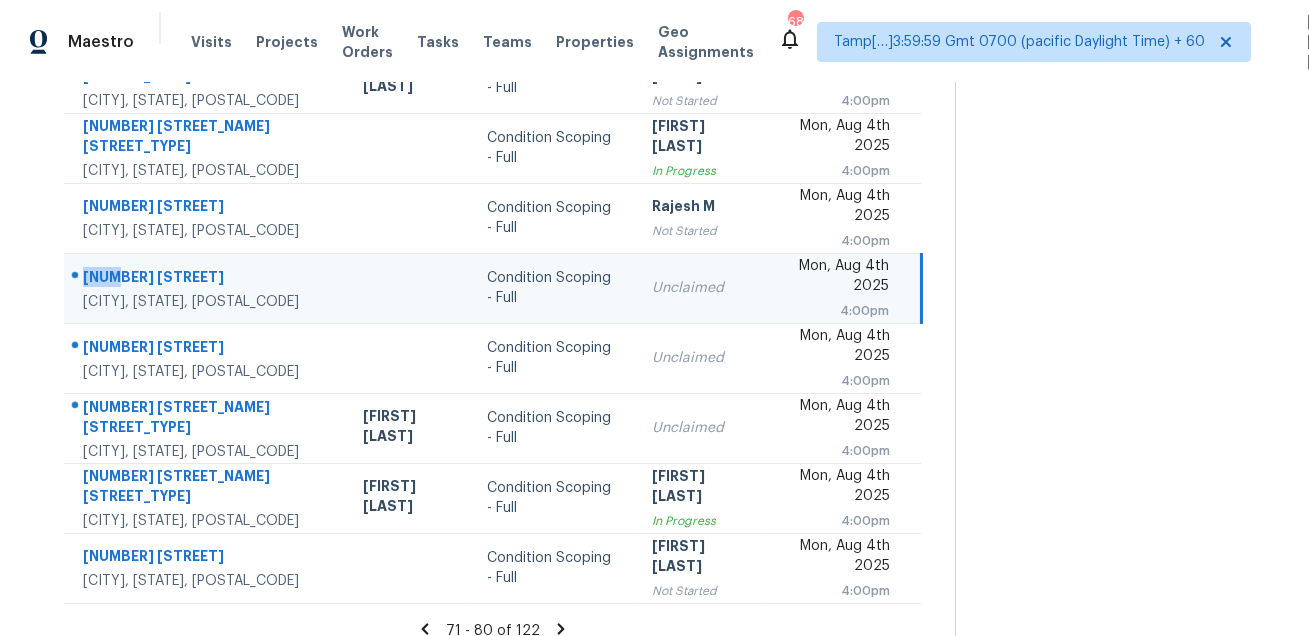 click on "4014 Ethan Ave   Mount Juliet, TN, 37122" at bounding box center (205, 288) 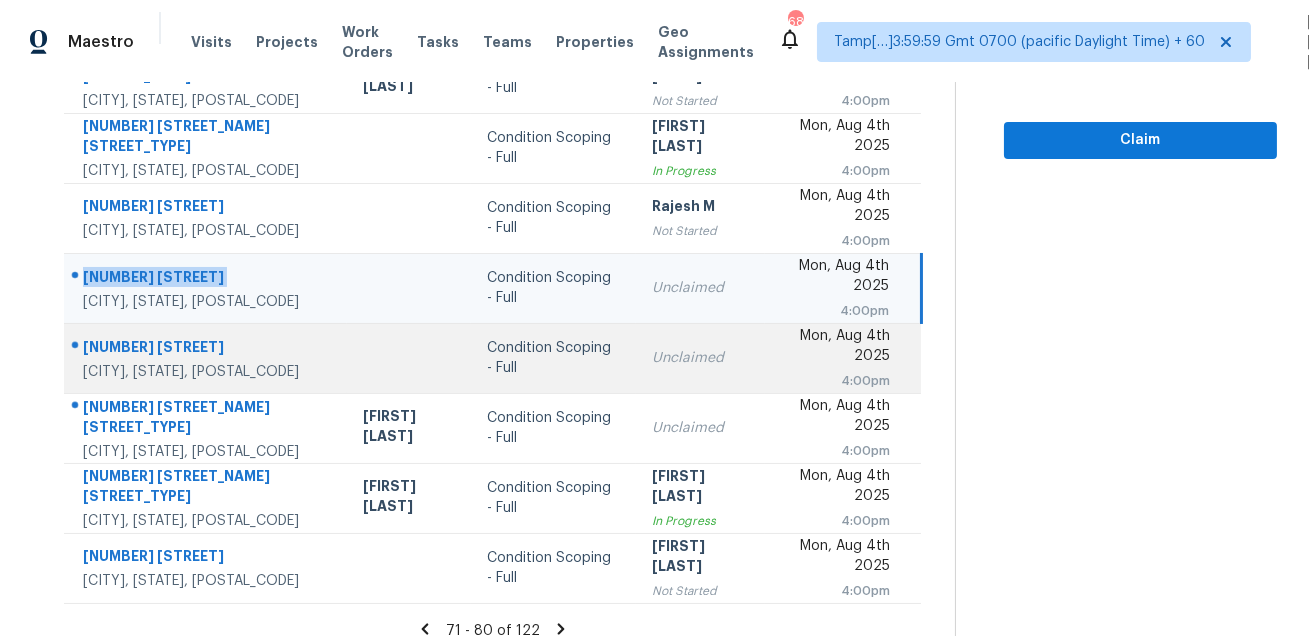 click on "701 Fleming St   Wylie, TX, 75098" at bounding box center (205, 358) 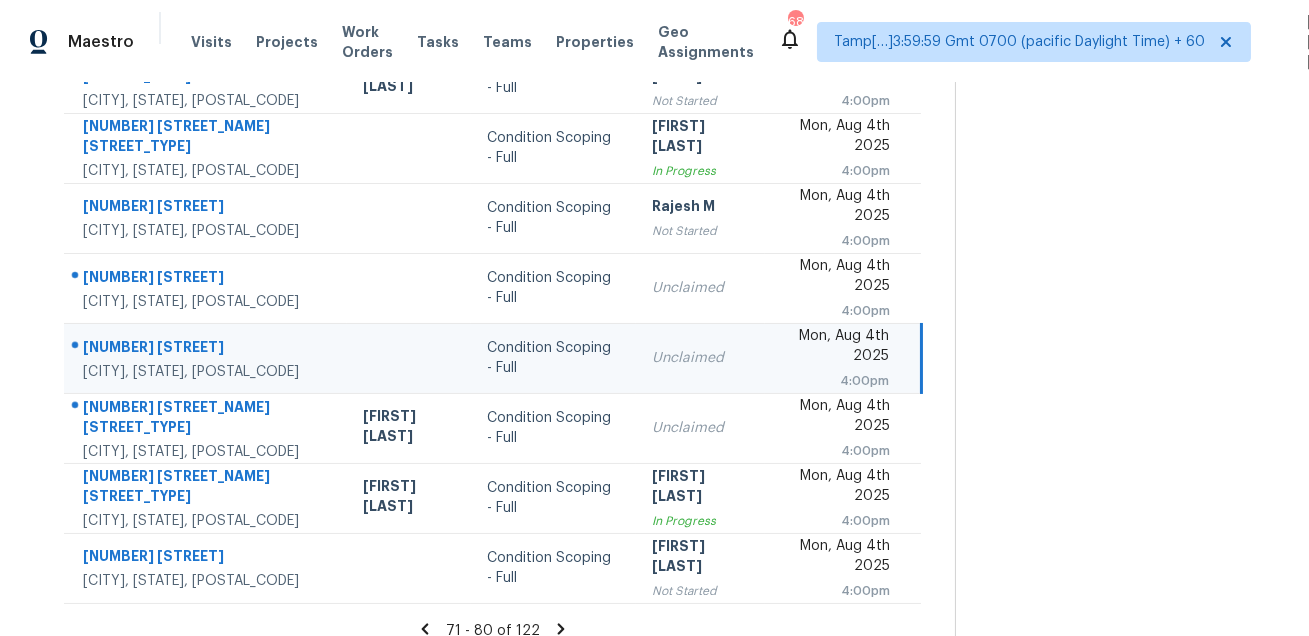 click on "701 Fleming St" at bounding box center [207, 349] 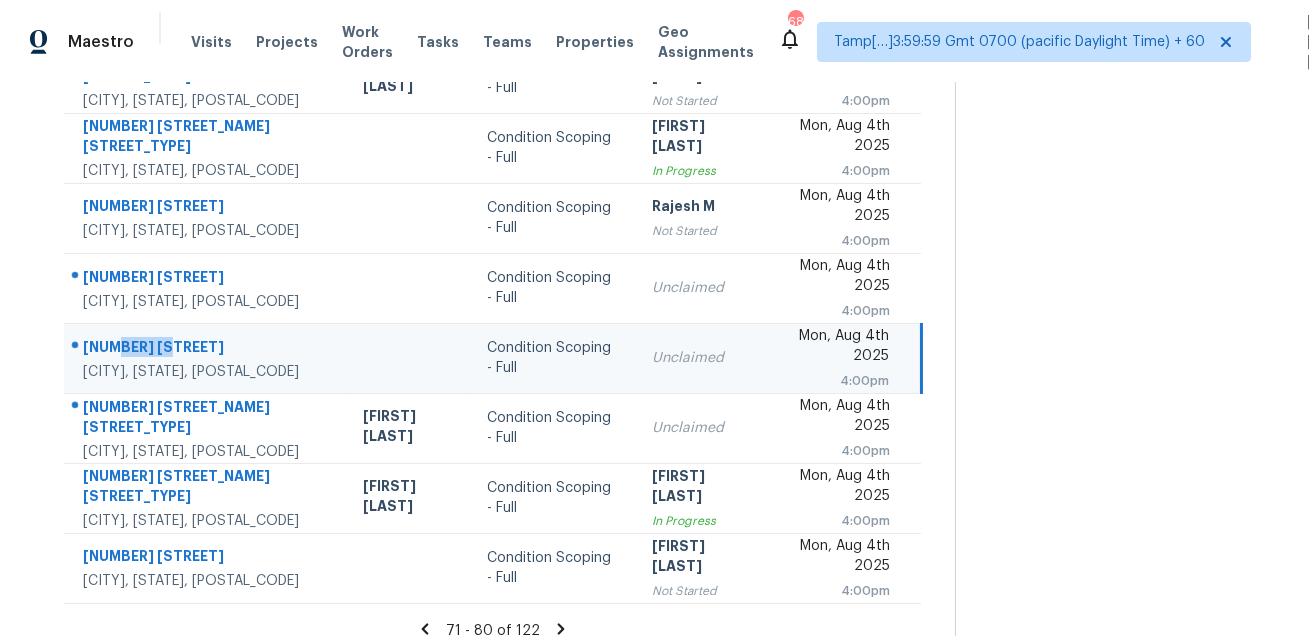 click on "701 Fleming St" at bounding box center [207, 349] 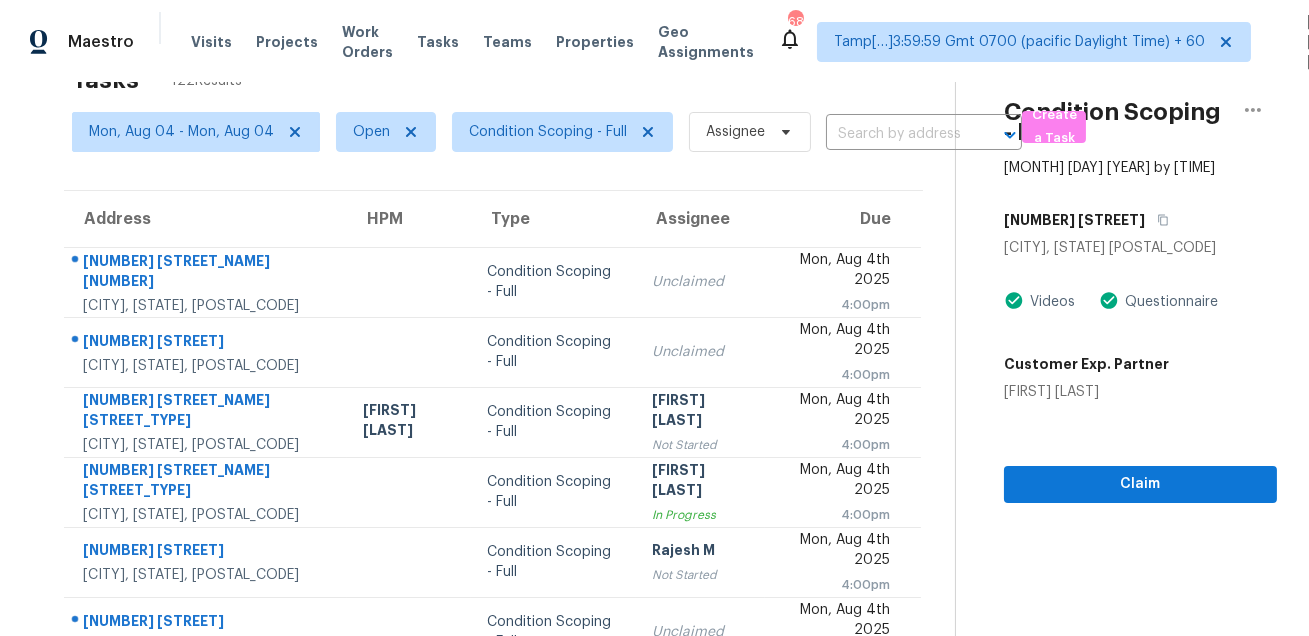 scroll, scrollTop: 15, scrollLeft: 0, axis: vertical 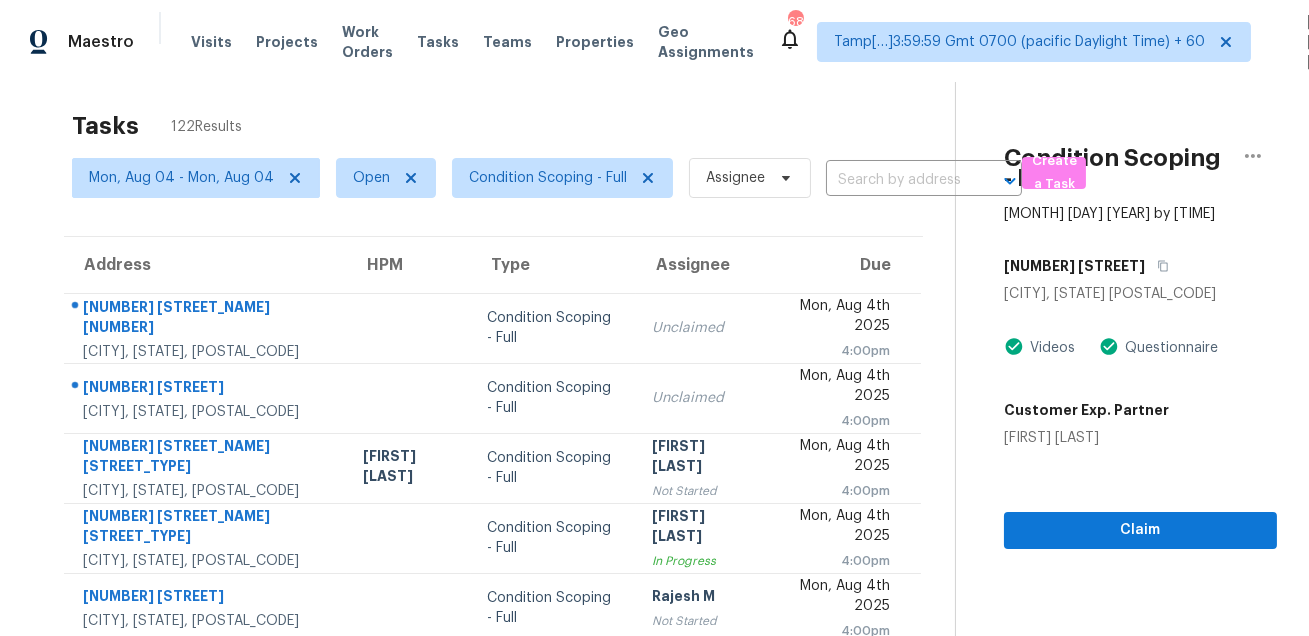 click on "701 Fleming St" at bounding box center [1140, 266] 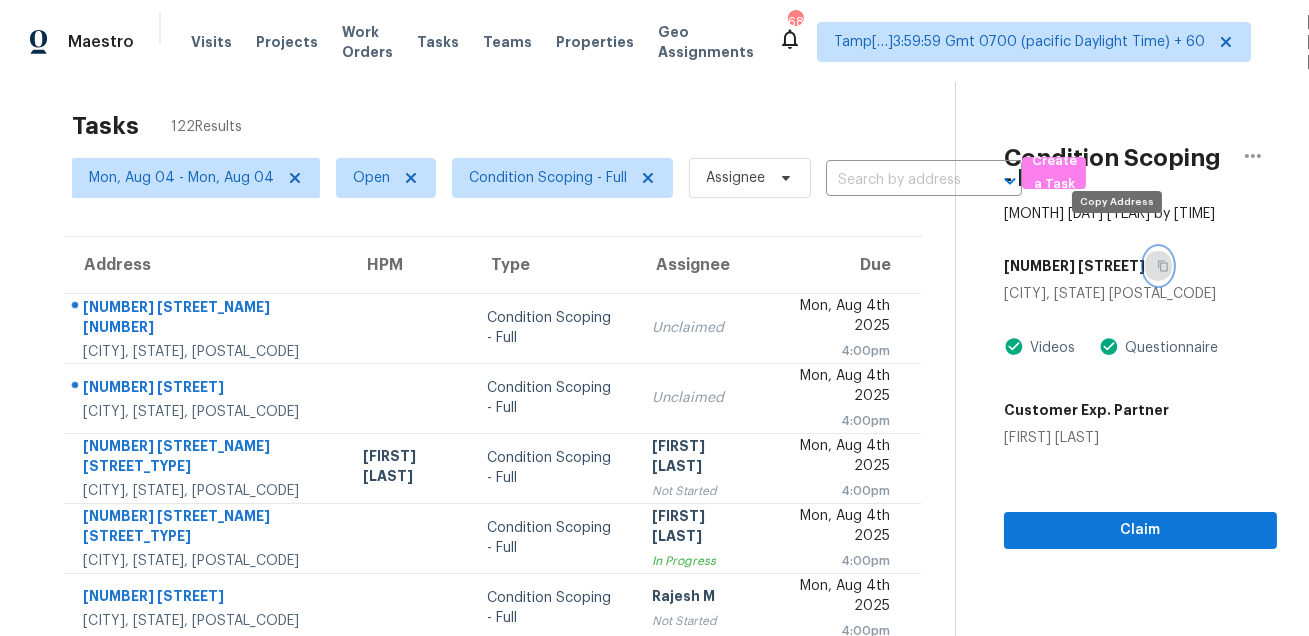 click 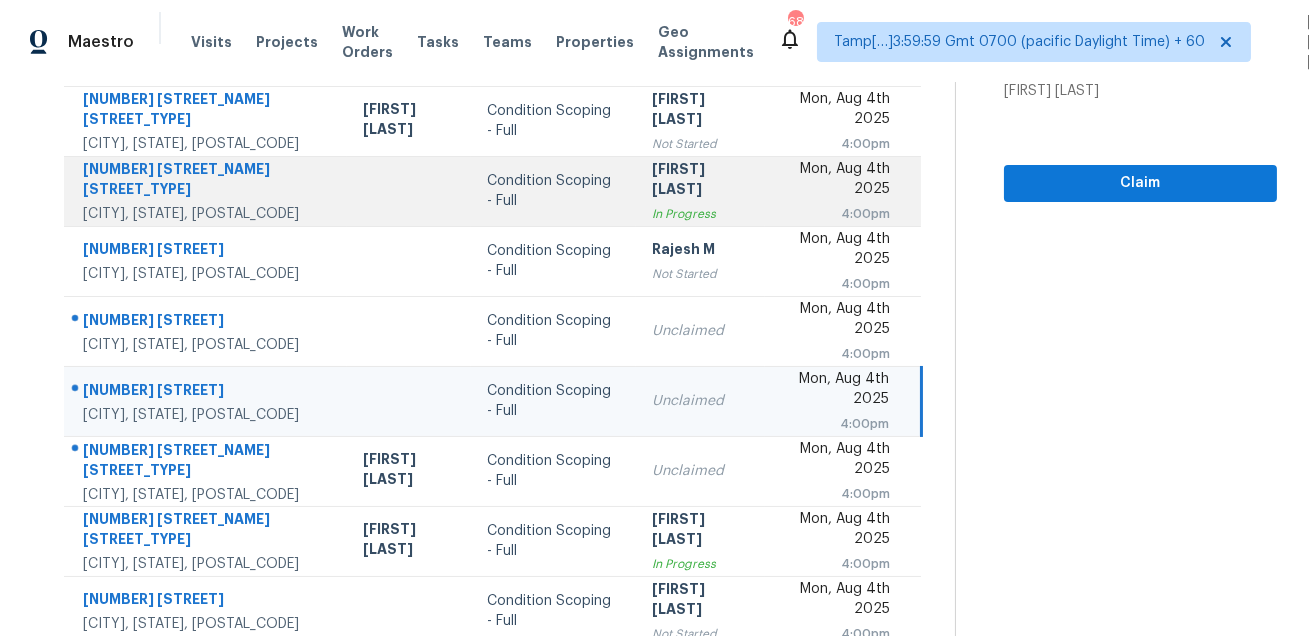 scroll, scrollTop: 405, scrollLeft: 0, axis: vertical 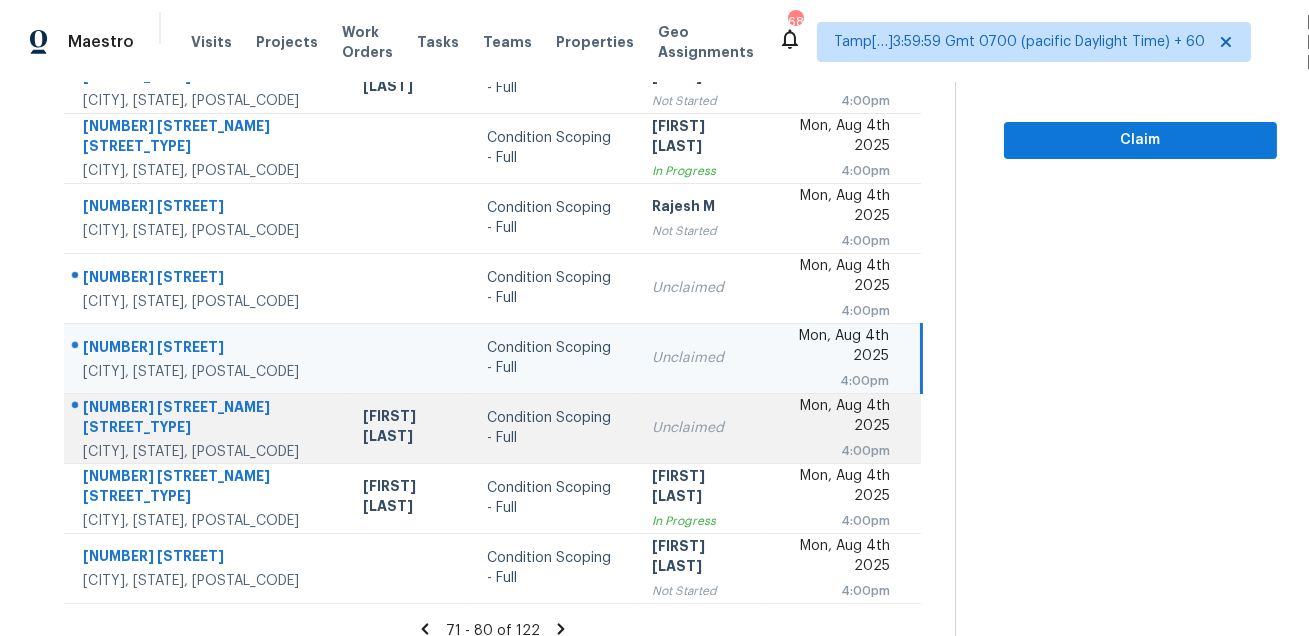 click on "2334 Markland St" at bounding box center (207, 419) 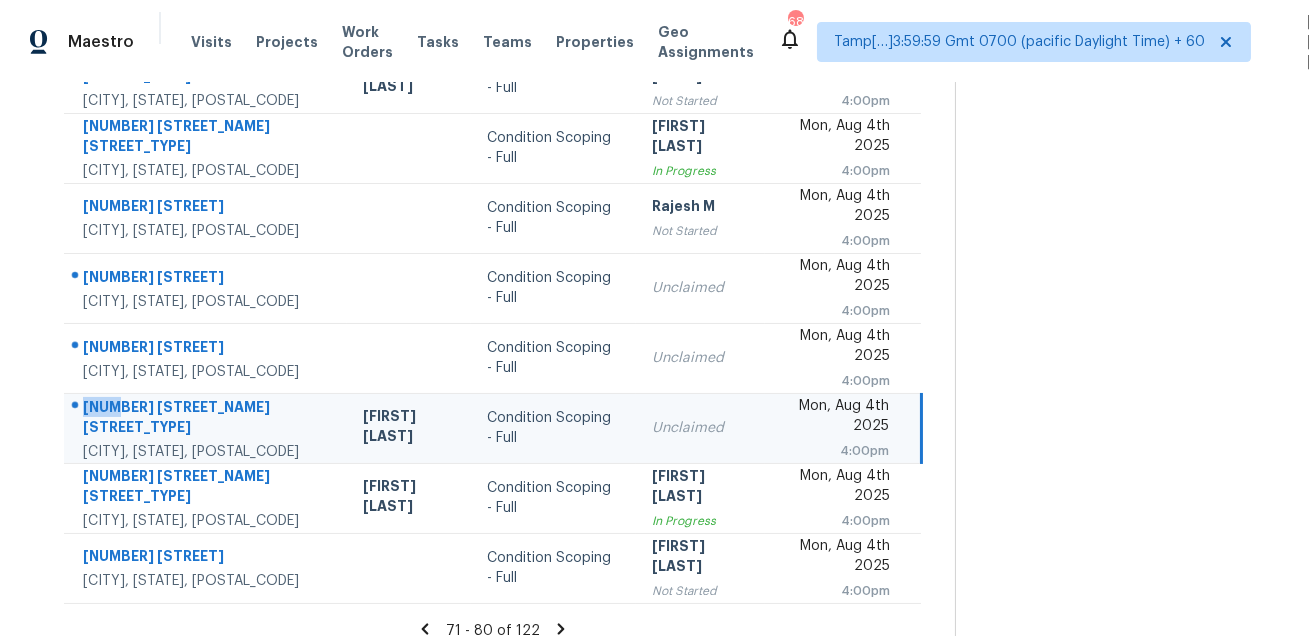 click on "2334 Markland St" at bounding box center [207, 419] 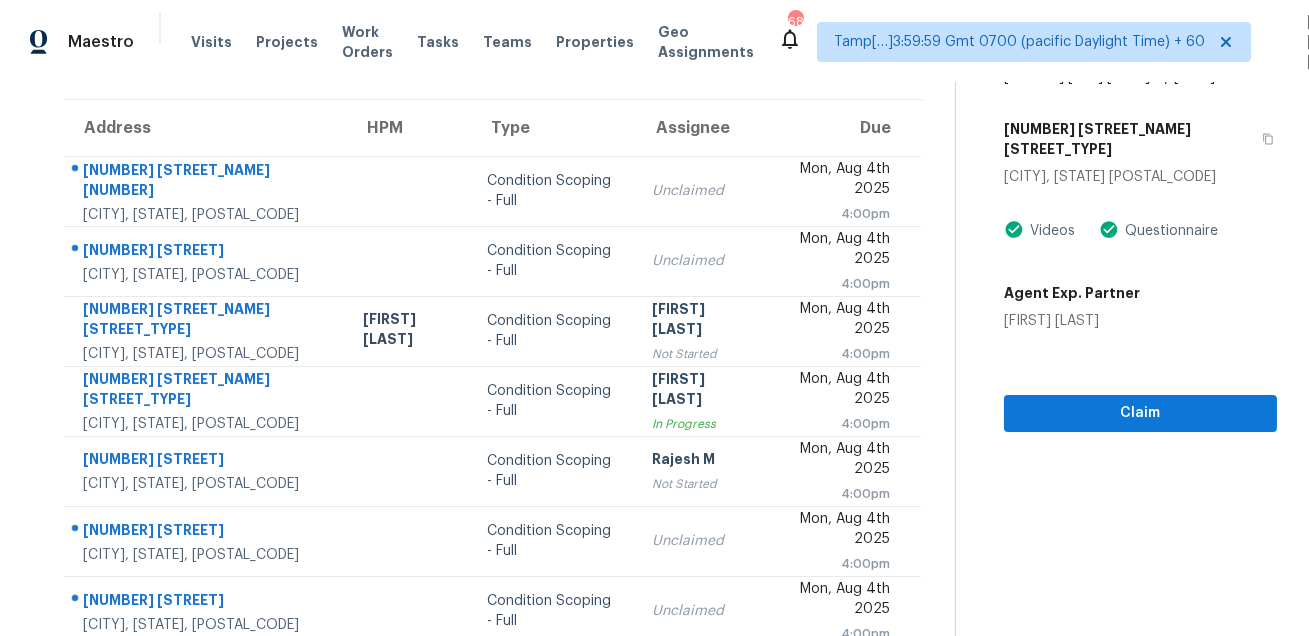 scroll, scrollTop: 0, scrollLeft: 0, axis: both 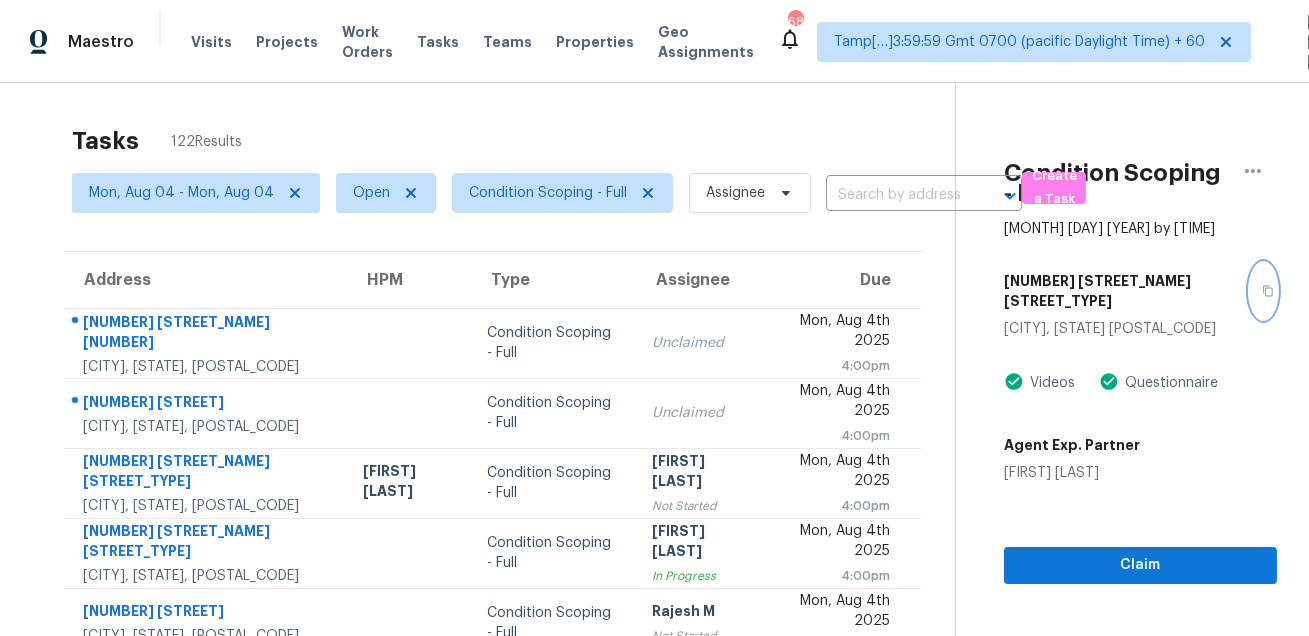 click 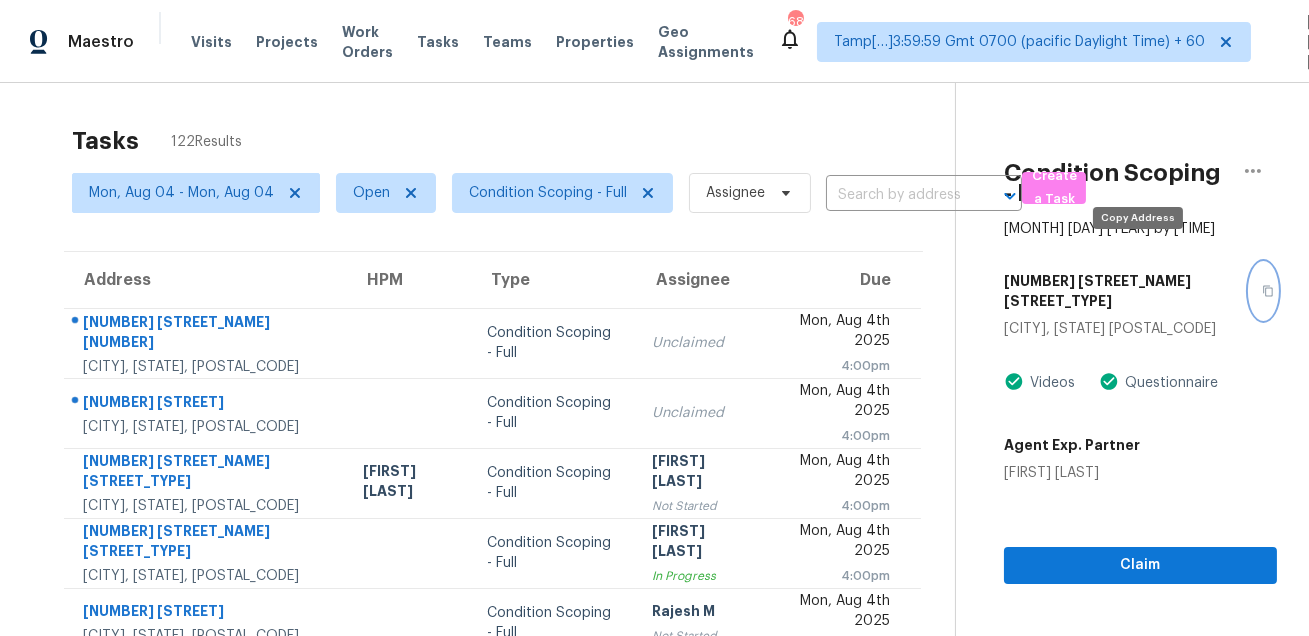 click 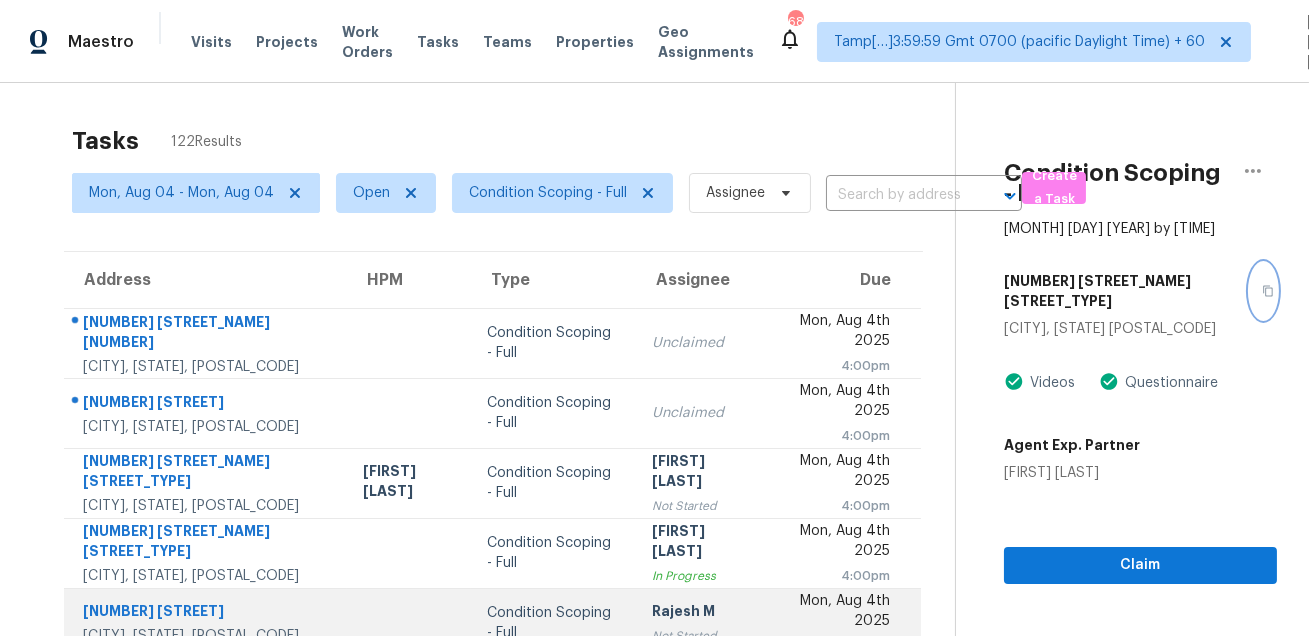 scroll, scrollTop: 405, scrollLeft: 0, axis: vertical 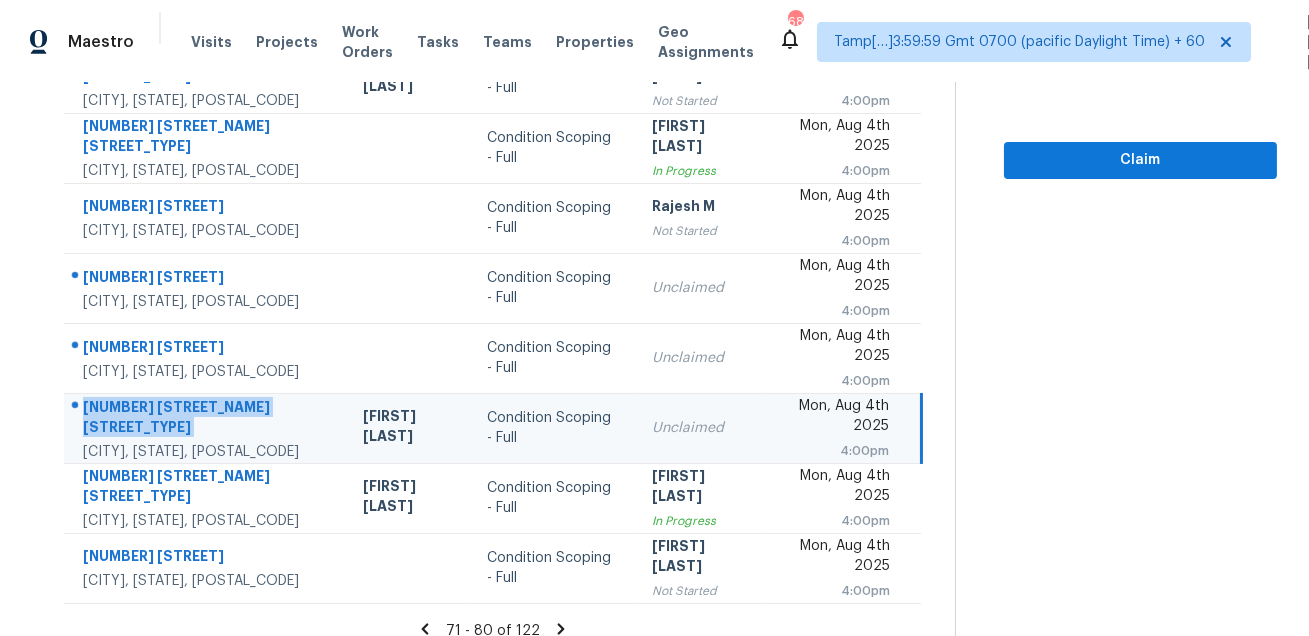 click 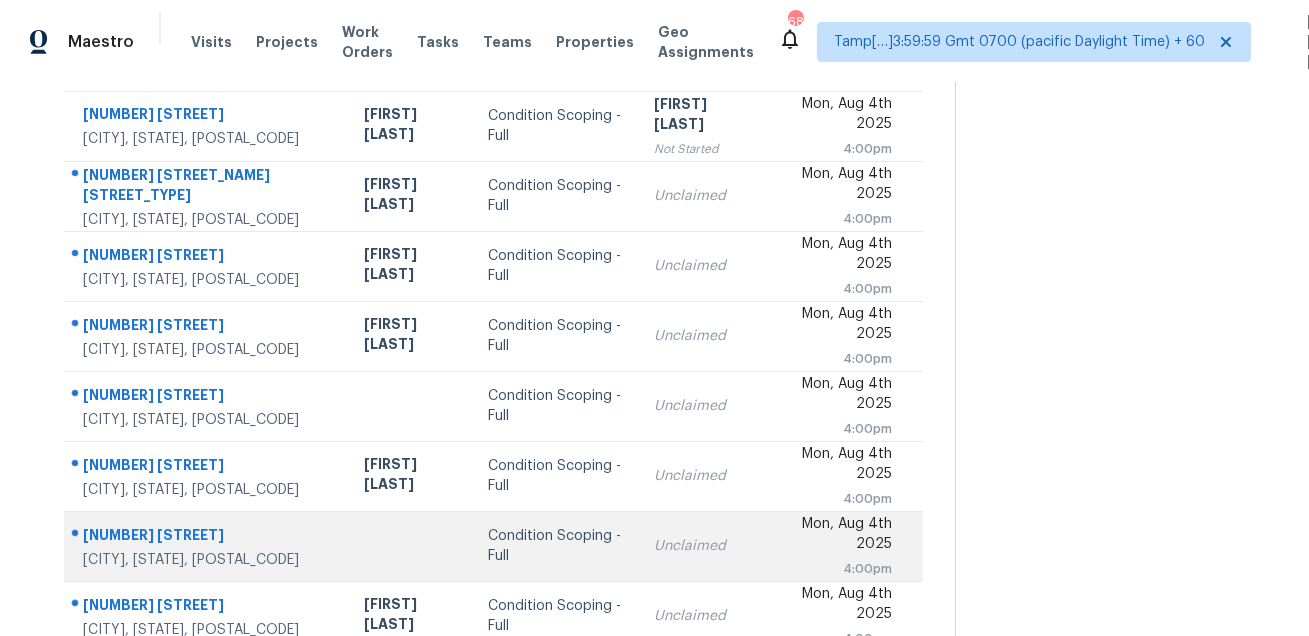 scroll, scrollTop: 0, scrollLeft: 0, axis: both 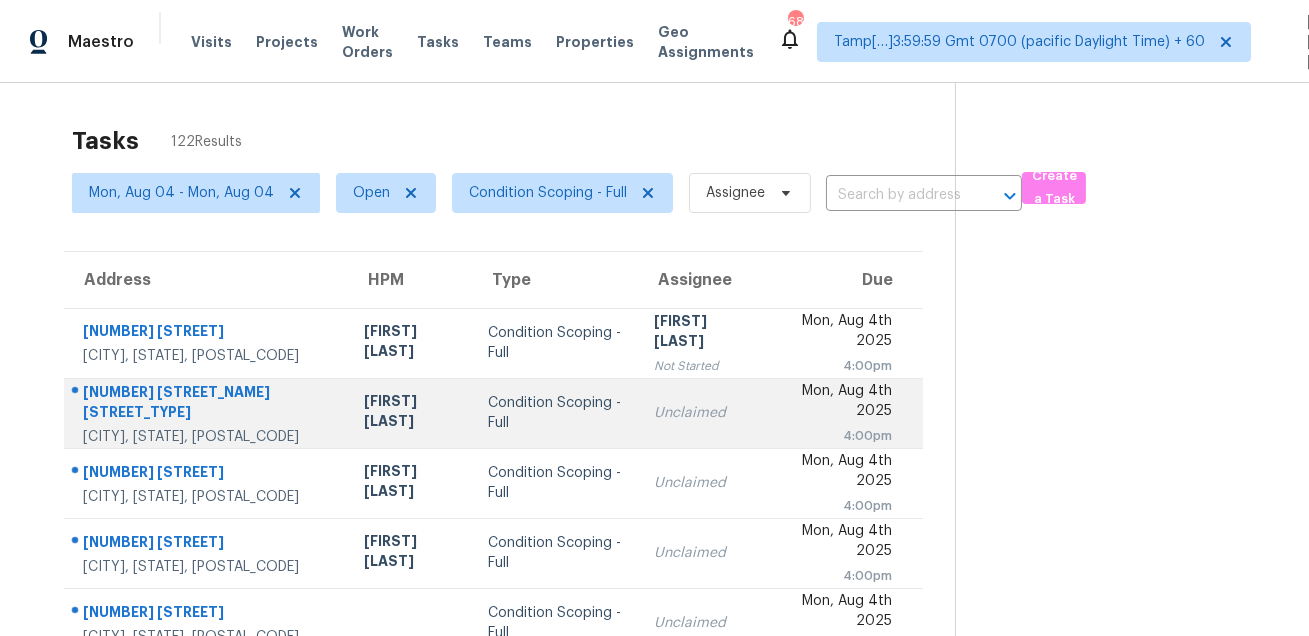 click on "1716 Sylvan Dr" at bounding box center [207, 404] 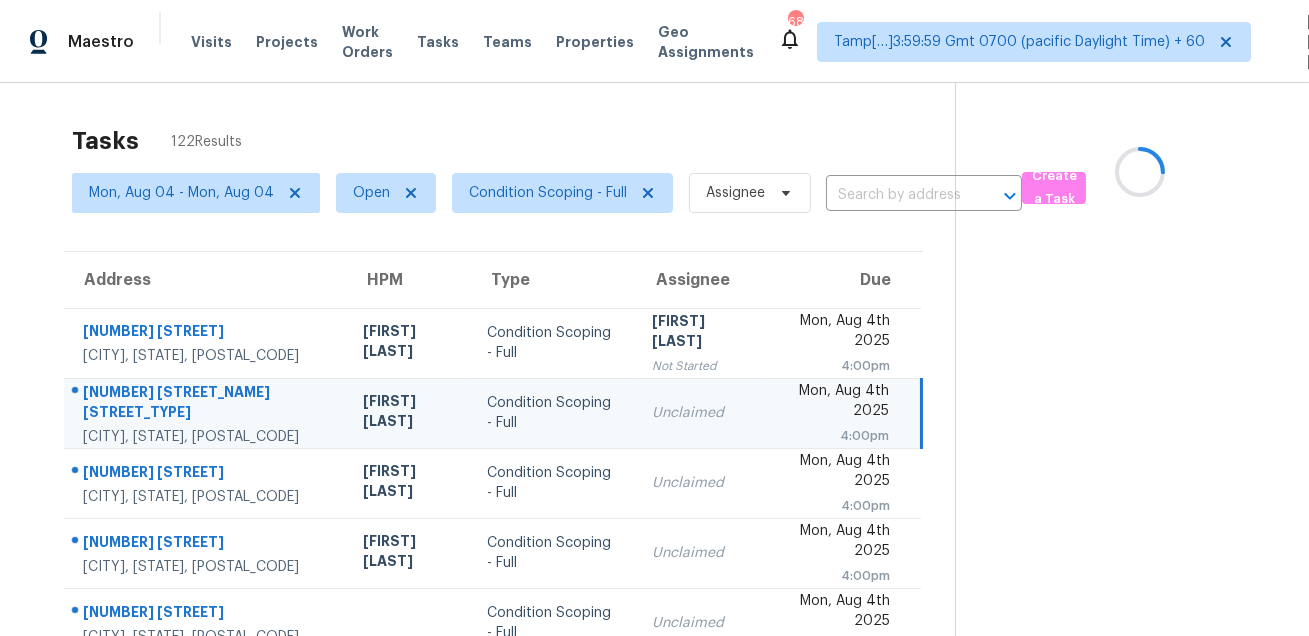 click on "1716 Sylvan Dr" at bounding box center (207, 404) 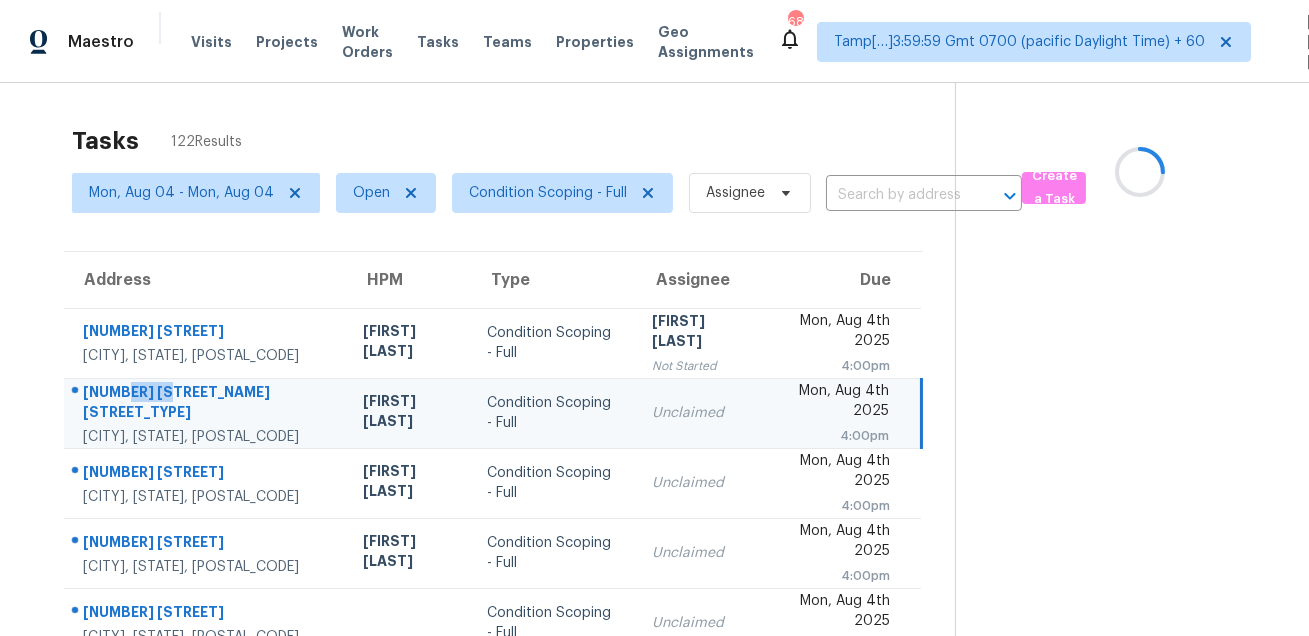 click on "1716 Sylvan Dr" at bounding box center (207, 404) 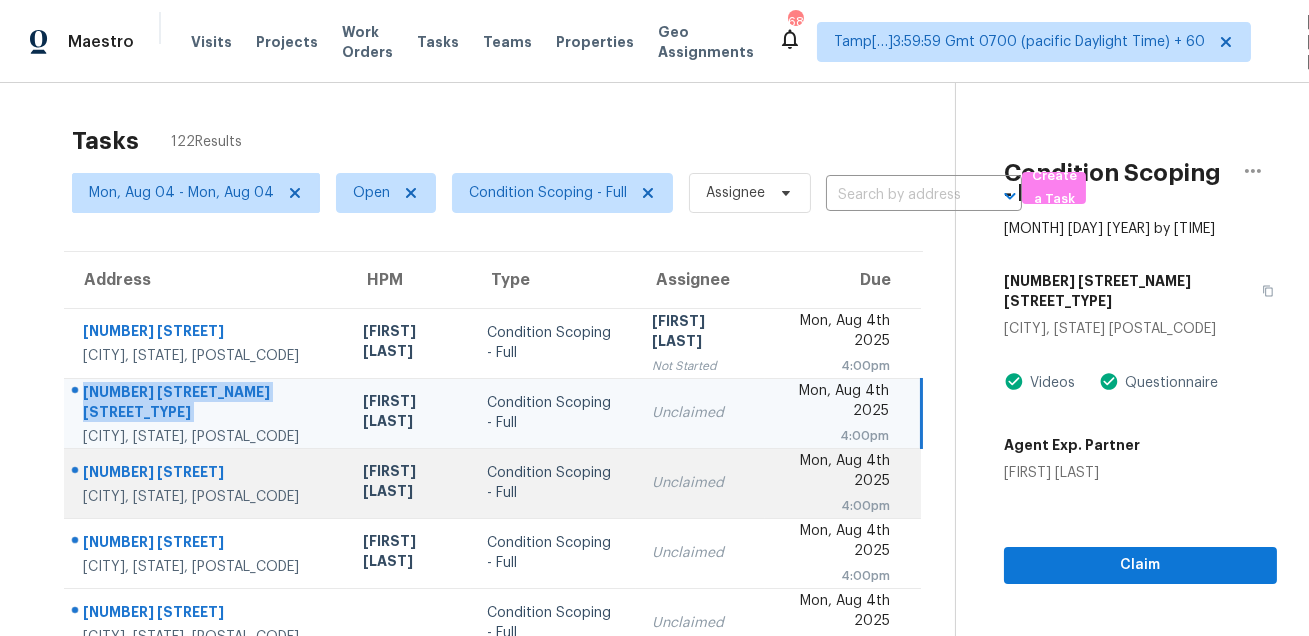 click on "8125 Edenbrook Dr" at bounding box center (207, 474) 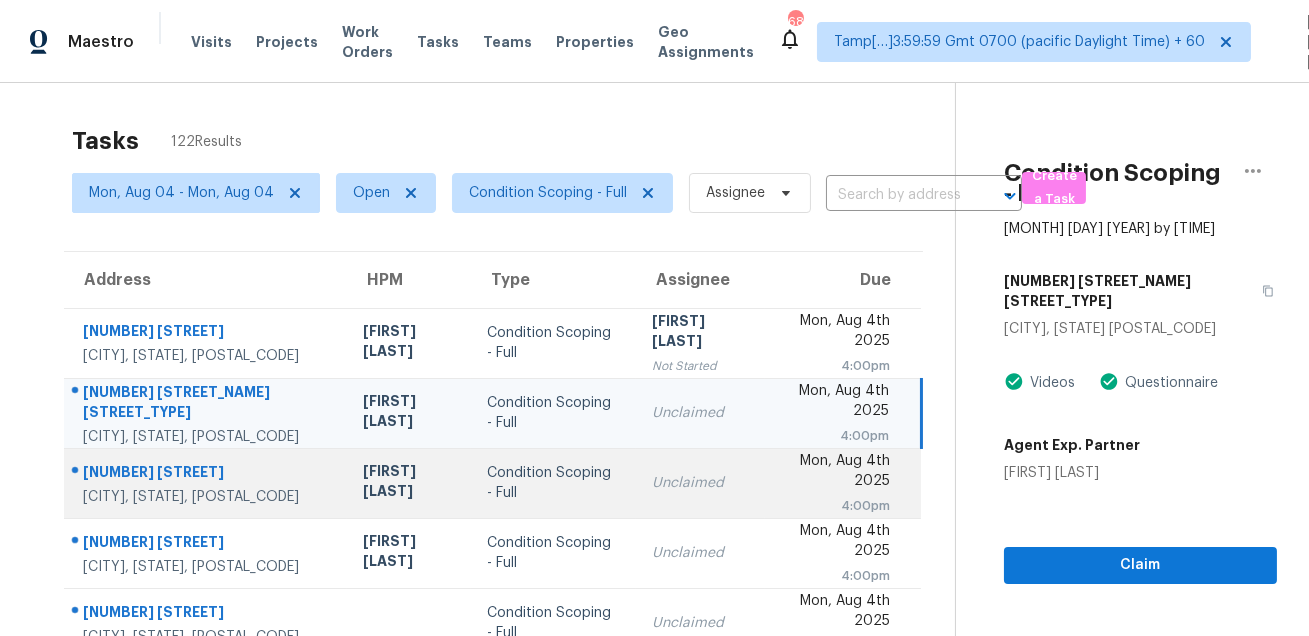 click on "8125 Edenbrook Dr" at bounding box center (207, 474) 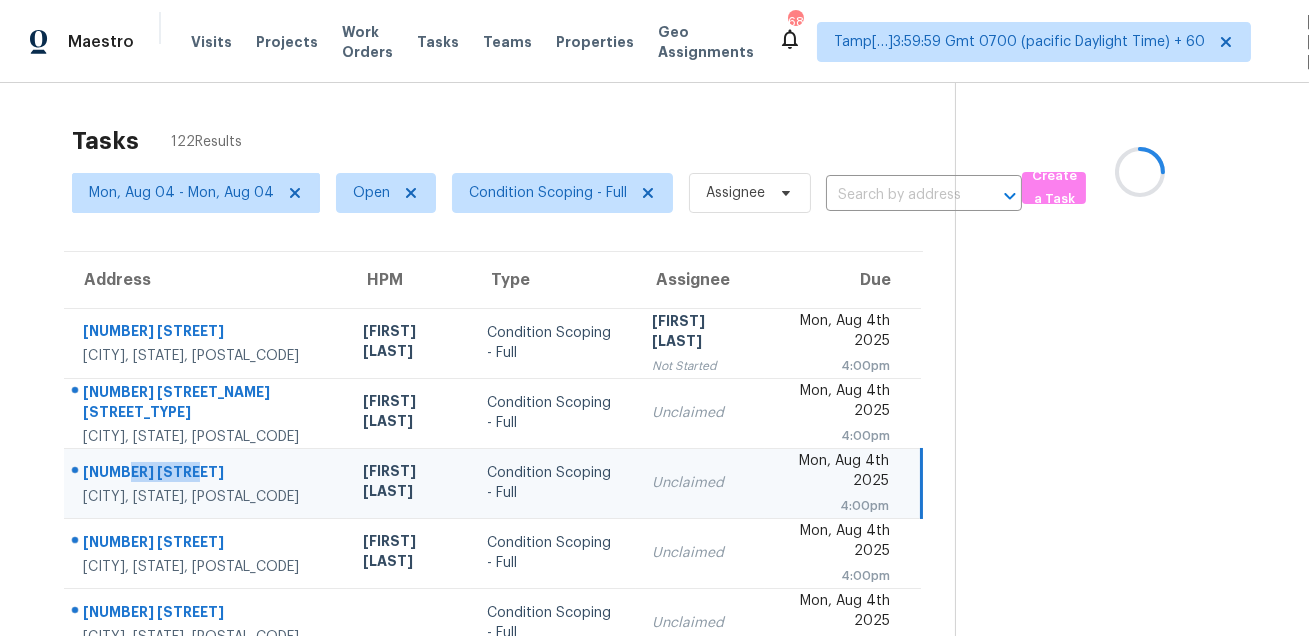 click on "8125 Edenbrook Dr" at bounding box center [207, 474] 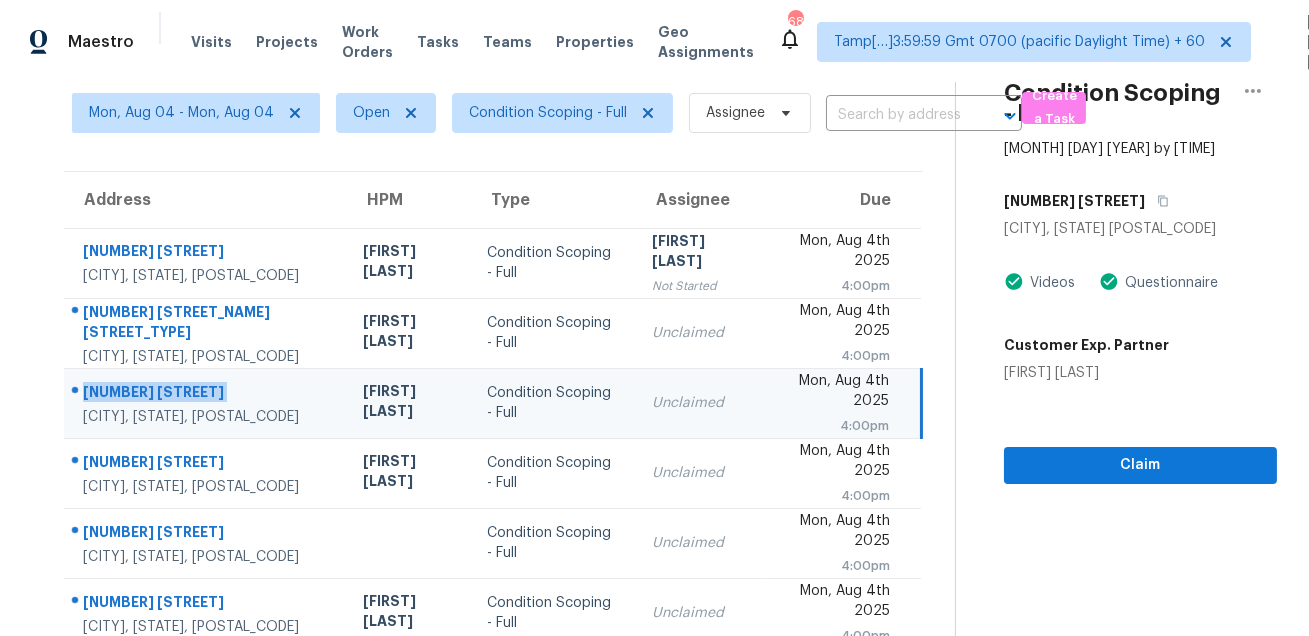 scroll, scrollTop: 156, scrollLeft: 0, axis: vertical 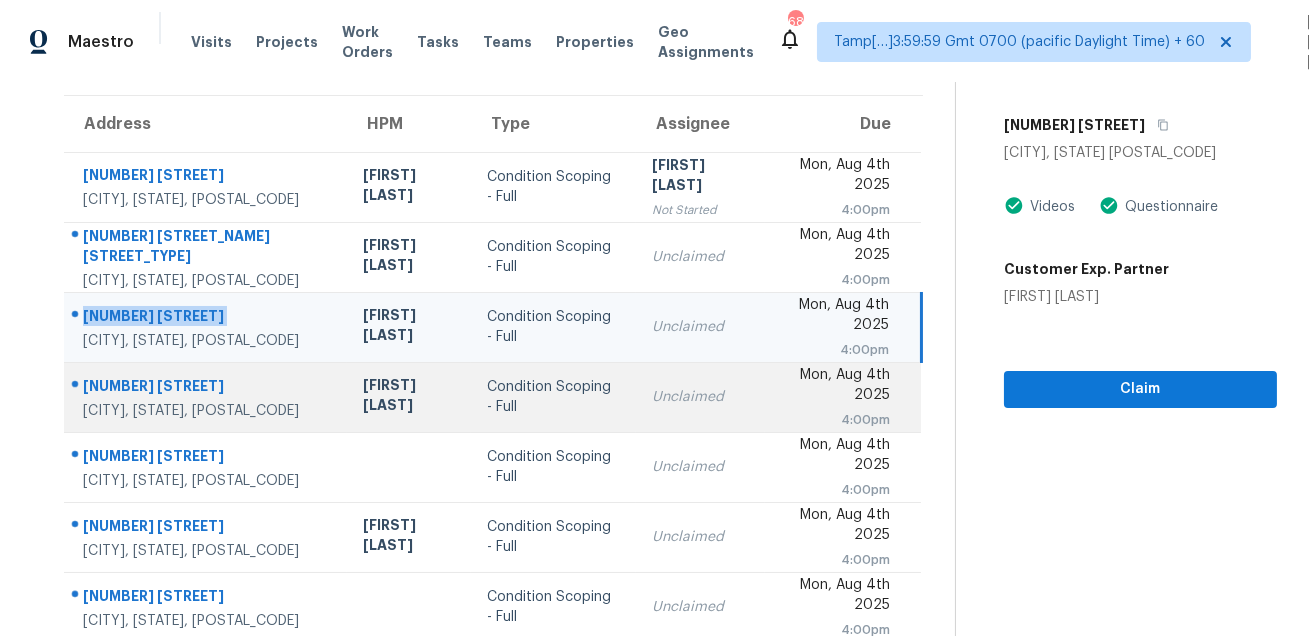 click on "210 Suntan Pl" at bounding box center (207, 388) 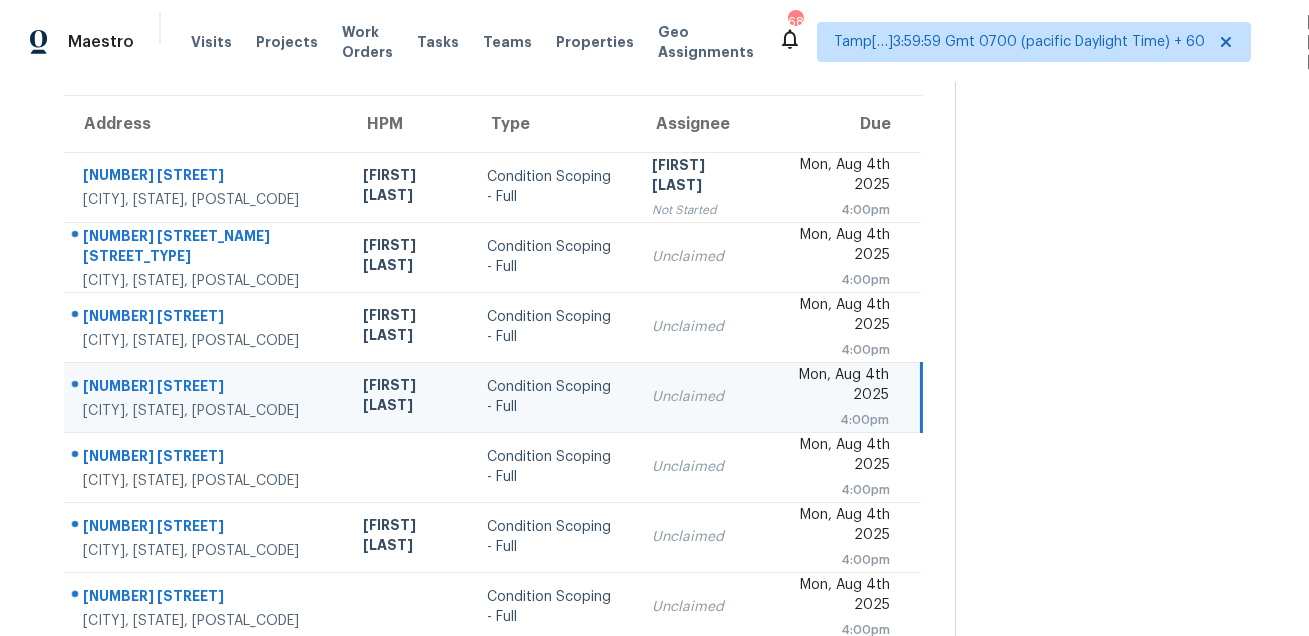 click on "210 Suntan Pl" at bounding box center (207, 388) 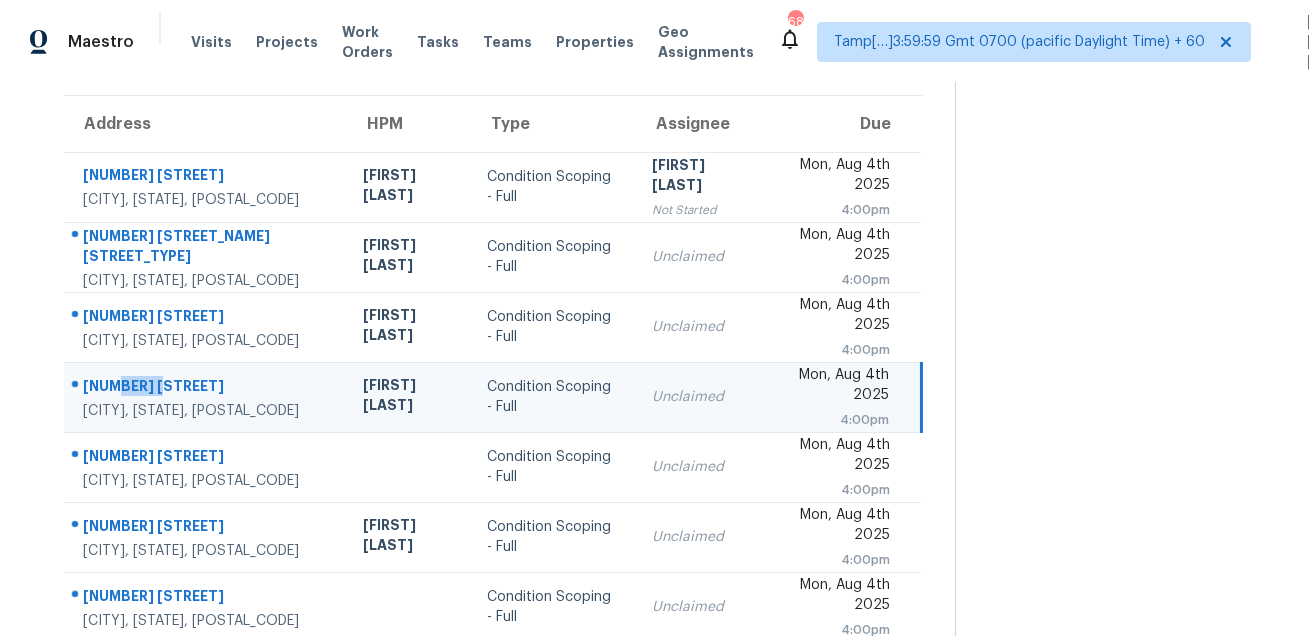 click on "210 Suntan Pl" at bounding box center (207, 388) 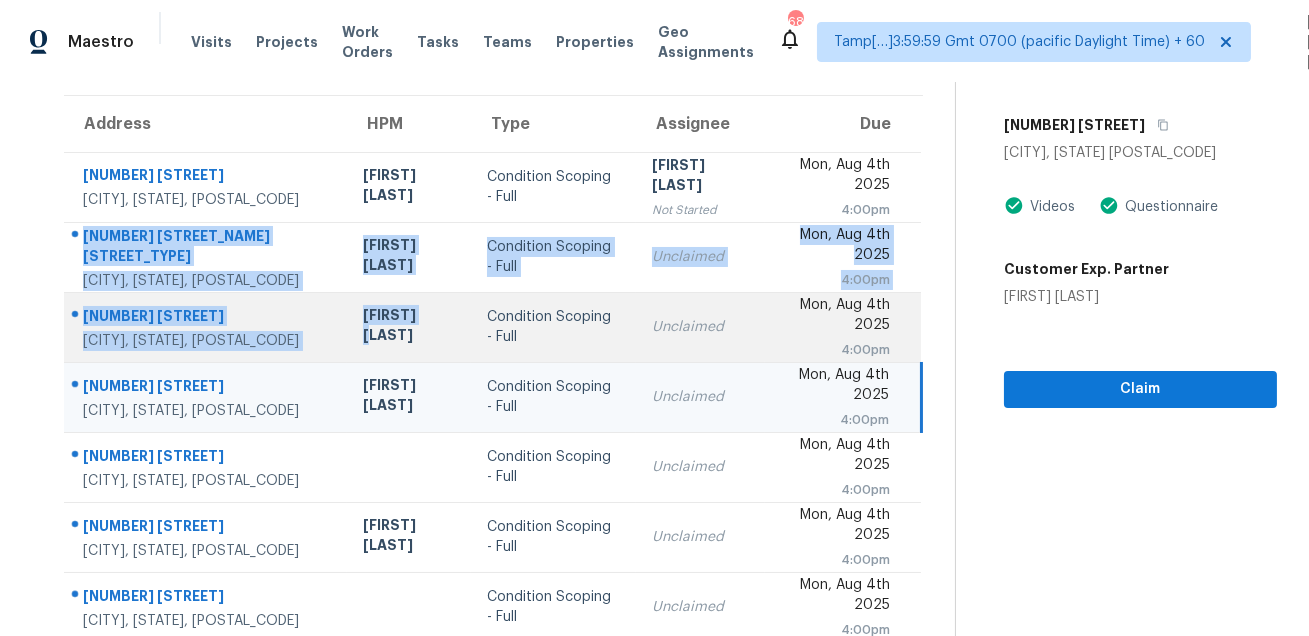 drag, startPoint x: 75, startPoint y: 209, endPoint x: 266, endPoint y: 327, distance: 224.51057 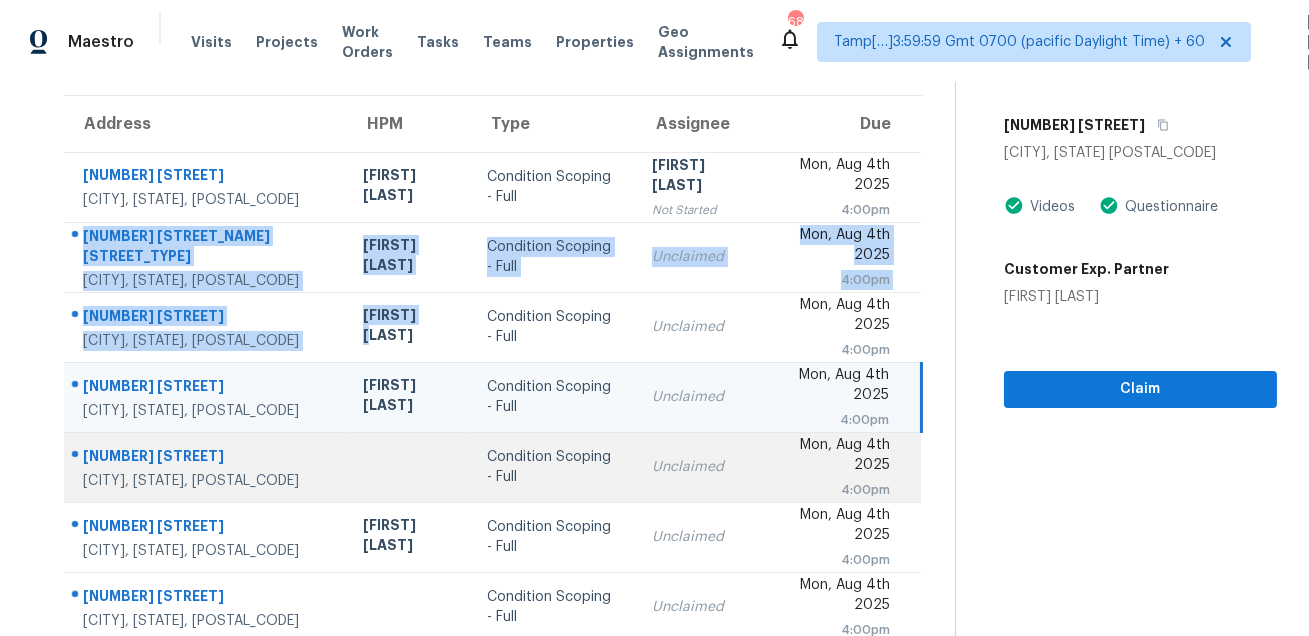 scroll, scrollTop: 200, scrollLeft: 0, axis: vertical 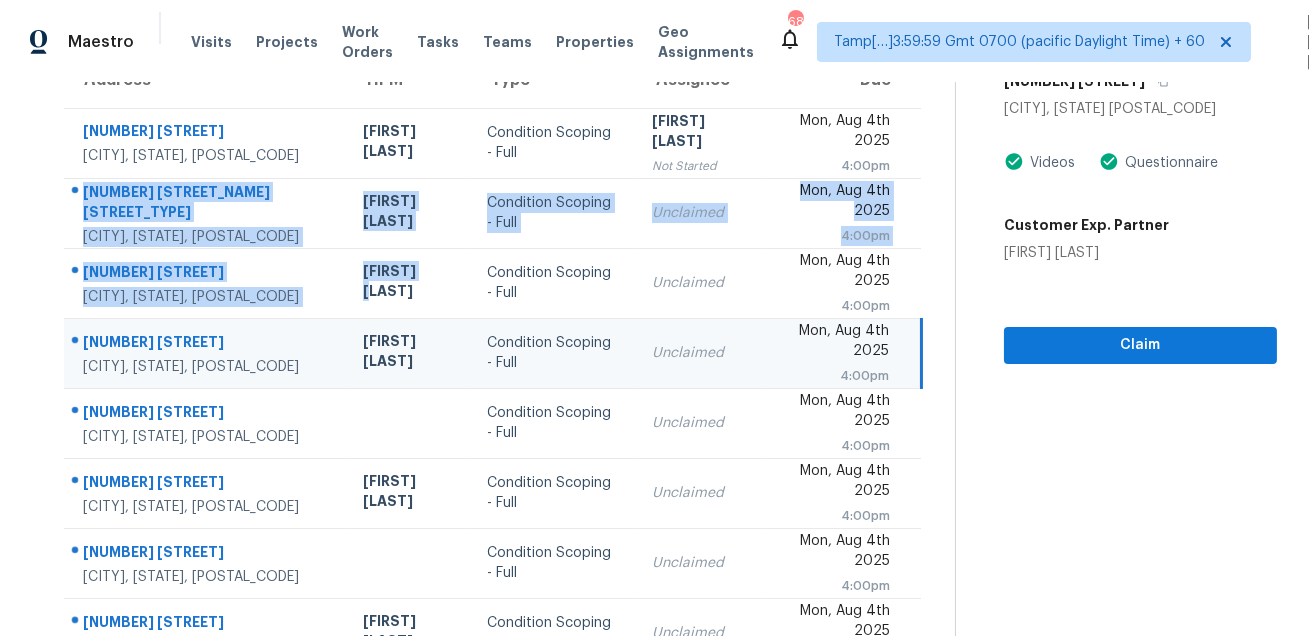 click on "210 Suntan Pl" at bounding box center [207, 344] 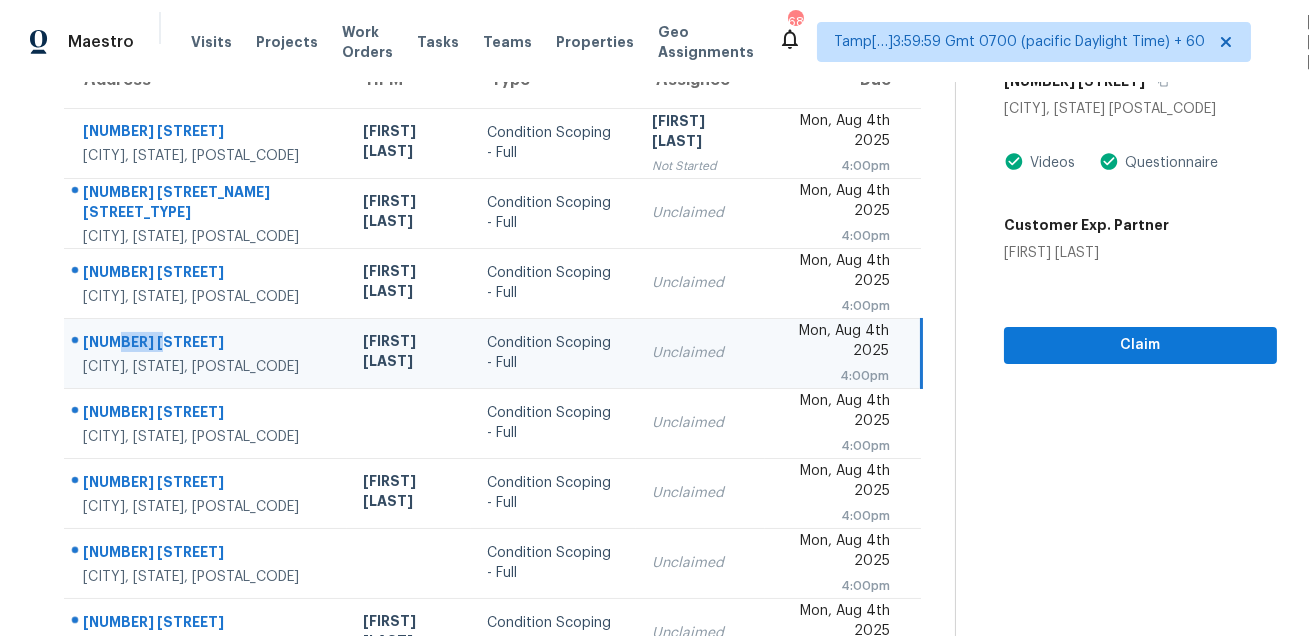 click on "210 Suntan Pl" at bounding box center [207, 344] 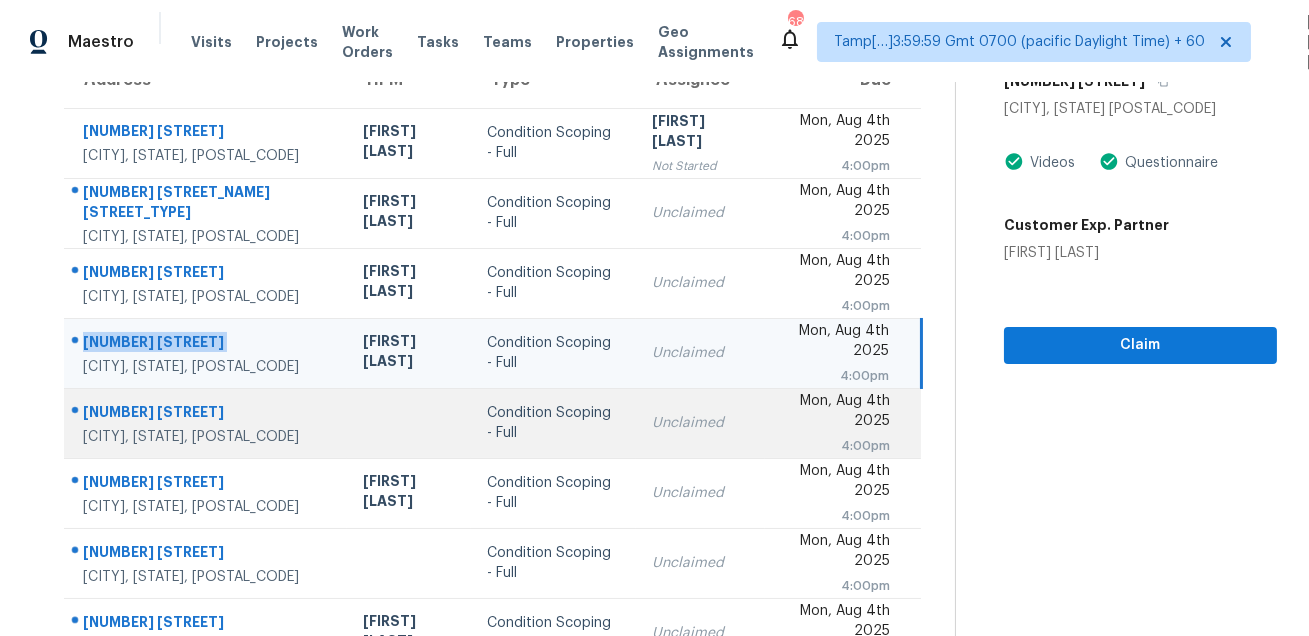 click on "12814 Mills Crossing Ln" at bounding box center [207, 414] 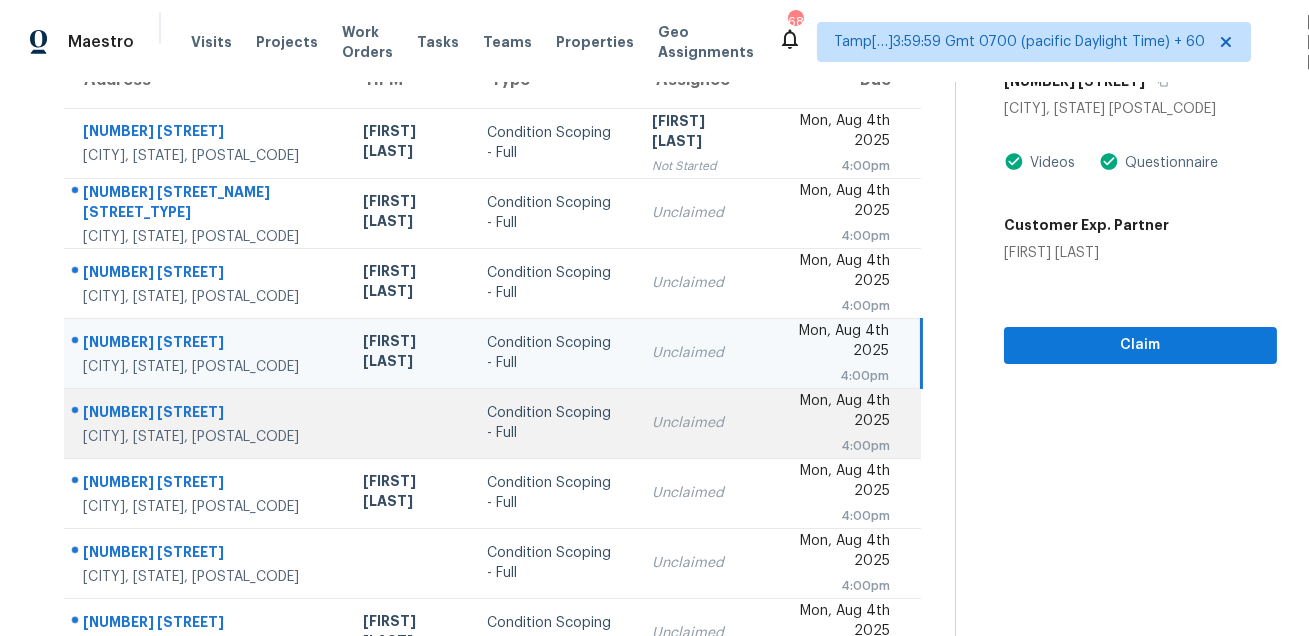 click on "12814 Mills Crossing Ln" at bounding box center [207, 414] 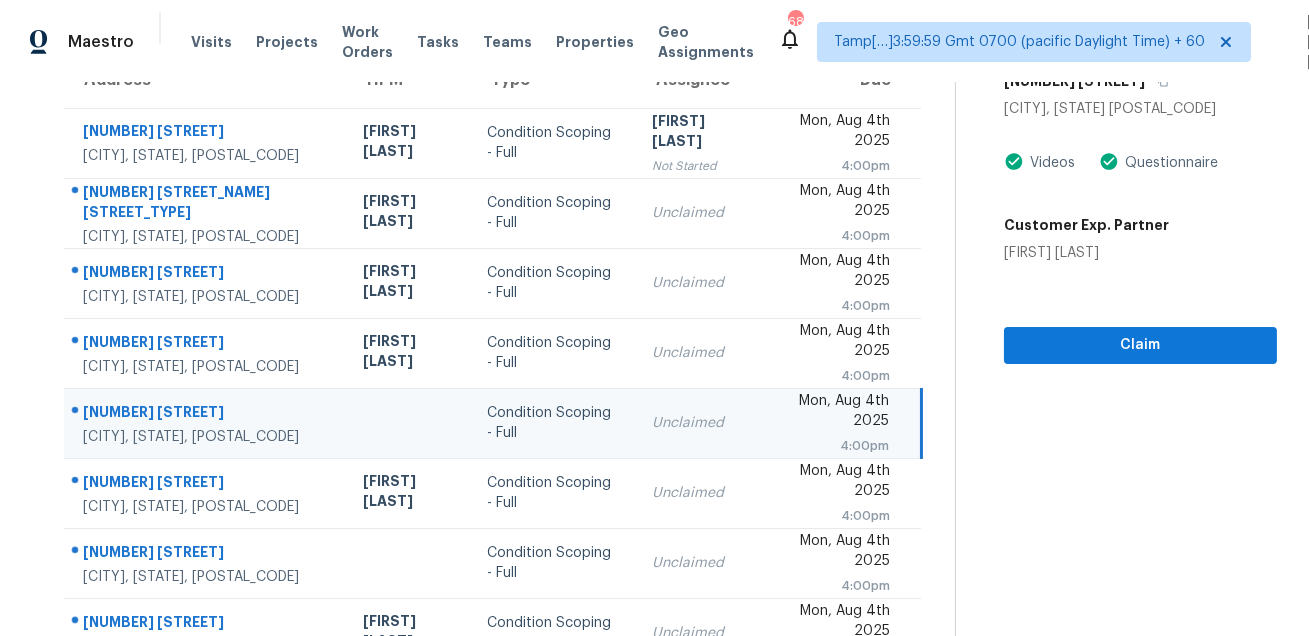 click on "12814 Mills Crossing Ln" at bounding box center [207, 414] 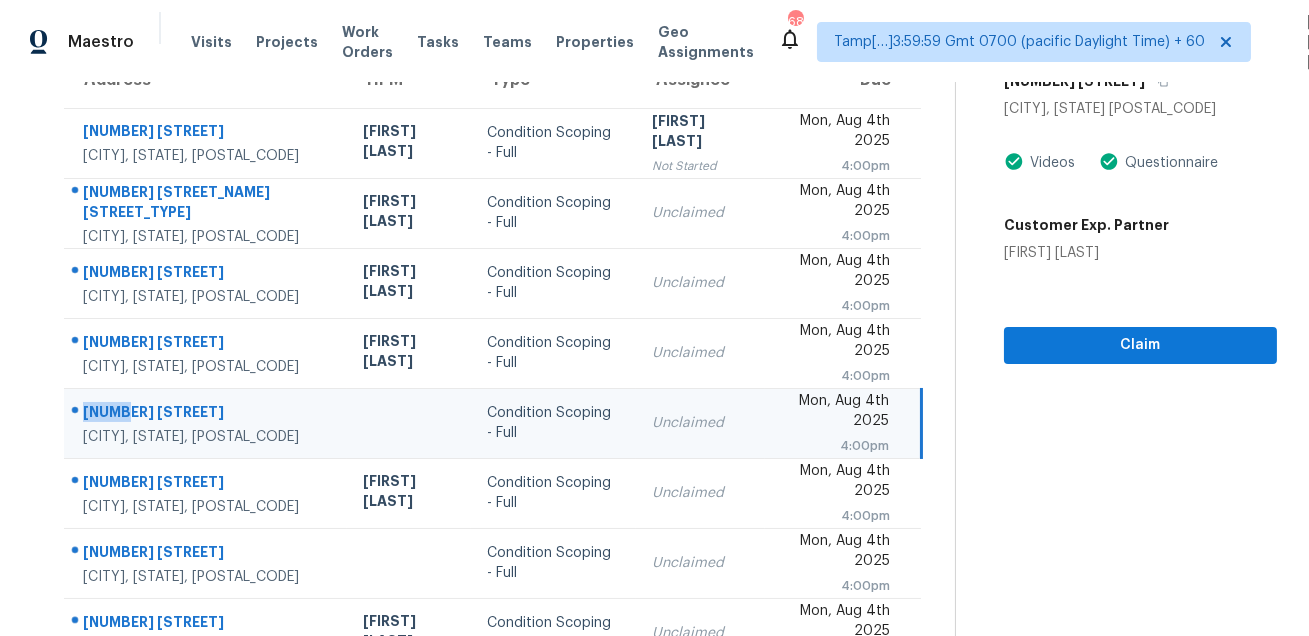 click on "12814 Mills Crossing Ln" at bounding box center [207, 414] 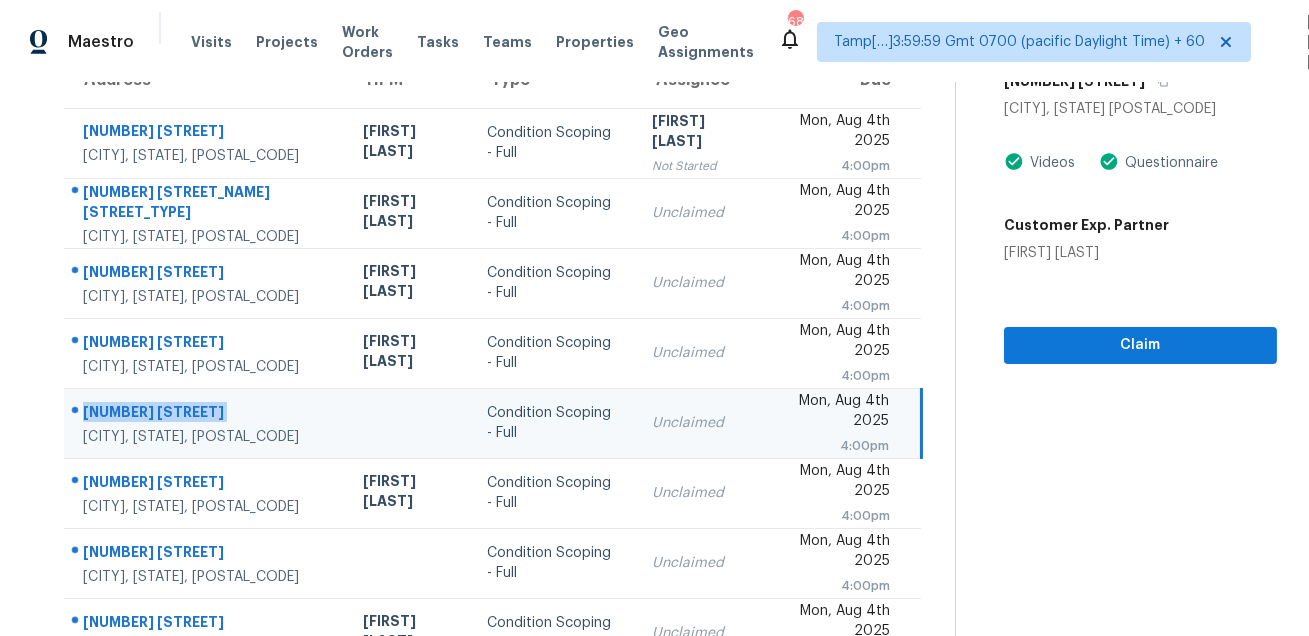click on "12814 Mills Crossing Ln" at bounding box center [207, 414] 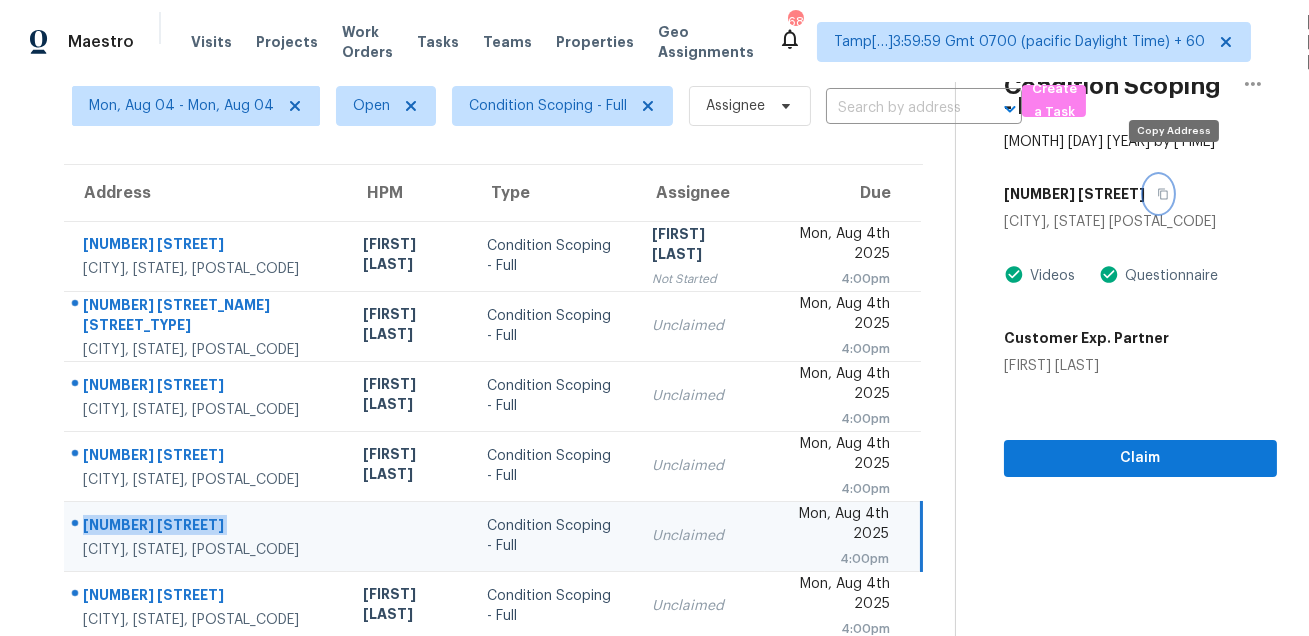click 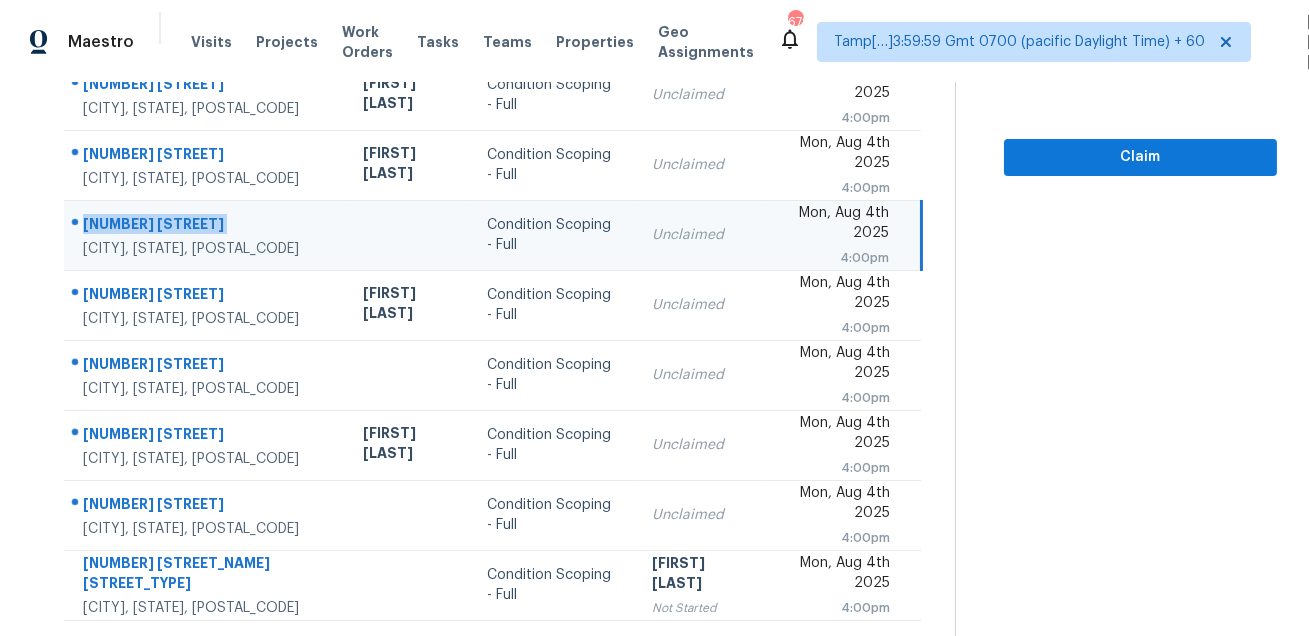 scroll, scrollTop: 405, scrollLeft: 0, axis: vertical 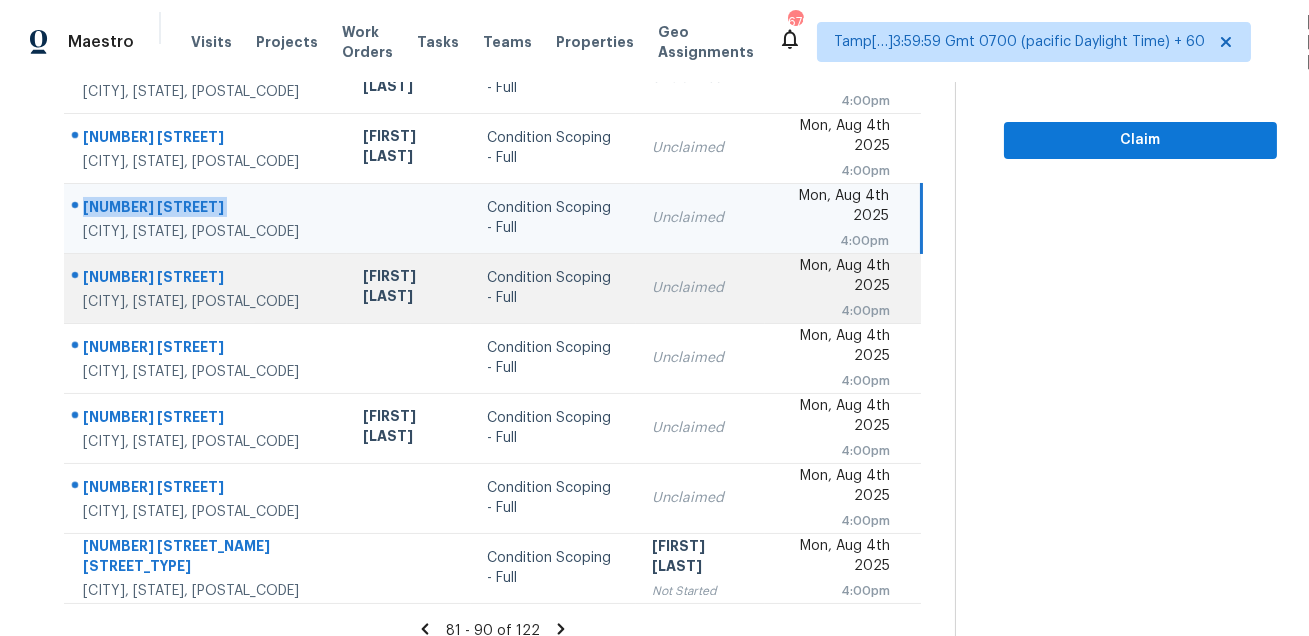 click on "5536 Topwater Trl" at bounding box center [207, 279] 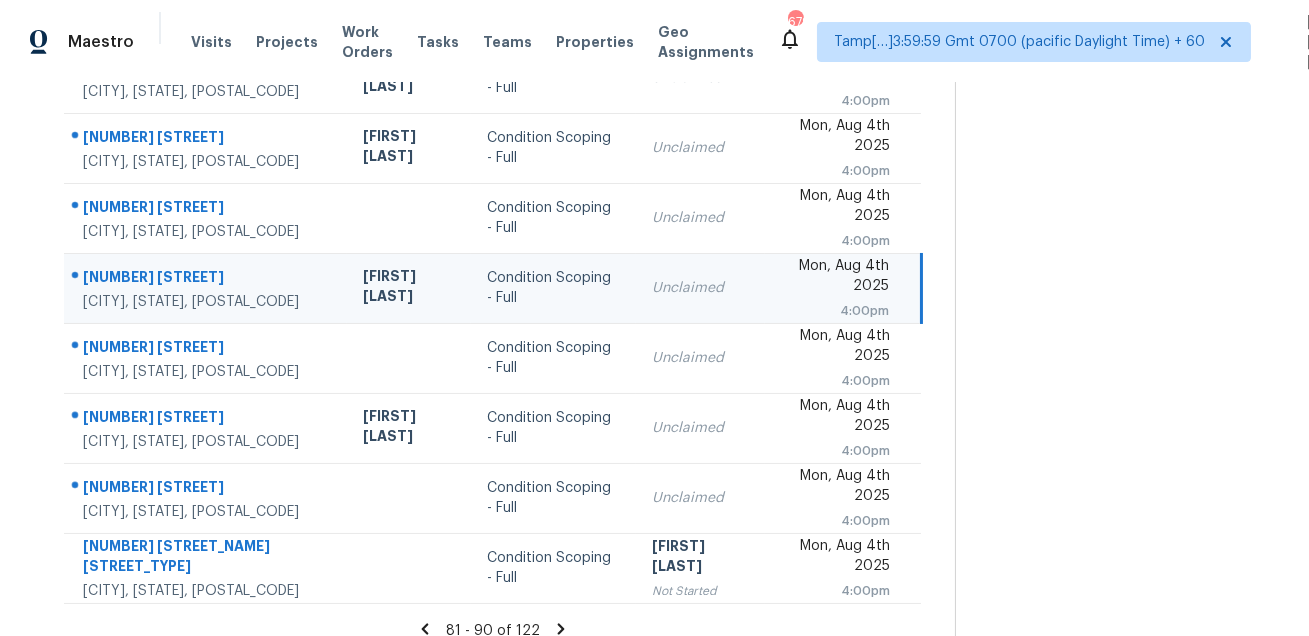 click on "5536 Topwater Trl" at bounding box center (207, 279) 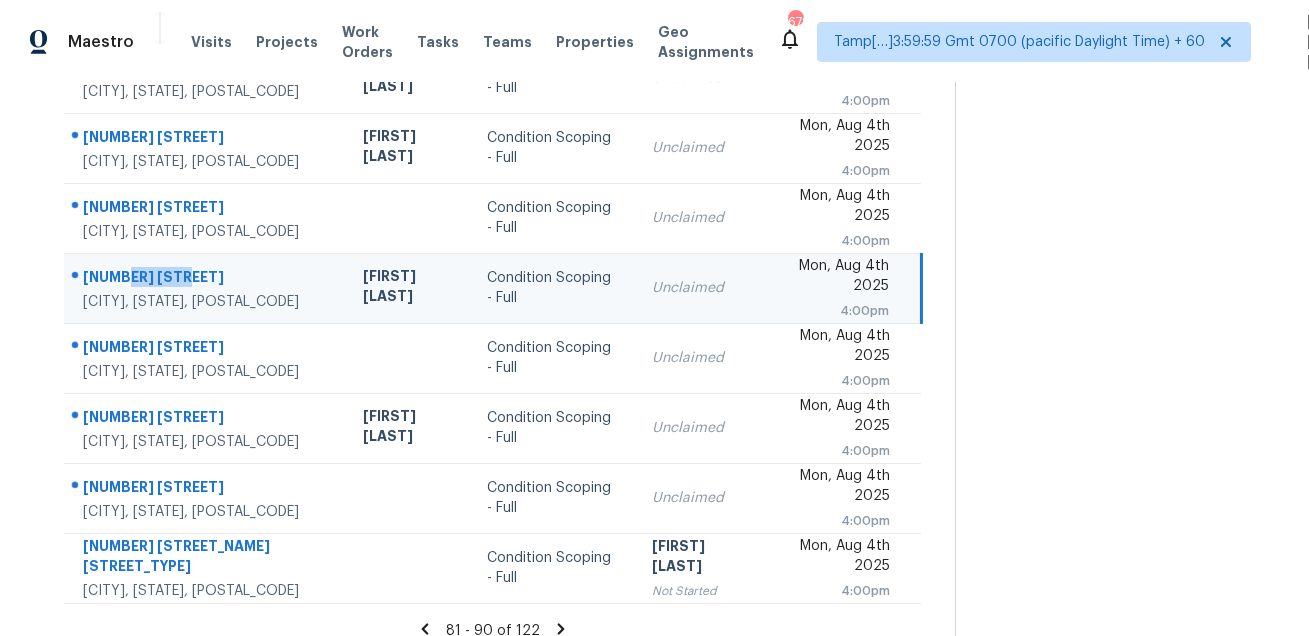 click on "5536 Topwater Trl" at bounding box center (207, 279) 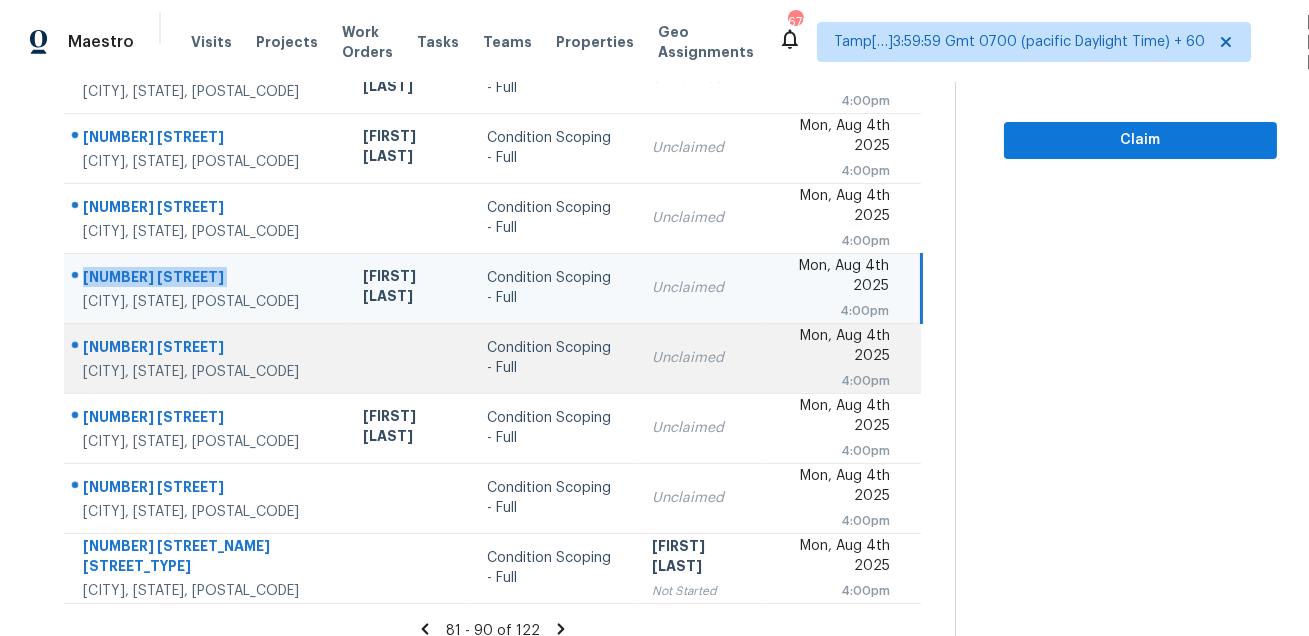 click on "9514 Lowline Brg   San Antonio, TX, 78254" at bounding box center (205, 358) 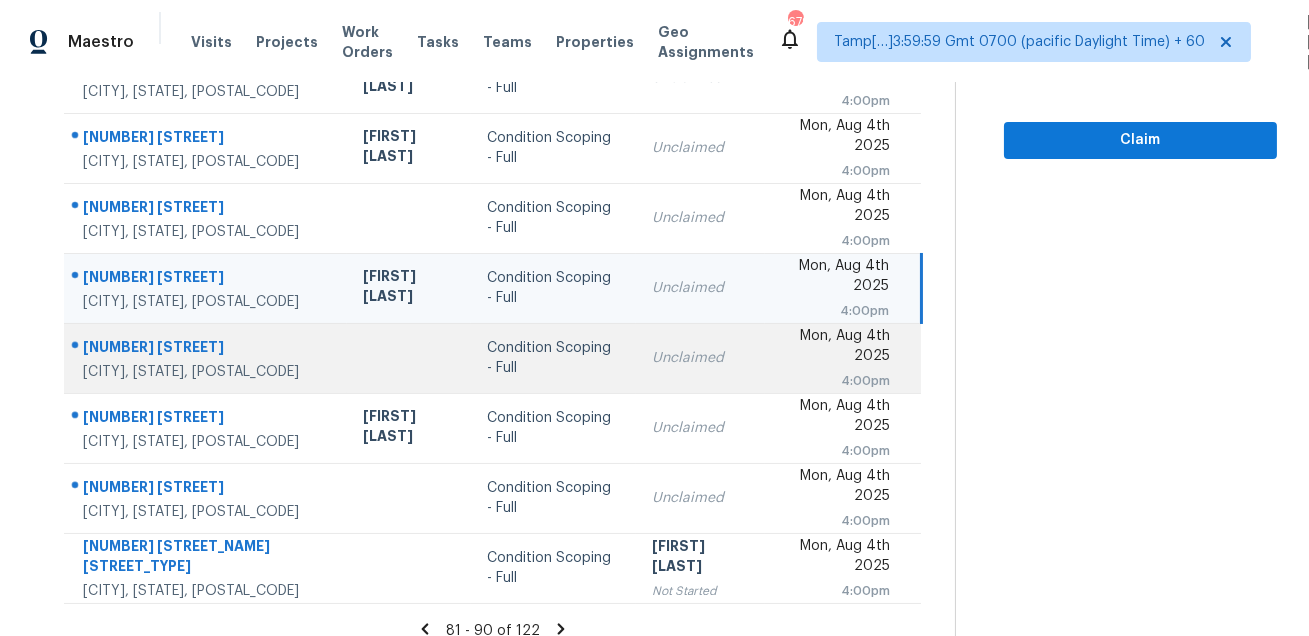 click on "9514 Lowline Brg   San Antonio, TX, 78254" at bounding box center (205, 358) 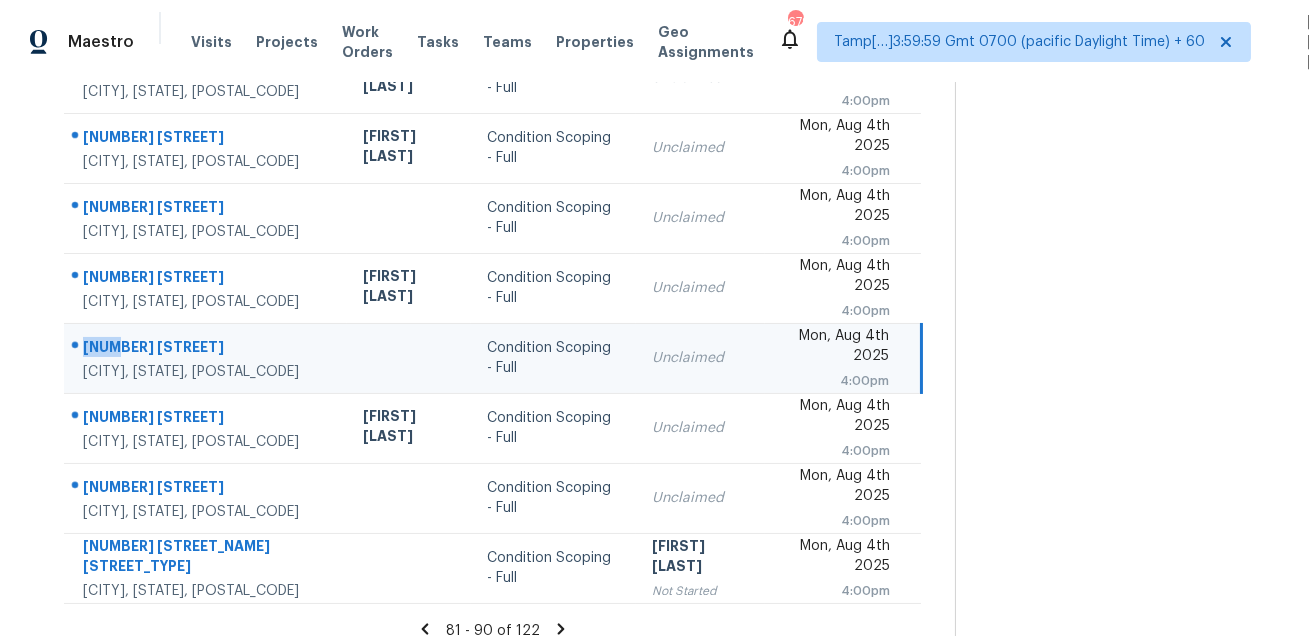 click on "9514 Lowline Brg   San Antonio, TX, 78254" at bounding box center [205, 358] 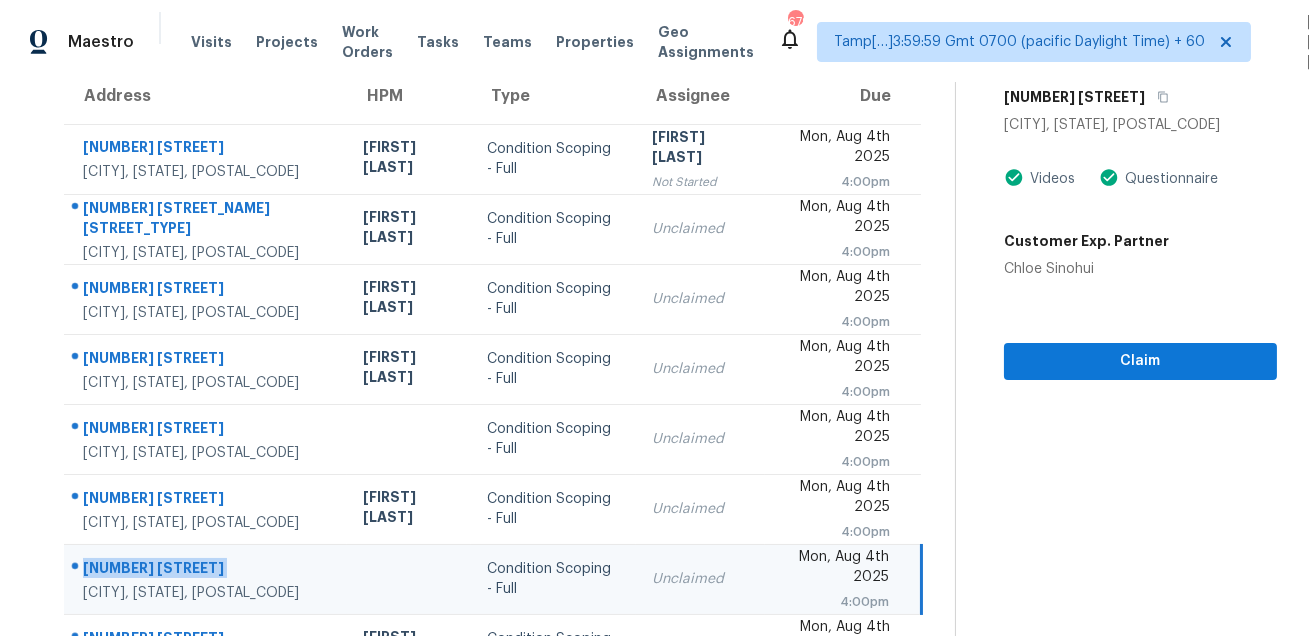 scroll, scrollTop: 105, scrollLeft: 0, axis: vertical 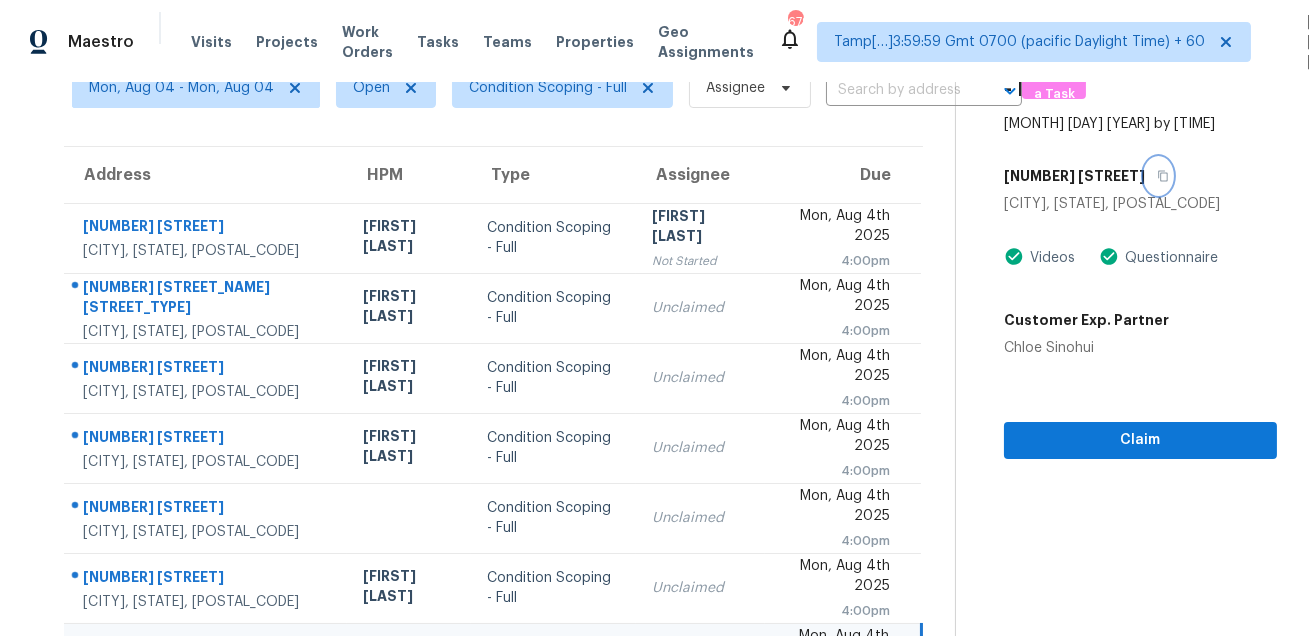 click 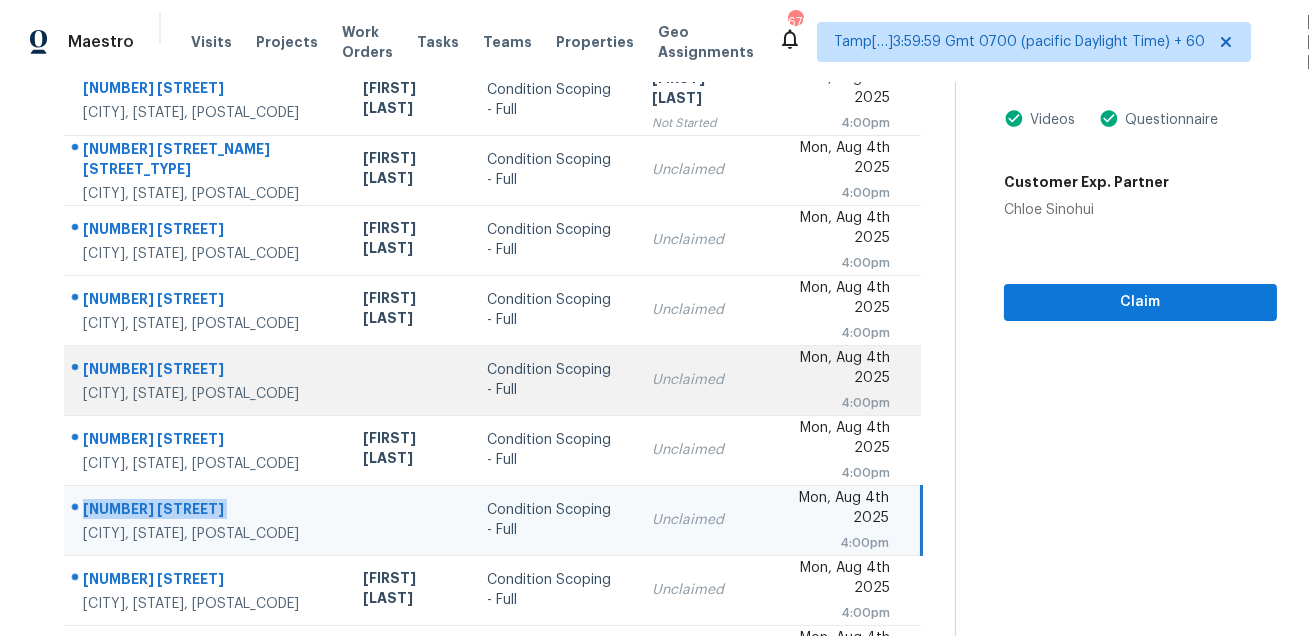 scroll, scrollTop: 405, scrollLeft: 0, axis: vertical 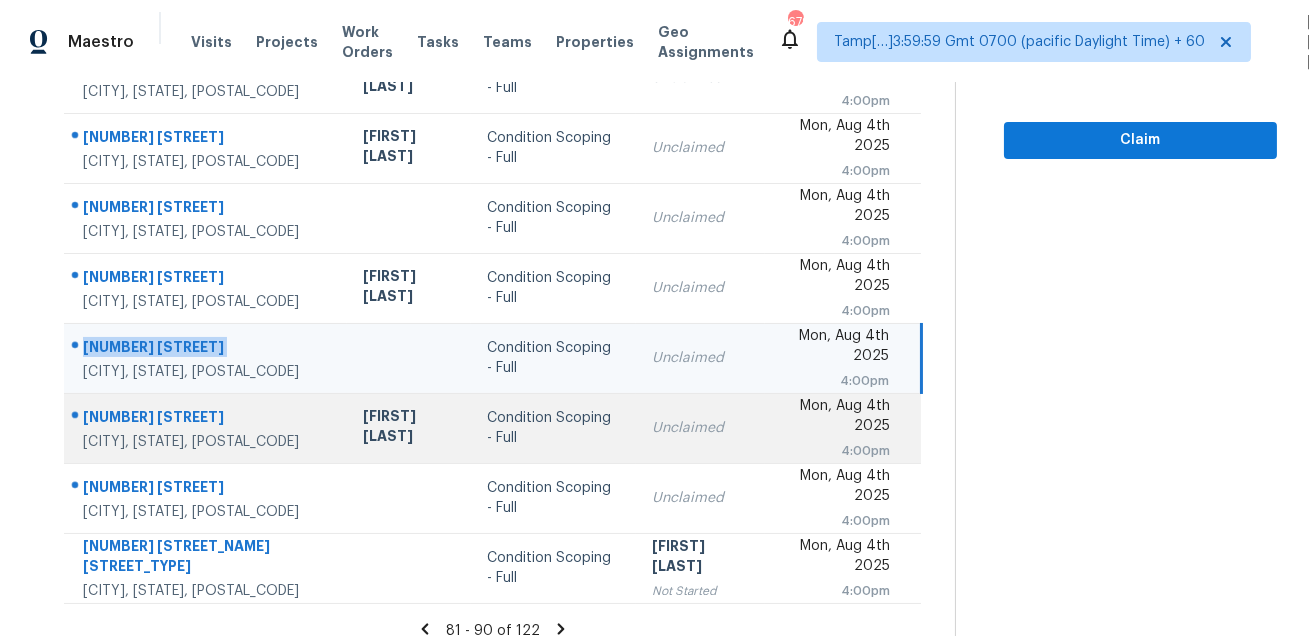 click on "2390 Senseney Dr" at bounding box center (207, 419) 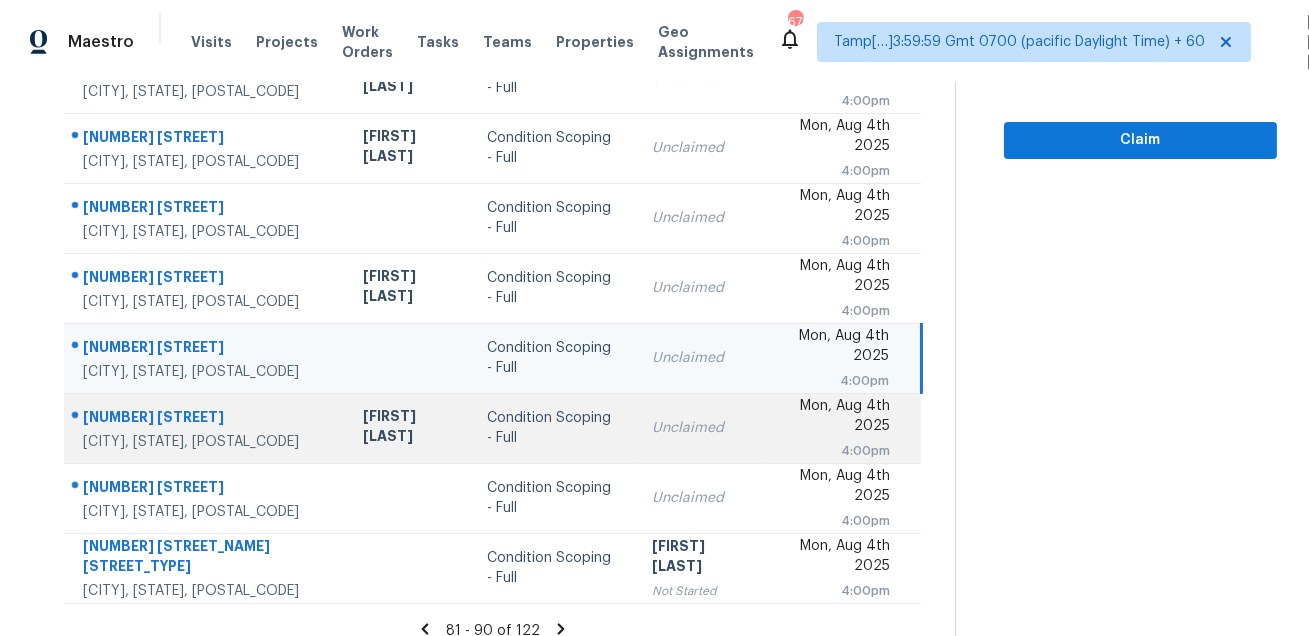 click on "2390 Senseney Dr" at bounding box center [207, 419] 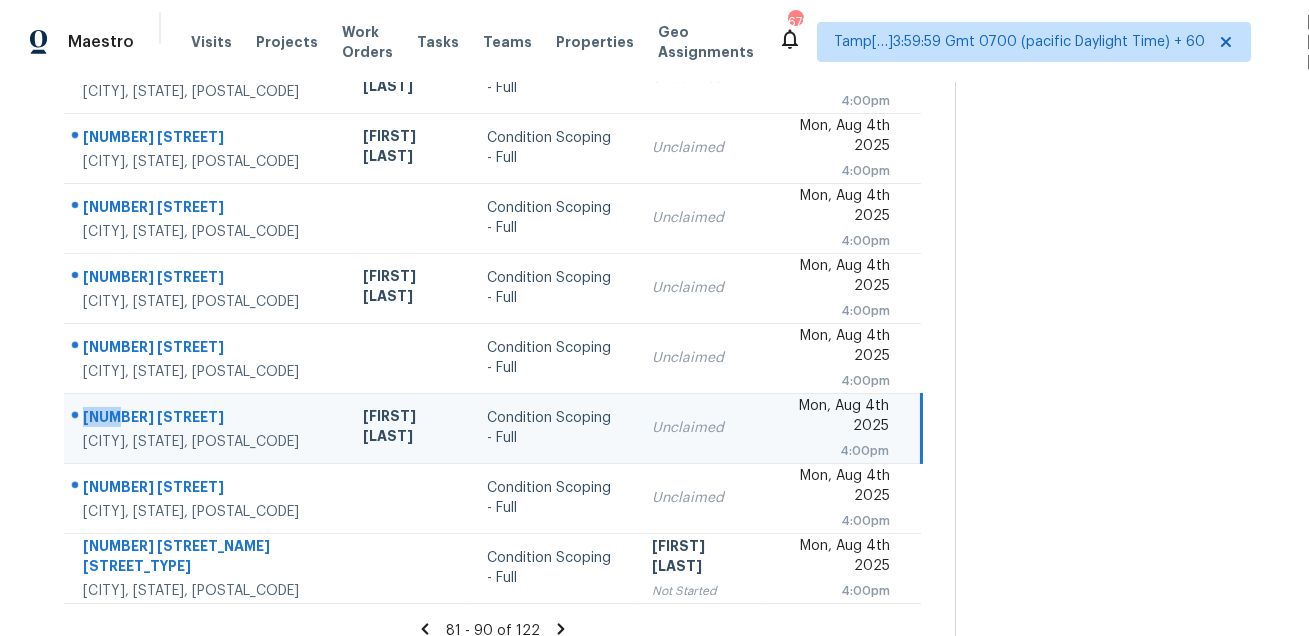click on "2390 Senseney Dr" at bounding box center (207, 419) 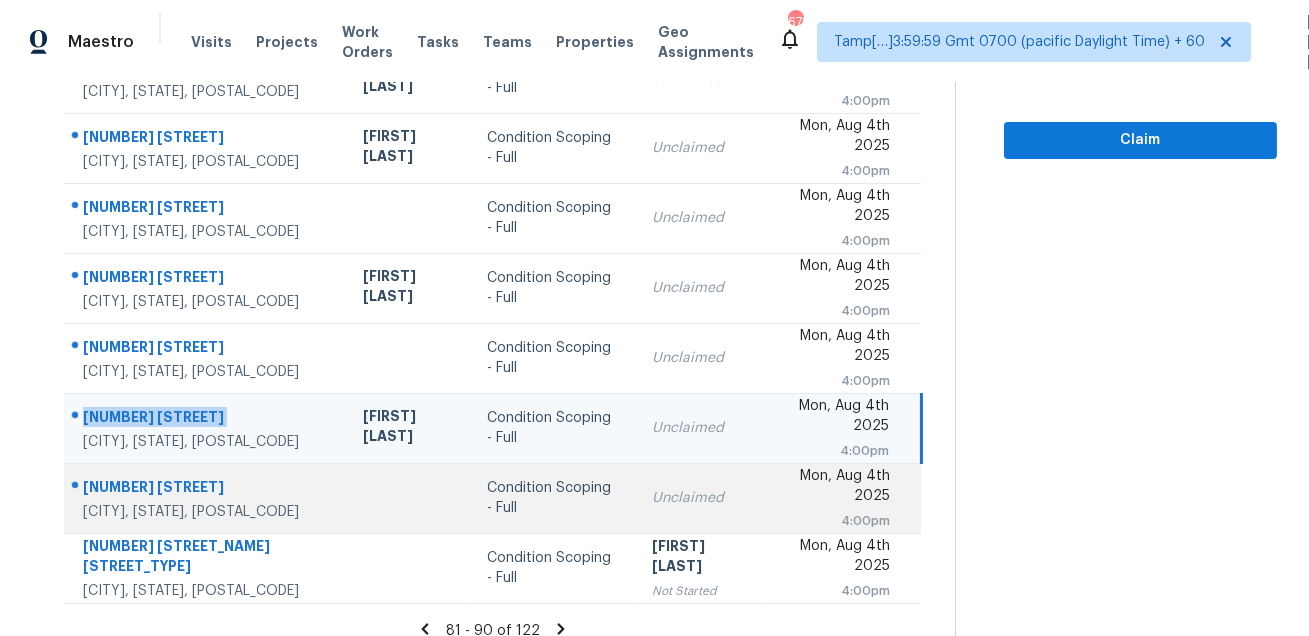 click on "505 Bruce Jenner Dr" at bounding box center [207, 489] 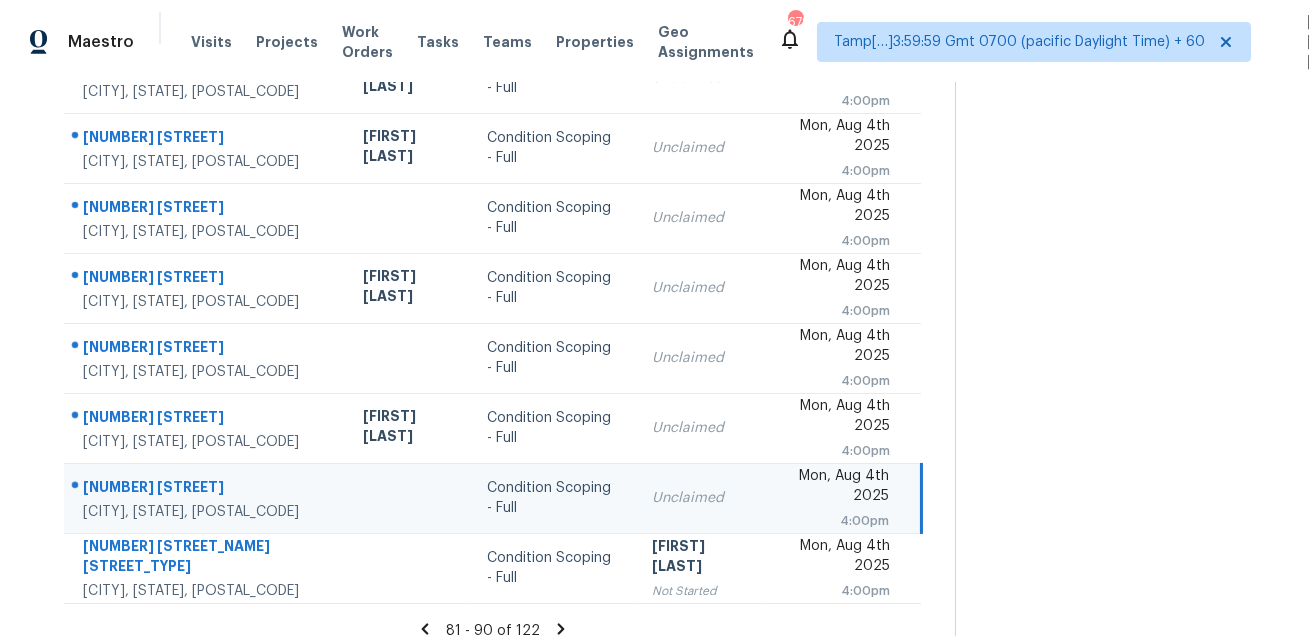 click on "505 Bruce Jenner Dr" at bounding box center [207, 489] 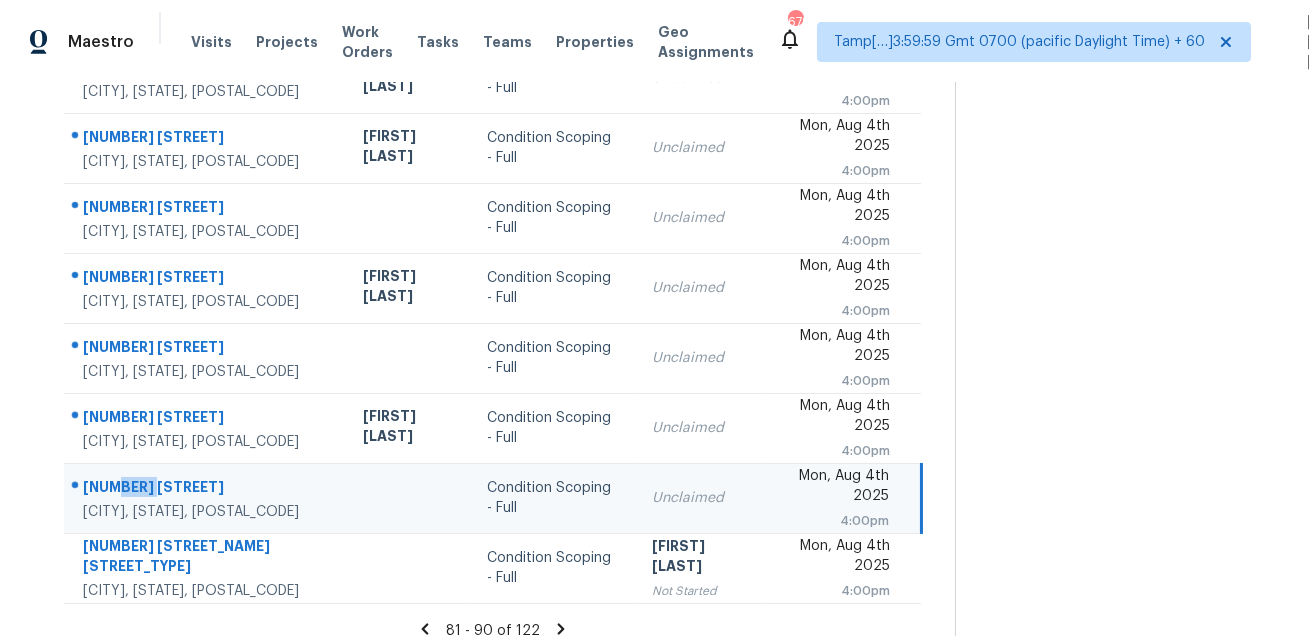 click on "505 Bruce Jenner Dr" at bounding box center [207, 489] 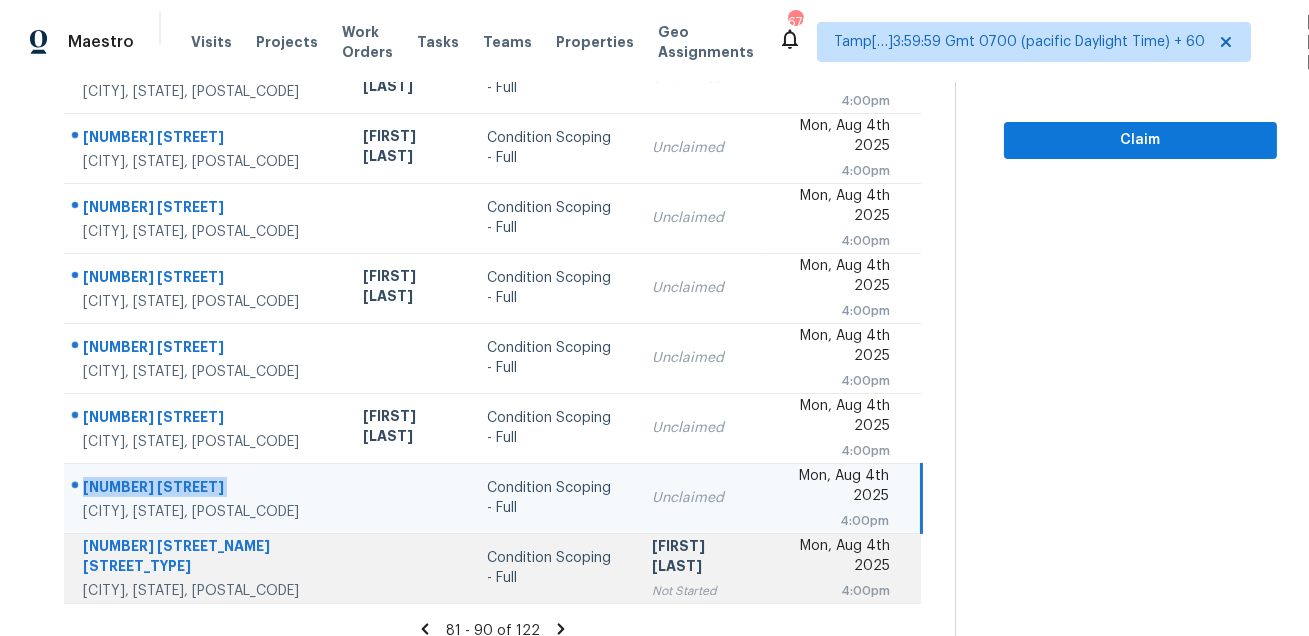 click on "3509 Tommy Hays Dr" at bounding box center [207, 558] 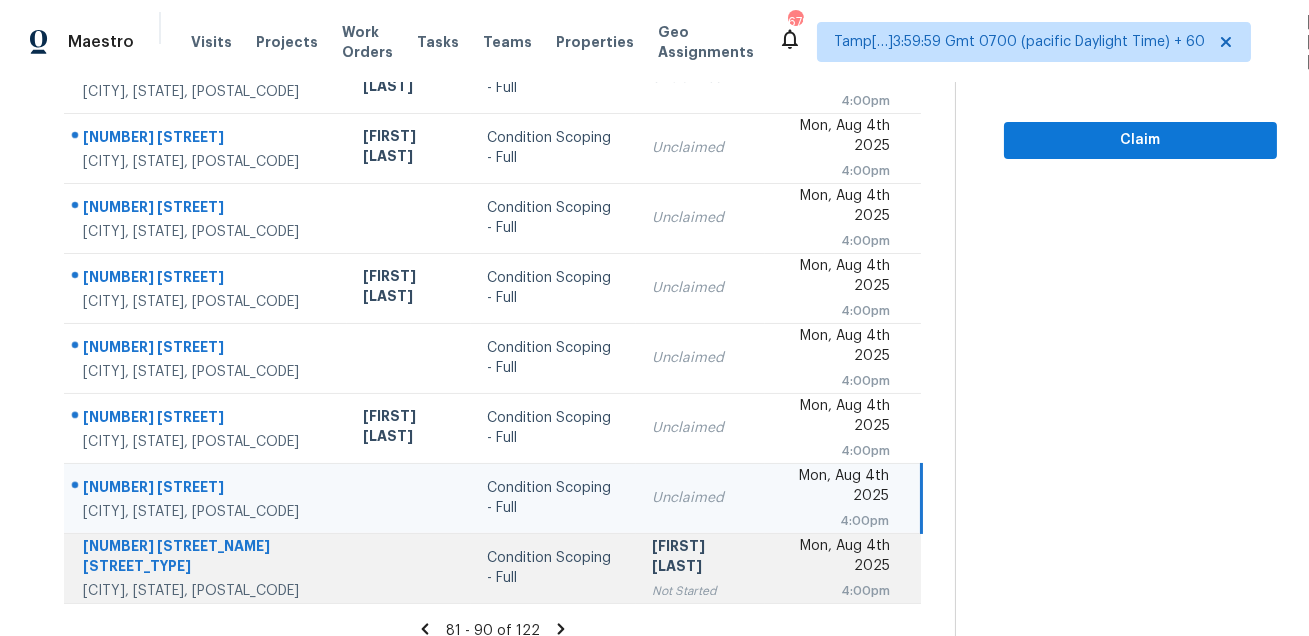 click on "3509 Tommy Hays Dr" at bounding box center [207, 558] 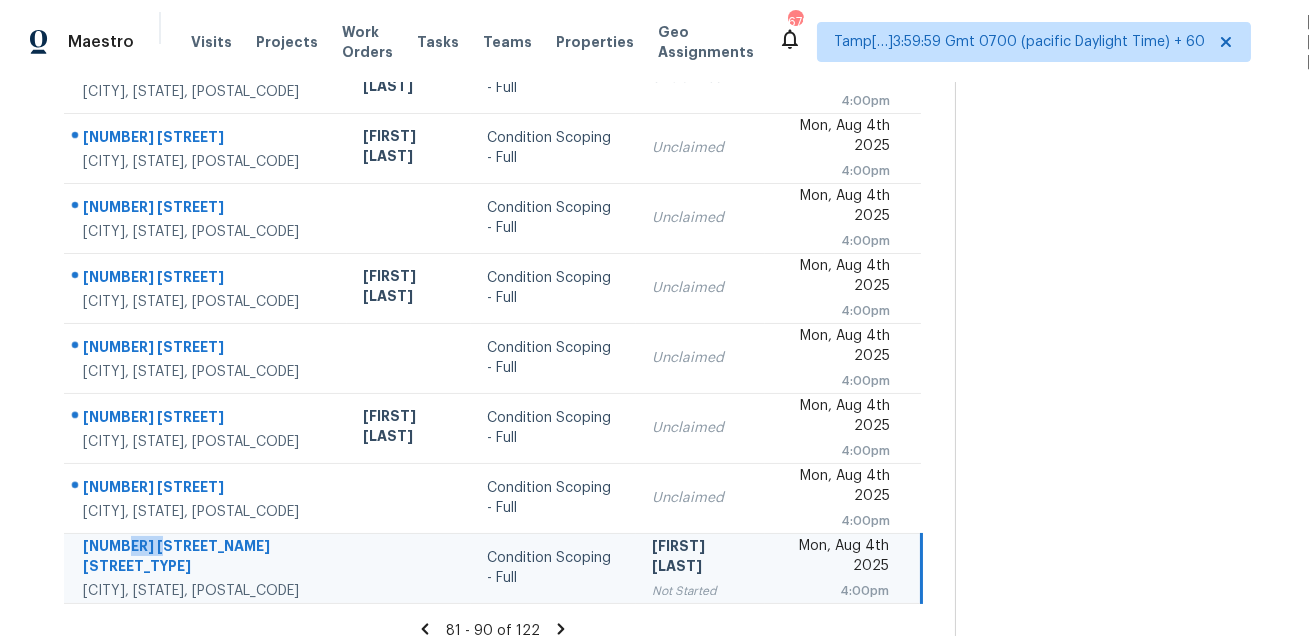 click on "3509 Tommy Hays Dr" at bounding box center [207, 558] 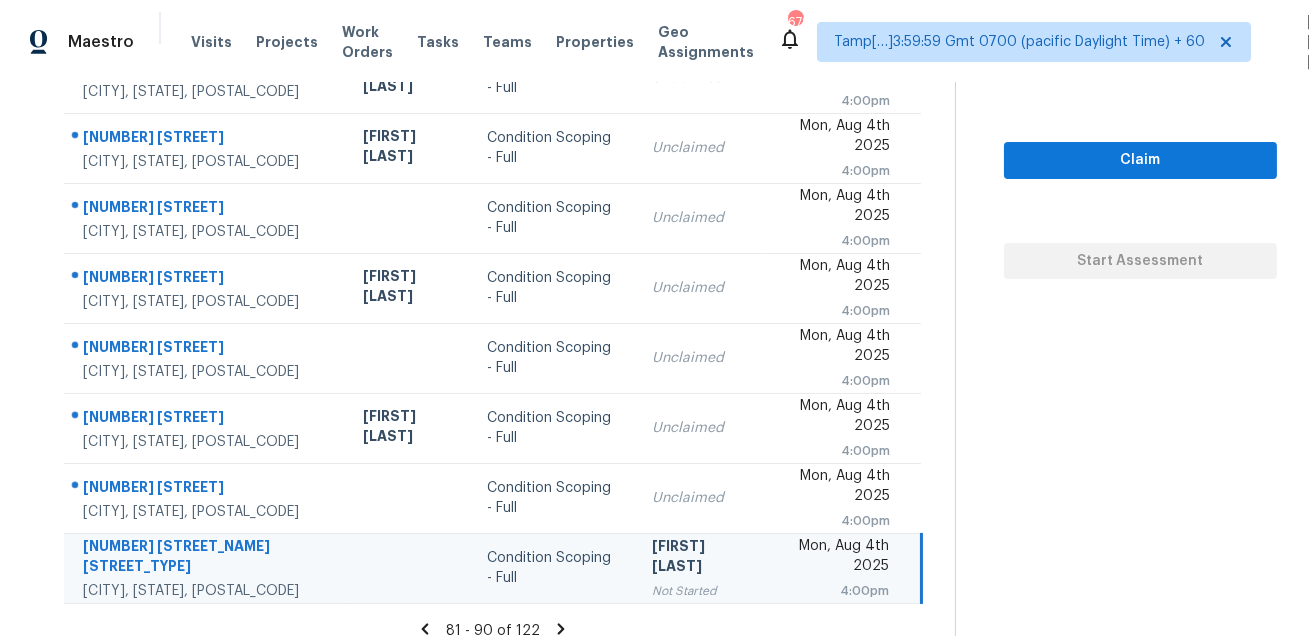 click 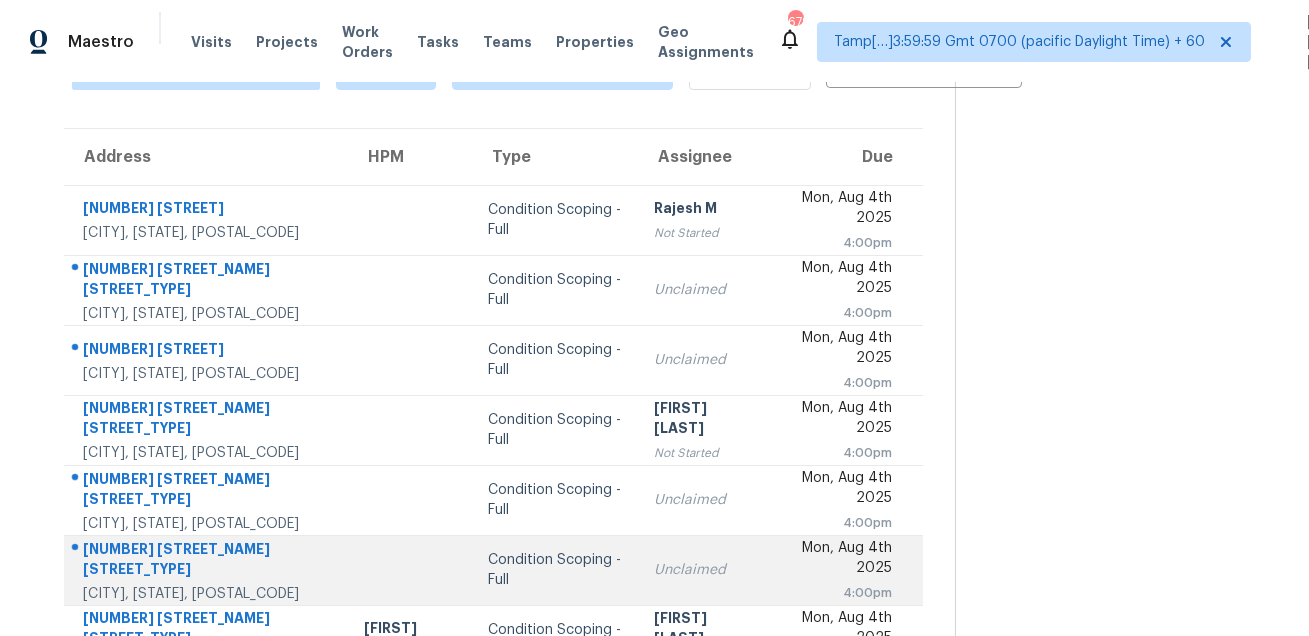 scroll, scrollTop: 51, scrollLeft: 0, axis: vertical 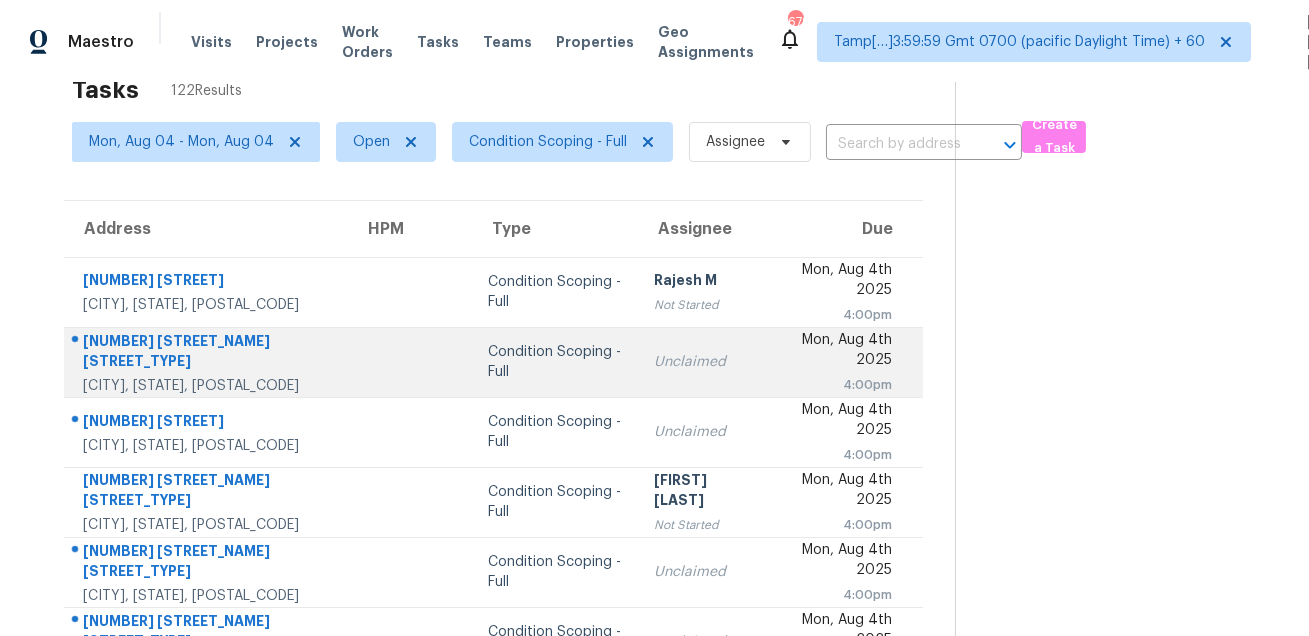 click on "14710 Celestial Pl" at bounding box center [207, 353] 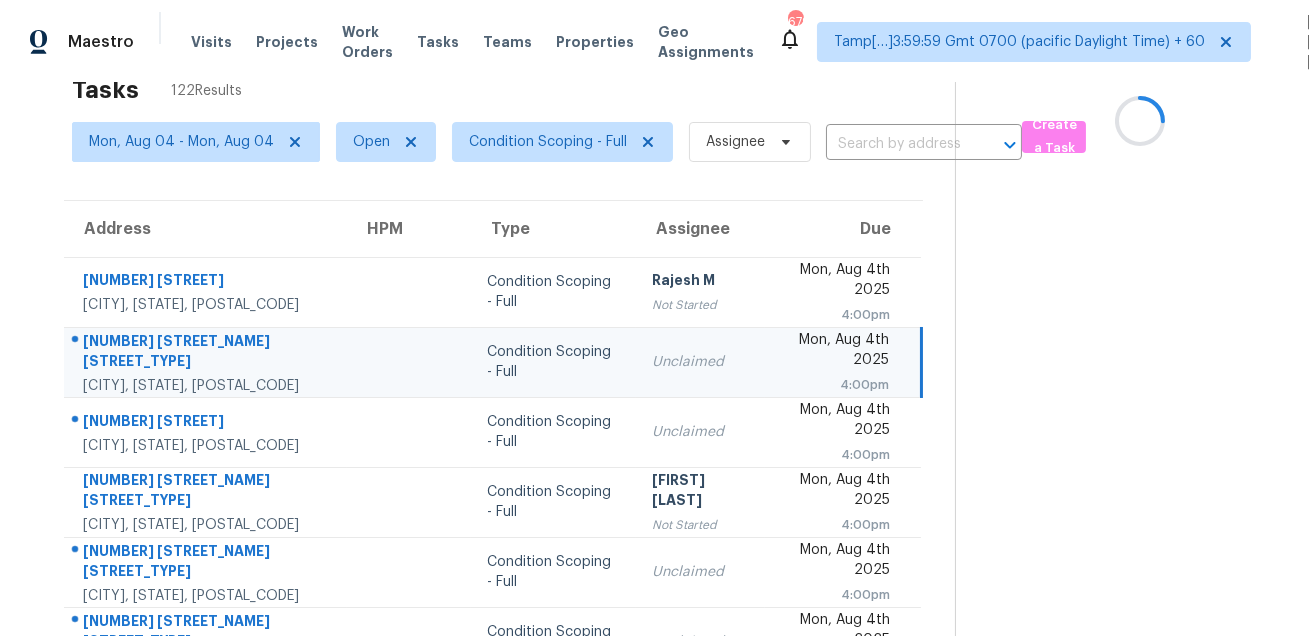 click on "14710 Celestial Pl" at bounding box center (207, 353) 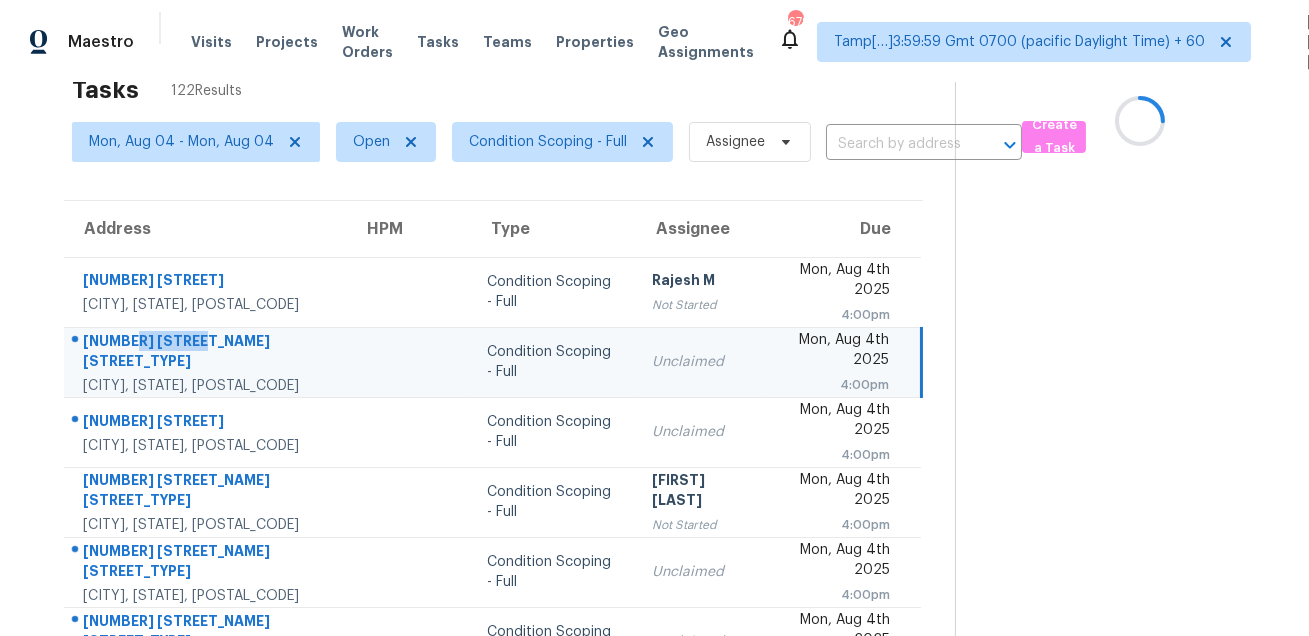 click on "14710 Celestial Pl" at bounding box center [207, 353] 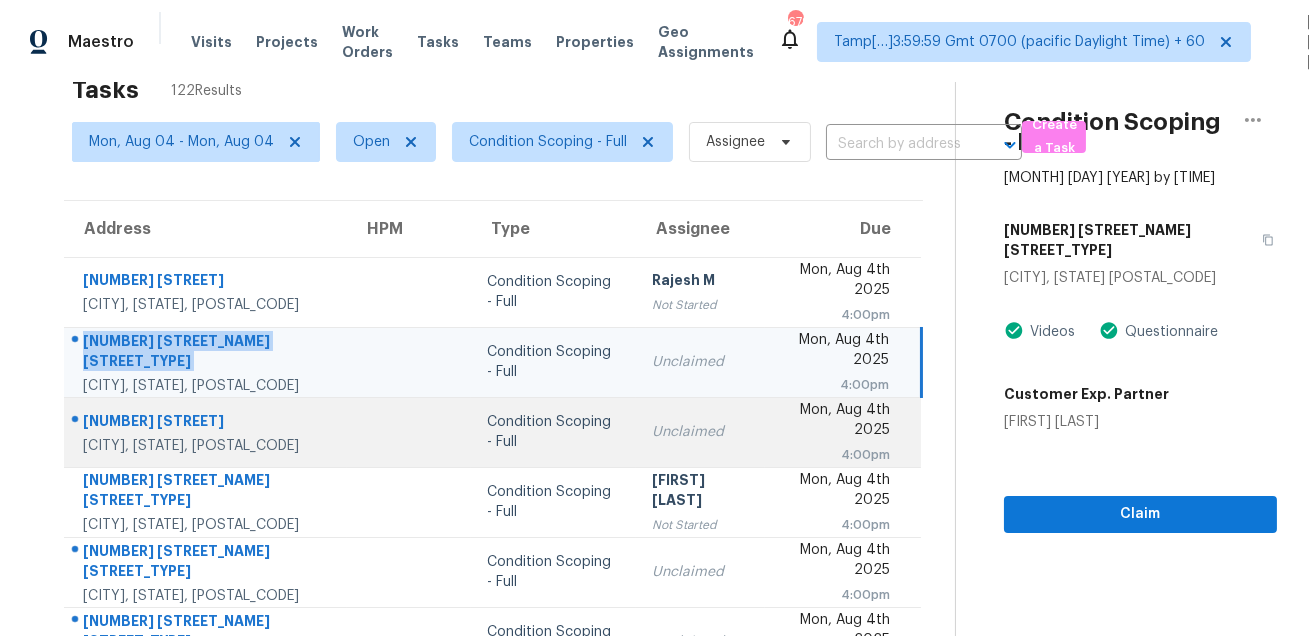 click on "3630 Crosby St   Irving, TX, 75038" at bounding box center [205, 432] 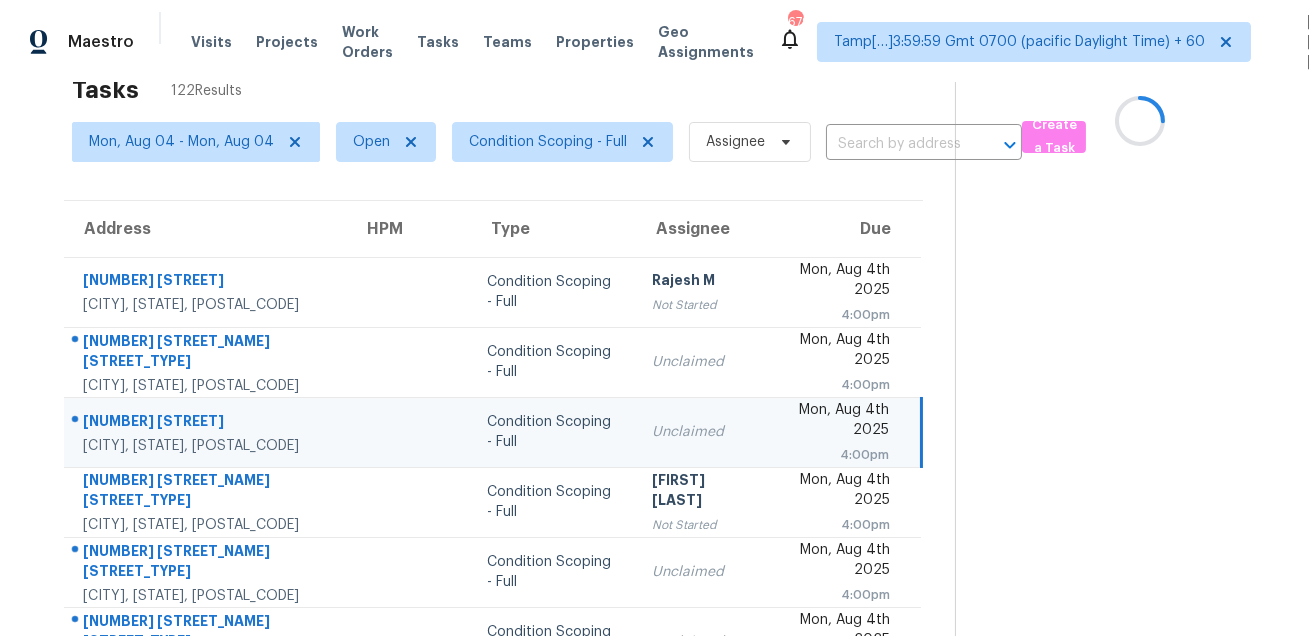 click on "3630 Crosby St   Irving, TX, 75038" at bounding box center (205, 432) 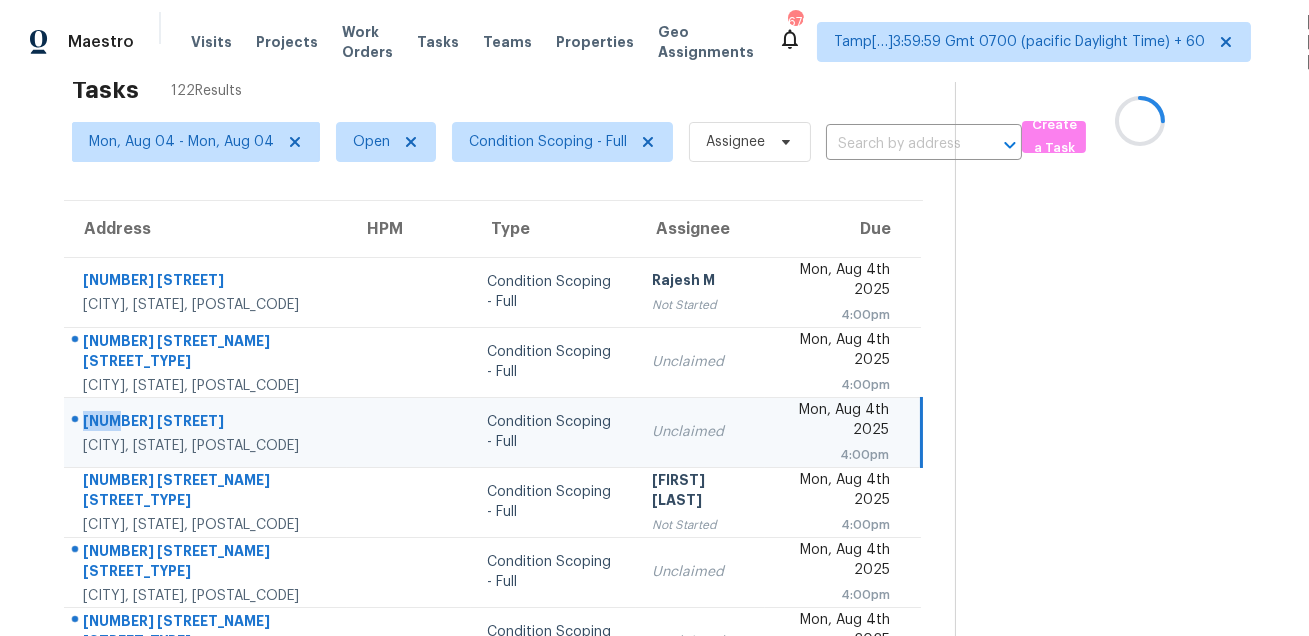 click on "3630 Crosby St   Irving, TX, 75038" at bounding box center (205, 432) 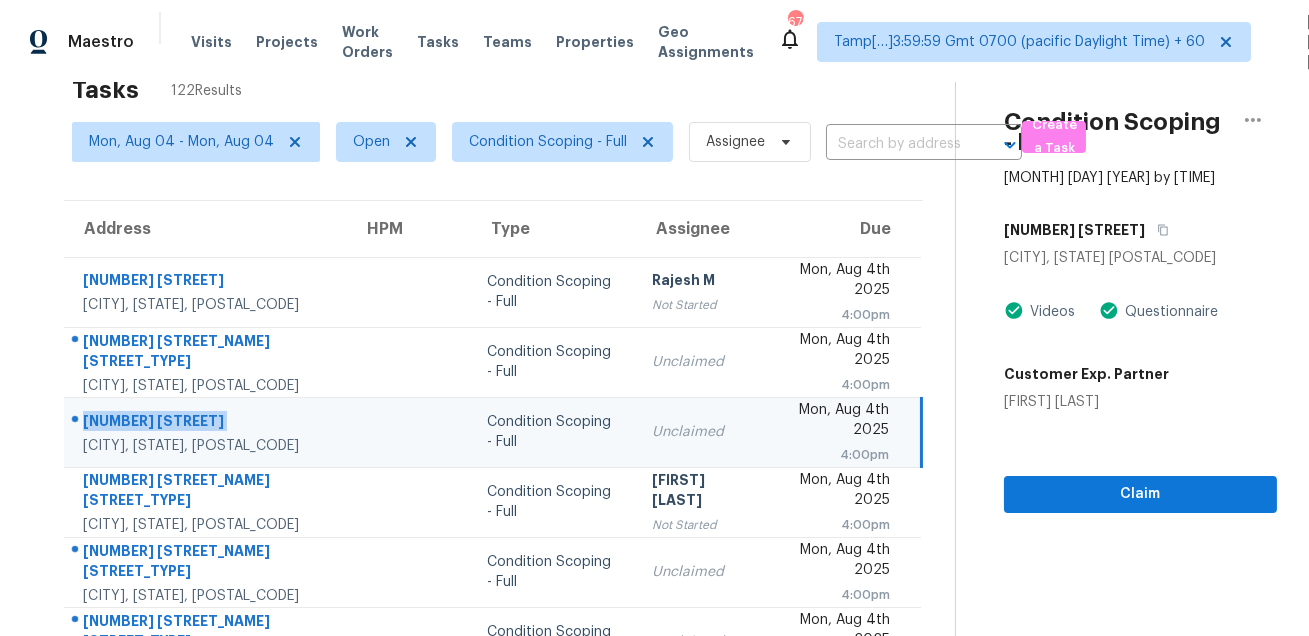 scroll, scrollTop: 0, scrollLeft: 0, axis: both 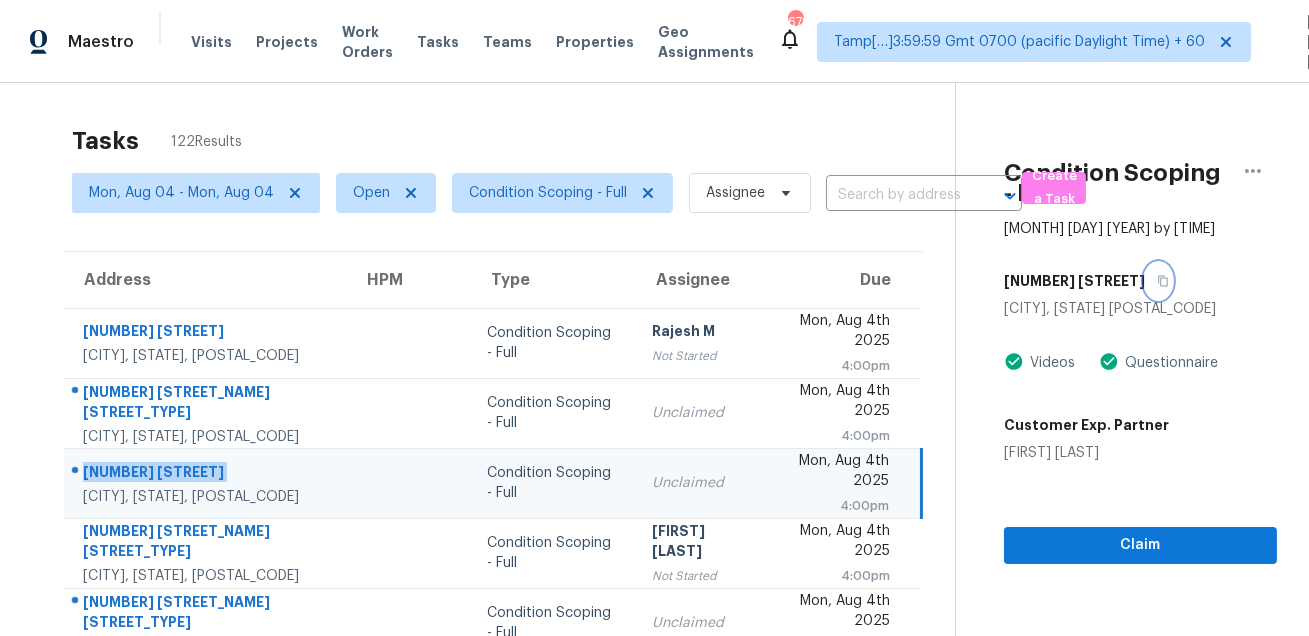 click 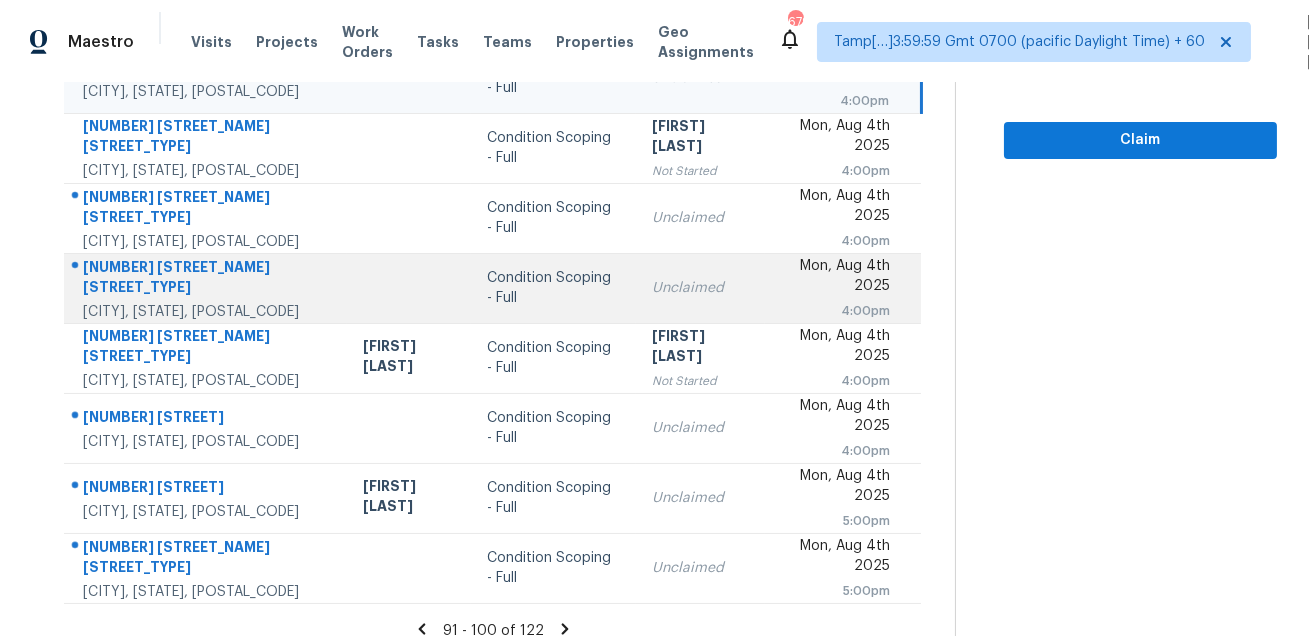 scroll, scrollTop: 404, scrollLeft: 0, axis: vertical 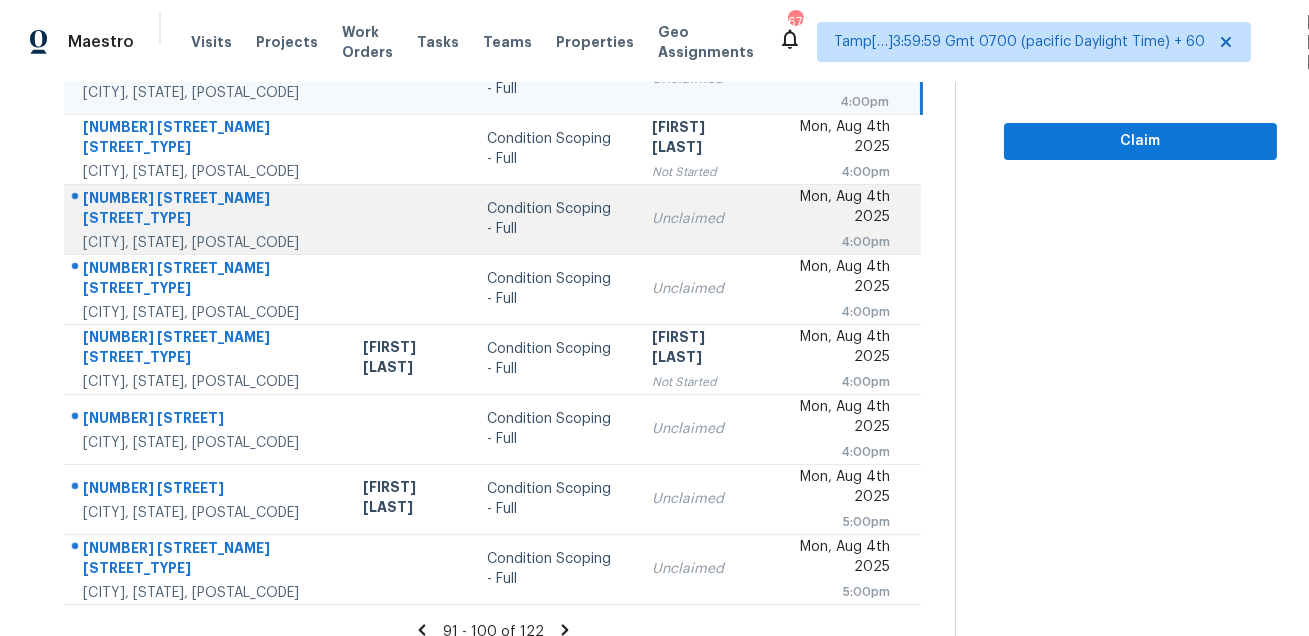 click at bounding box center (198, 199) 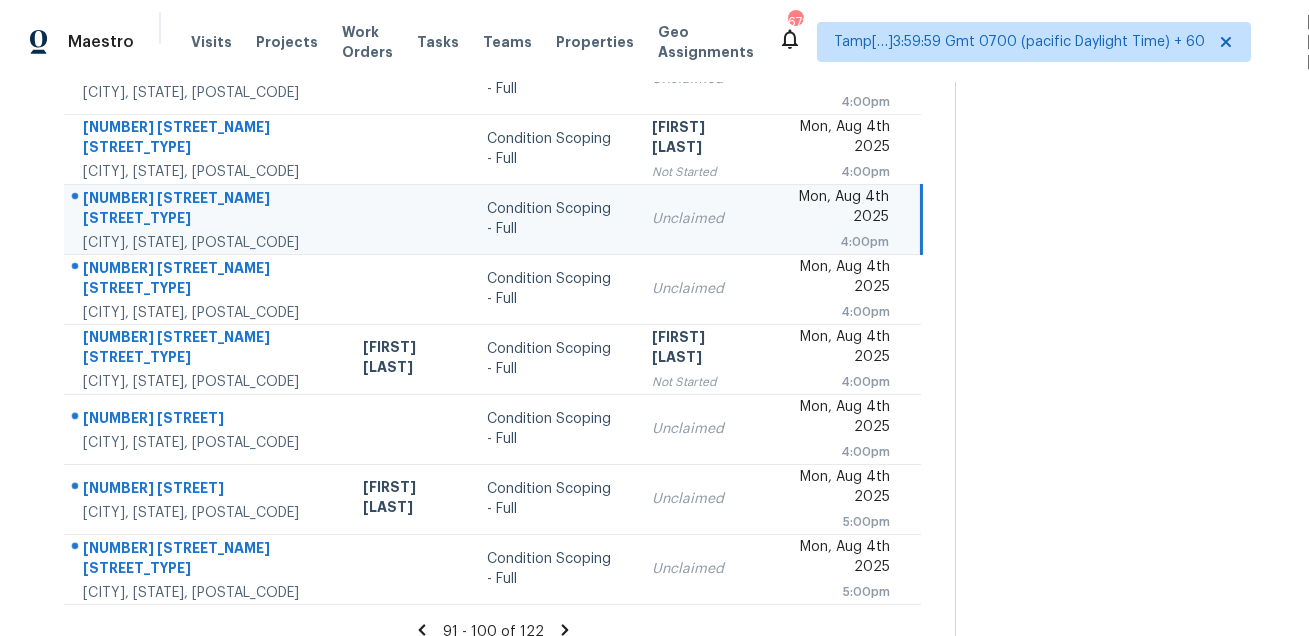 click at bounding box center [198, 199] 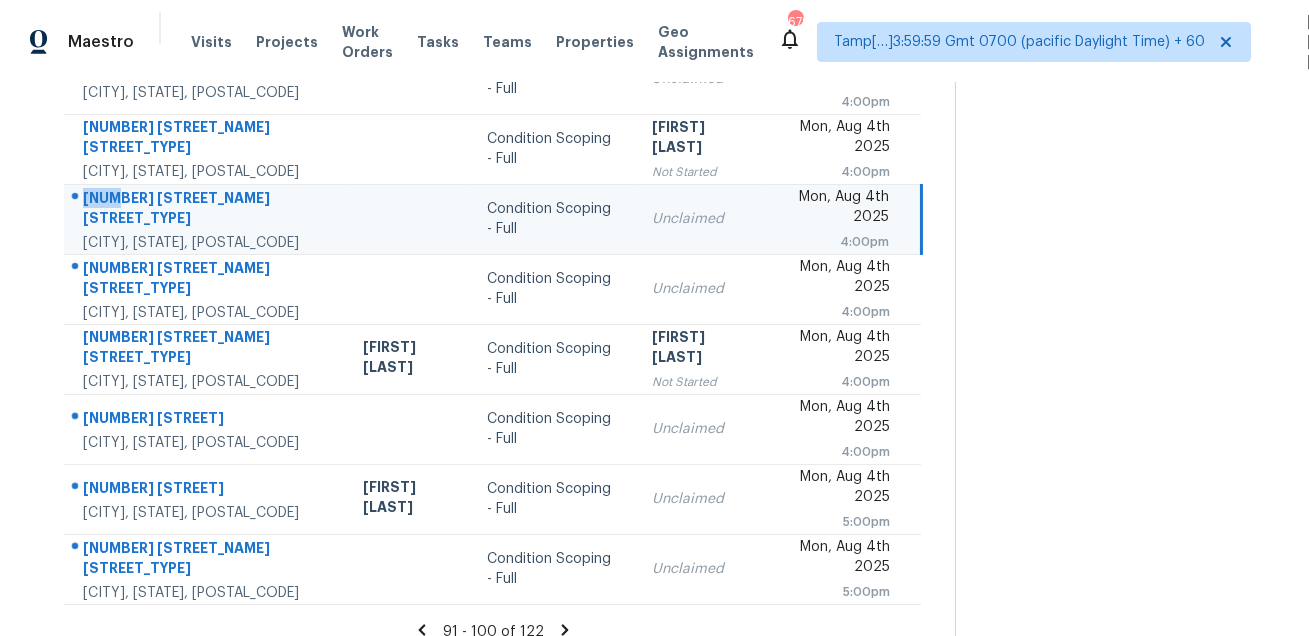 click at bounding box center (198, 199) 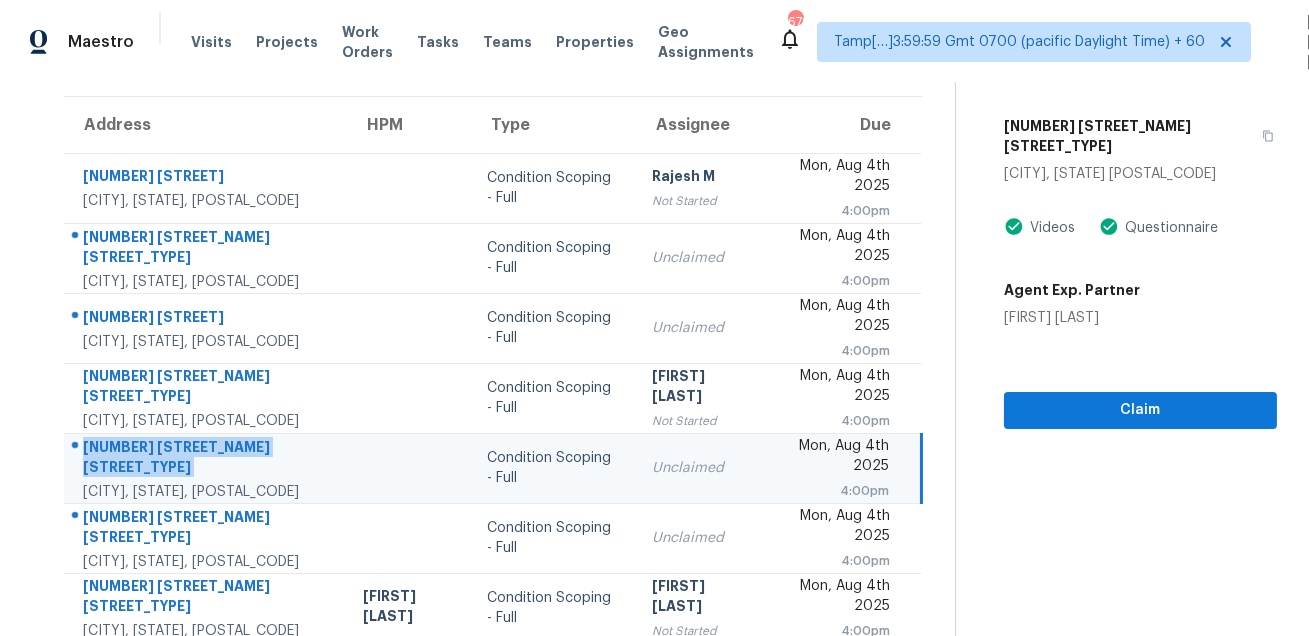 scroll, scrollTop: 116, scrollLeft: 0, axis: vertical 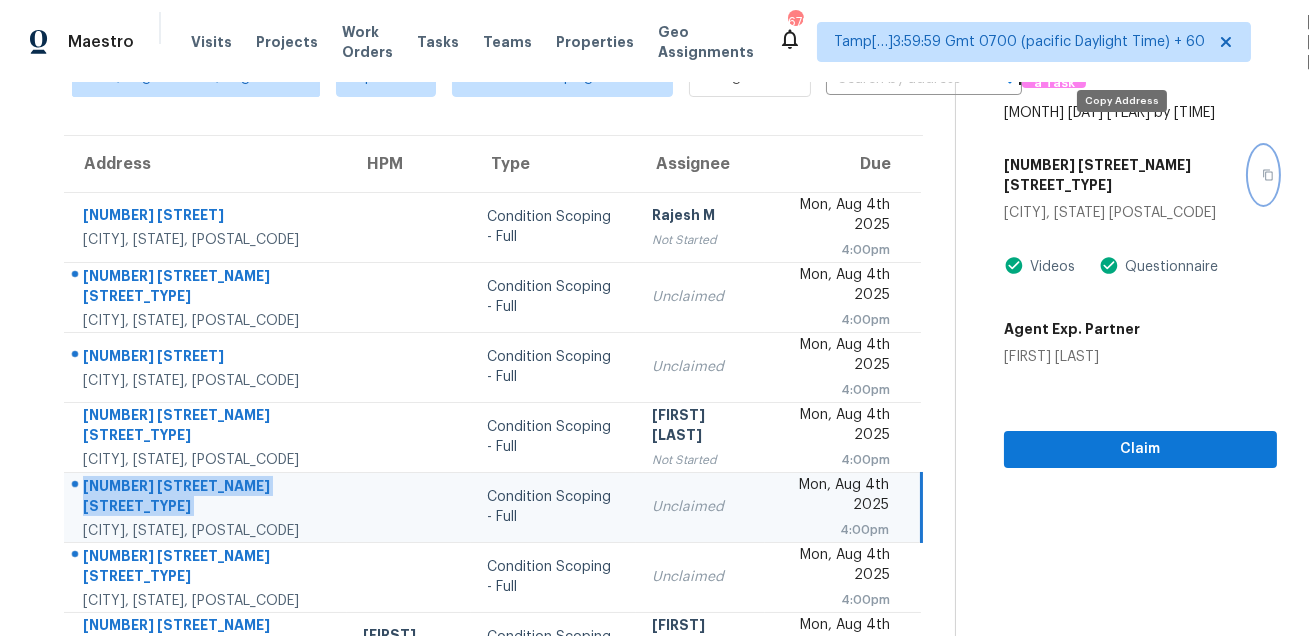 click 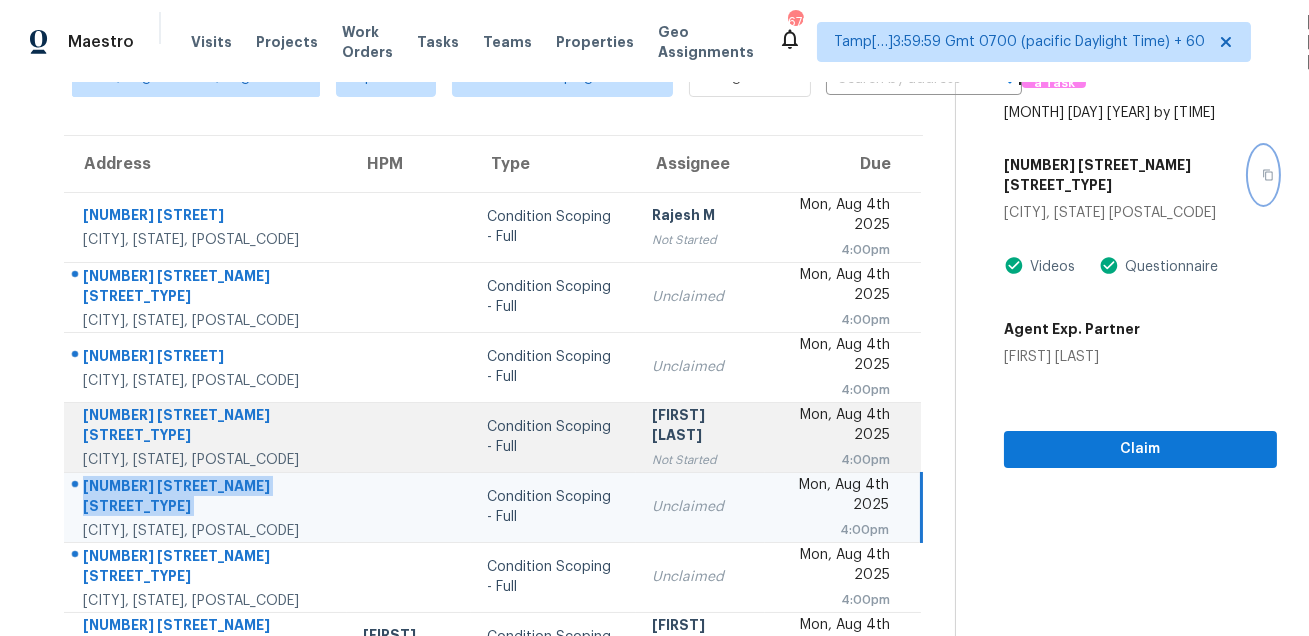 scroll, scrollTop: 405, scrollLeft: 0, axis: vertical 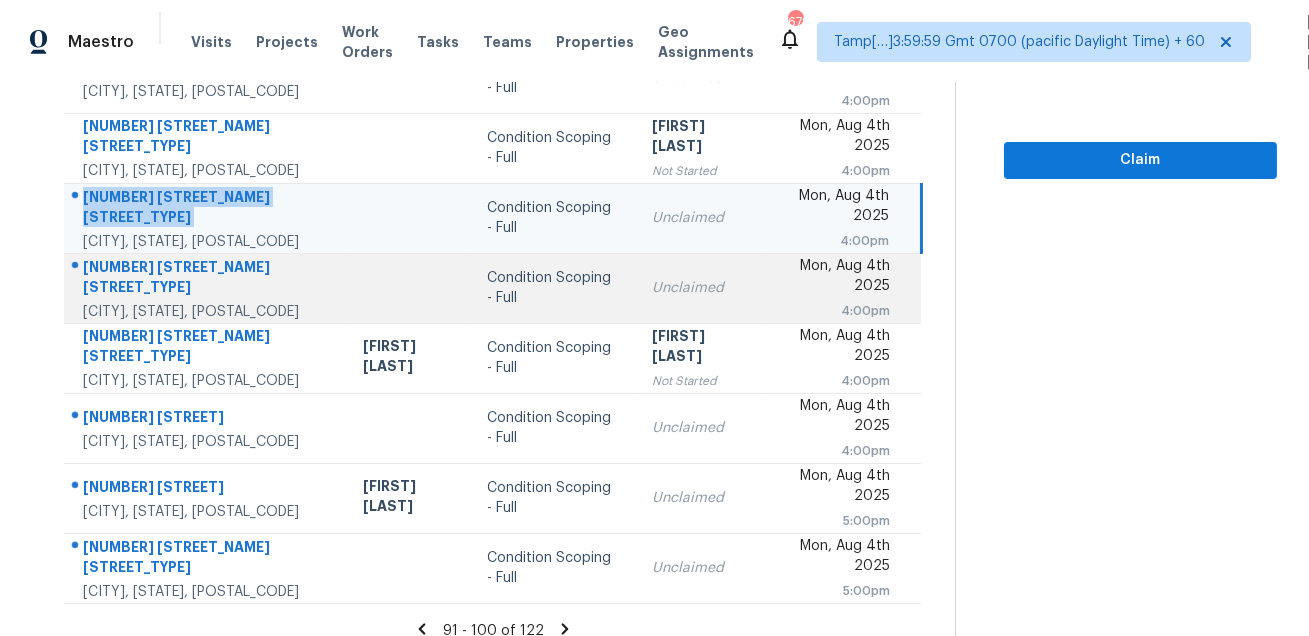 click on "310 Brushy Glen Dr" at bounding box center (207, 279) 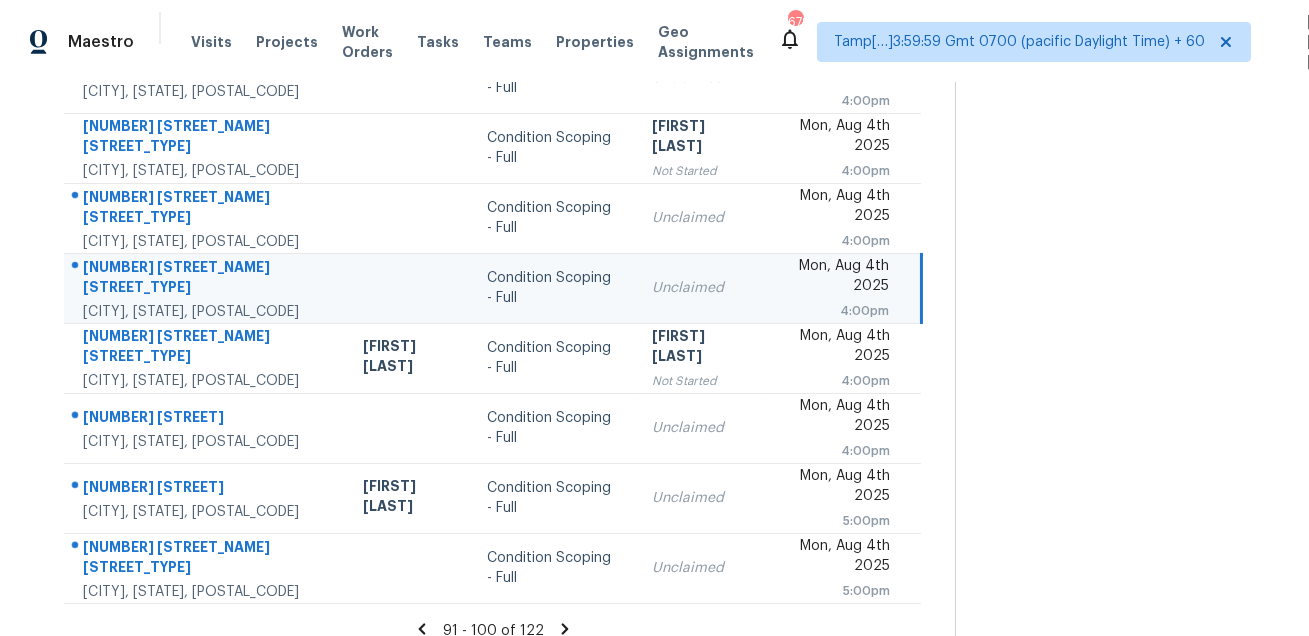 click on "310 Brushy Glen Dr" at bounding box center [207, 279] 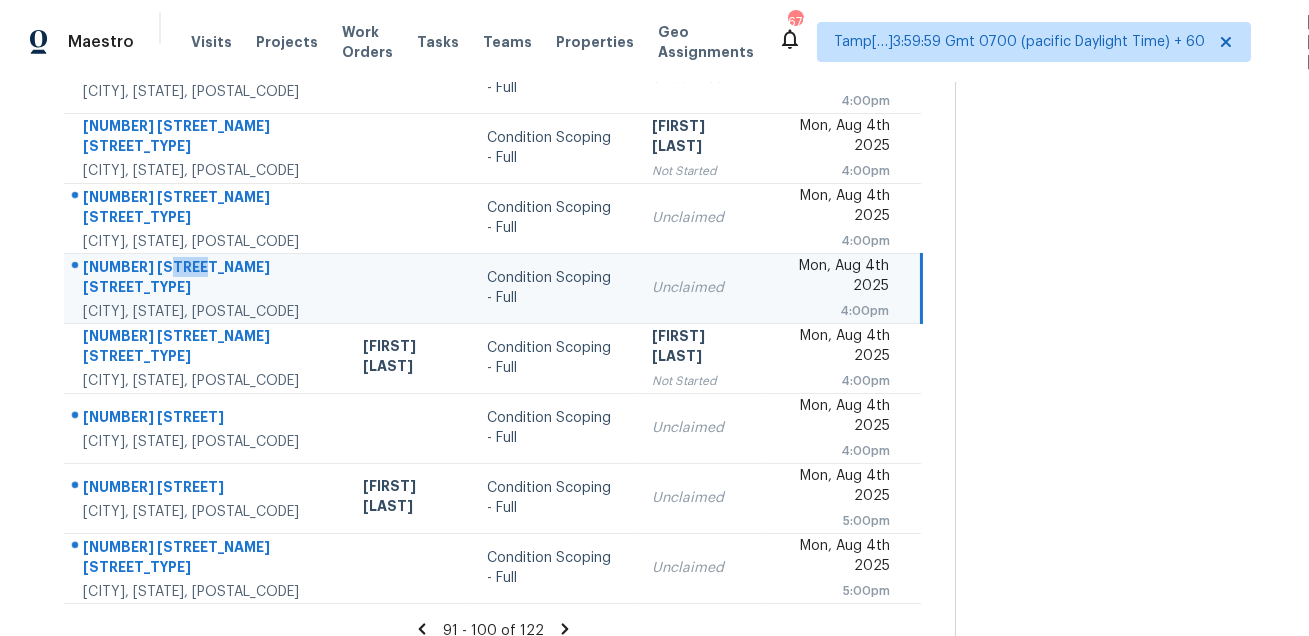 click on "310 Brushy Glen Dr" at bounding box center [207, 279] 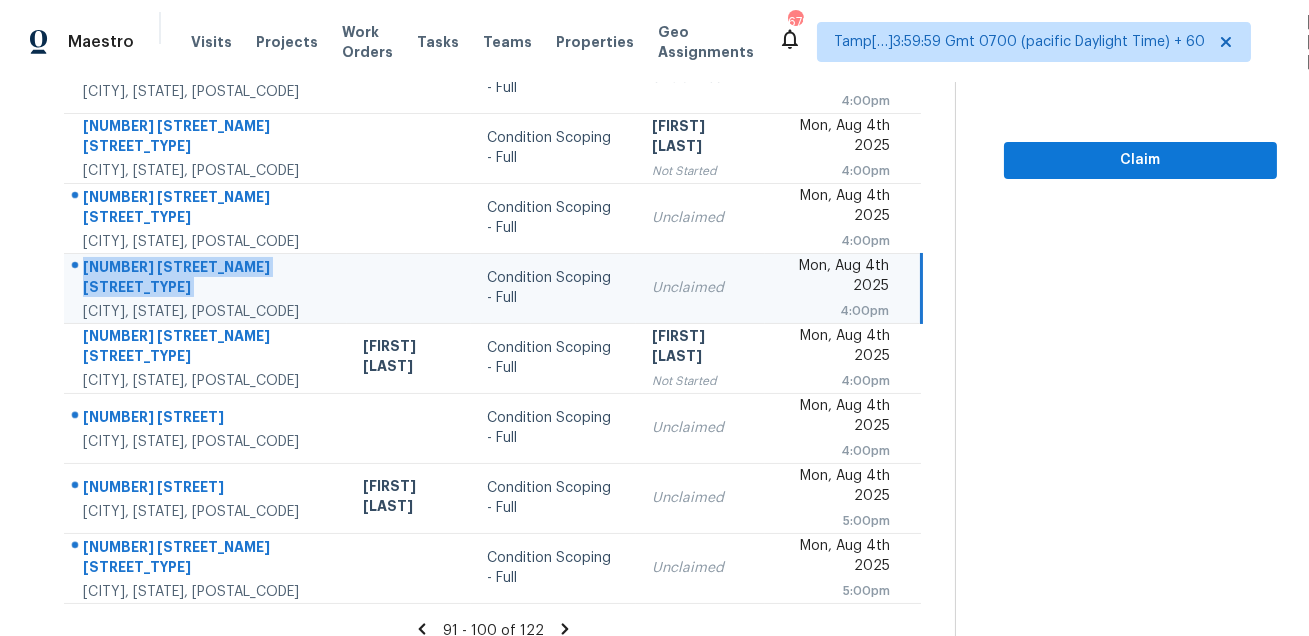 scroll, scrollTop: 0, scrollLeft: 0, axis: both 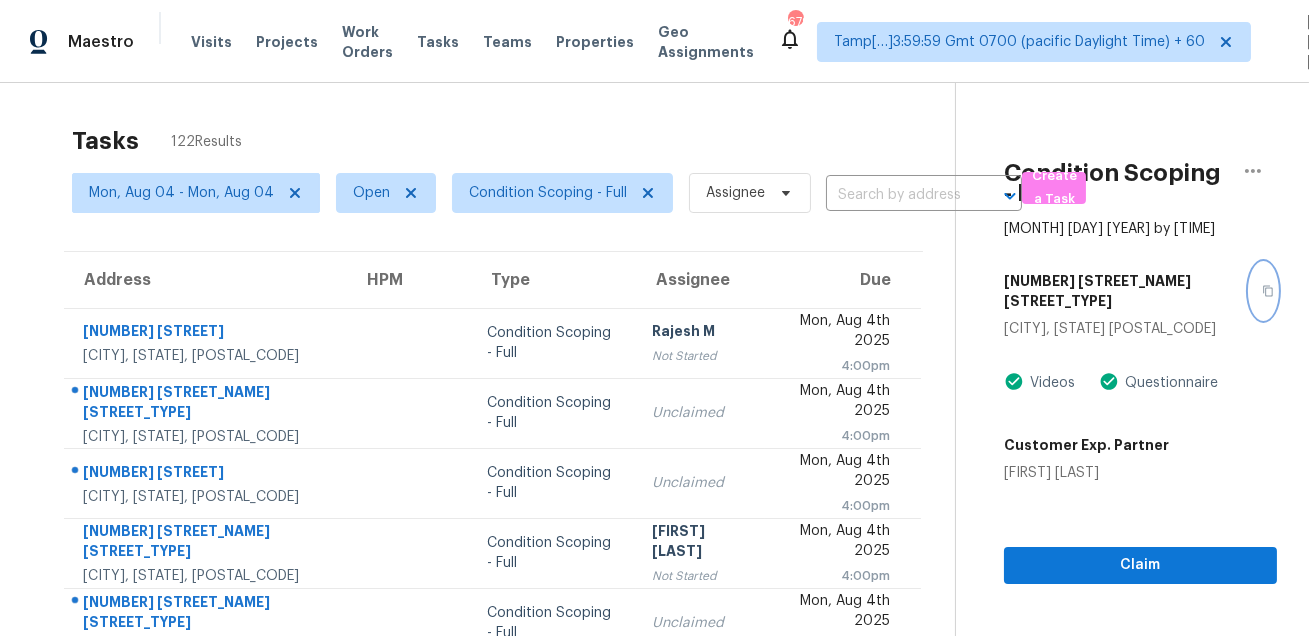 click 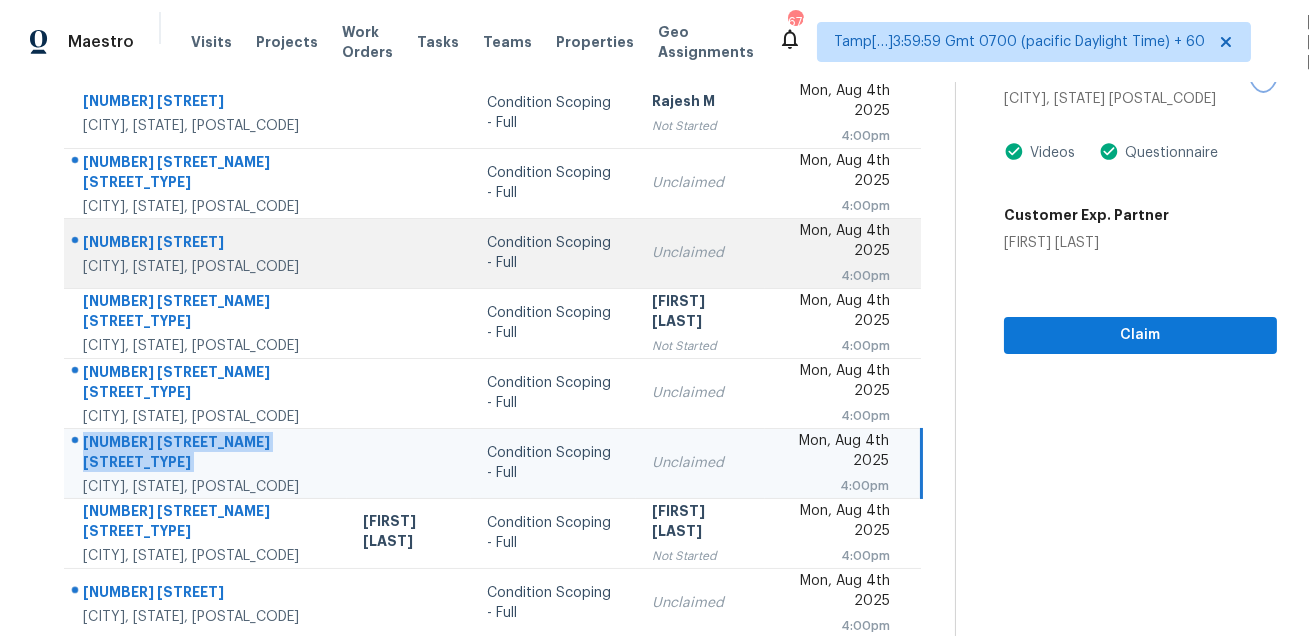 scroll, scrollTop: 405, scrollLeft: 0, axis: vertical 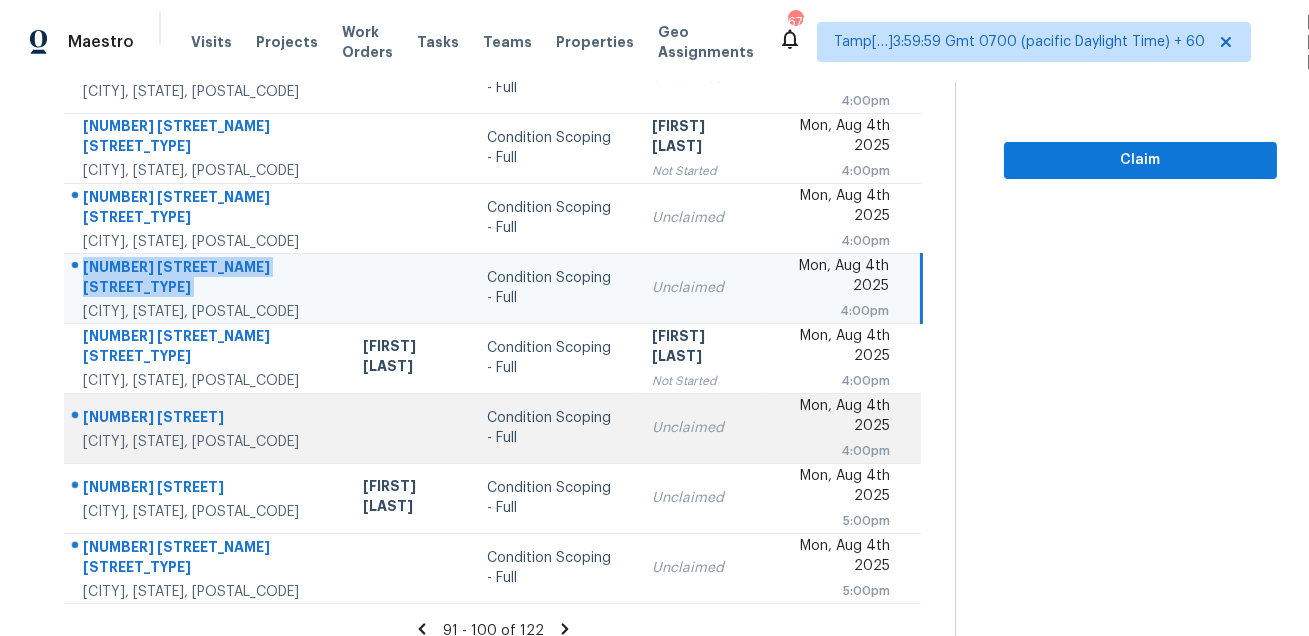 click on "3412 Knoll Trl" at bounding box center [207, 419] 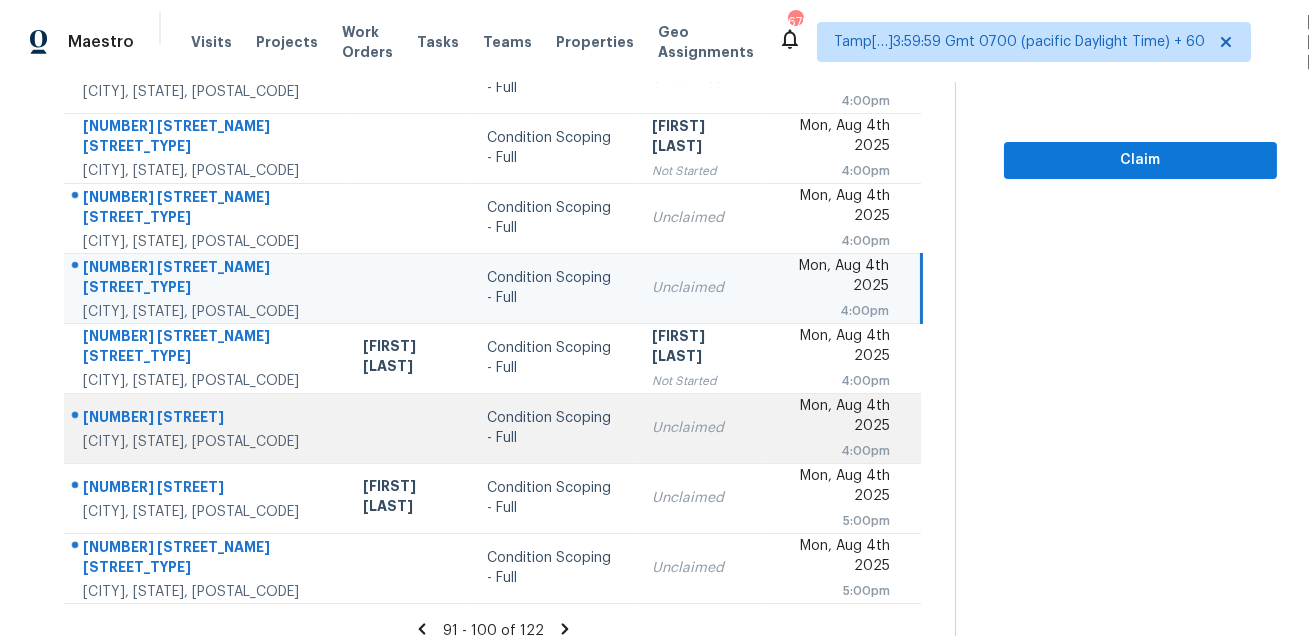 click on "3412 Knoll Trl" at bounding box center [207, 419] 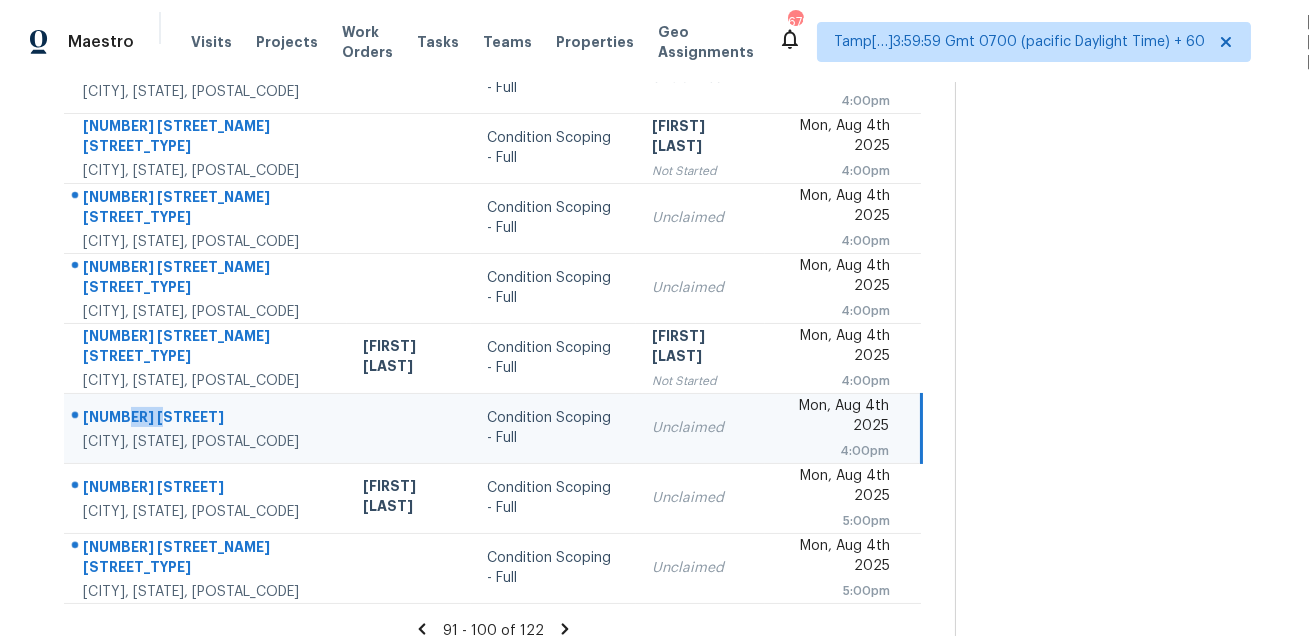 click on "3412 Knoll Trl" at bounding box center (207, 419) 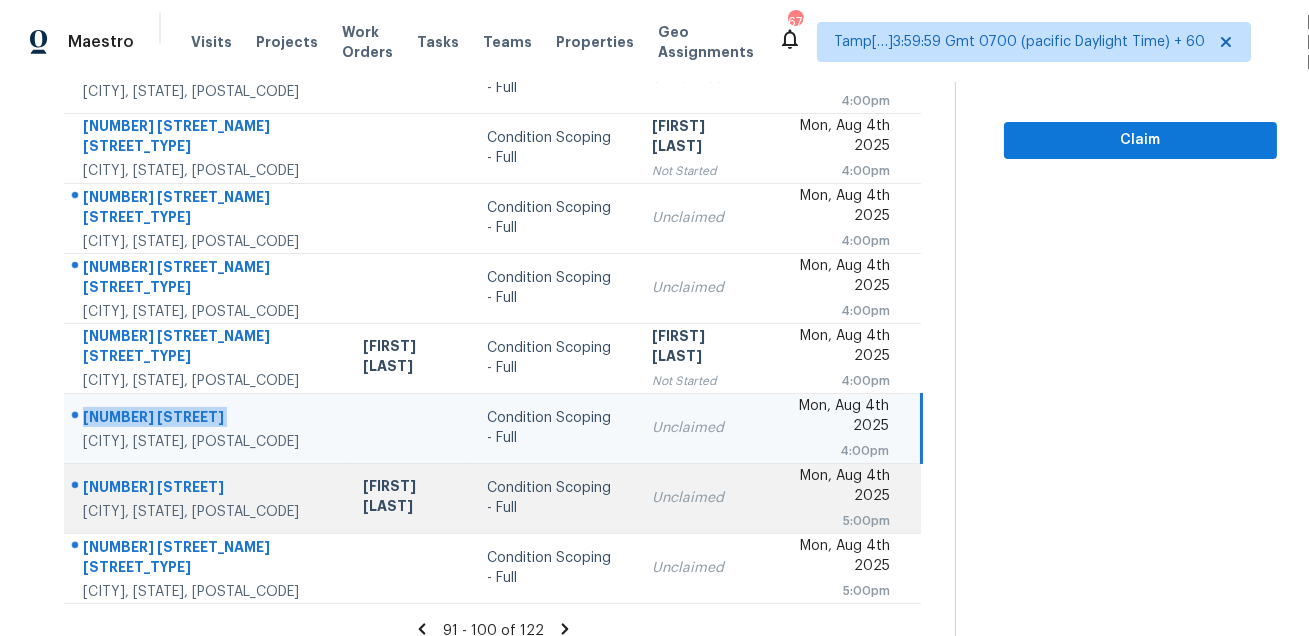 click on "13565 Vallejo St" at bounding box center (207, 489) 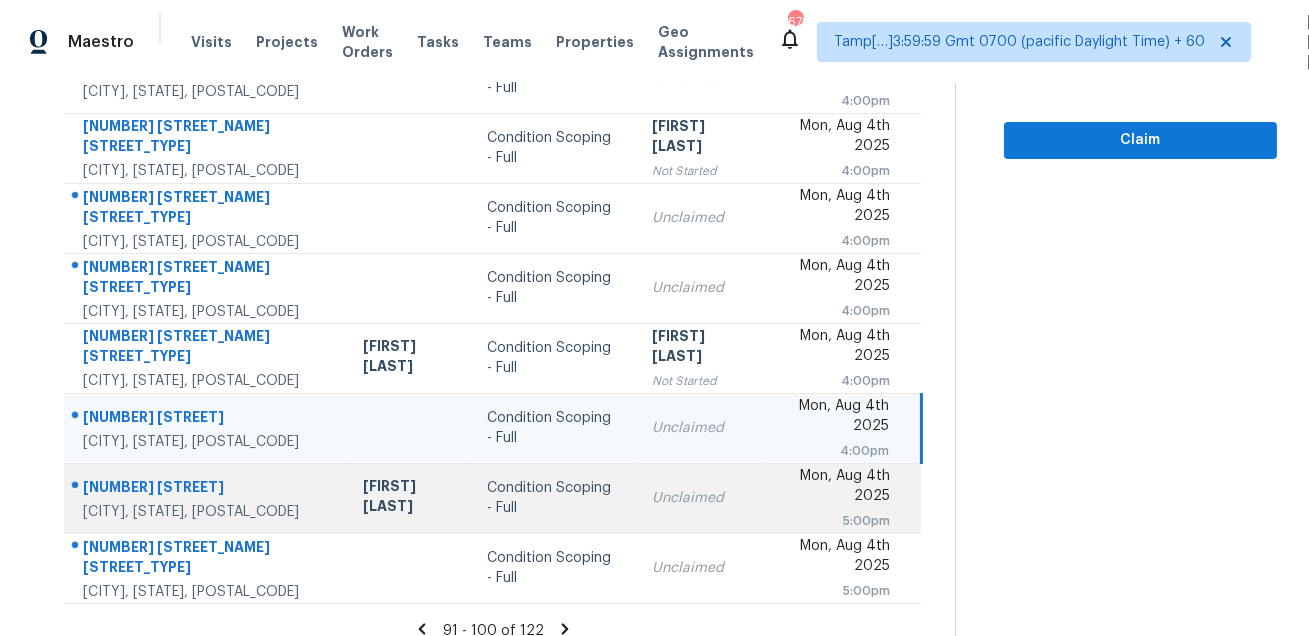 click on "13565 Vallejo St" at bounding box center (207, 489) 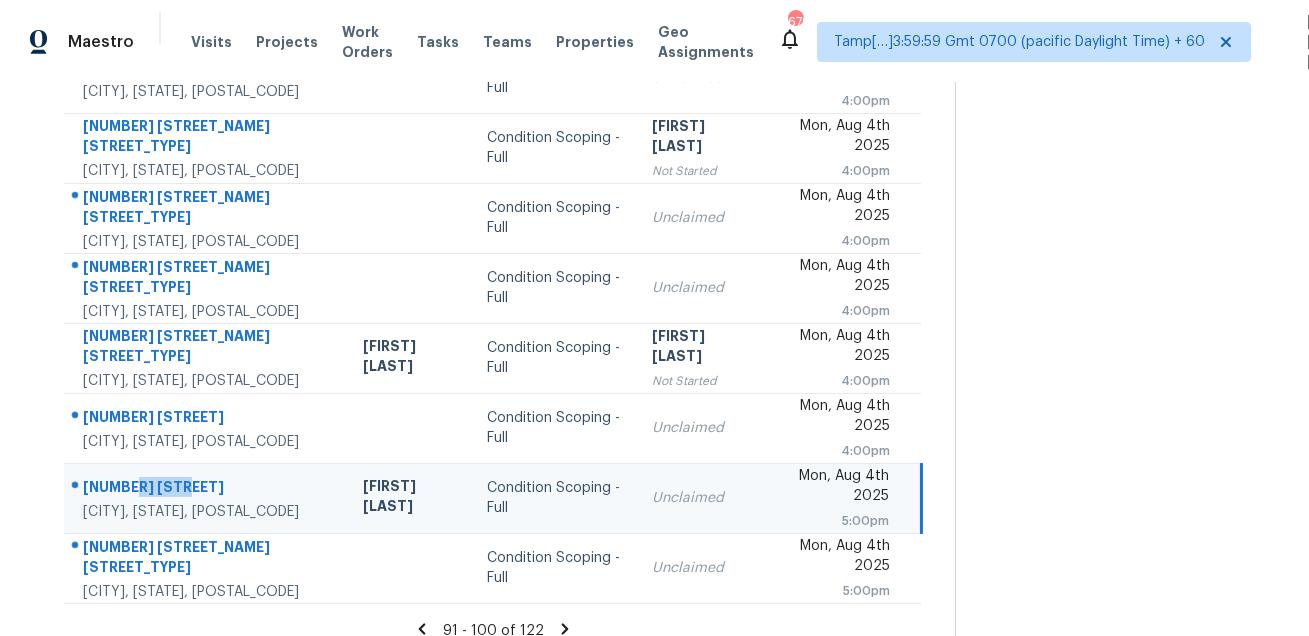 click on "13565 Vallejo St" at bounding box center (207, 489) 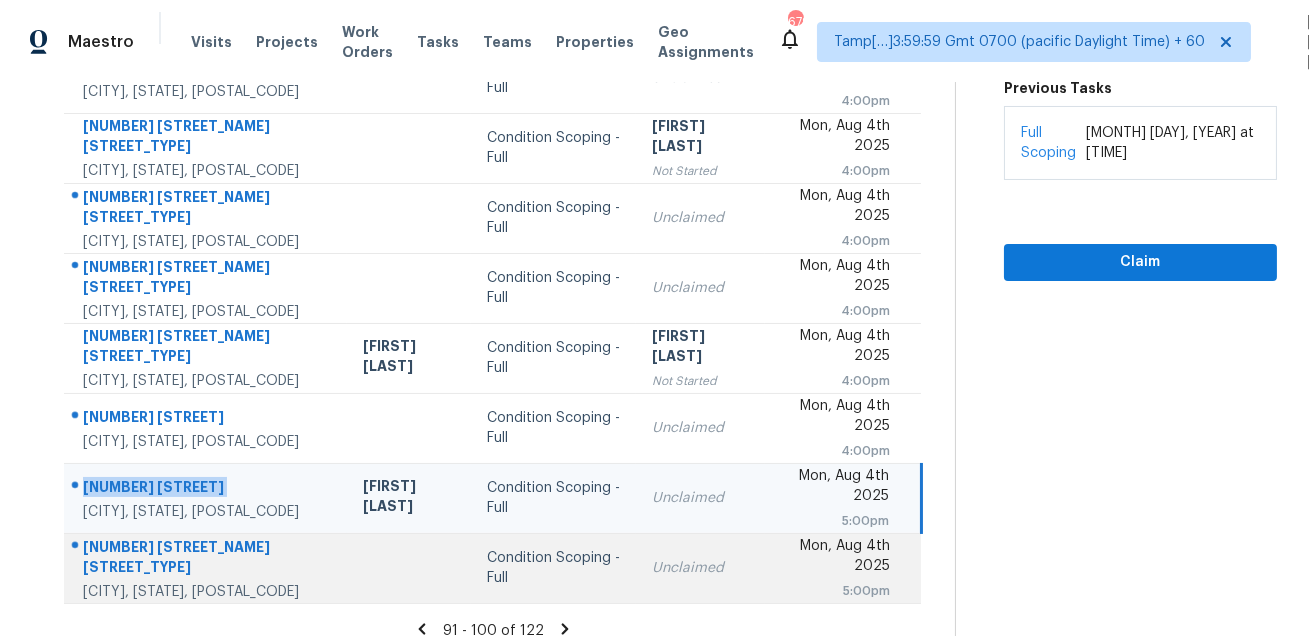 click on "2138 S Truckee St   Aurora, CO, 80013" at bounding box center [205, 568] 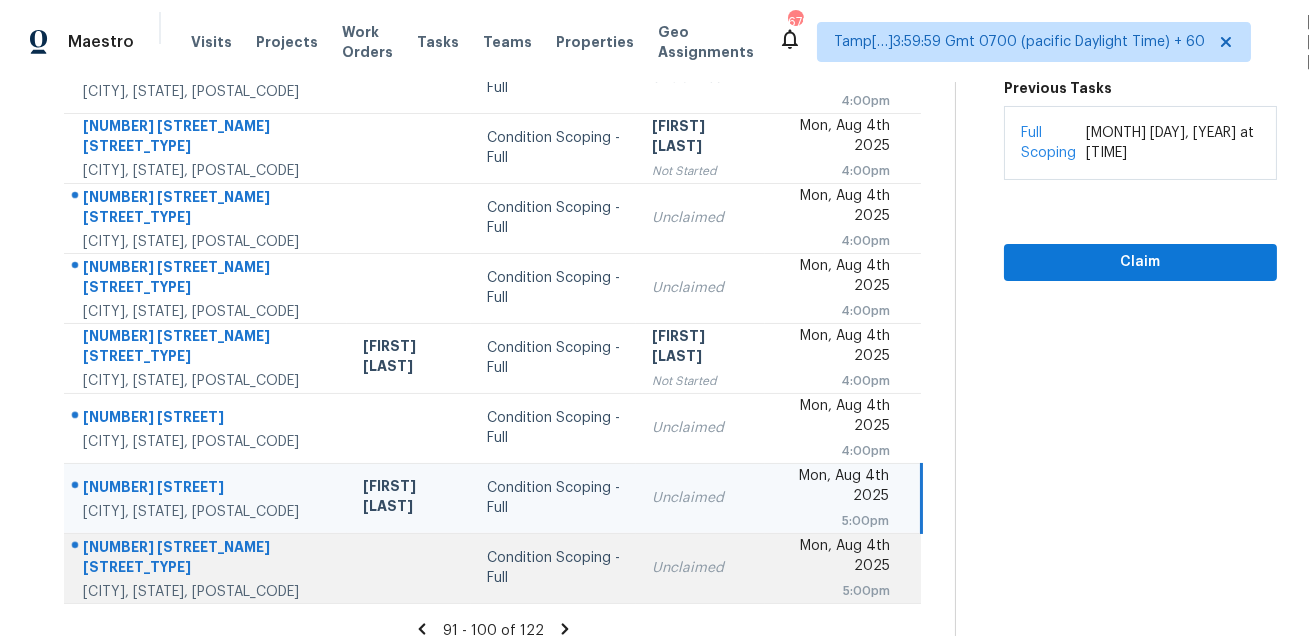 click on "2138 S Truckee St   Aurora, CO, 80013" at bounding box center (205, 568) 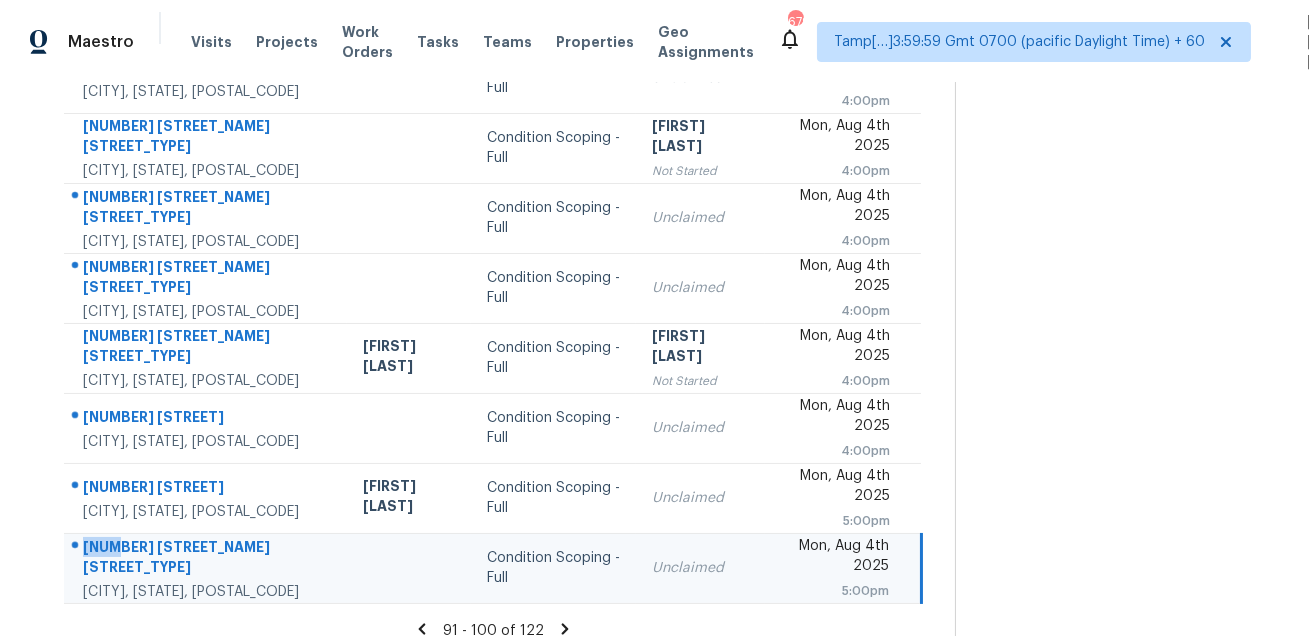 click on "2138 S Truckee St   Aurora, CO, 80013" at bounding box center [205, 568] 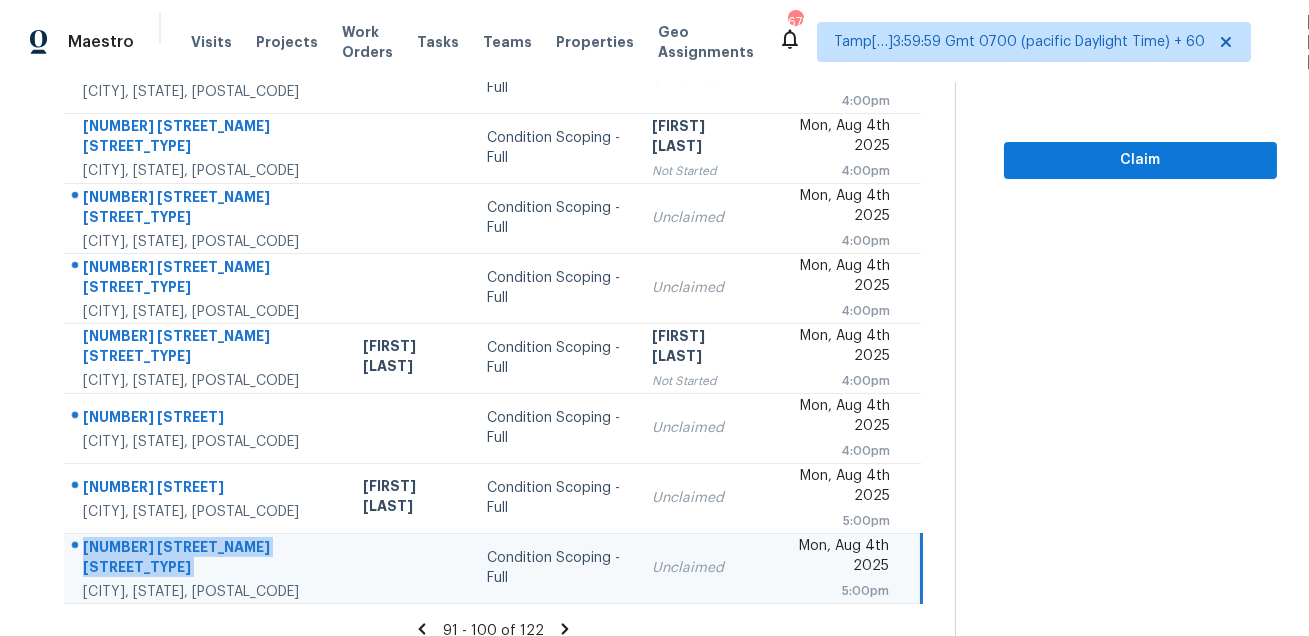 click 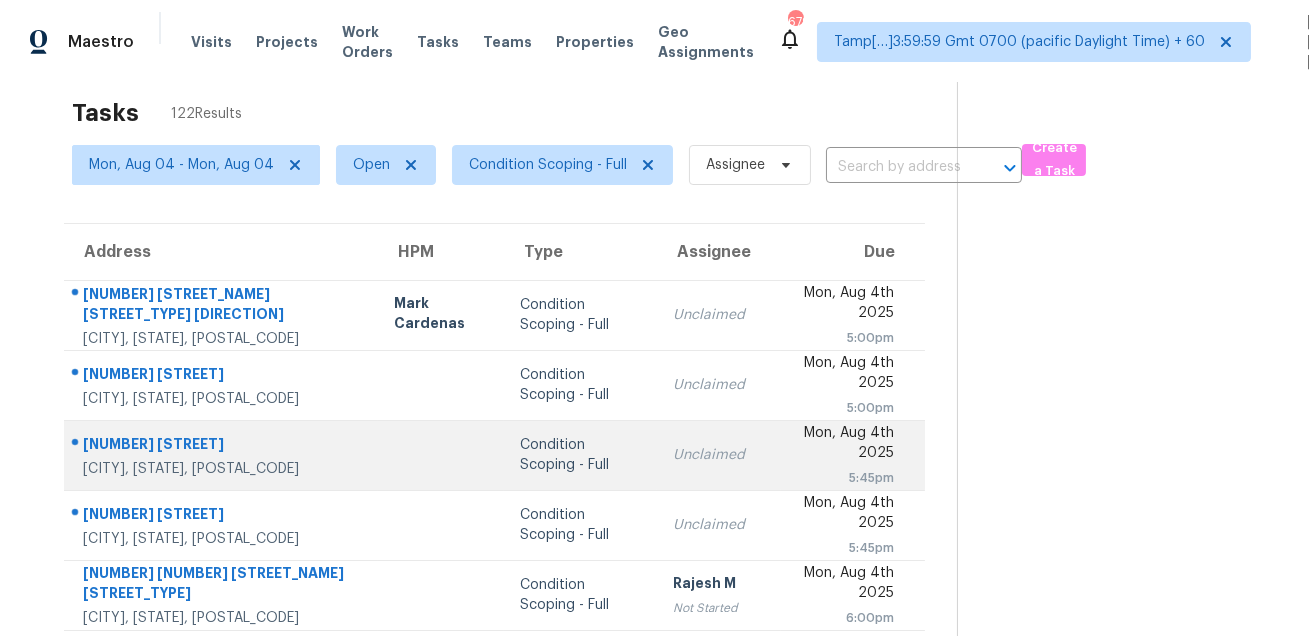 scroll, scrollTop: 30, scrollLeft: 0, axis: vertical 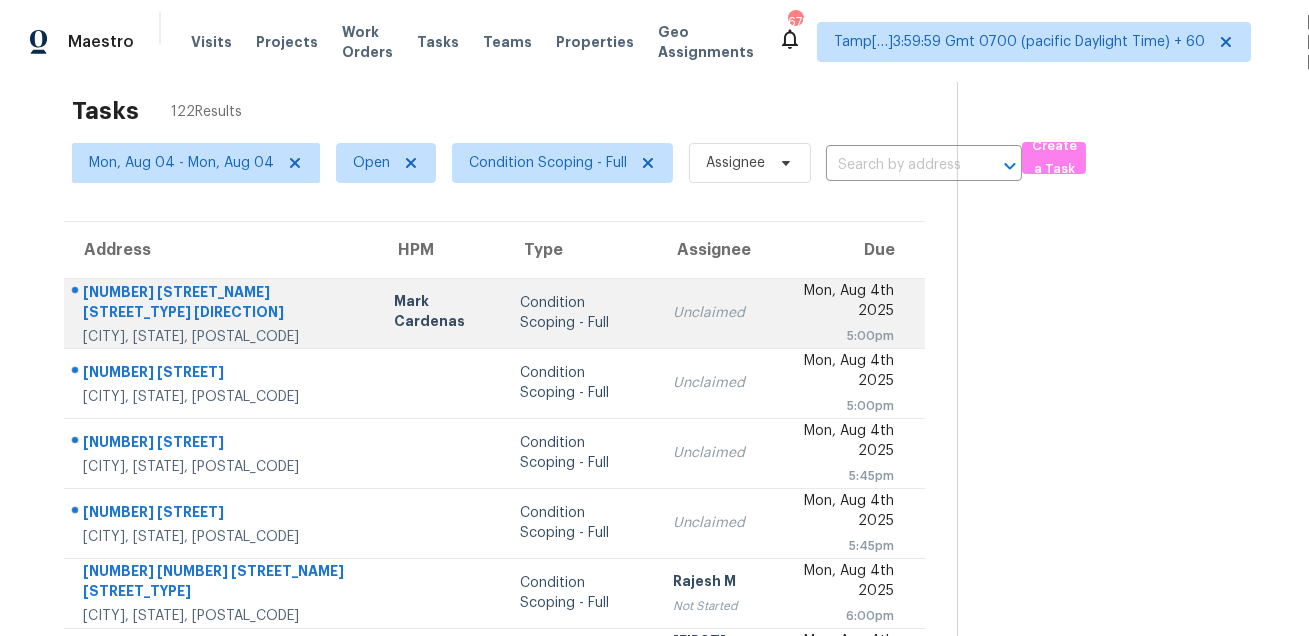 click on "5512 Overlook Dr NE" at bounding box center [222, 304] 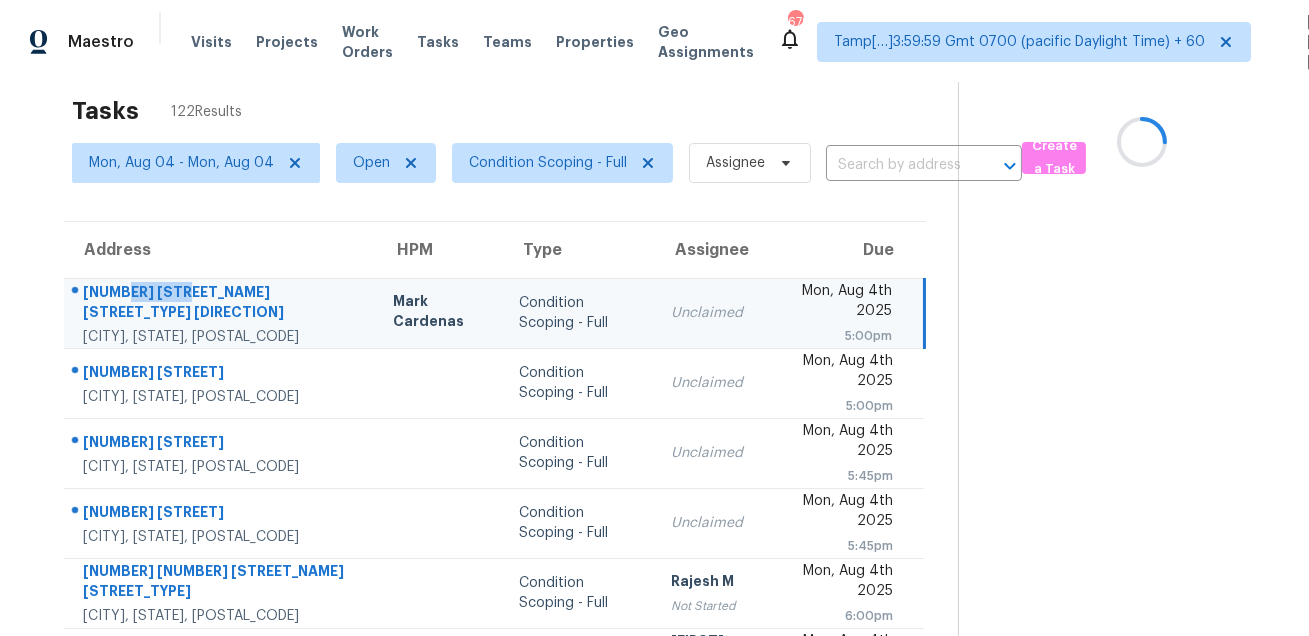 click on "5512 Overlook Dr NE" at bounding box center (222, 304) 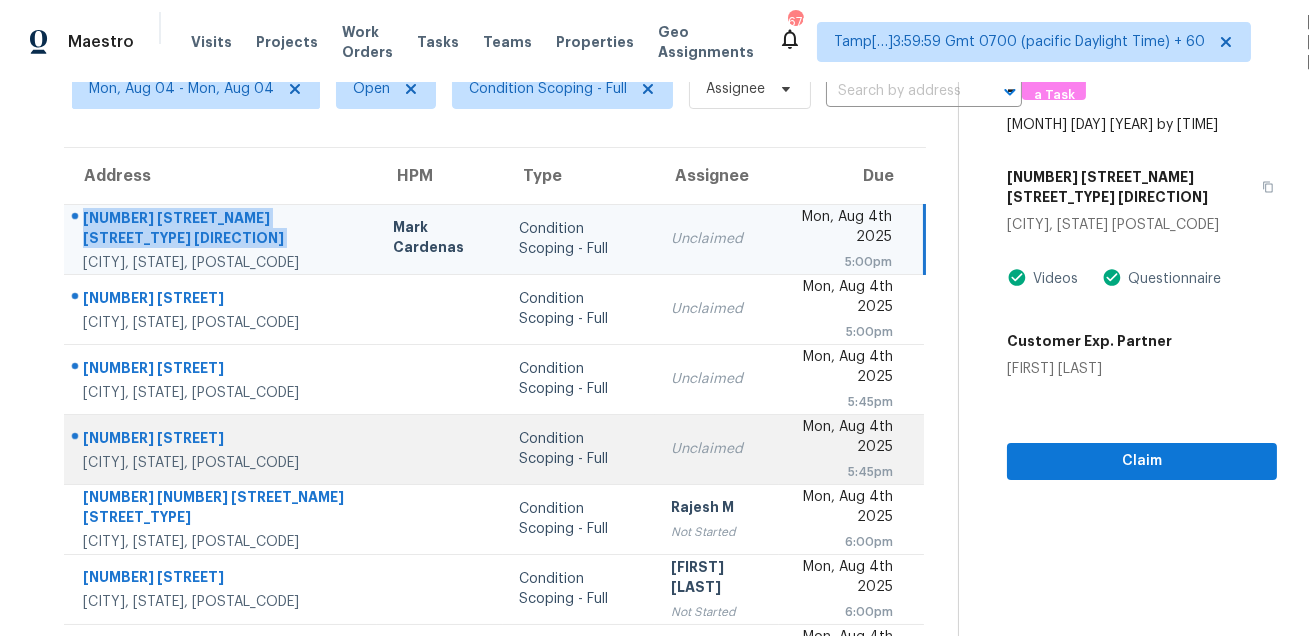 scroll, scrollTop: 140, scrollLeft: 0, axis: vertical 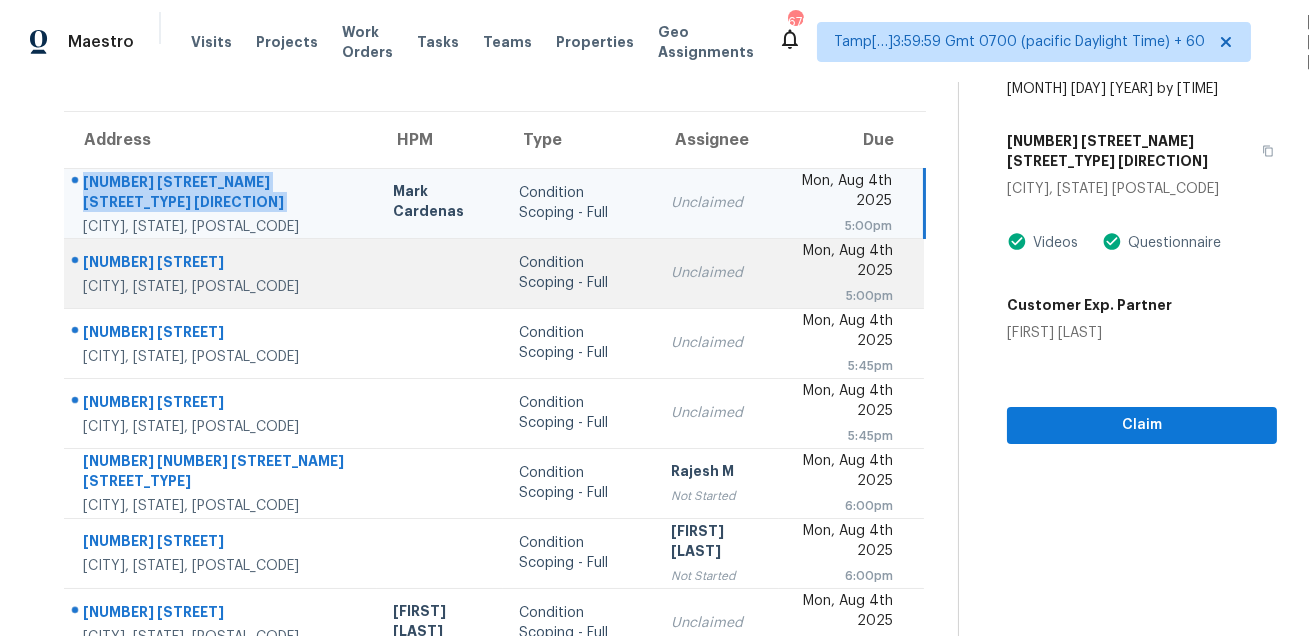 click on "4924 Thistle Dr" at bounding box center (222, 264) 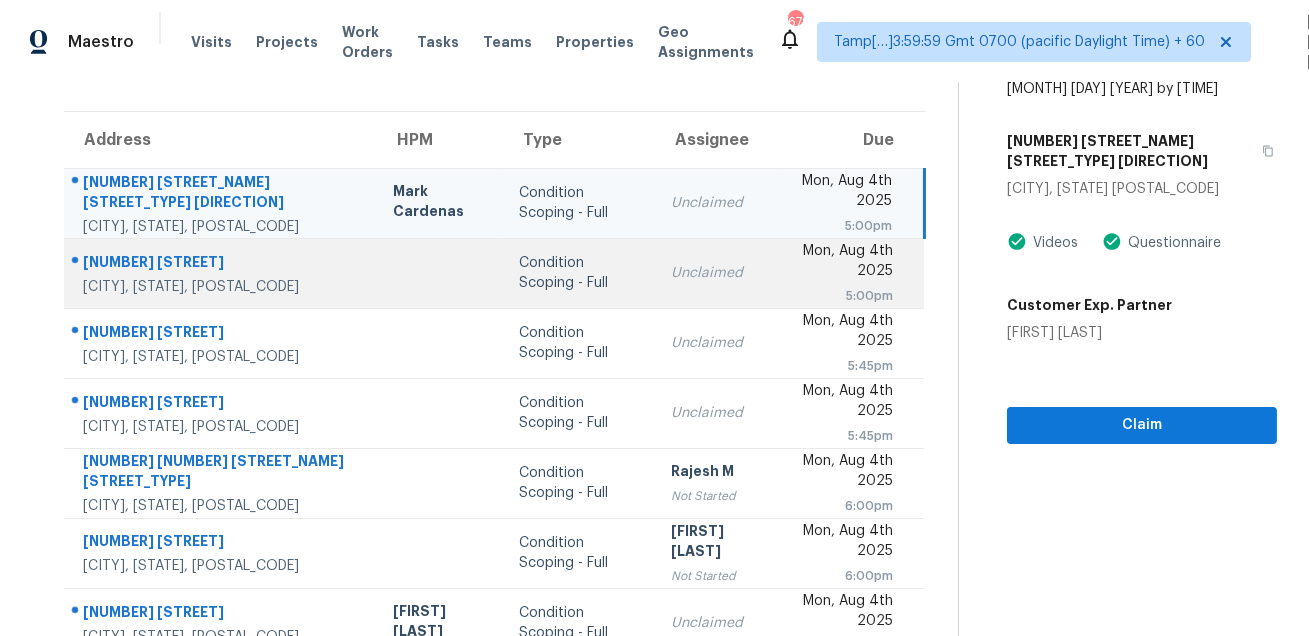 click on "4924 Thistle Dr" at bounding box center (222, 264) 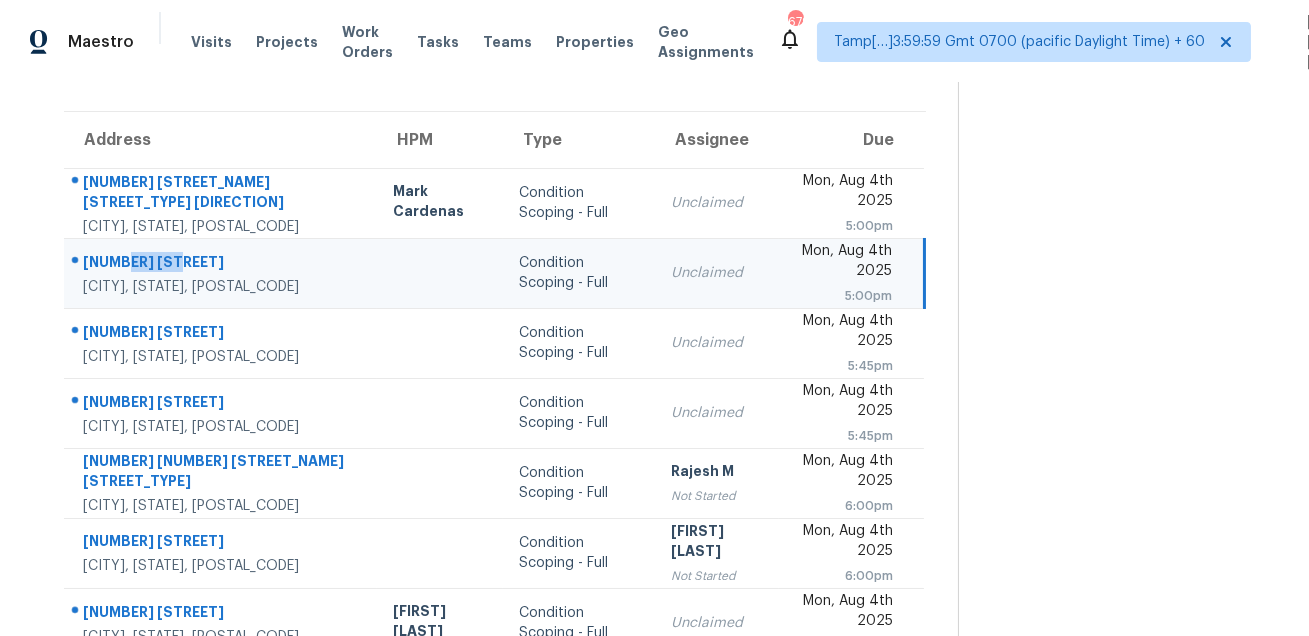 click on "4924 Thistle Dr" at bounding box center [222, 264] 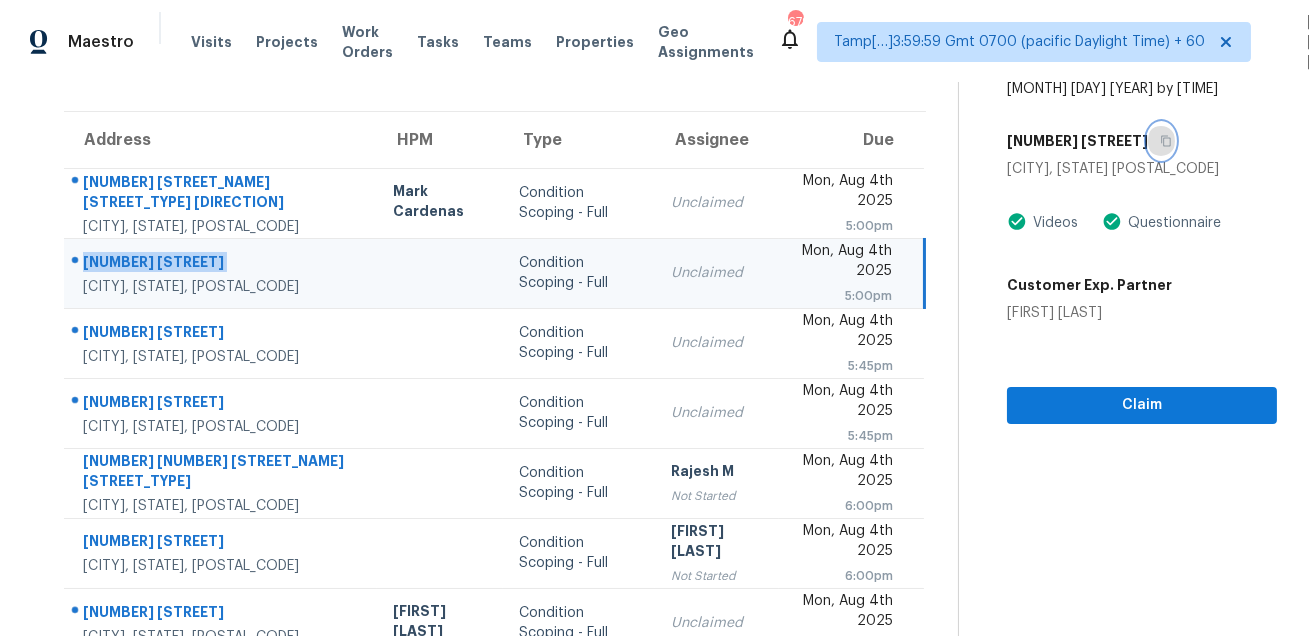 click 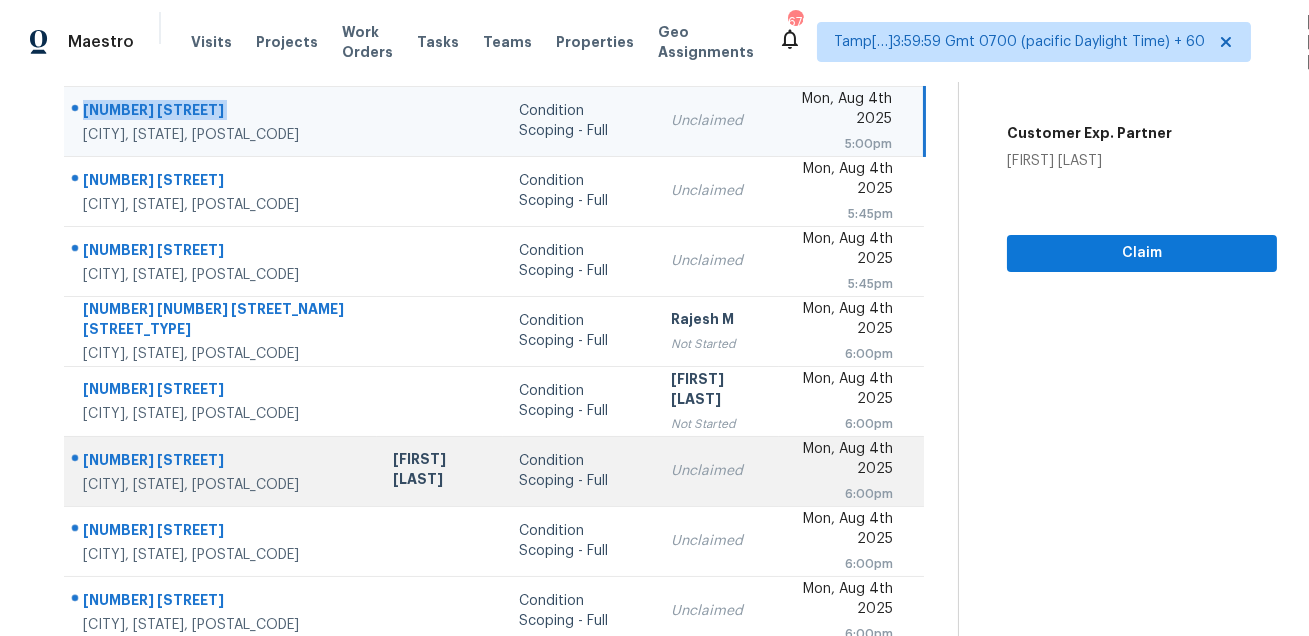 scroll, scrollTop: 250, scrollLeft: 0, axis: vertical 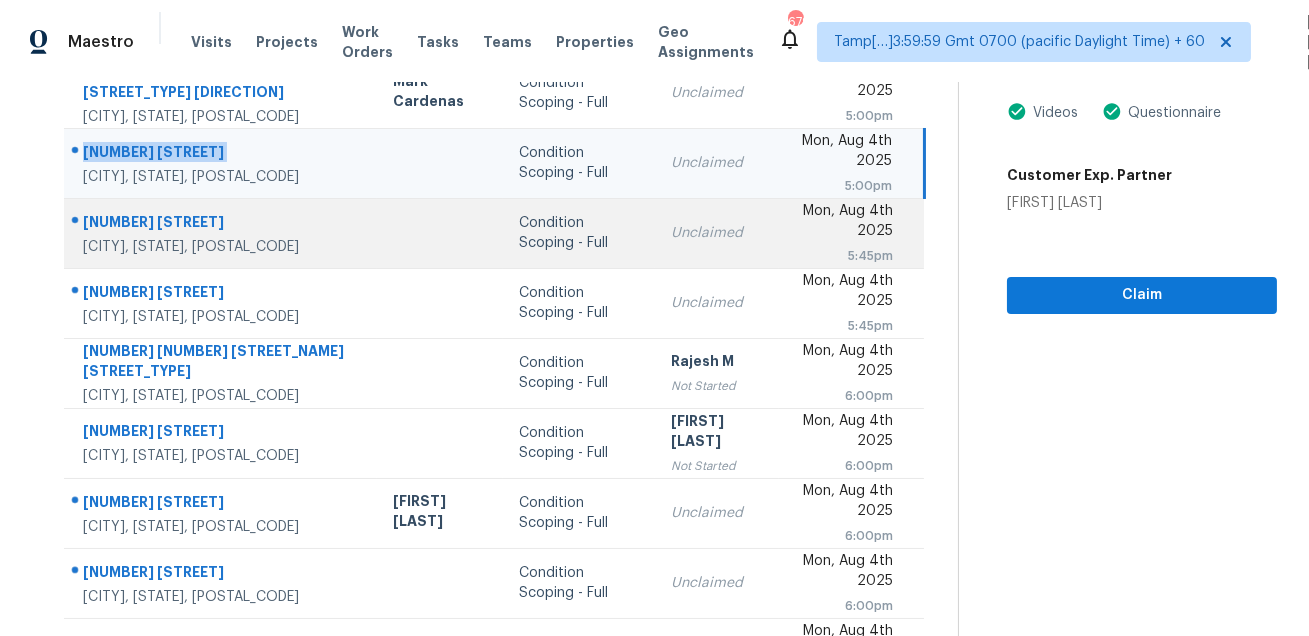 click on "26 Rosier Cir" at bounding box center [222, 224] 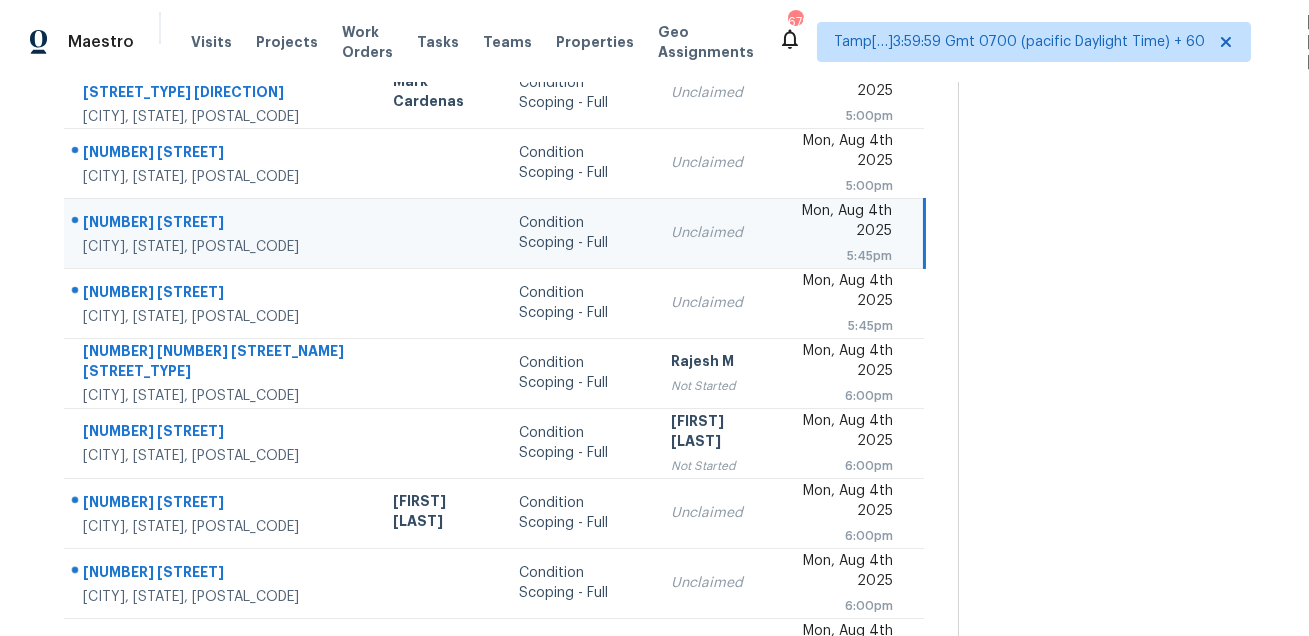 click on "26 Rosier Cir" at bounding box center [222, 224] 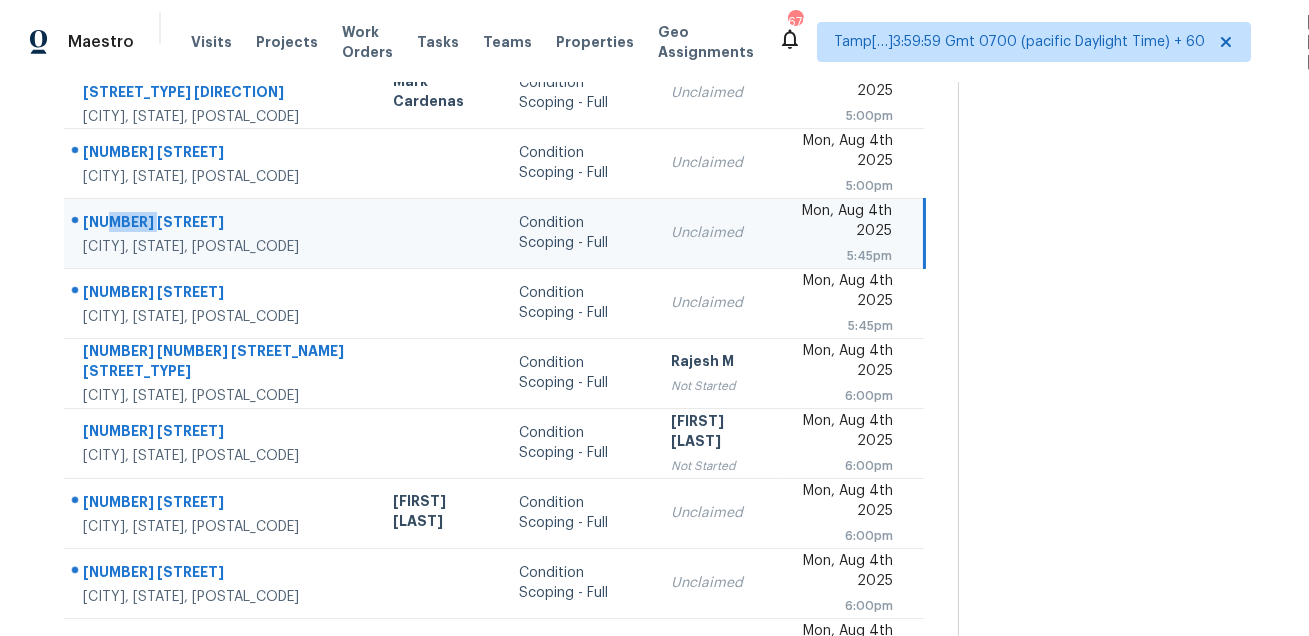 click on "26 Rosier Cir" at bounding box center (222, 224) 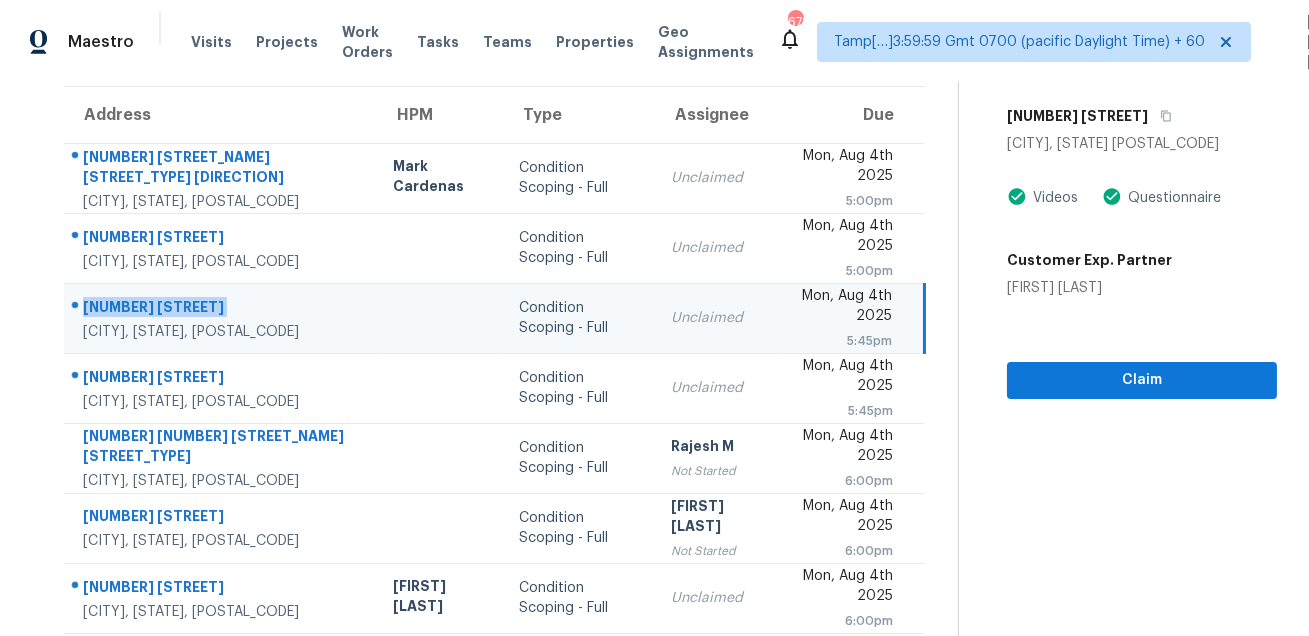 scroll, scrollTop: 66, scrollLeft: 0, axis: vertical 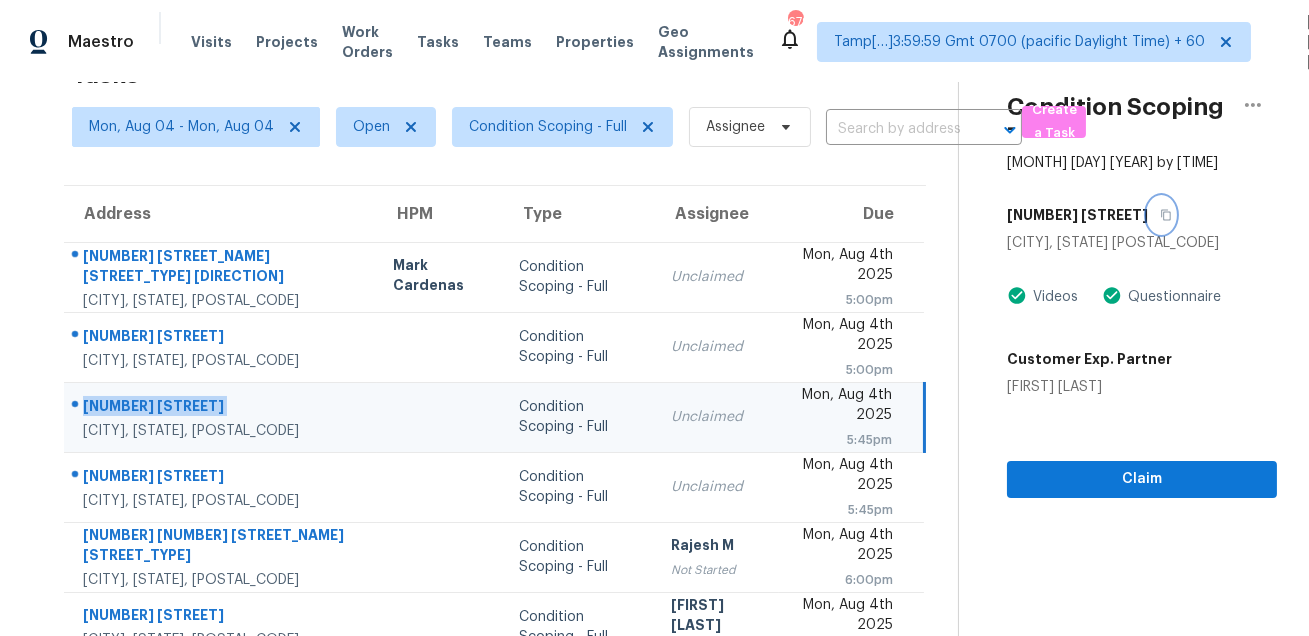 click 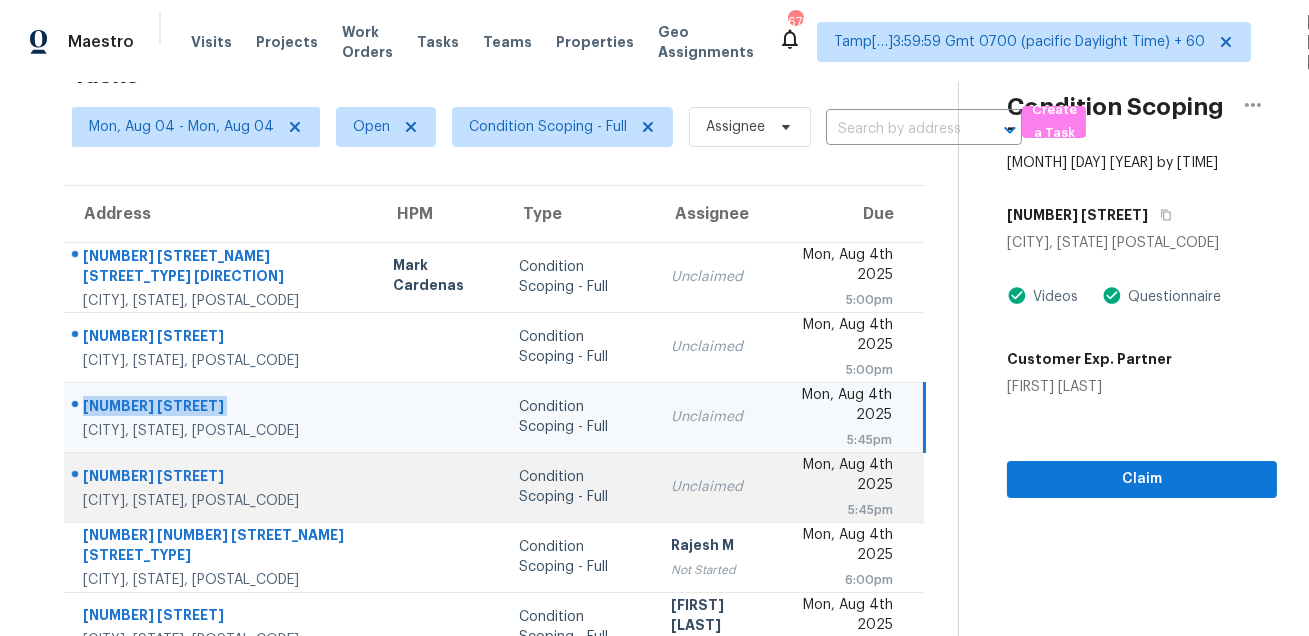click on "7128 Sixshooter Dr" at bounding box center [222, 478] 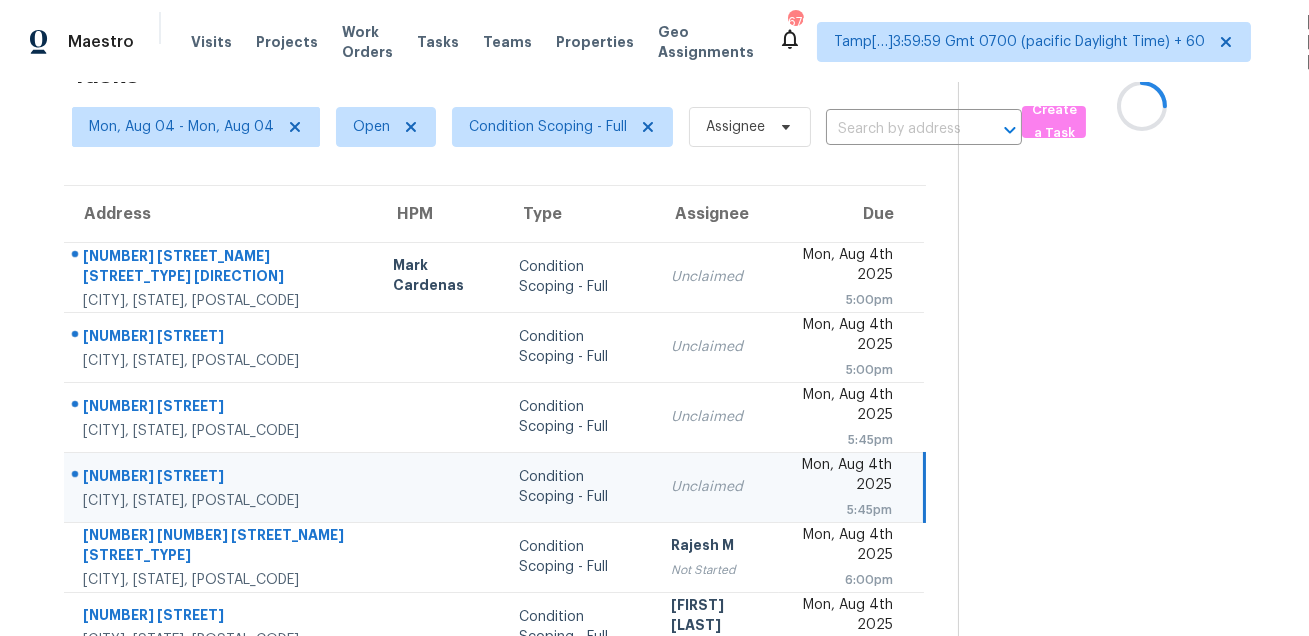 click on "7128 Sixshooter Dr" at bounding box center [222, 478] 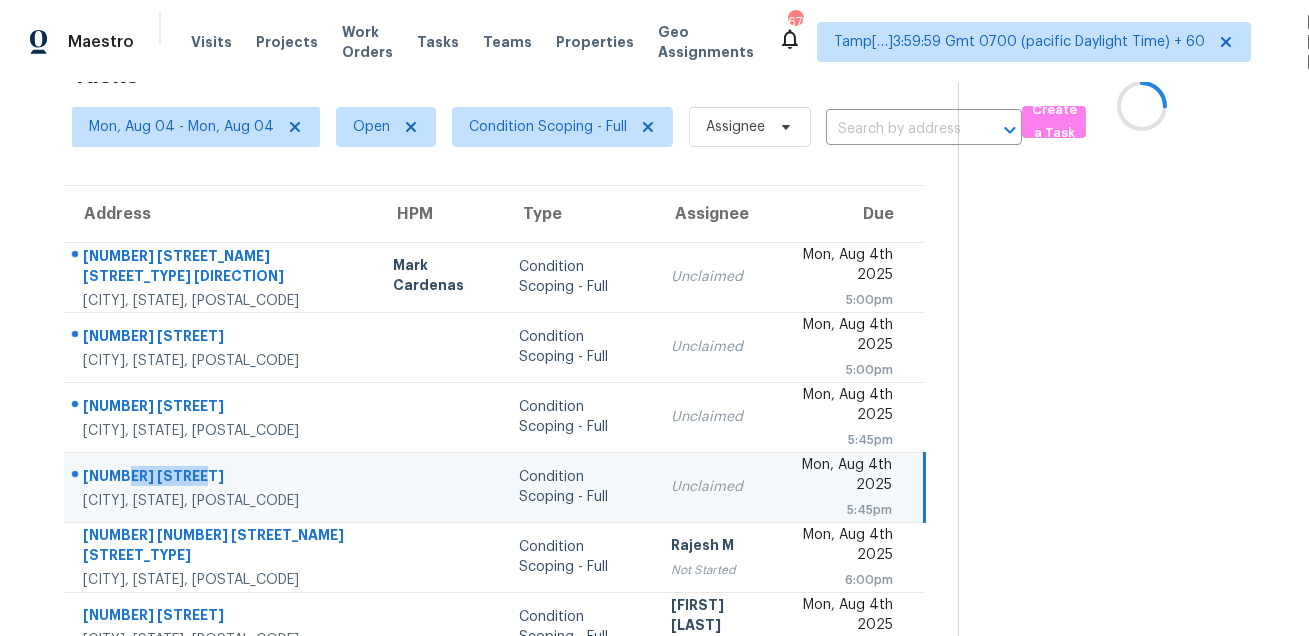 click on "7128 Sixshooter Dr" at bounding box center (222, 478) 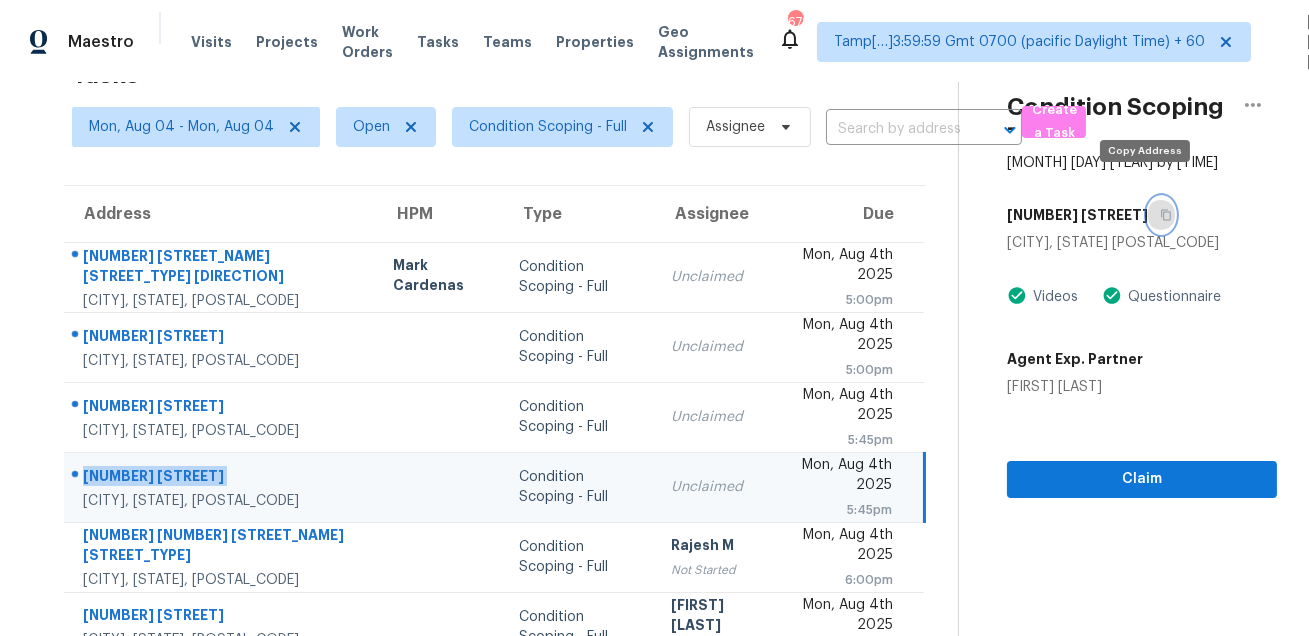 click 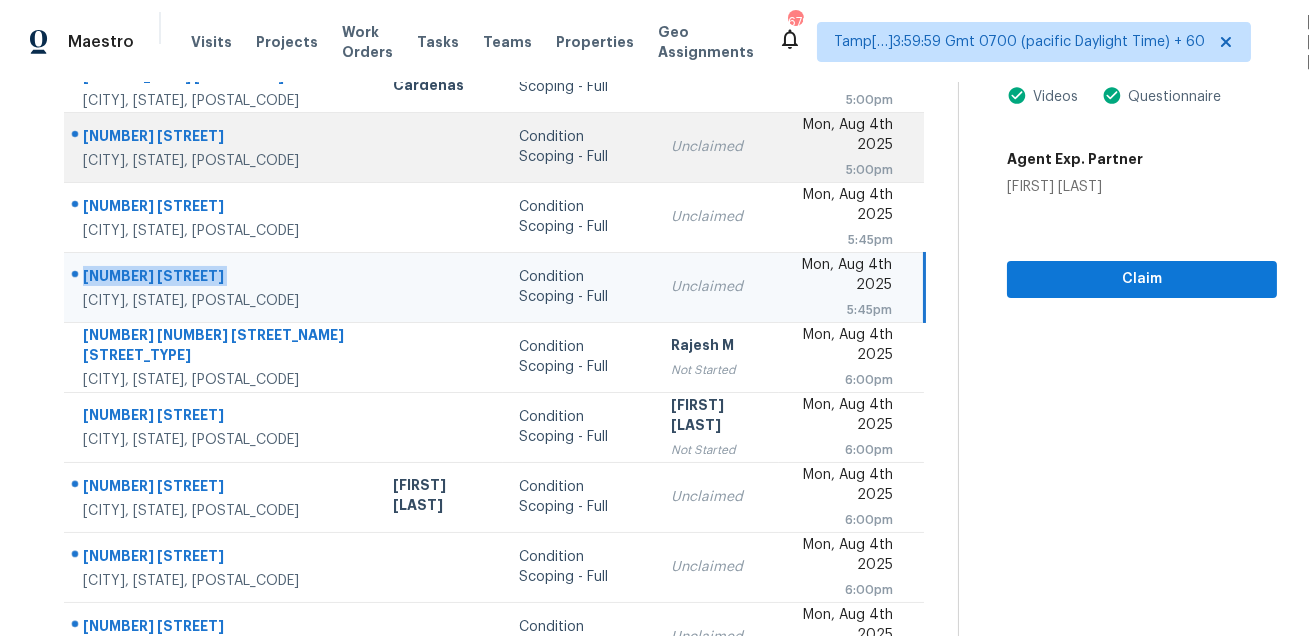 scroll, scrollTop: 405, scrollLeft: 0, axis: vertical 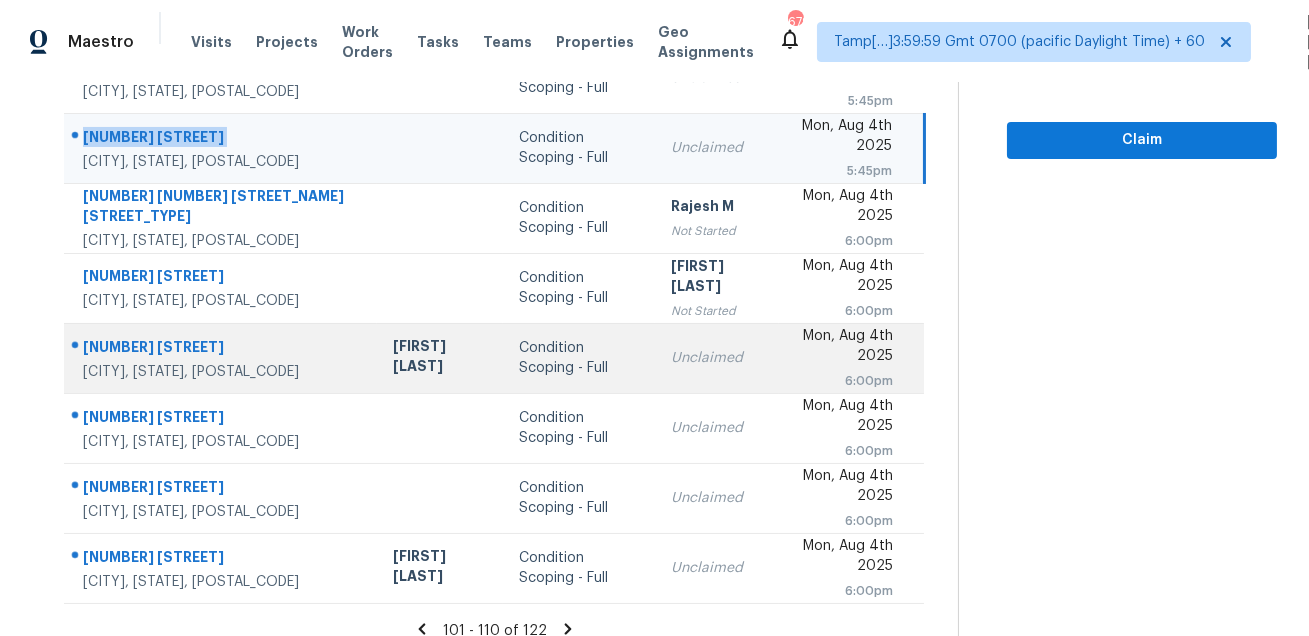 click on "1720 W Sunnyslope Ln" at bounding box center (222, 349) 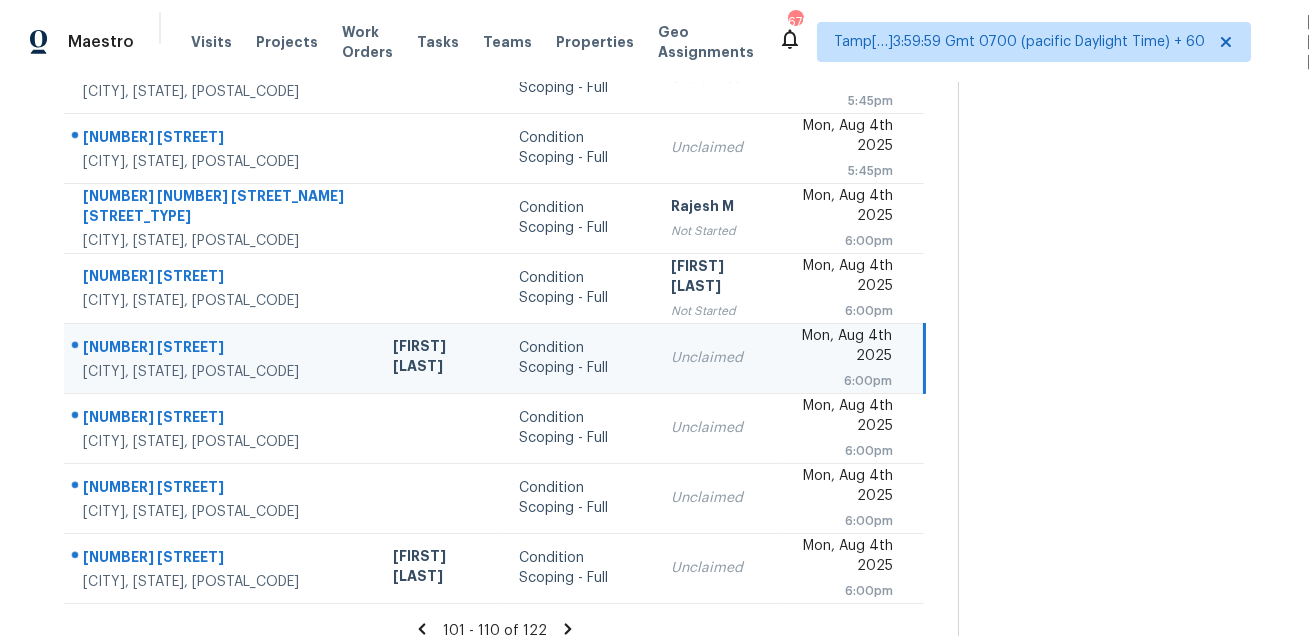 click on "1720 W Sunnyslope Ln" at bounding box center (222, 349) 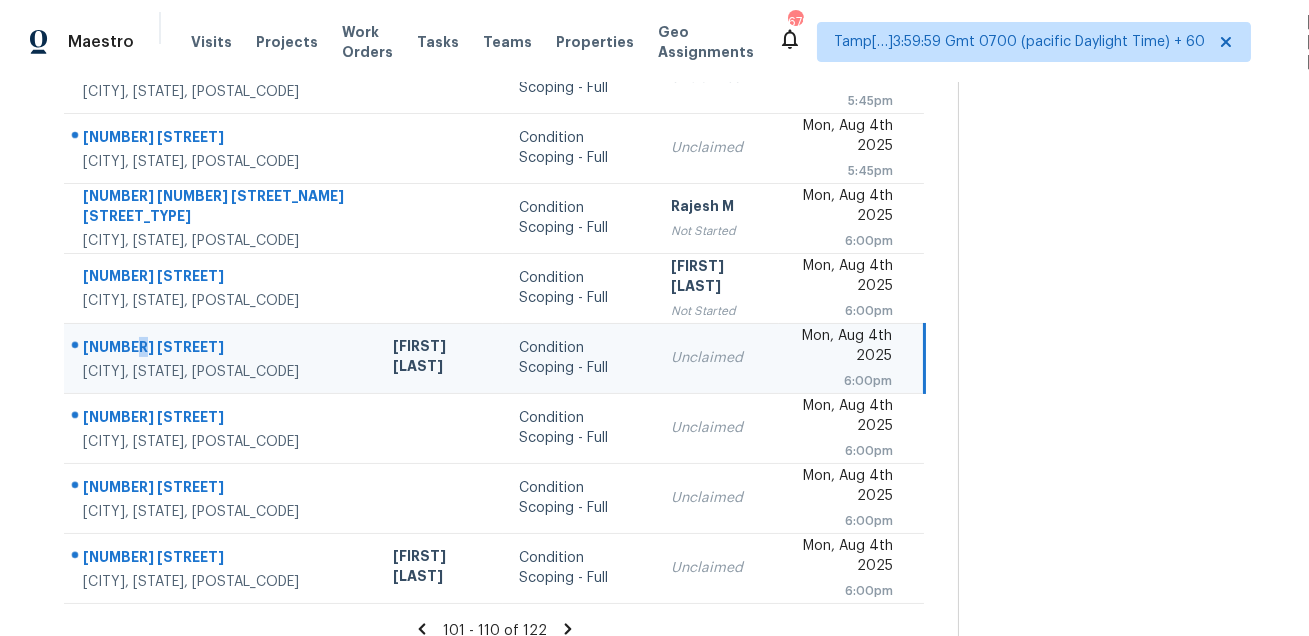 click on "1720 W Sunnyslope Ln" at bounding box center [222, 349] 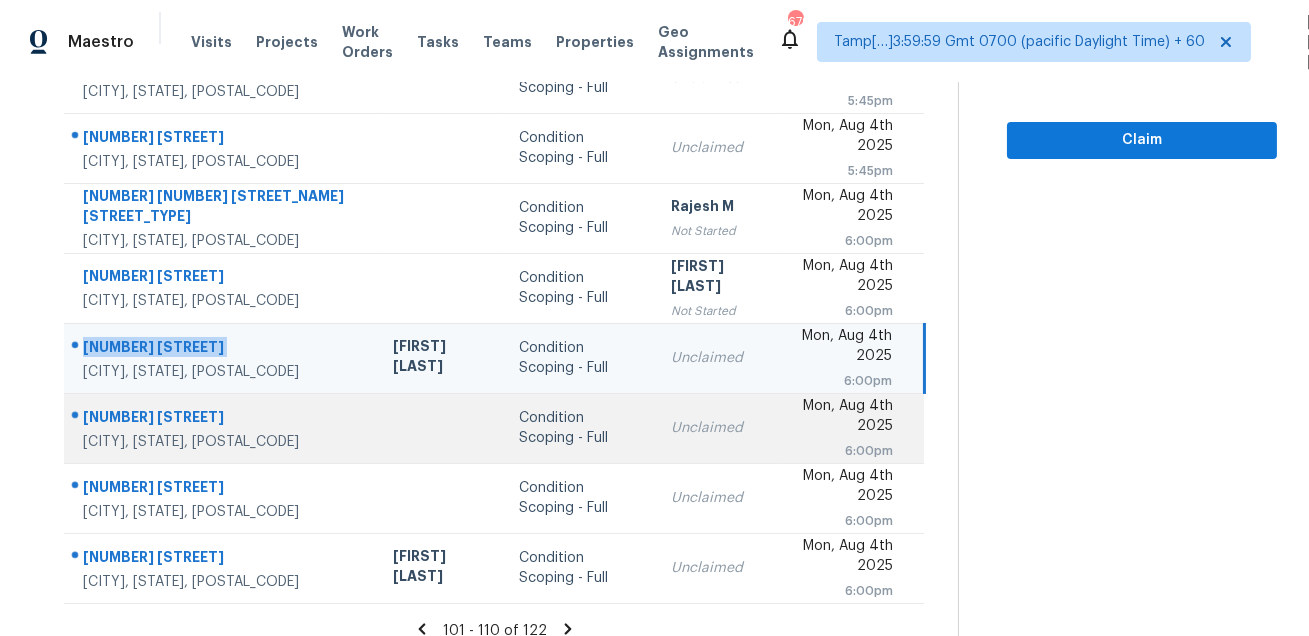 click on "5691 Oak Hill Dr" at bounding box center (222, 419) 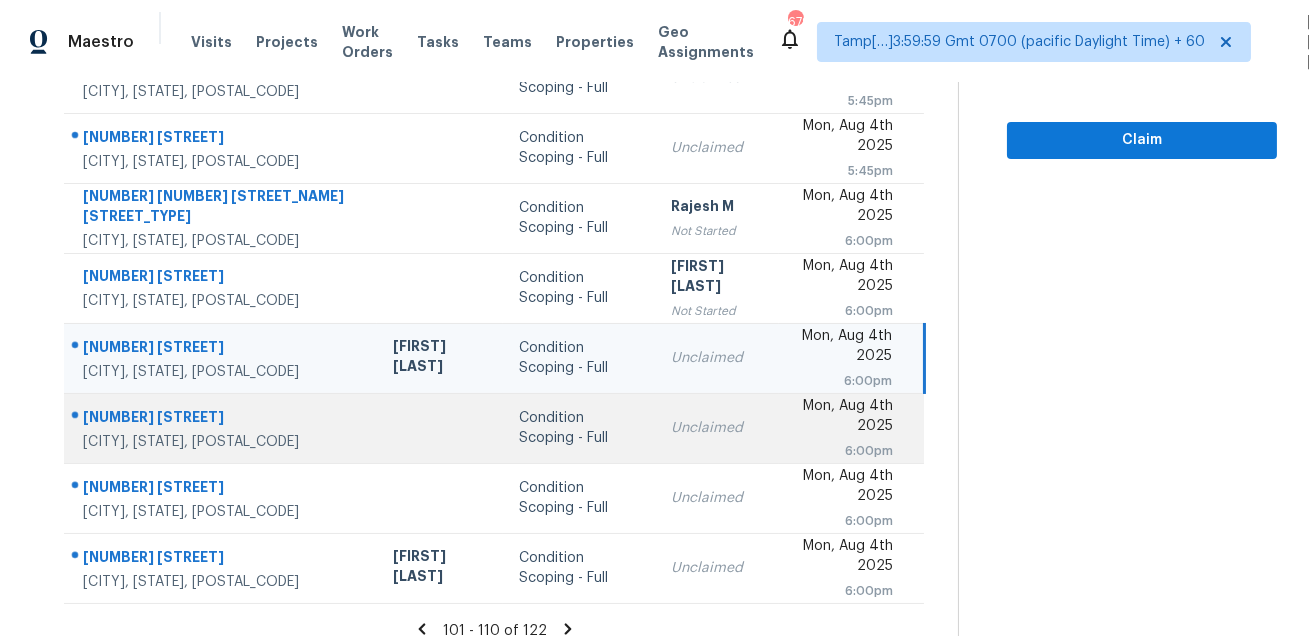 click on "5691 Oak Hill Dr" at bounding box center [222, 419] 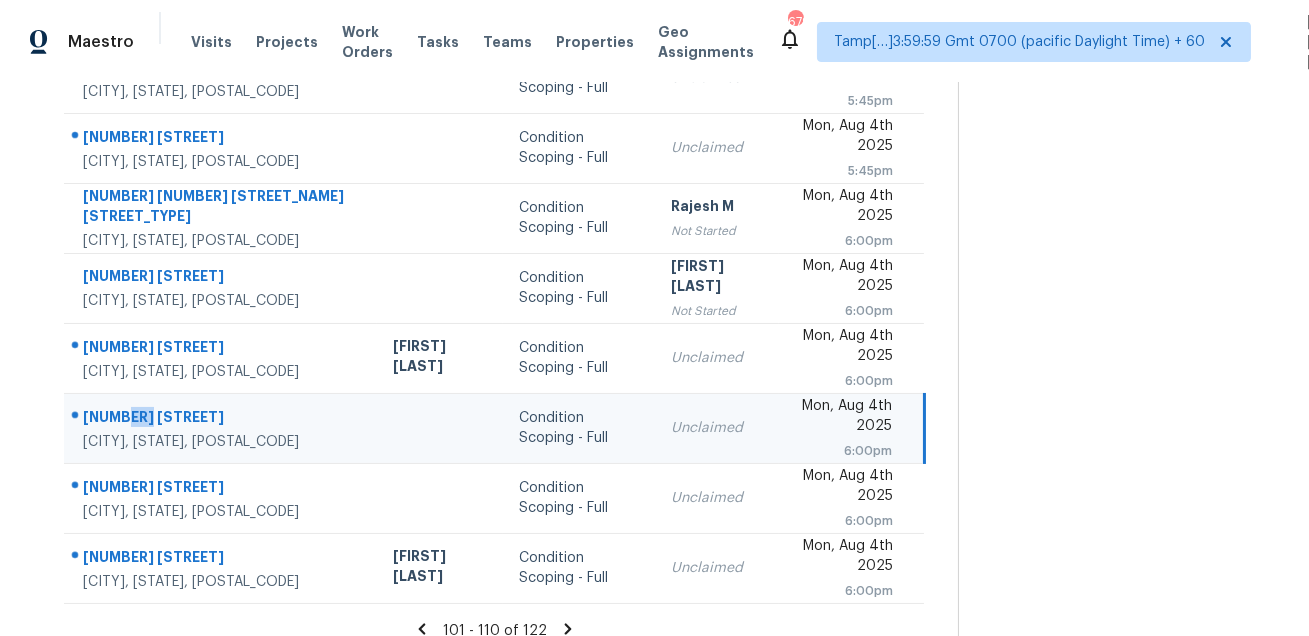 click on "5691 Oak Hill Dr" at bounding box center [222, 419] 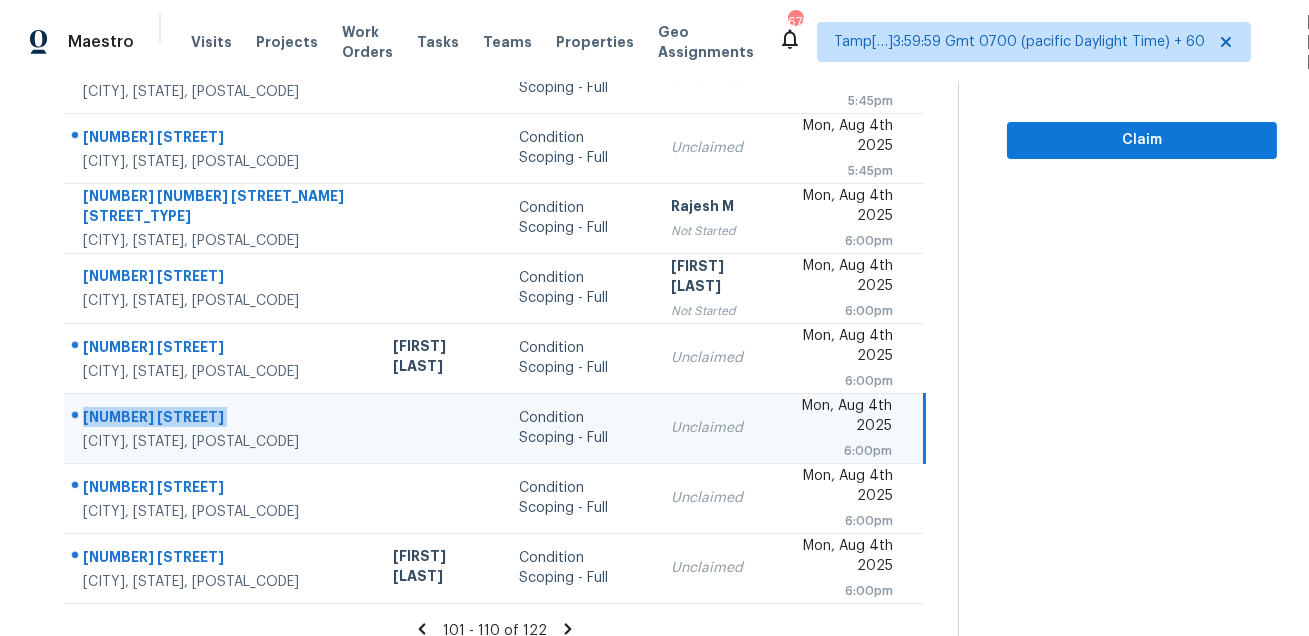 scroll, scrollTop: 0, scrollLeft: 0, axis: both 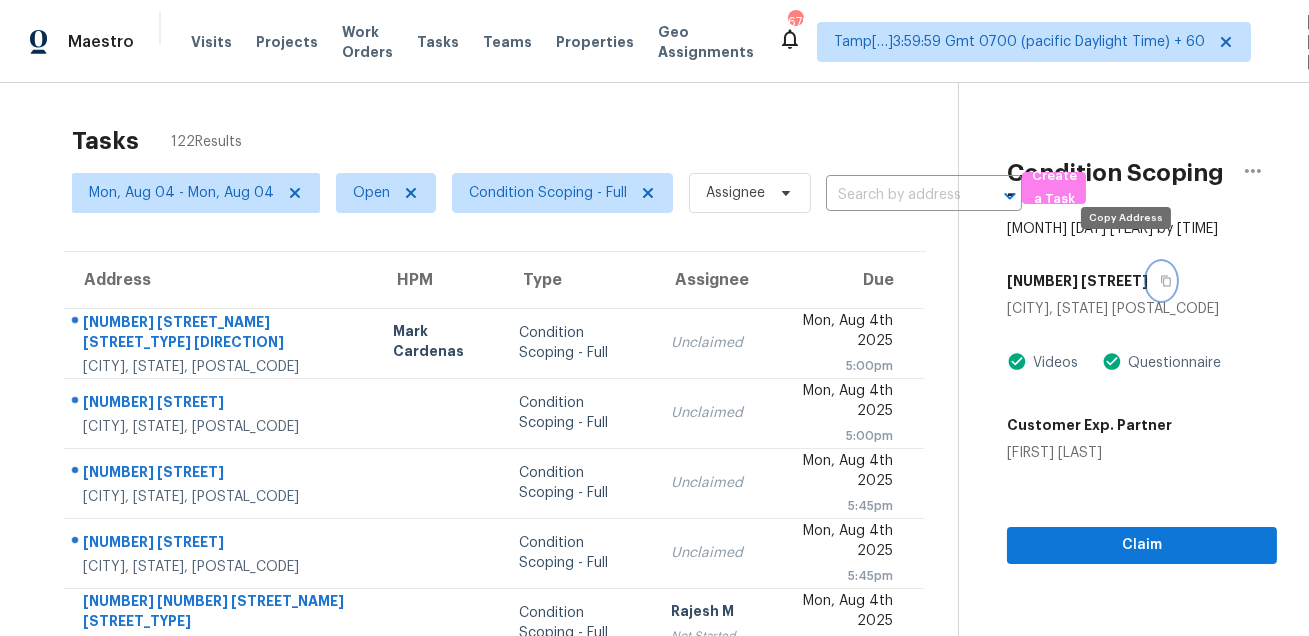 click at bounding box center [1161, 281] 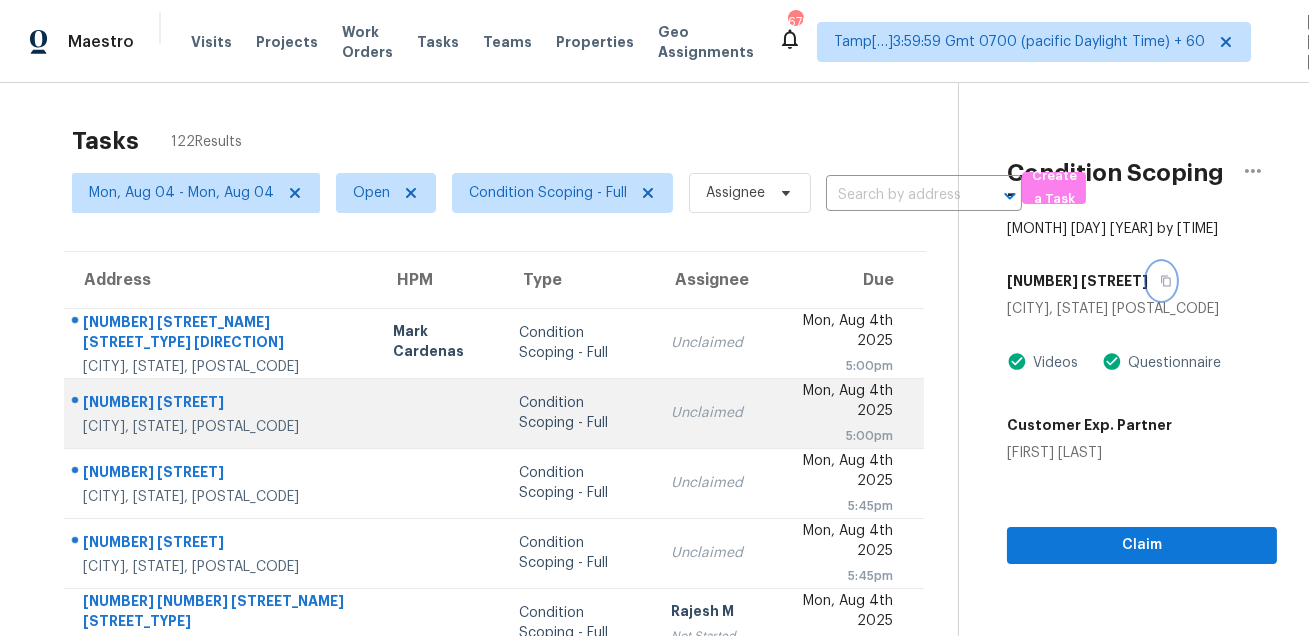 scroll, scrollTop: 405, scrollLeft: 0, axis: vertical 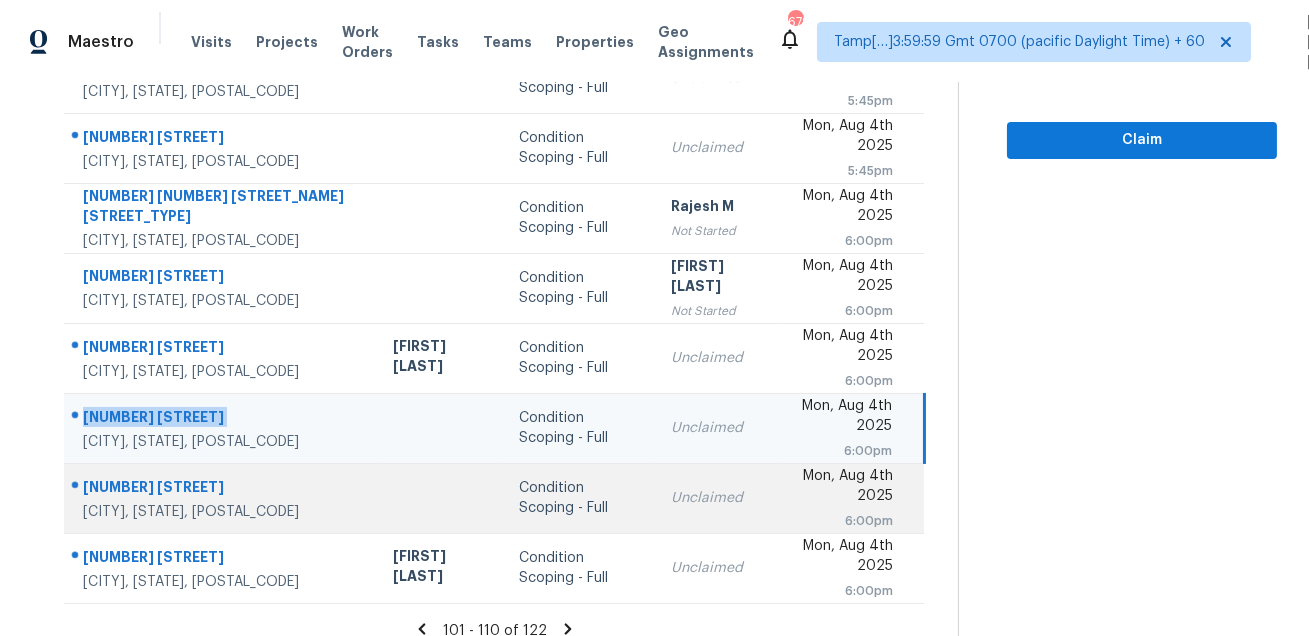 click on "28544 Foxboro Ln" at bounding box center (222, 489) 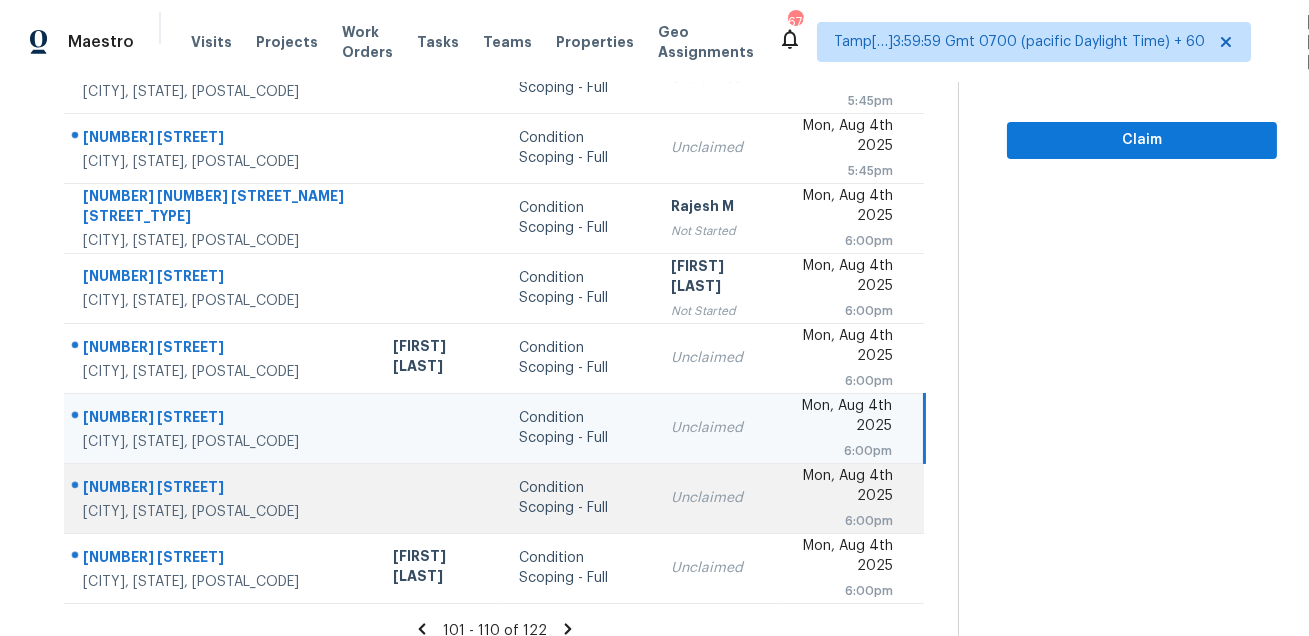 click on "28544 Foxboro Ln" at bounding box center (222, 489) 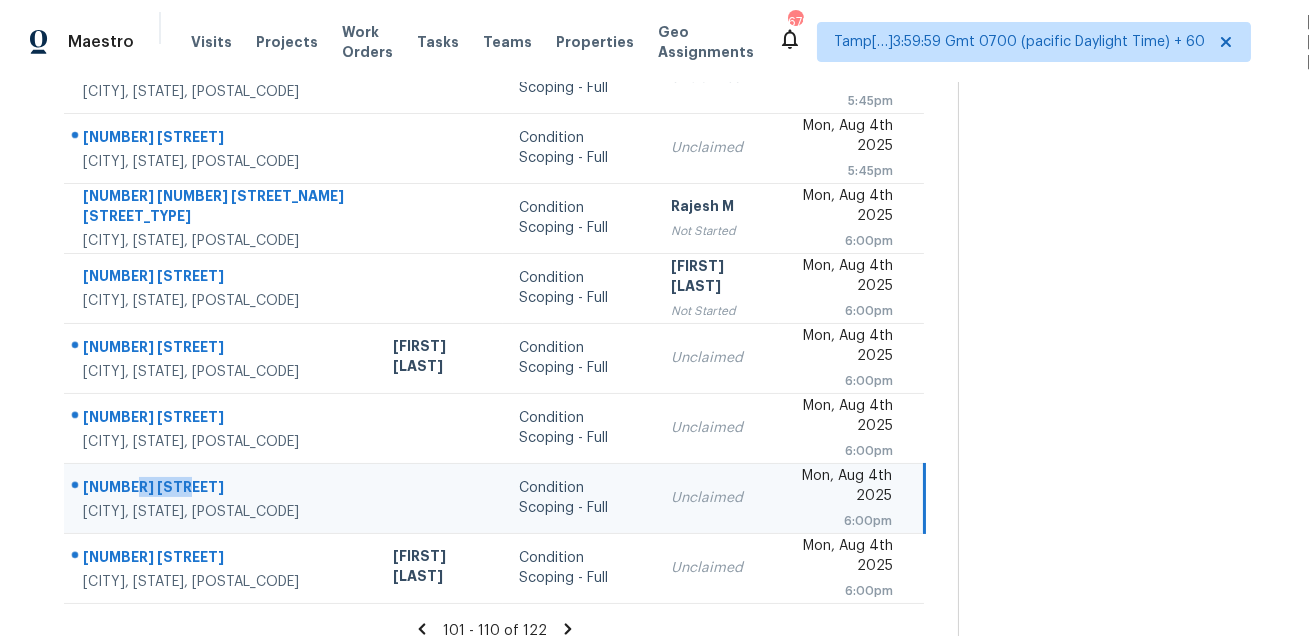 click on "28544 Foxboro Ln" at bounding box center (222, 489) 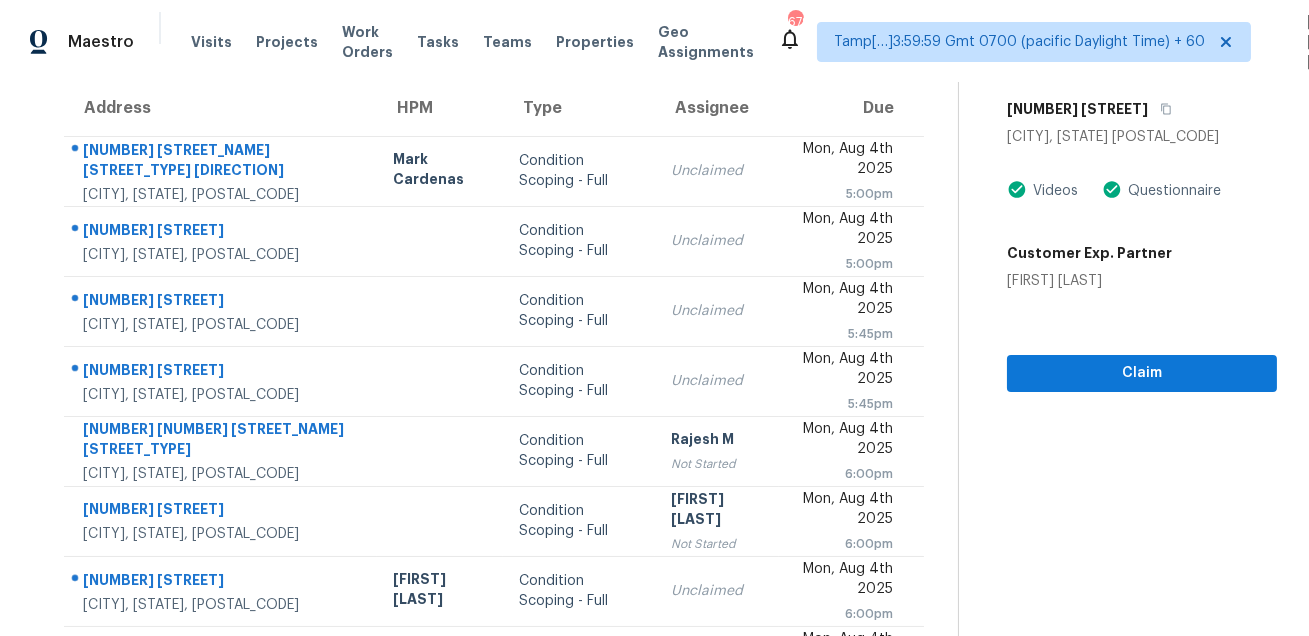 scroll, scrollTop: 0, scrollLeft: 0, axis: both 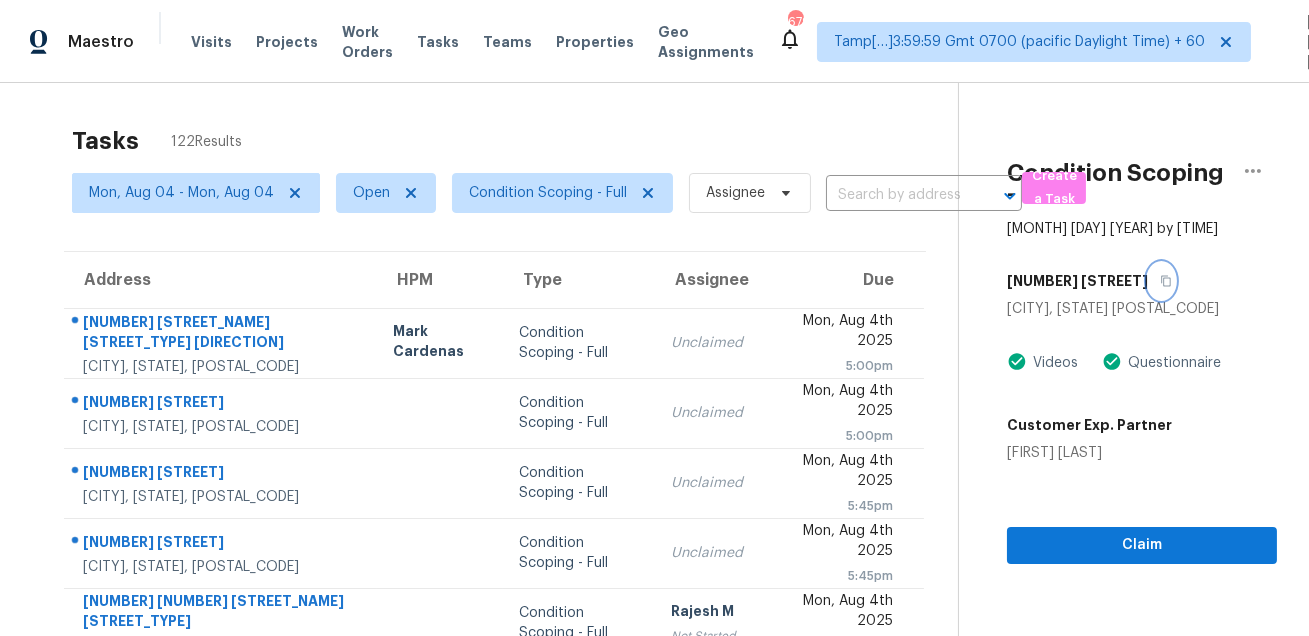 click 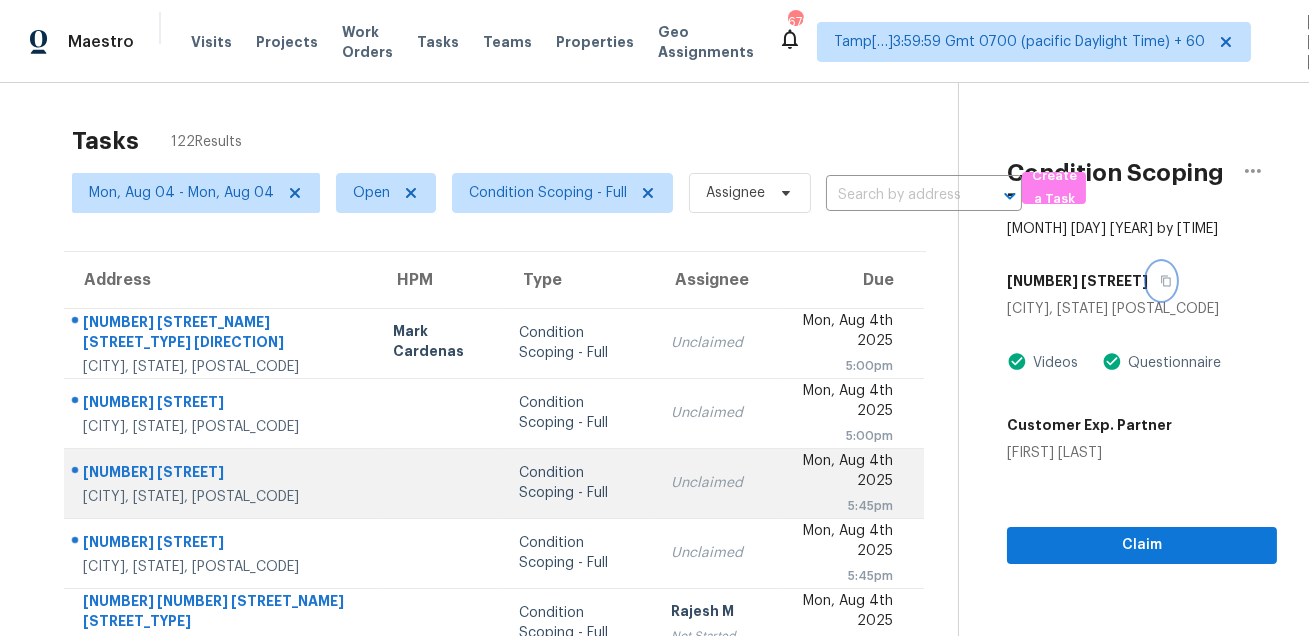 scroll, scrollTop: 405, scrollLeft: 0, axis: vertical 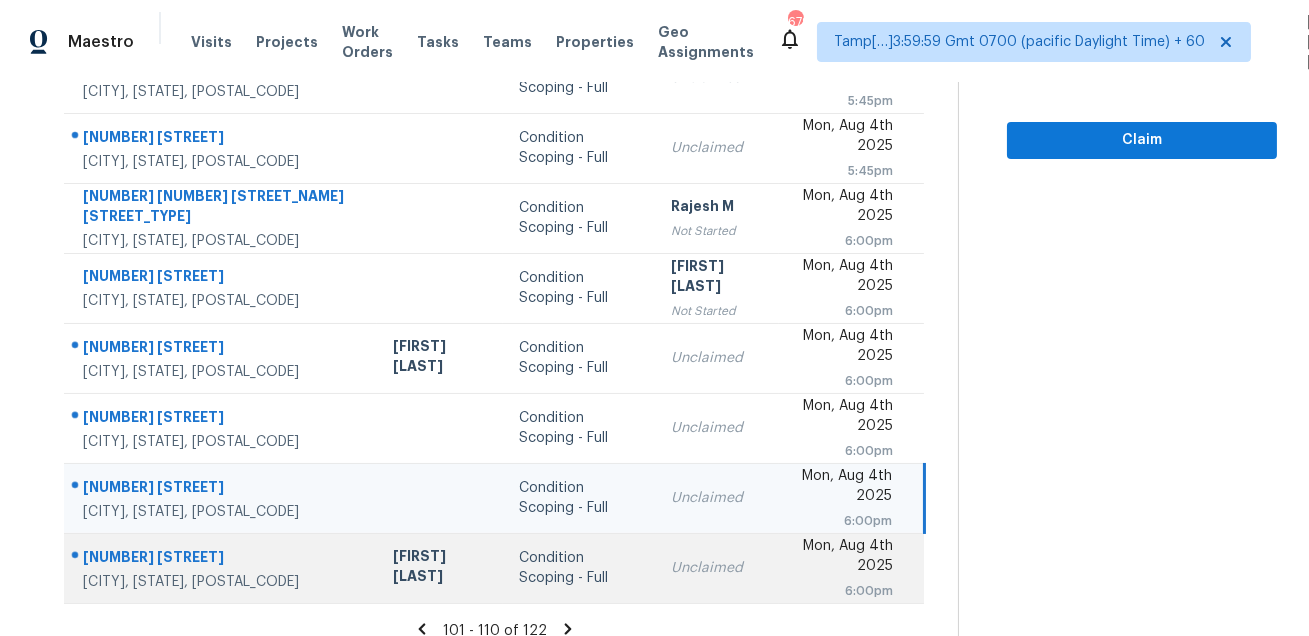 click on "17626 NW Shorewood Dr" at bounding box center (222, 559) 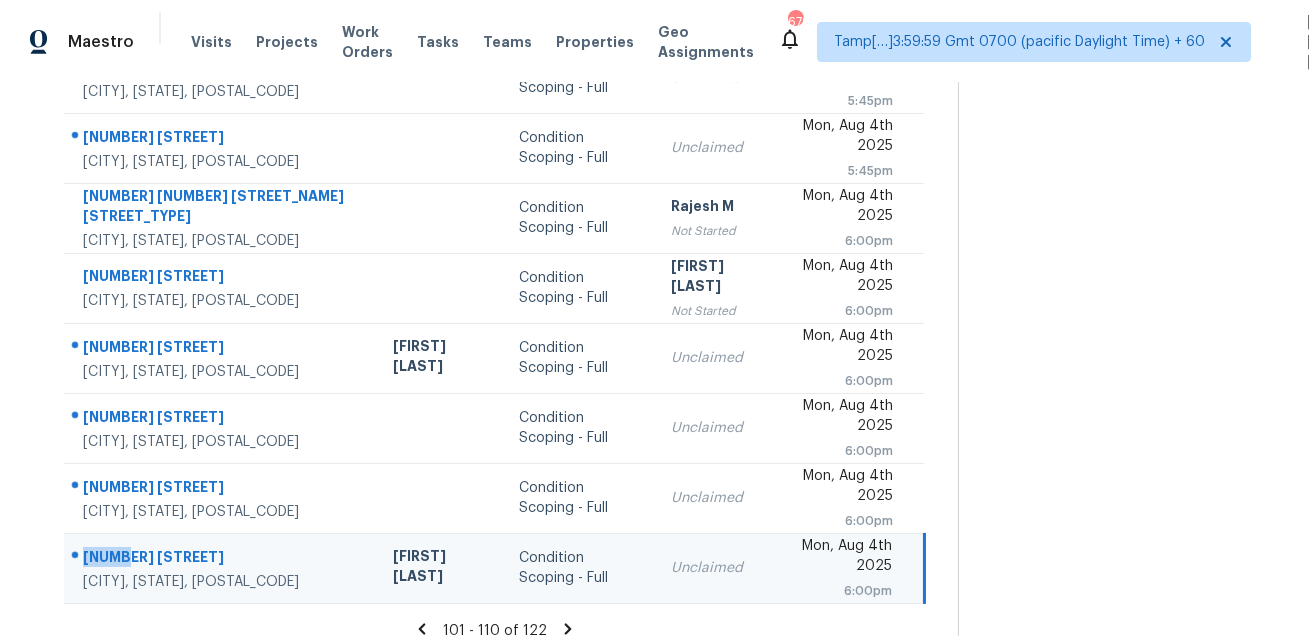 click on "17626 NW Shorewood Dr" at bounding box center (222, 559) 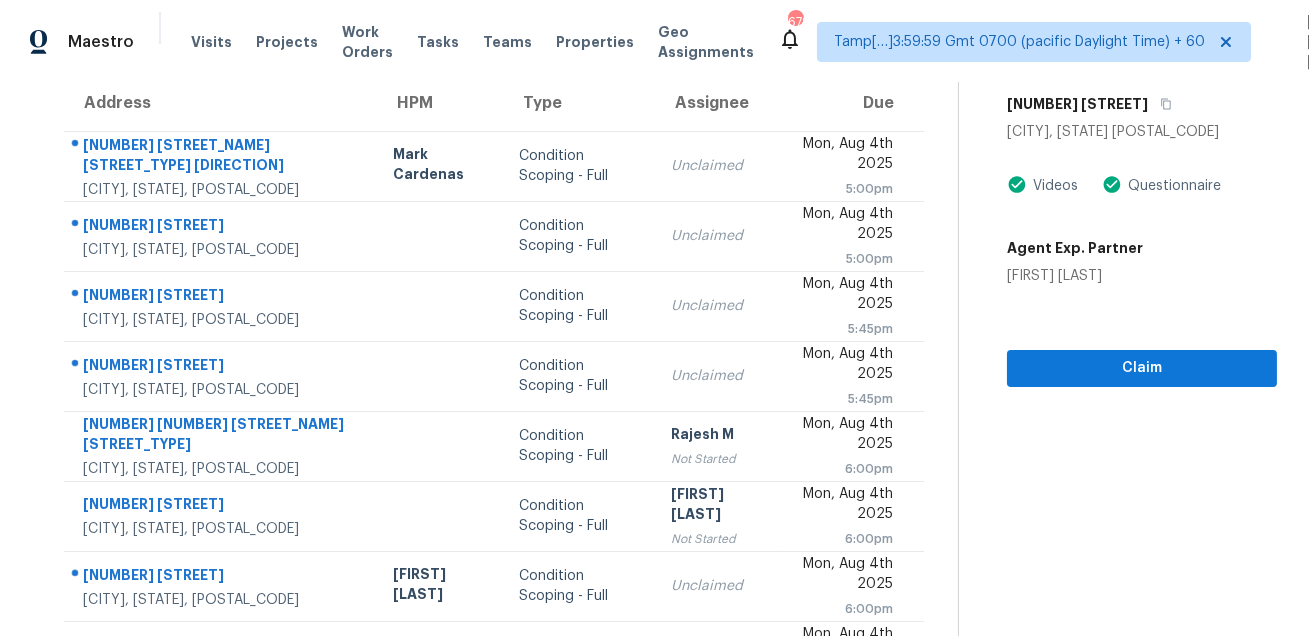 scroll, scrollTop: 0, scrollLeft: 0, axis: both 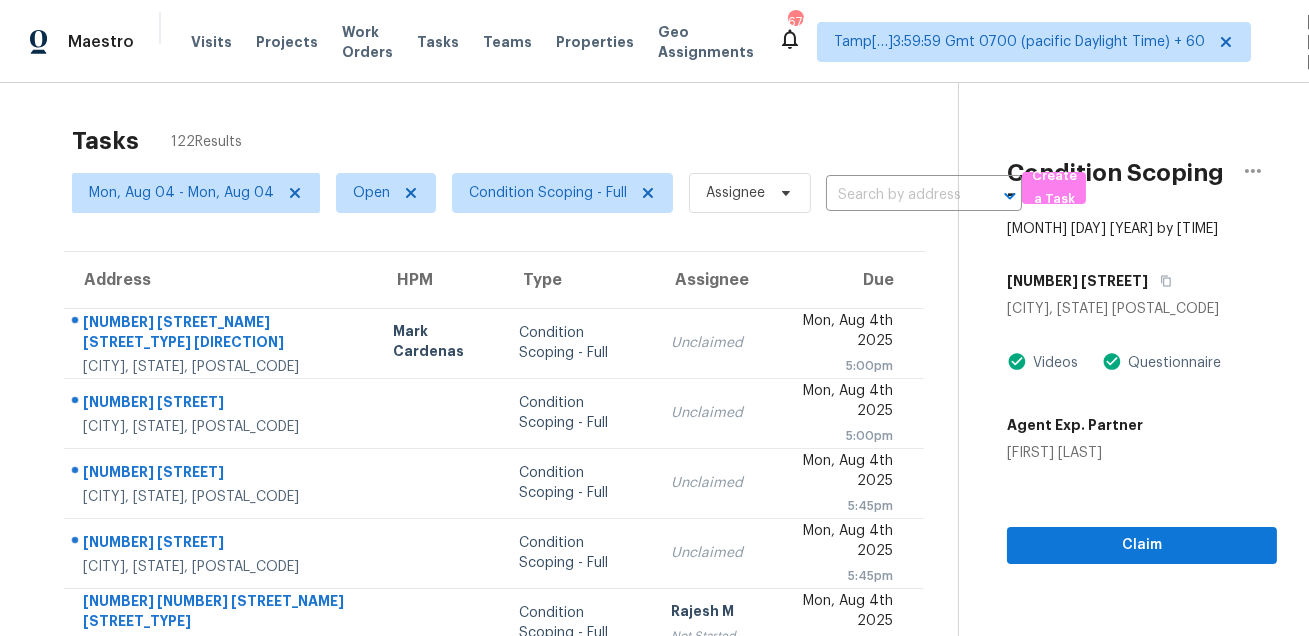click on "17626 NW Shorewood Dr" at bounding box center [1142, 281] 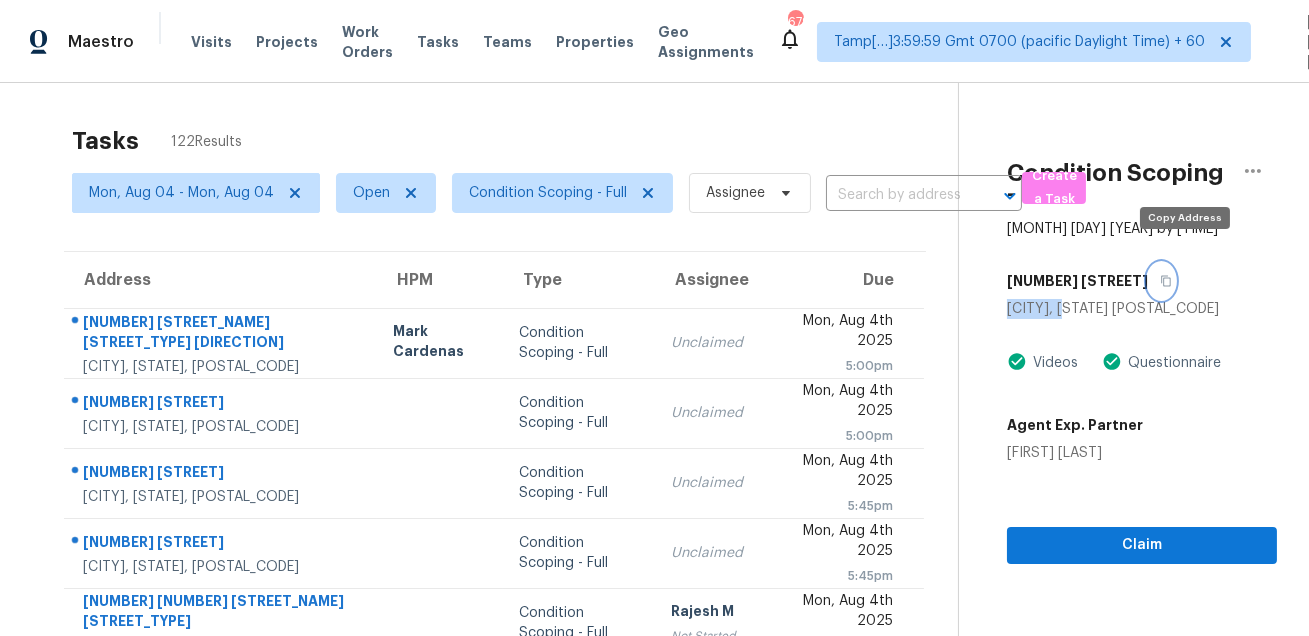 click at bounding box center [1161, 281] 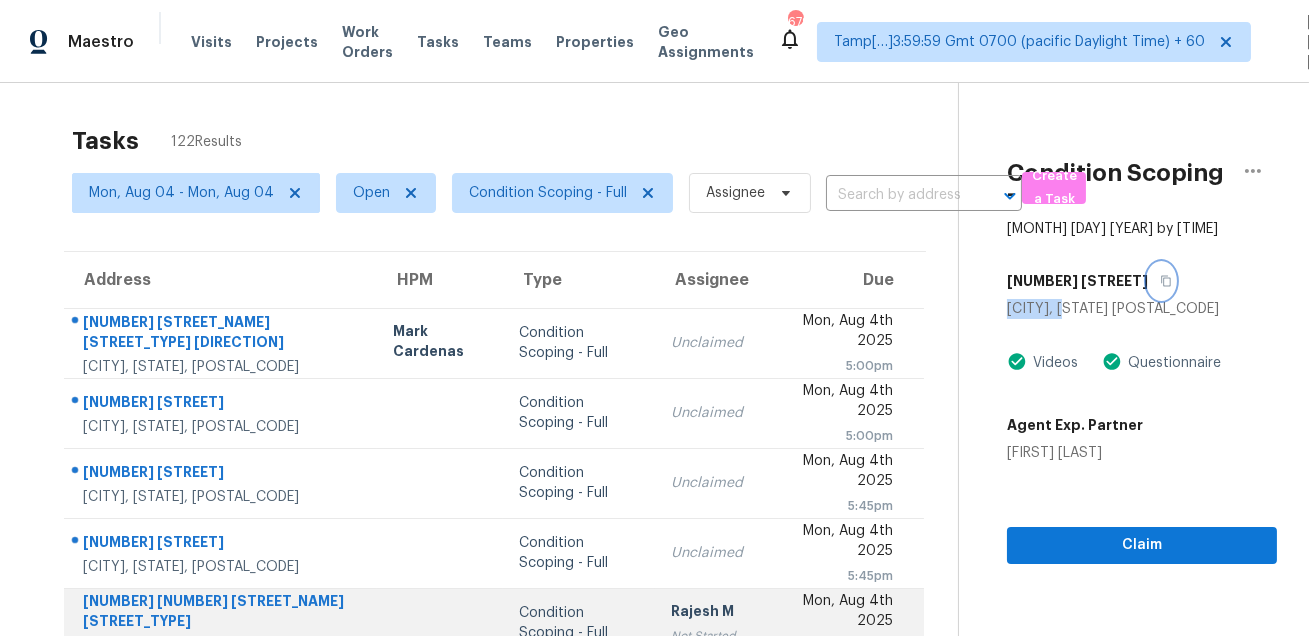 scroll, scrollTop: 405, scrollLeft: 0, axis: vertical 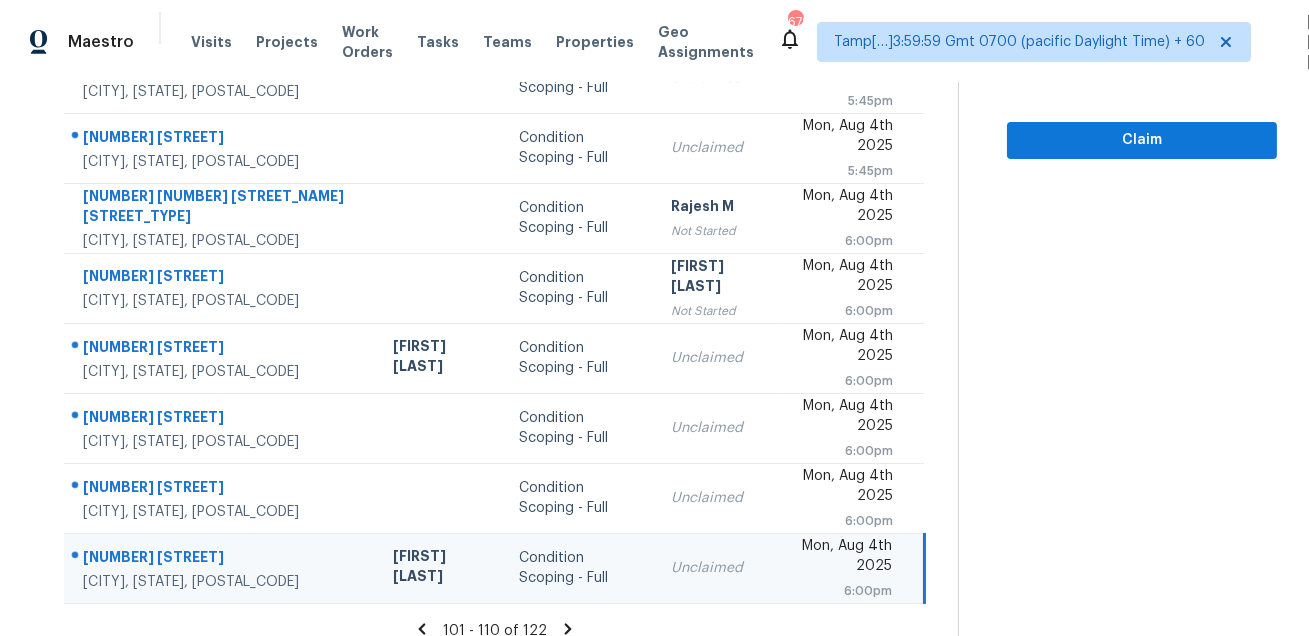 click 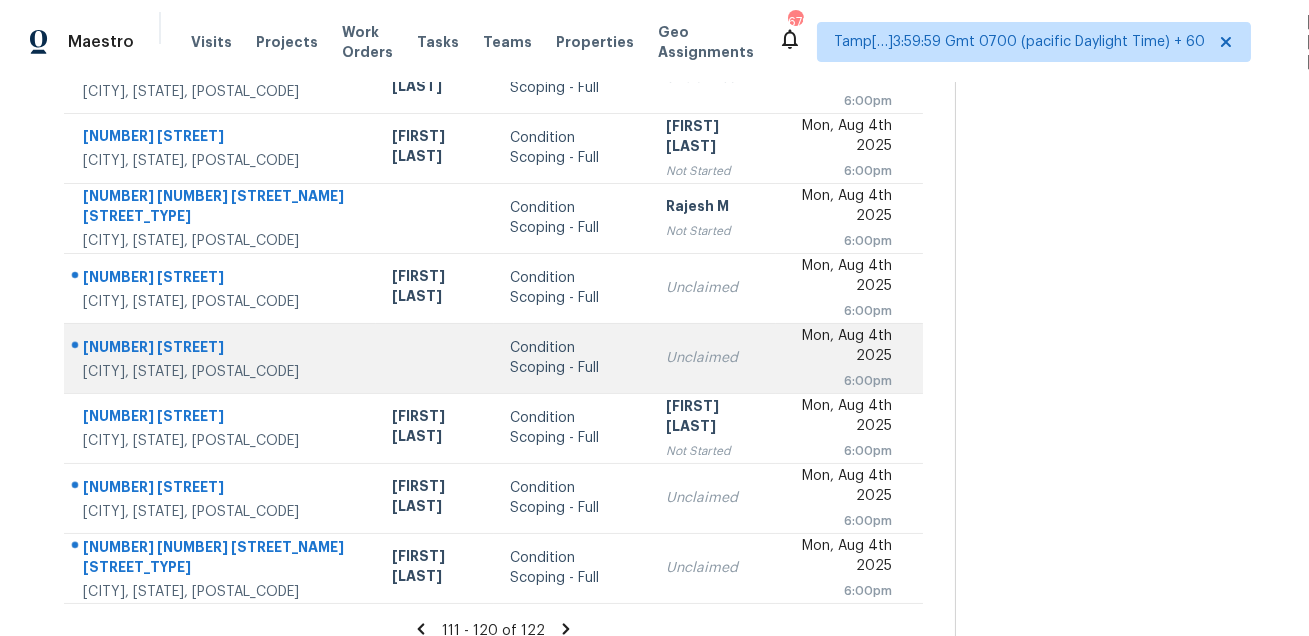 scroll, scrollTop: 0, scrollLeft: 0, axis: both 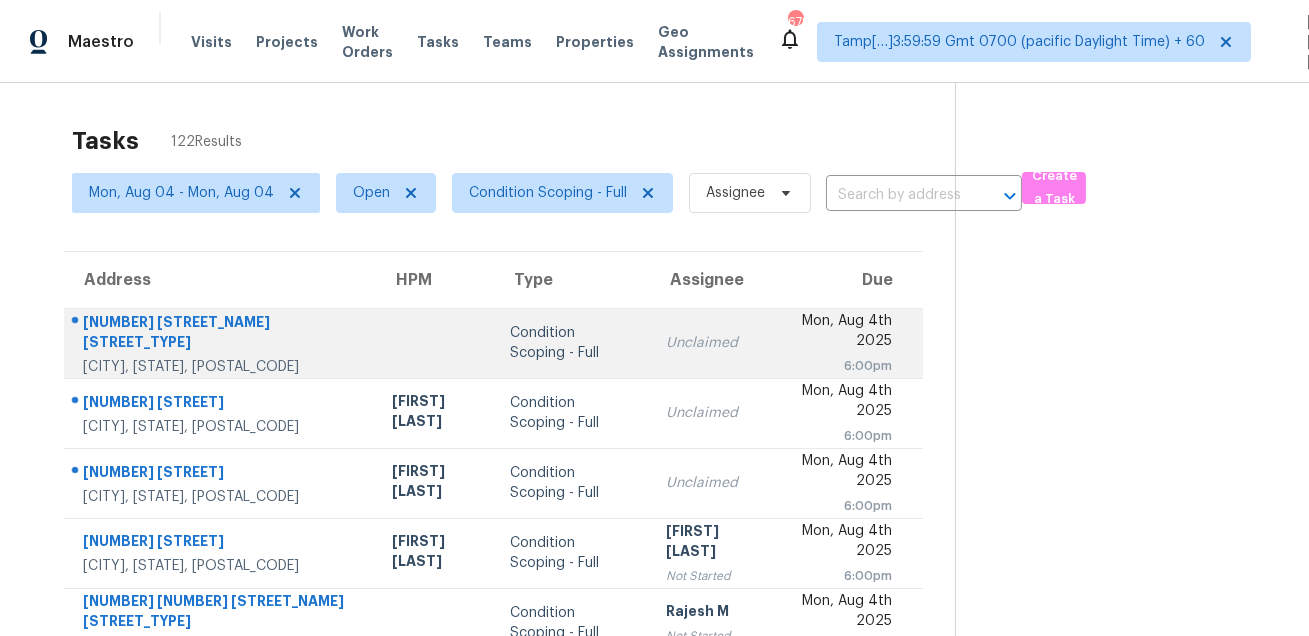 click on "6113 Oak Forest Way" at bounding box center [221, 334] 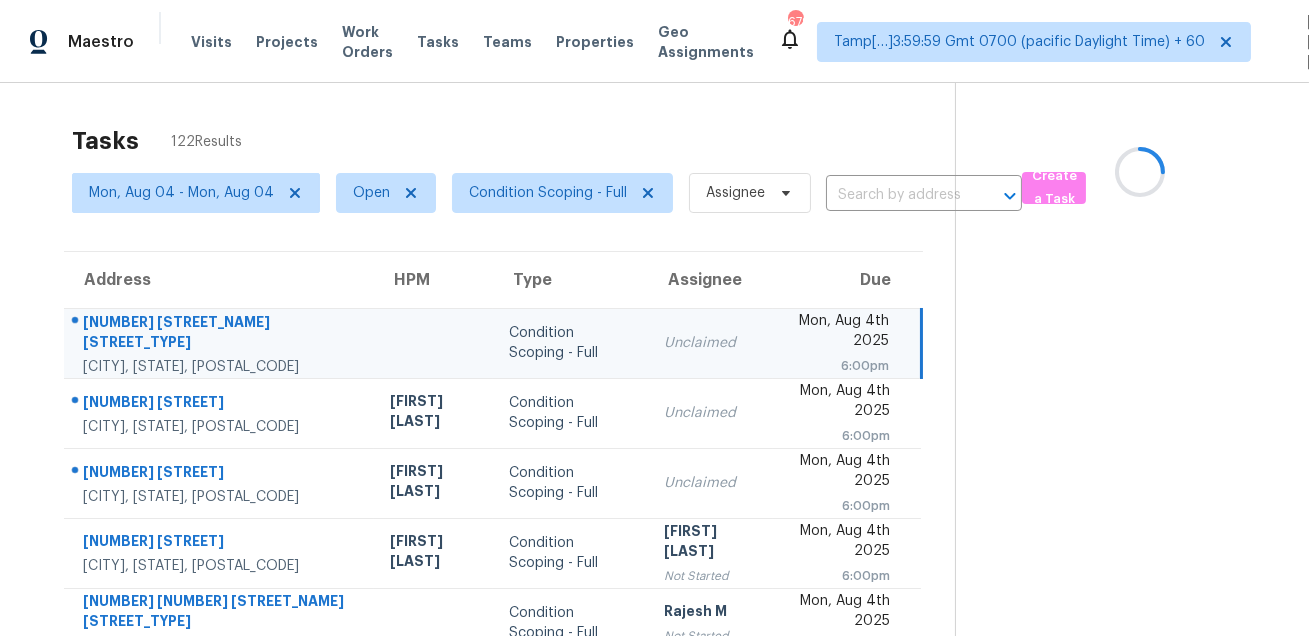 click on "6113 Oak Forest Way" at bounding box center [220, 334] 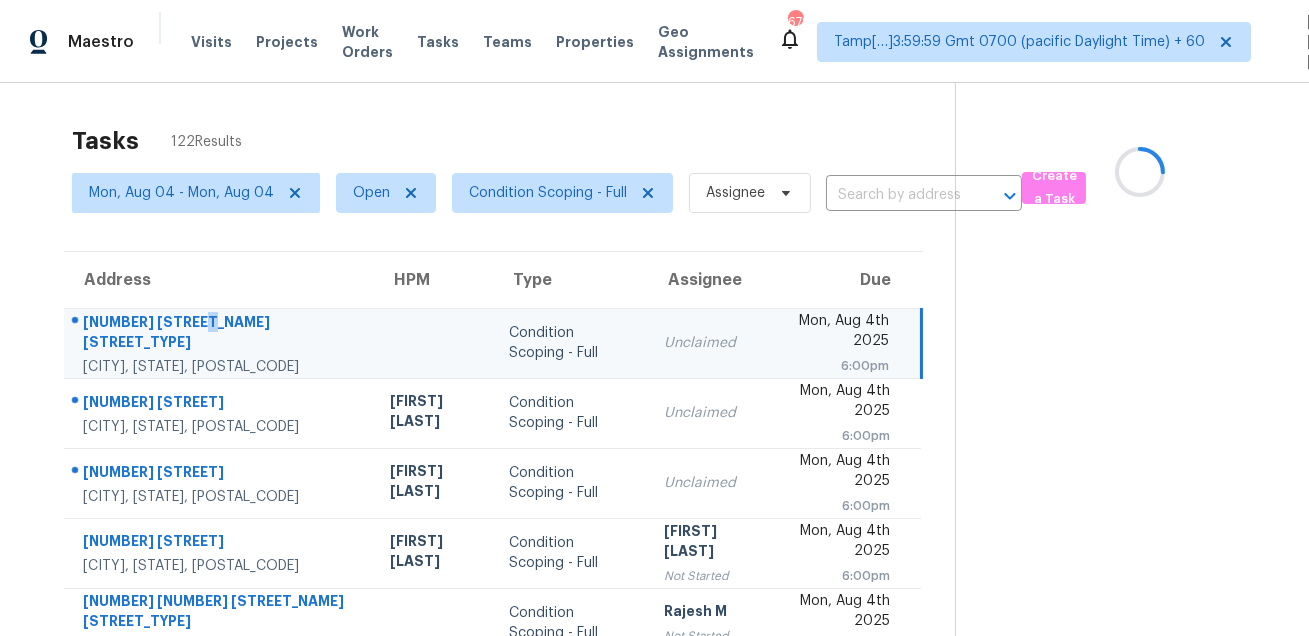click on "6113 Oak Forest Way" at bounding box center (220, 334) 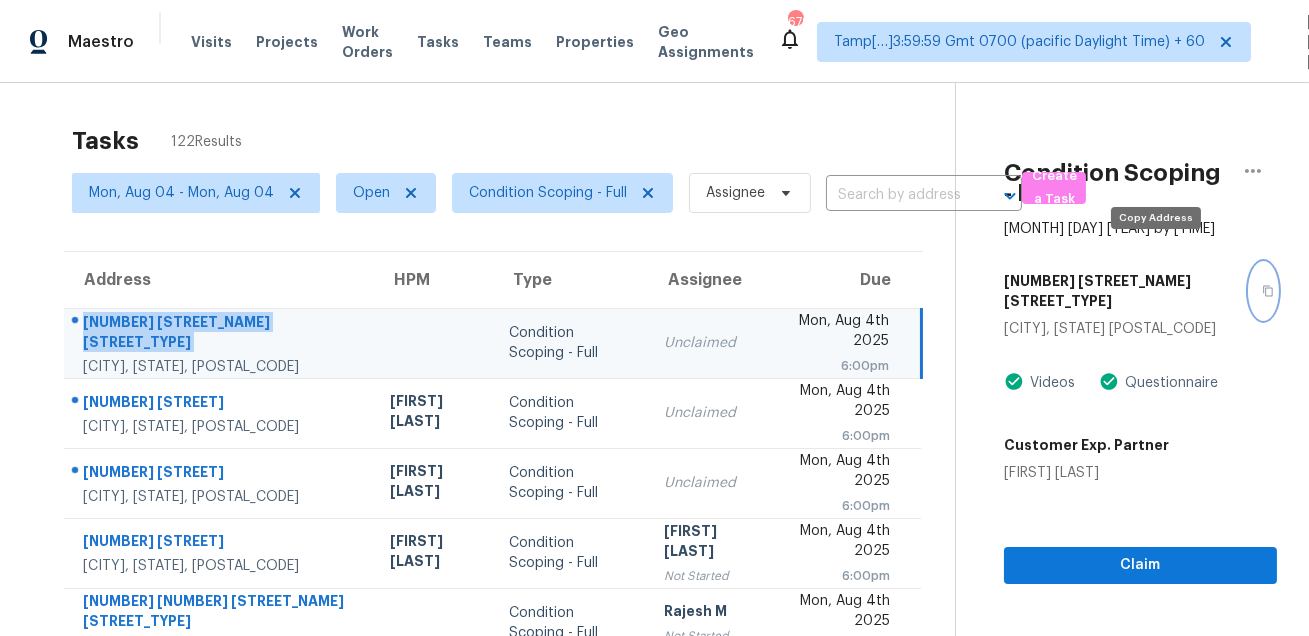 click 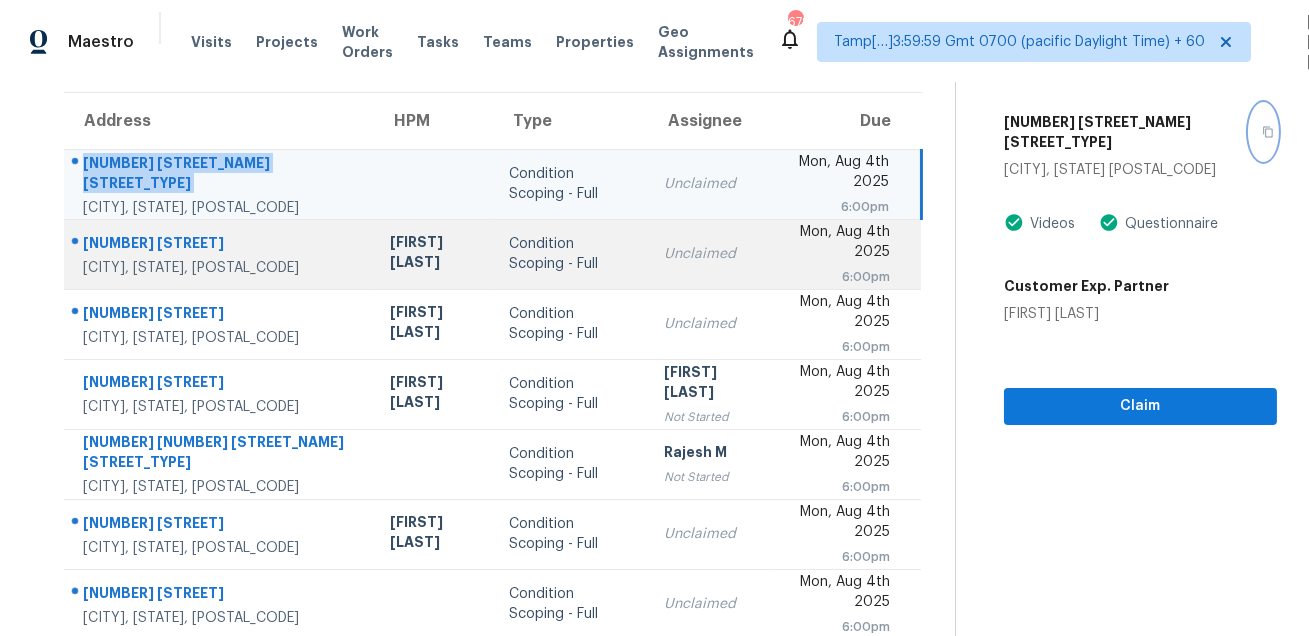 scroll, scrollTop: 141, scrollLeft: 0, axis: vertical 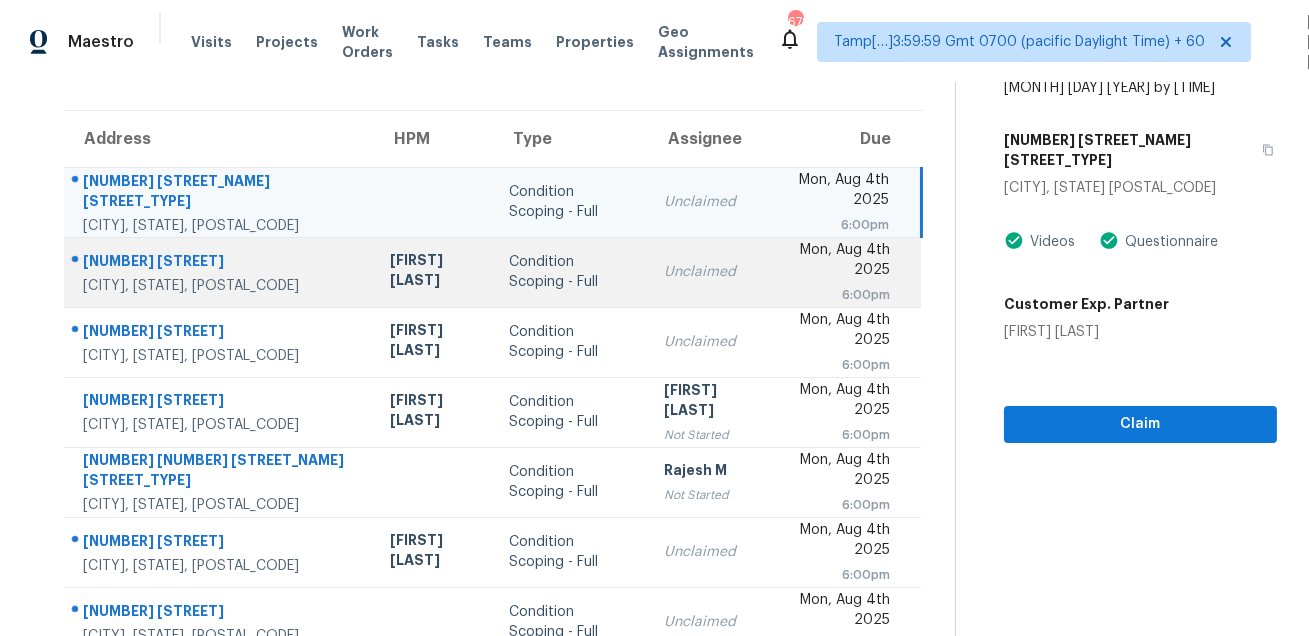 click on "11534 W Laurel Ln" at bounding box center [220, 263] 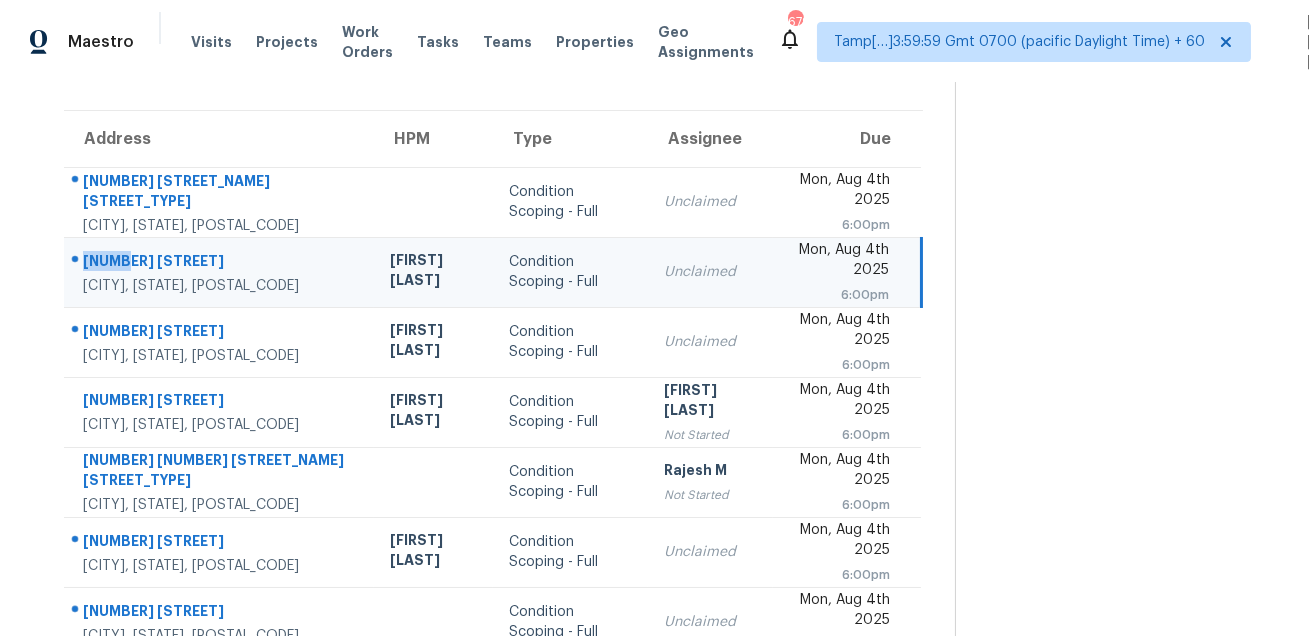 click on "11534 W Laurel Ln" at bounding box center (220, 263) 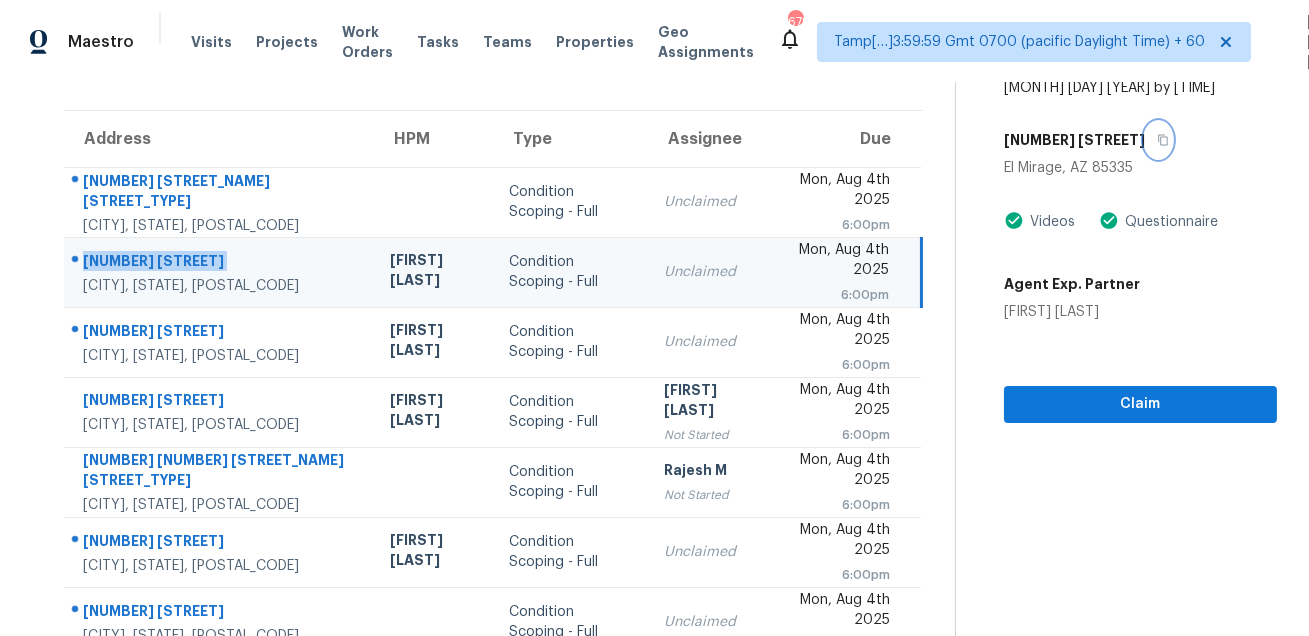 click 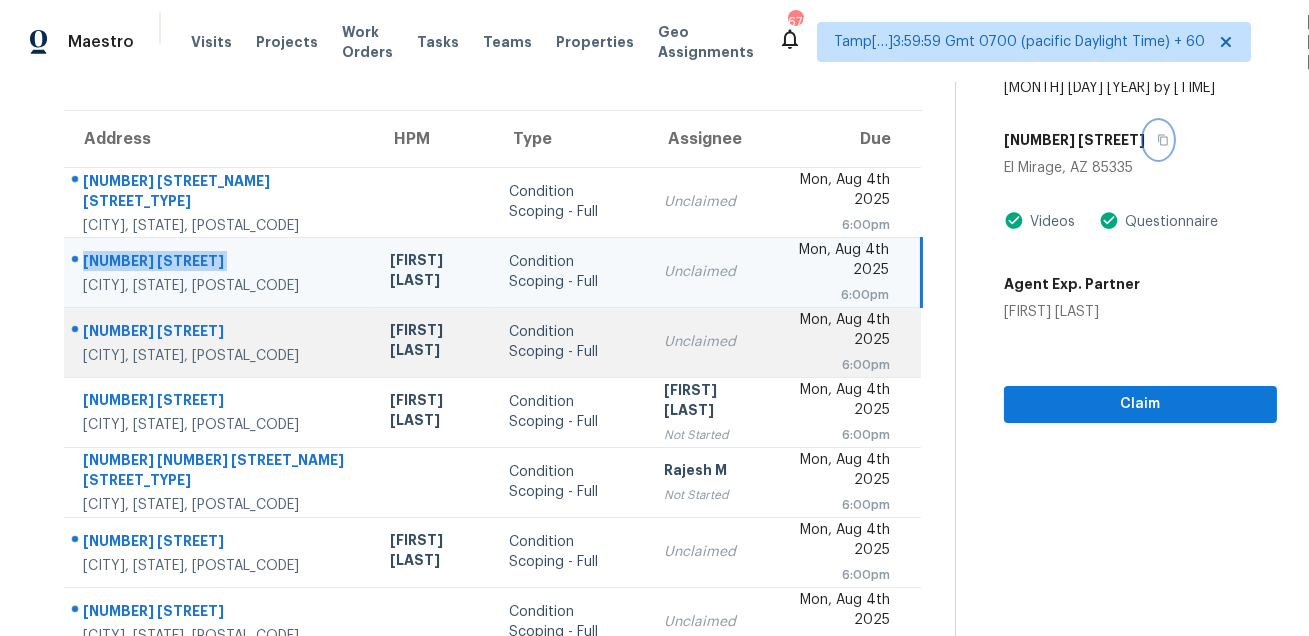 scroll, scrollTop: 150, scrollLeft: 0, axis: vertical 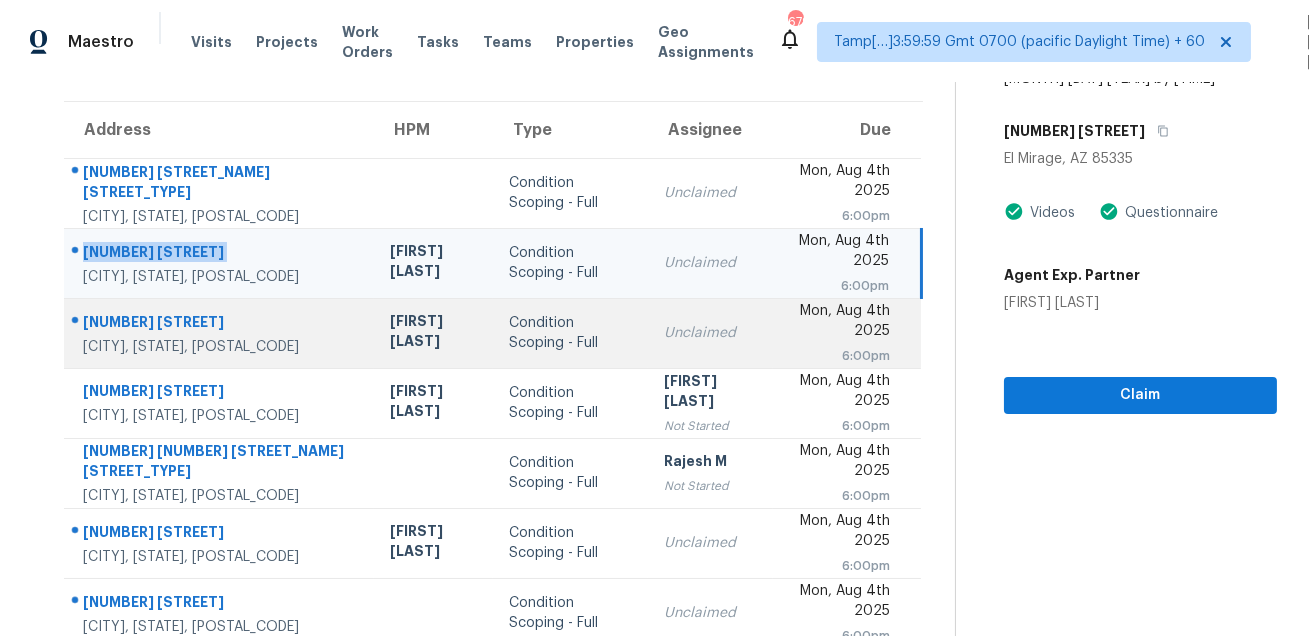 click on "3037 N Brooklyn Dr" at bounding box center (220, 324) 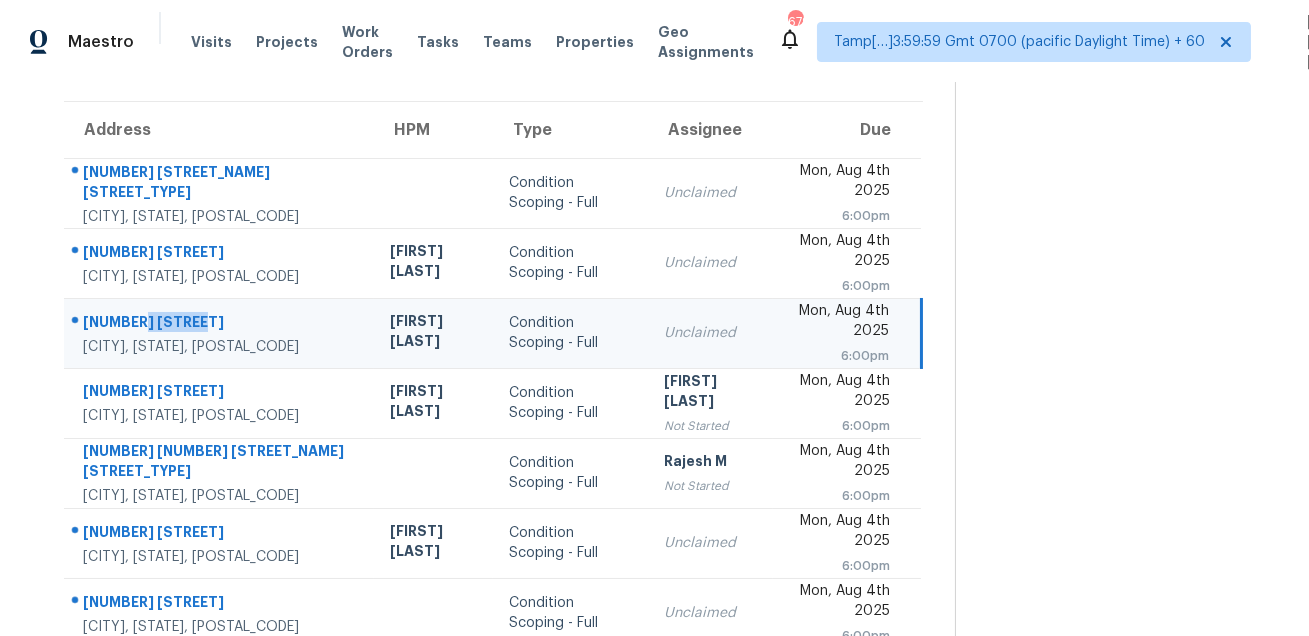 click on "3037 N Brooklyn Dr" at bounding box center (220, 324) 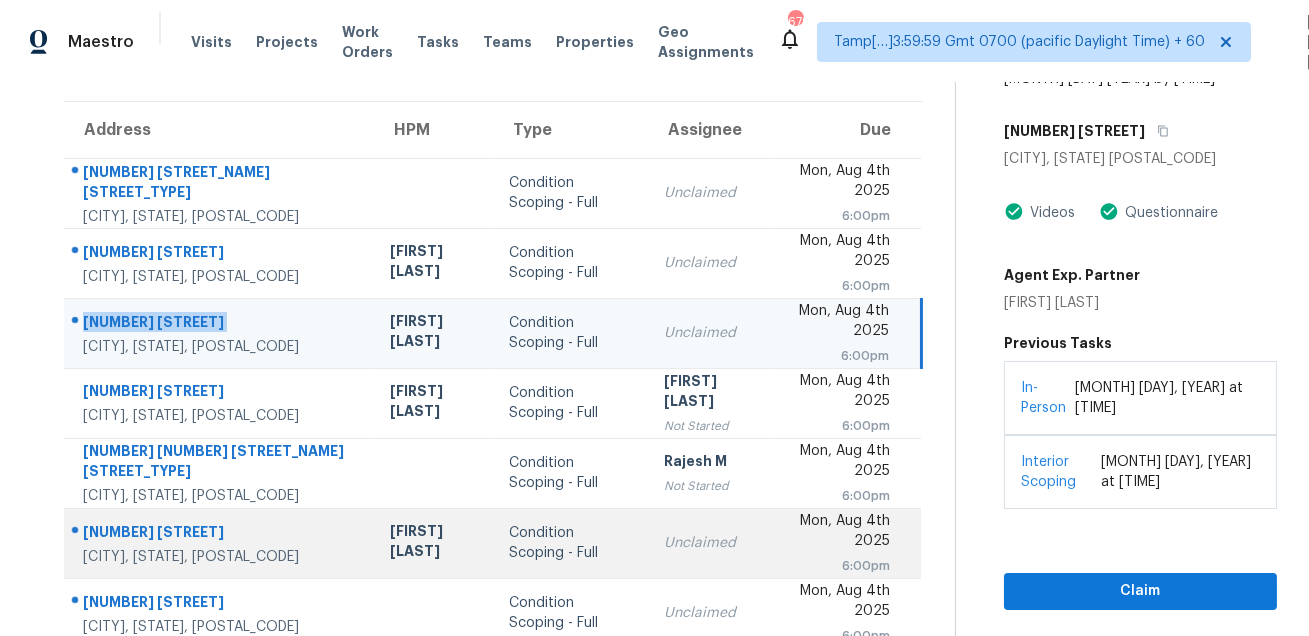 click on "1015 S Nectarine St" at bounding box center (220, 534) 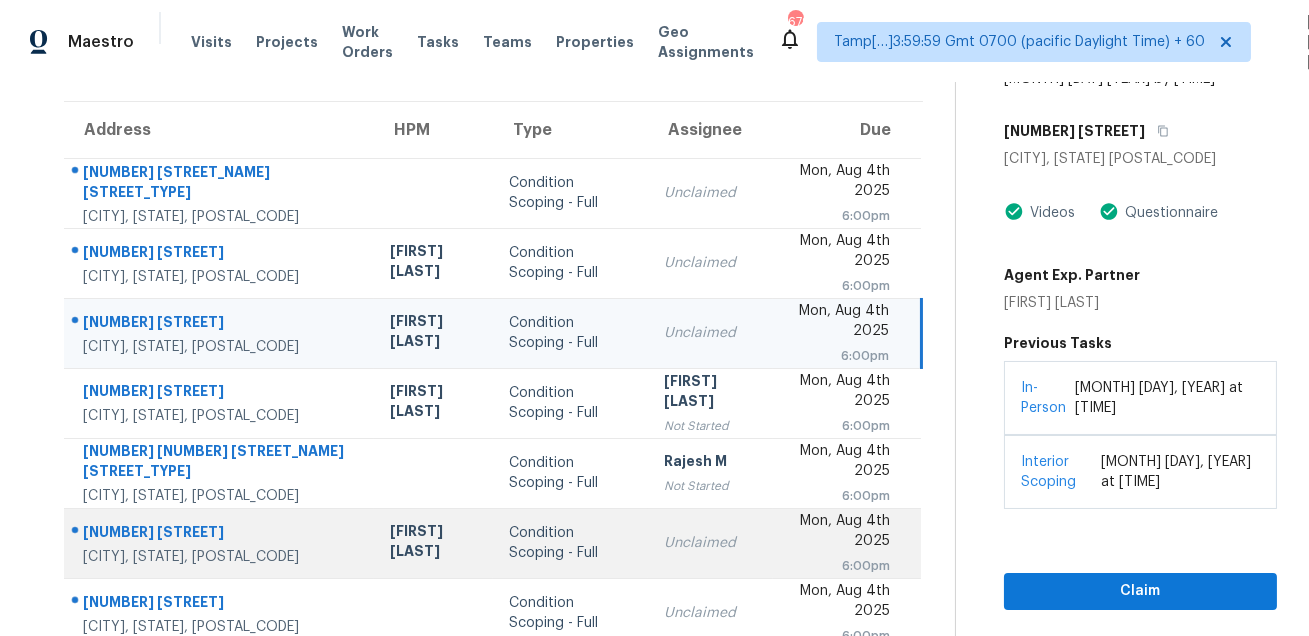 click on "1015 S Nectarine St" at bounding box center (220, 534) 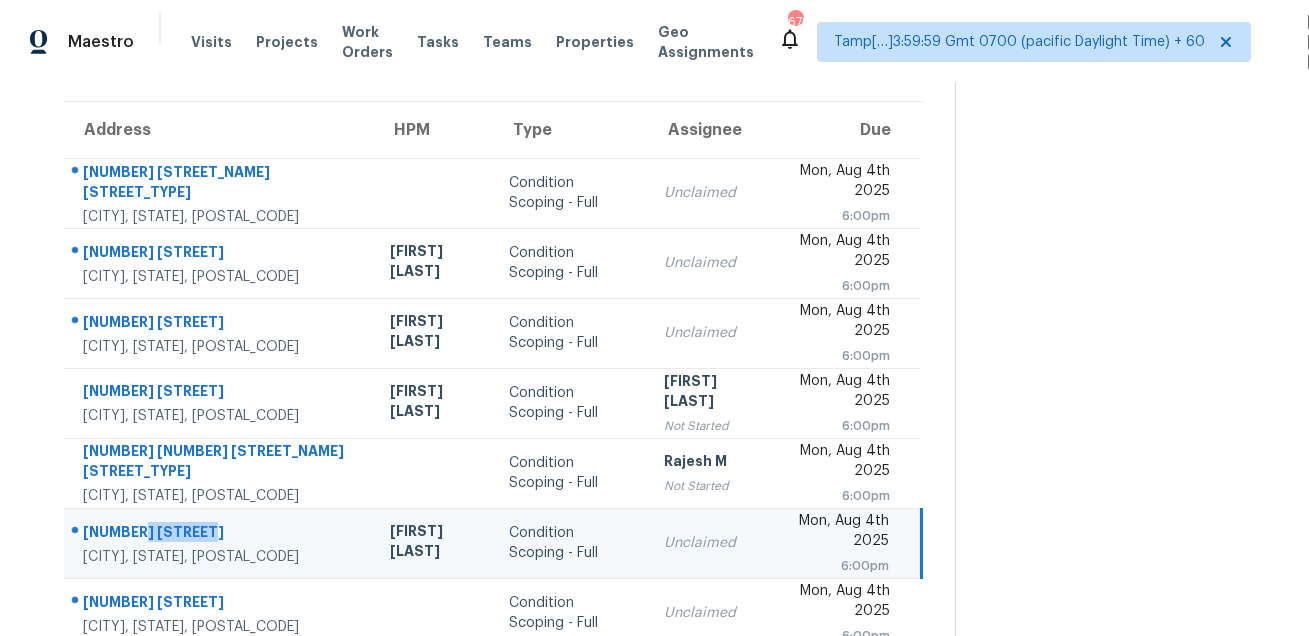 click on "1015 S Nectarine St" at bounding box center [220, 534] 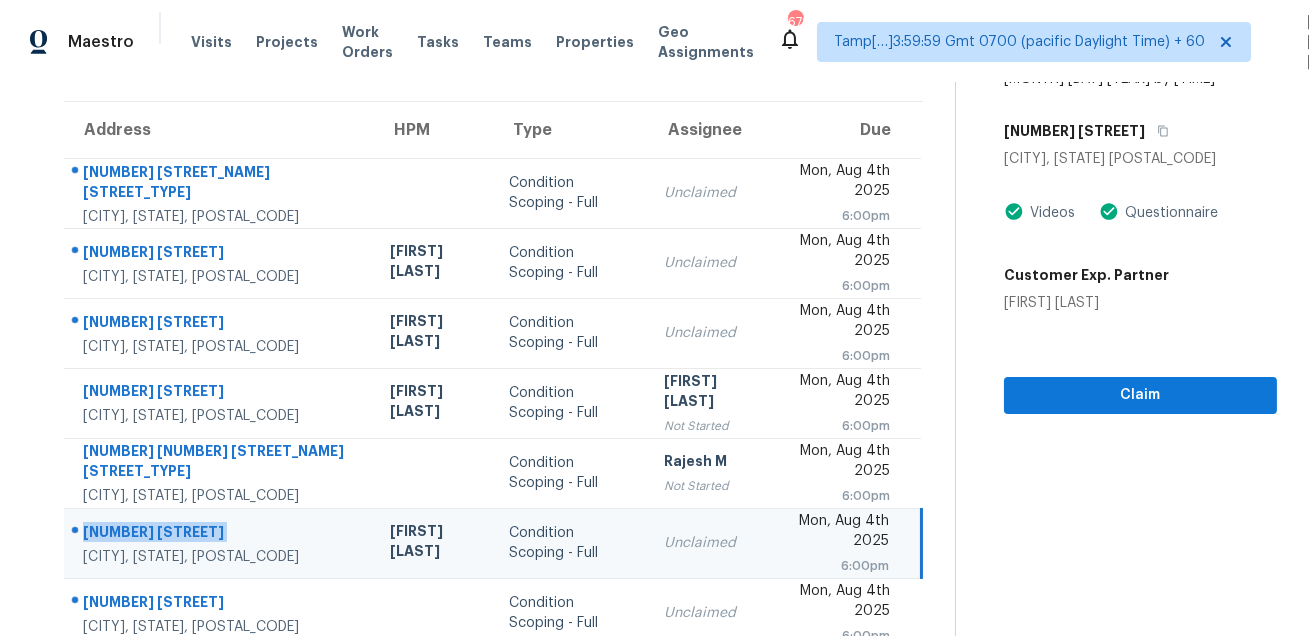 scroll, scrollTop: 32, scrollLeft: 0, axis: vertical 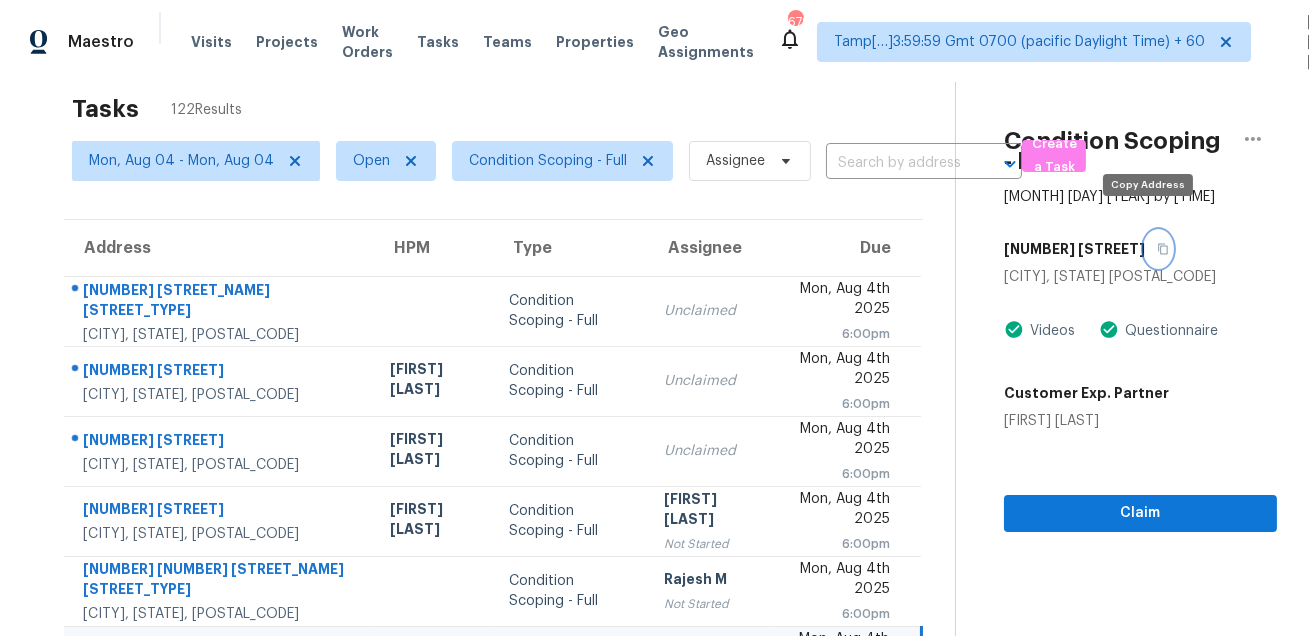 click at bounding box center (1158, 249) 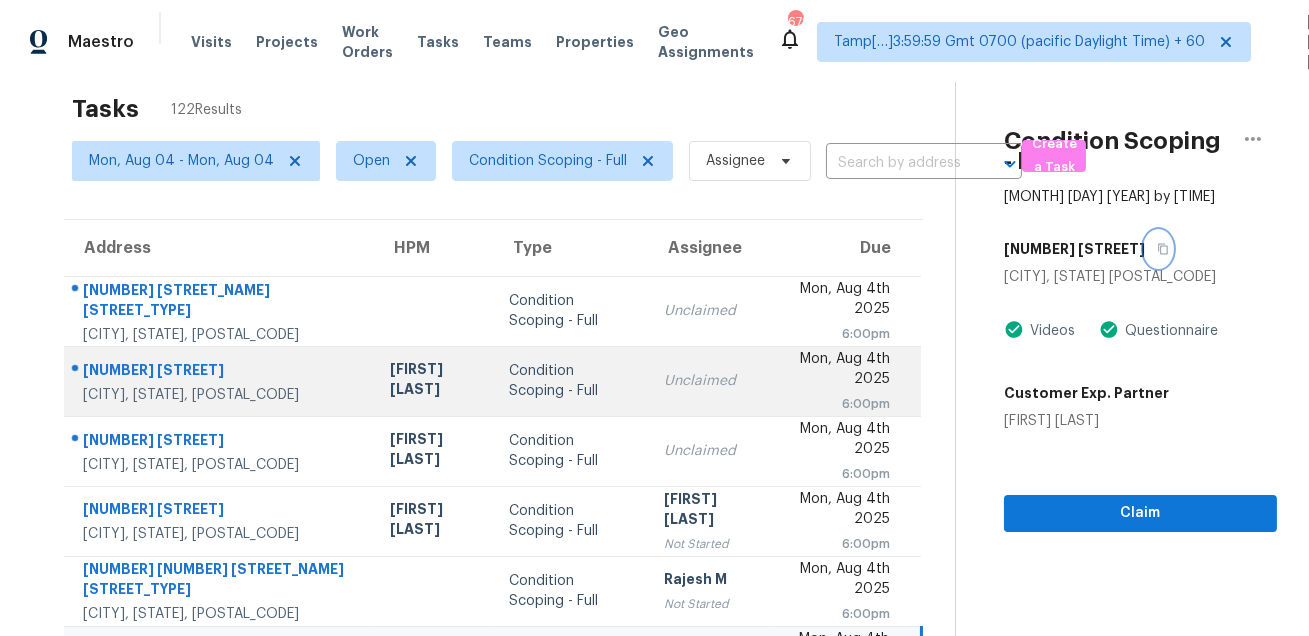 scroll, scrollTop: 405, scrollLeft: 0, axis: vertical 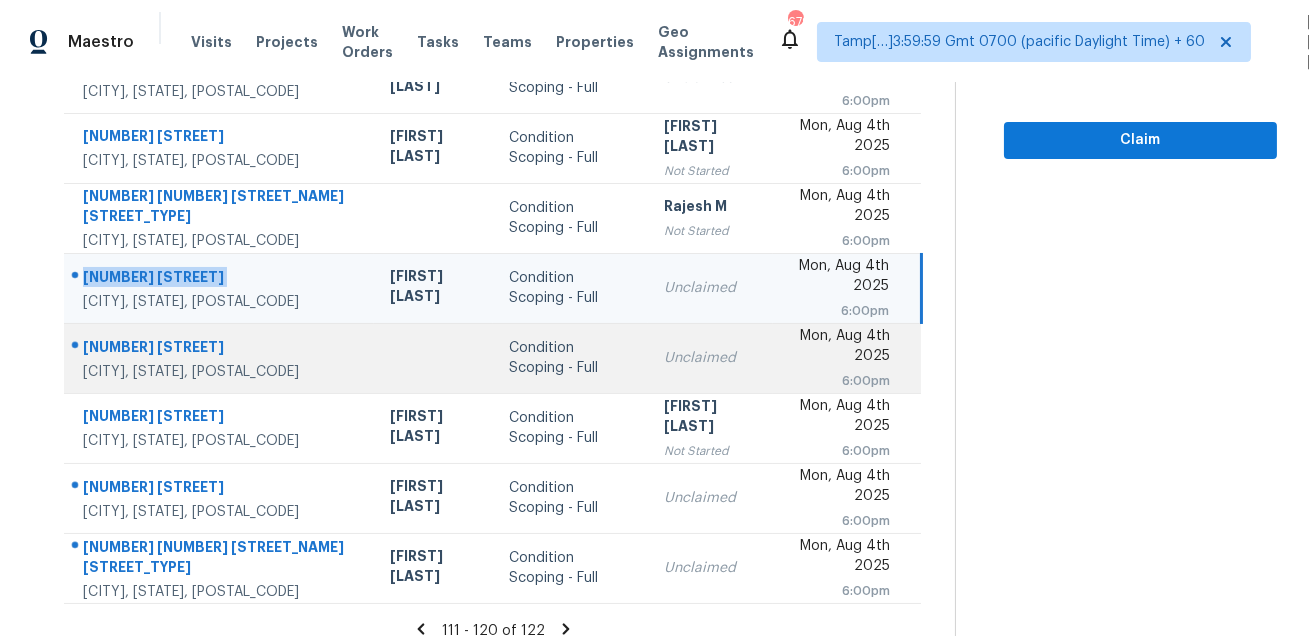 click on "776 Briarwood Ln" at bounding box center [220, 349] 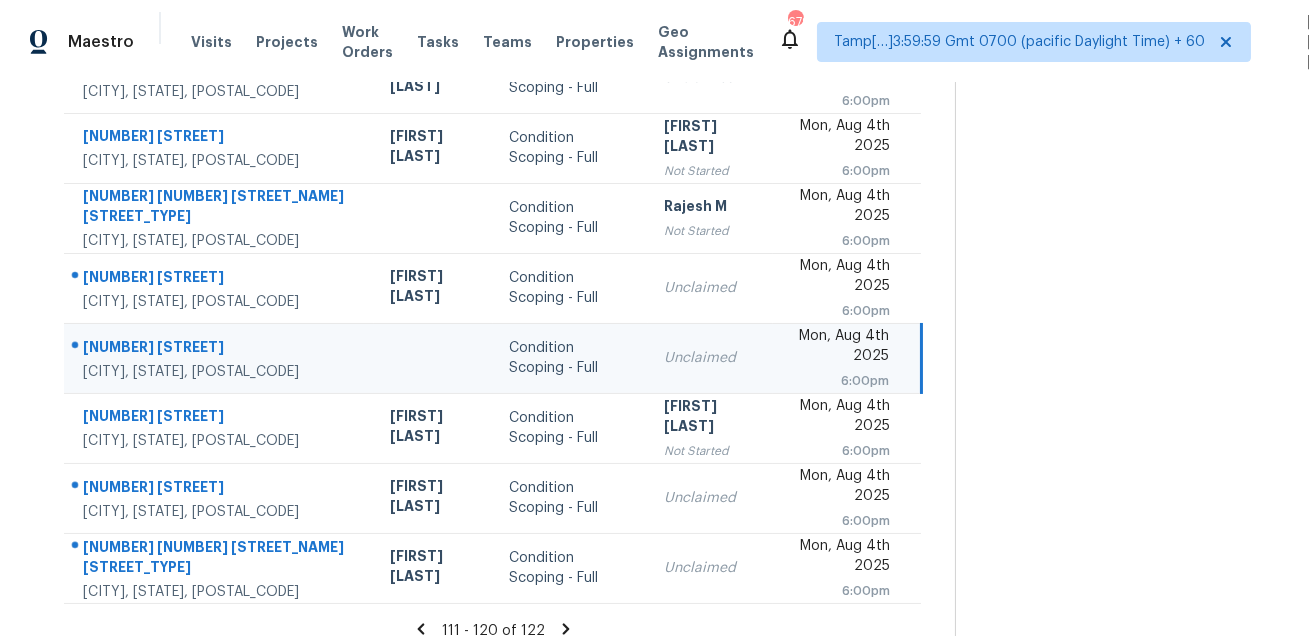 click on "776 Briarwood Ln" at bounding box center (220, 349) 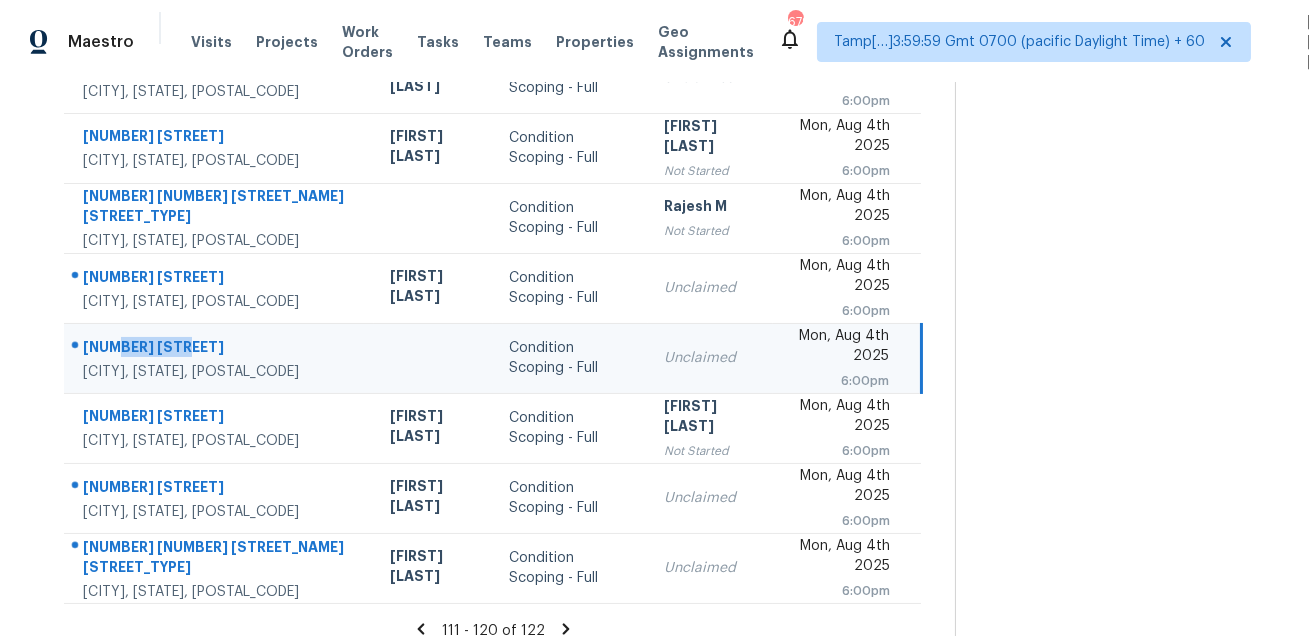 click on "776 Briarwood Ln" at bounding box center (220, 349) 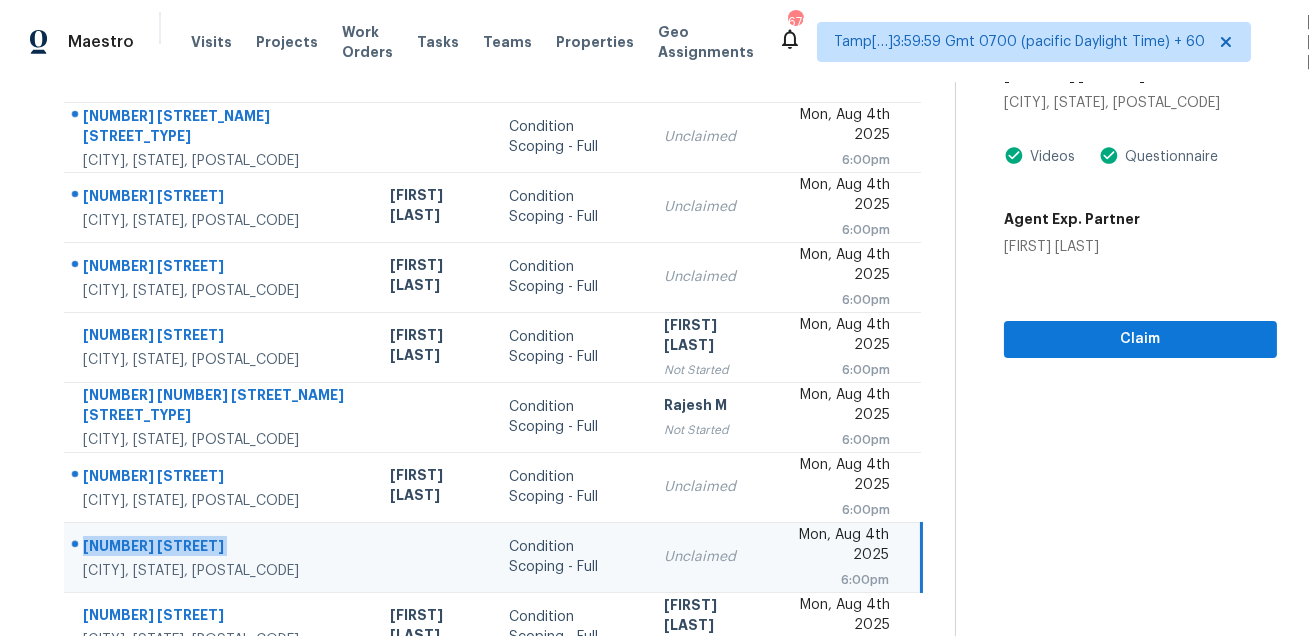 scroll, scrollTop: 189, scrollLeft: 0, axis: vertical 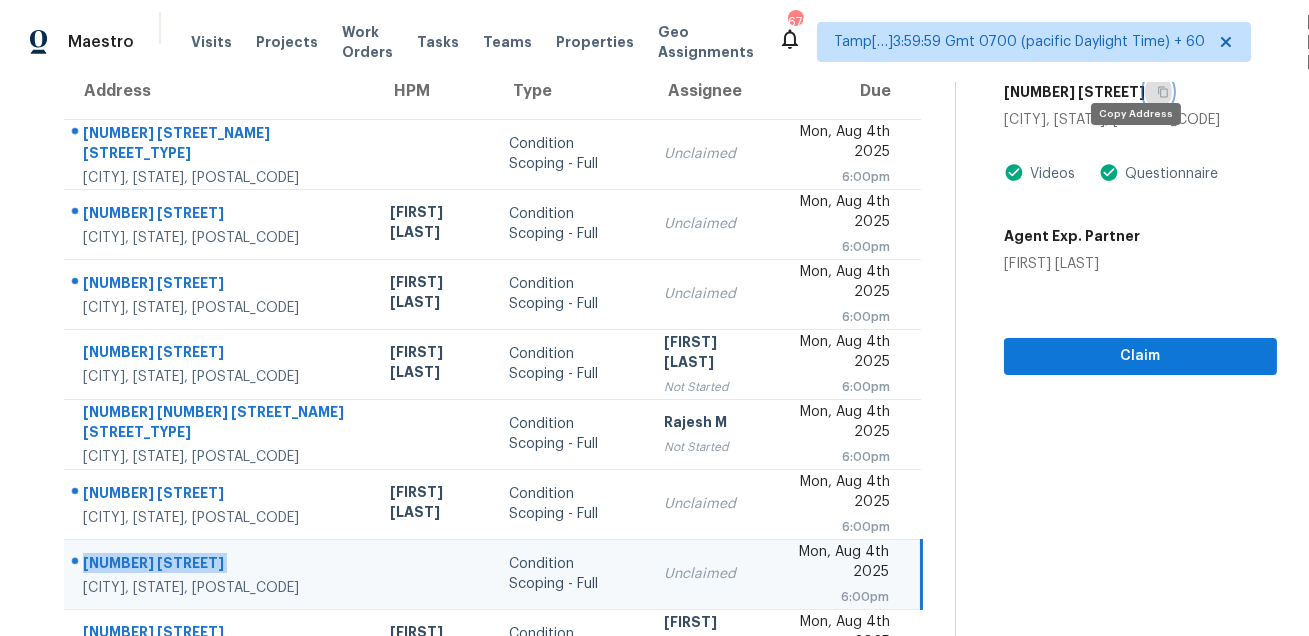 click 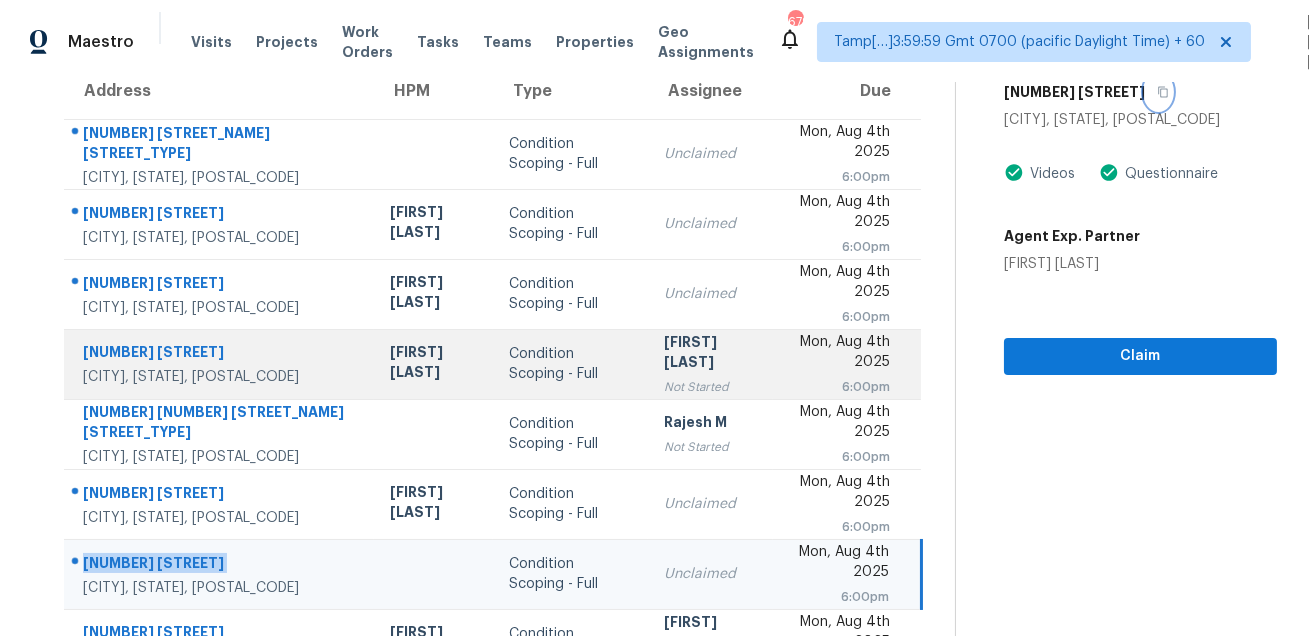 scroll, scrollTop: 405, scrollLeft: 0, axis: vertical 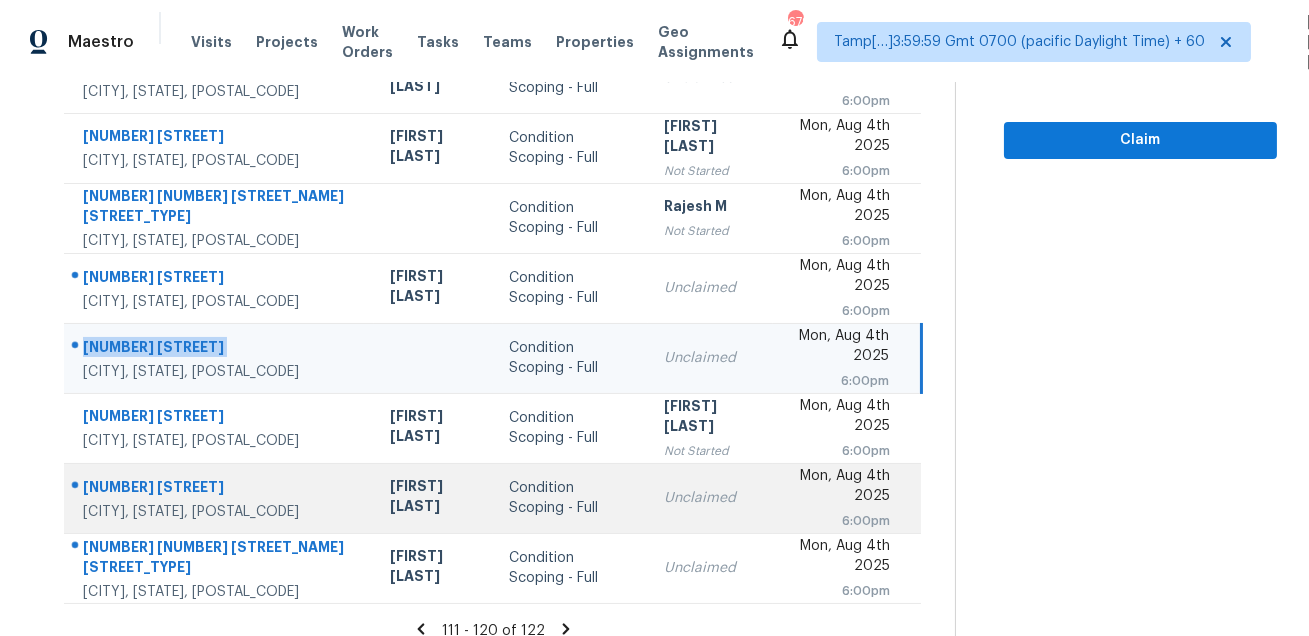 click at bounding box center (211, 488) 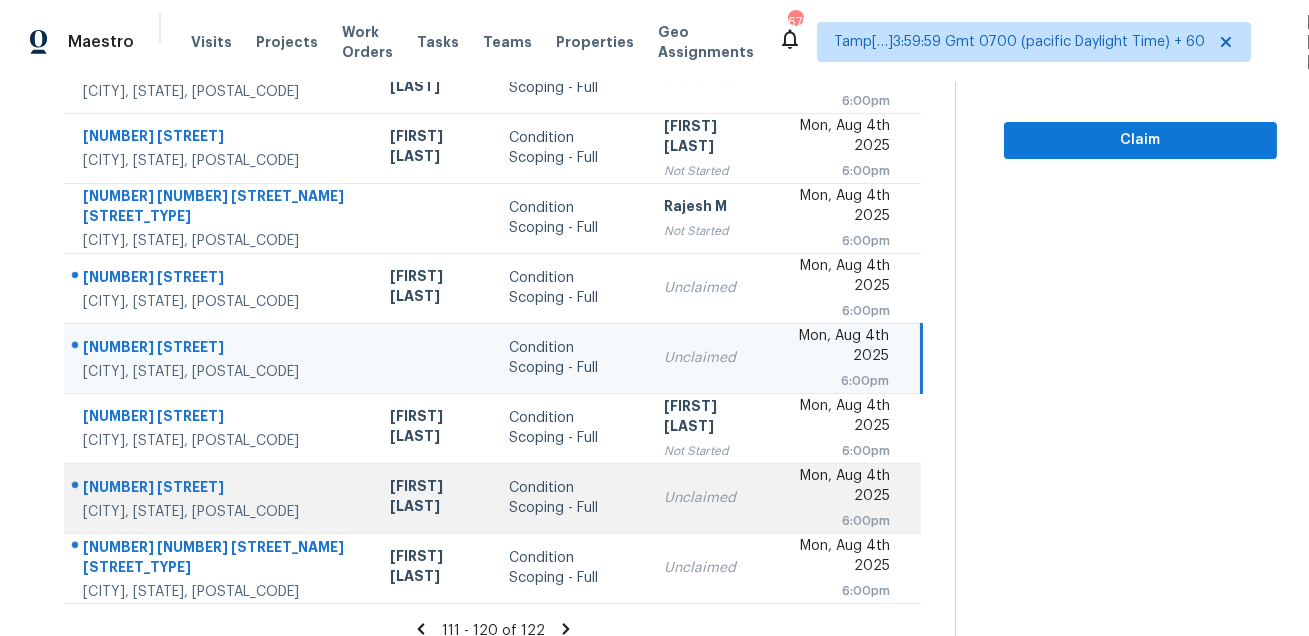 click at bounding box center [211, 488] 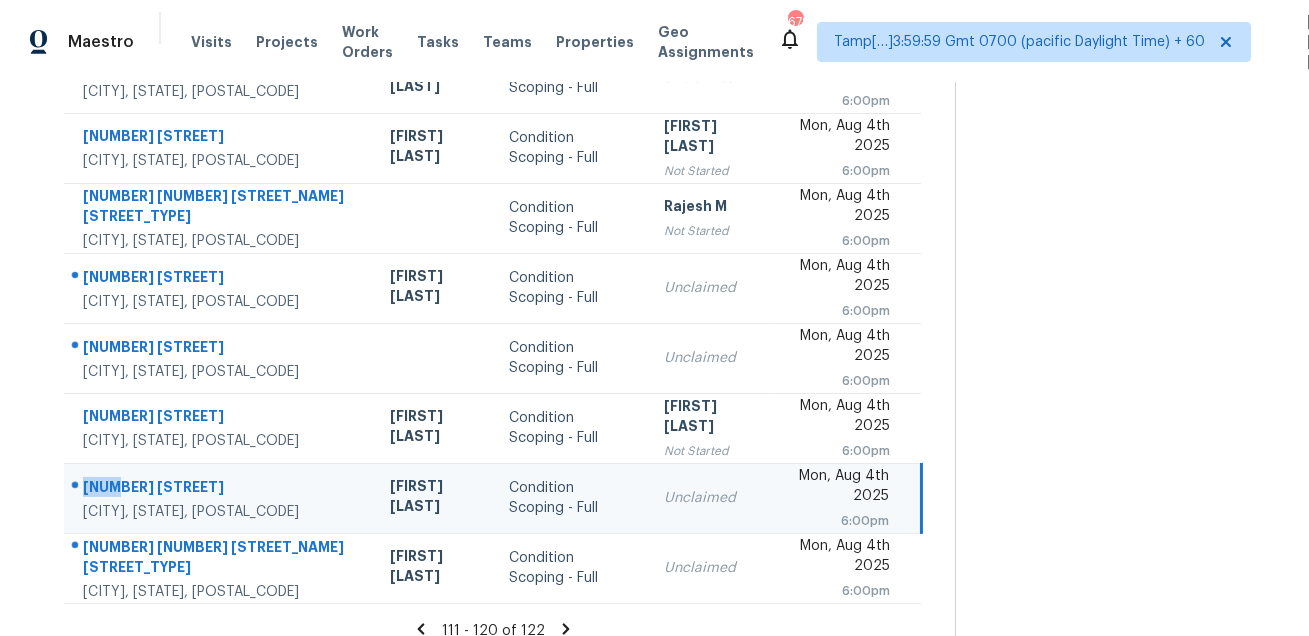 click at bounding box center [211, 488] 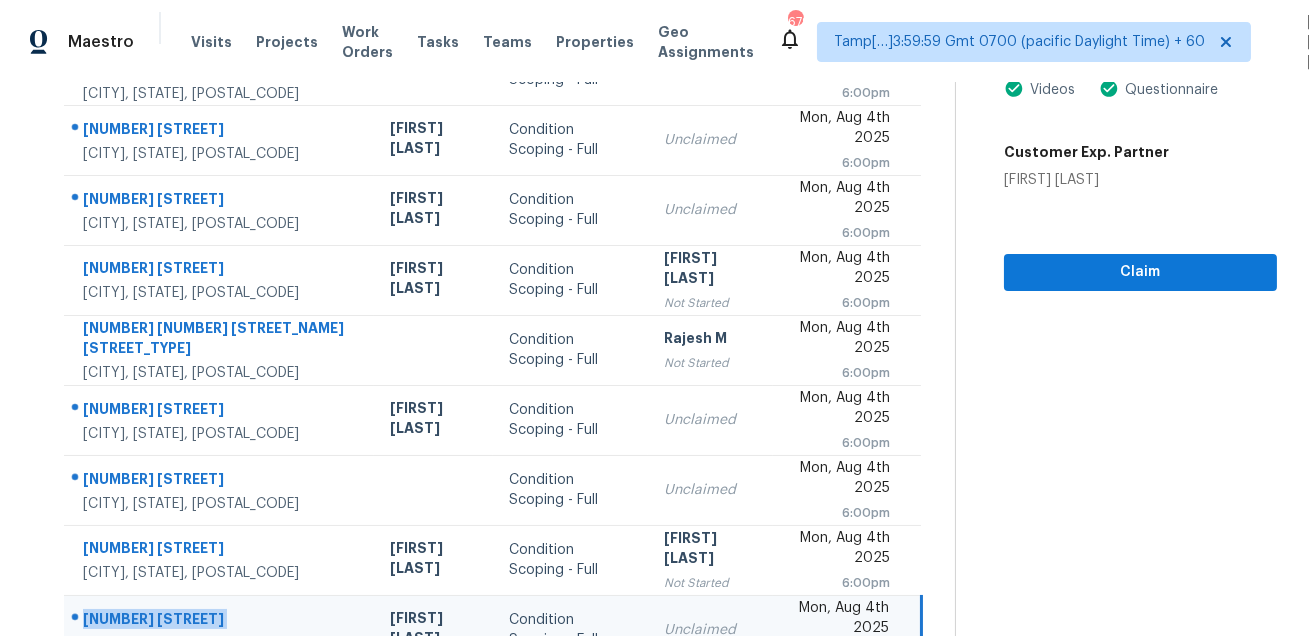 scroll, scrollTop: 97, scrollLeft: 0, axis: vertical 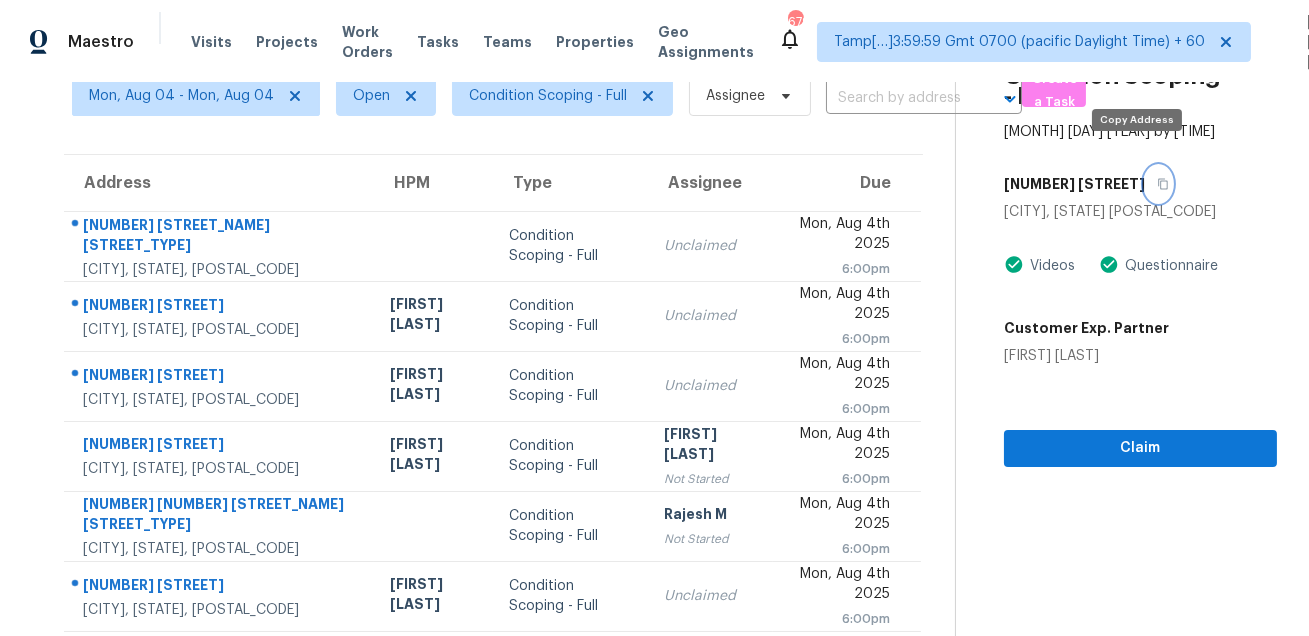 click 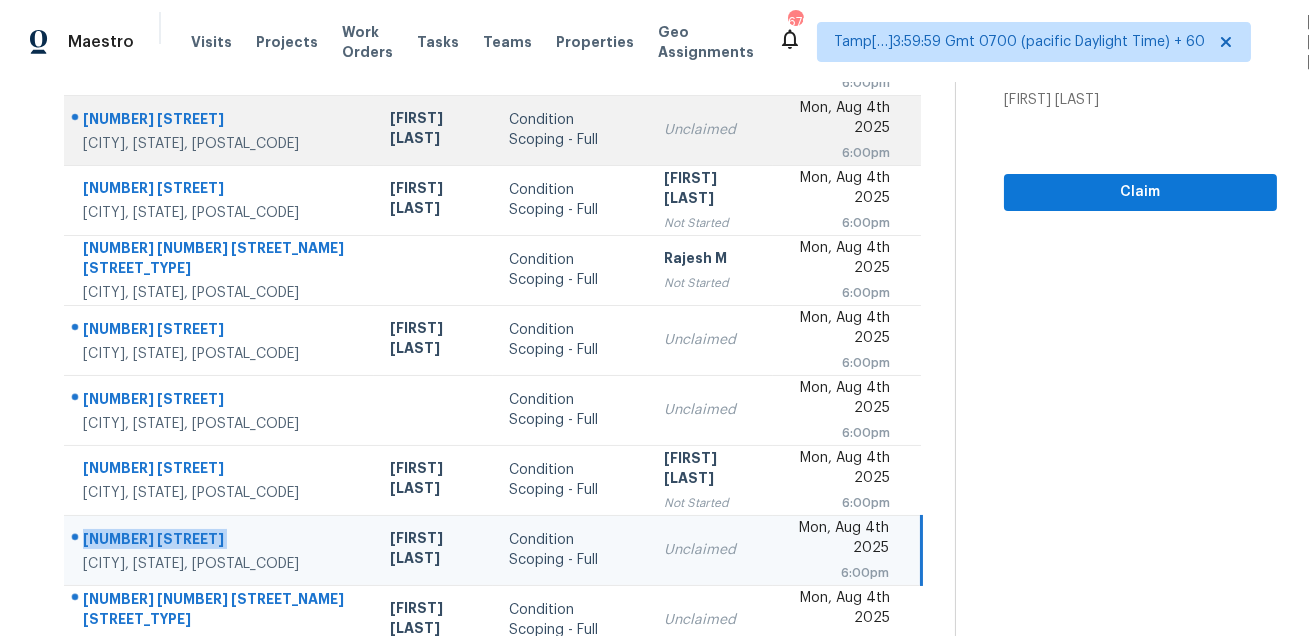 scroll, scrollTop: 405, scrollLeft: 0, axis: vertical 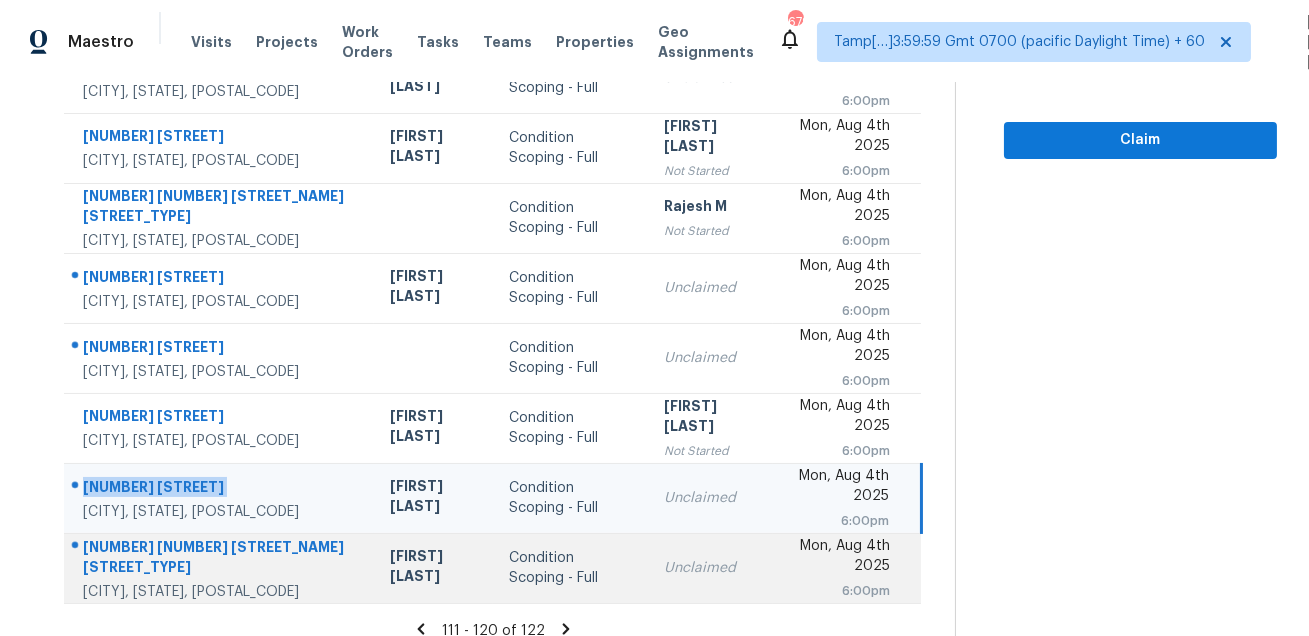 click on "25343 S 227th St" at bounding box center (220, 559) 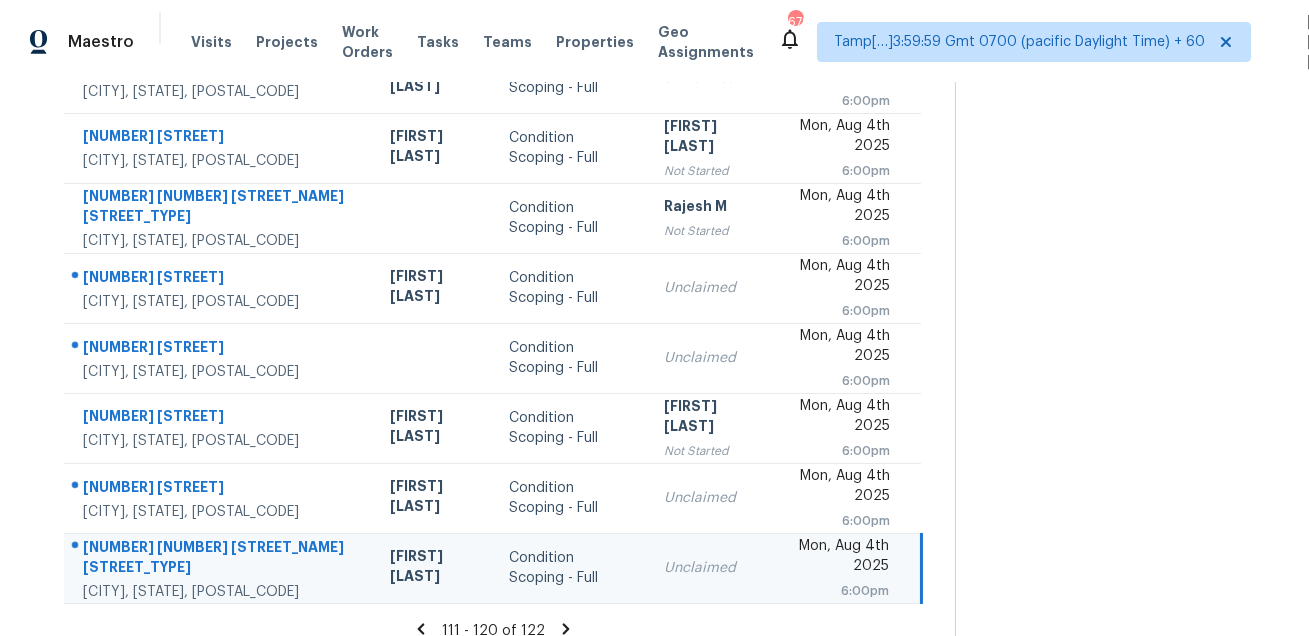 click on "25343 S 227th St" at bounding box center [220, 559] 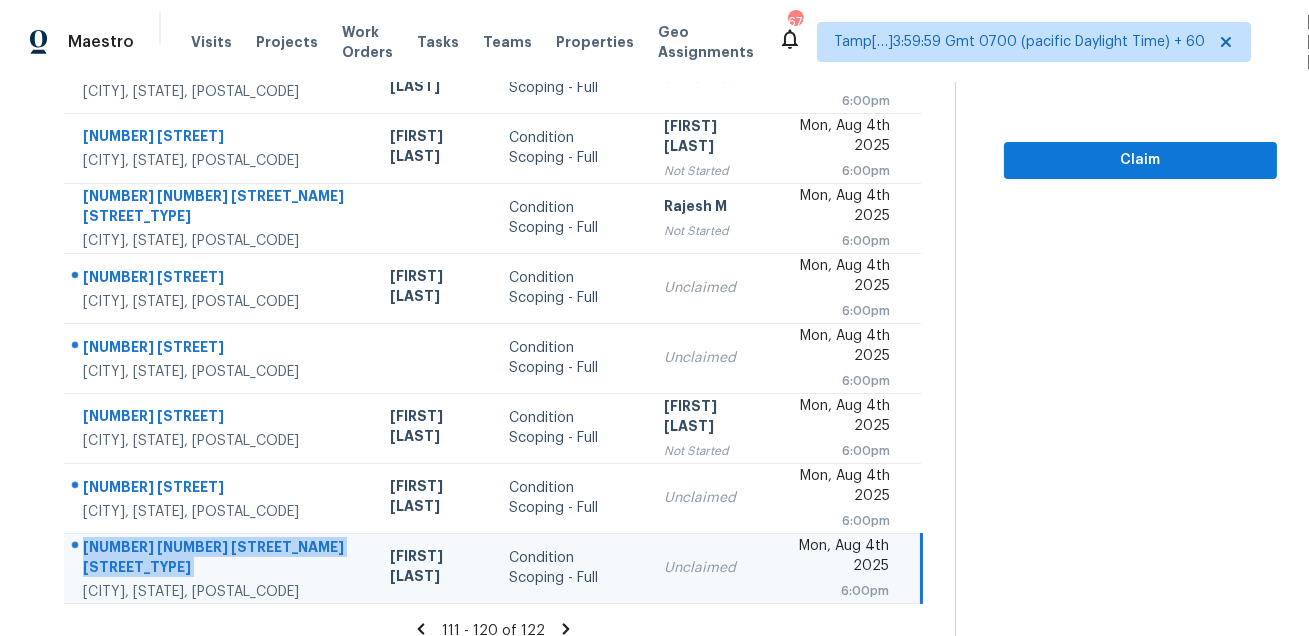 scroll, scrollTop: 0, scrollLeft: 0, axis: both 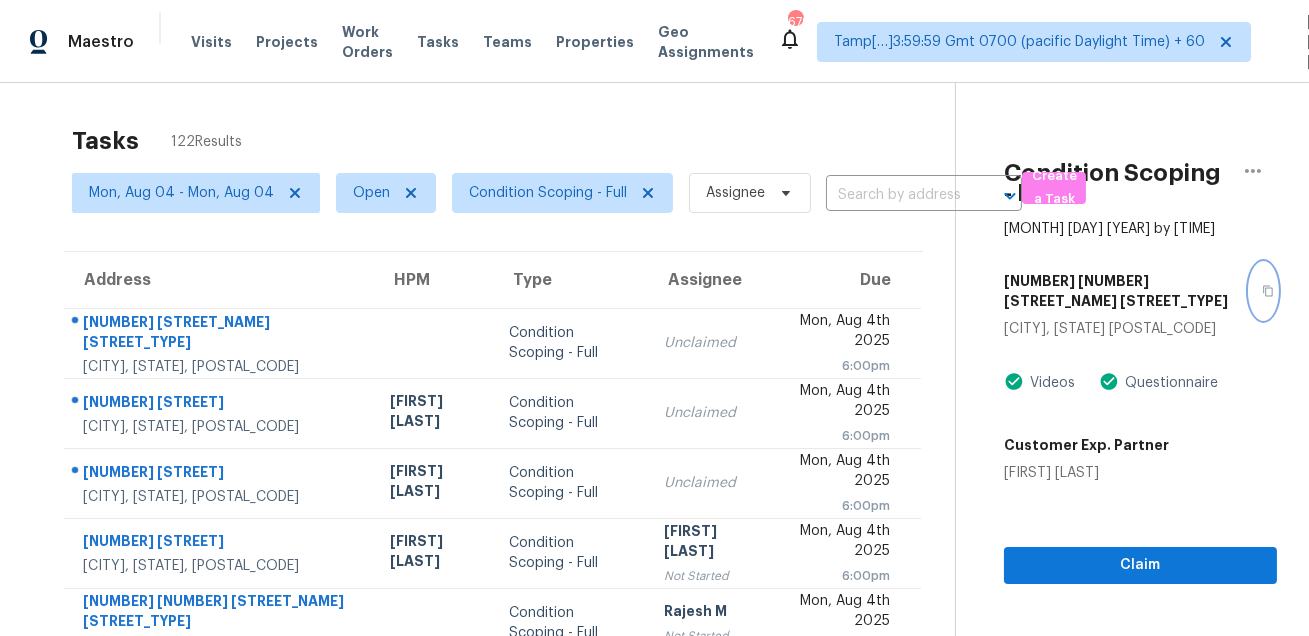 click 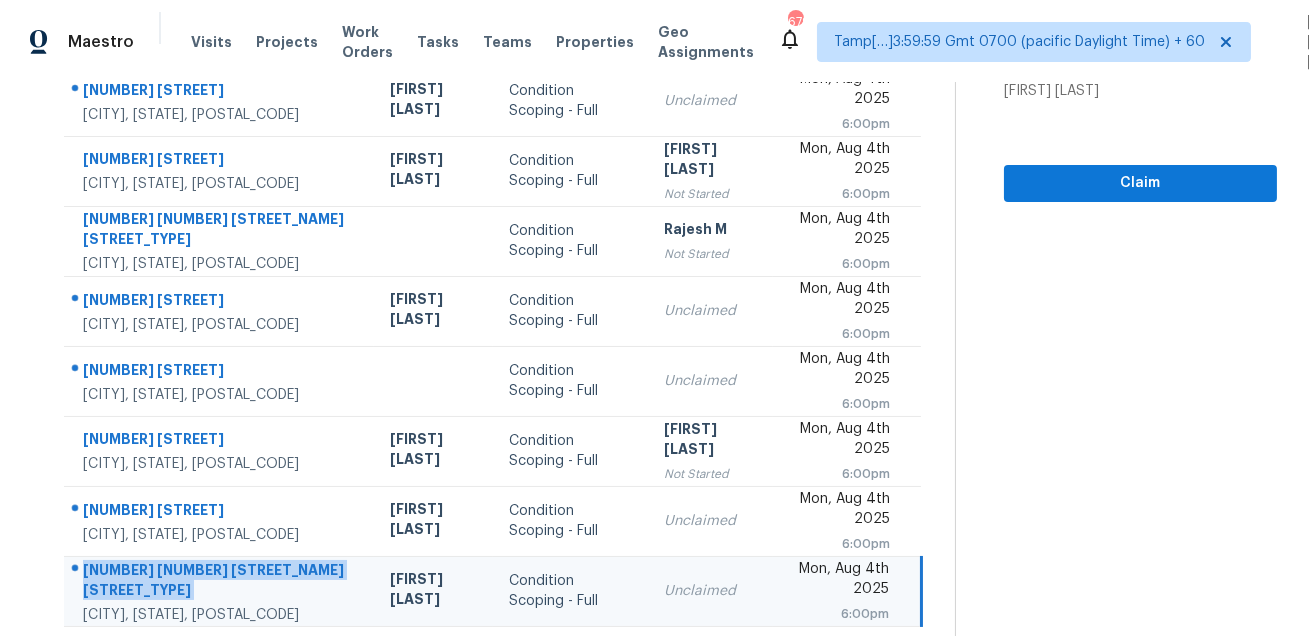 scroll, scrollTop: 405, scrollLeft: 0, axis: vertical 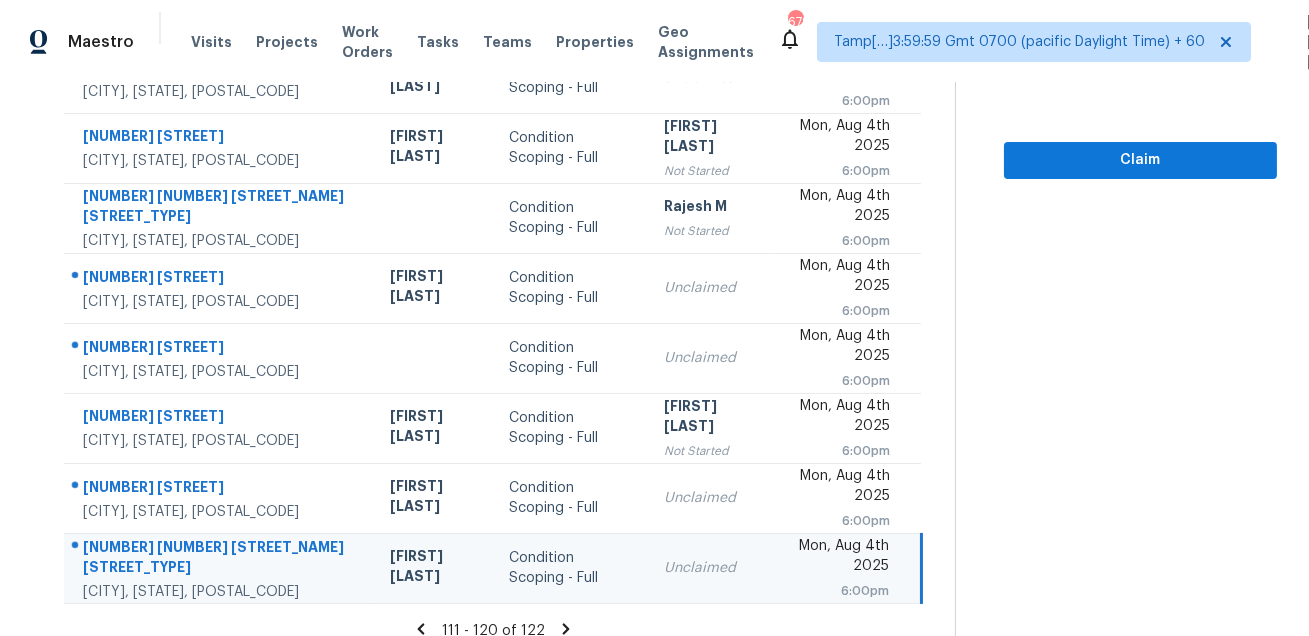 click 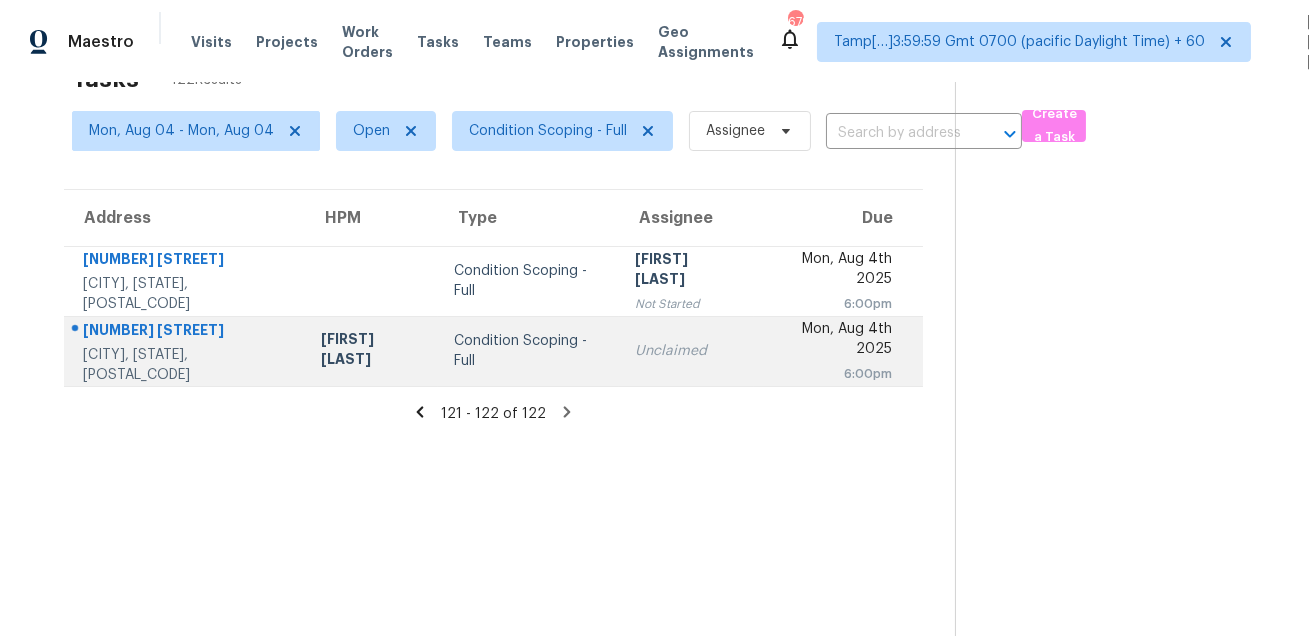 click on "928 W Juniper Ave   Gilbert, AZ, 85233" at bounding box center (184, 351) 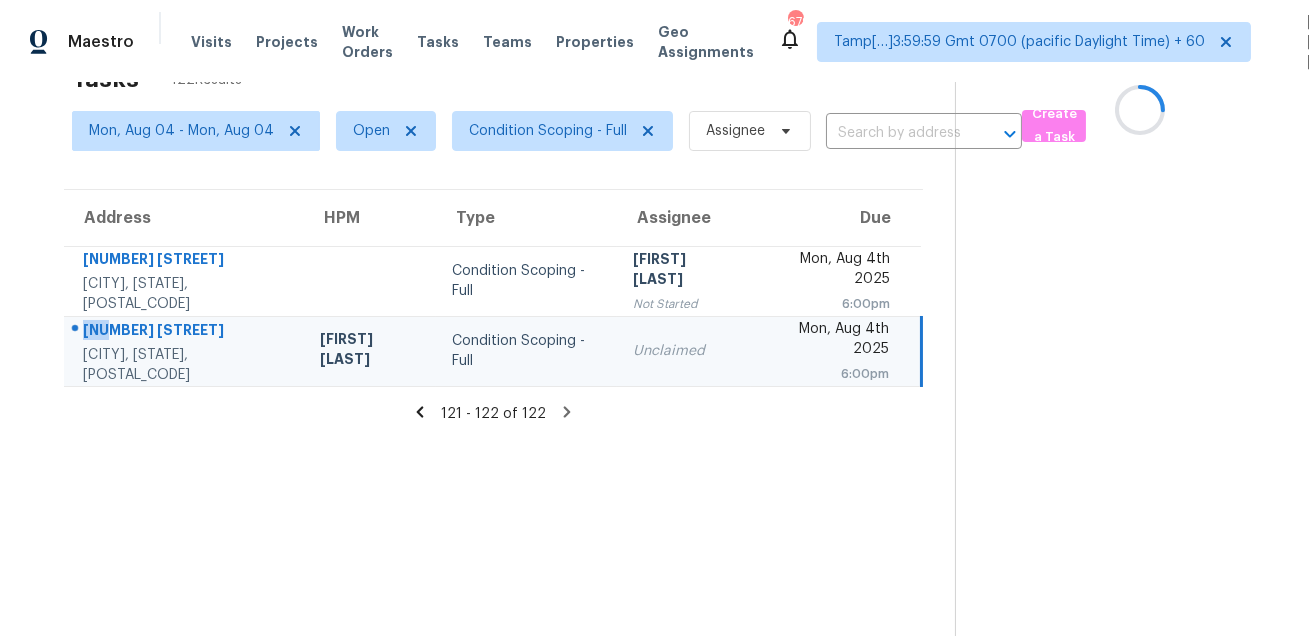 click on "928 W Juniper Ave   Gilbert, AZ, 85233" at bounding box center [184, 351] 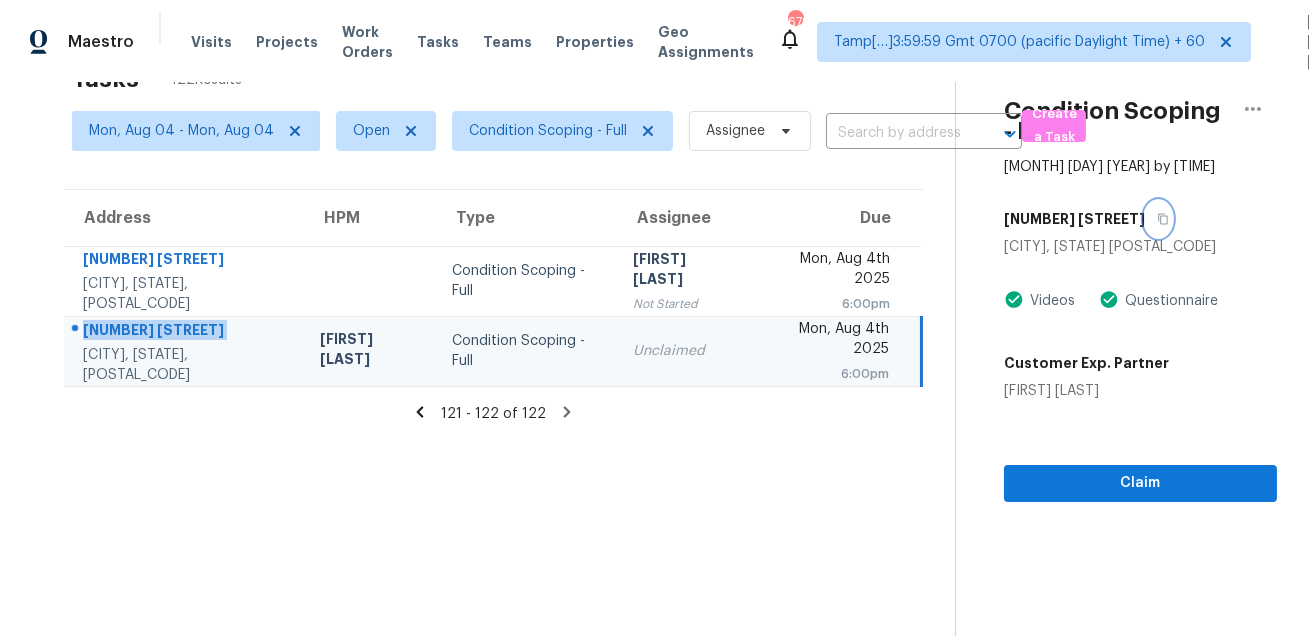 click 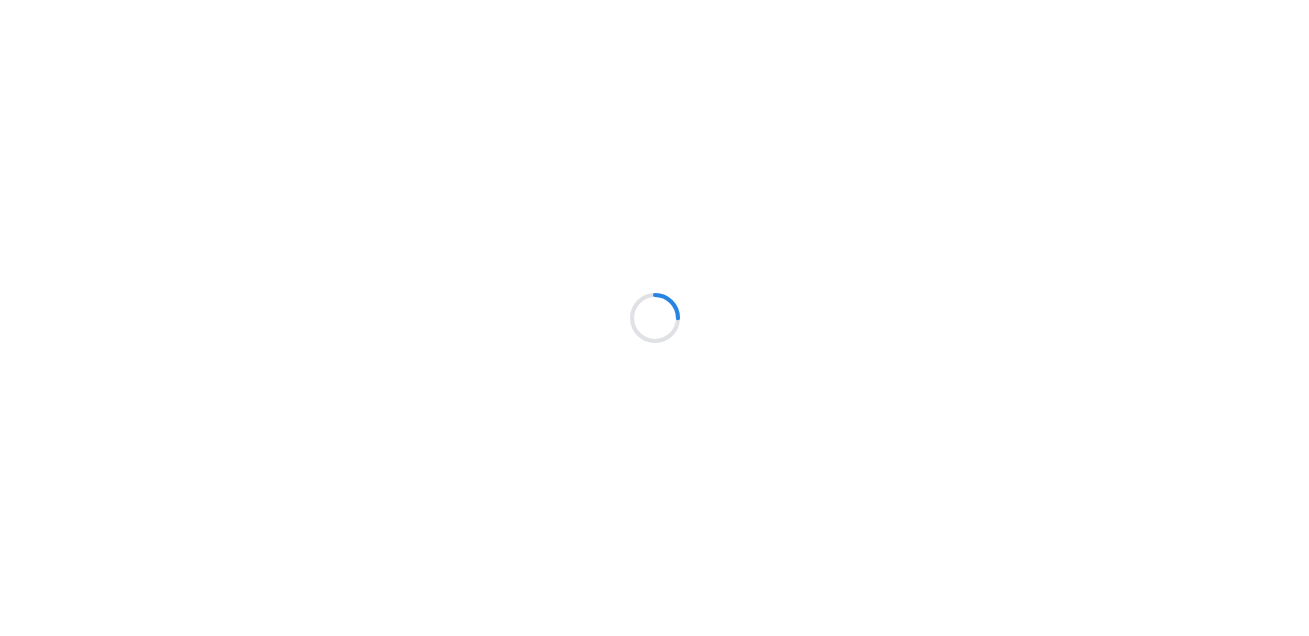 scroll, scrollTop: 0, scrollLeft: 0, axis: both 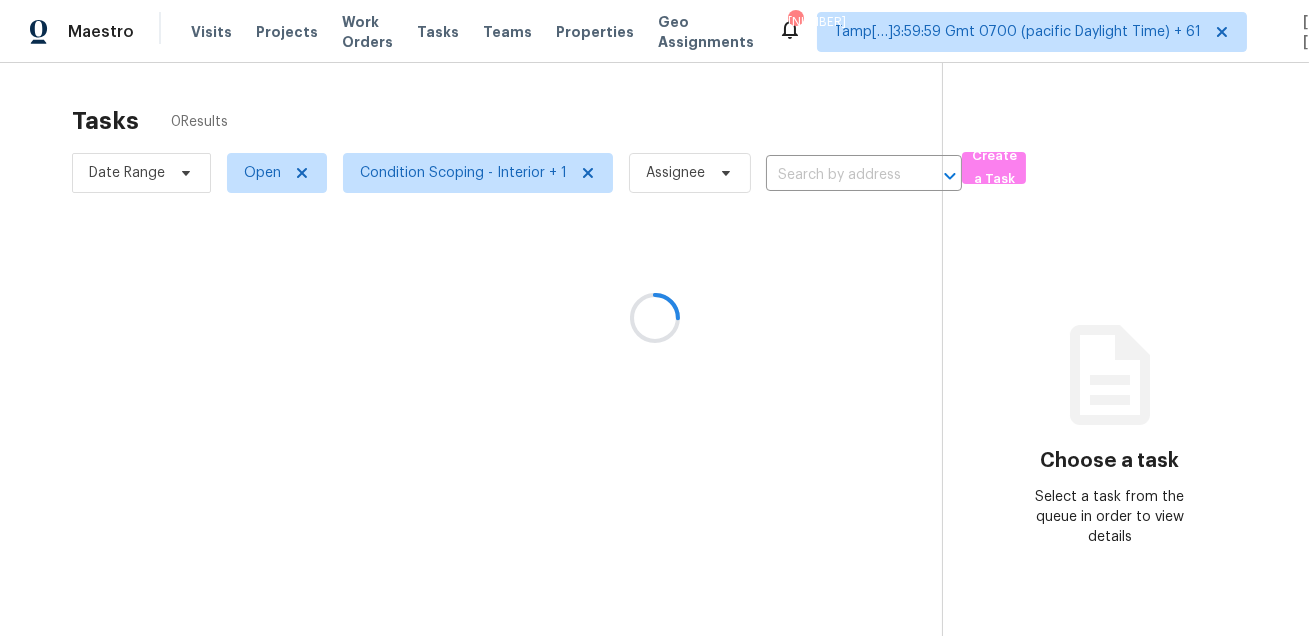 click at bounding box center [654, 318] 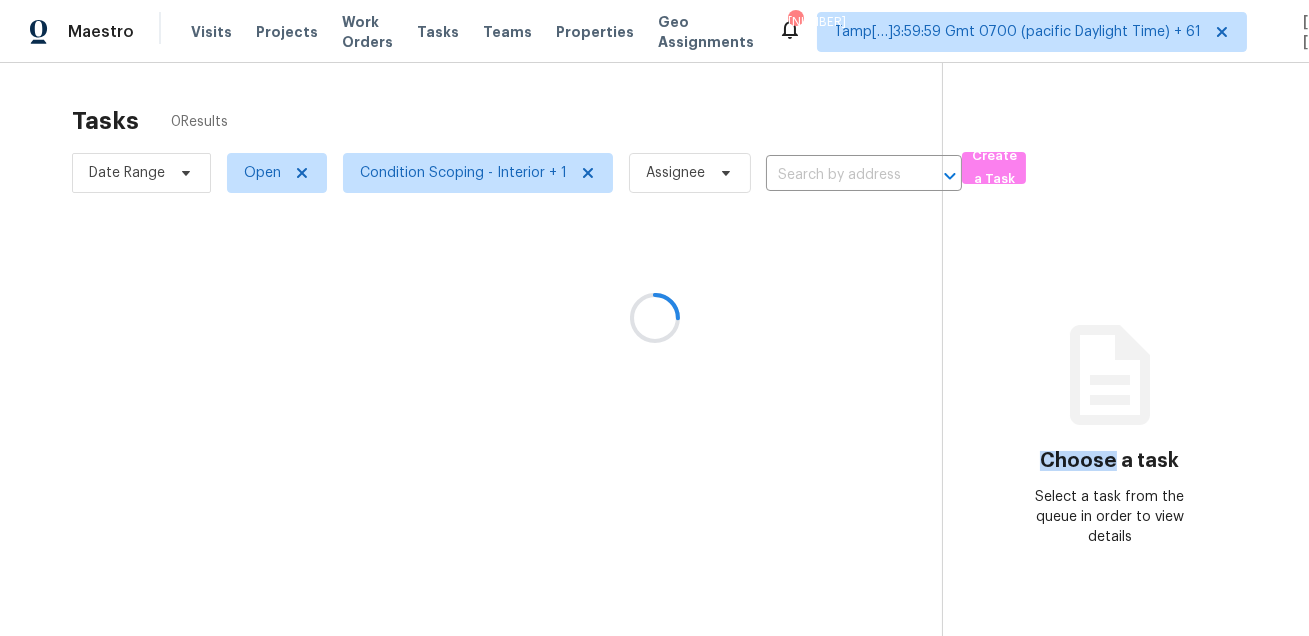 click at bounding box center (654, 318) 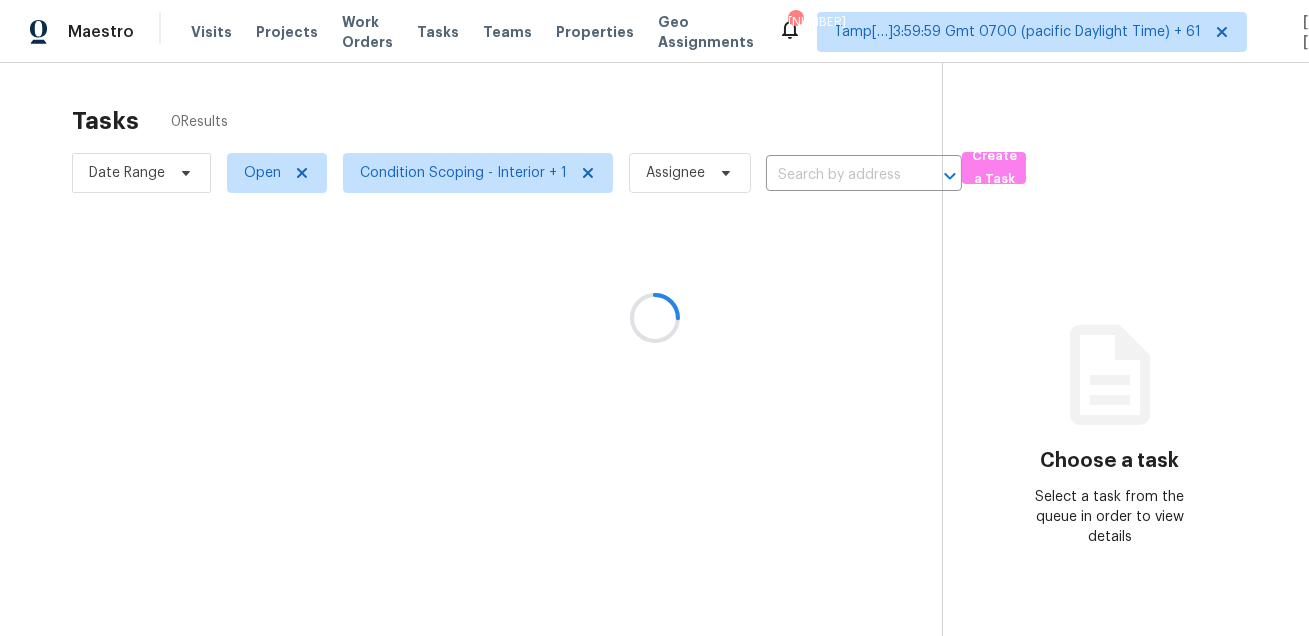 click at bounding box center [654, 318] 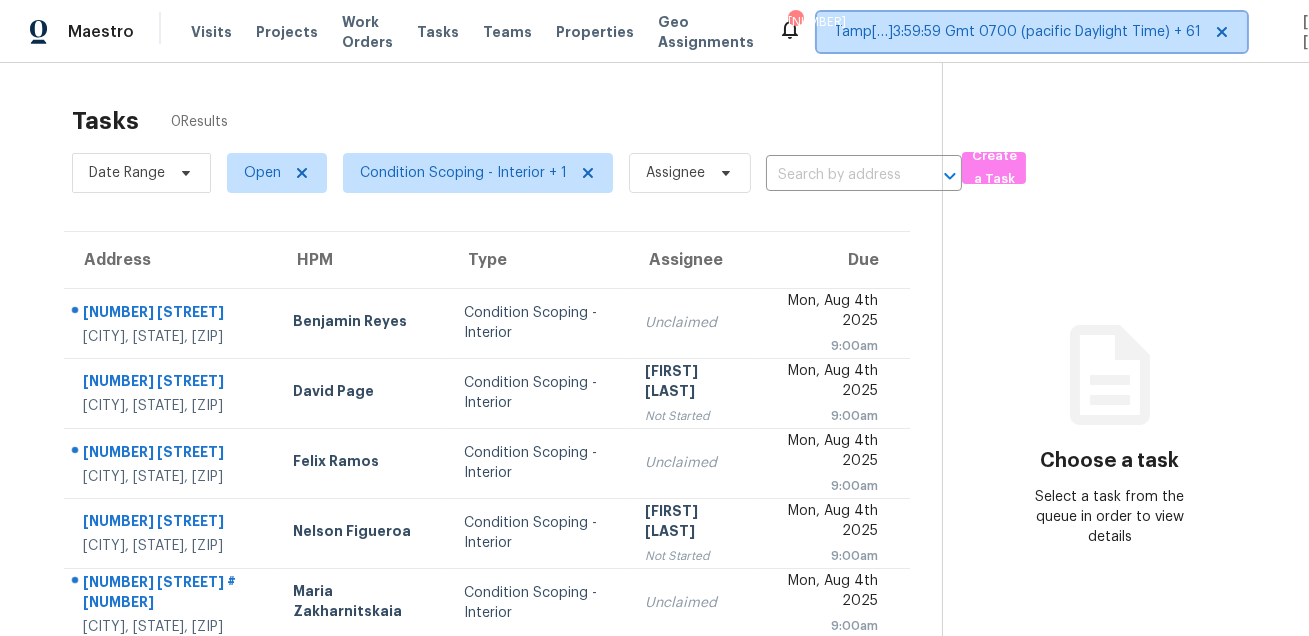 click 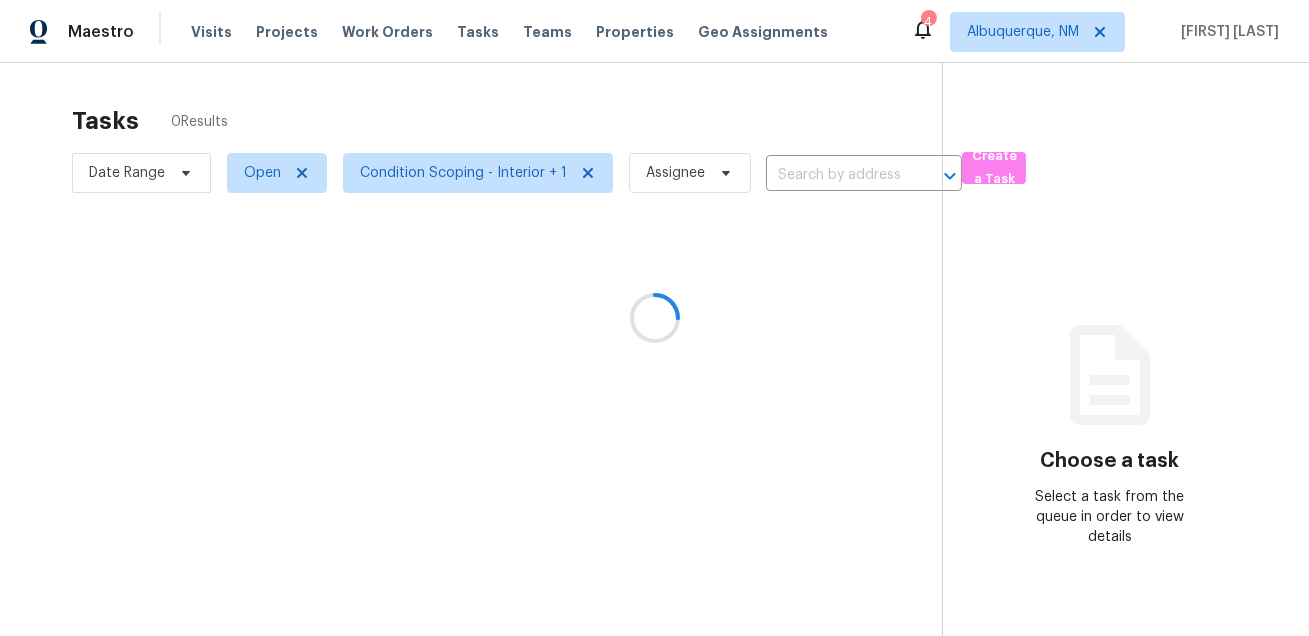click at bounding box center (654, 318) 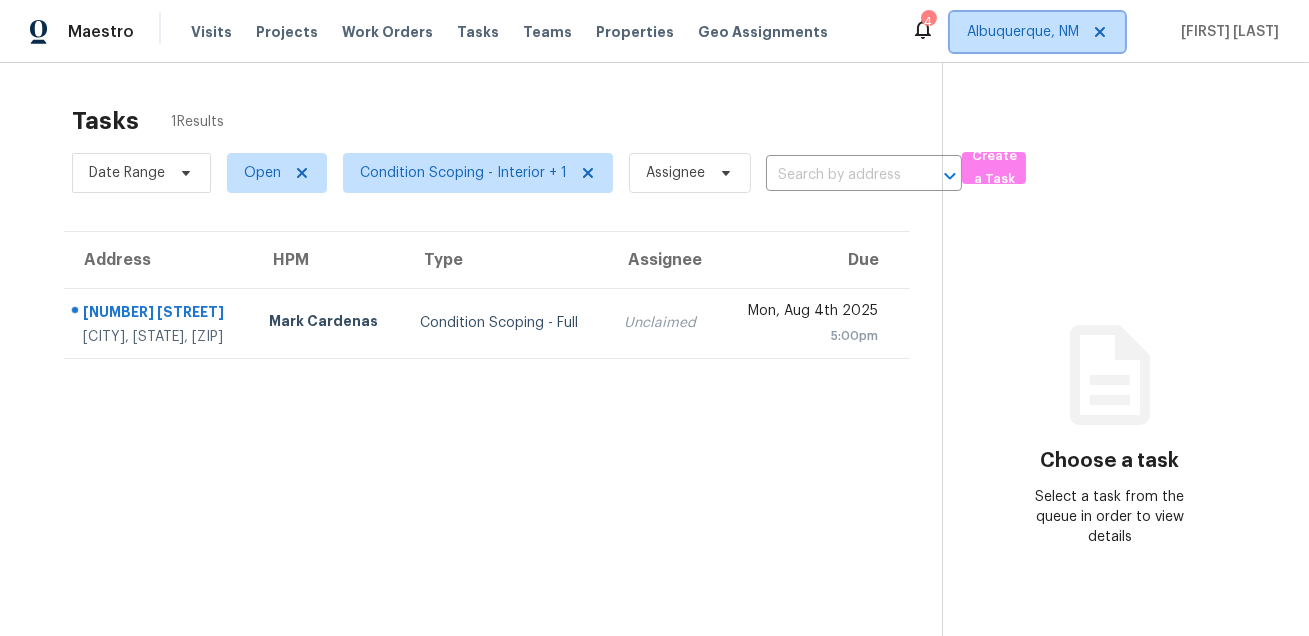 click on "Albuquerque, NM" at bounding box center [1023, 32] 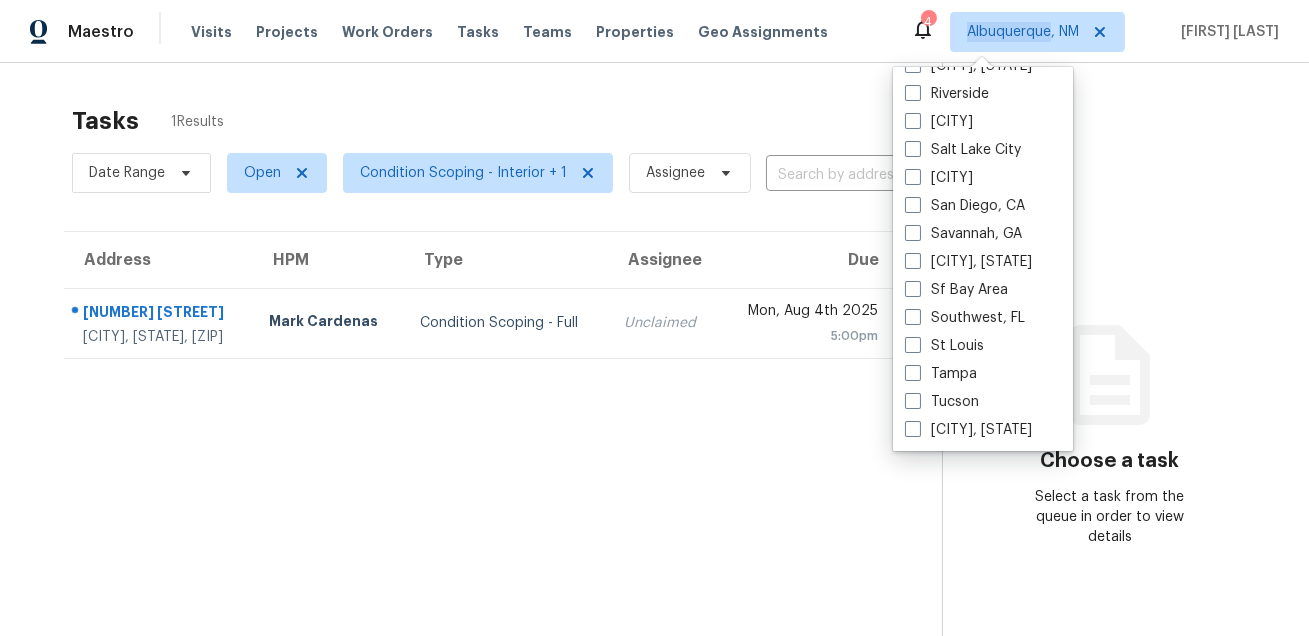 scroll, scrollTop: 0, scrollLeft: 0, axis: both 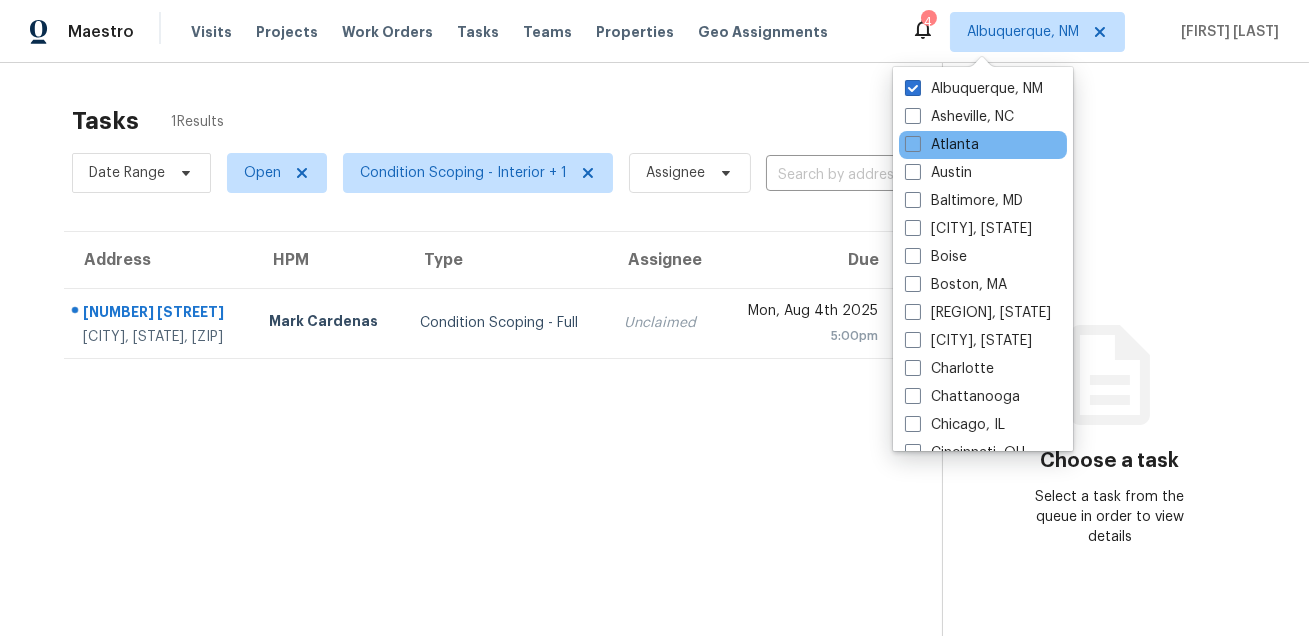 click on "Atlanta" at bounding box center [983, 145] 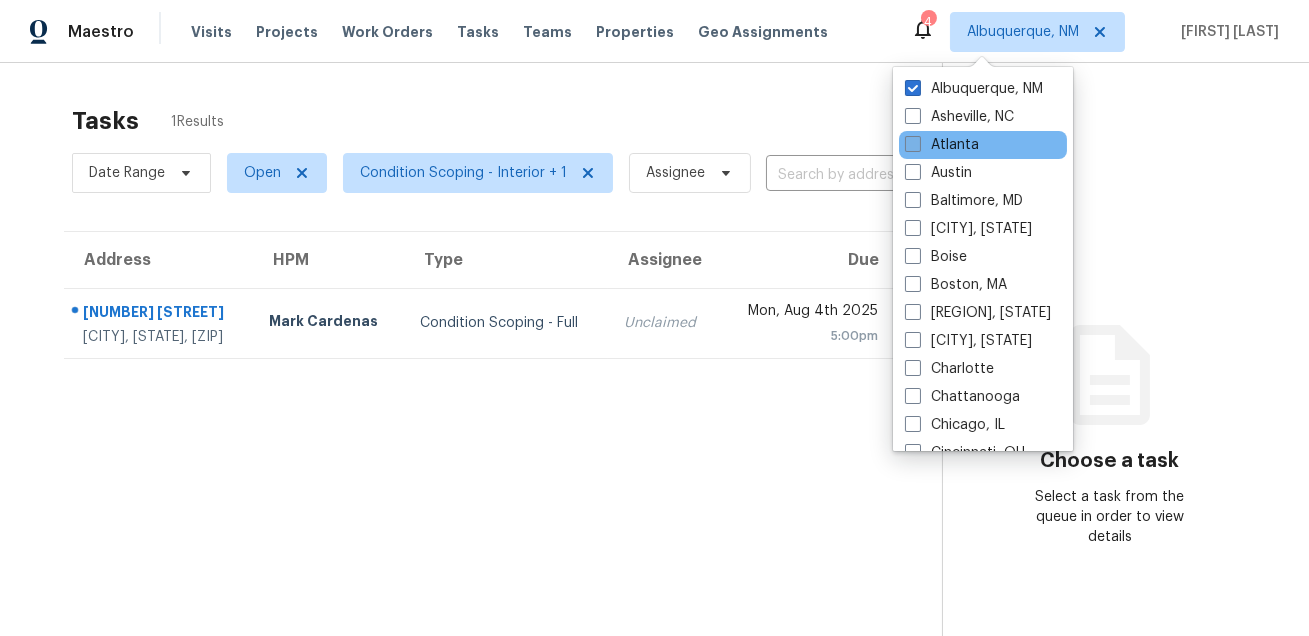 click on "Atlanta" at bounding box center (942, 145) 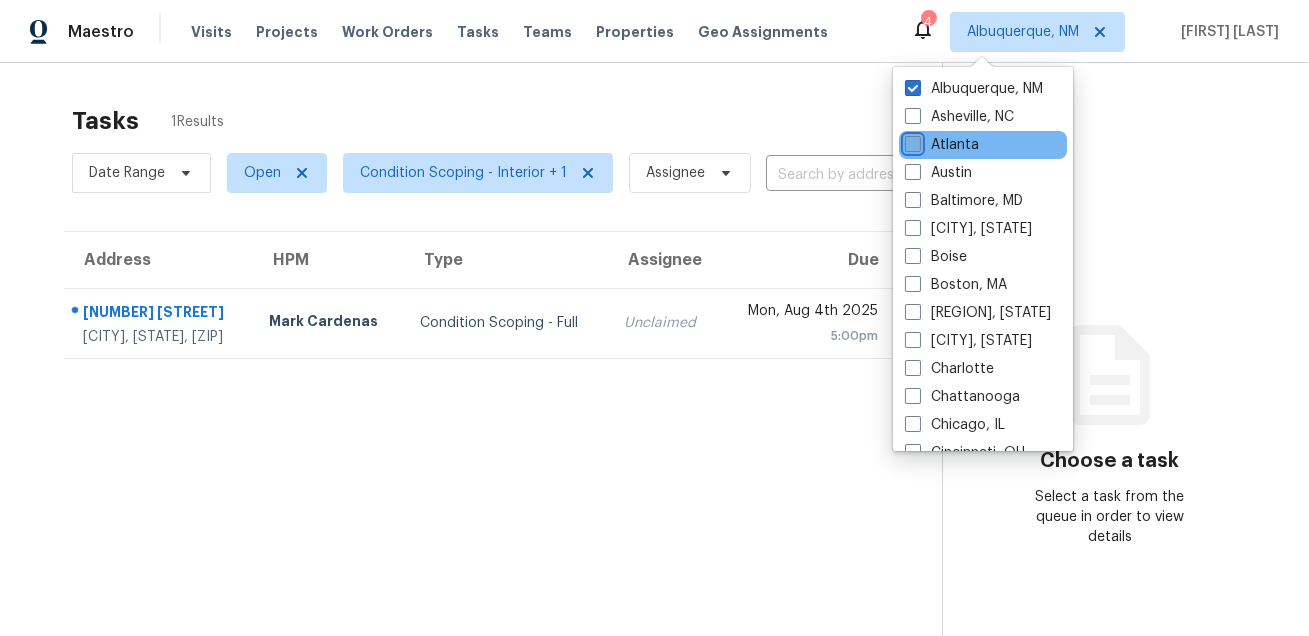 click on "Atlanta" at bounding box center (911, 141) 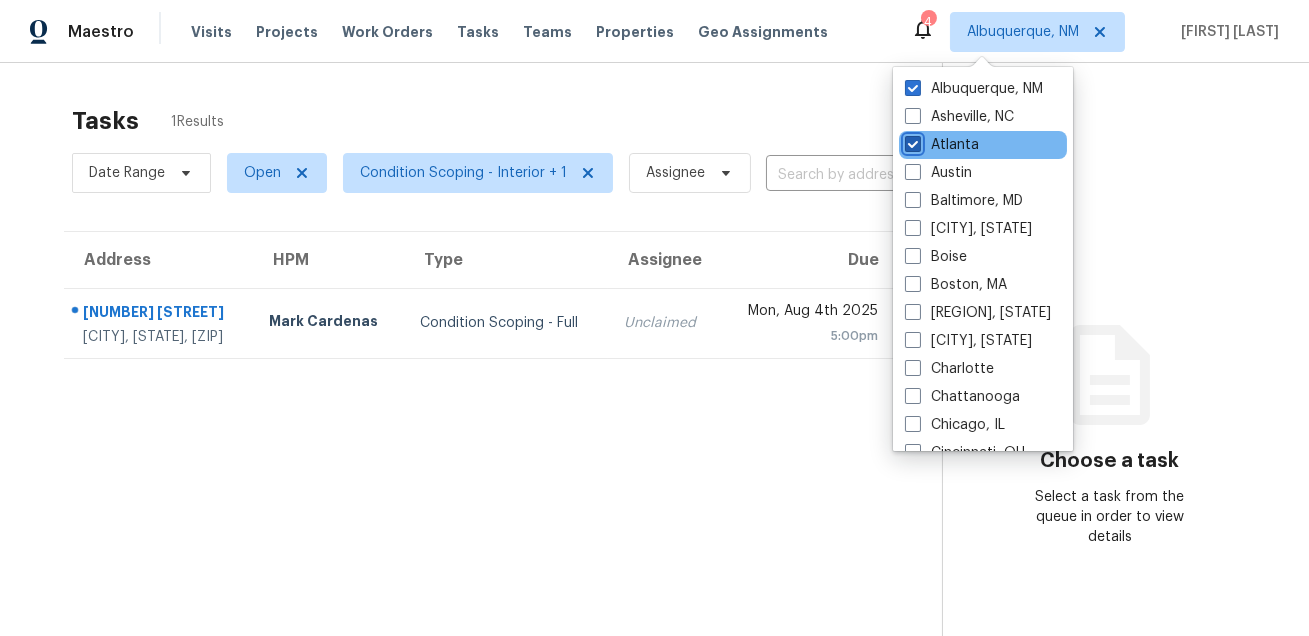 checkbox on "true" 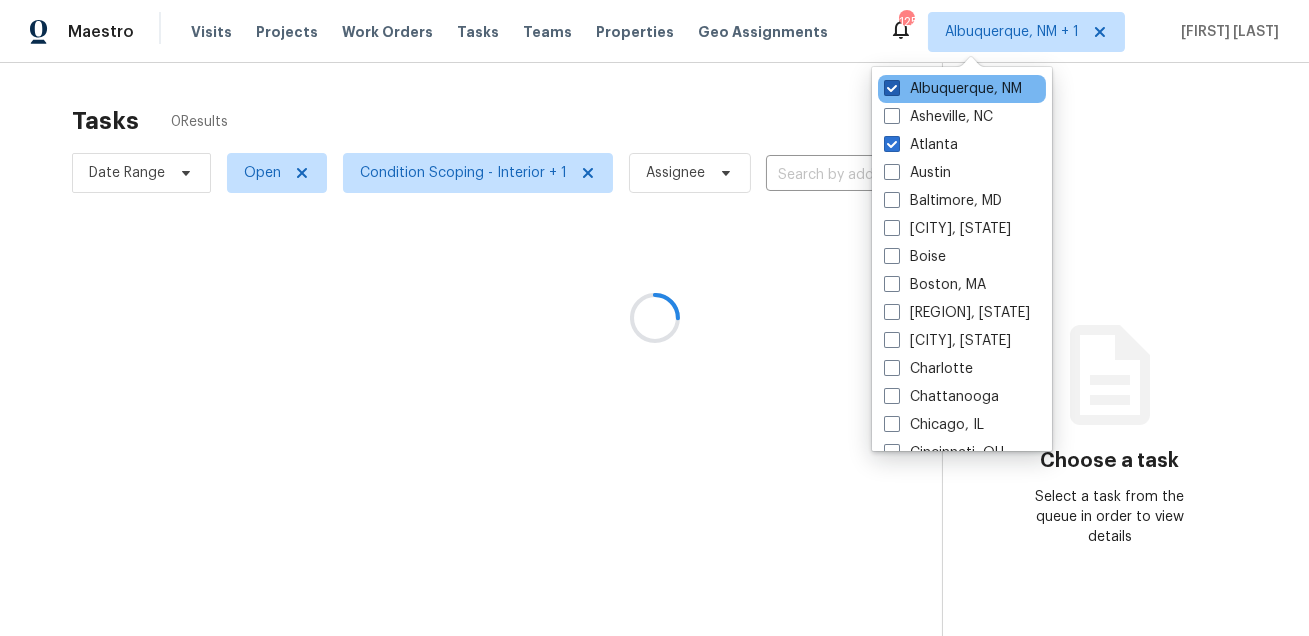 click on "Albuquerque, NM" at bounding box center [953, 89] 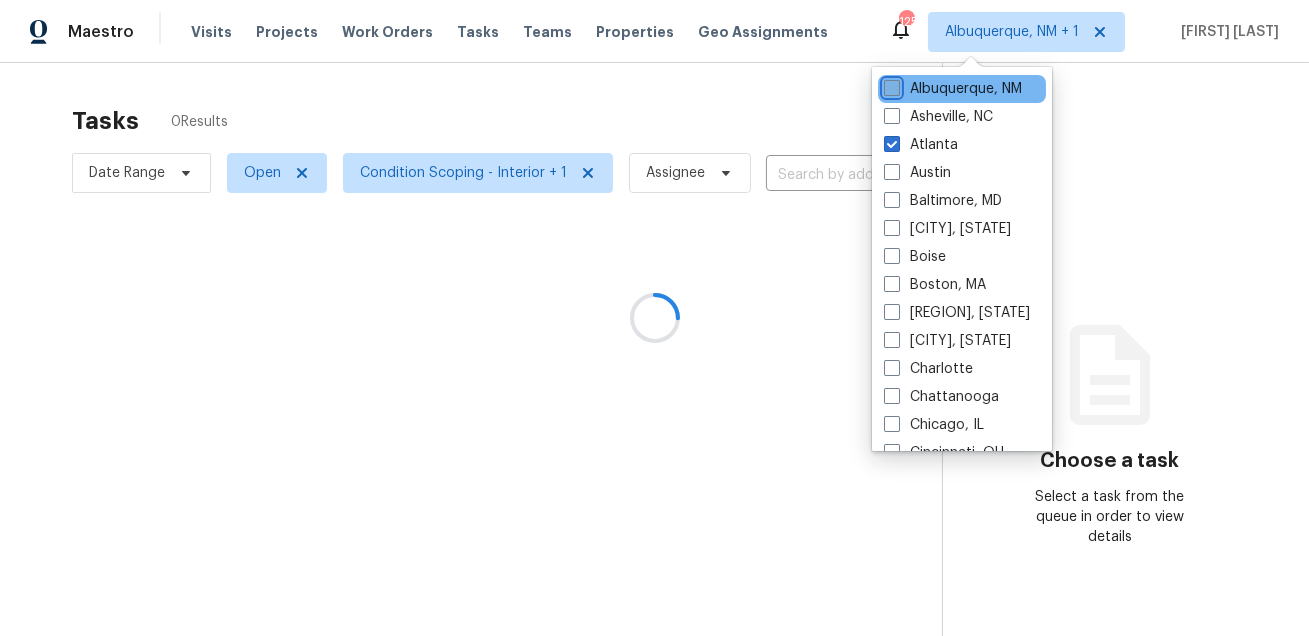 checkbox on "false" 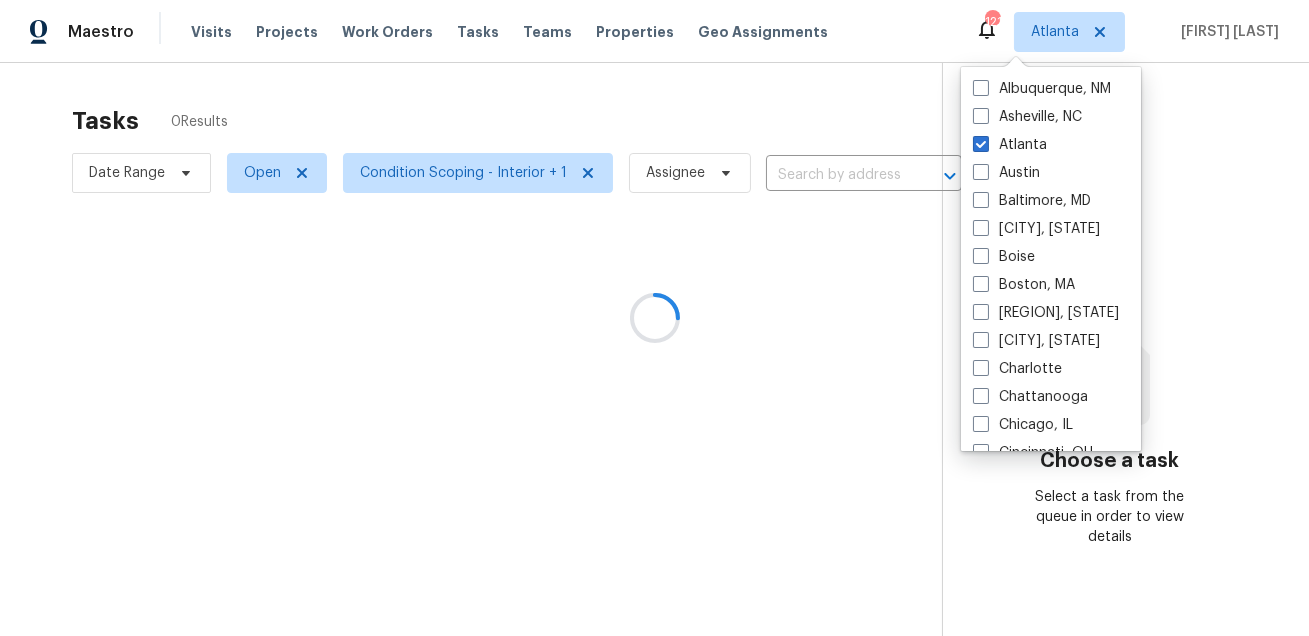 click at bounding box center (654, 318) 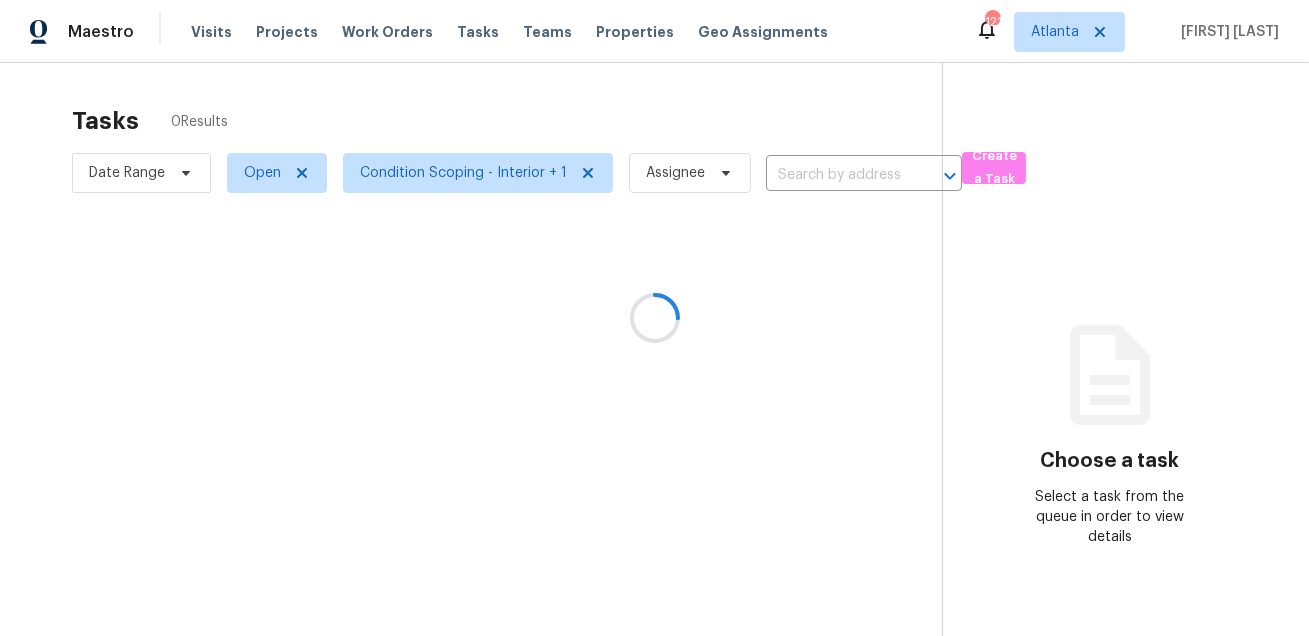 click at bounding box center [654, 318] 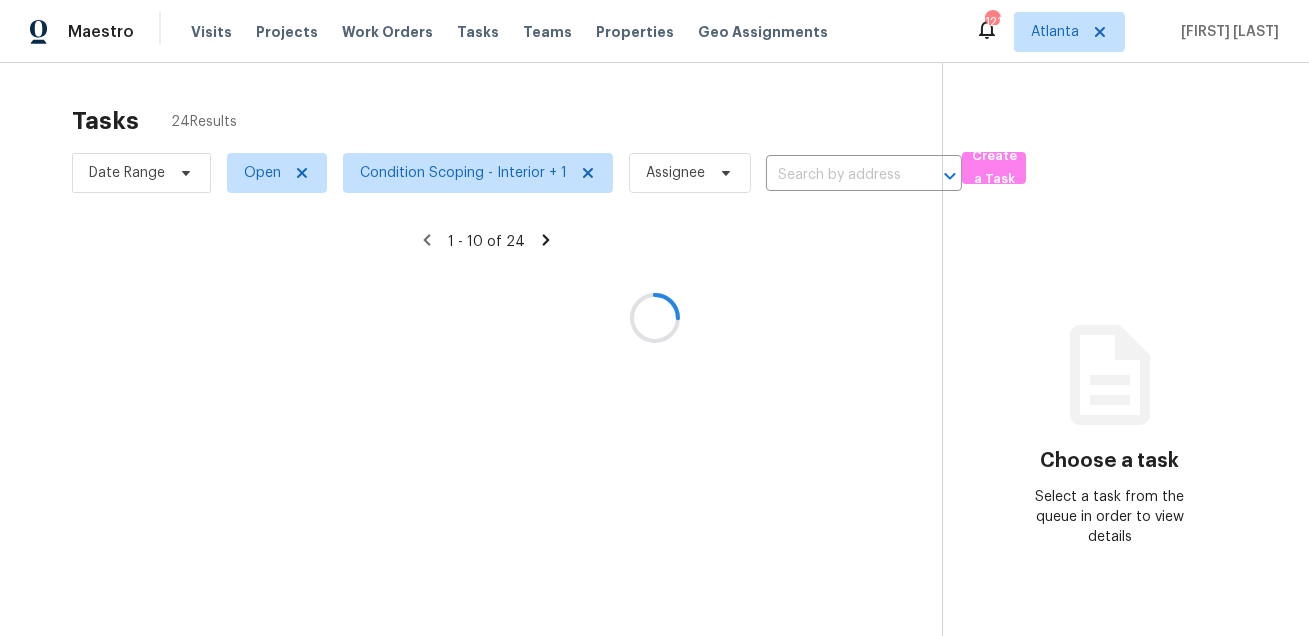 click at bounding box center [654, 318] 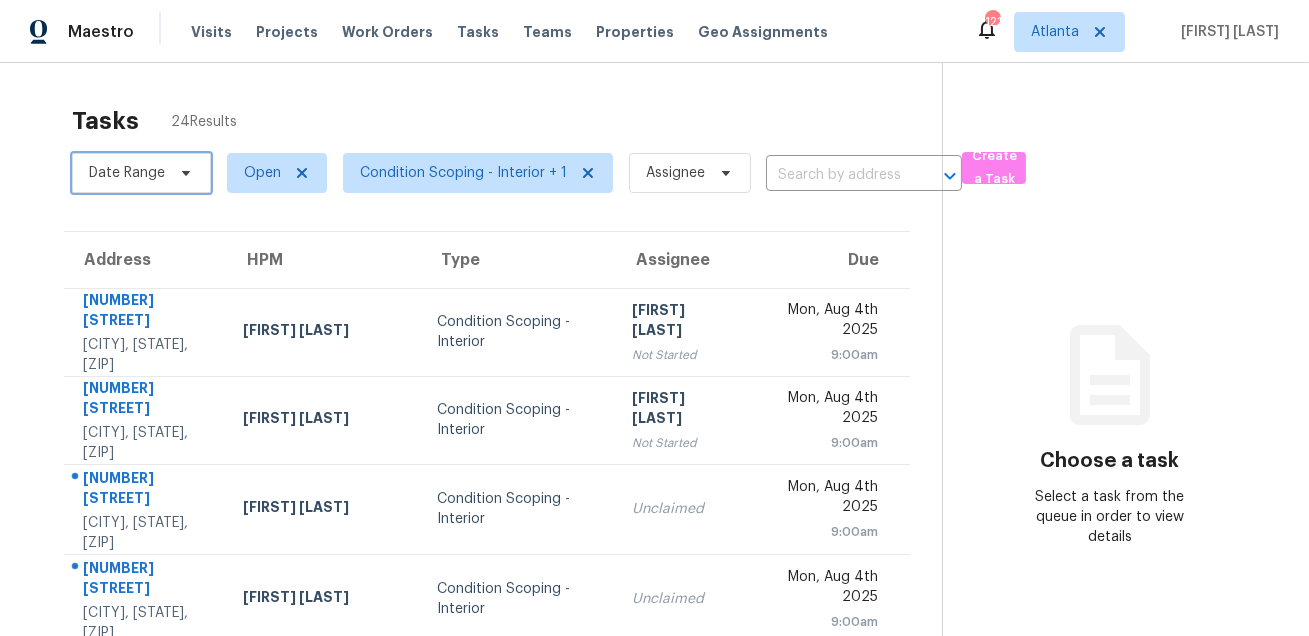 click at bounding box center [183, 173] 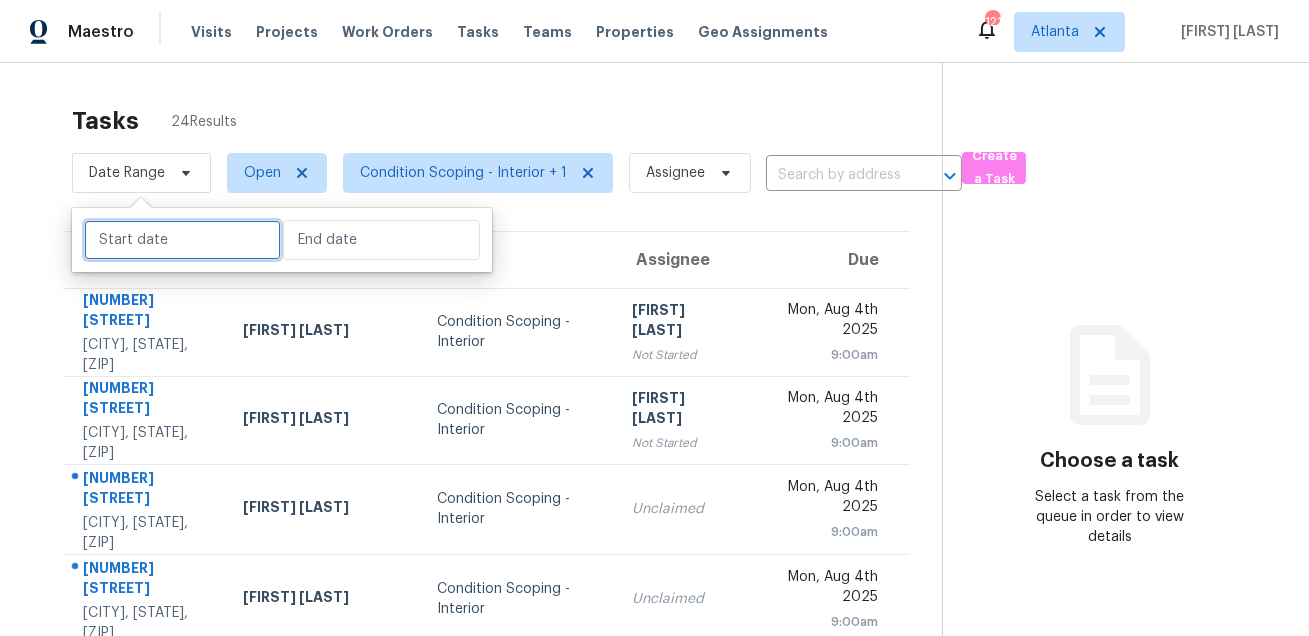 select on "7" 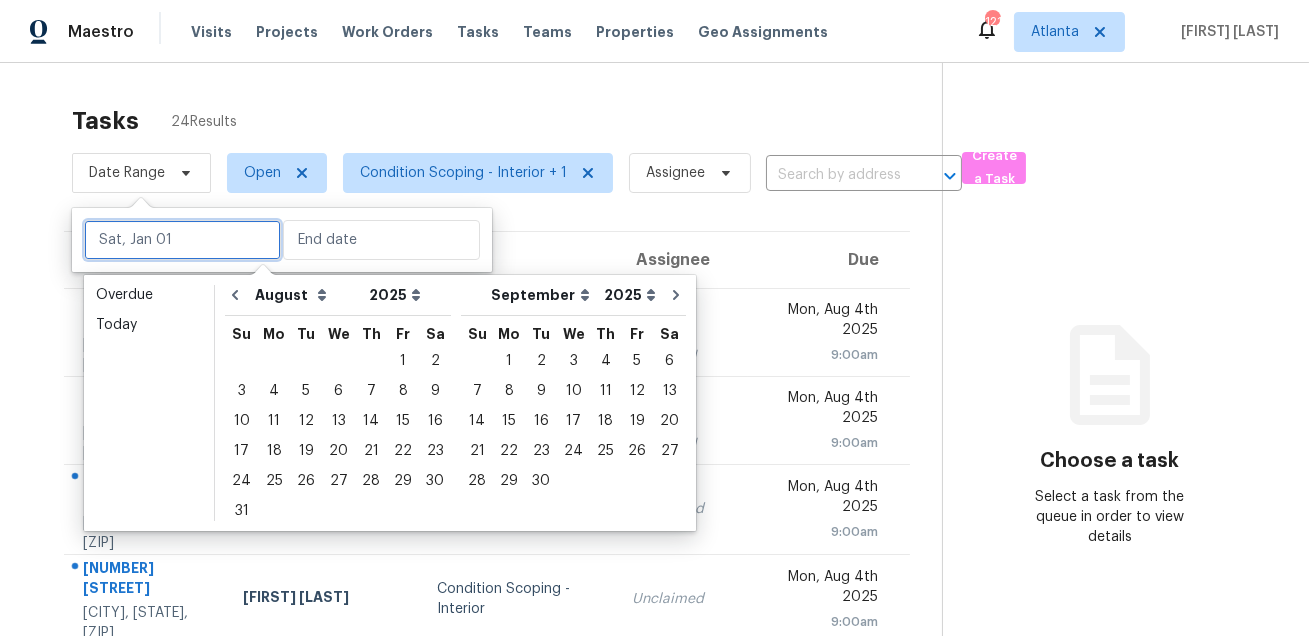 click at bounding box center (182, 240) 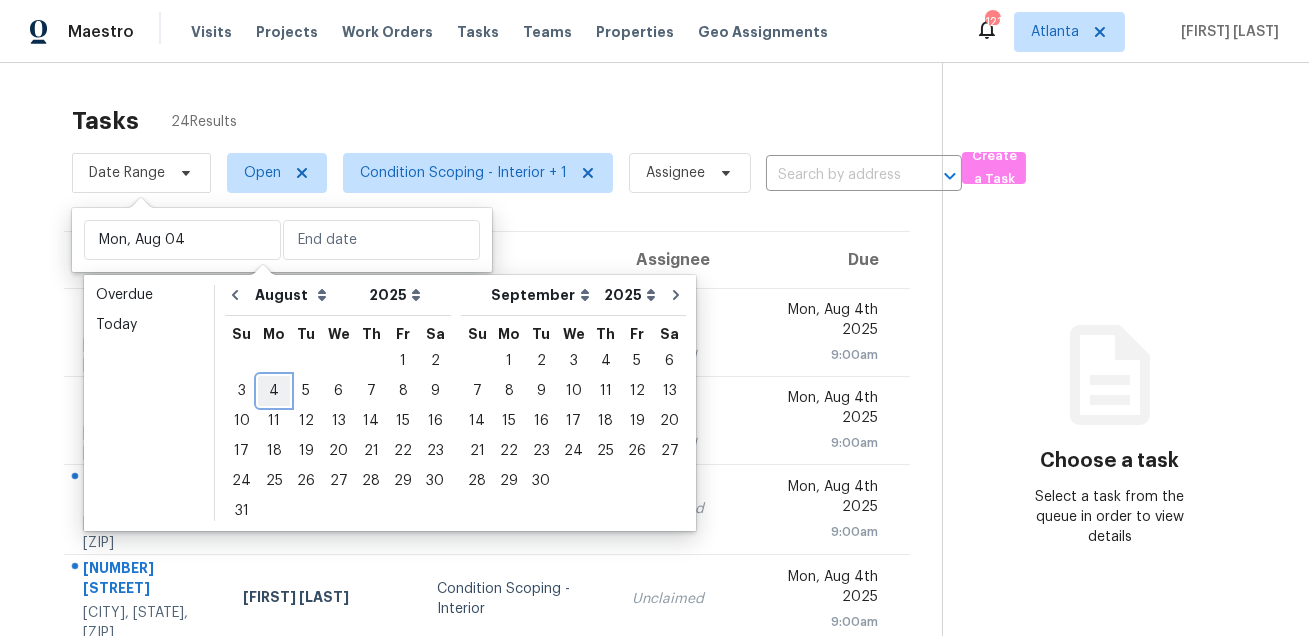 click on "4" at bounding box center (274, 391) 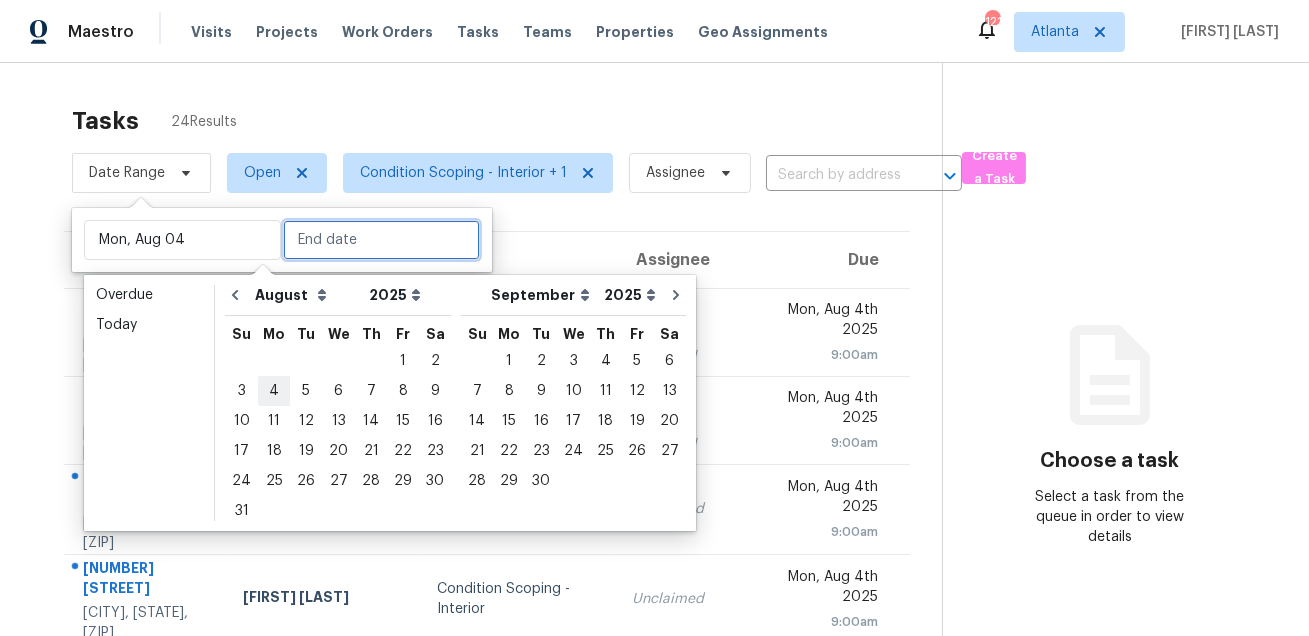type on "Mon, Aug 04" 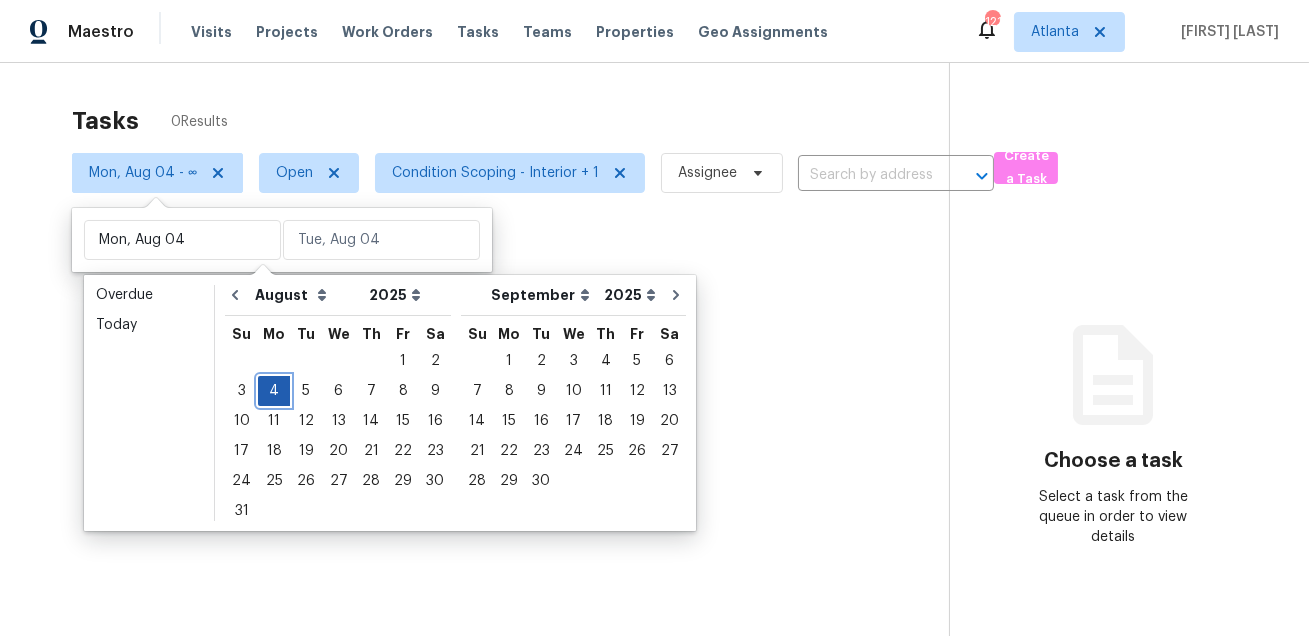 click on "4" at bounding box center (274, 391) 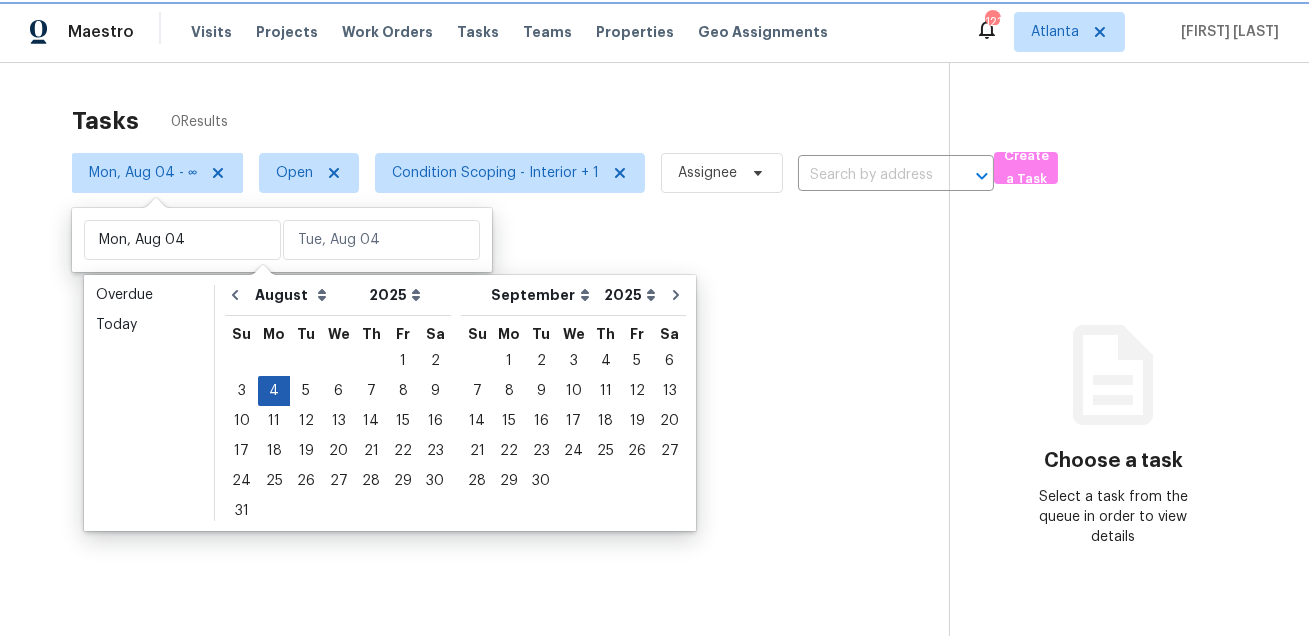 type on "Mon, Aug 04" 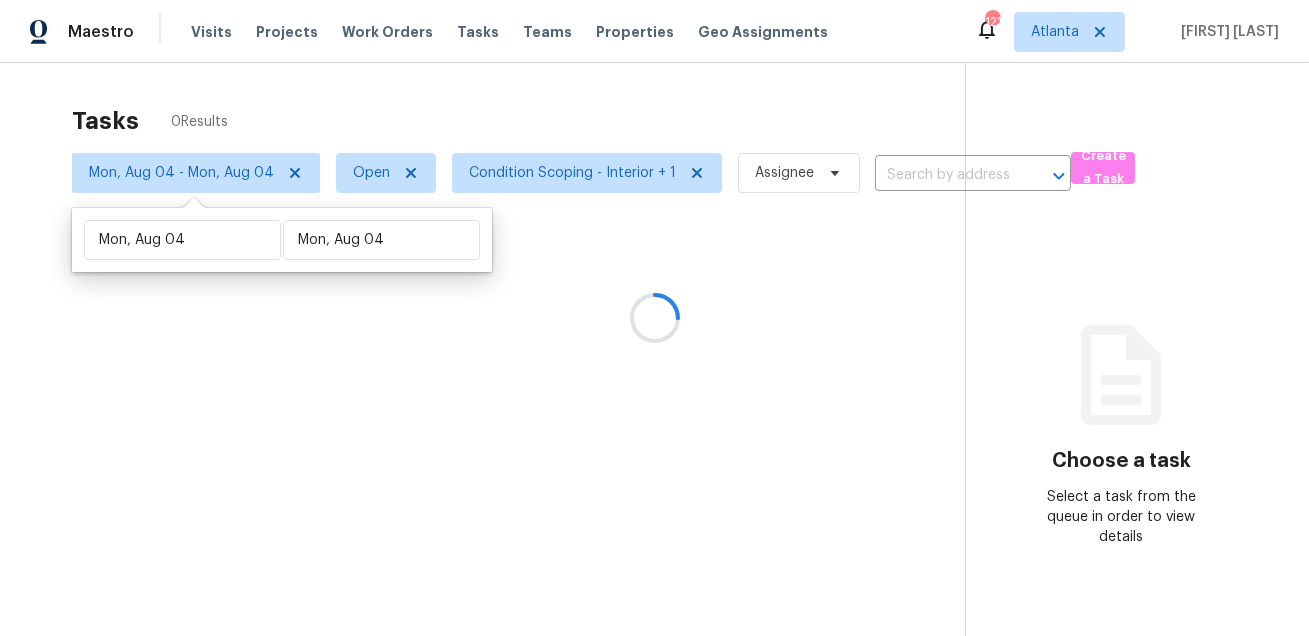 click at bounding box center (654, 318) 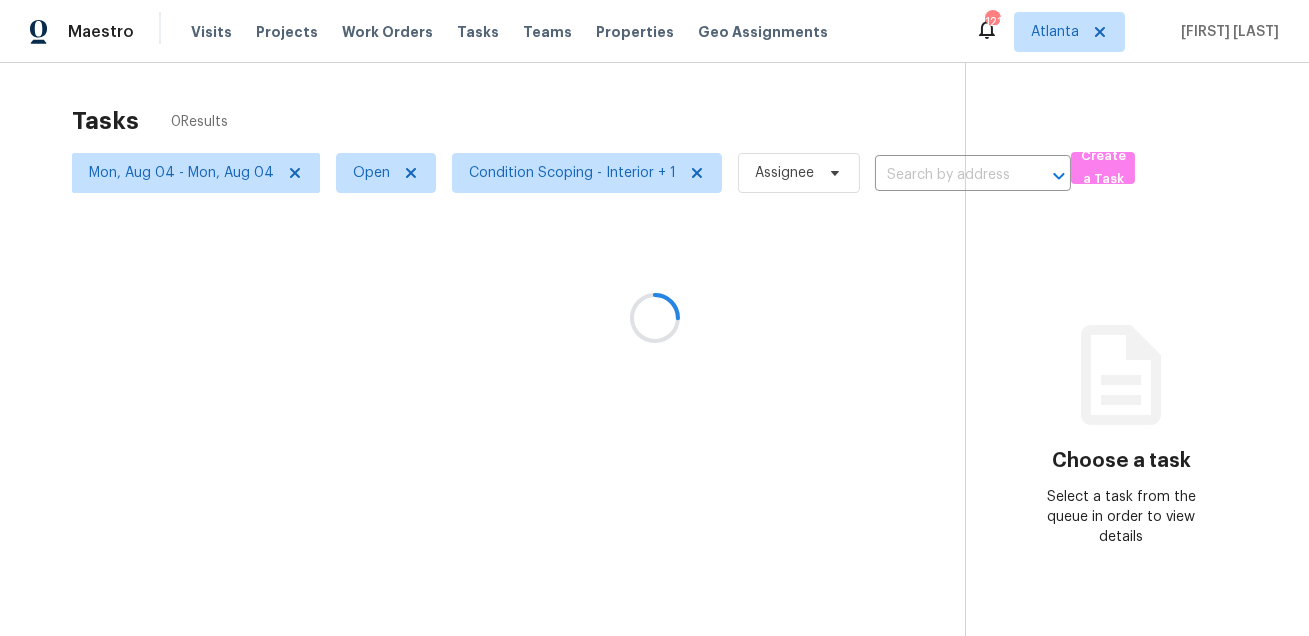 click at bounding box center (654, 318) 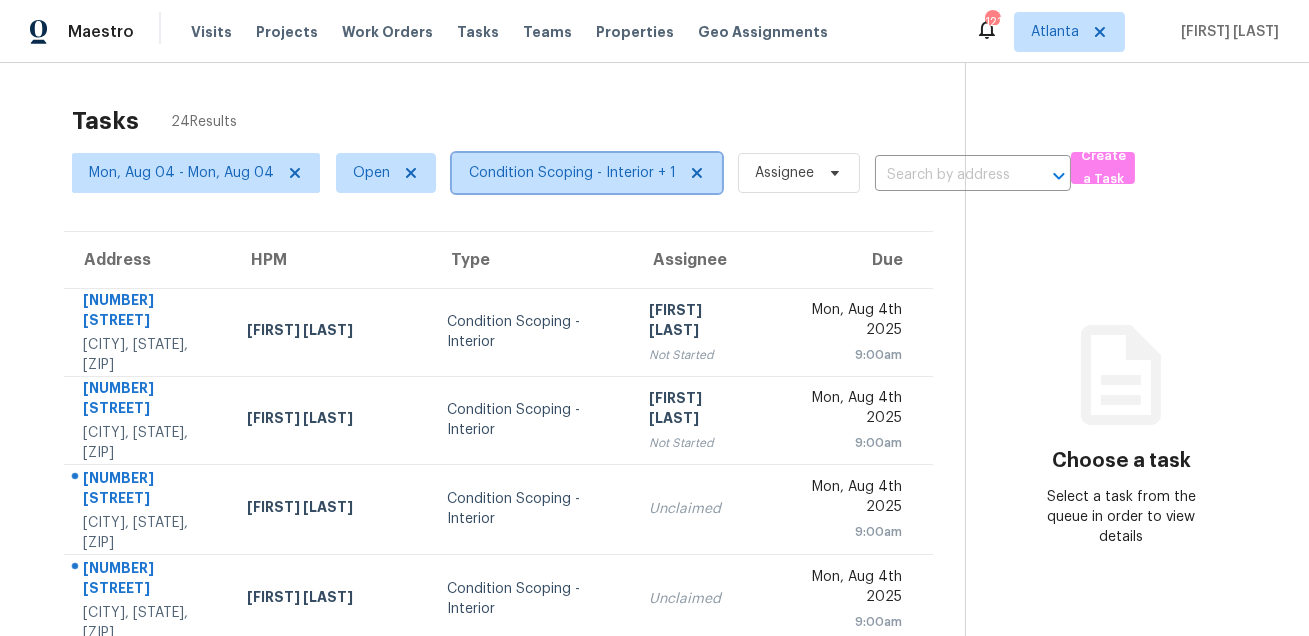 click on "Condition Scoping - Interior + 1" at bounding box center (572, 173) 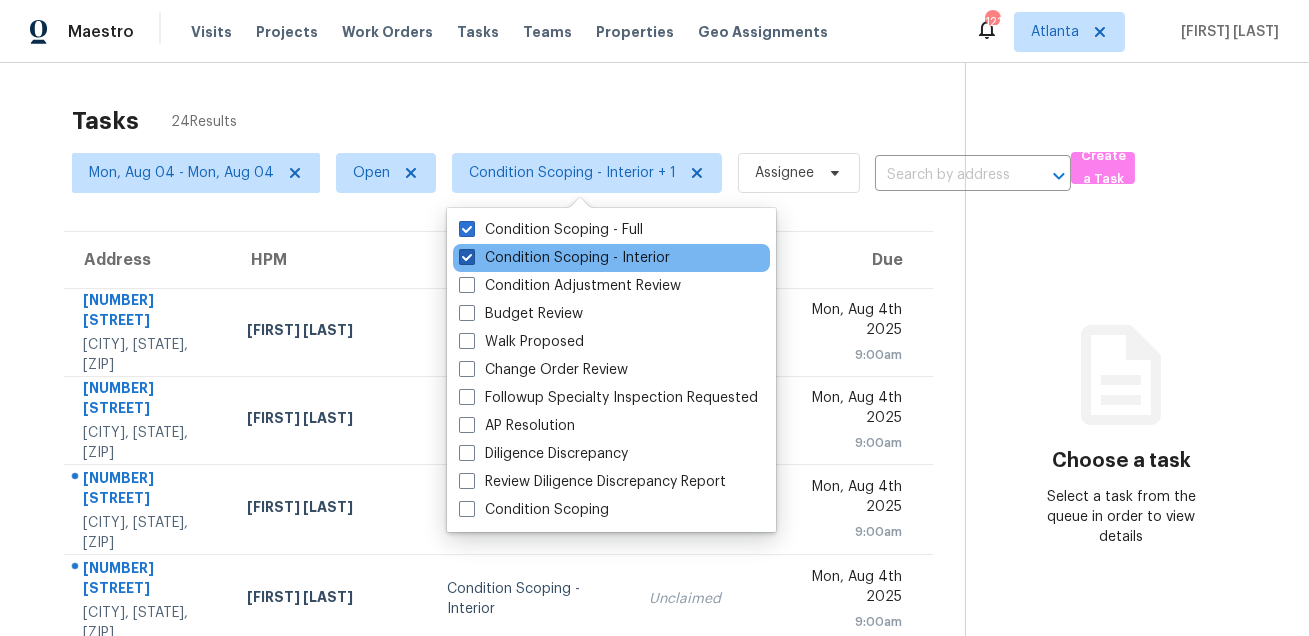 click on "Condition Scoping - Interior" at bounding box center [564, 258] 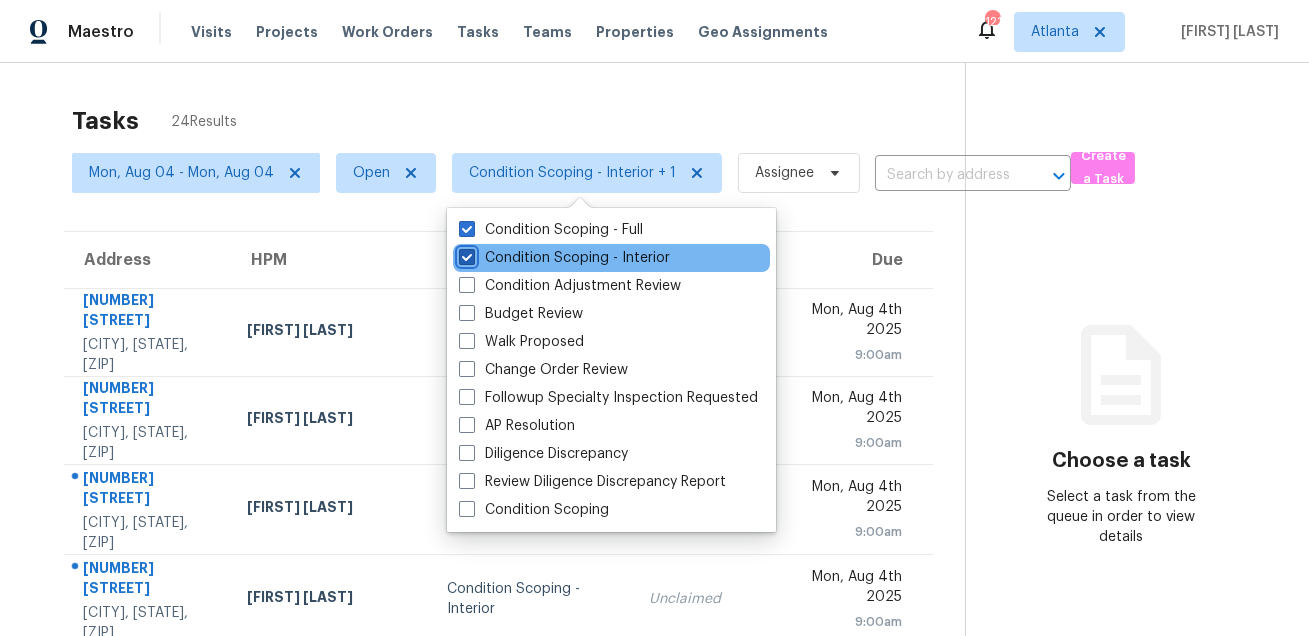 click on "Condition Scoping - Interior" at bounding box center (465, 254) 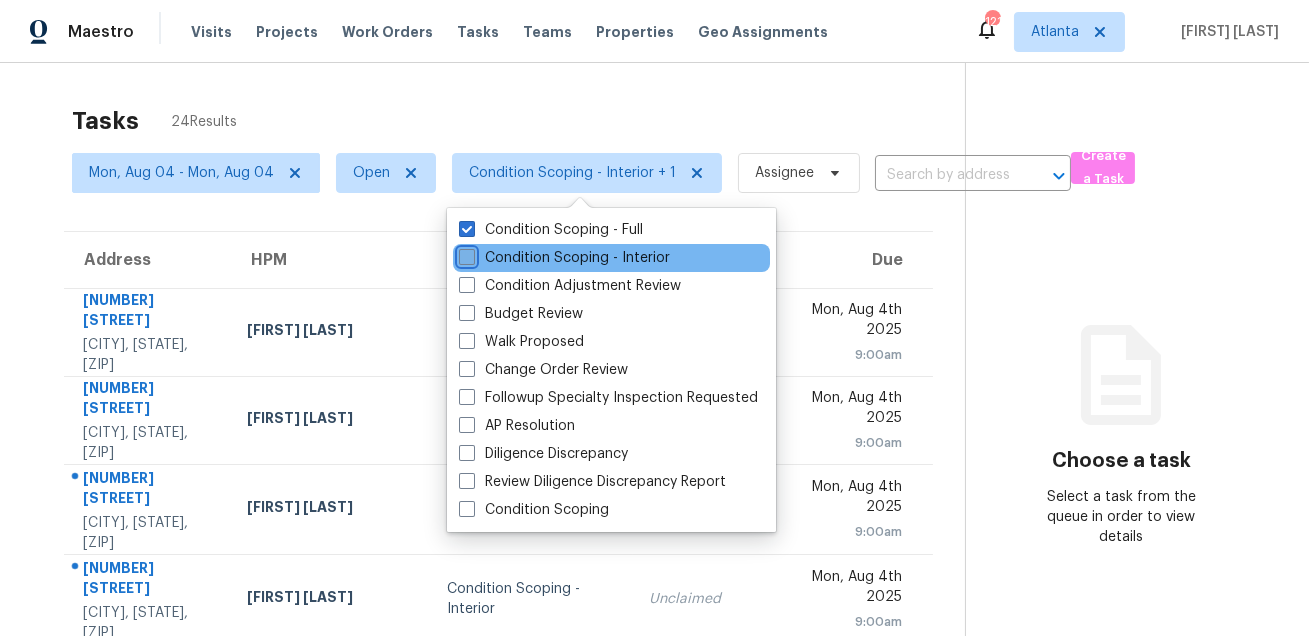 checkbox on "false" 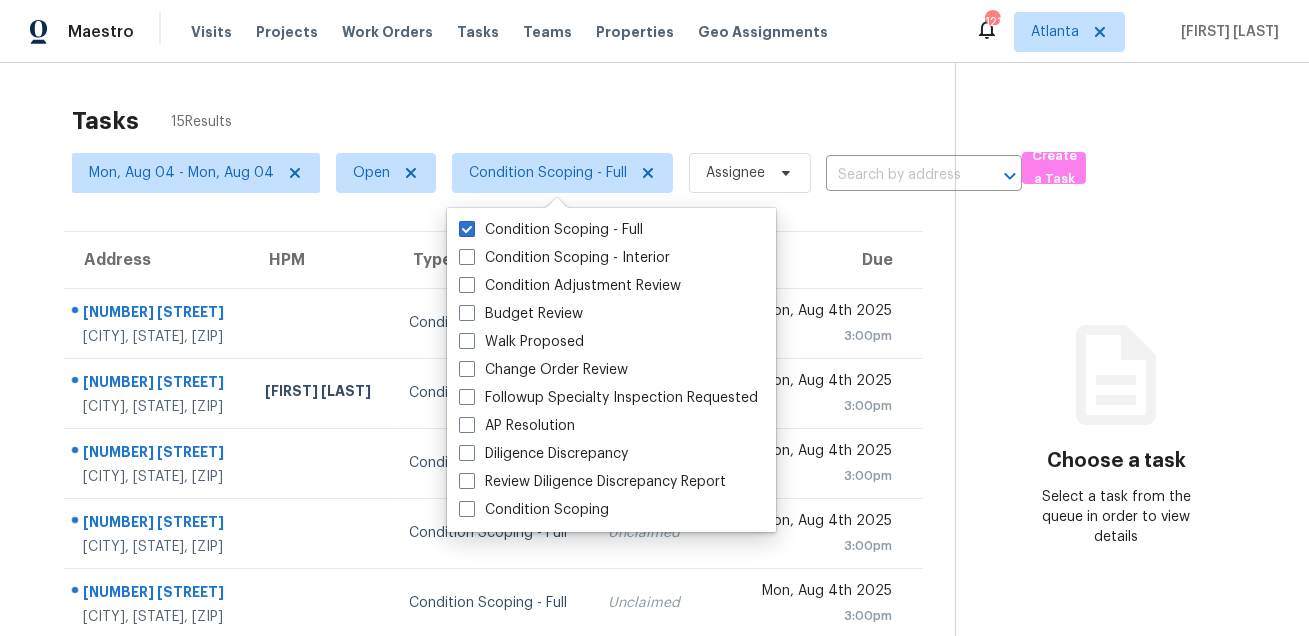 click on "Tasks 15  Results" at bounding box center [513, 121] 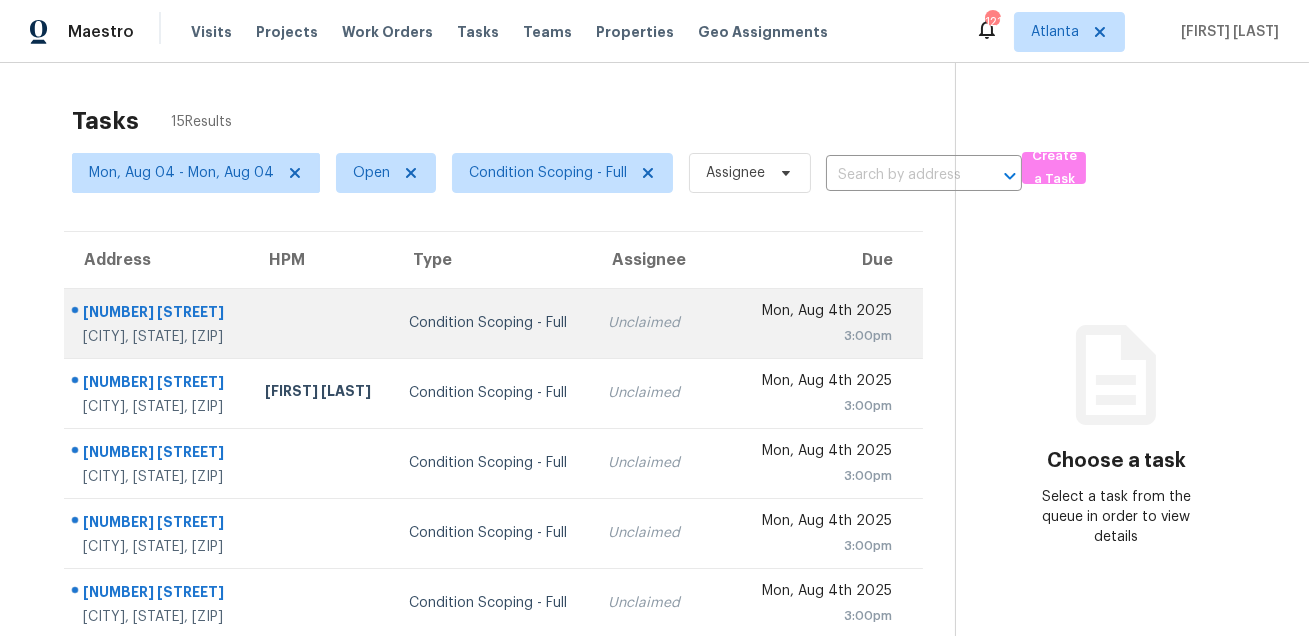 scroll, scrollTop: 87, scrollLeft: 0, axis: vertical 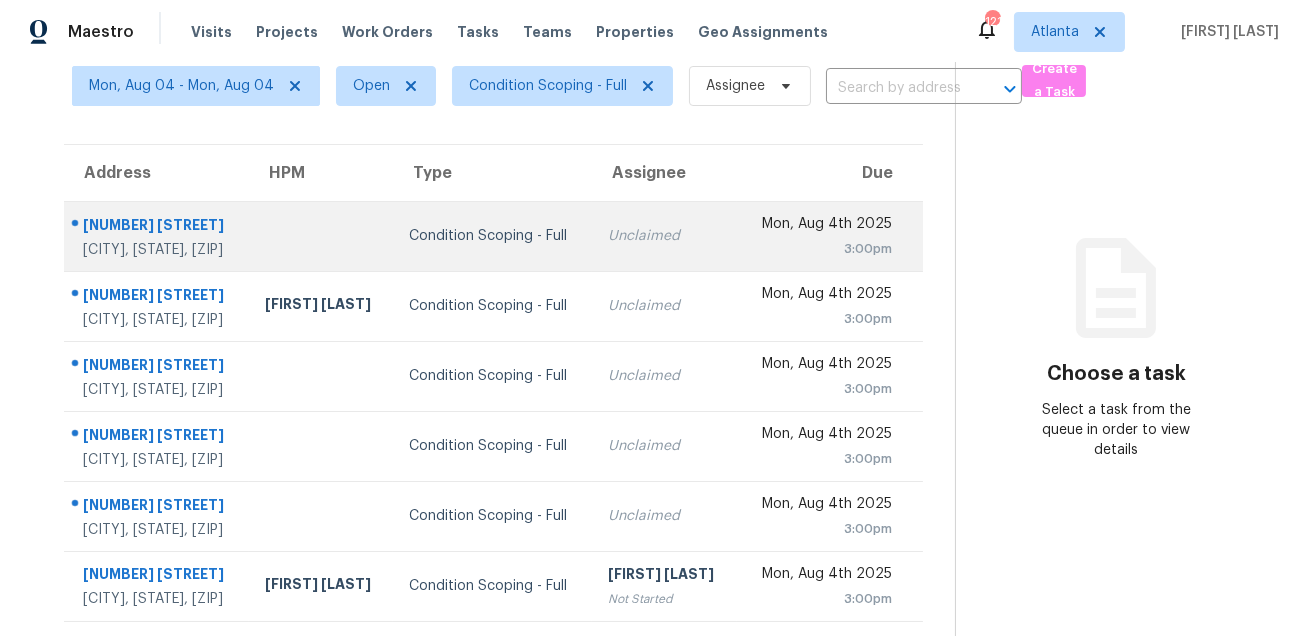 click on "4149 Log Cabin Ct" at bounding box center (158, 227) 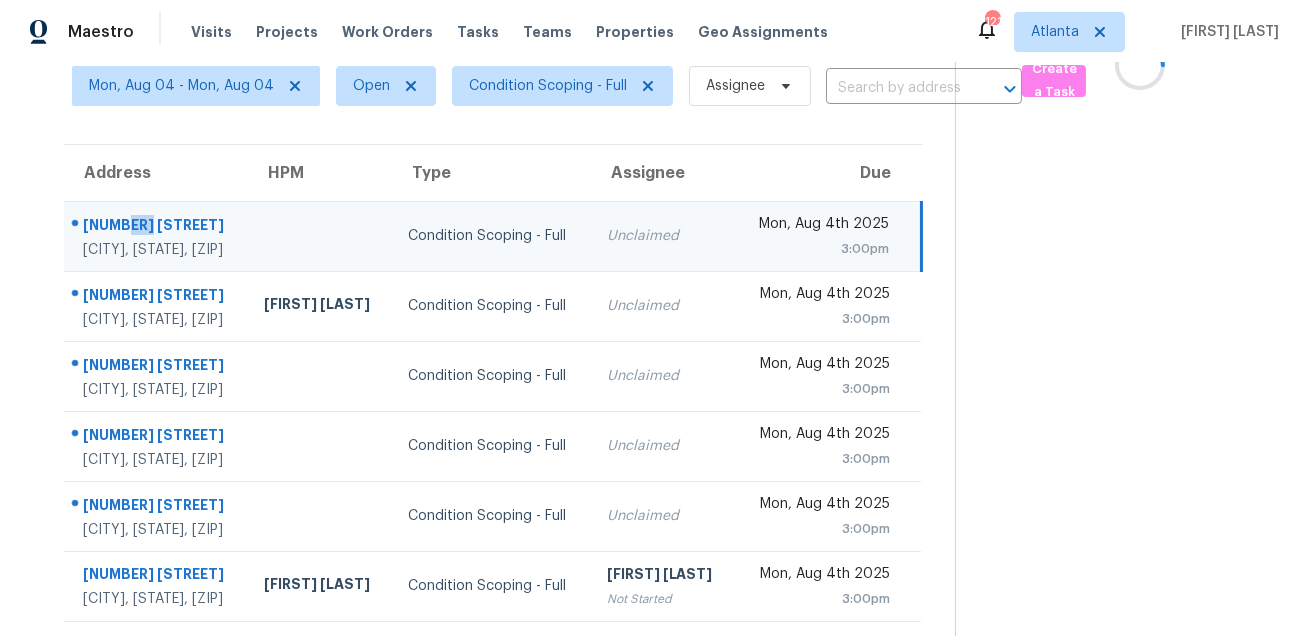 click on "4149 Log Cabin Ct" at bounding box center [157, 227] 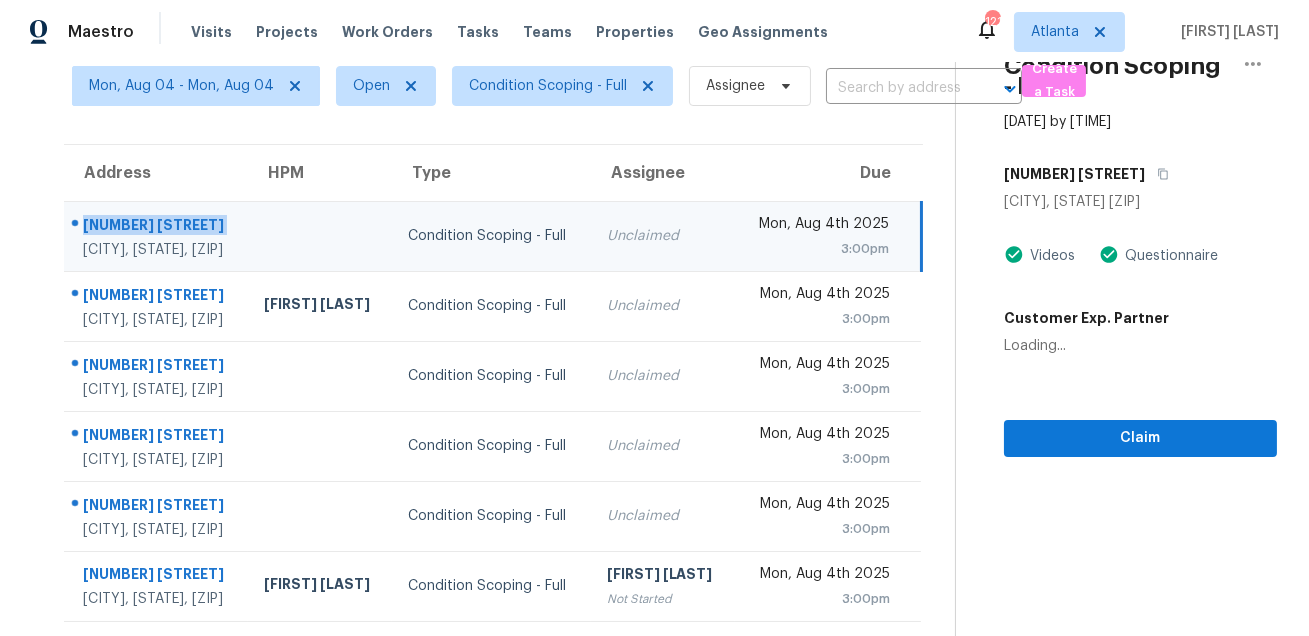 copy on "4149 Log Cabin Ct" 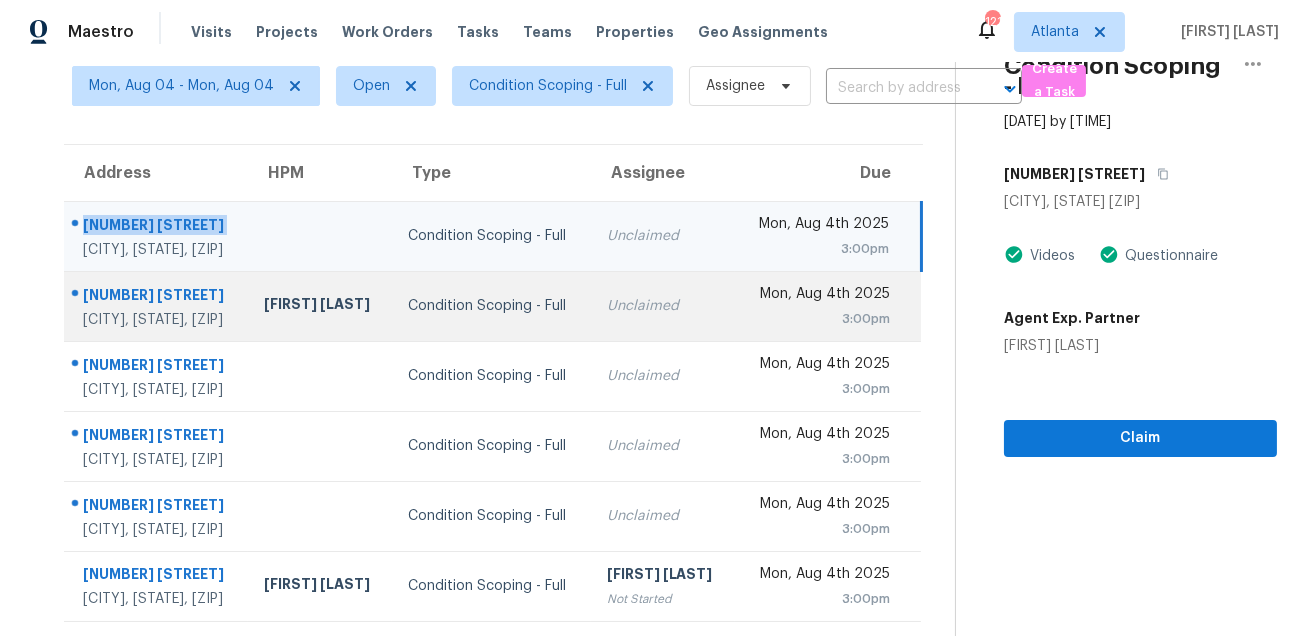 click on "1416 Dolcetto Trce NW" at bounding box center (157, 297) 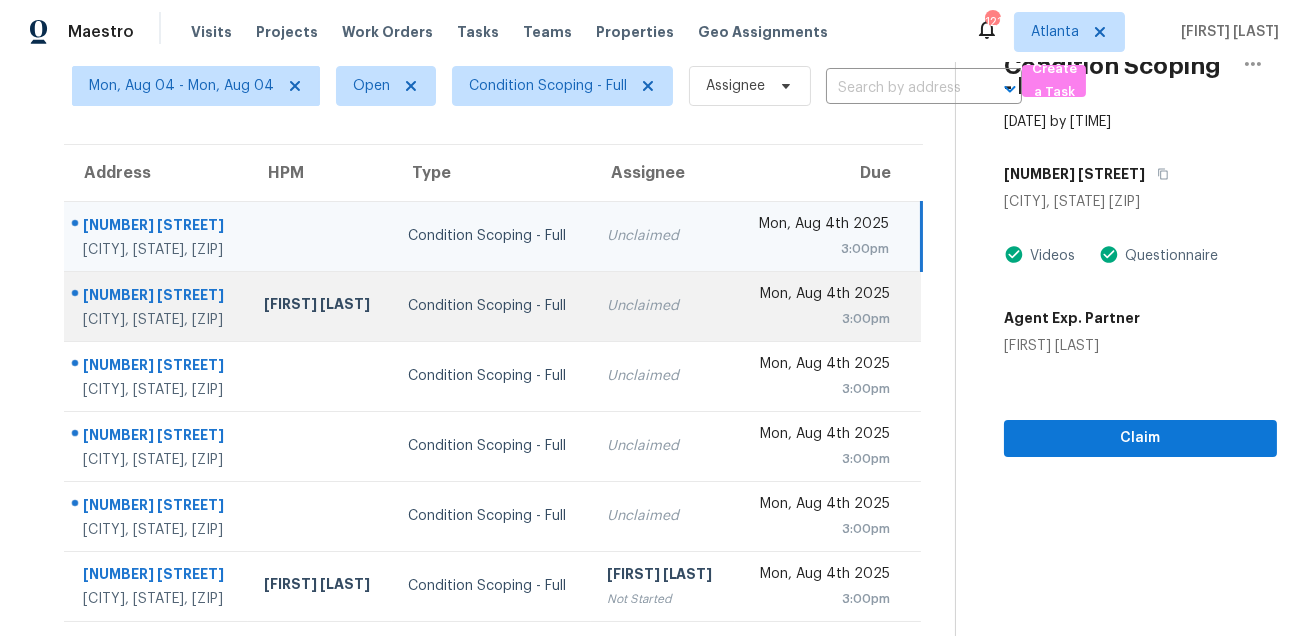click on "1416 Dolcetto Trce NW" at bounding box center [157, 297] 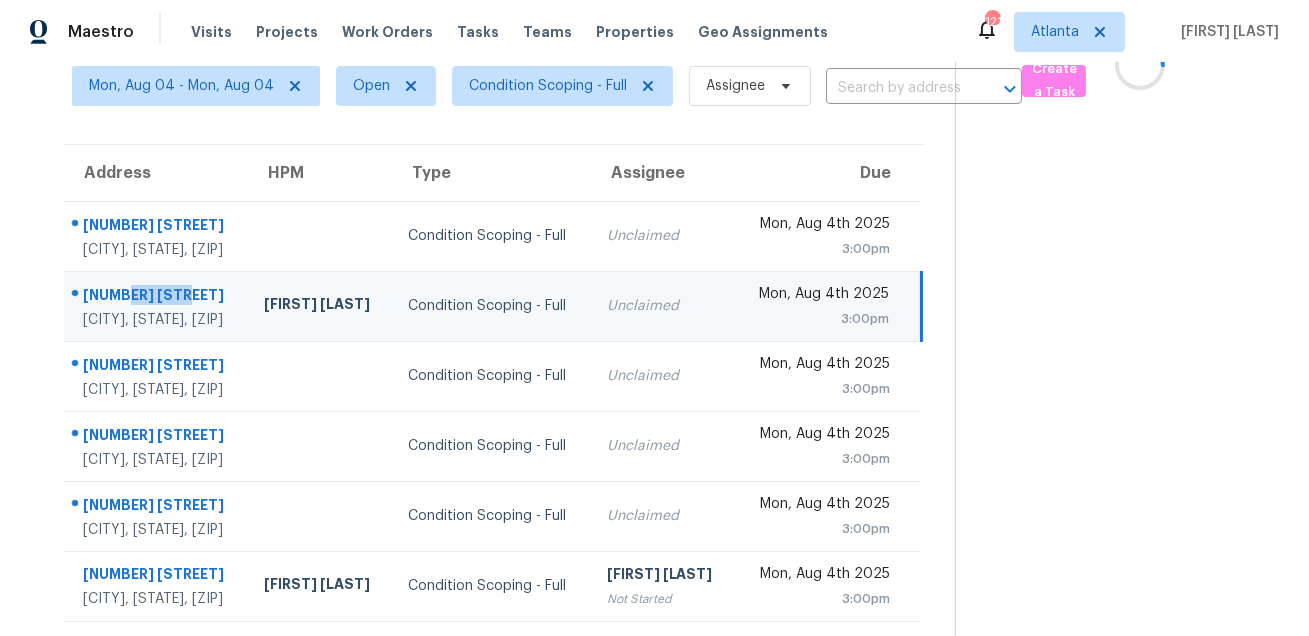 click on "1416 Dolcetto Trce NW" at bounding box center (157, 297) 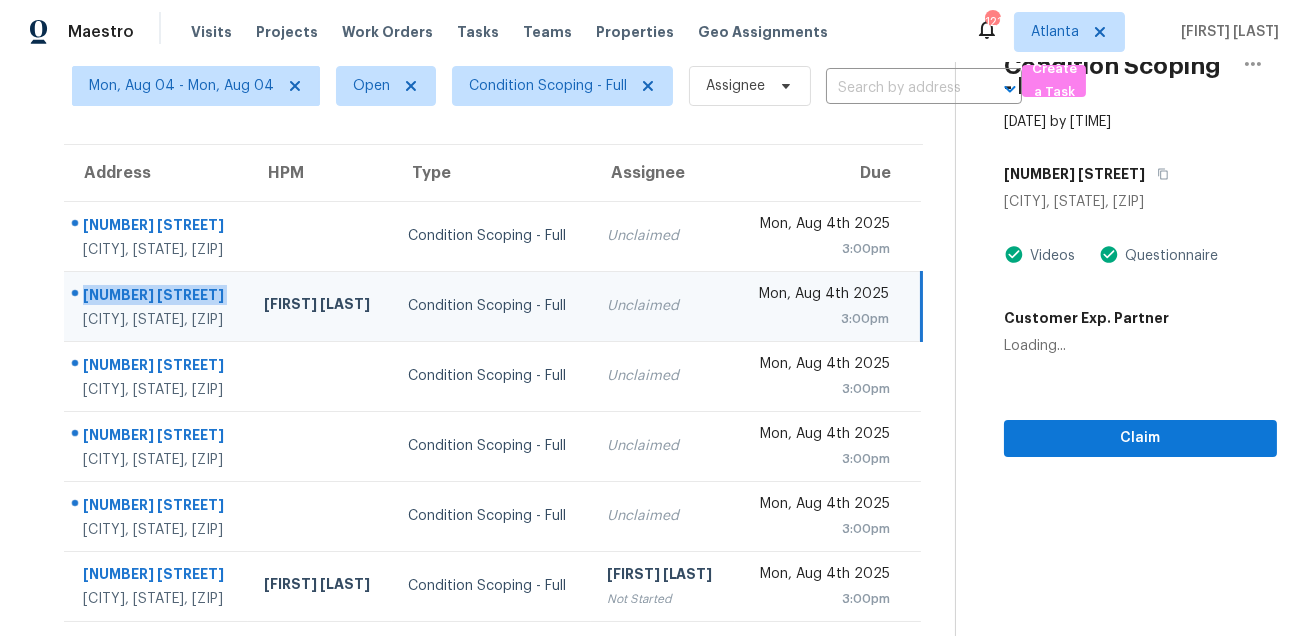 copy on "1416 Dolcetto Trce NW" 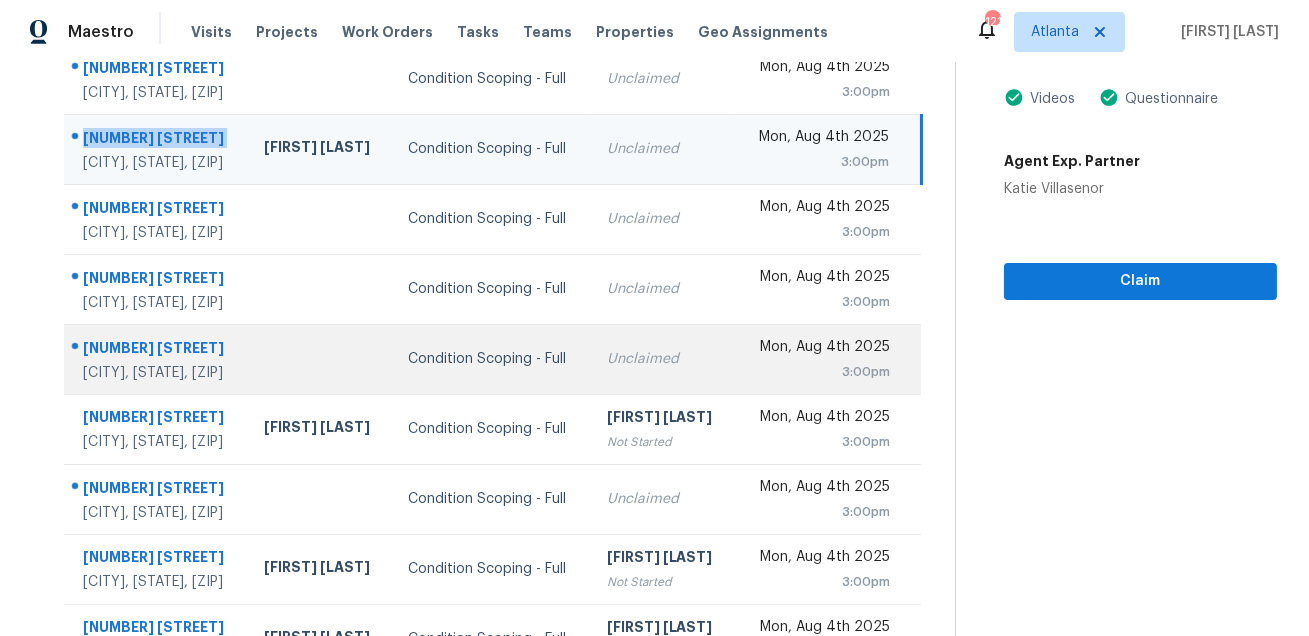 scroll, scrollTop: 189, scrollLeft: 0, axis: vertical 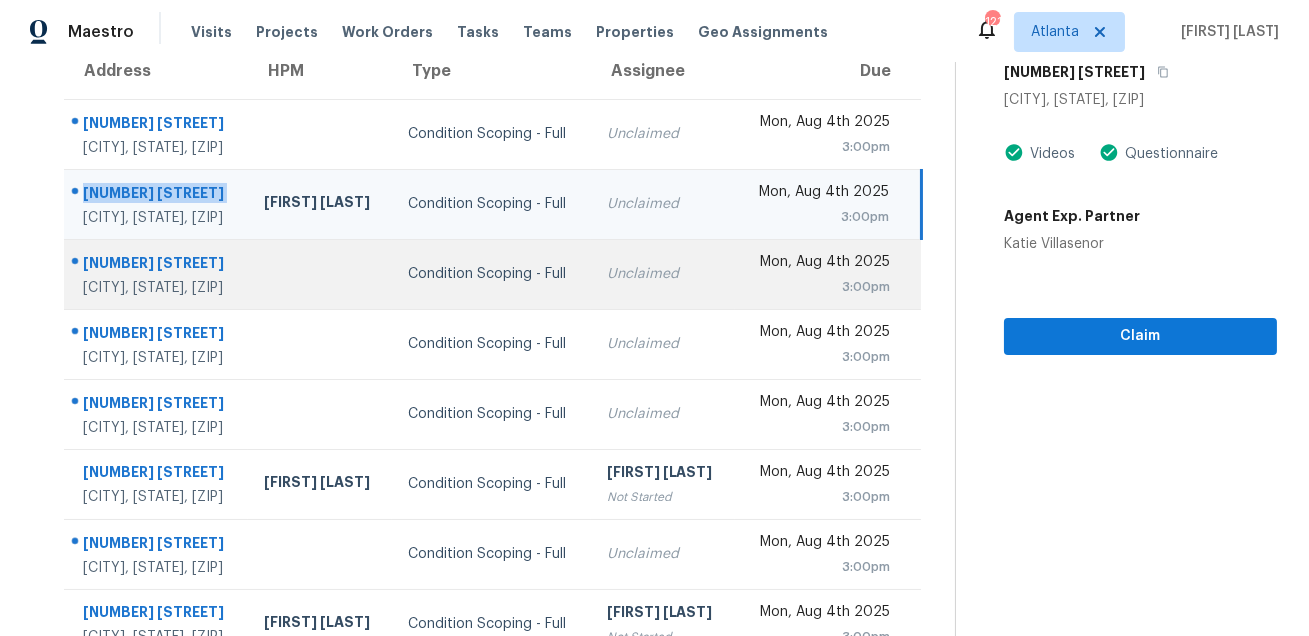 click on "2529 Weston Ct" at bounding box center (157, 265) 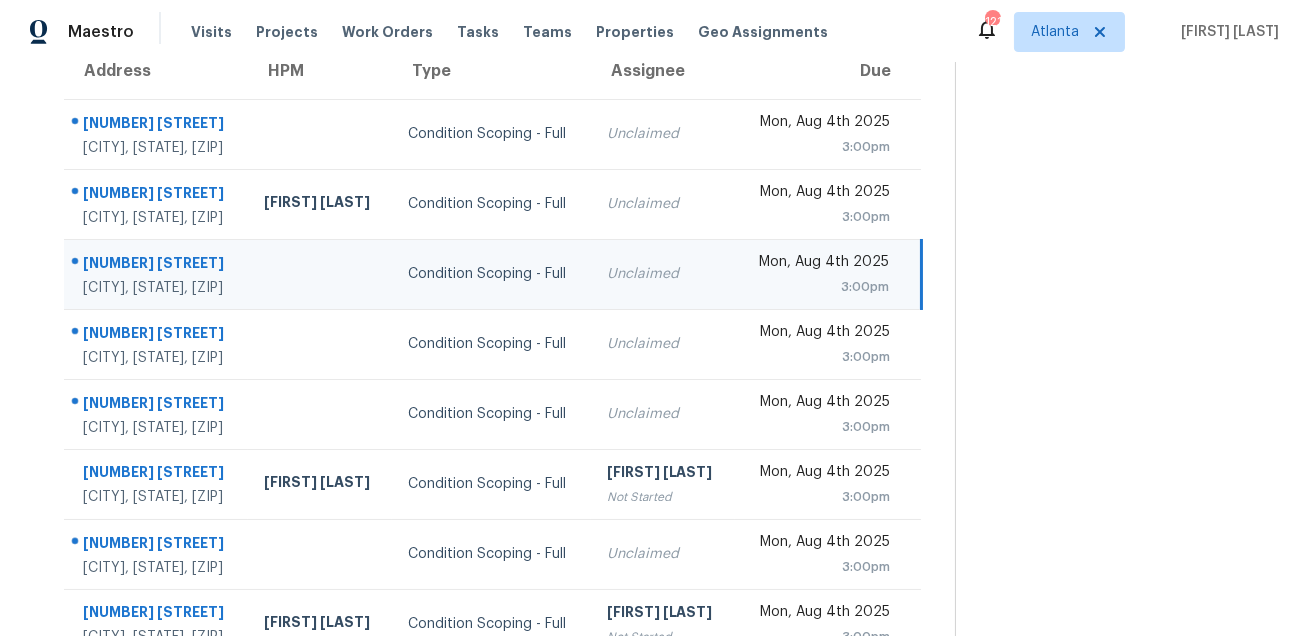 click on "2529 Weston Ct" at bounding box center (157, 265) 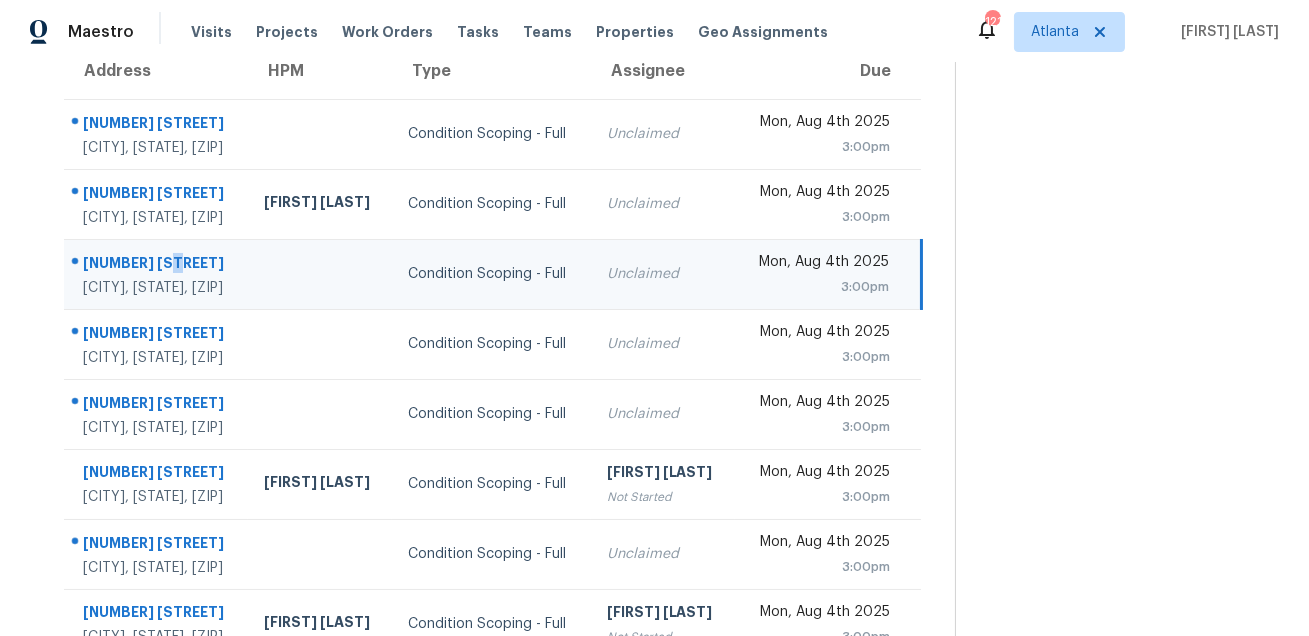 click on "2529 Weston Ct" at bounding box center [157, 265] 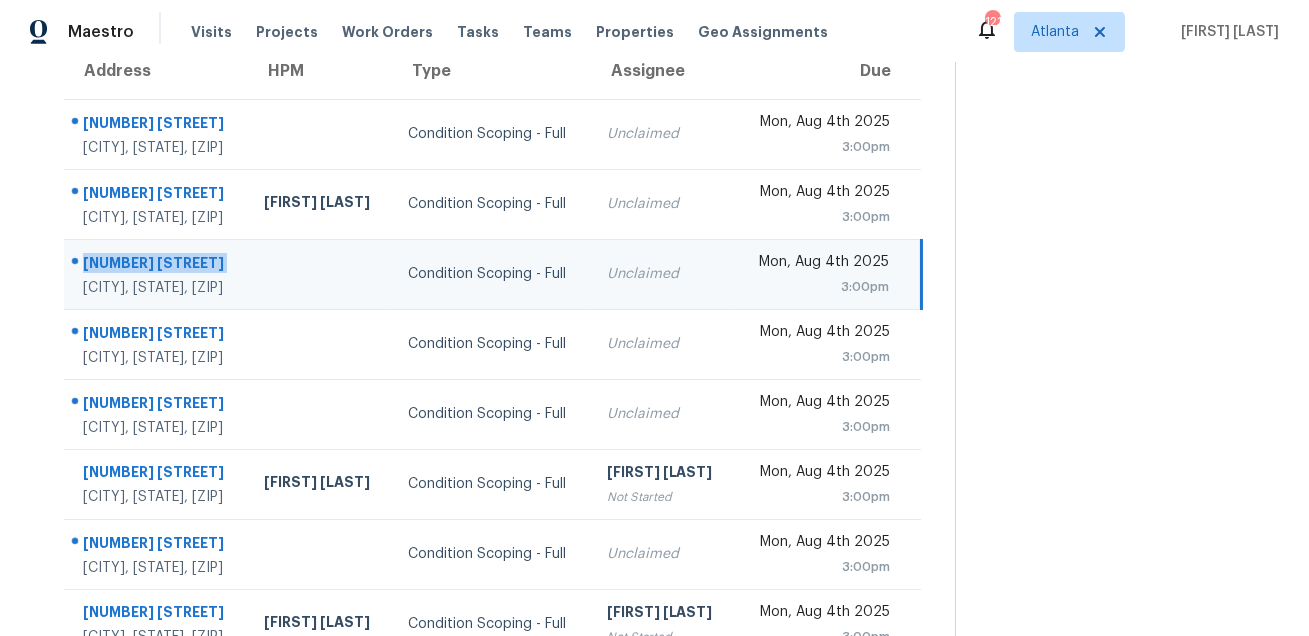 copy on "2529 Weston Ct" 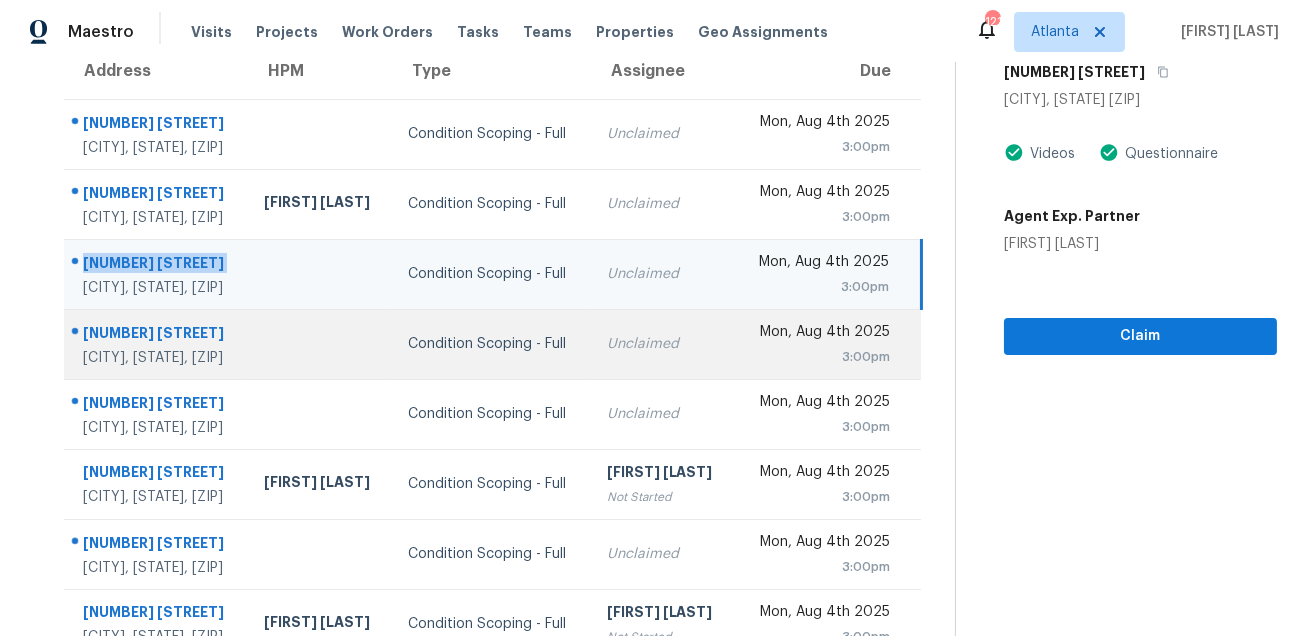click on "210 Jenny Ct" at bounding box center [157, 335] 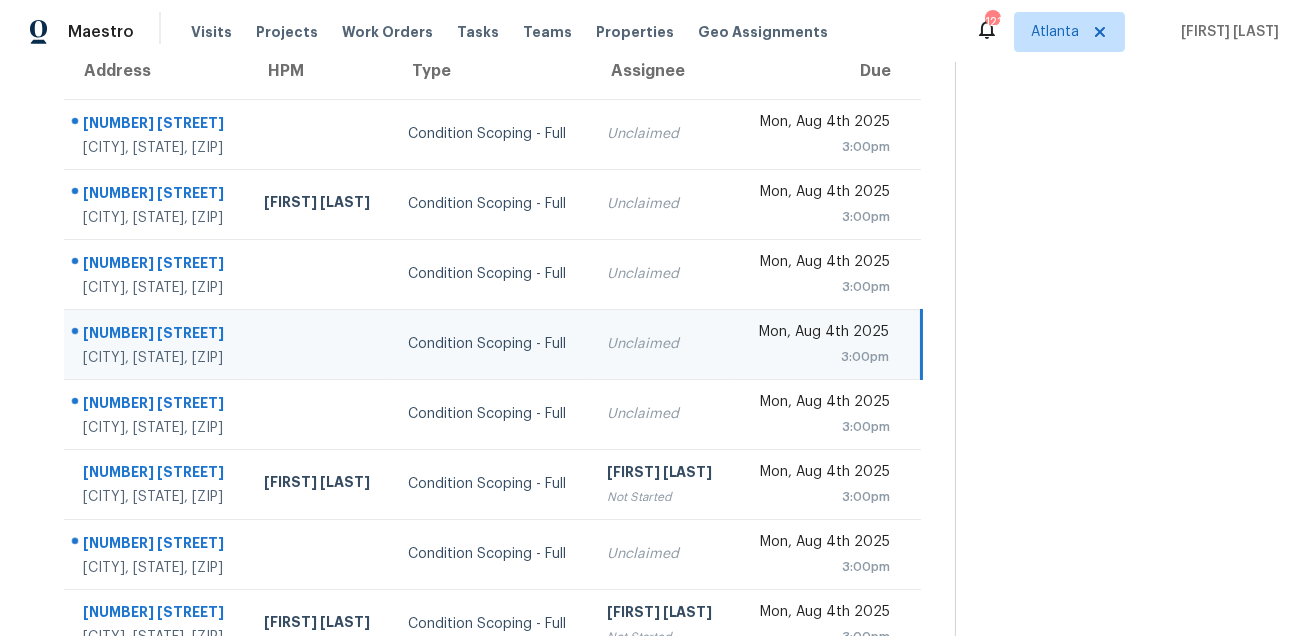 click on "210 Jenny Ct" at bounding box center [157, 335] 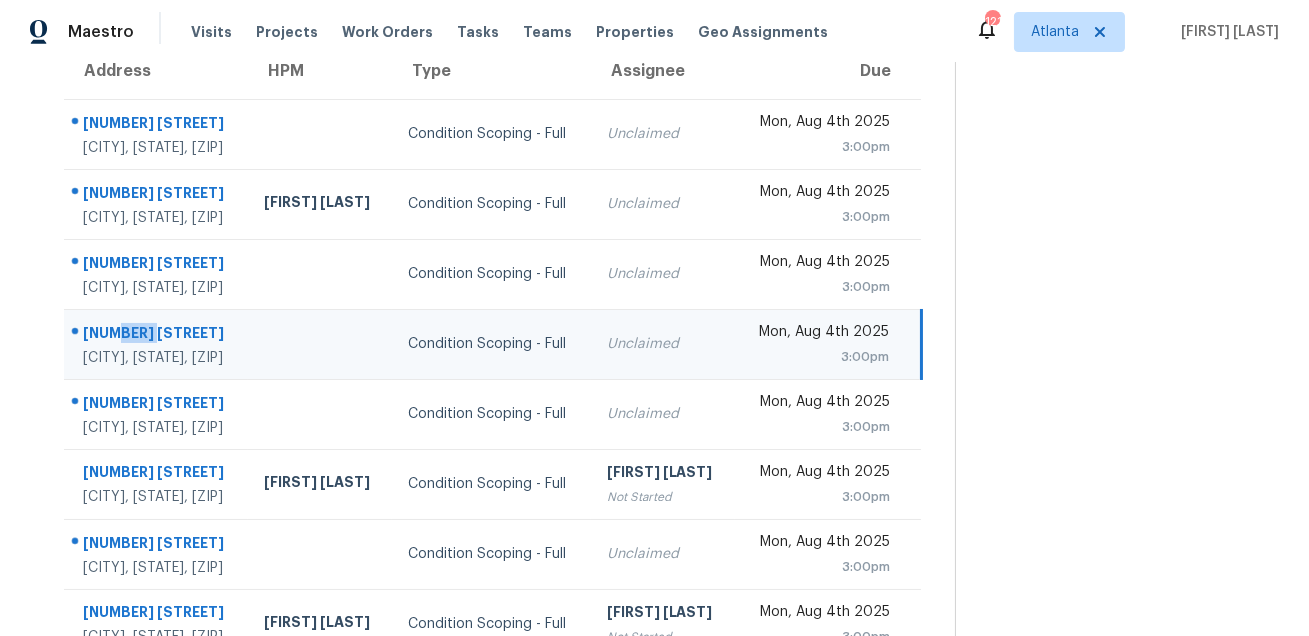 click on "210 Jenny Ct" at bounding box center (157, 335) 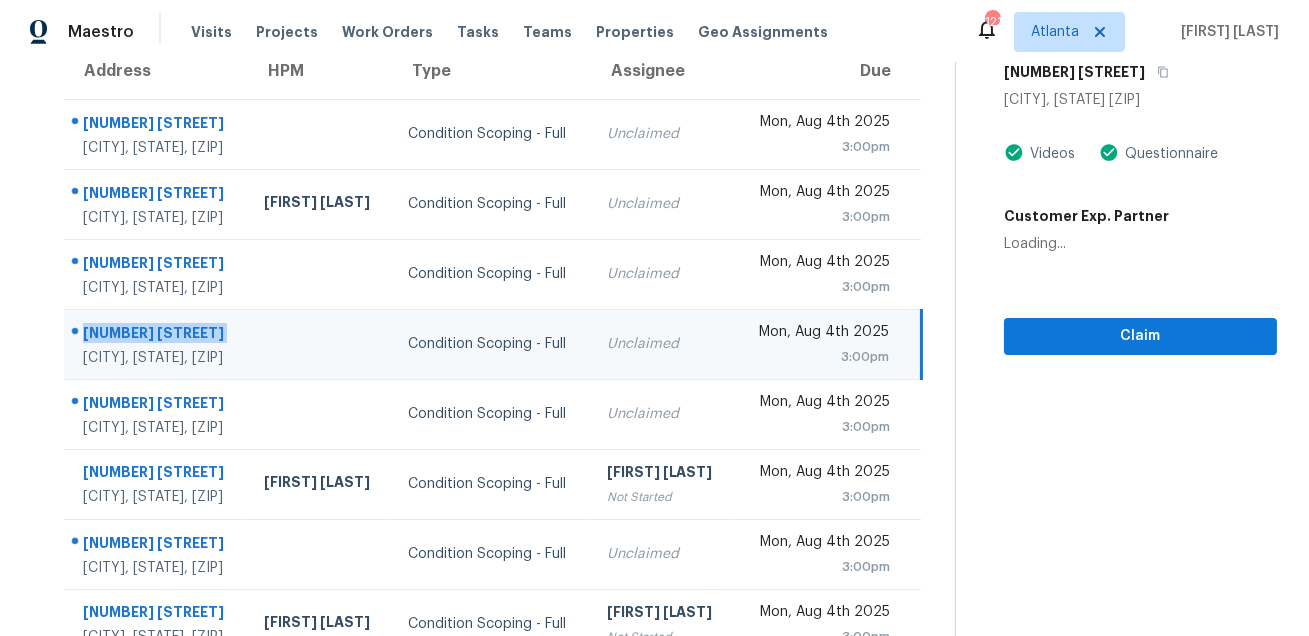 copy on "210 Jenny Ct" 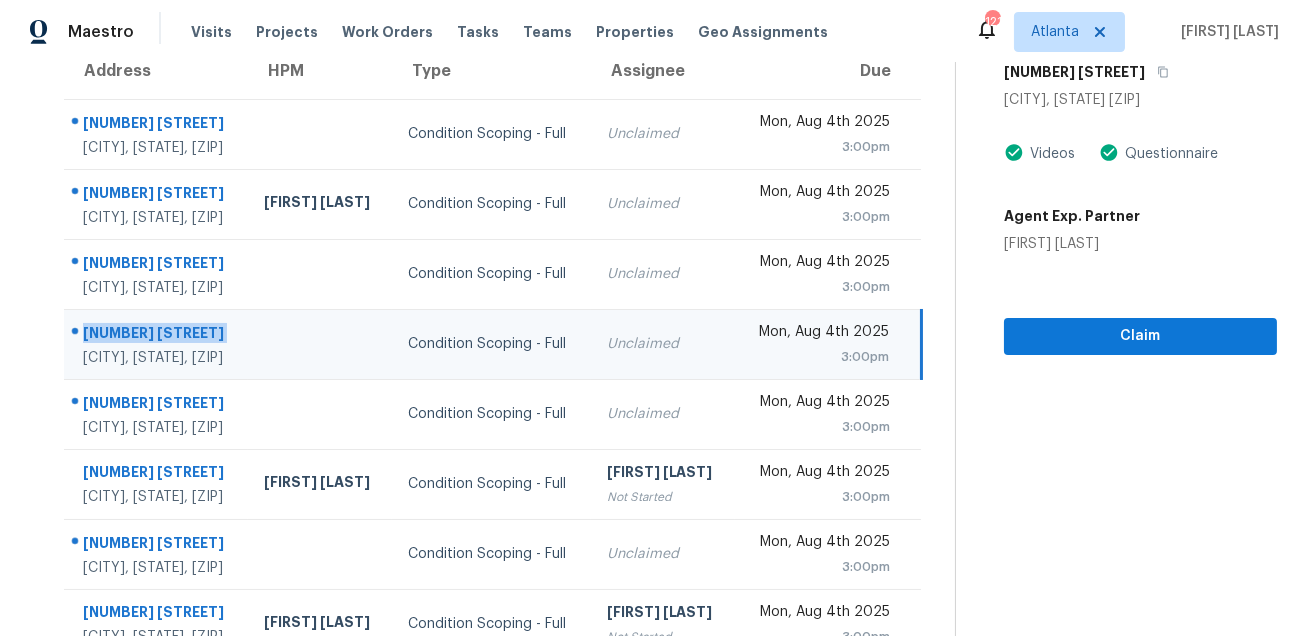 scroll, scrollTop: 190, scrollLeft: 0, axis: vertical 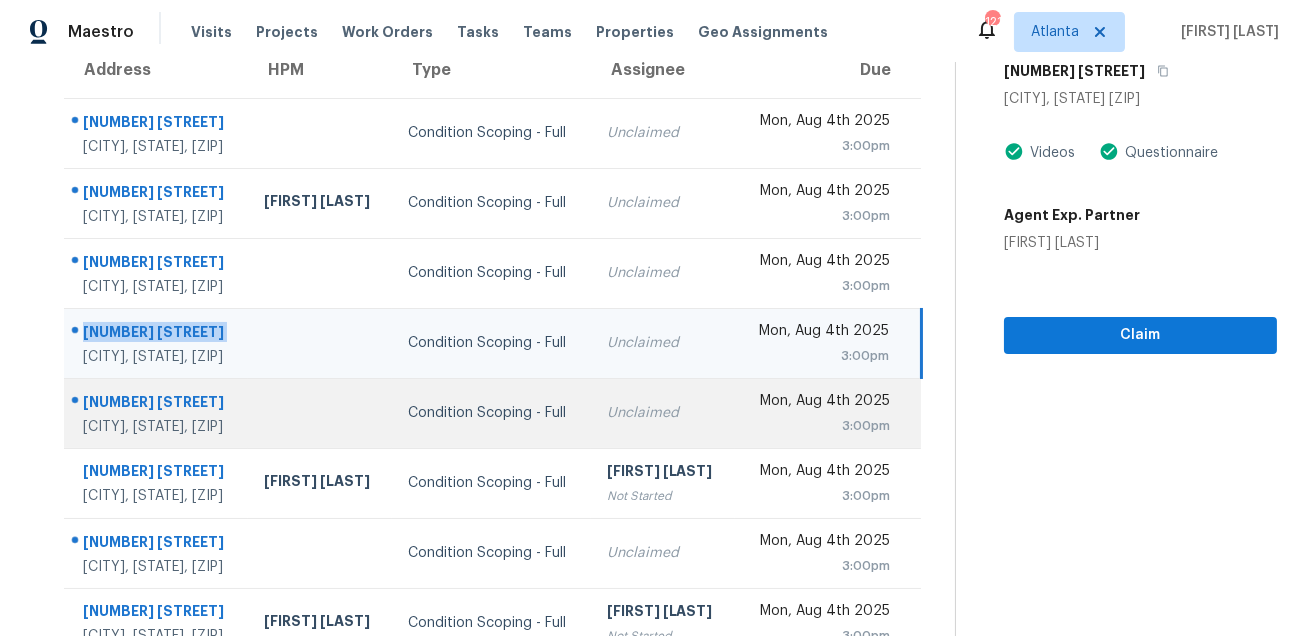 click on "608 Harris Ct" at bounding box center [157, 404] 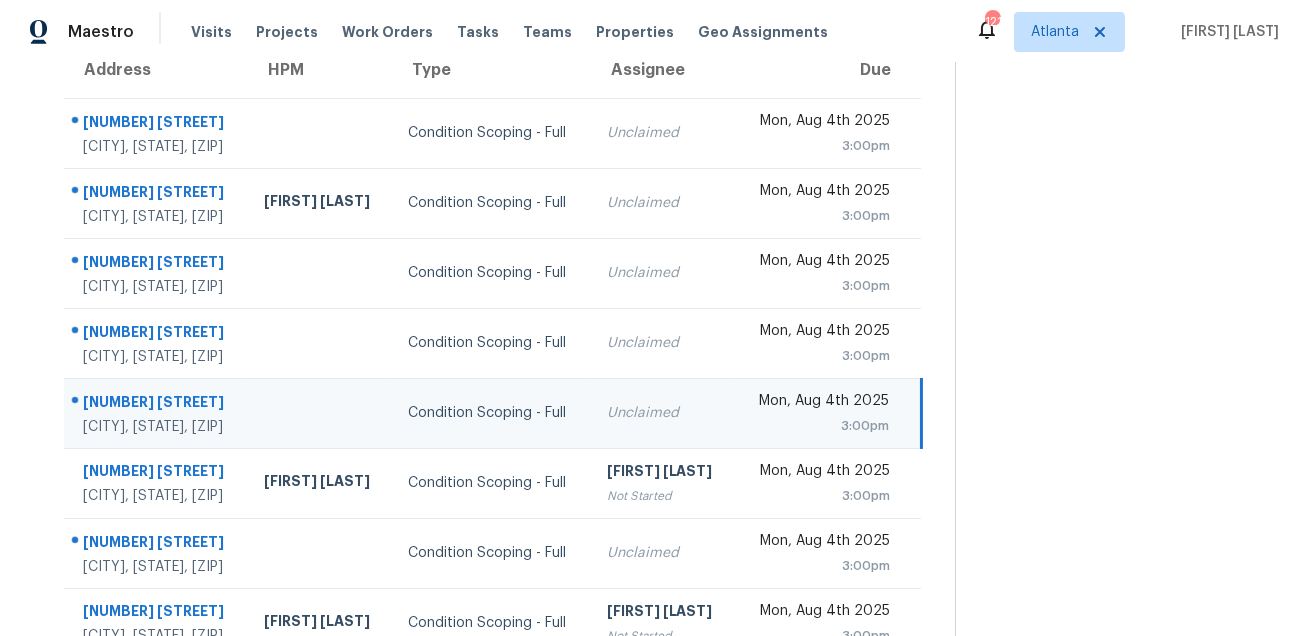 click on "608 Harris Ct" at bounding box center (157, 404) 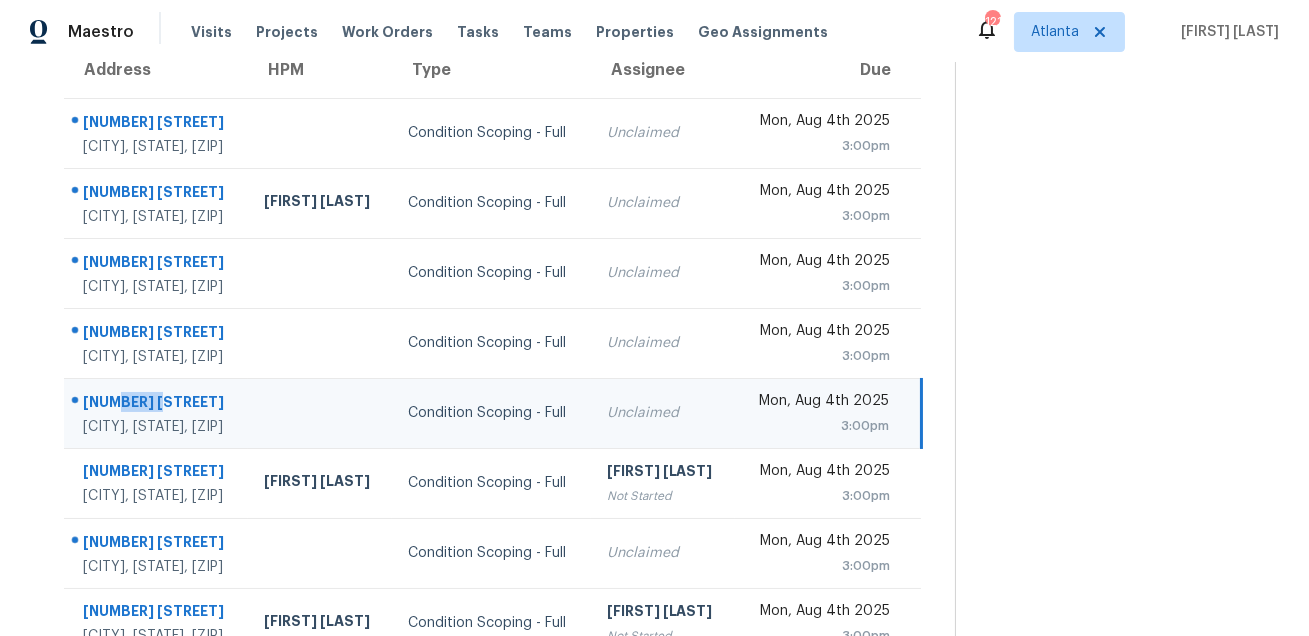 click on "608 Harris Ct" at bounding box center (157, 404) 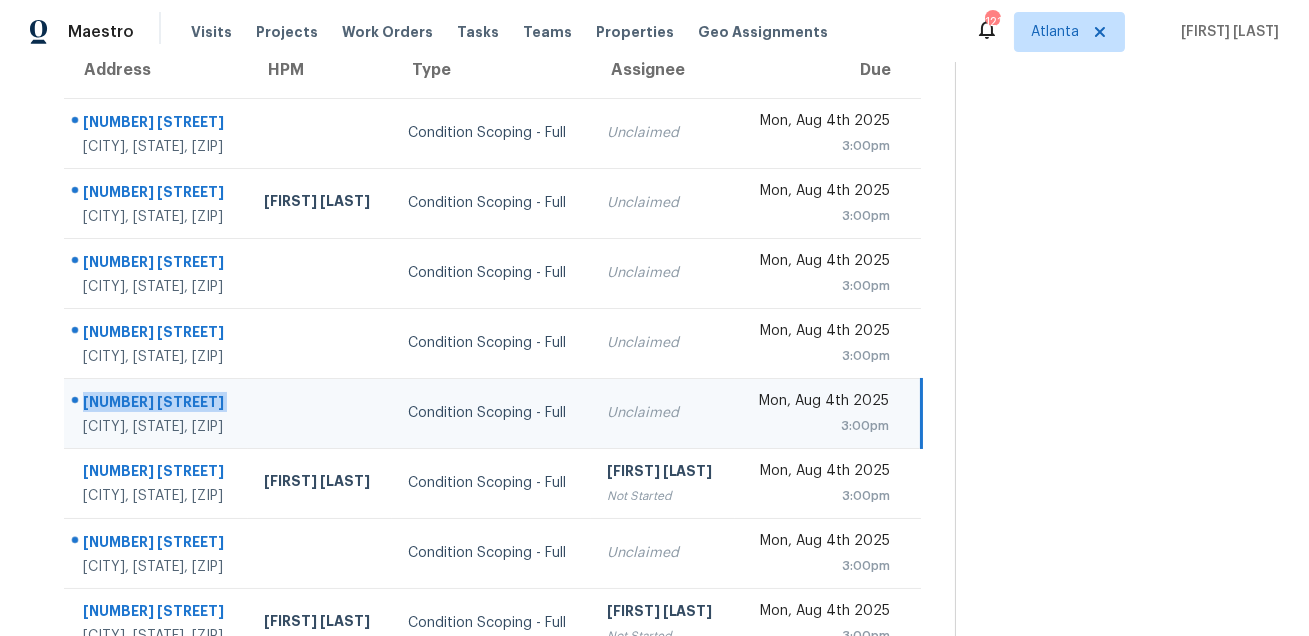 copy on "608 Harris Ct" 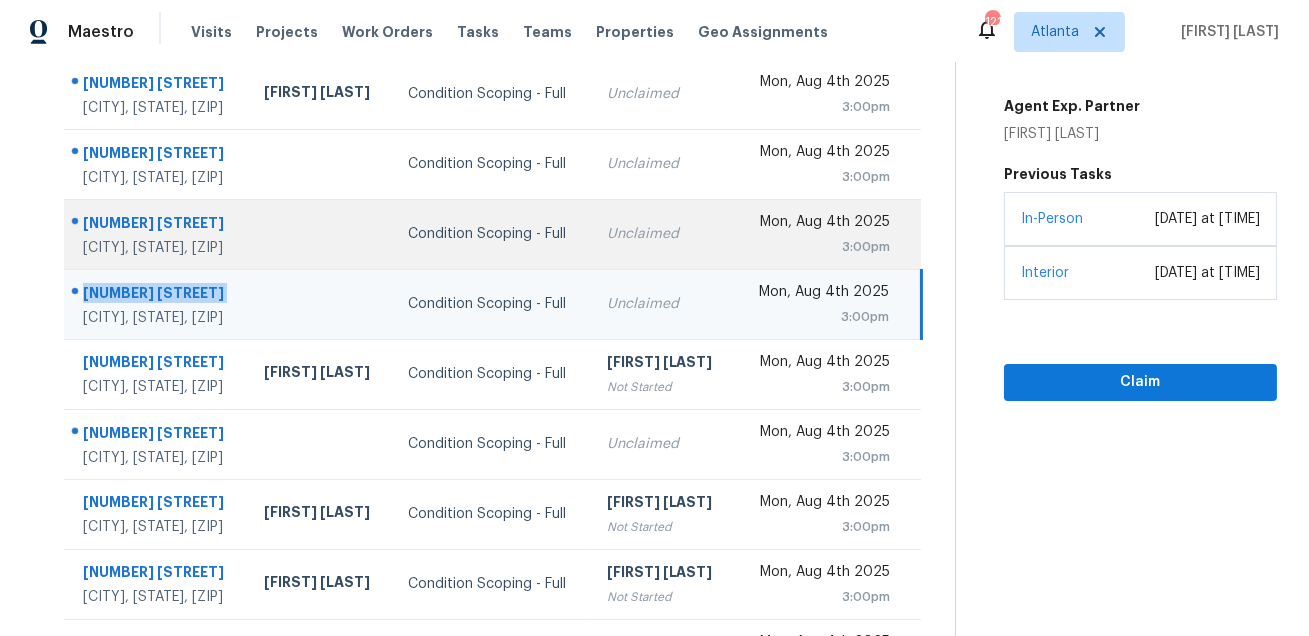 scroll, scrollTop: 405, scrollLeft: 0, axis: vertical 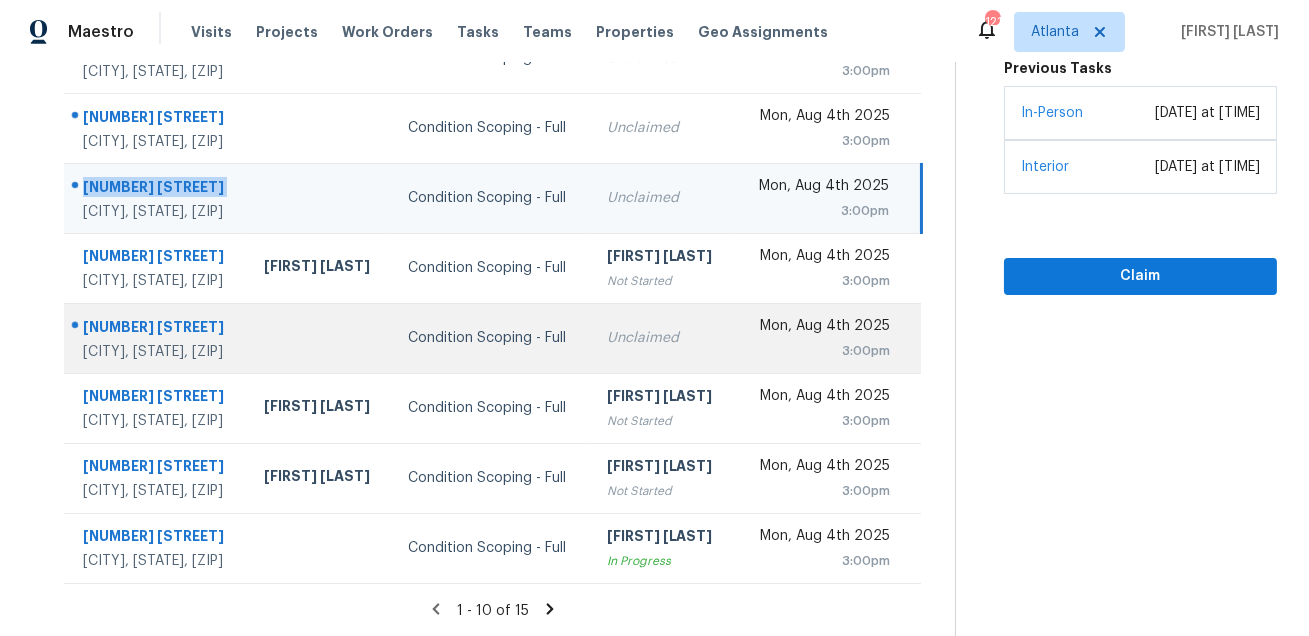click on "5425 Barberry Ave" at bounding box center (157, 329) 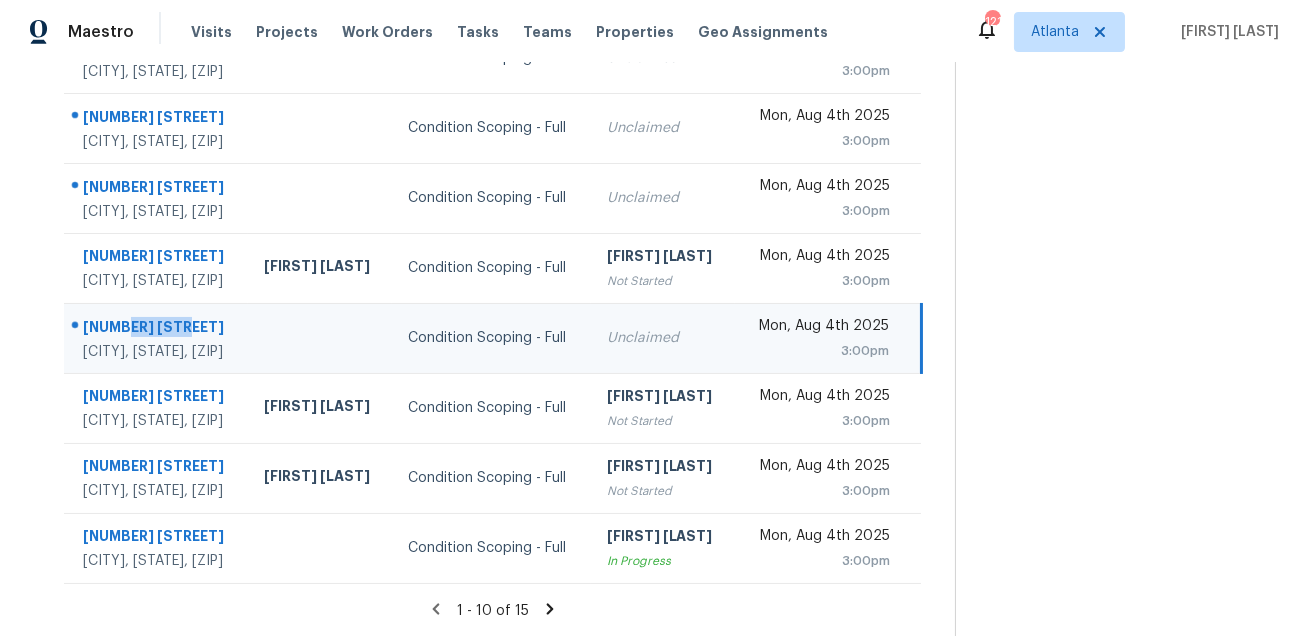 click on "5425 Barberry Ave" at bounding box center [157, 329] 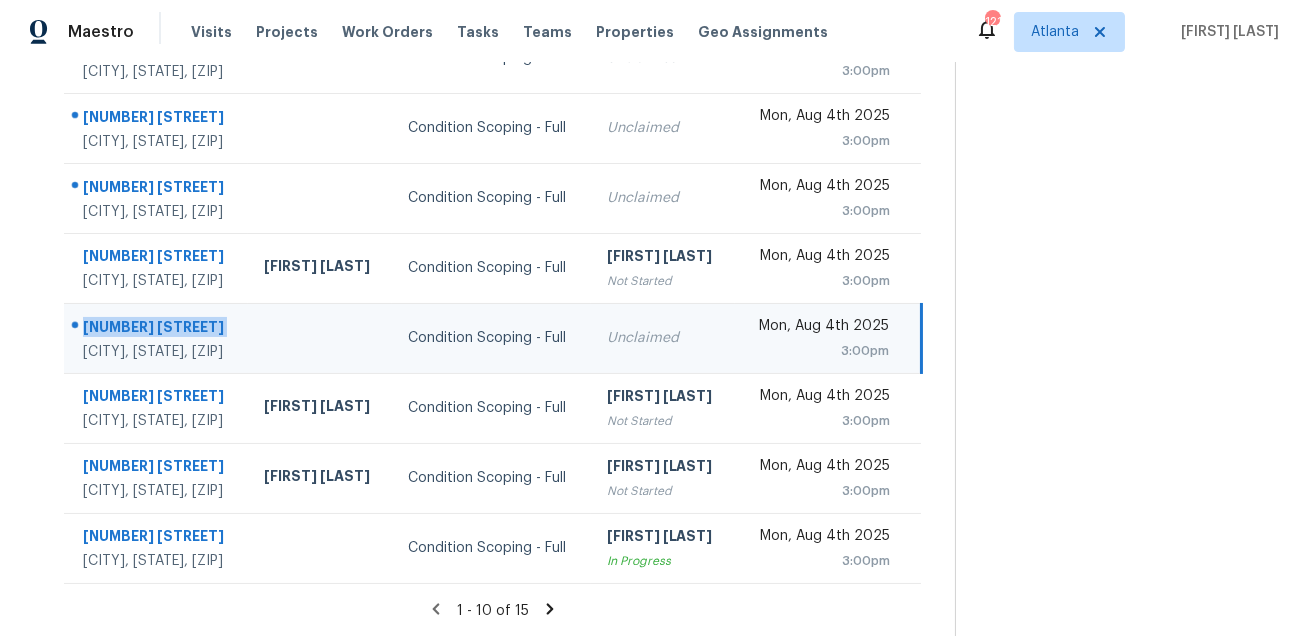 copy on "5425 Barberry Ave" 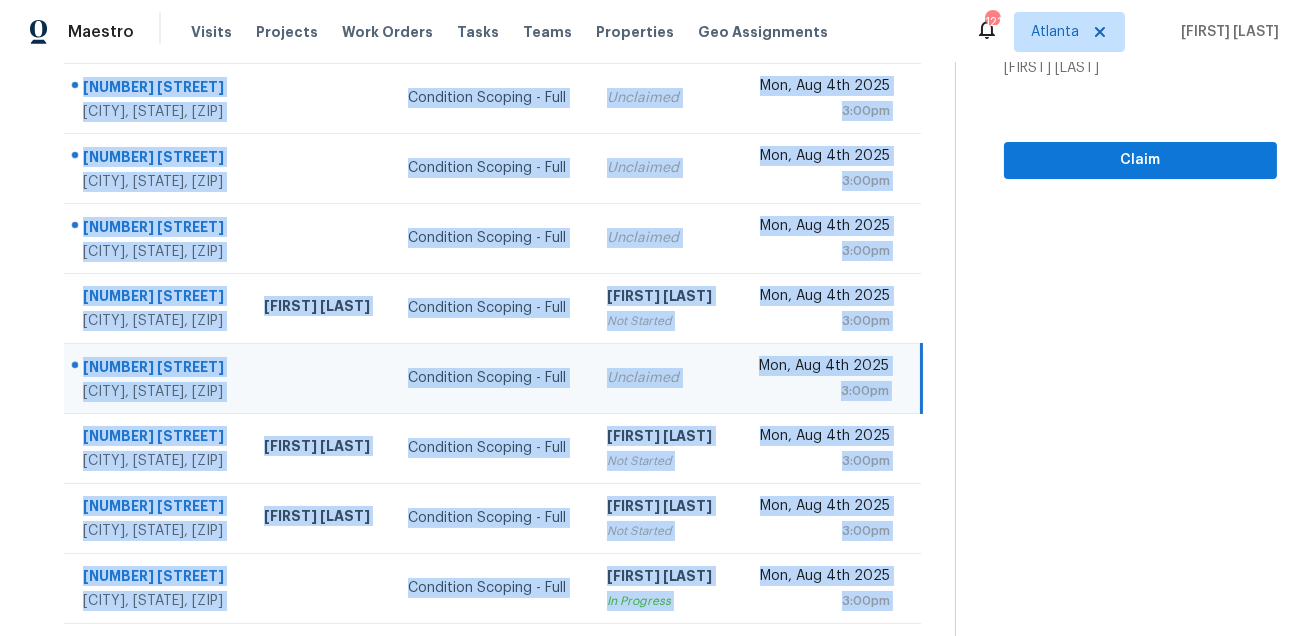 scroll, scrollTop: 405, scrollLeft: 0, axis: vertical 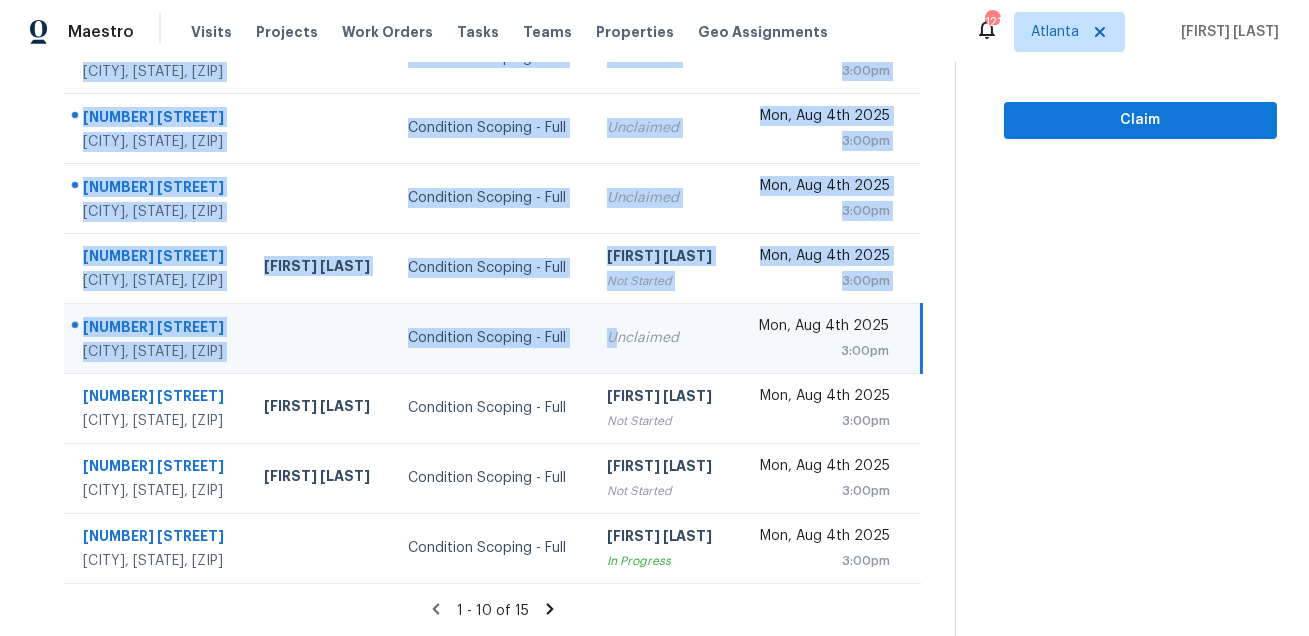 drag, startPoint x: 73, startPoint y: 153, endPoint x: 618, endPoint y: 328, distance: 572.4072 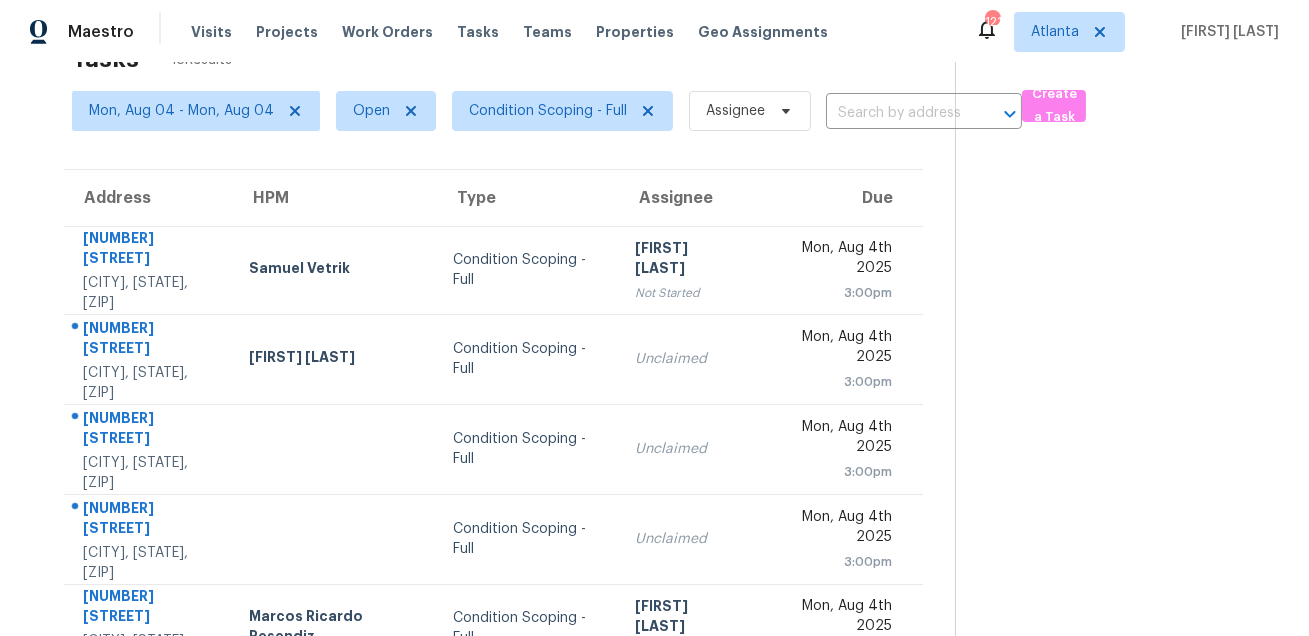 scroll, scrollTop: 48, scrollLeft: 0, axis: vertical 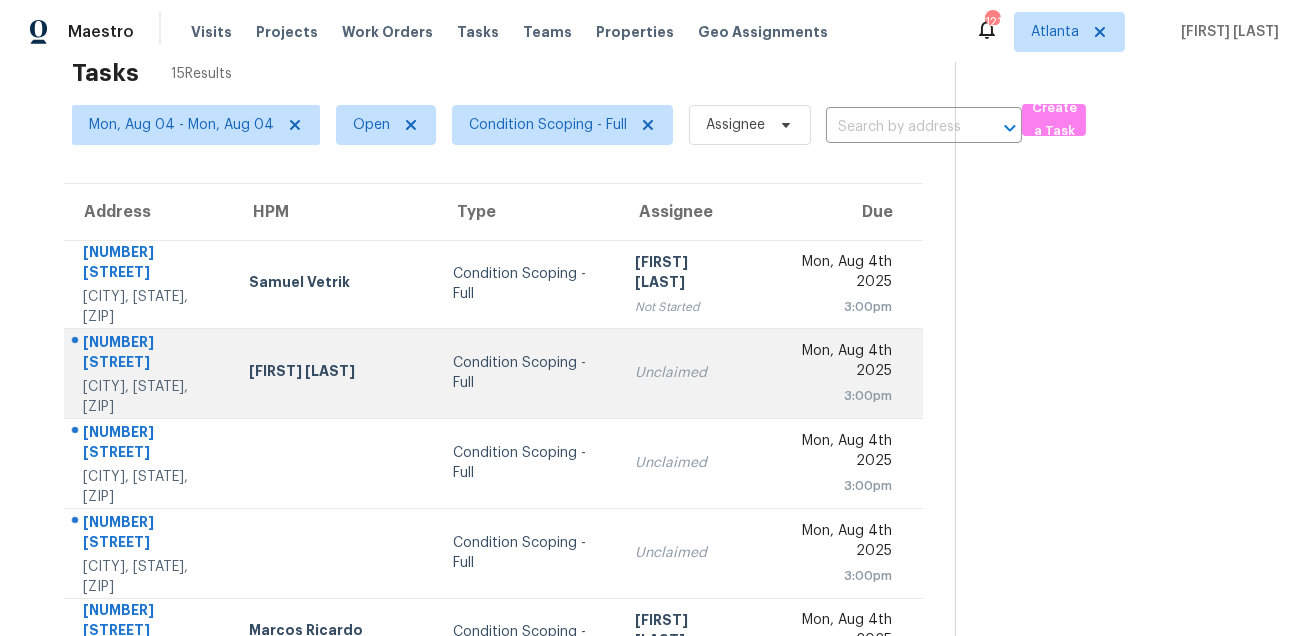 click on "133 Hilltop Dr SW" at bounding box center (150, 354) 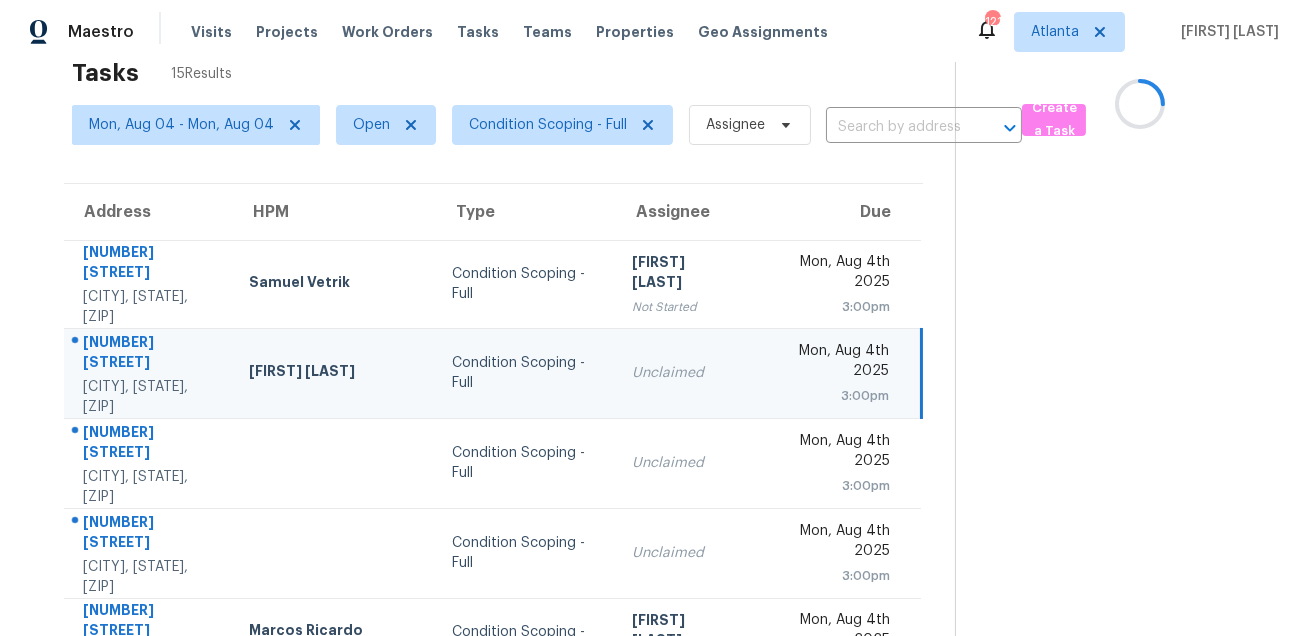 click on "133 Hilltop Dr SW" at bounding box center [150, 354] 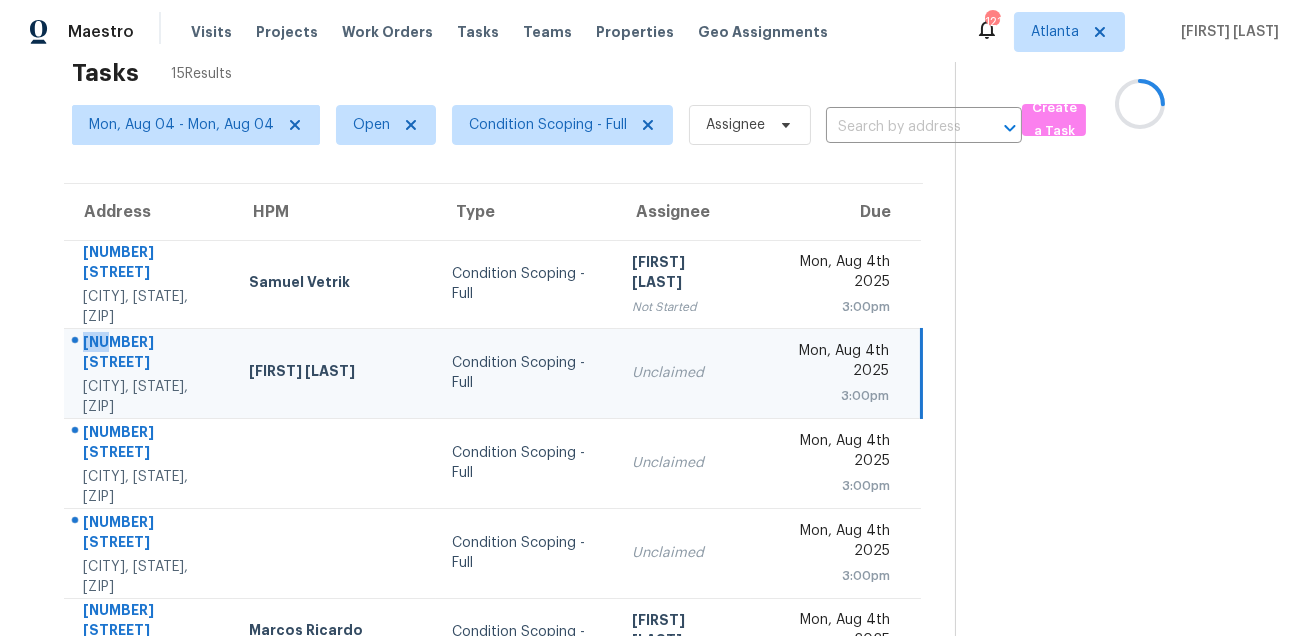 click on "133 Hilltop Dr SW" at bounding box center [150, 354] 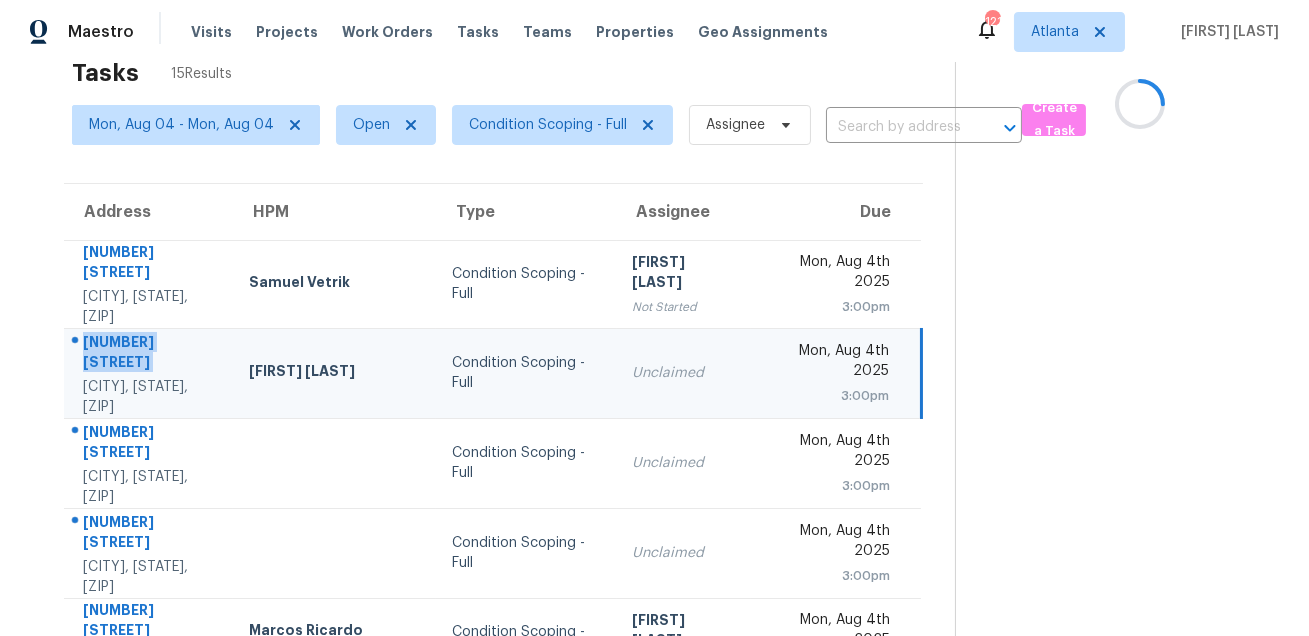 copy on "133 Hilltop Dr SW" 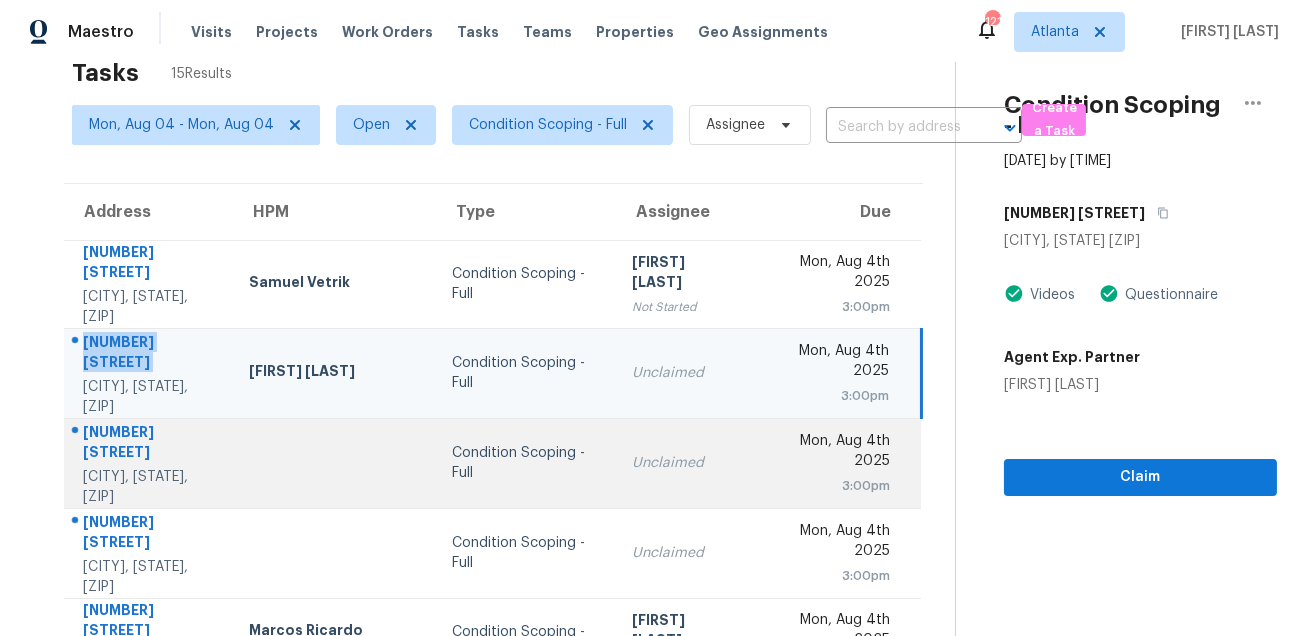 click on "925 Yancey Ct" at bounding box center [150, 444] 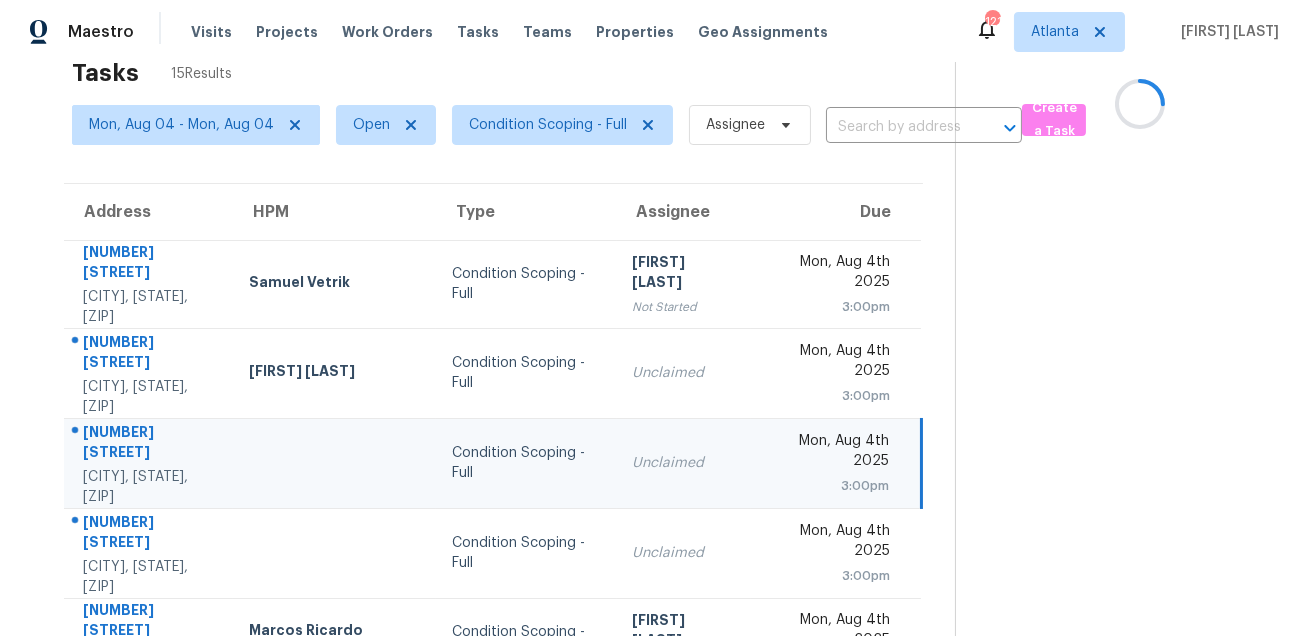 click on "925 Yancey Ct" at bounding box center (150, 444) 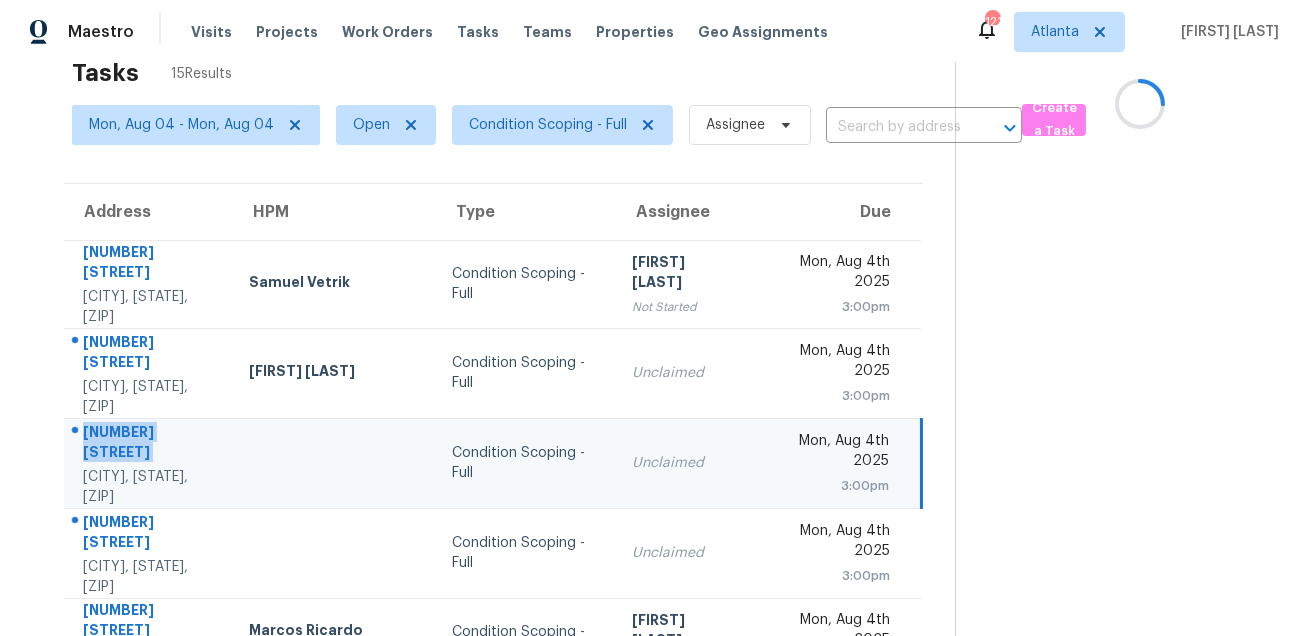 copy on "925 Yancey Ct" 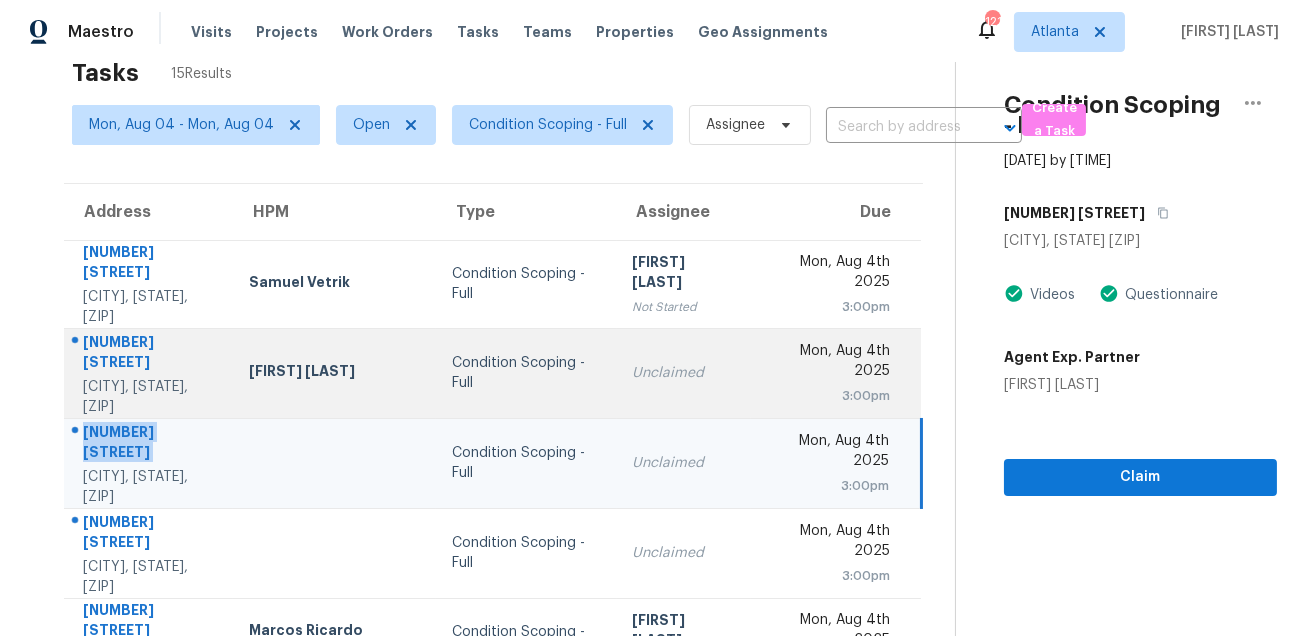 scroll, scrollTop: 62, scrollLeft: 0, axis: vertical 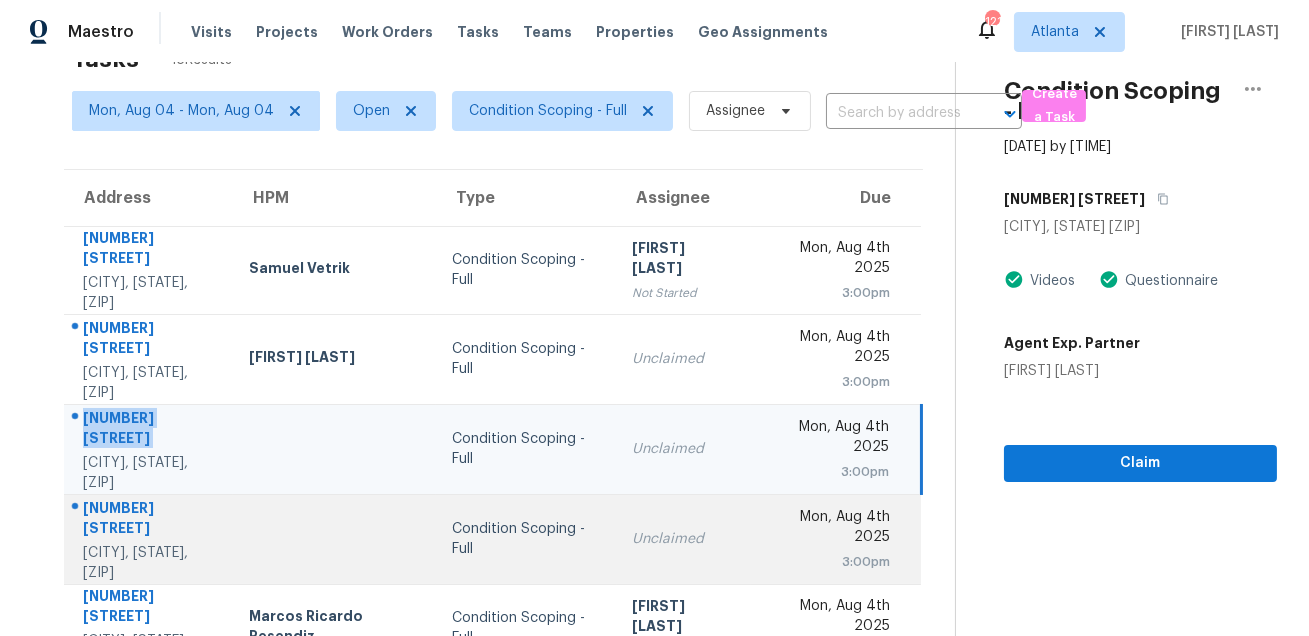 click on "Covington, GA, 30016" at bounding box center [150, 563] 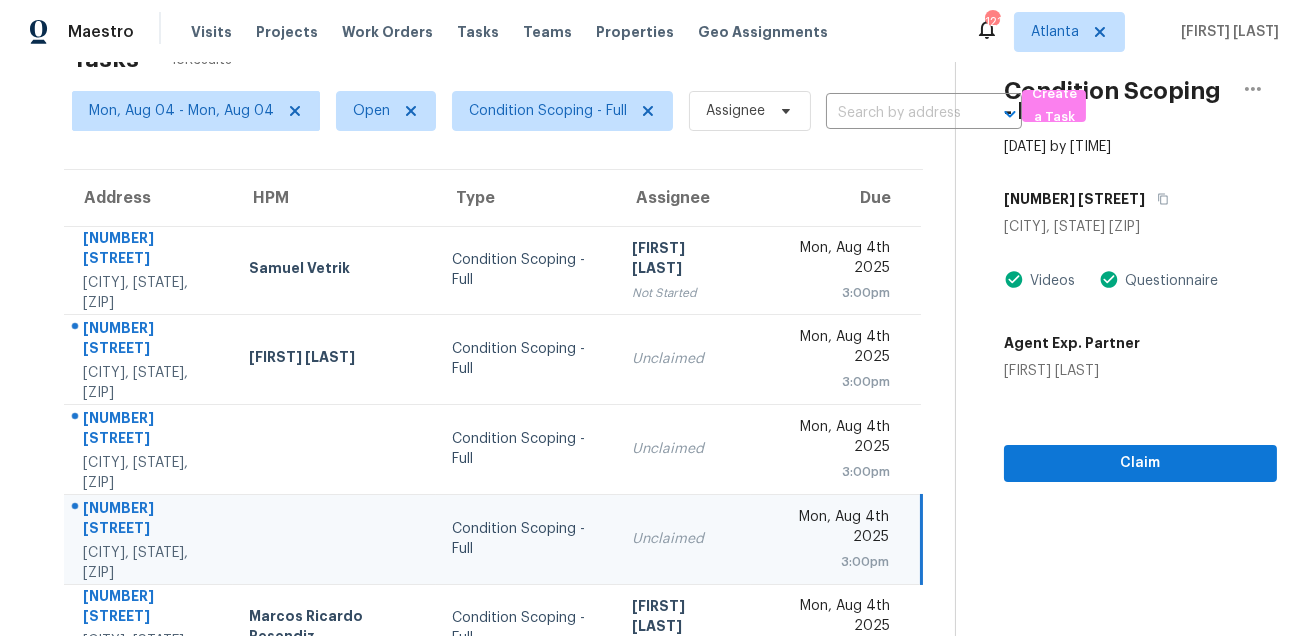 click on "660 Mills Dr" at bounding box center [150, 520] 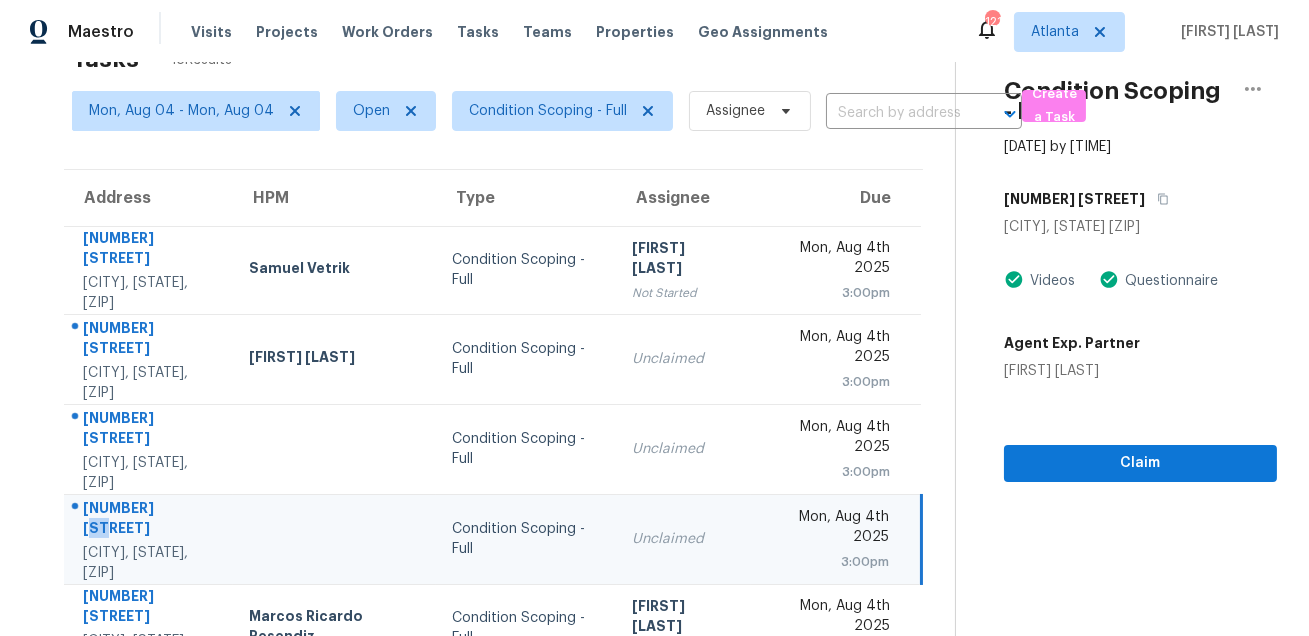click on "660 Mills Dr" at bounding box center [150, 520] 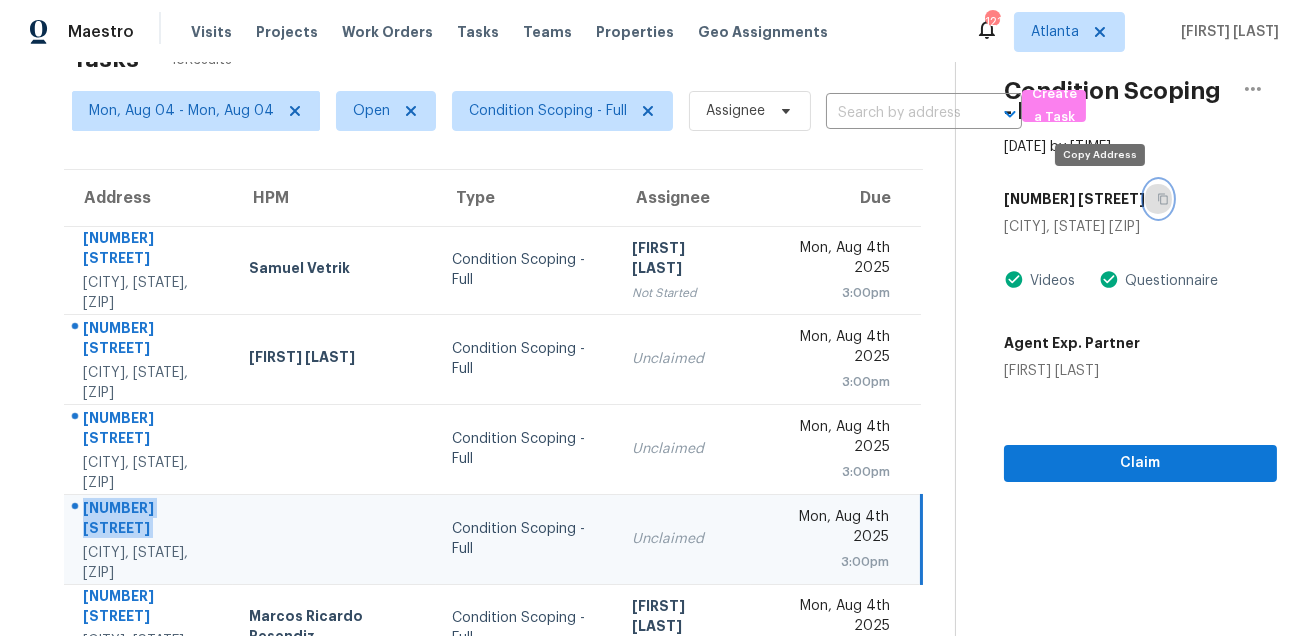 click 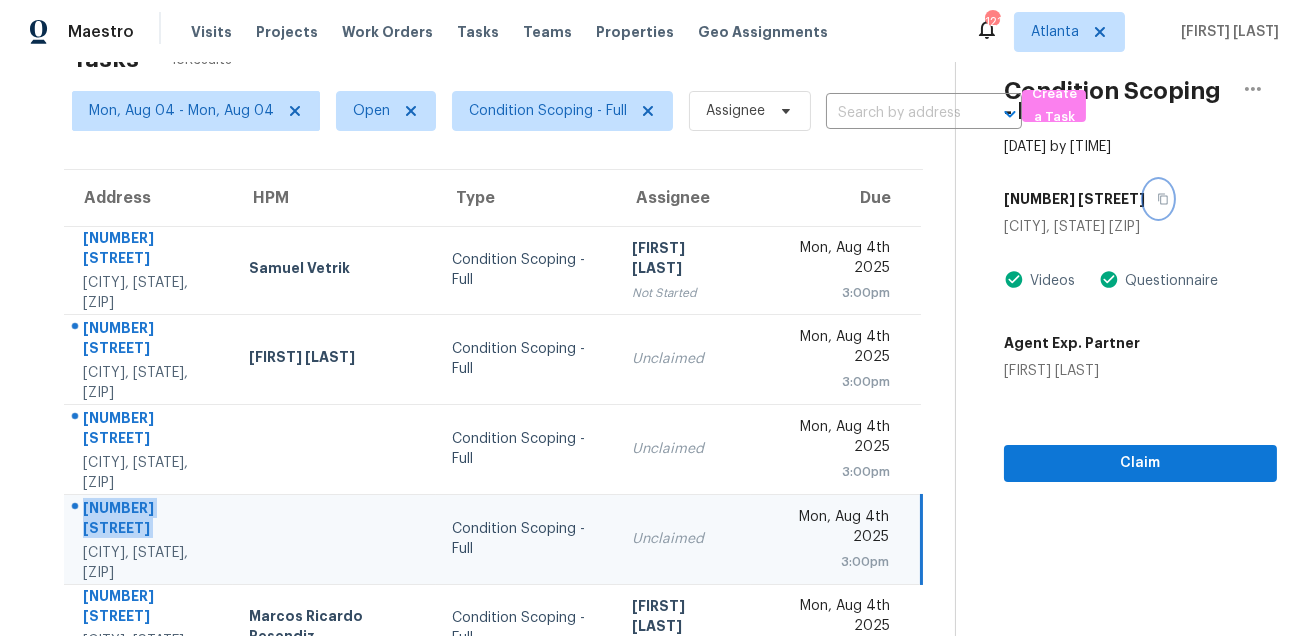 scroll, scrollTop: 0, scrollLeft: 0, axis: both 